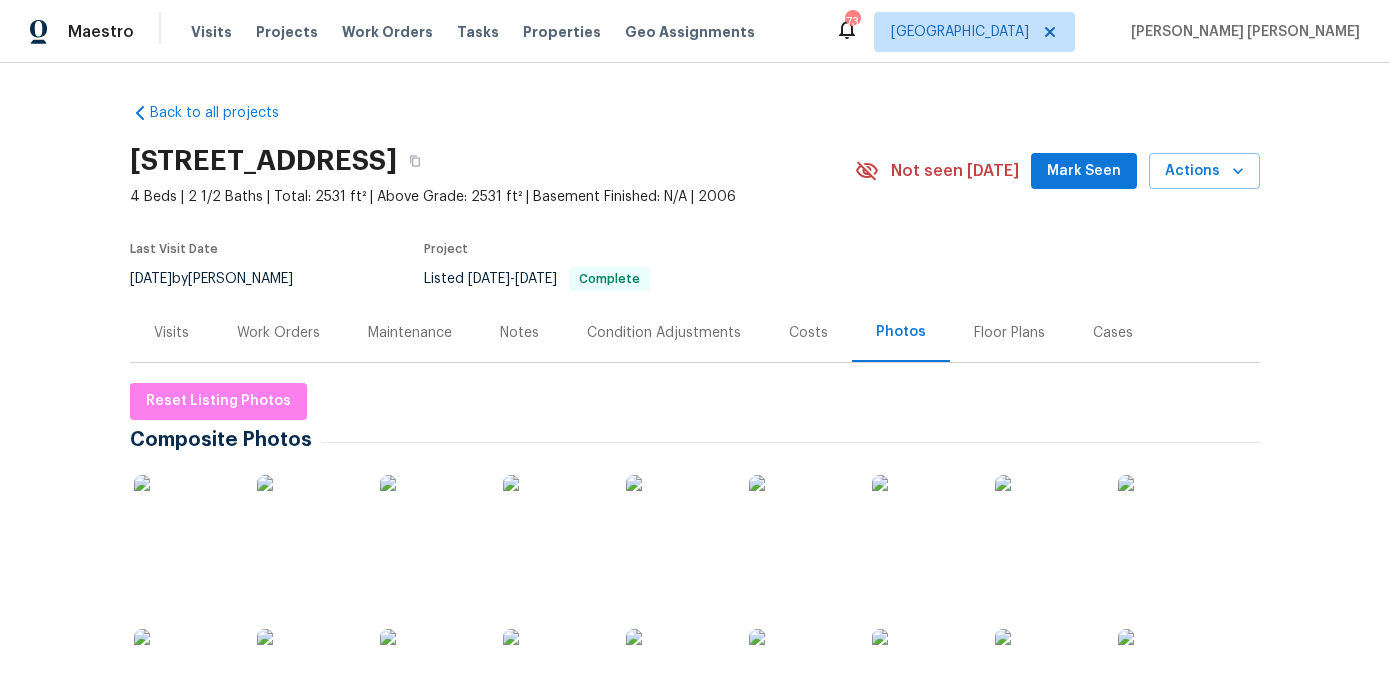 scroll, scrollTop: 0, scrollLeft: 0, axis: both 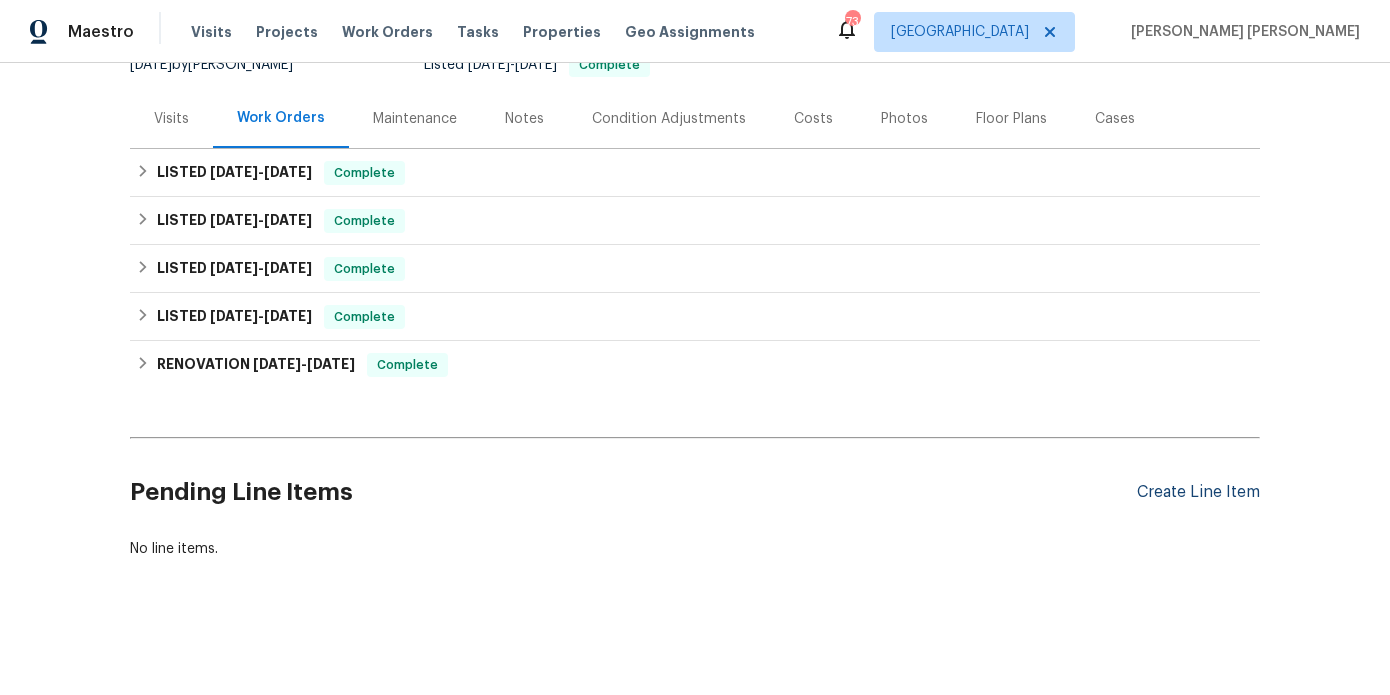 click on "Create Line Item" at bounding box center [1198, 492] 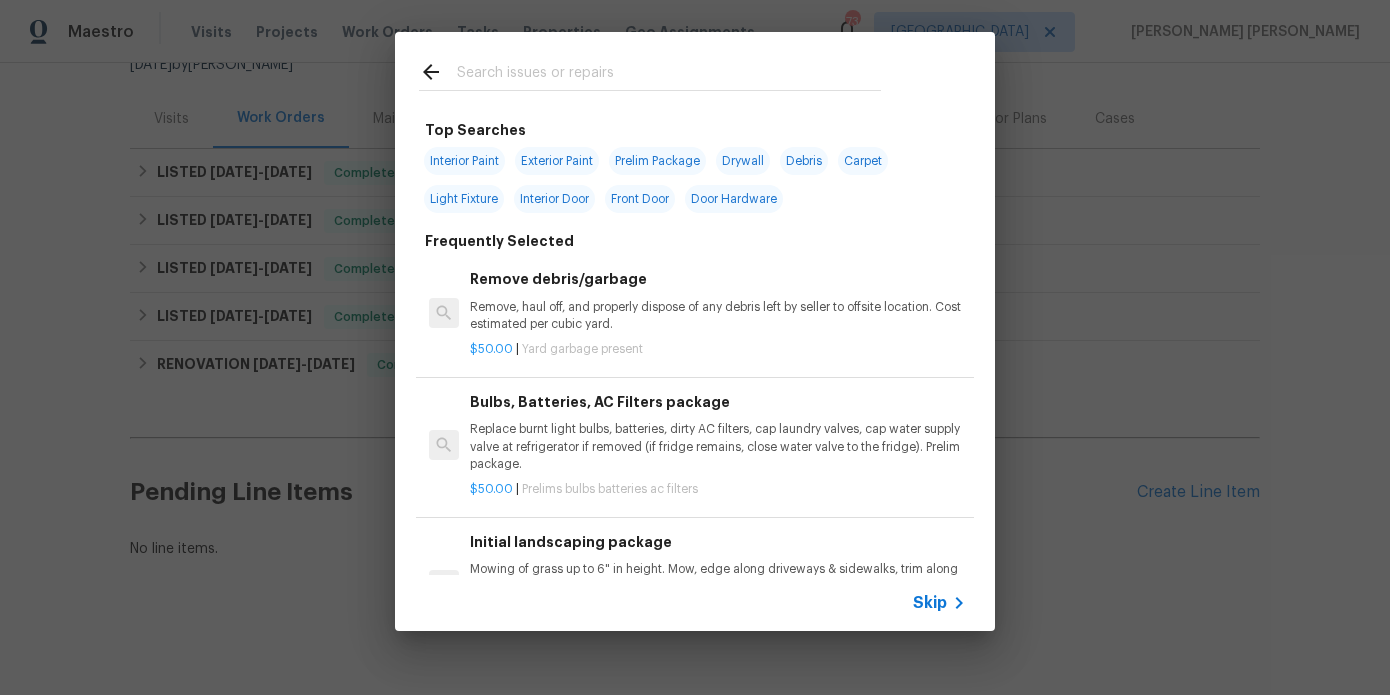 click on "Top Searches Interior Paint Exterior Paint Prelim Package Drywall Debris Carpet Light Fixture Interior Door Front Door Door Hardware Frequently Selected Remove debris/garbage Remove, haul off, and properly dispose of any debris left by seller to offsite location. Cost estimated per cubic yard. $50.00   |   Yard garbage present Bulbs, Batteries, AC Filters package Replace burnt light bulbs, batteries, dirty AC filters, cap laundry valves, cap water supply valve at refrigerator if removed (if fridge remains, close water valve to the fridge). Prelim package. $50.00   |   Prelims bulbs batteries ac filters Initial landscaping package Mowing of grass up to 6" in height. Mow, edge along driveways & sidewalks, trim along standing structures, trim bushes and shrubs (<6' in height). Remove weeds from previously maintained flowerbeds and remove standing yard debris (small twigs, non seasonal falling leaves).  Use leaf blower to remove clippings from hard surfaces." $70.00   |   Prelims landscaping $10.00   |   $75.00" at bounding box center (695, 331) 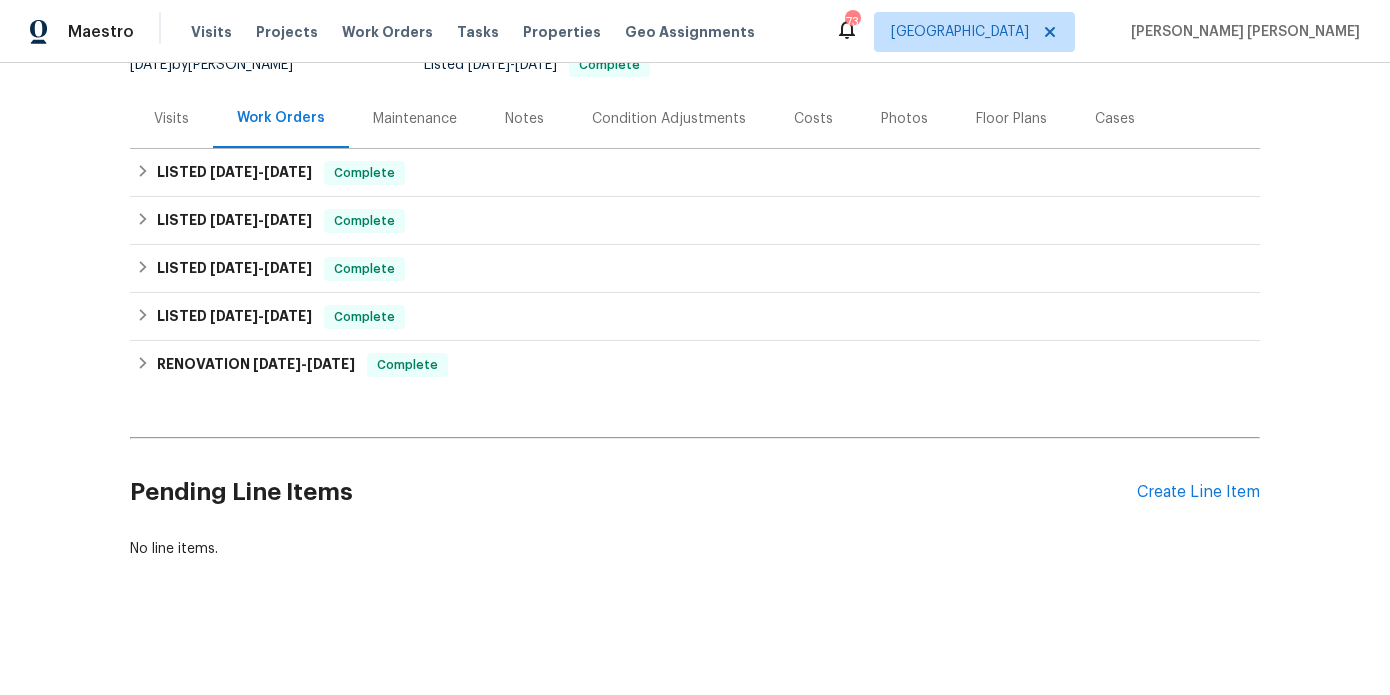 click on "Maintenance" at bounding box center [415, 118] 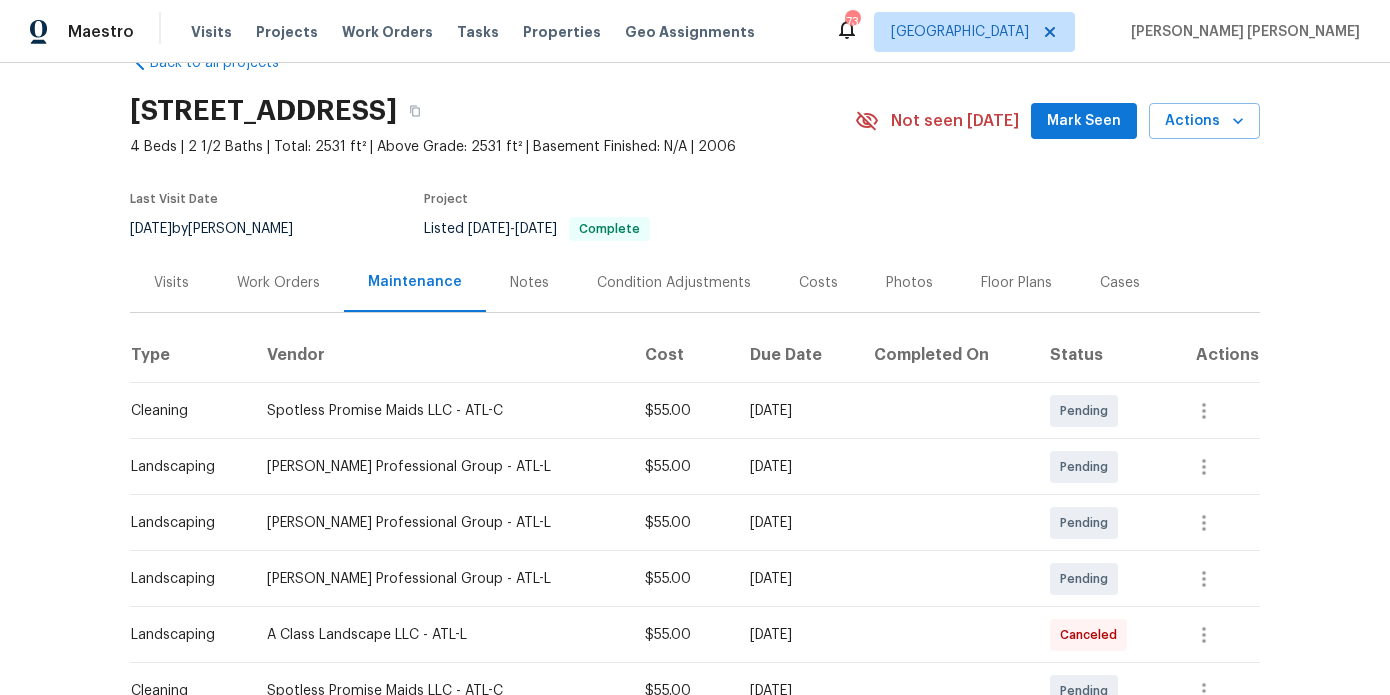 scroll, scrollTop: 0, scrollLeft: 0, axis: both 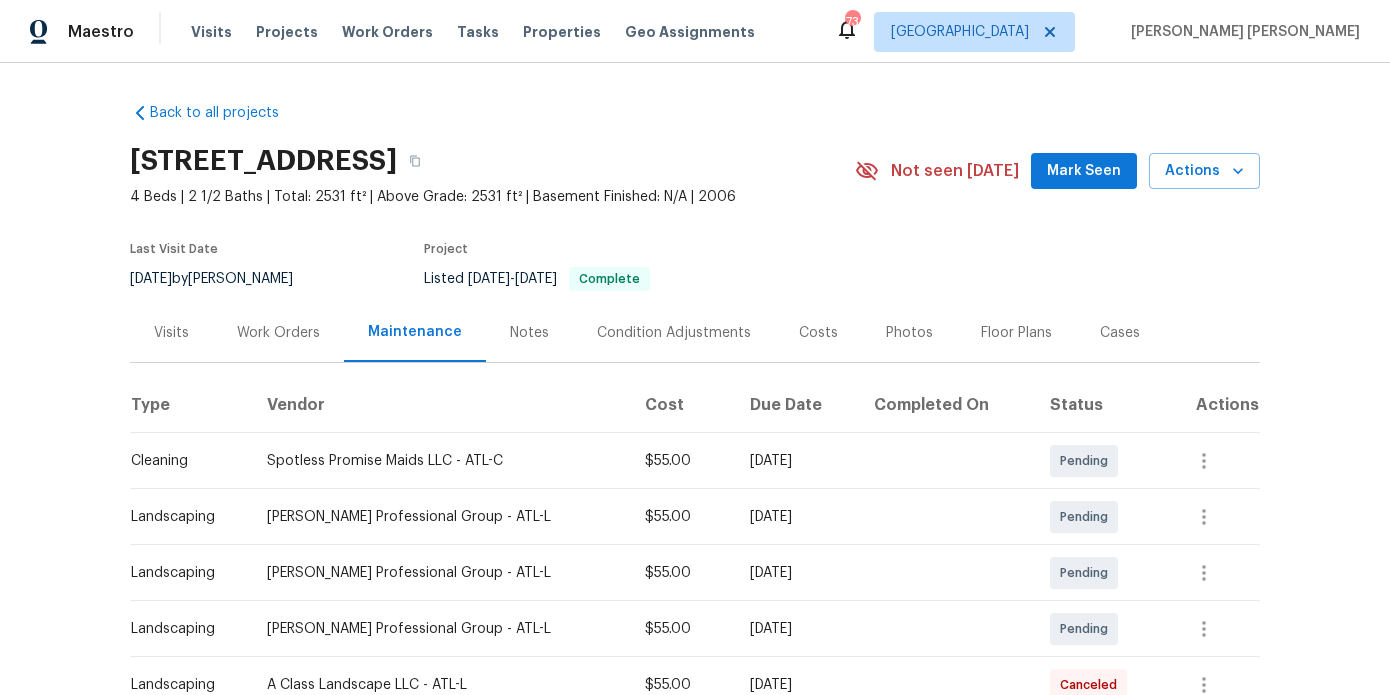 click on "Work Orders" at bounding box center [278, 333] 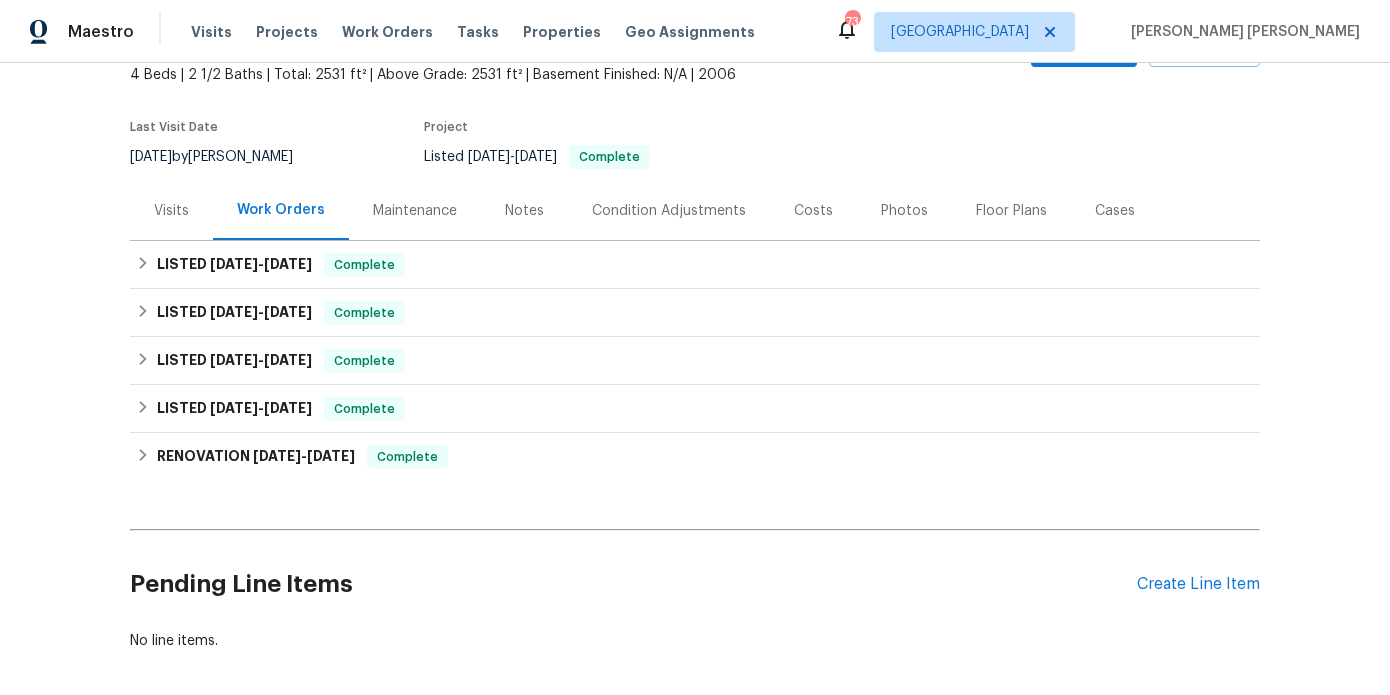 scroll, scrollTop: 214, scrollLeft: 0, axis: vertical 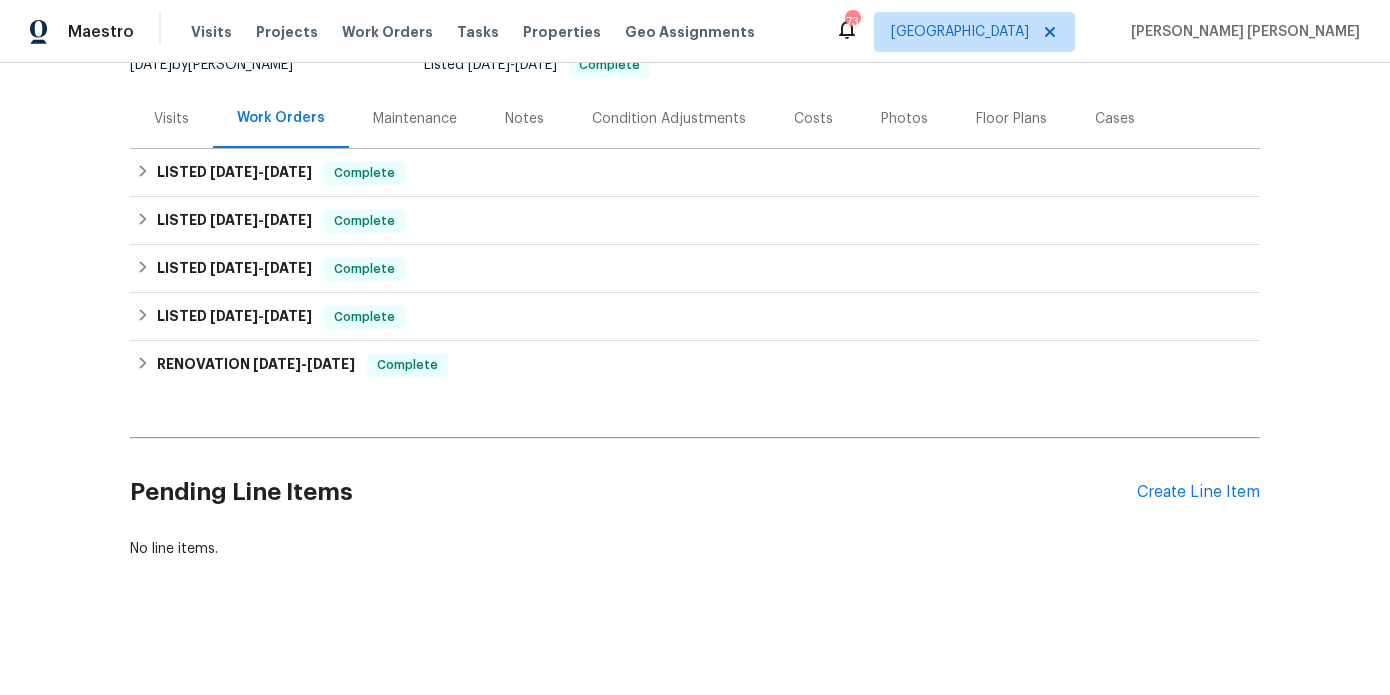 click on "Pending Line Items Create Line Item" at bounding box center (695, 492) 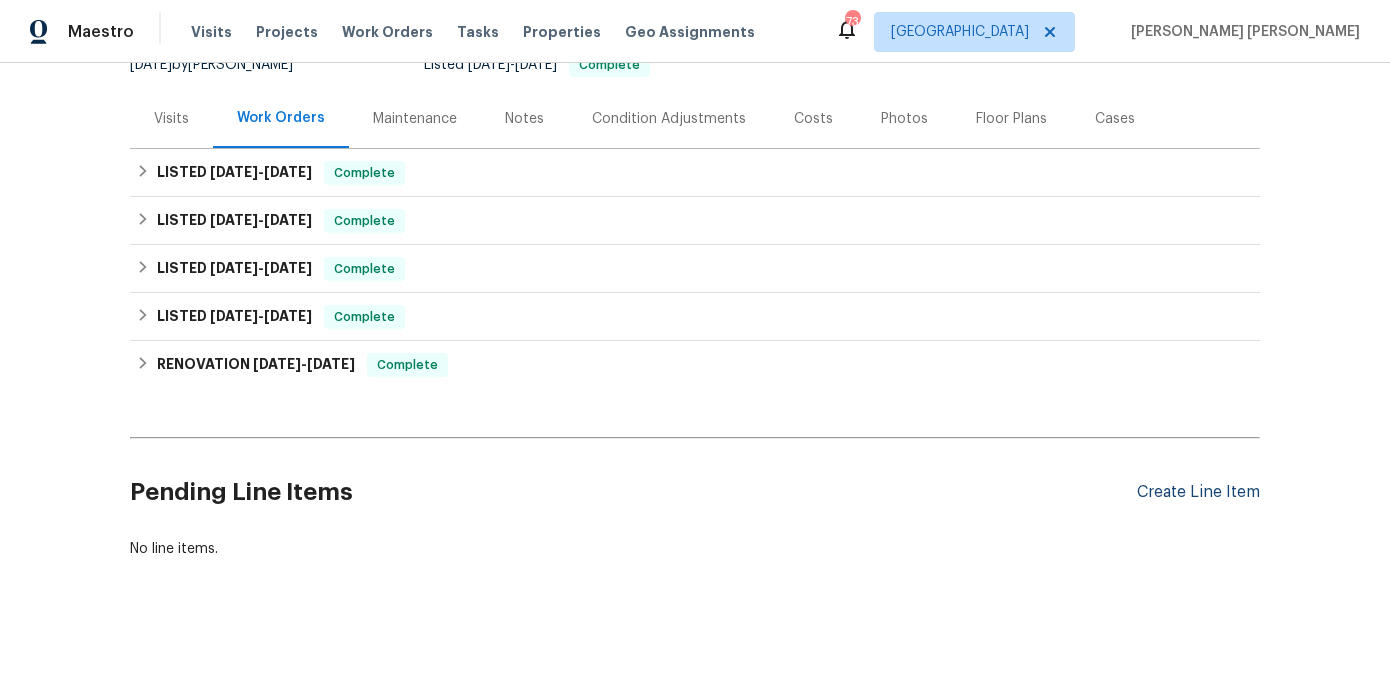 click on "Create Line Item" at bounding box center (1198, 492) 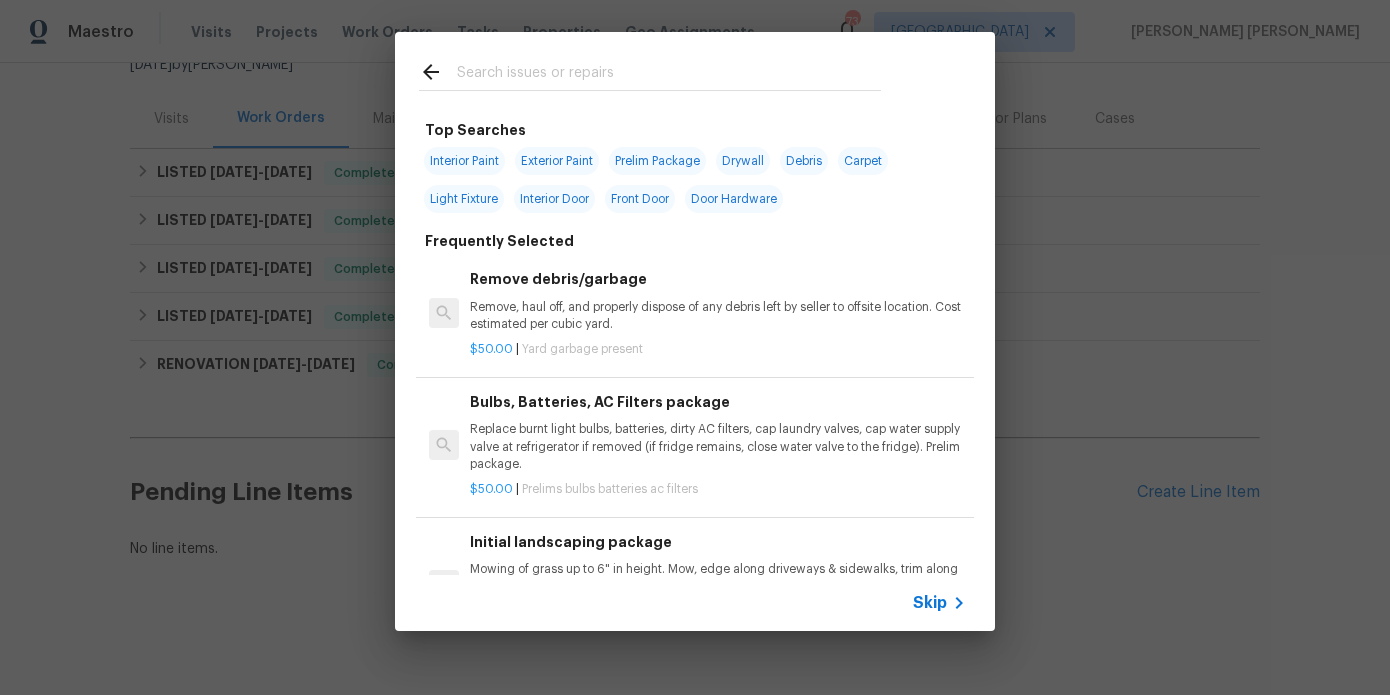 click at bounding box center [650, 71] 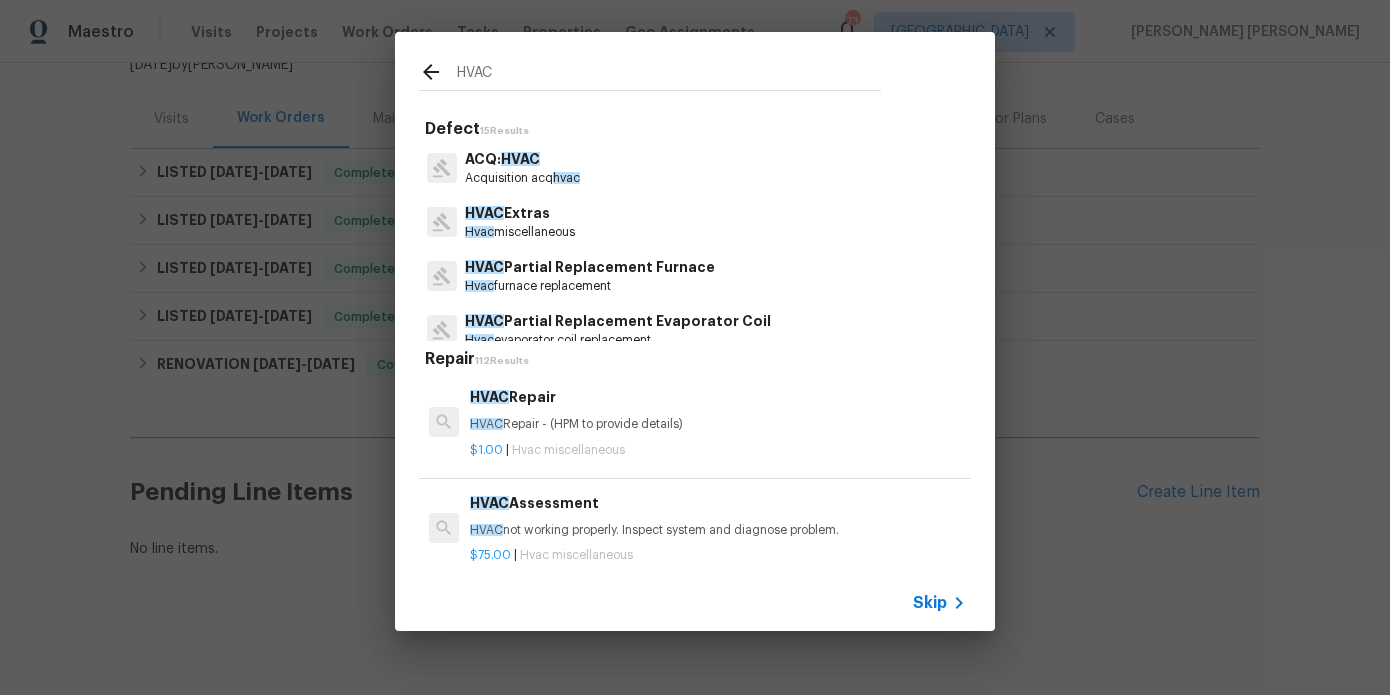 type on "HVAC" 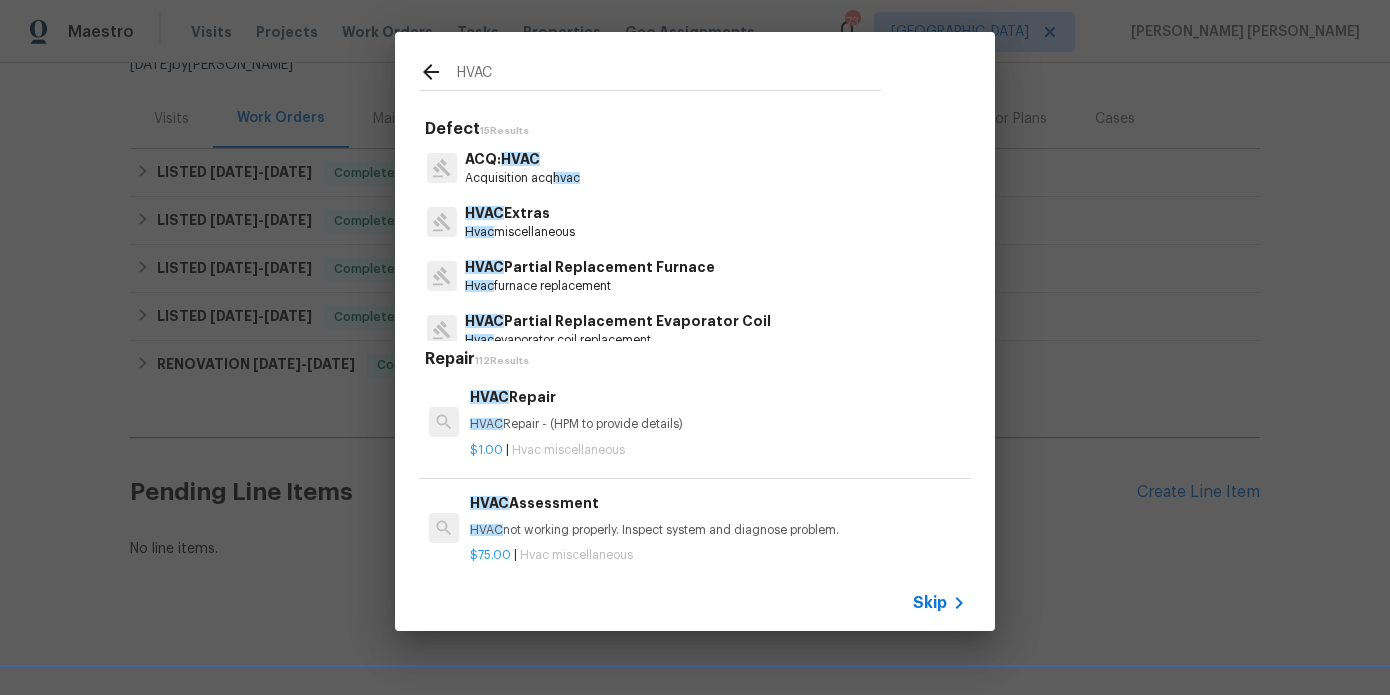 click on "HVAC  Extras" at bounding box center (520, 213) 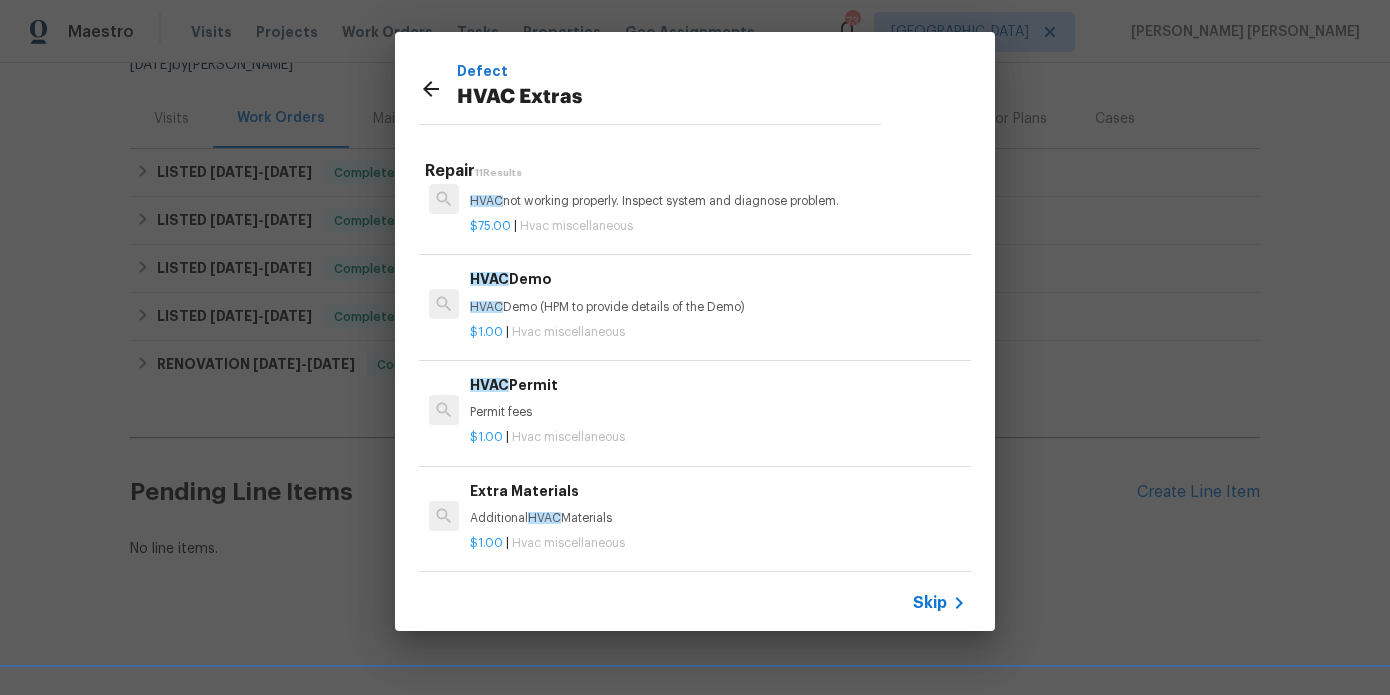 scroll, scrollTop: 145, scrollLeft: 0, axis: vertical 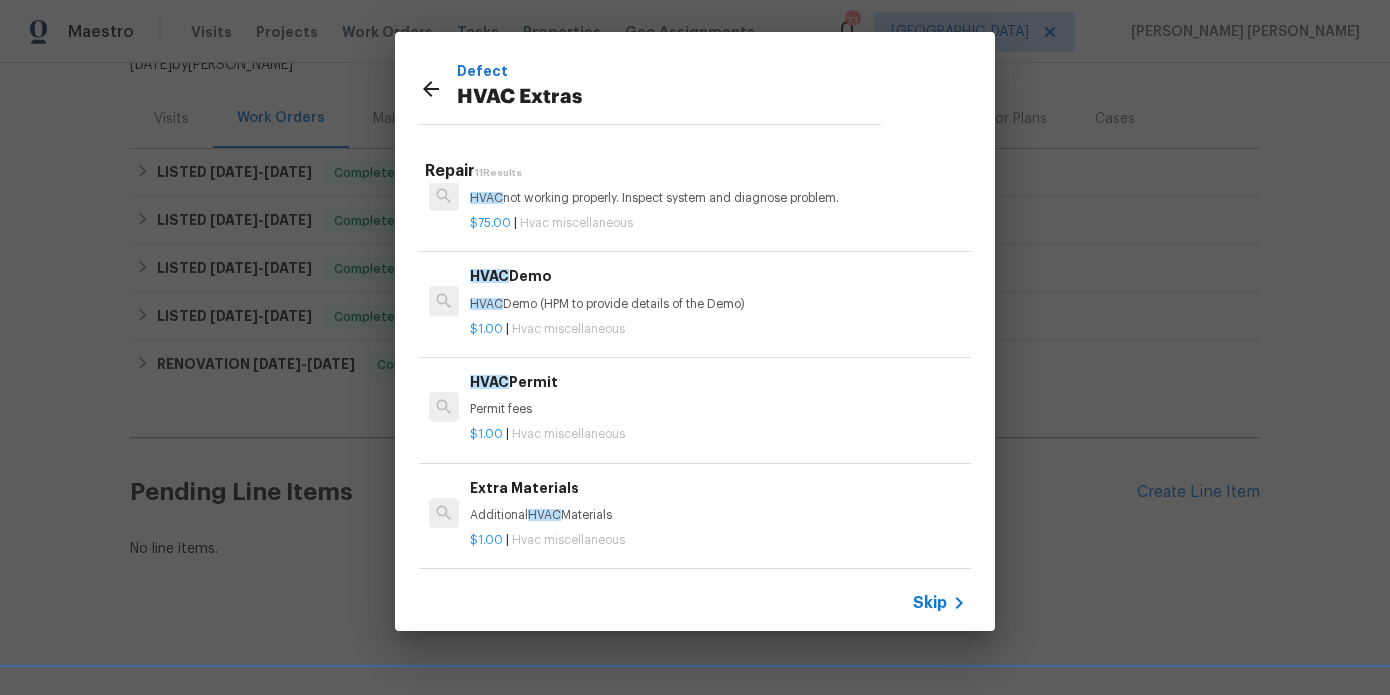 click on "HVAC  not working properly. Inspect system and diagnose problem." at bounding box center (718, 198) 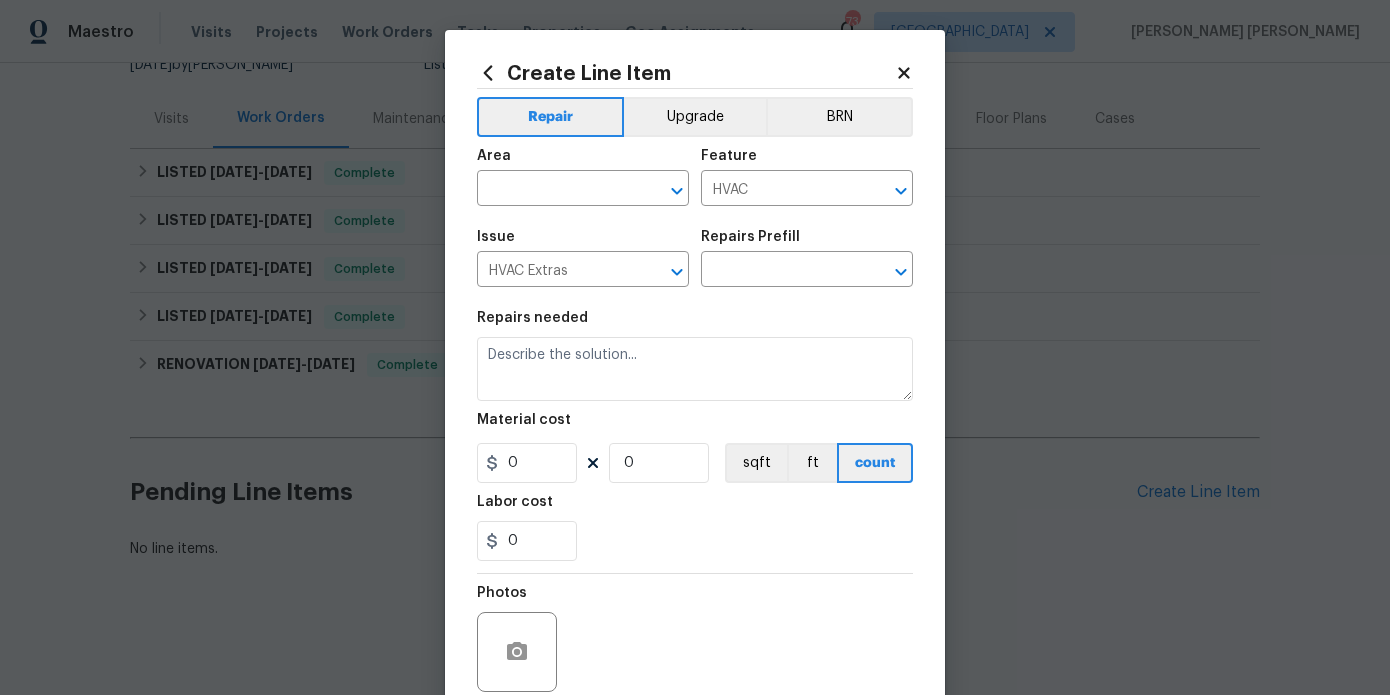 type on "HVAC not working properly. Inspect system and diagnose problem." 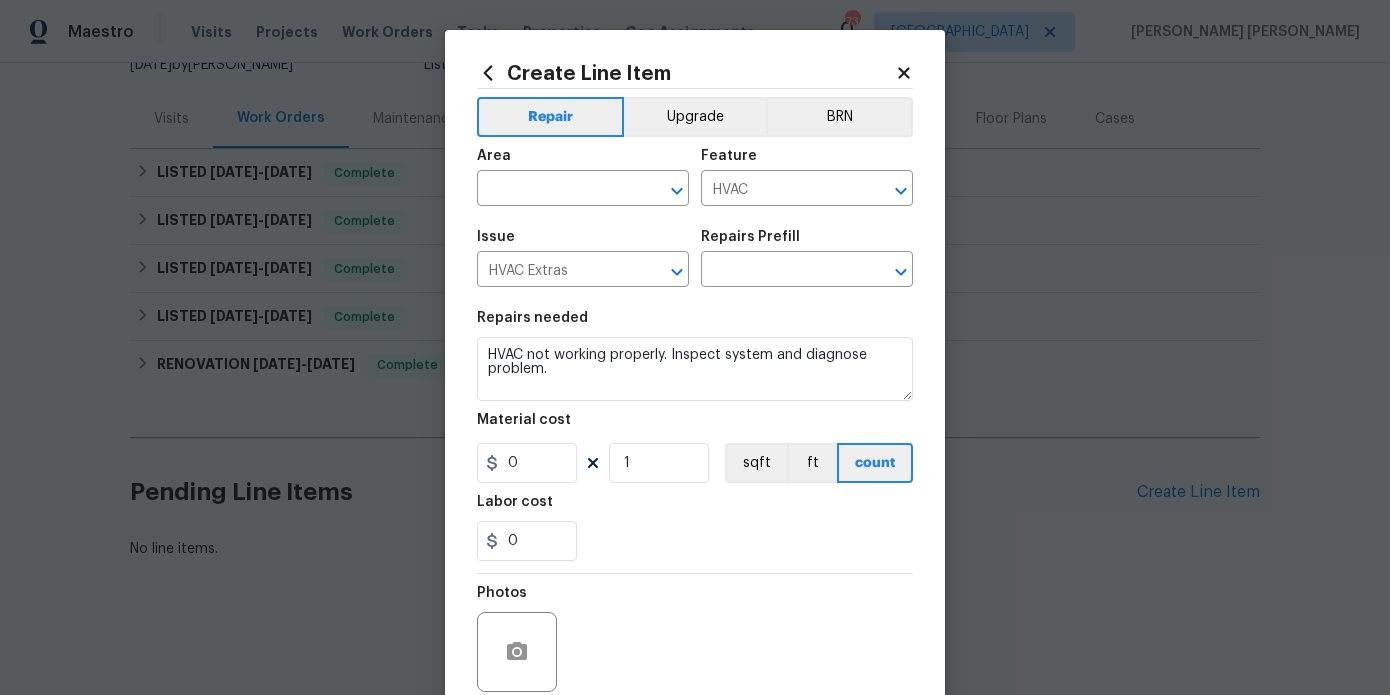 type on "HVAC Assessment $75.00" 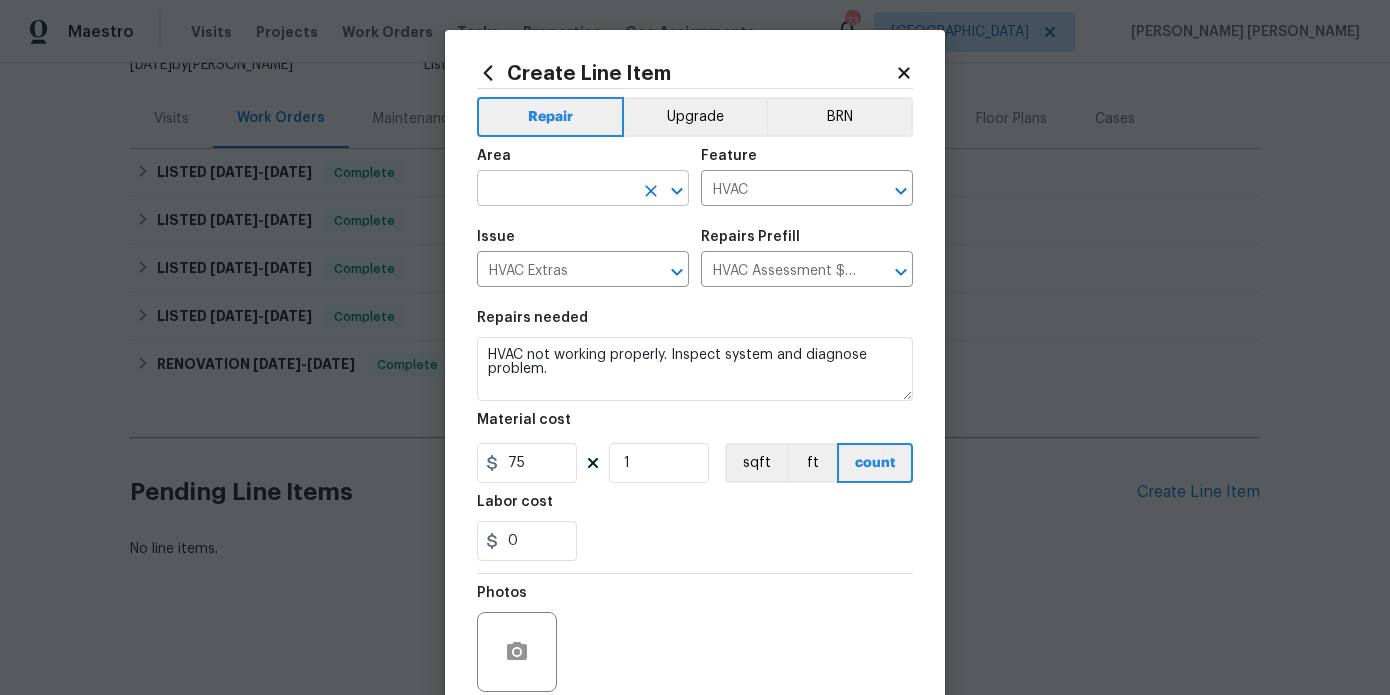 click at bounding box center (555, 190) 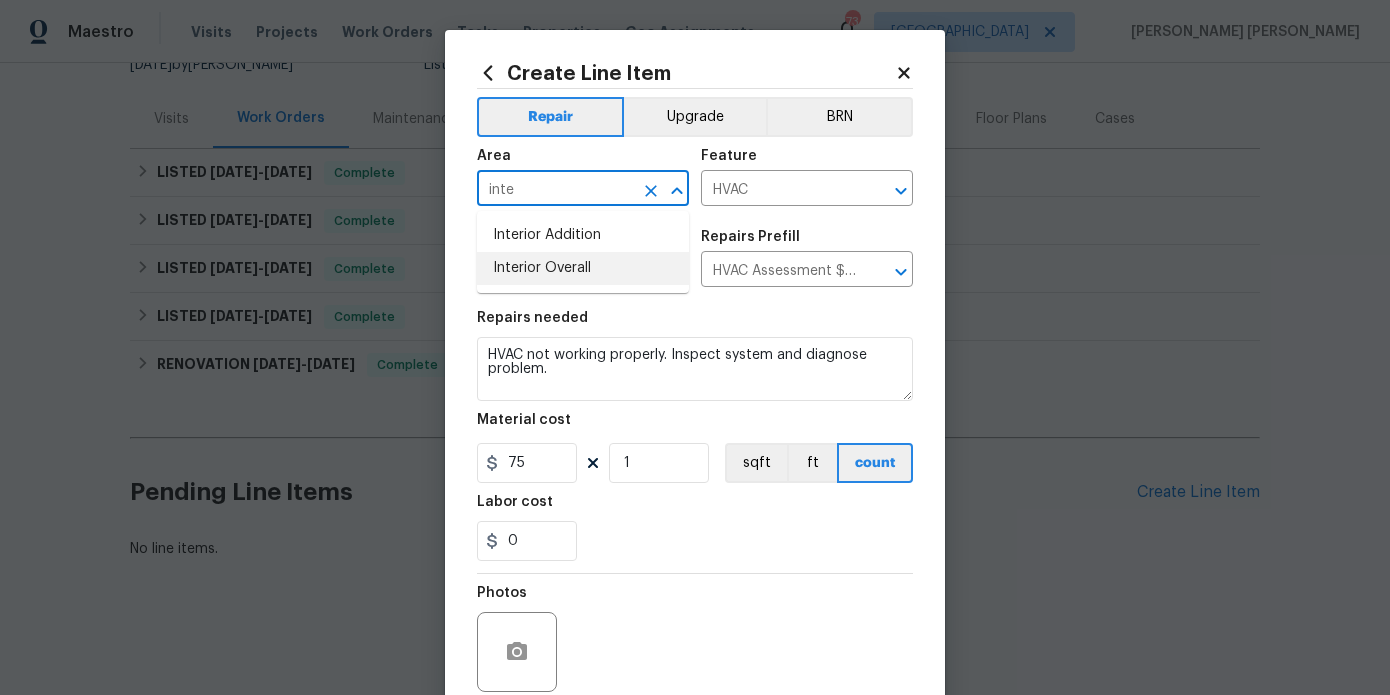 click on "Interior Overall" at bounding box center (583, 268) 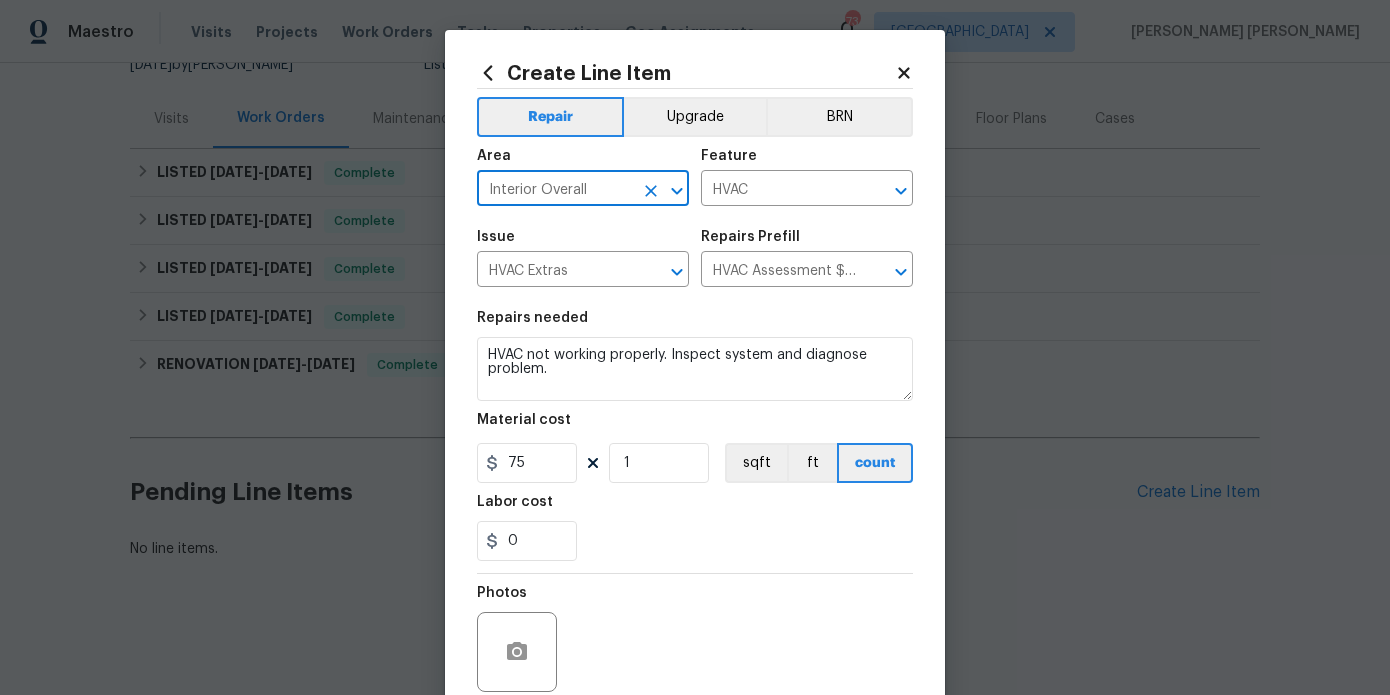 type on "Interior Overall" 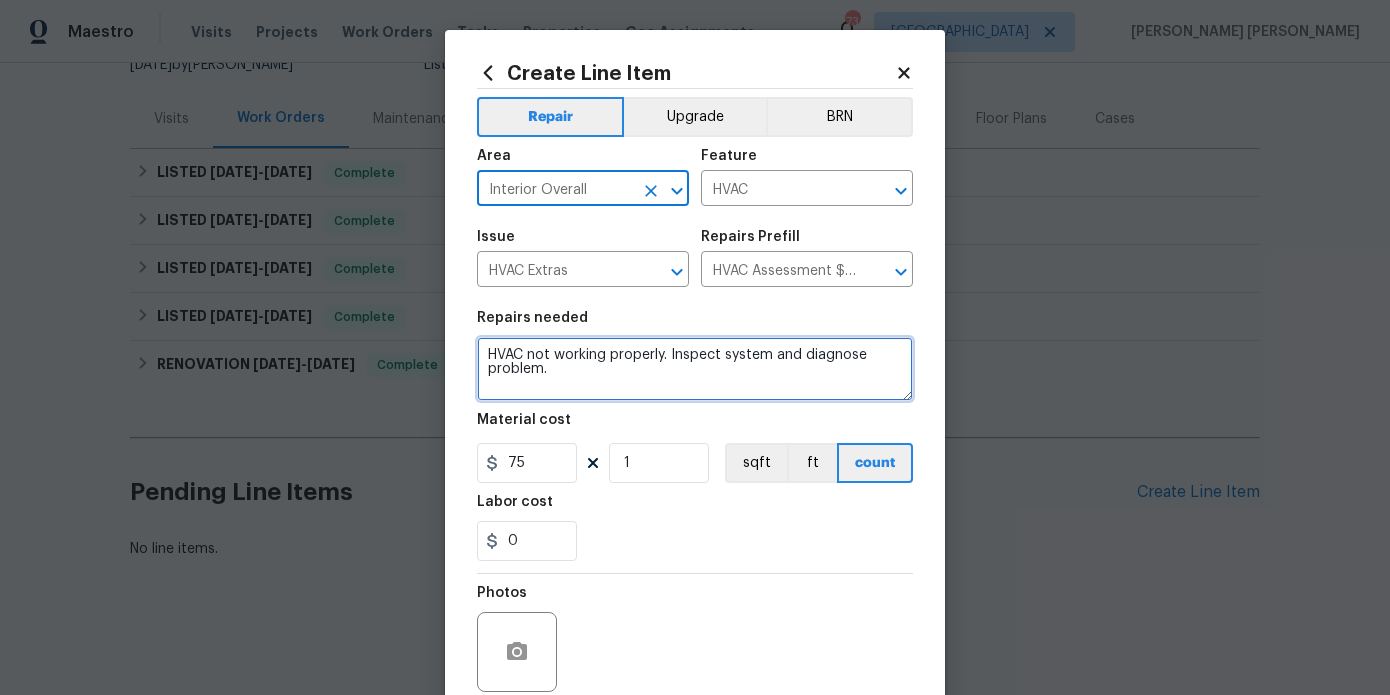 drag, startPoint x: 589, startPoint y: 385, endPoint x: 593, endPoint y: 374, distance: 11.7046995 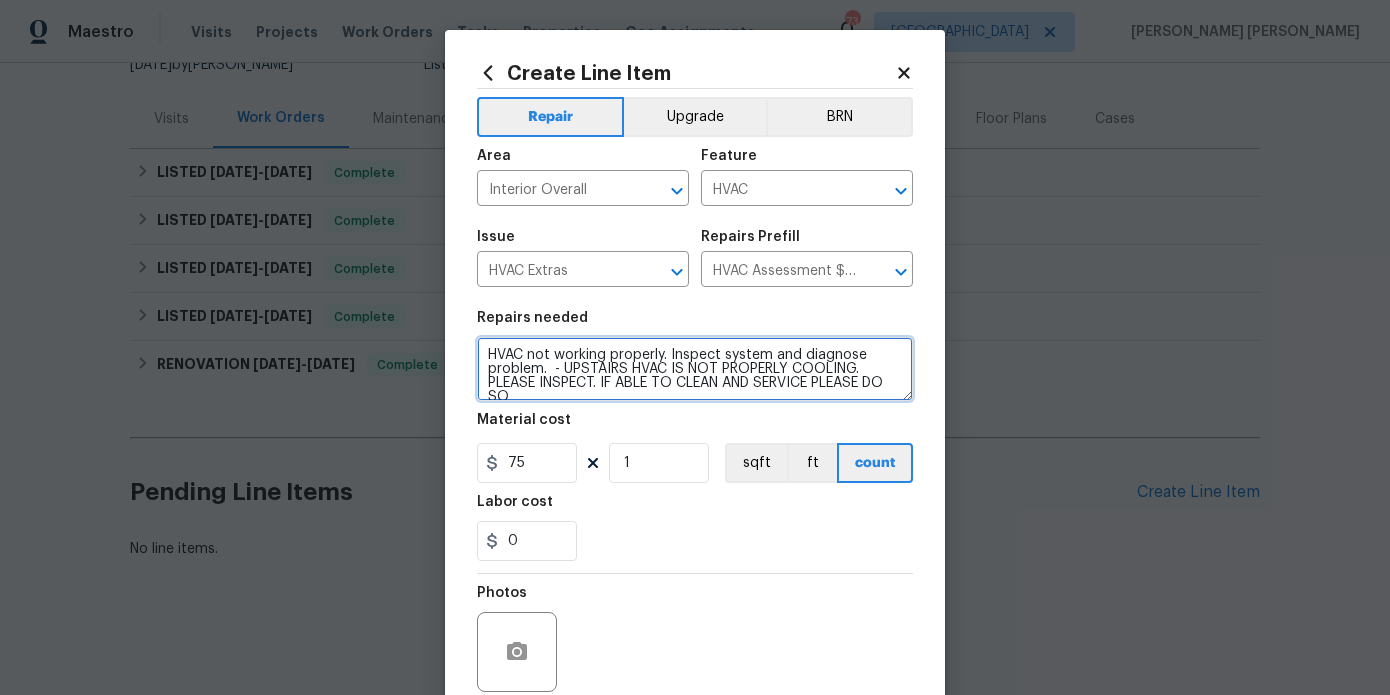 scroll, scrollTop: 4, scrollLeft: 0, axis: vertical 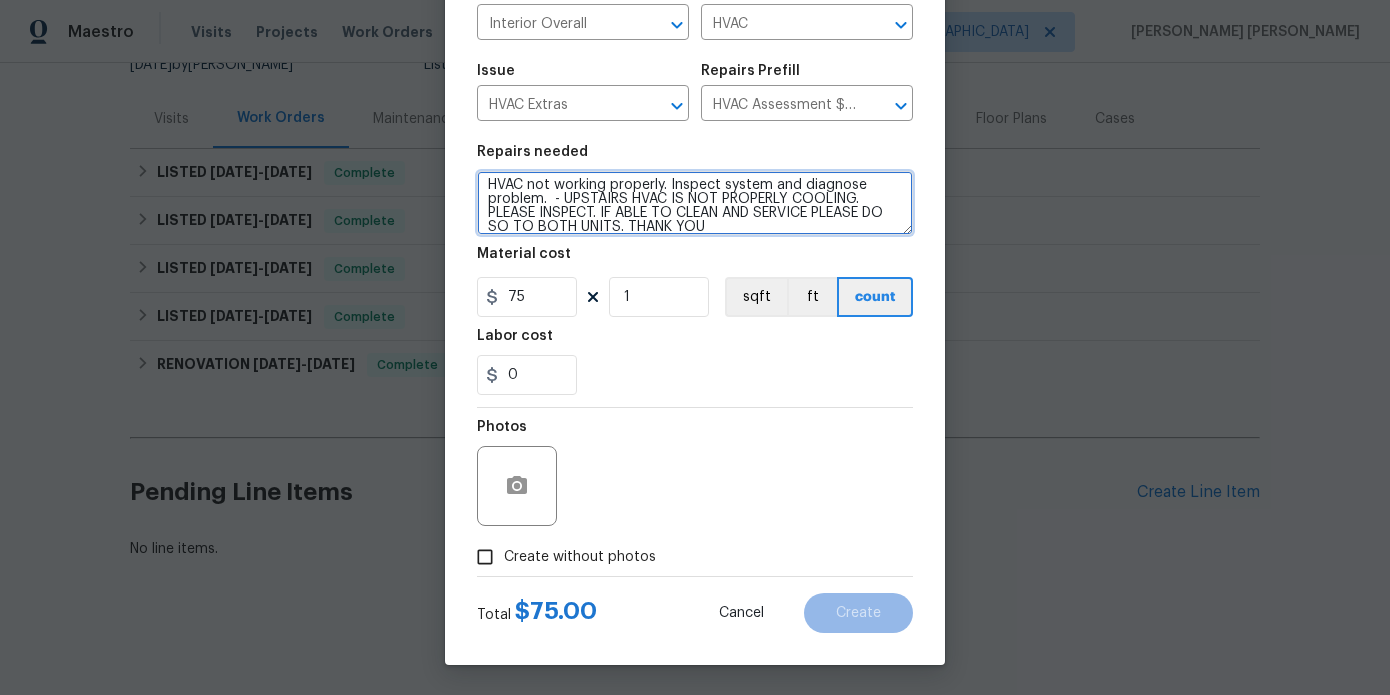 type on "HVAC not working properly. Inspect system and diagnose problem.  - UPSTAIRS HVAC IS NOT PROPERLY COOLING. PLEASE INSPECT. IF ABLE TO CLEAN AND SERVICE PLEASE DO SO TO BOTH UNITS. THANK YOU" 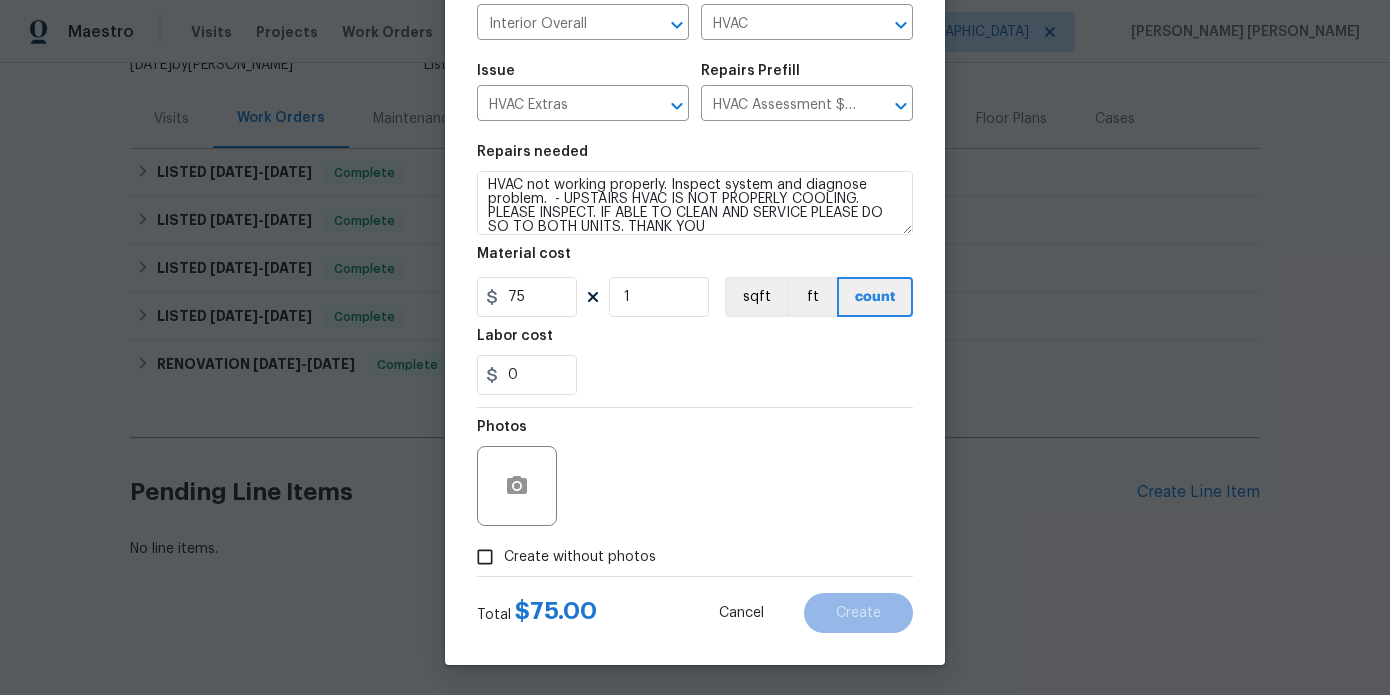 click on "Create without photos" at bounding box center (580, 557) 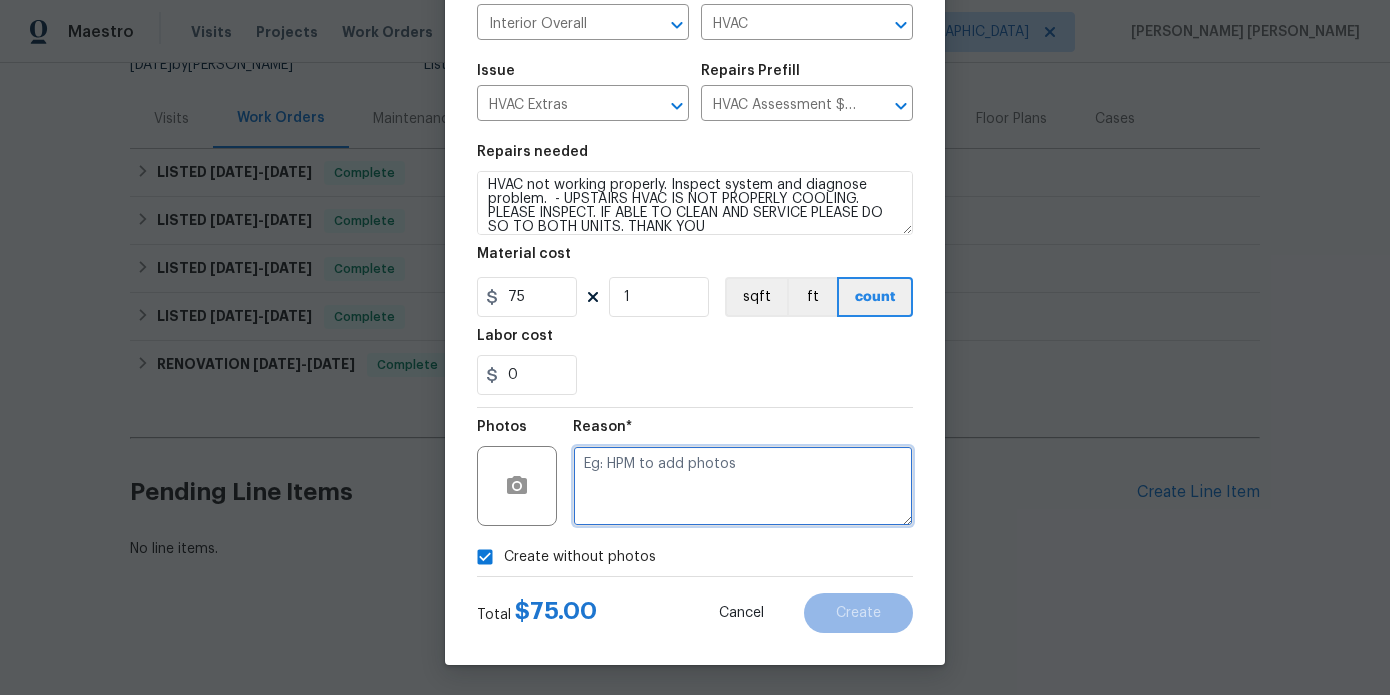 click at bounding box center (743, 486) 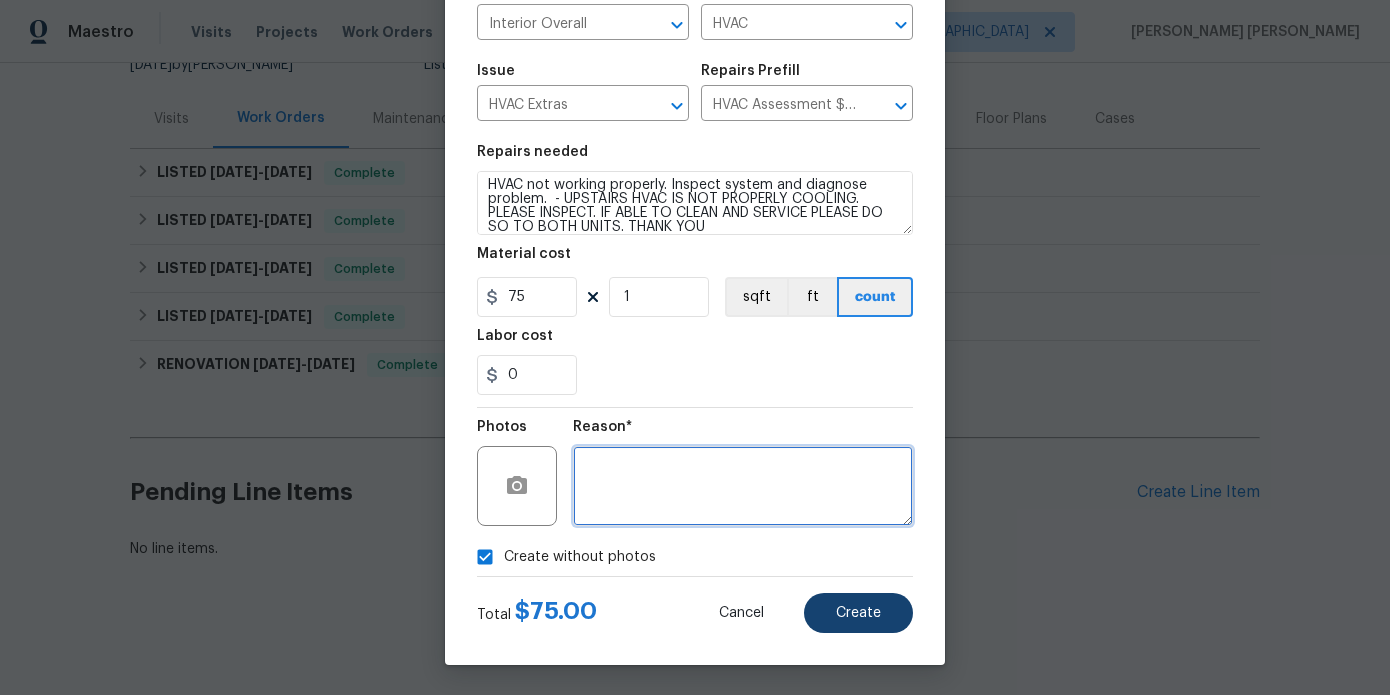 type 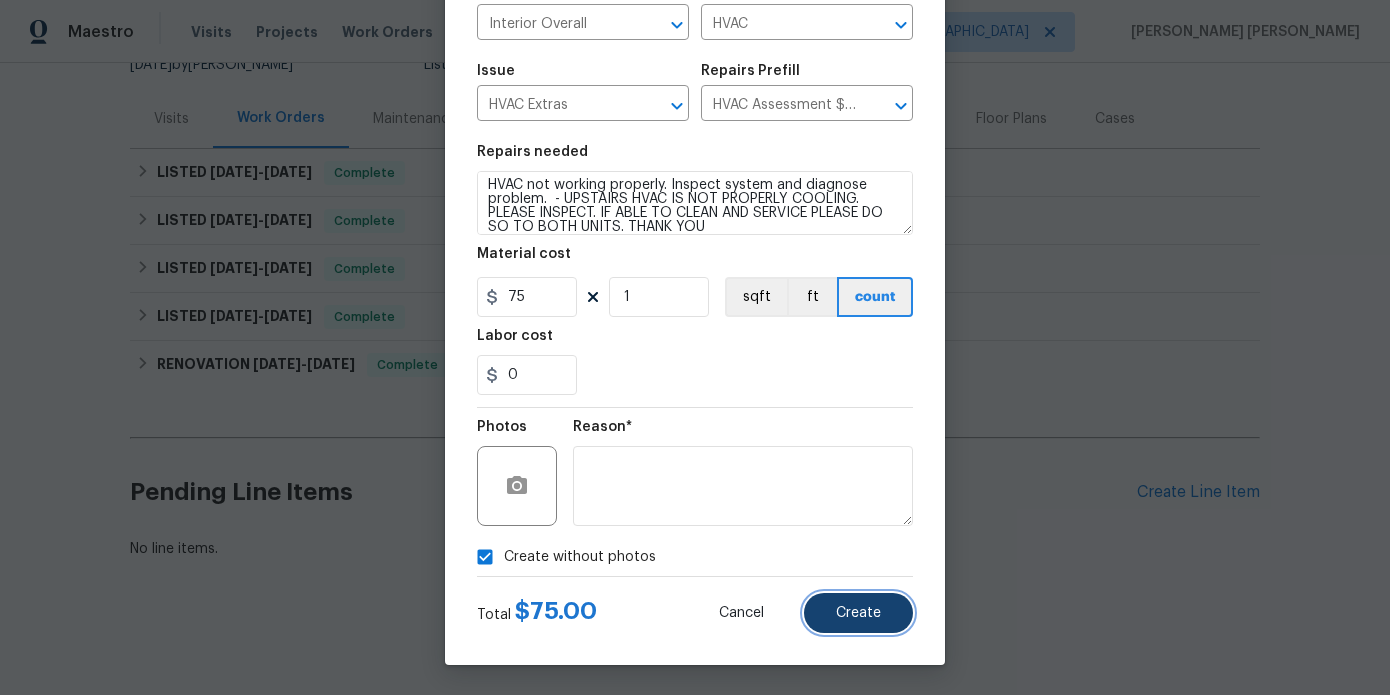 click on "Create" at bounding box center (858, 613) 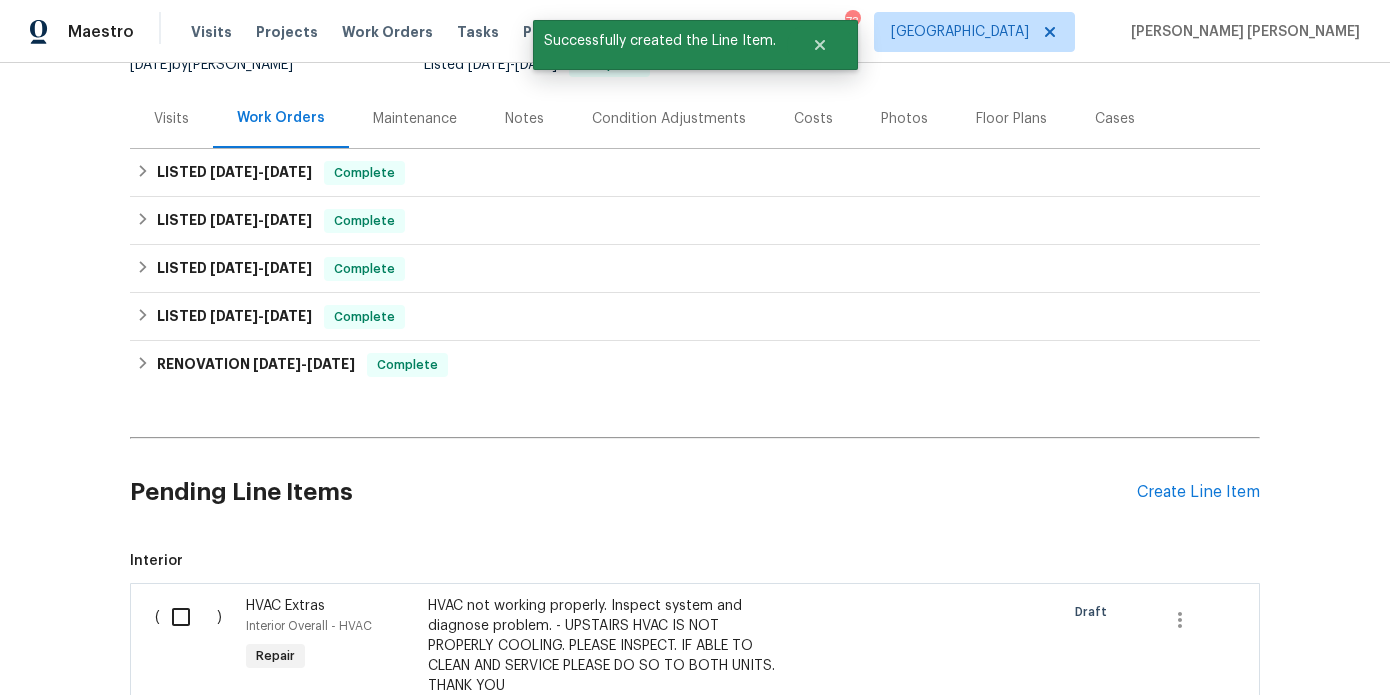 click at bounding box center [188, 617] 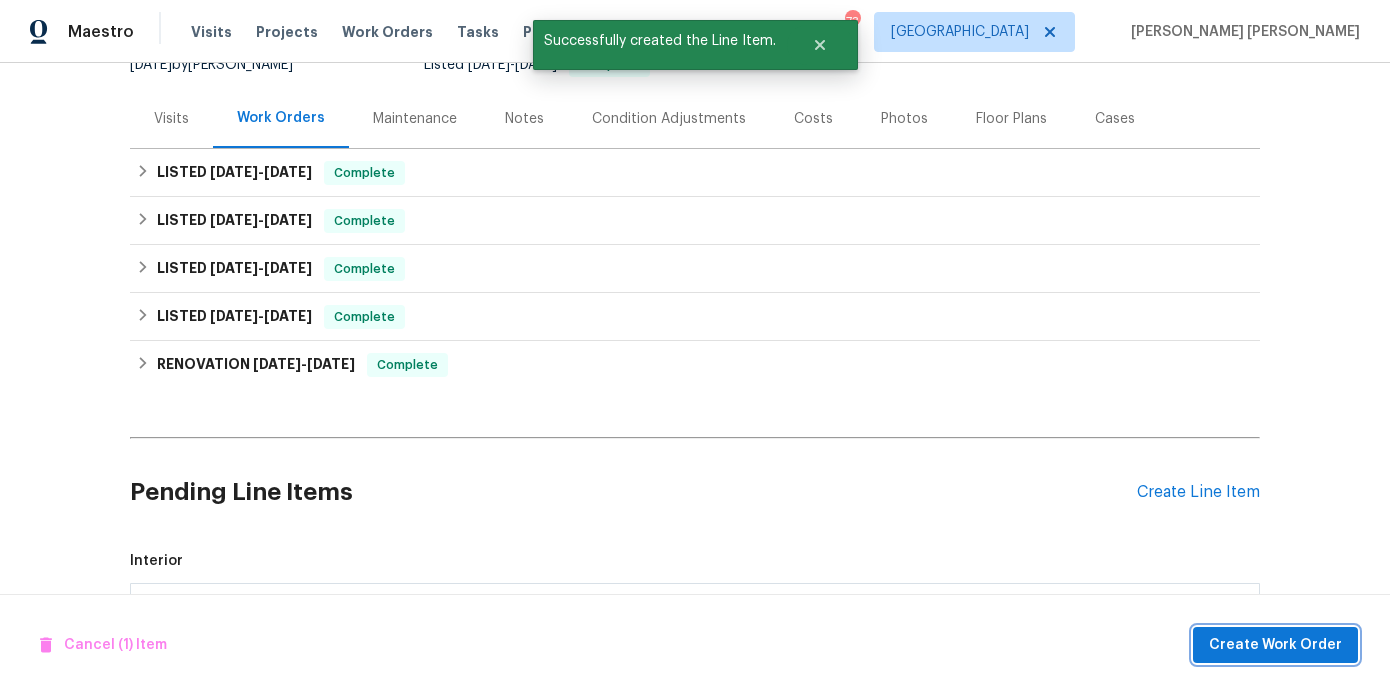 click on "Create Work Order" at bounding box center (1275, 645) 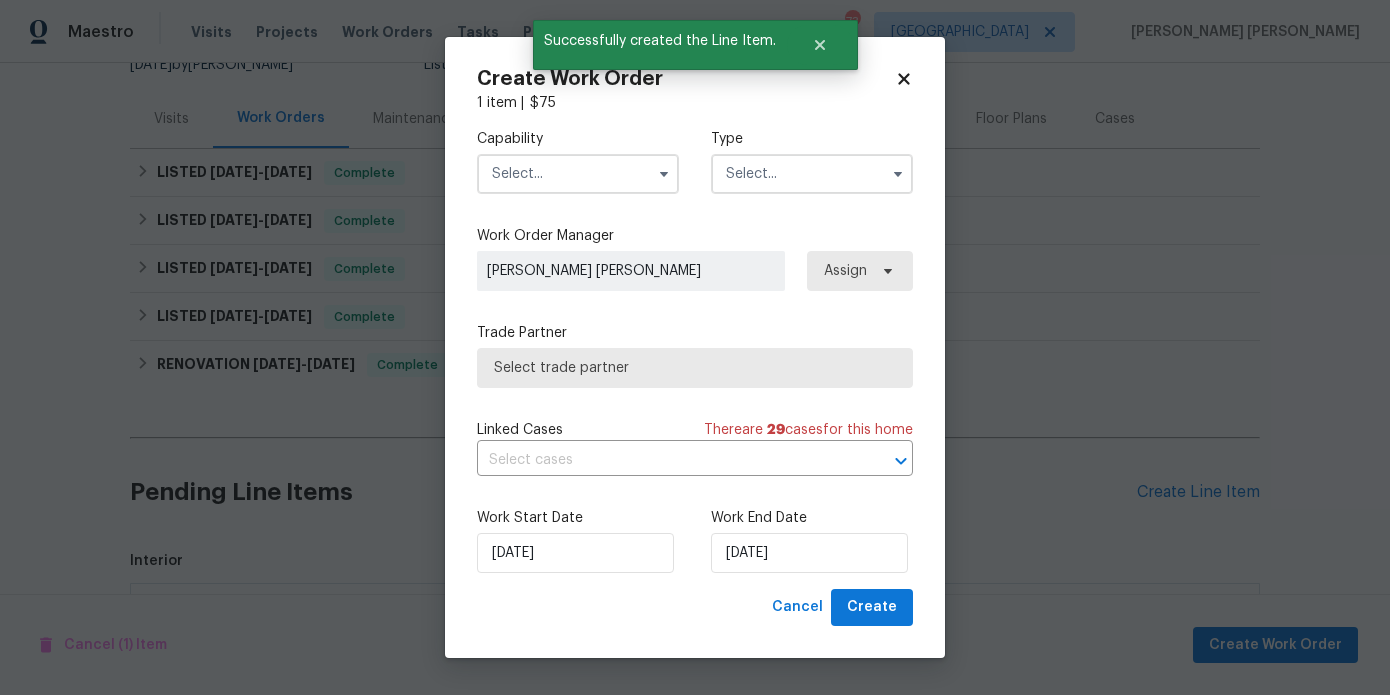 click at bounding box center (578, 174) 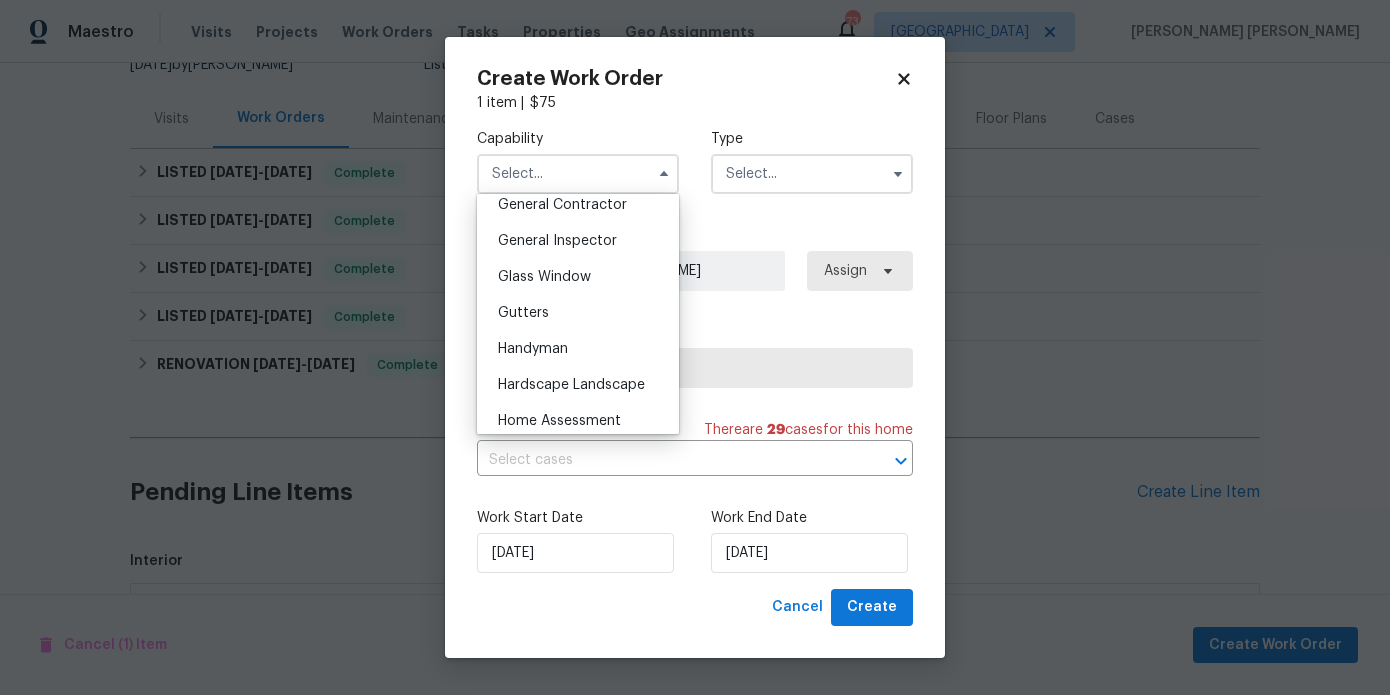 scroll, scrollTop: 1031, scrollLeft: 0, axis: vertical 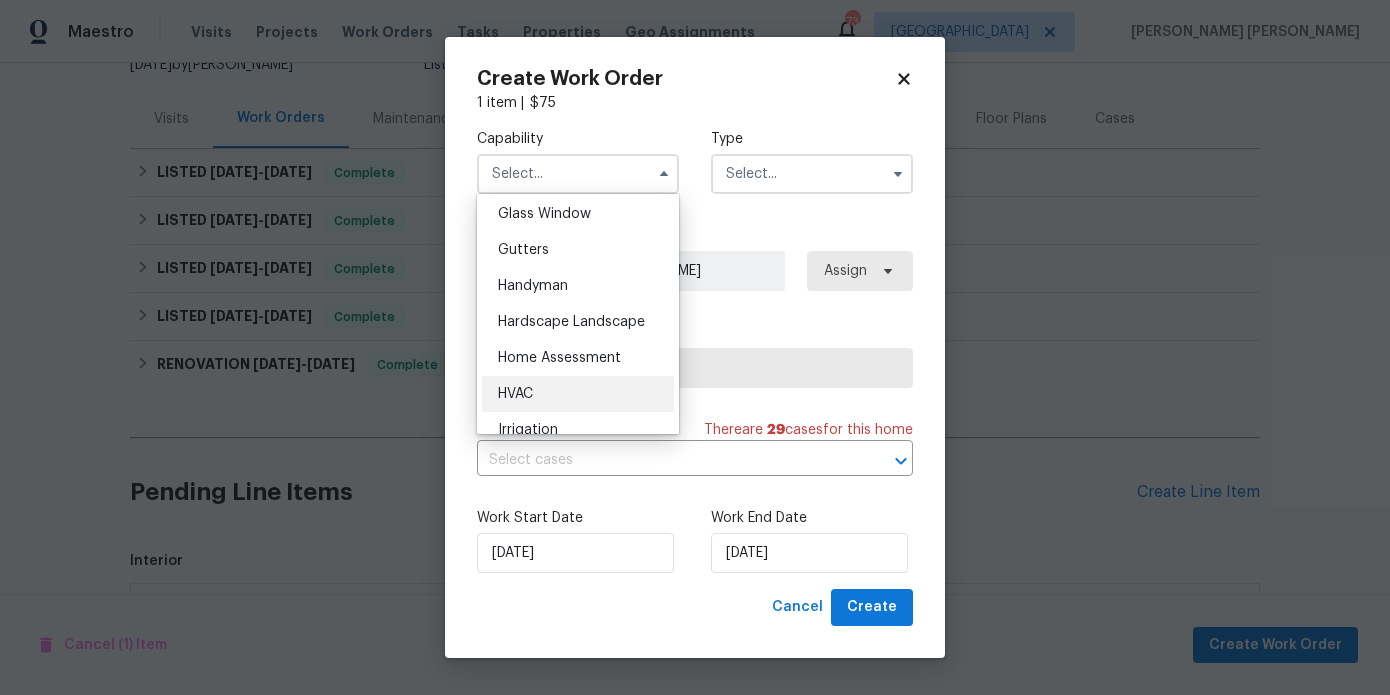 click on "HVAC" at bounding box center (515, 394) 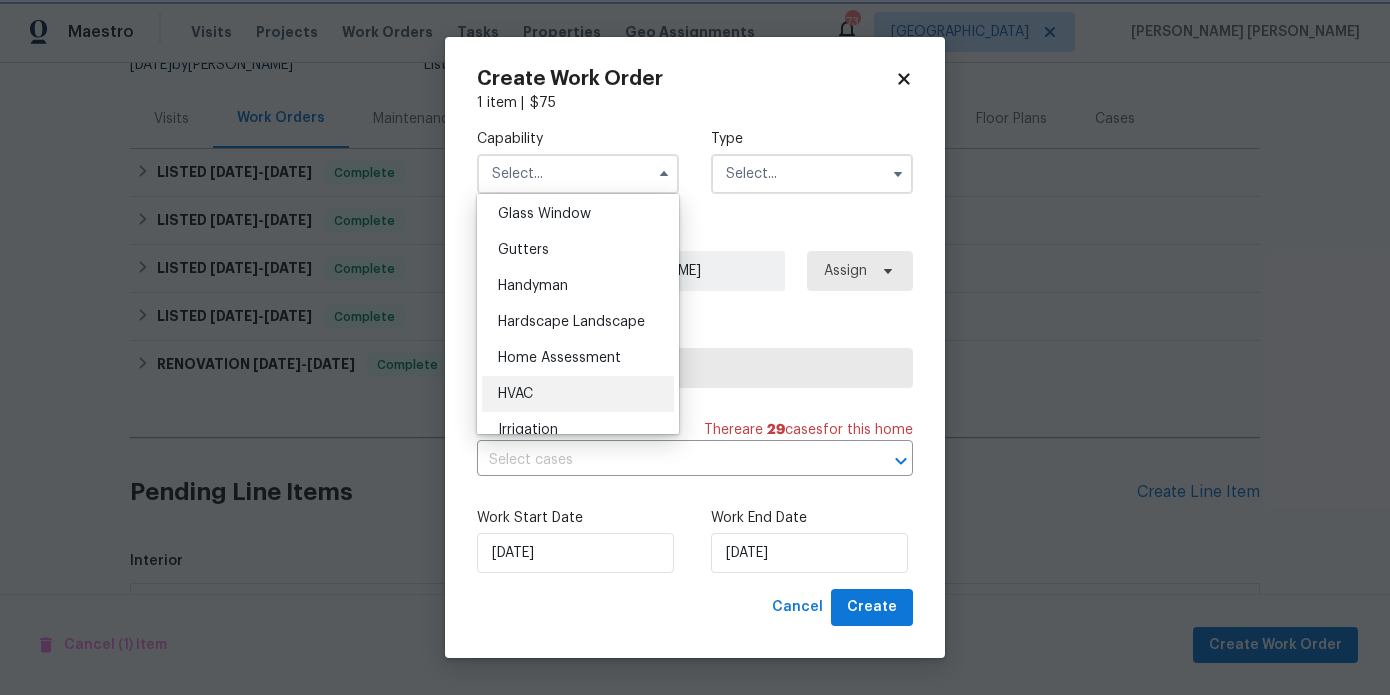 type on "HVAC" 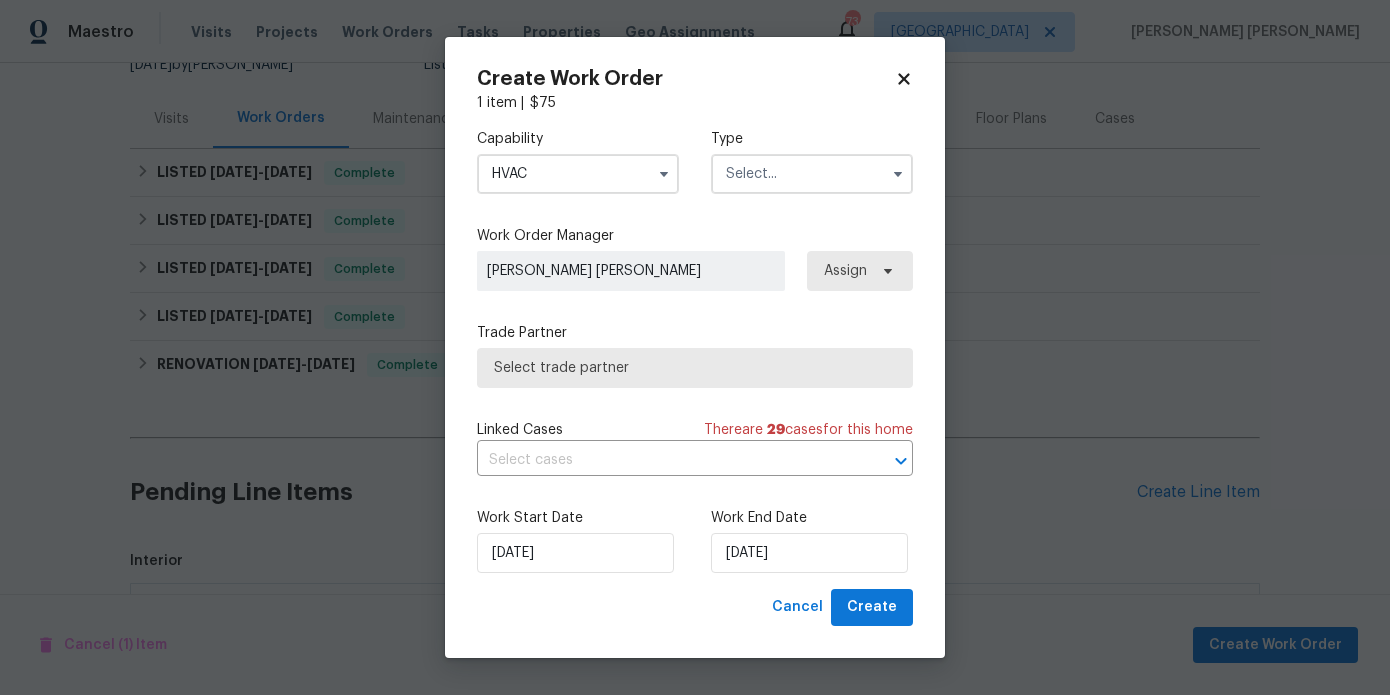 click at bounding box center (812, 174) 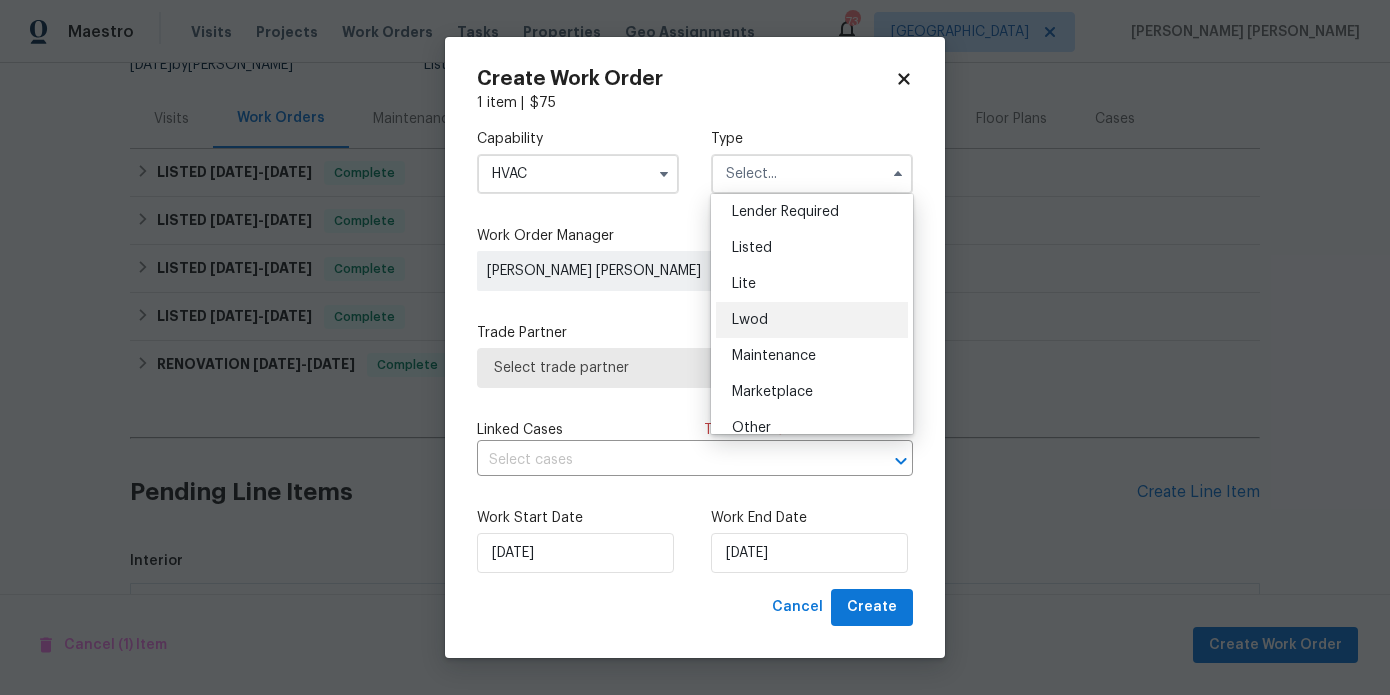 scroll, scrollTop: 170, scrollLeft: 0, axis: vertical 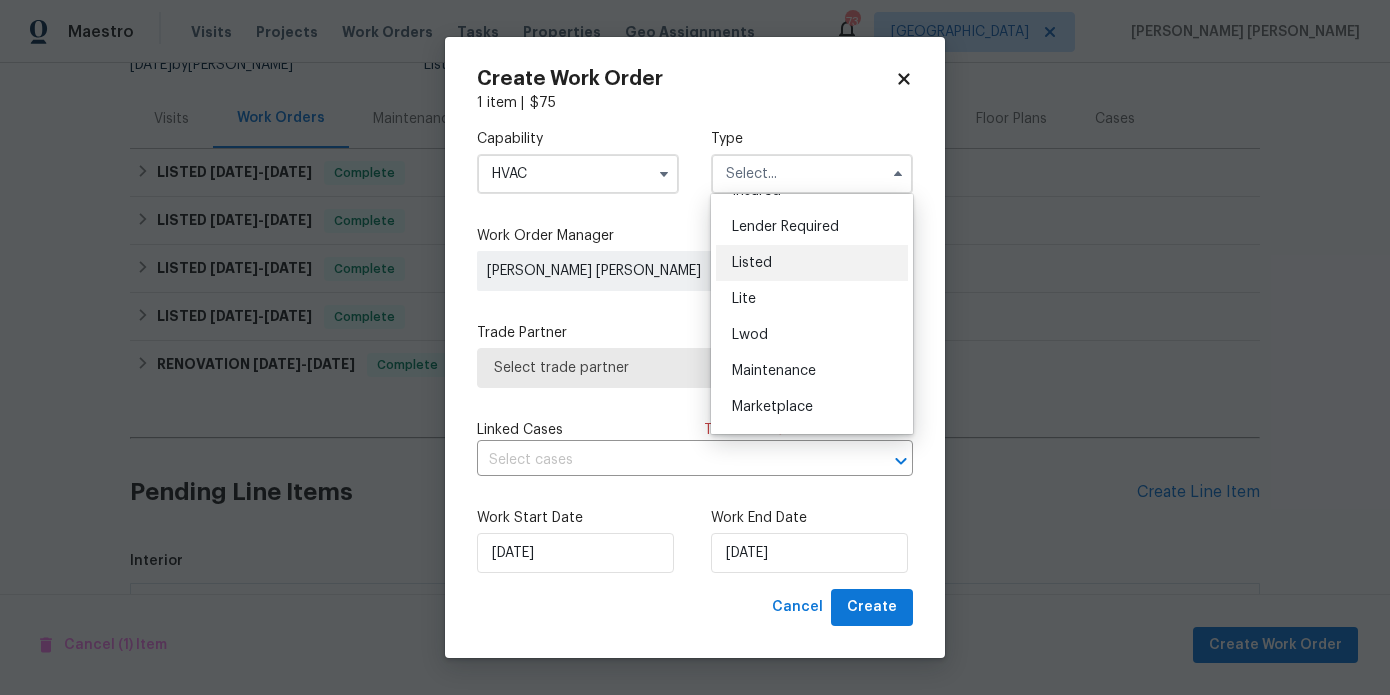 click on "Listed" at bounding box center (752, 263) 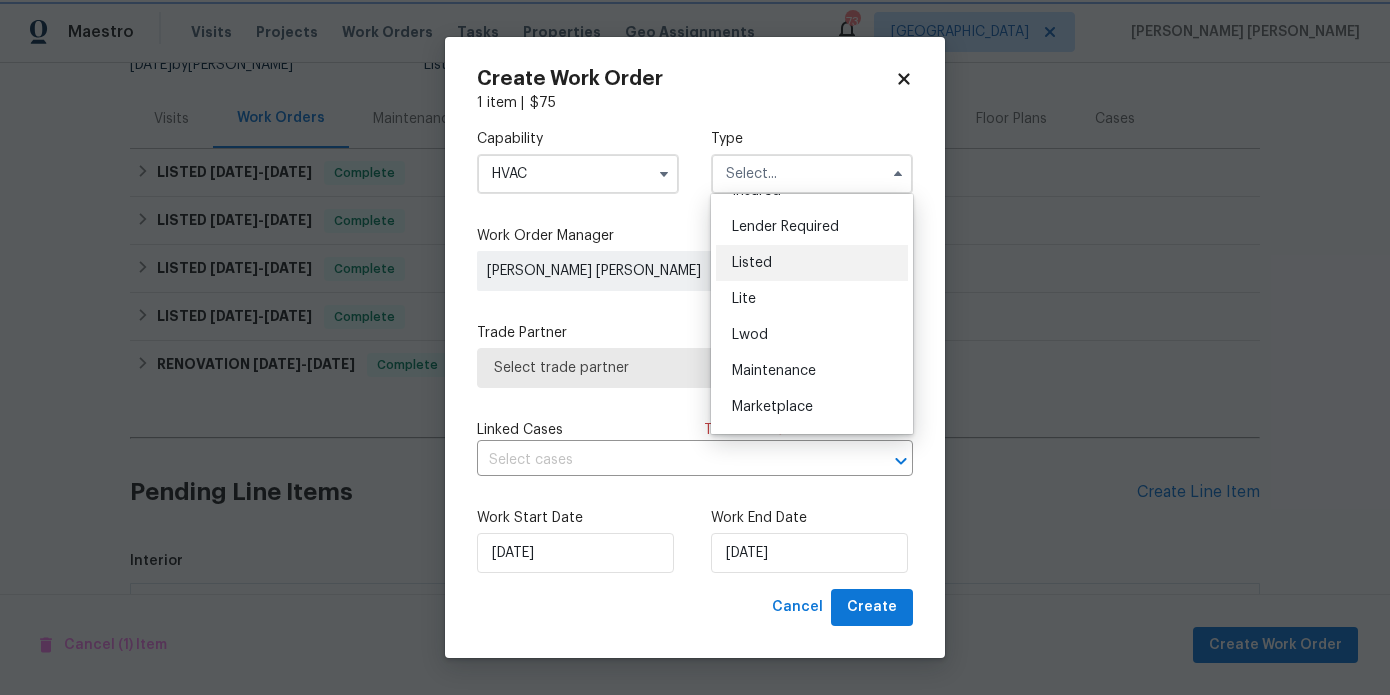 type on "Listed" 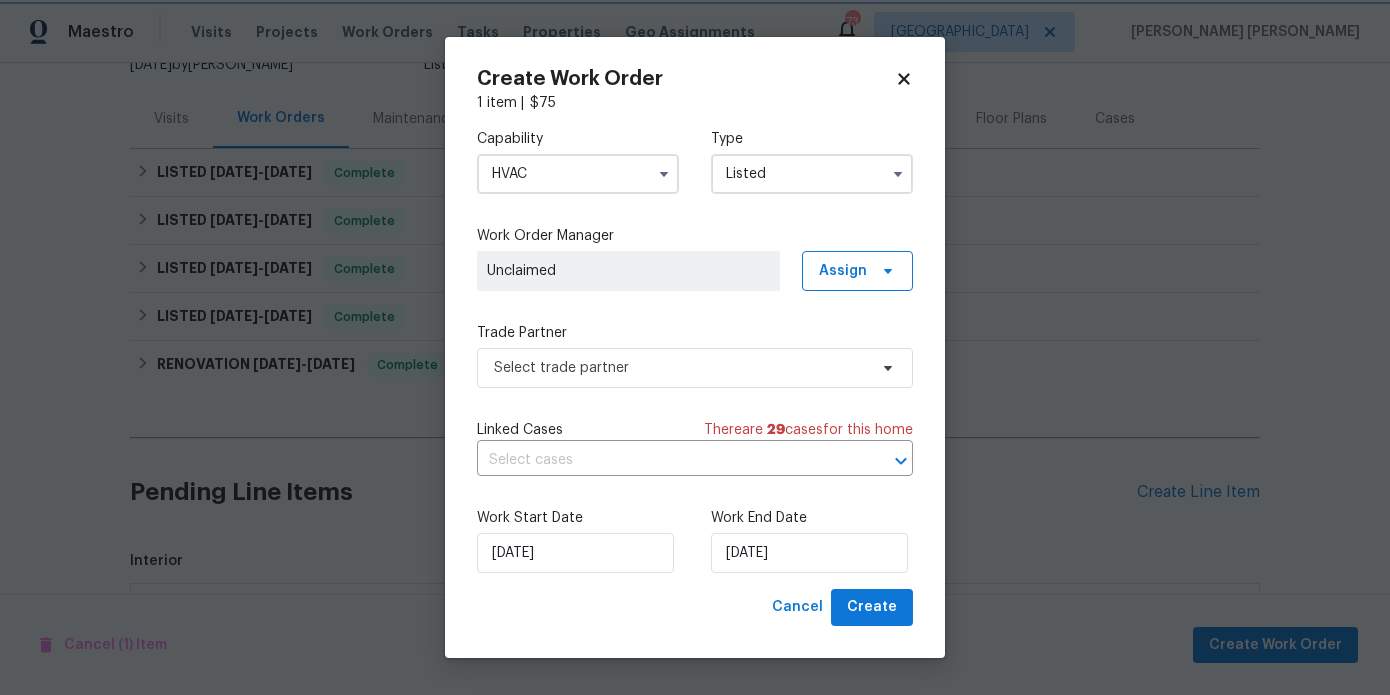 scroll, scrollTop: 0, scrollLeft: 0, axis: both 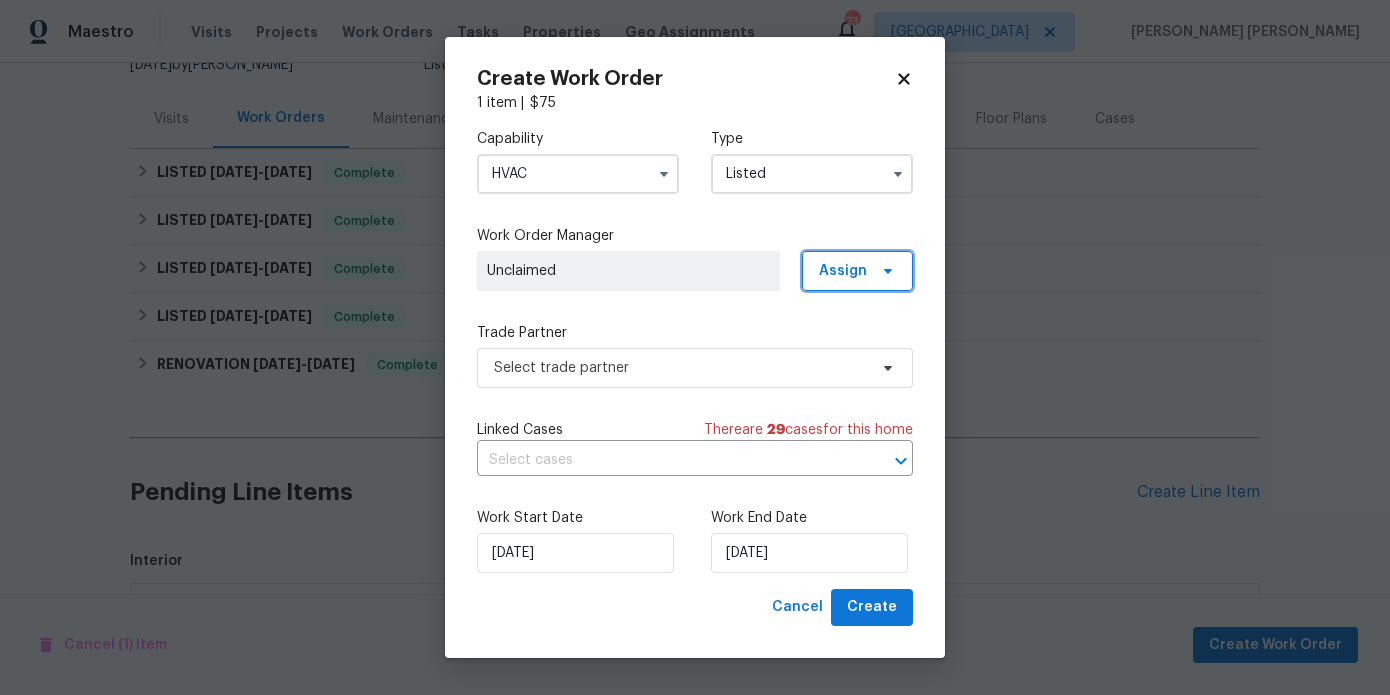 click on "Assign" at bounding box center (857, 271) 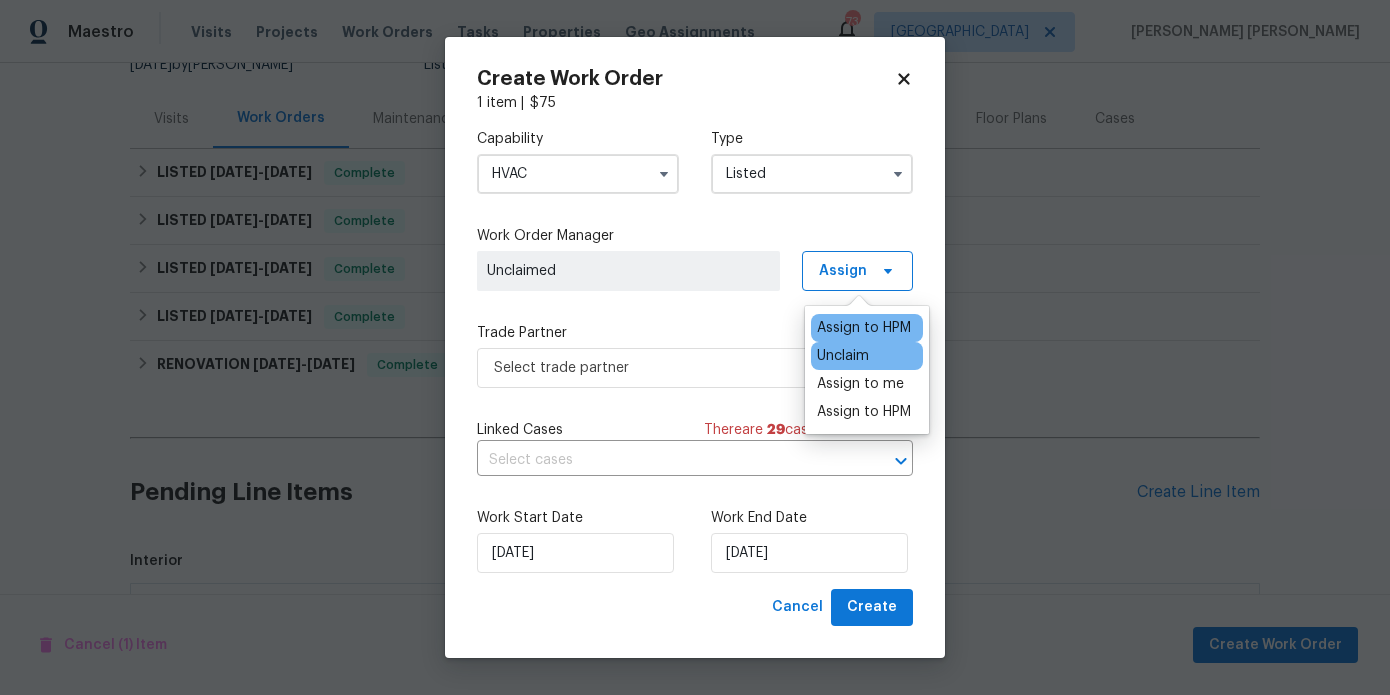 click on "Assign to HPM" at bounding box center [864, 328] 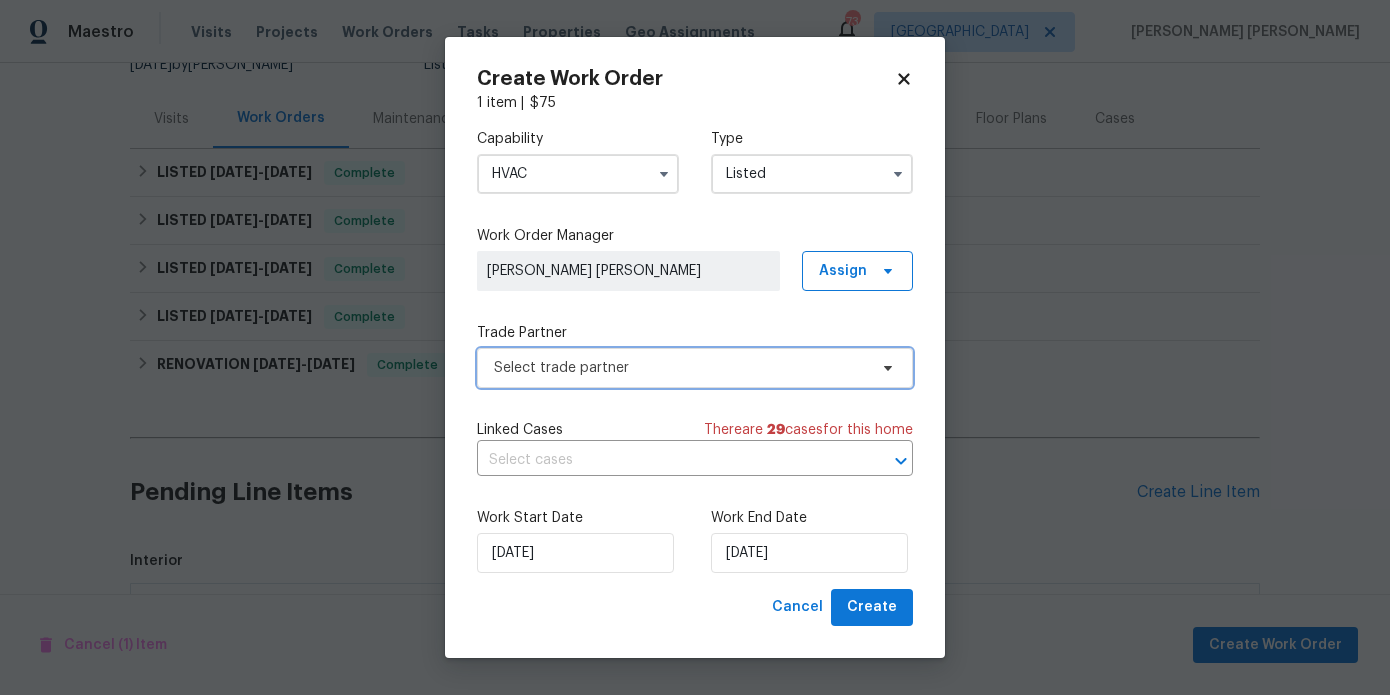 click on "Select trade partner" at bounding box center [695, 368] 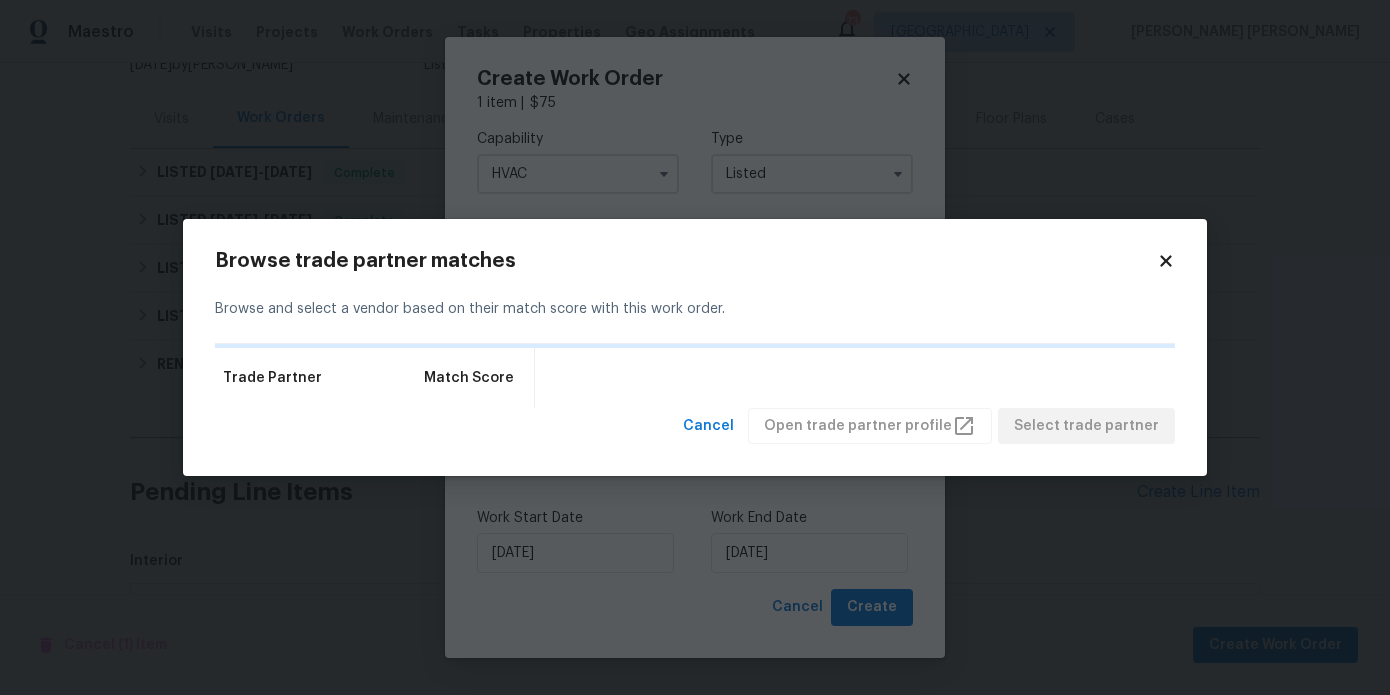 click 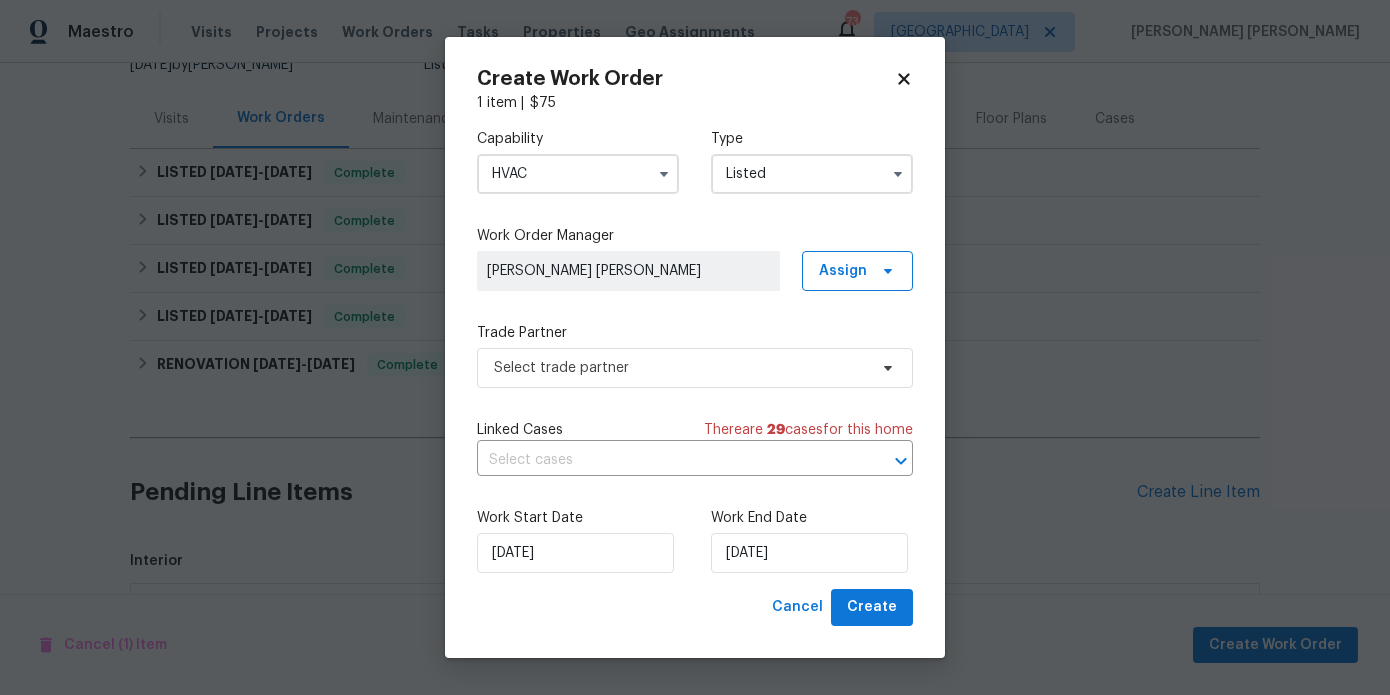 click on "HVAC" at bounding box center [578, 174] 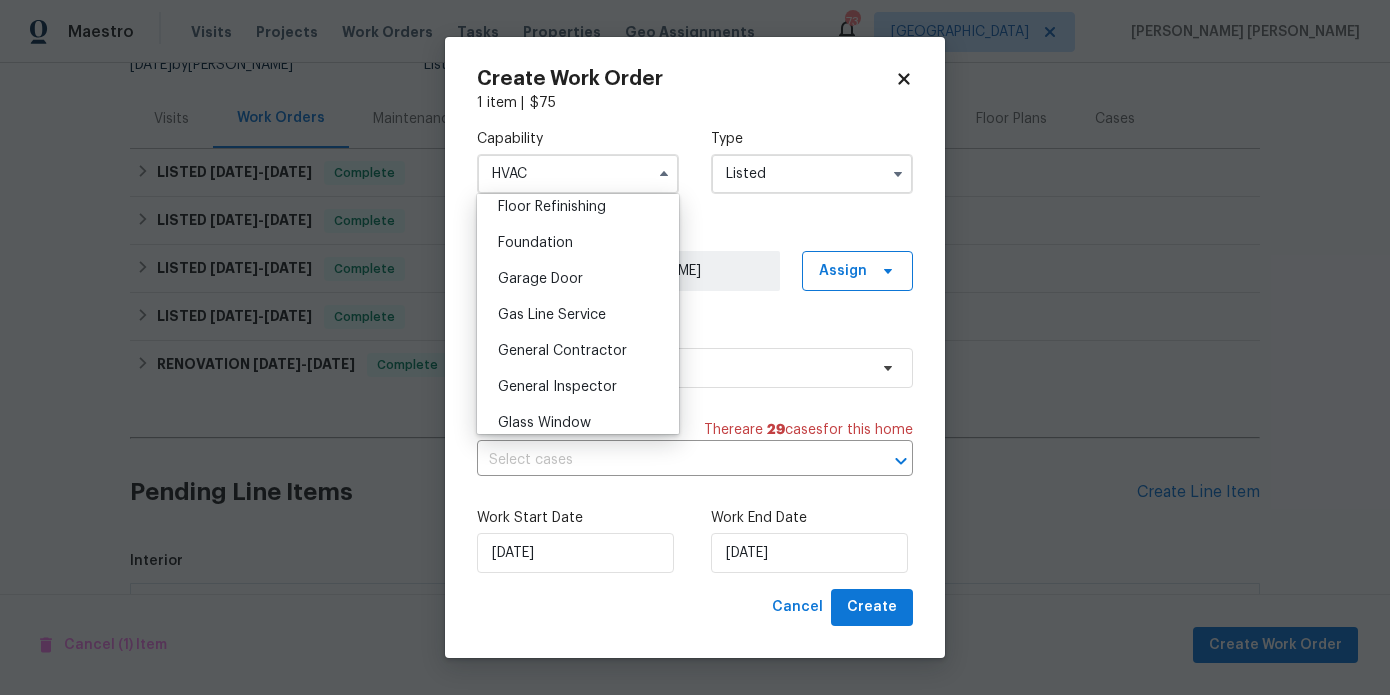 scroll, scrollTop: 825, scrollLeft: 0, axis: vertical 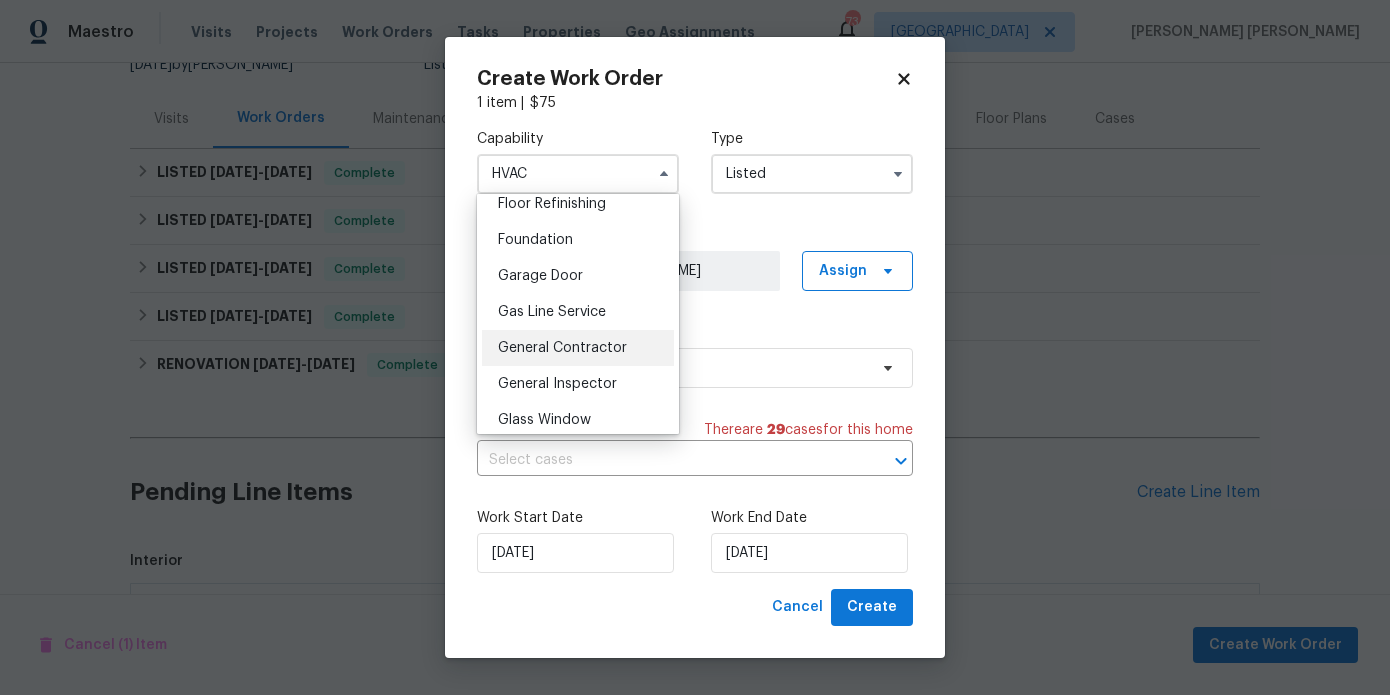 click on "General Contractor" at bounding box center [562, 348] 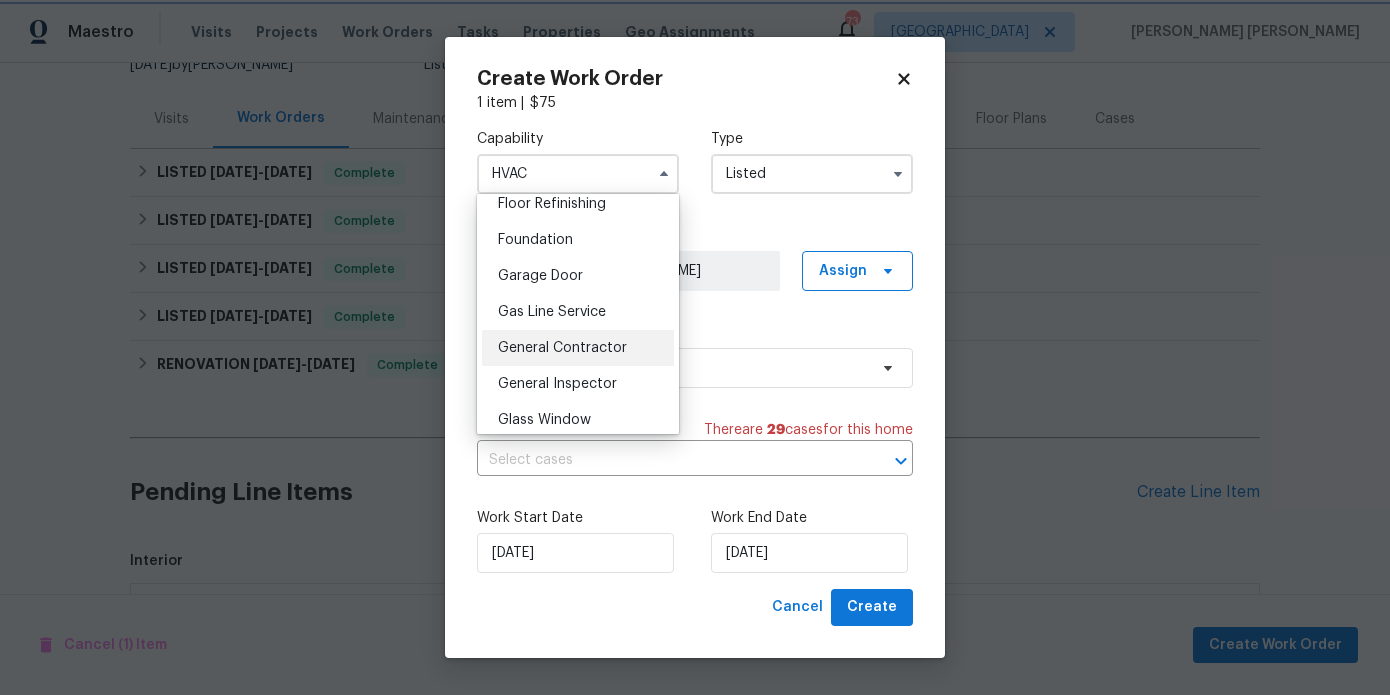 type on "General Contractor" 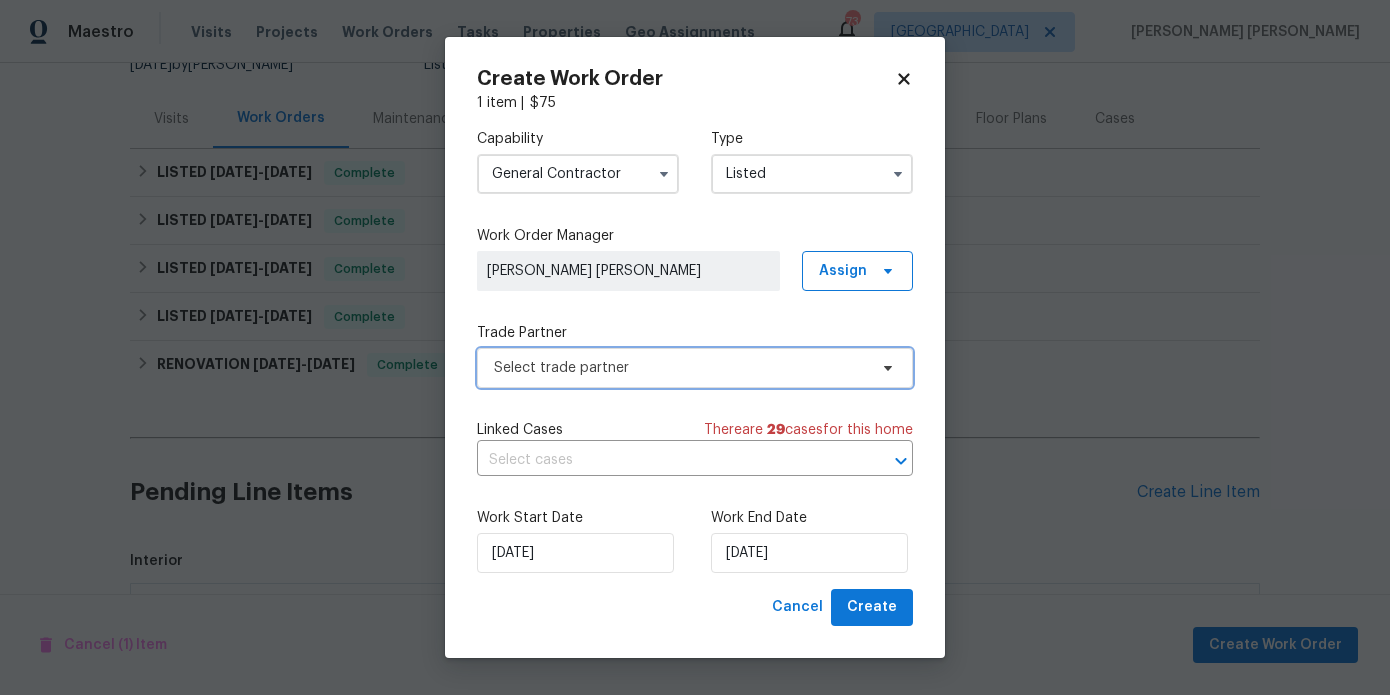click on "Select trade partner" at bounding box center [695, 368] 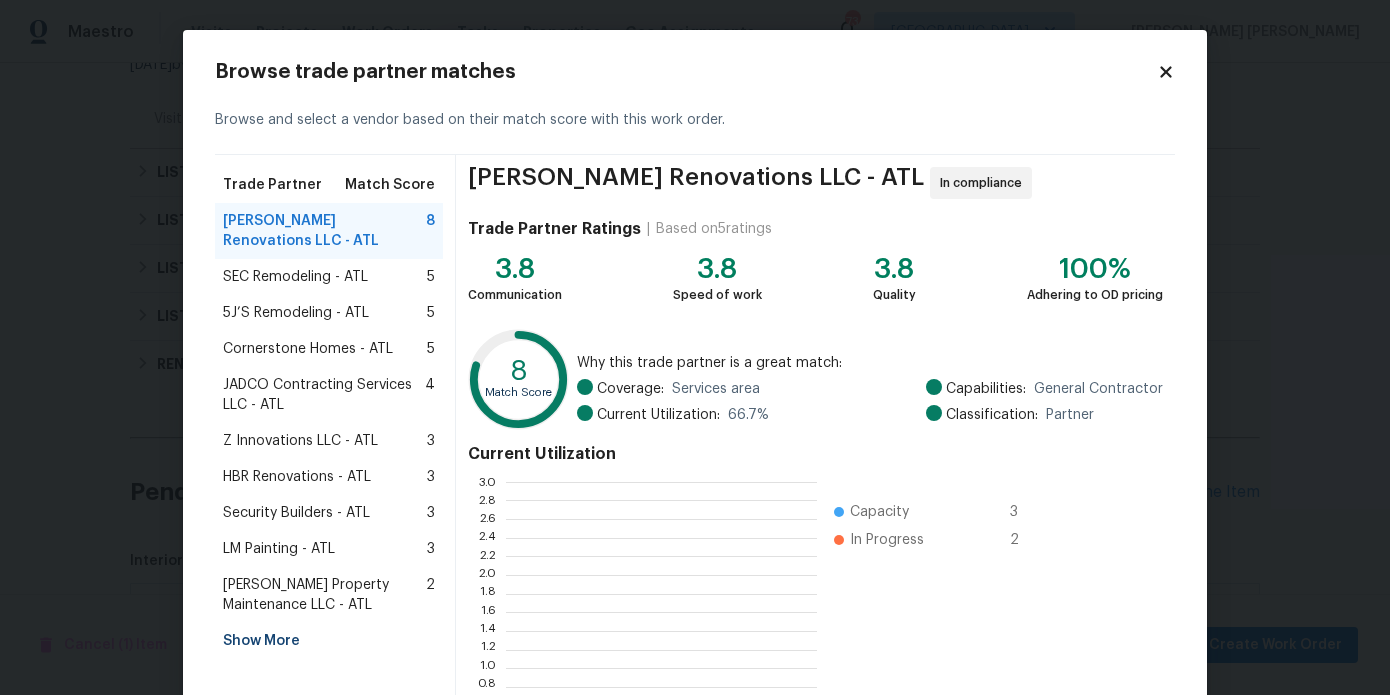 scroll, scrollTop: 2, scrollLeft: 1, axis: both 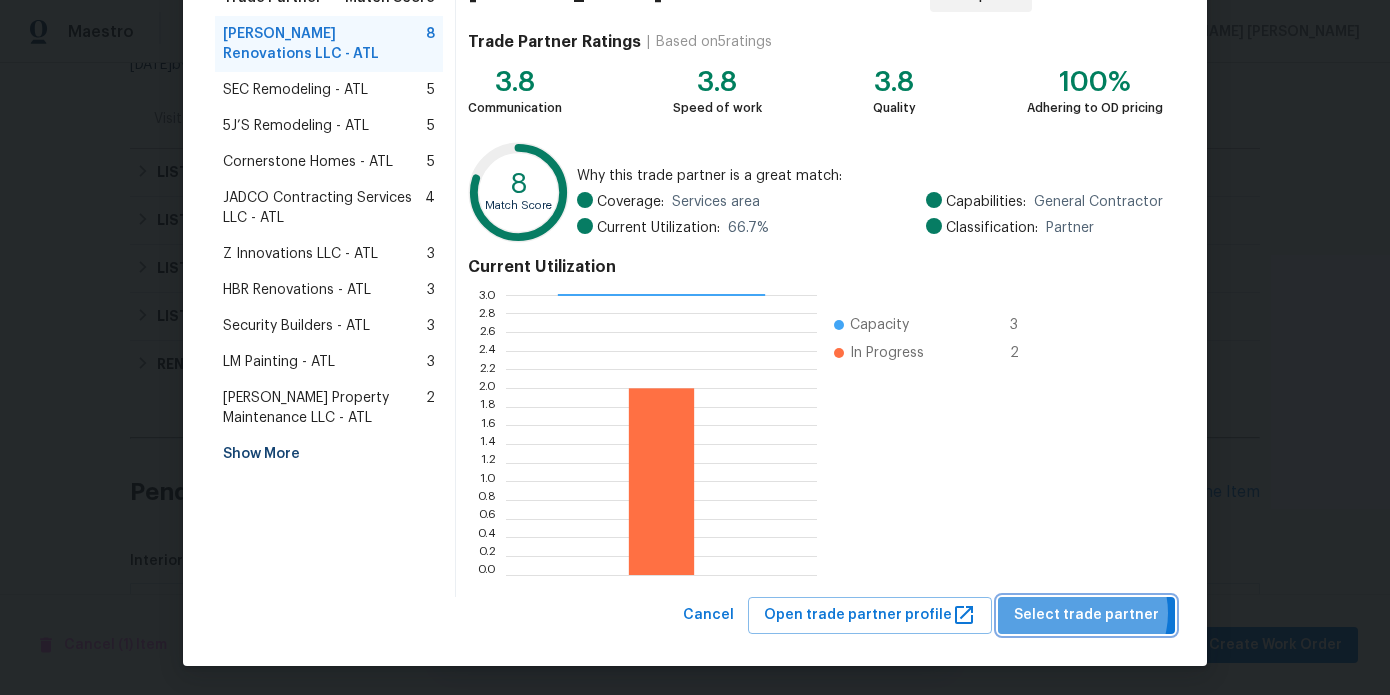 click on "Select trade partner" at bounding box center (1086, 615) 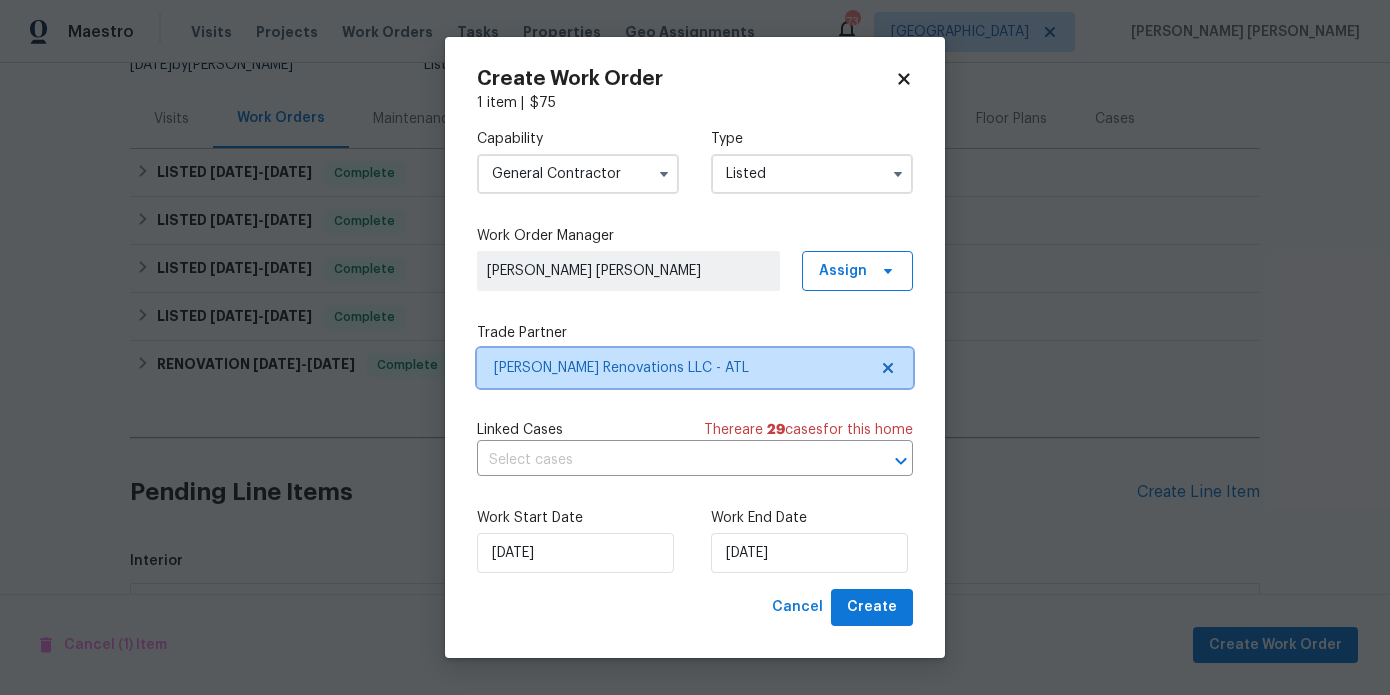 scroll, scrollTop: 0, scrollLeft: 0, axis: both 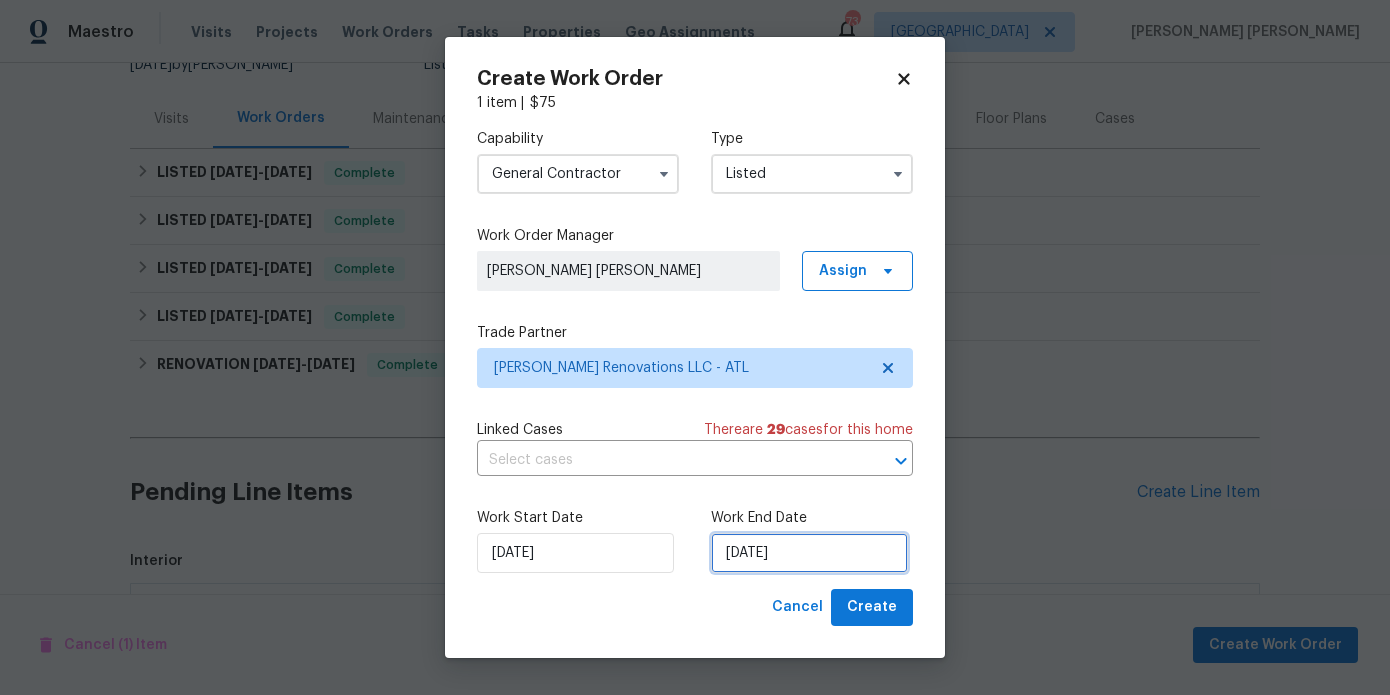 click on "7/21/2025" at bounding box center (809, 553) 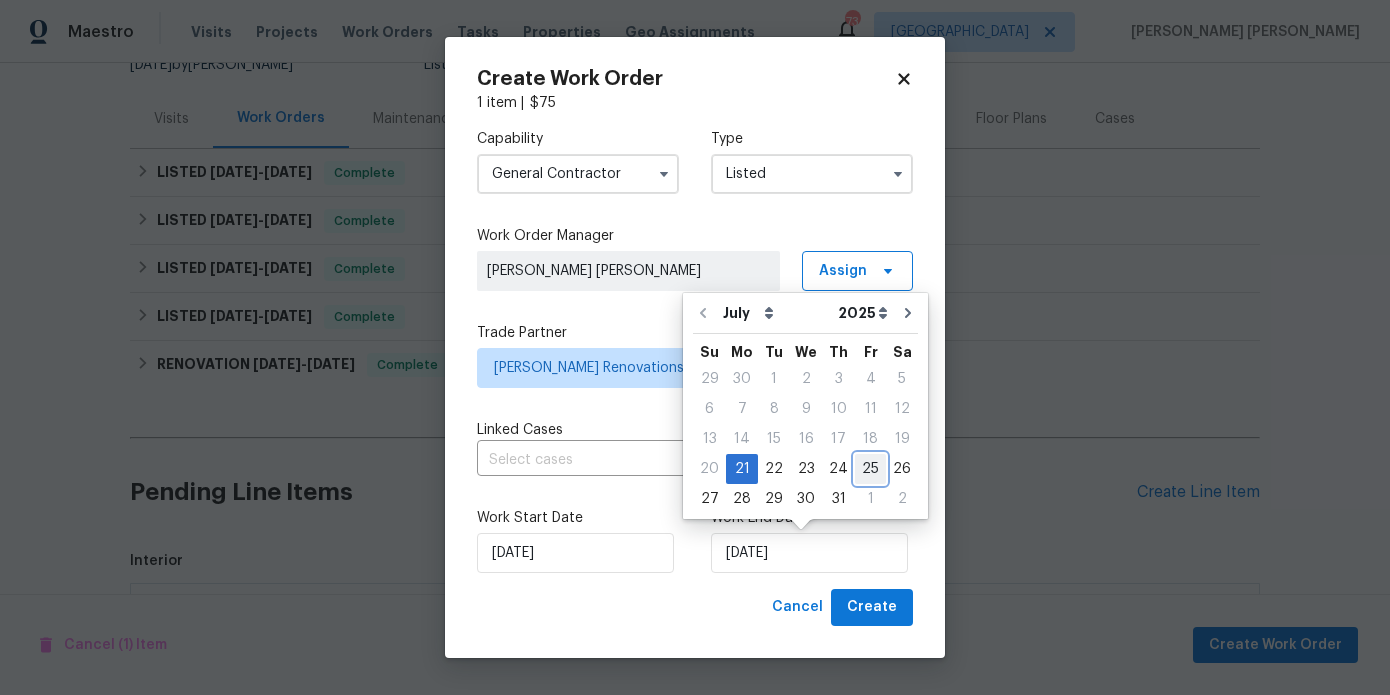 click on "25" at bounding box center (870, 469) 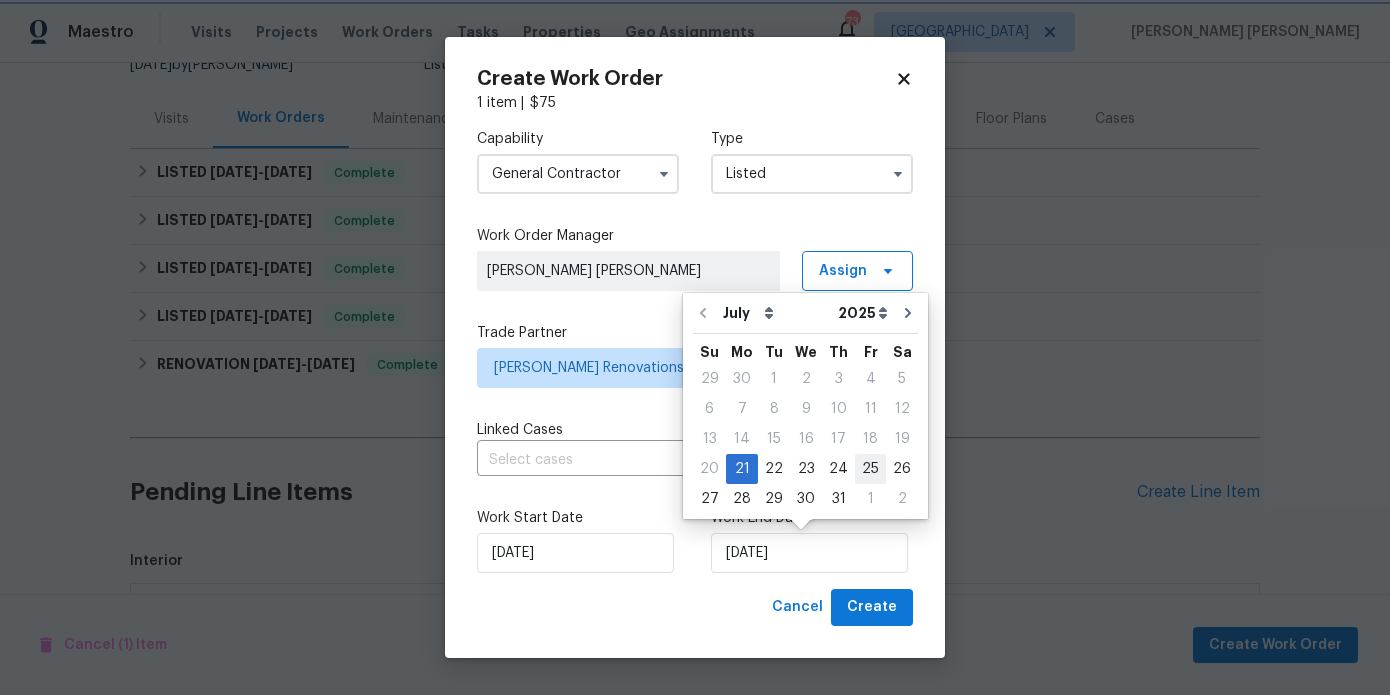 type on "7/25/2025" 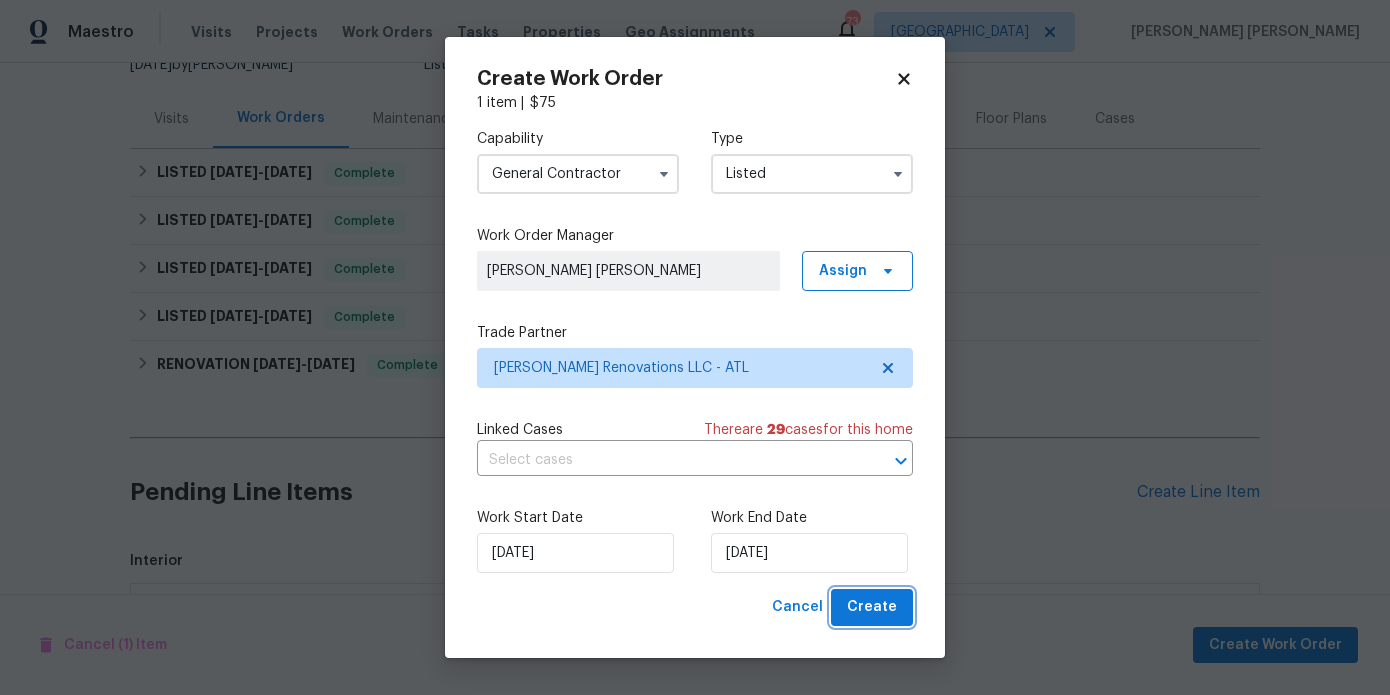 click on "Create" at bounding box center (872, 607) 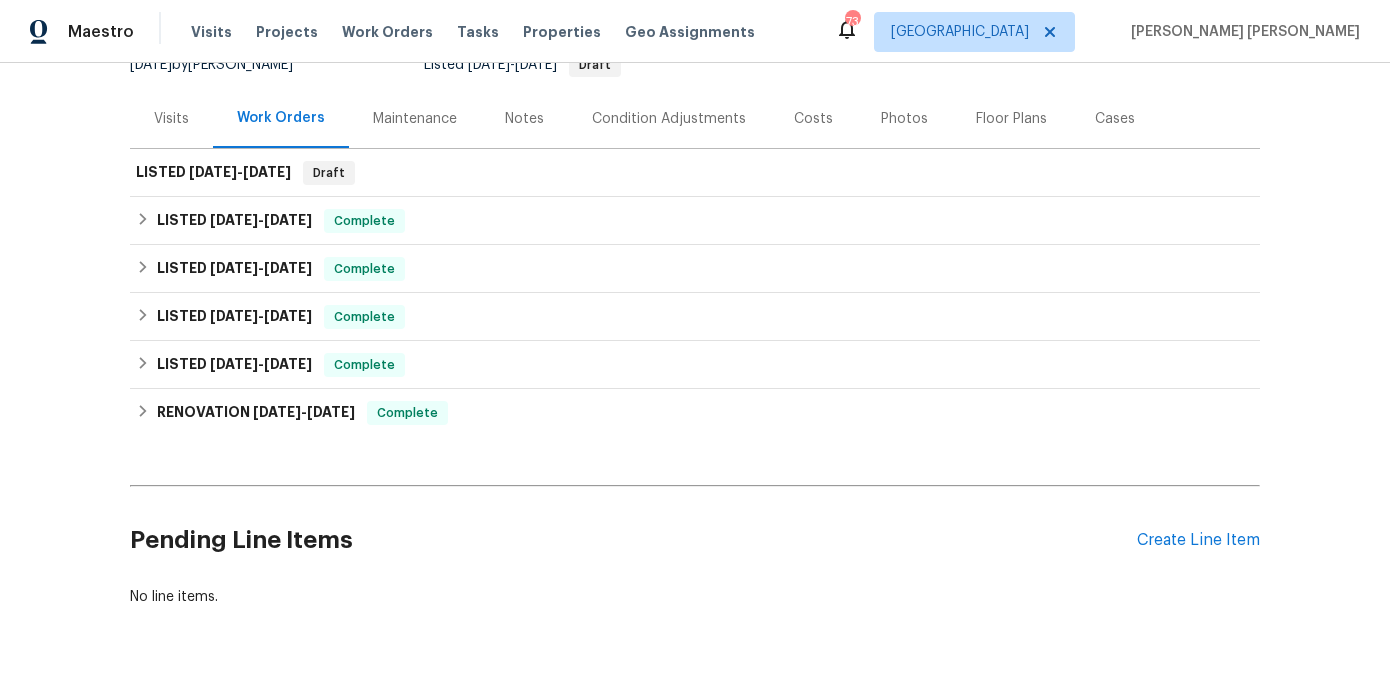 scroll, scrollTop: 0, scrollLeft: 0, axis: both 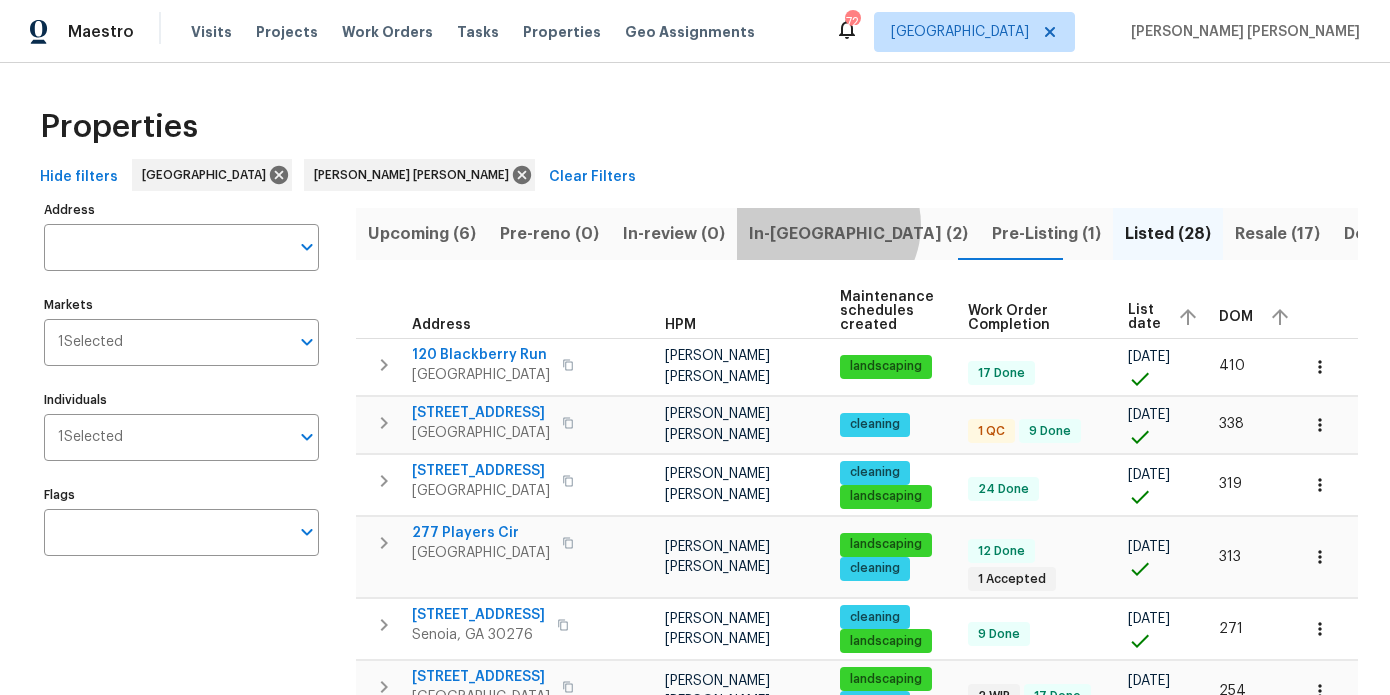 click on "In-reno (2)" at bounding box center [858, 234] 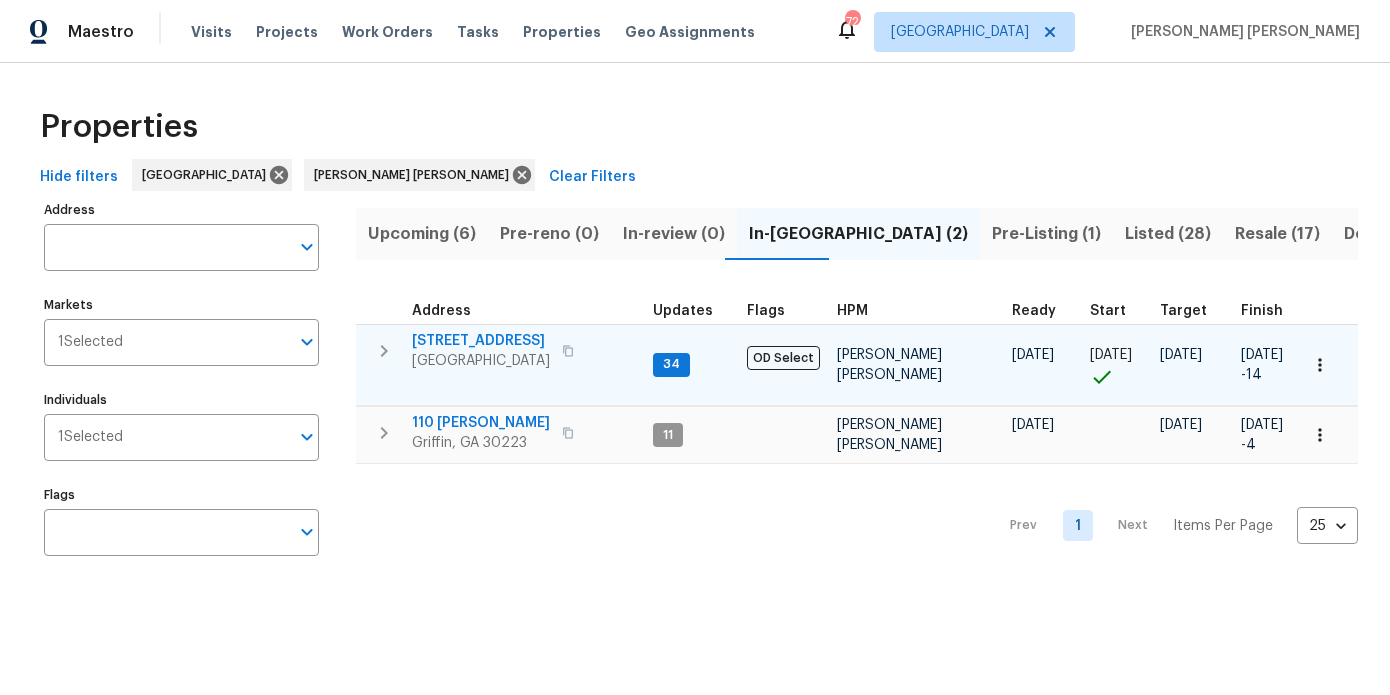 click at bounding box center [568, 351] 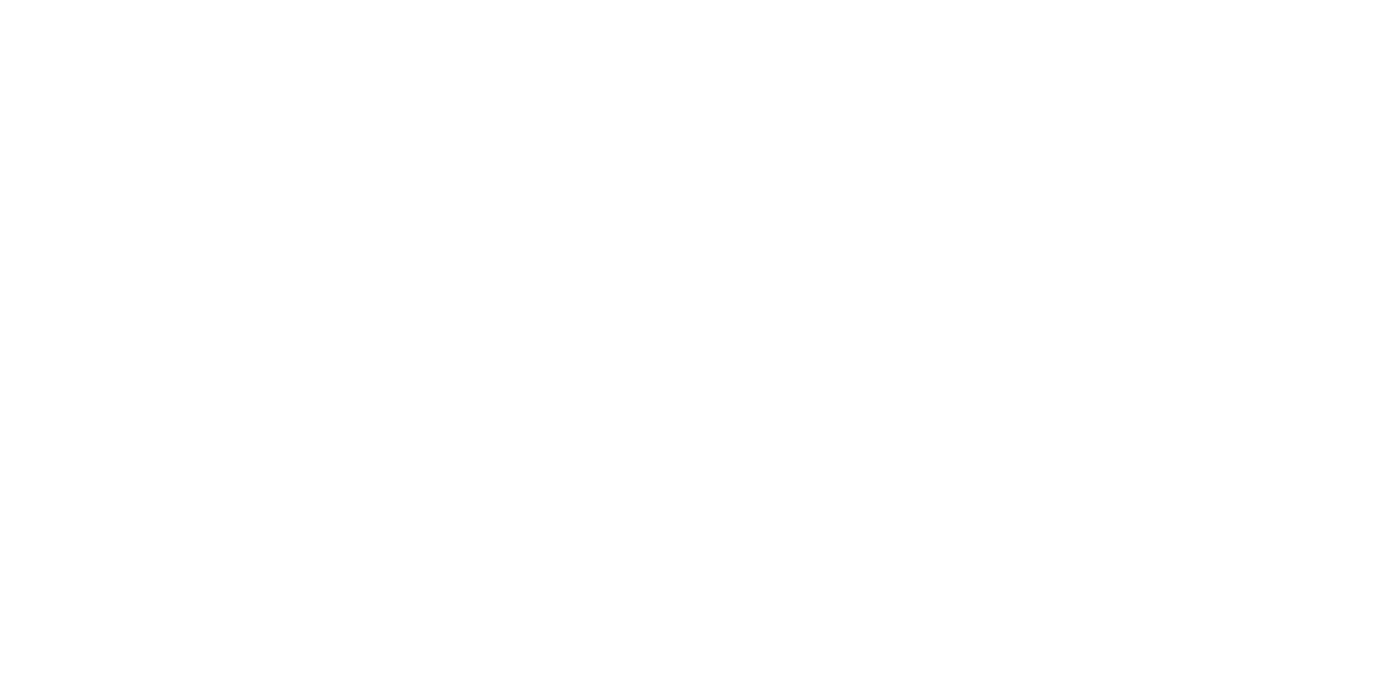 scroll, scrollTop: 0, scrollLeft: 0, axis: both 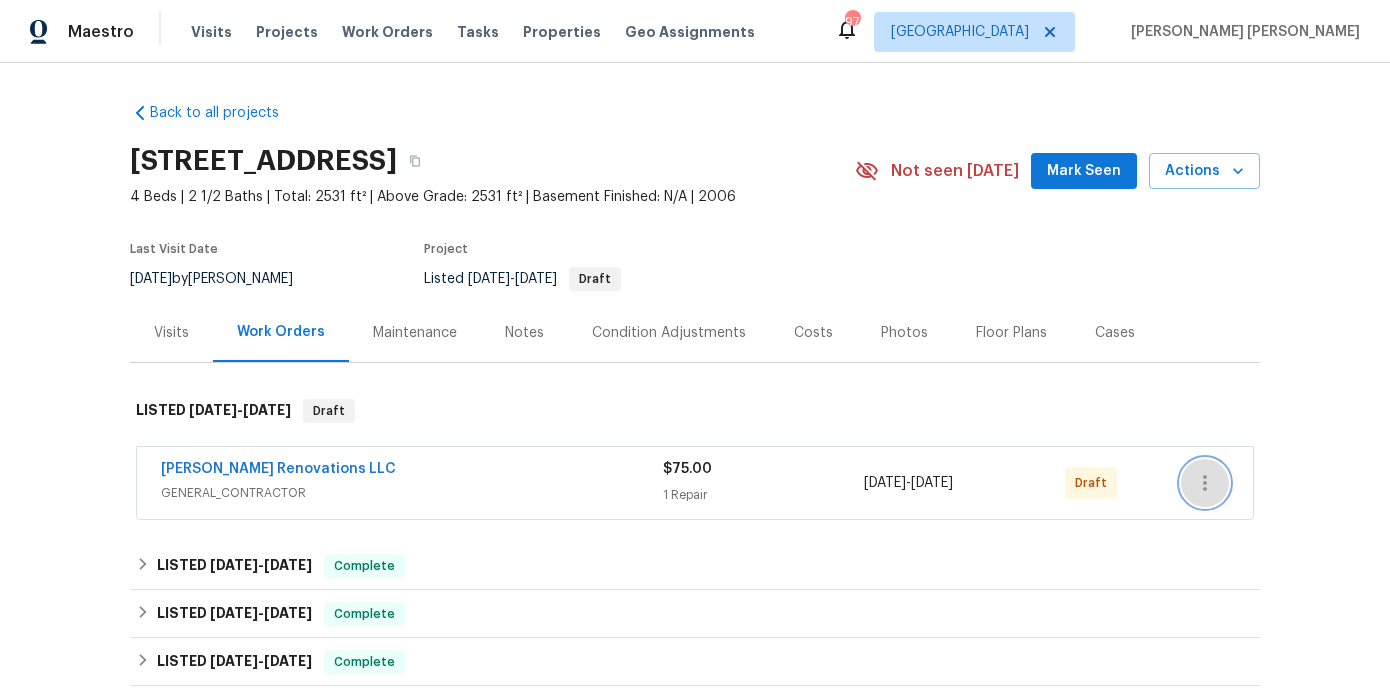 click 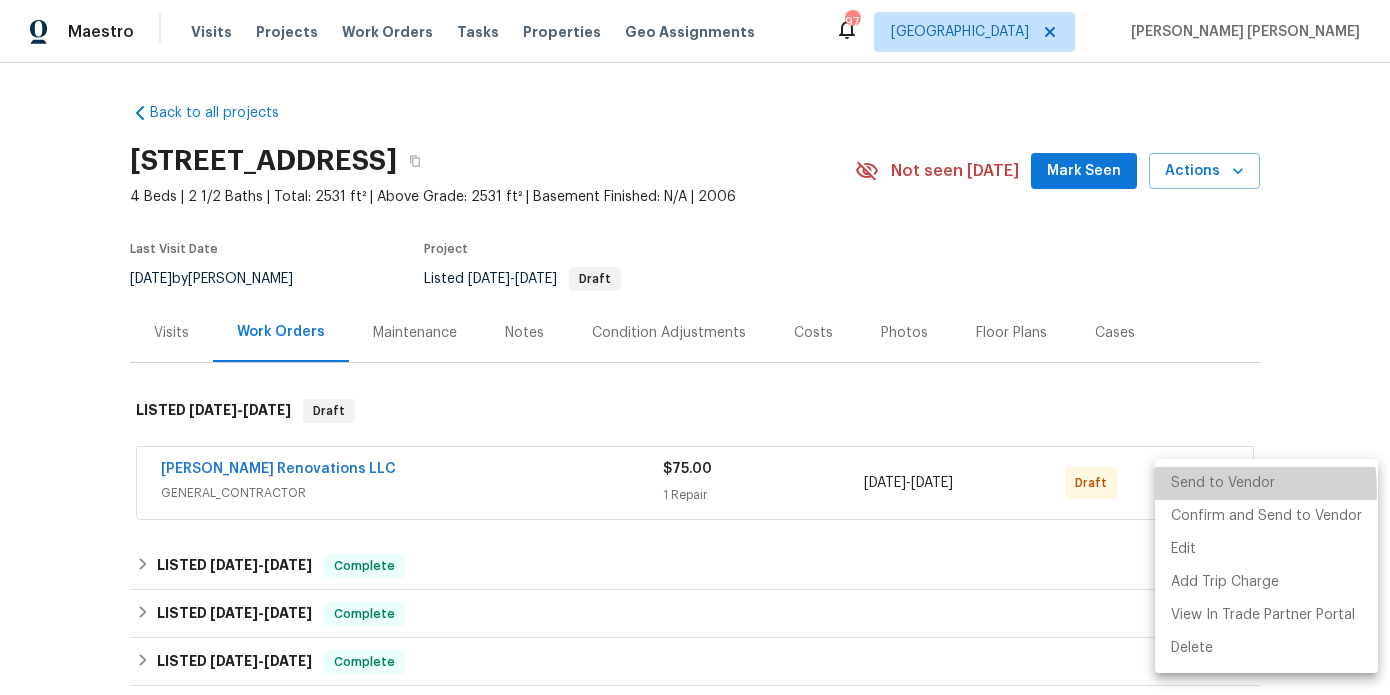 click on "Send to Vendor" at bounding box center [1266, 483] 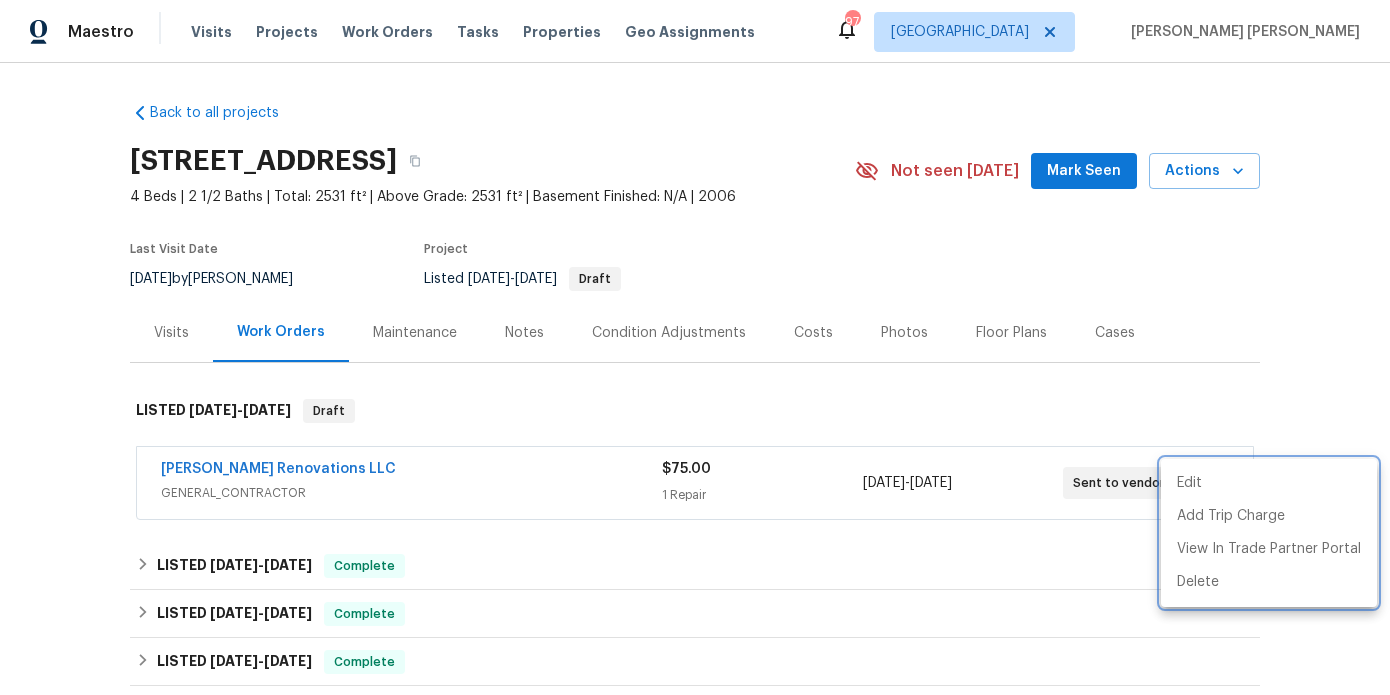 click at bounding box center [695, 347] 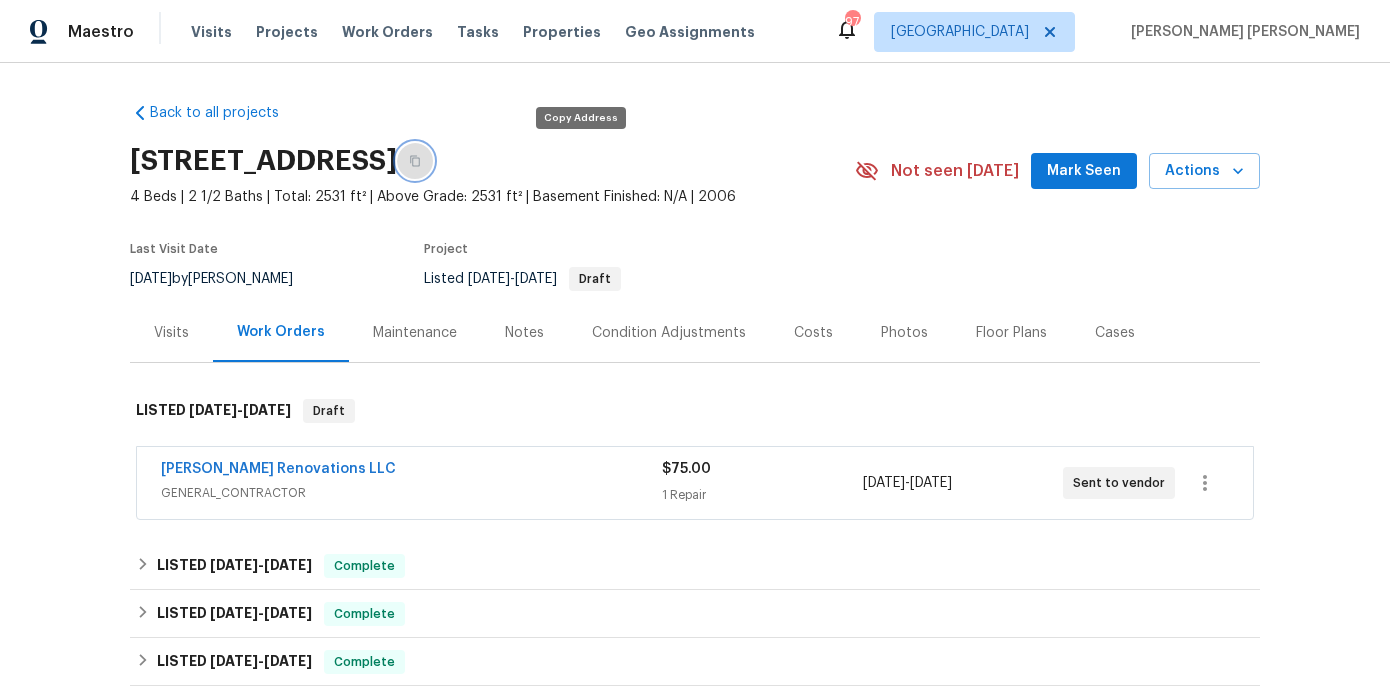 click at bounding box center [415, 161] 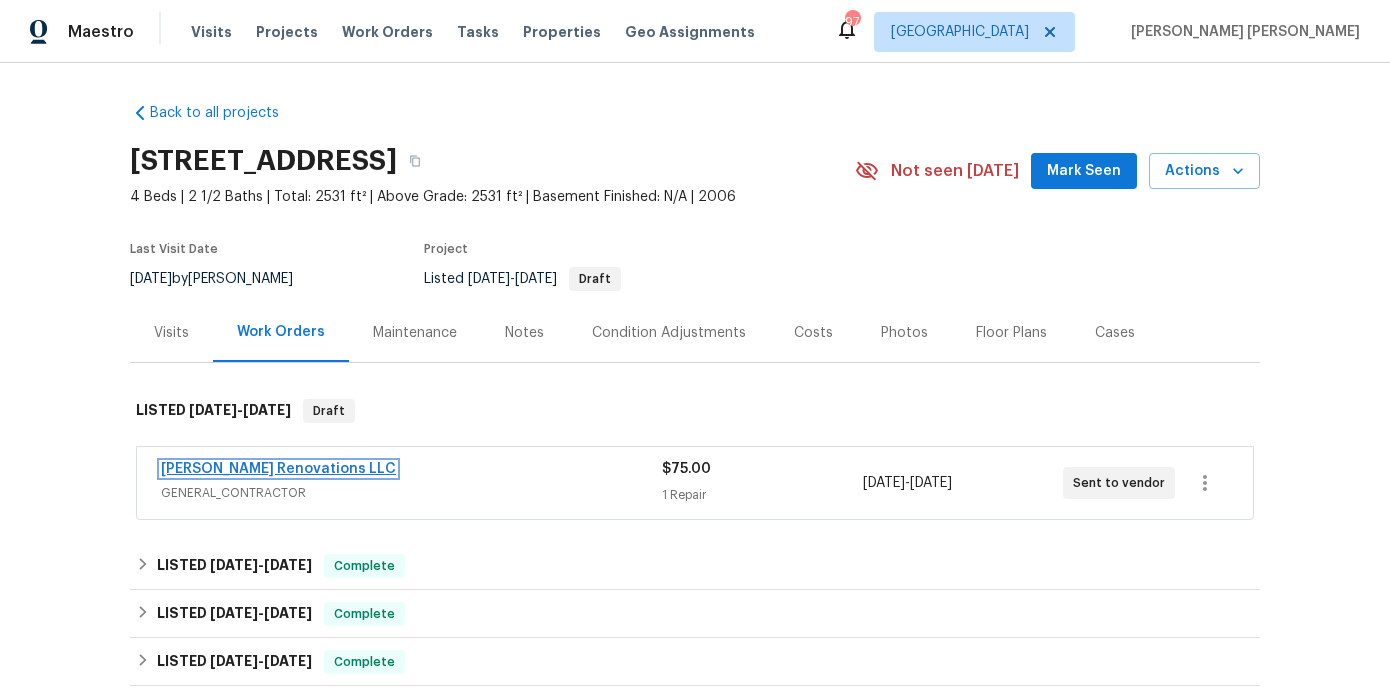 click on "Aseem Renovations LLC" at bounding box center (278, 469) 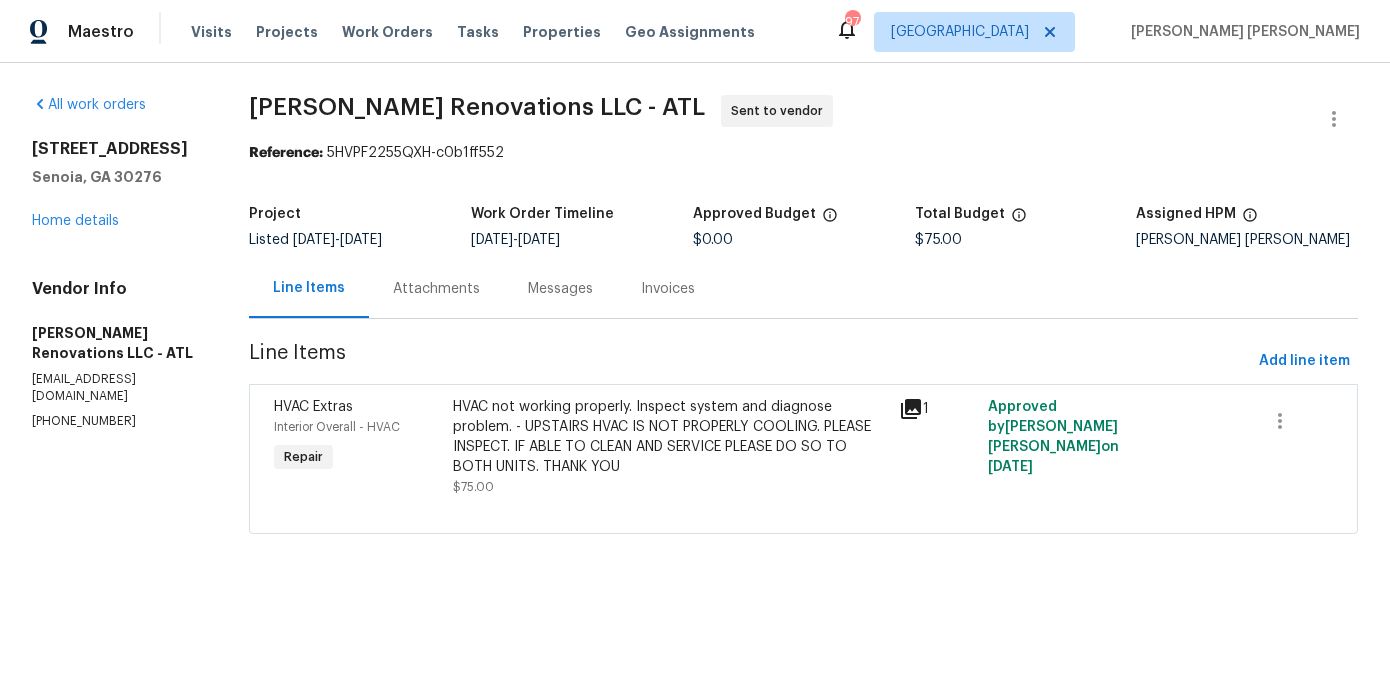 click on "Messages" at bounding box center [560, 289] 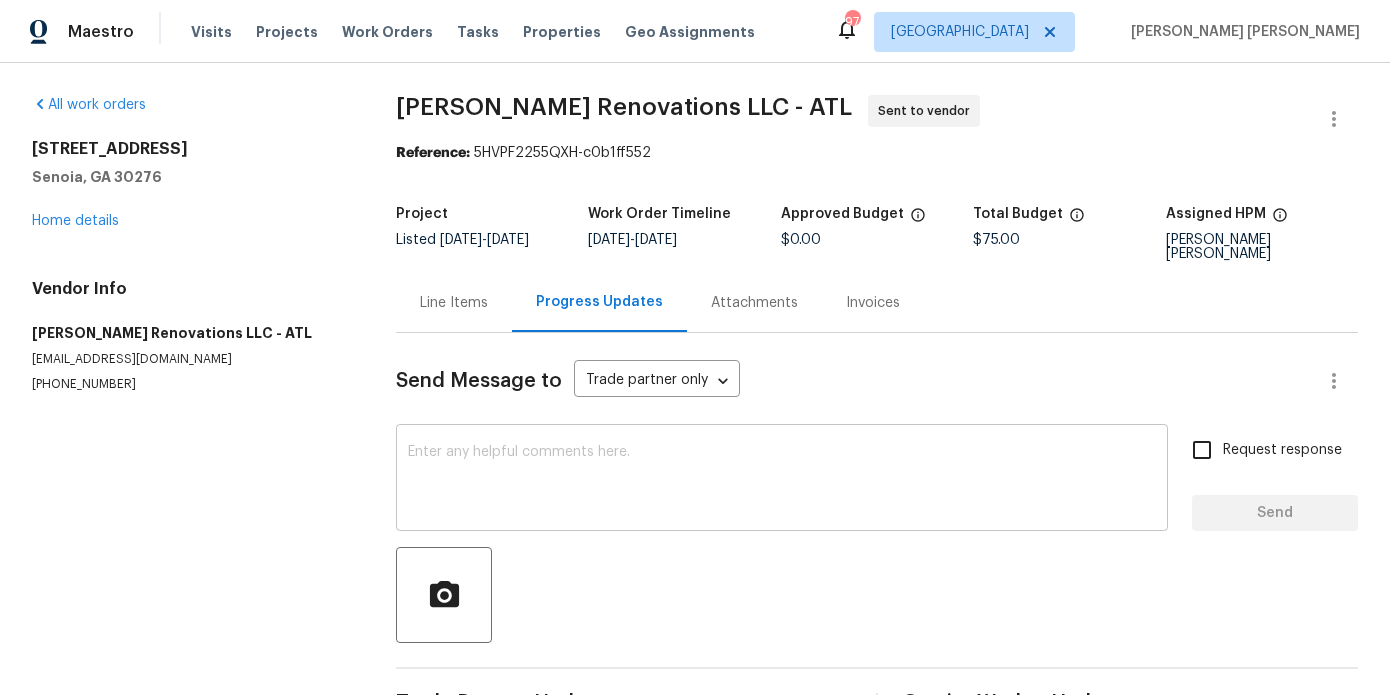 click at bounding box center [782, 480] 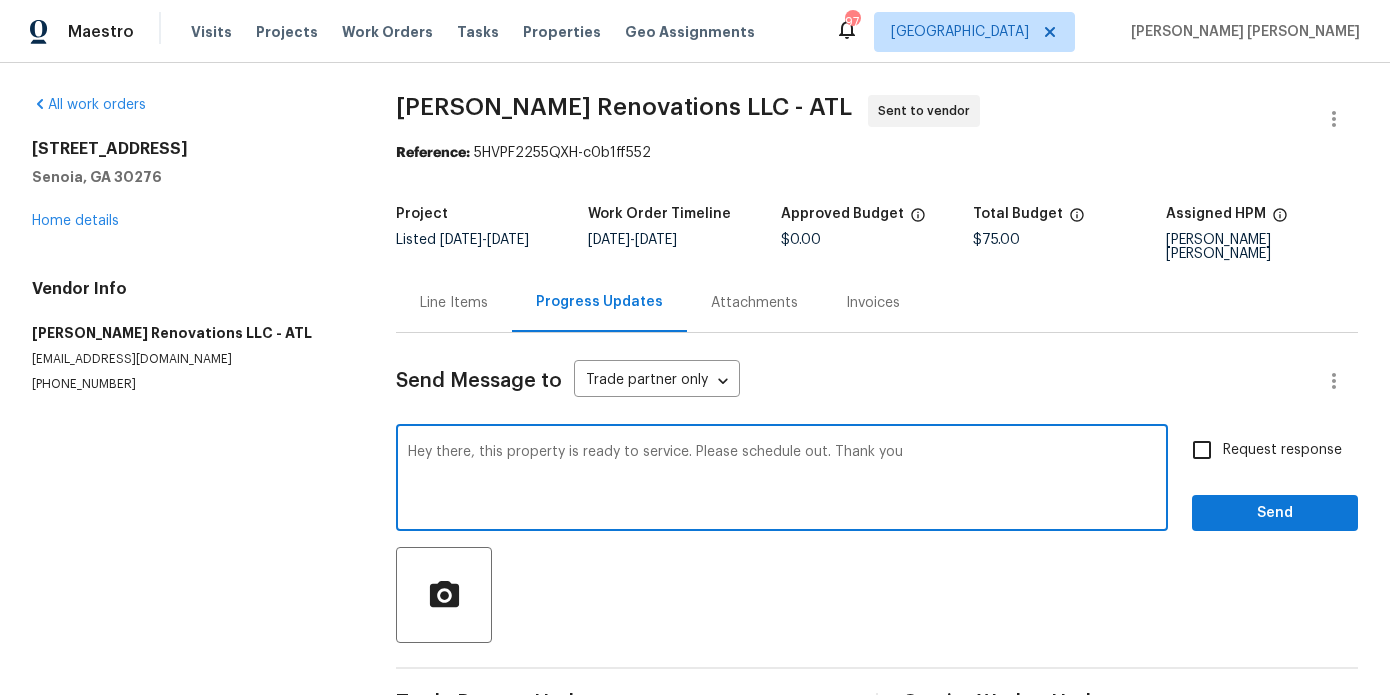 type on "Hey there, this property is ready to service. Please schedule out. Thank you" 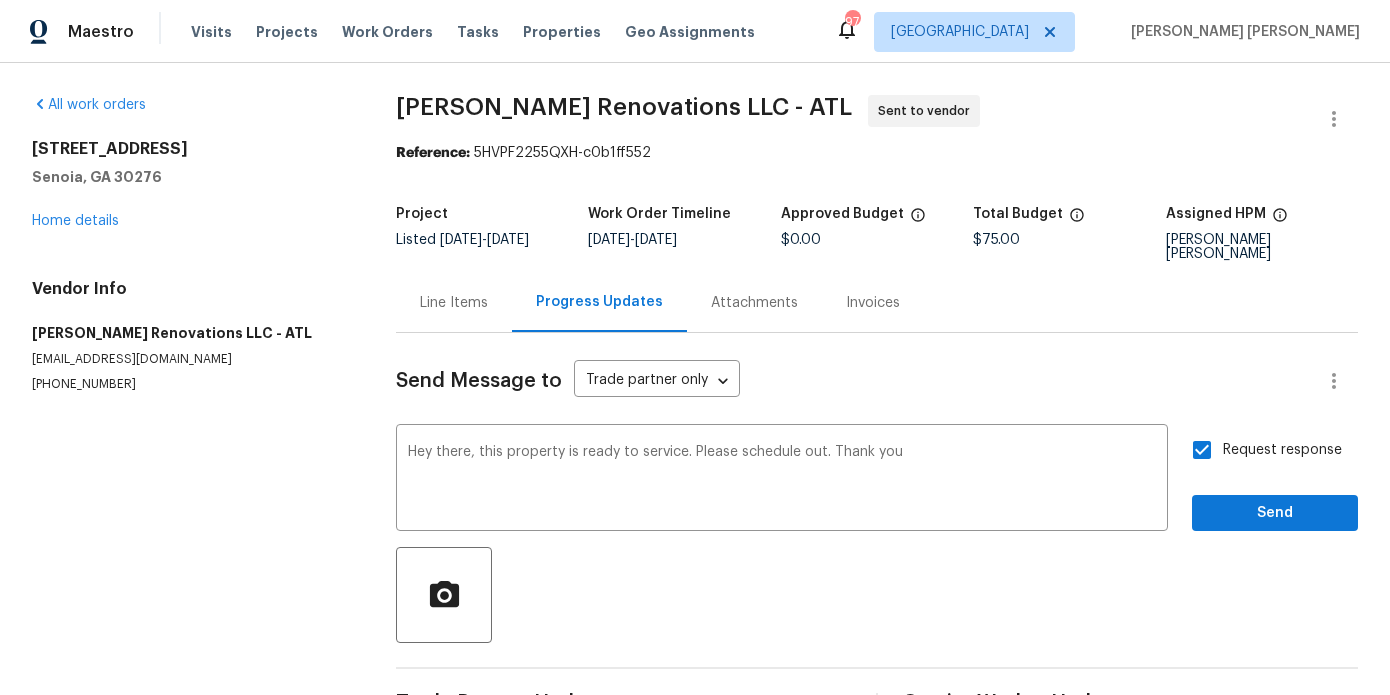 click on "Request response Send" at bounding box center (1275, 480) 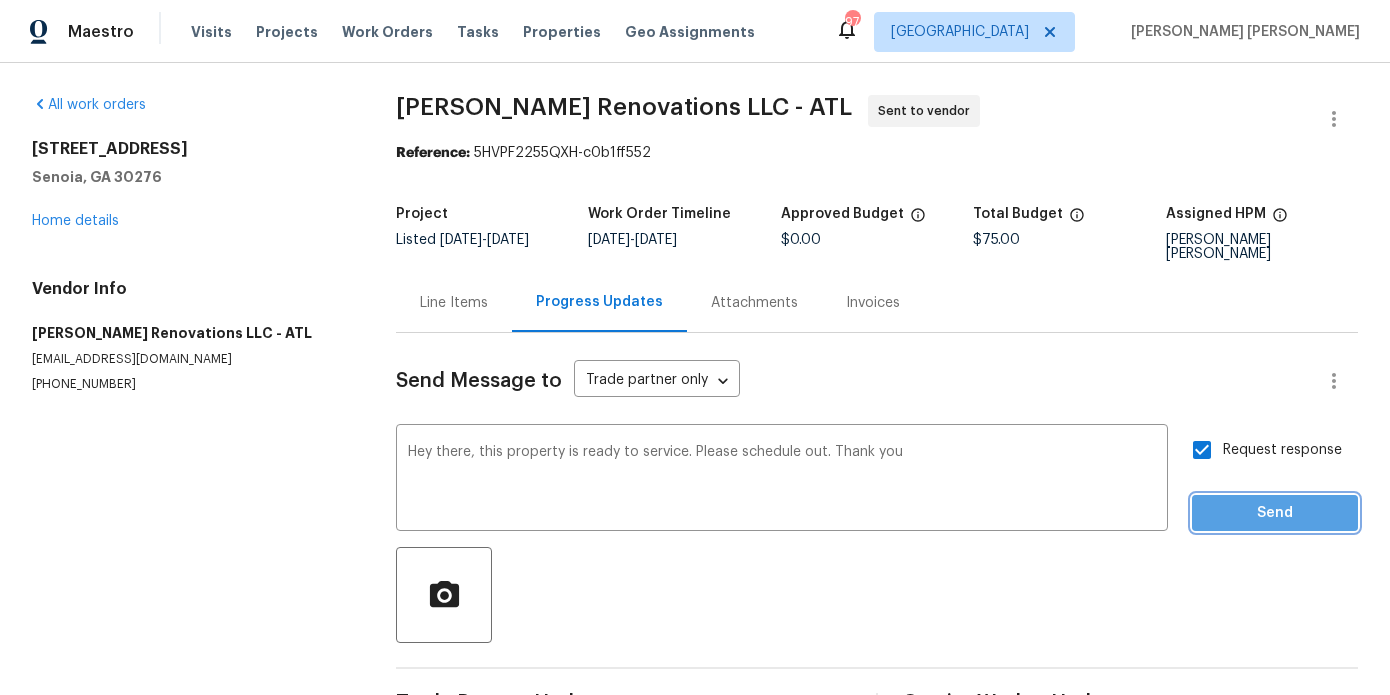 click on "Send" at bounding box center (1275, 513) 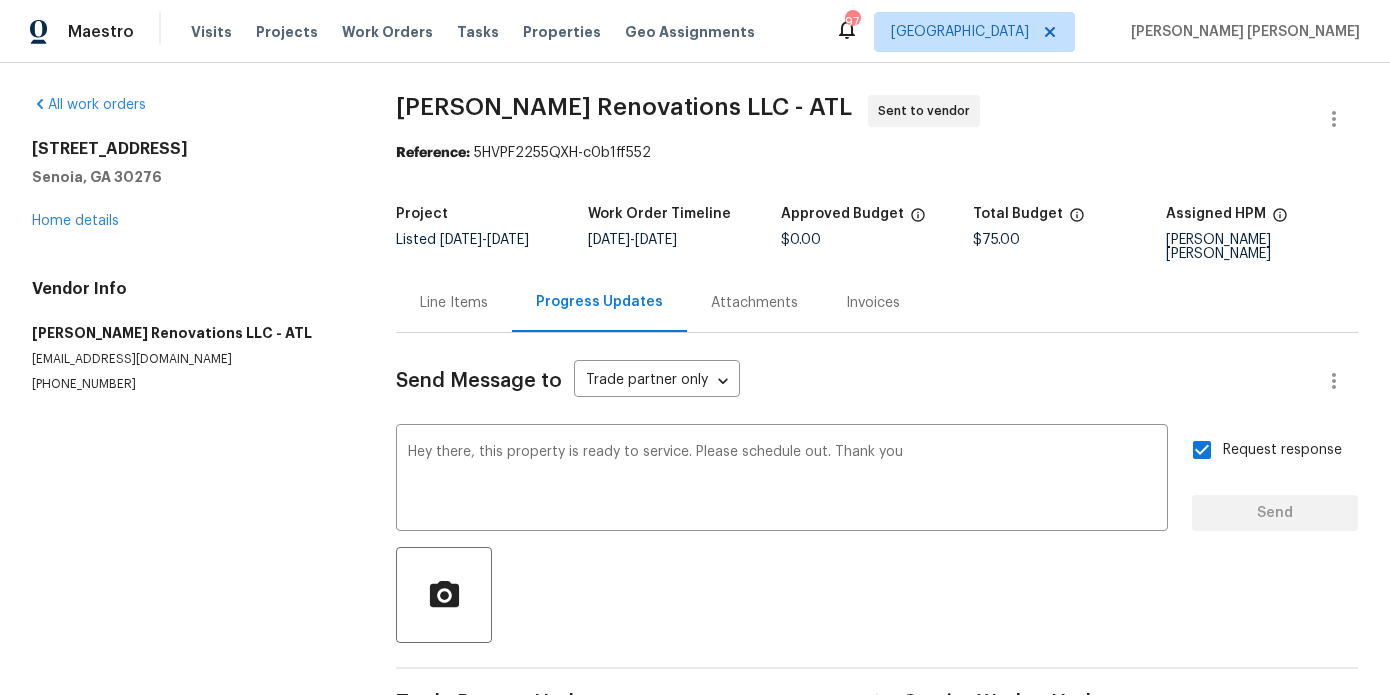 type 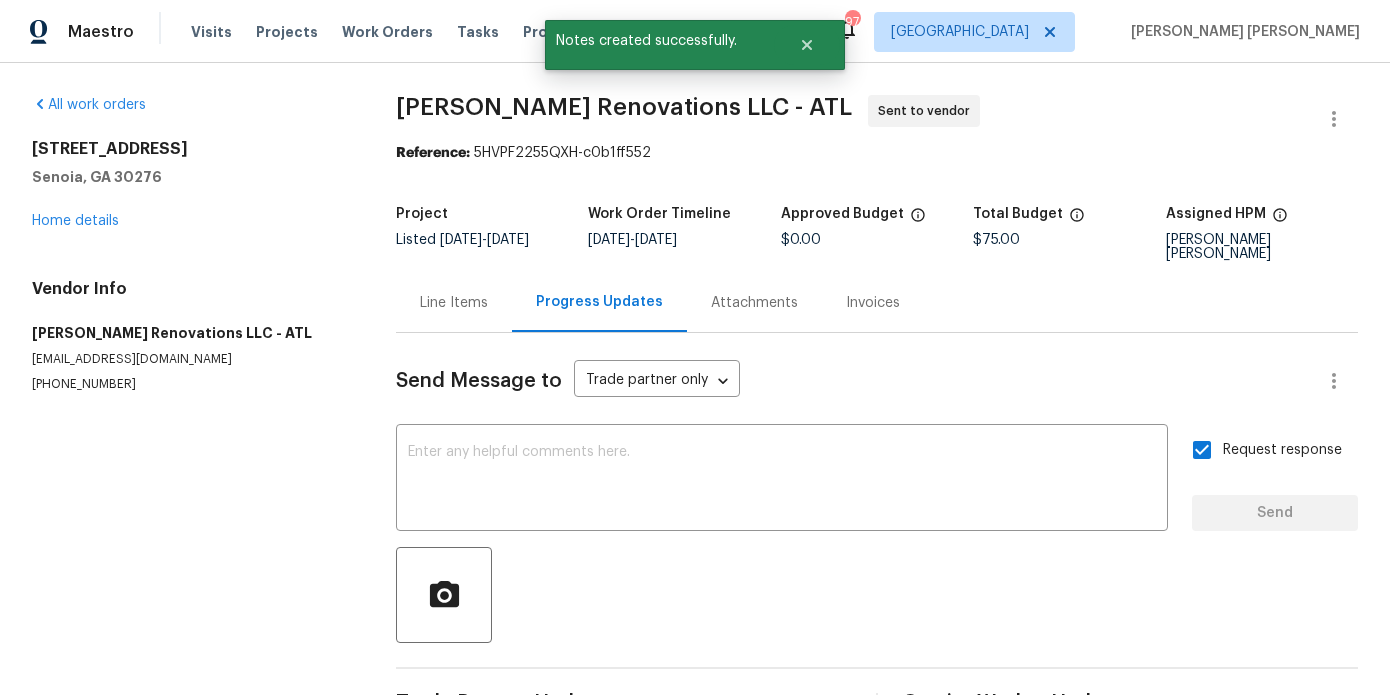 click on "All work orders 63 Couch Rd Senoia, GA 30276 Home details Vendor Info Aseem Renovations LLC - ATL aseemrenovations@gmail.com (470) 228-0501" at bounding box center [190, 244] 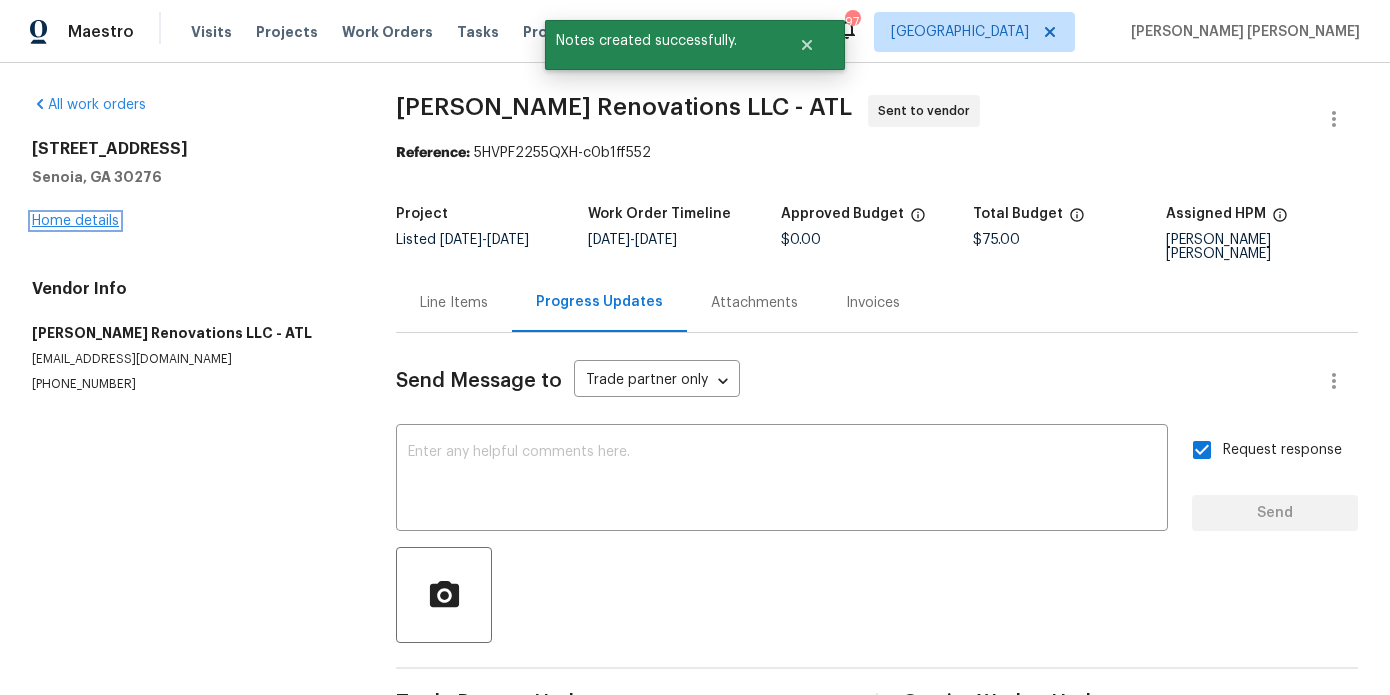 click on "Home details" at bounding box center [75, 221] 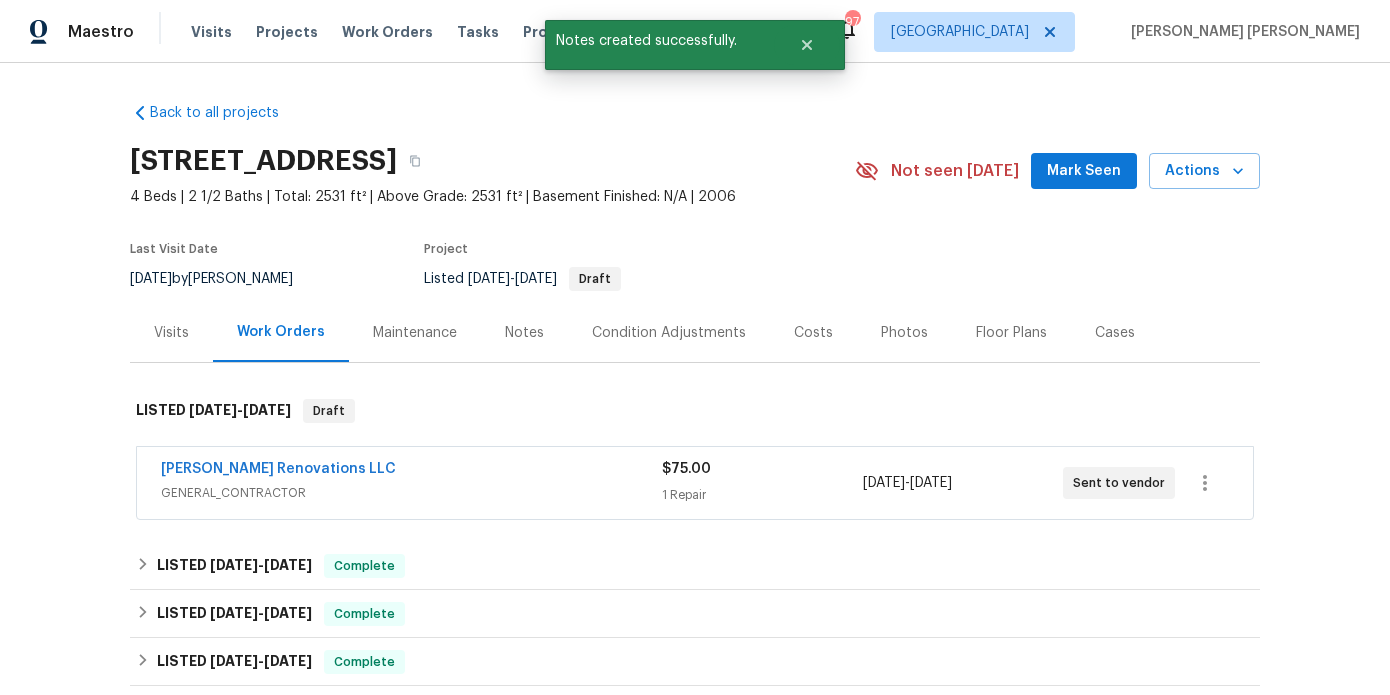 click on "Last Visit Date 5/20/2025  by  Carmen Childs   Project Listed   7/21/2025  -  7/25/2025 Draft" at bounding box center [469, 267] 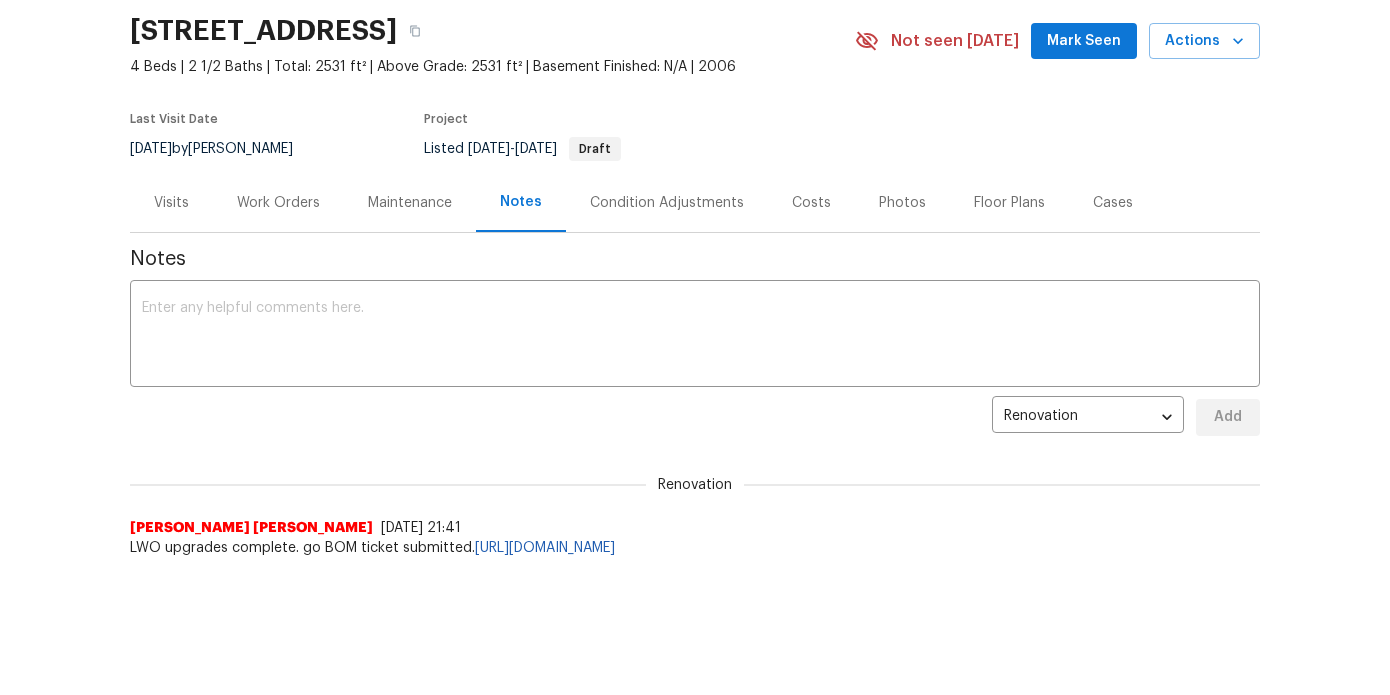 scroll, scrollTop: 195, scrollLeft: 0, axis: vertical 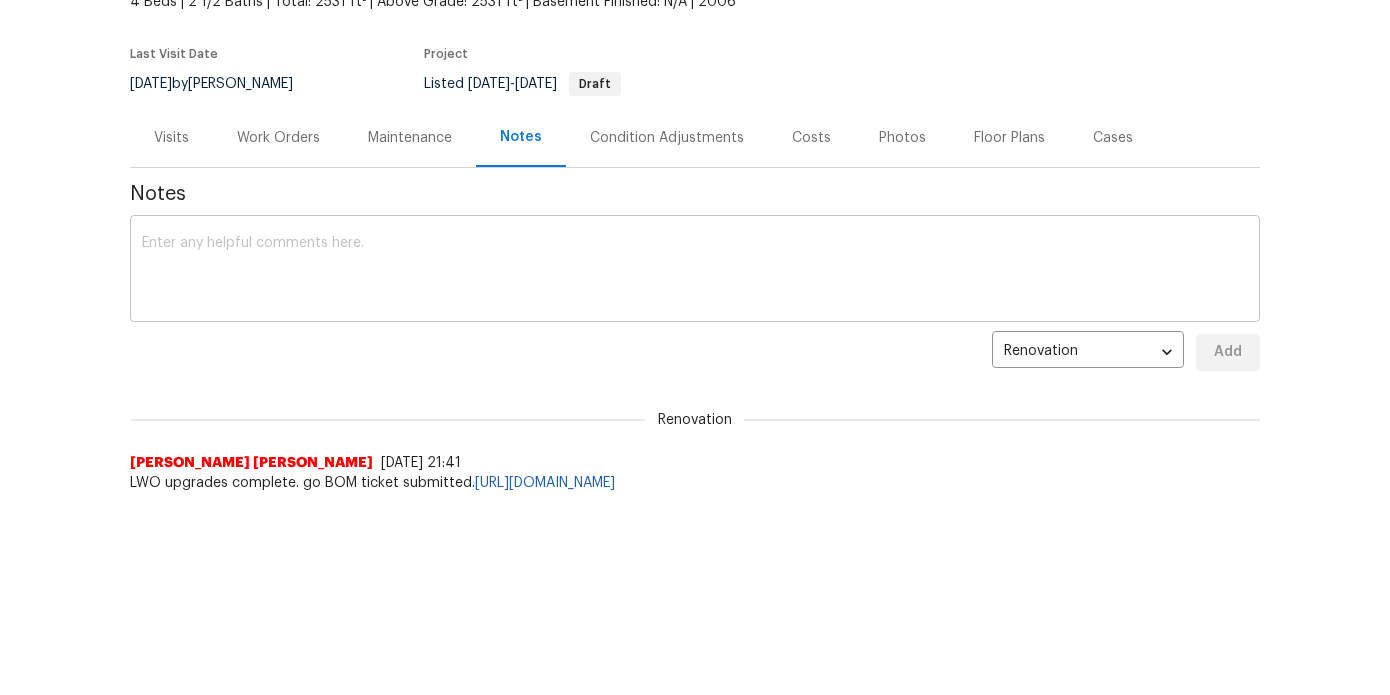 click at bounding box center [695, 271] 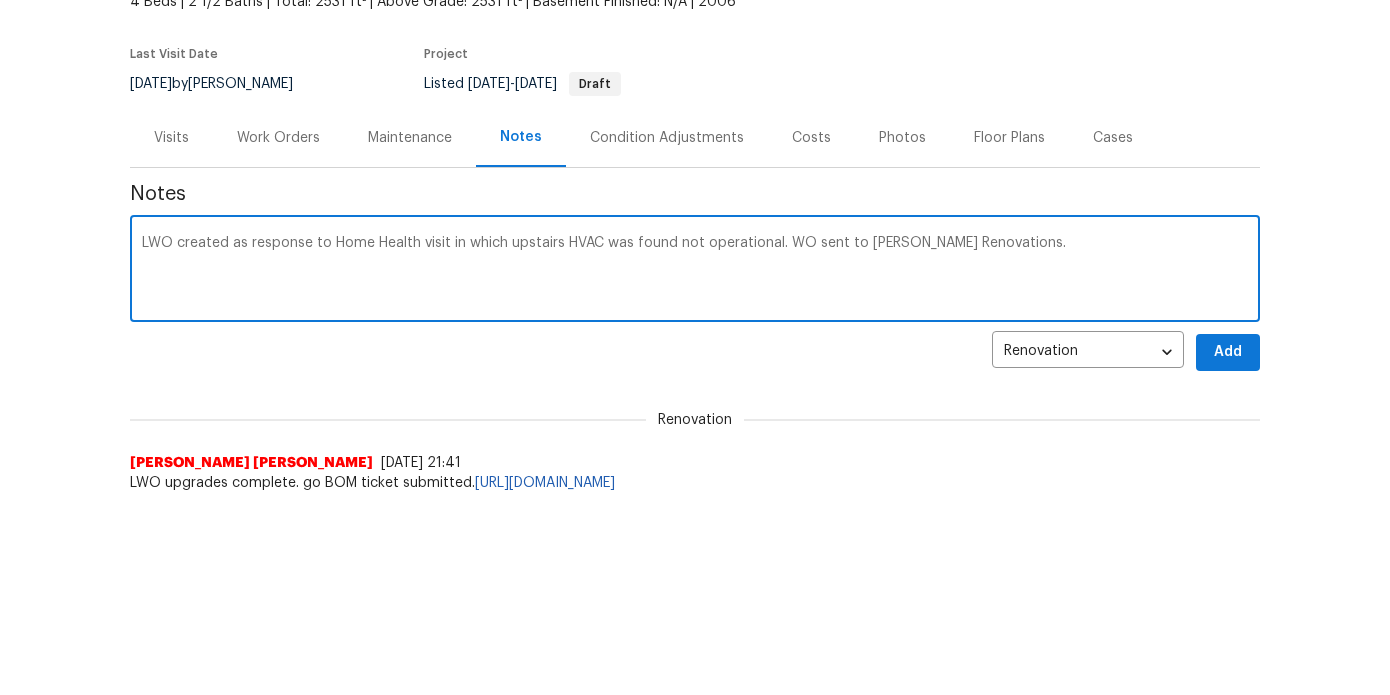 type on "LWO created as response to Home Health visit in which upstairs HVAC was found not operational. WO sent to Aseem Renovations." 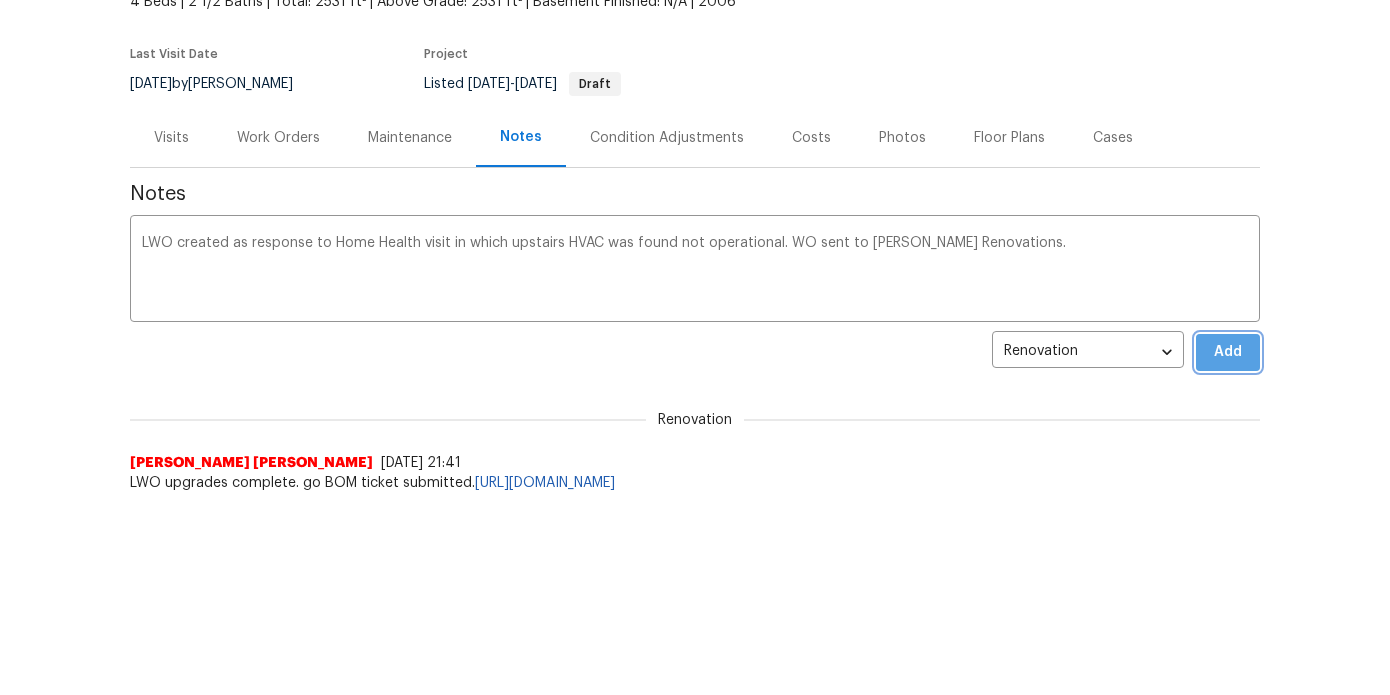 click on "Add" at bounding box center (1228, 352) 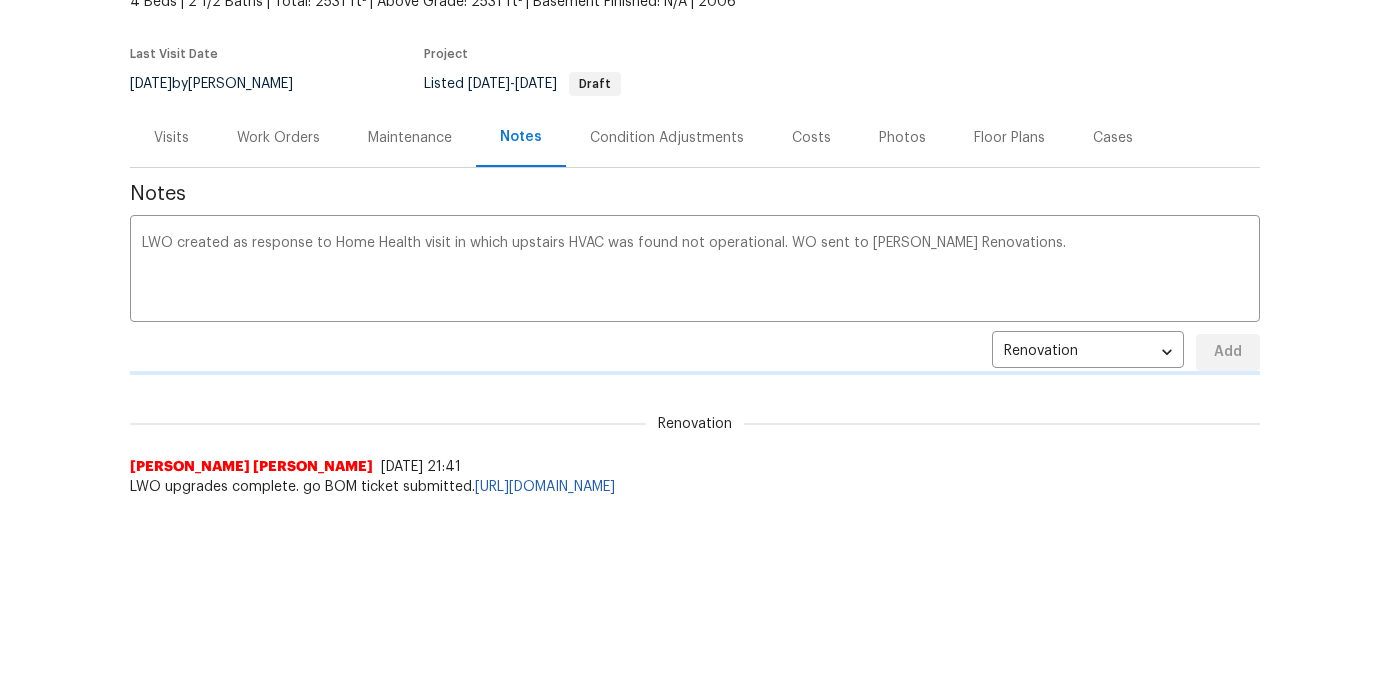 type 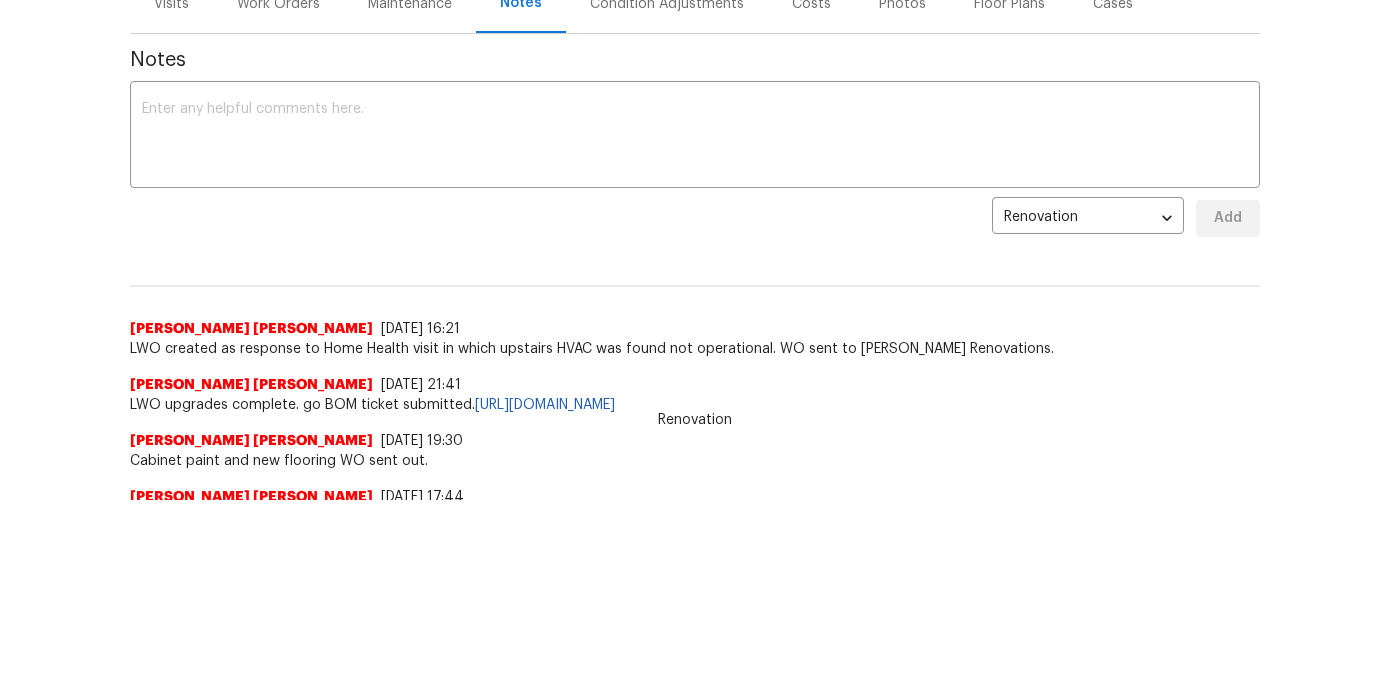 scroll, scrollTop: 0, scrollLeft: 0, axis: both 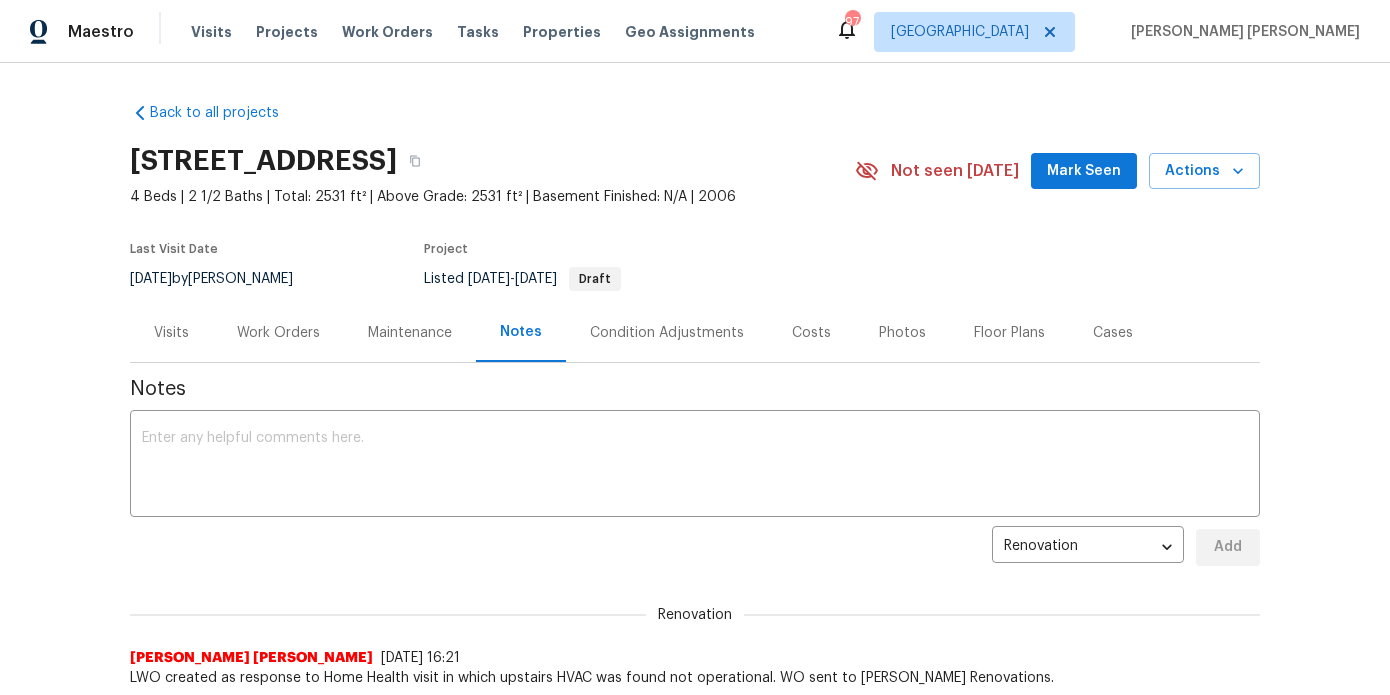 click on "Mark Seen" at bounding box center (1084, 171) 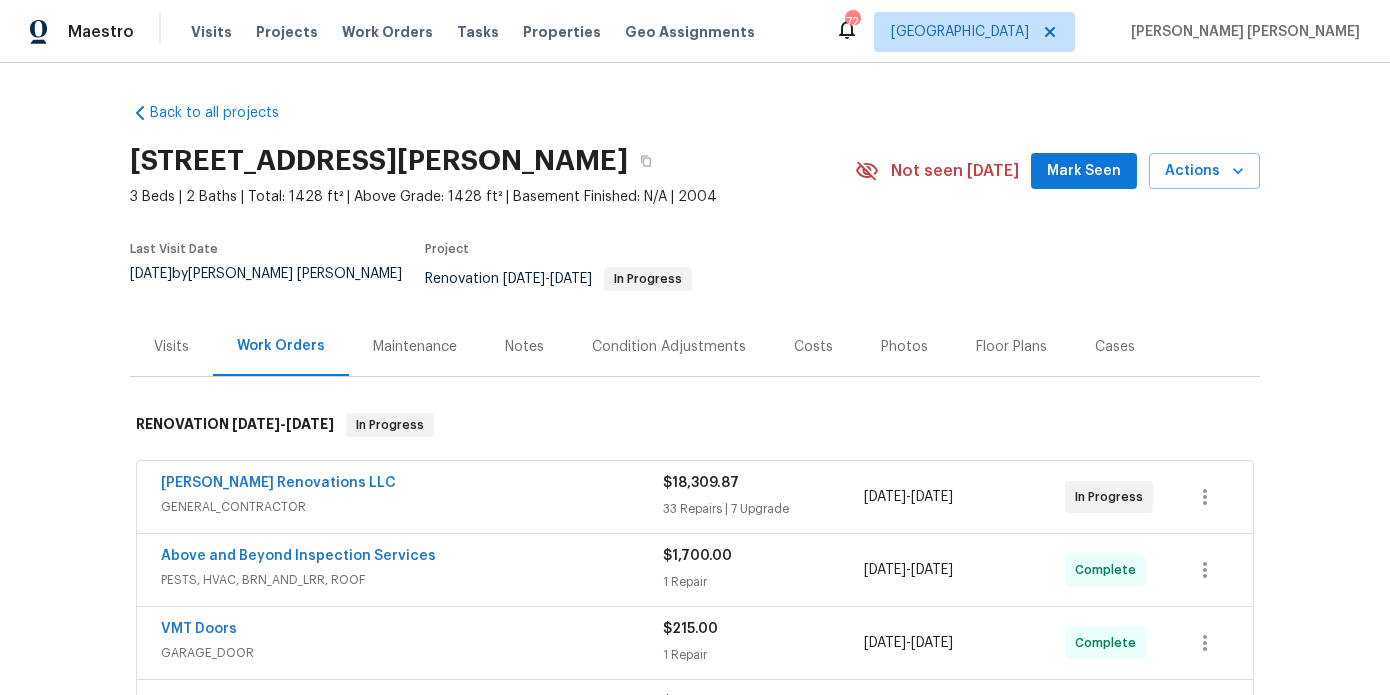 scroll, scrollTop: 0, scrollLeft: 0, axis: both 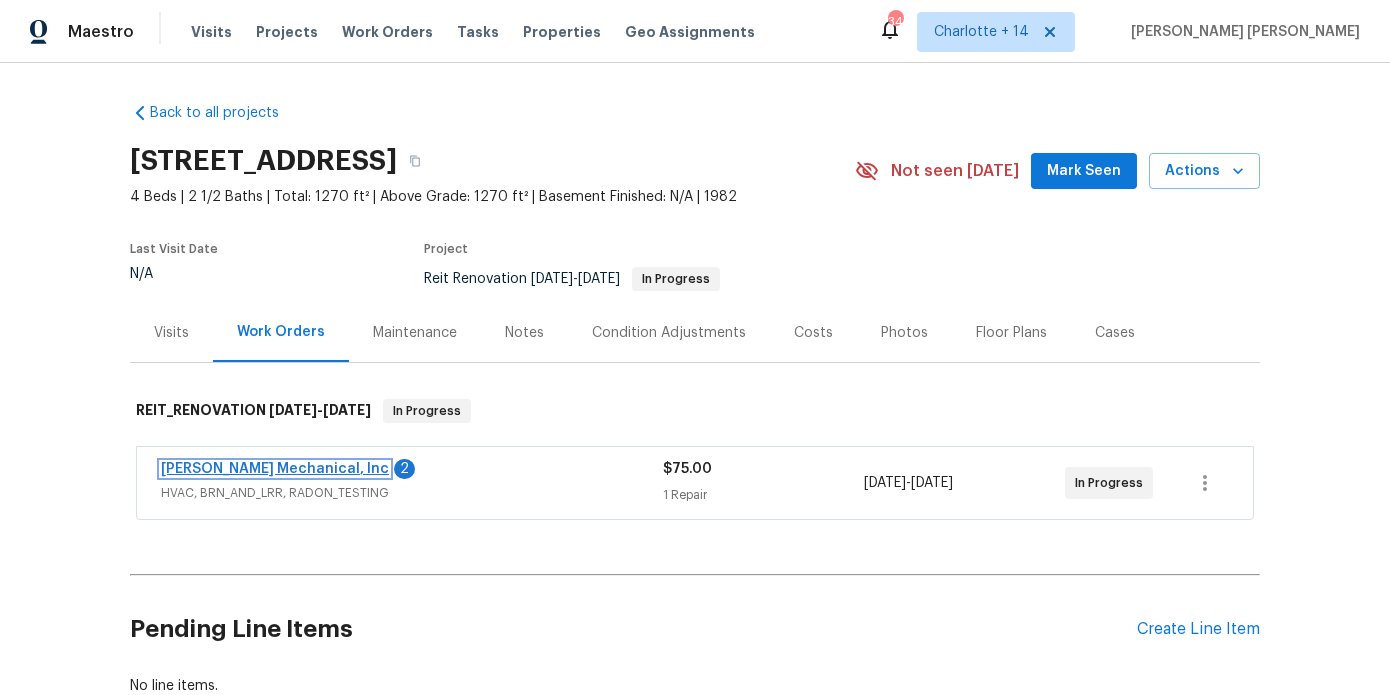 click on "JH Martin Mechanical, Inc" at bounding box center [275, 469] 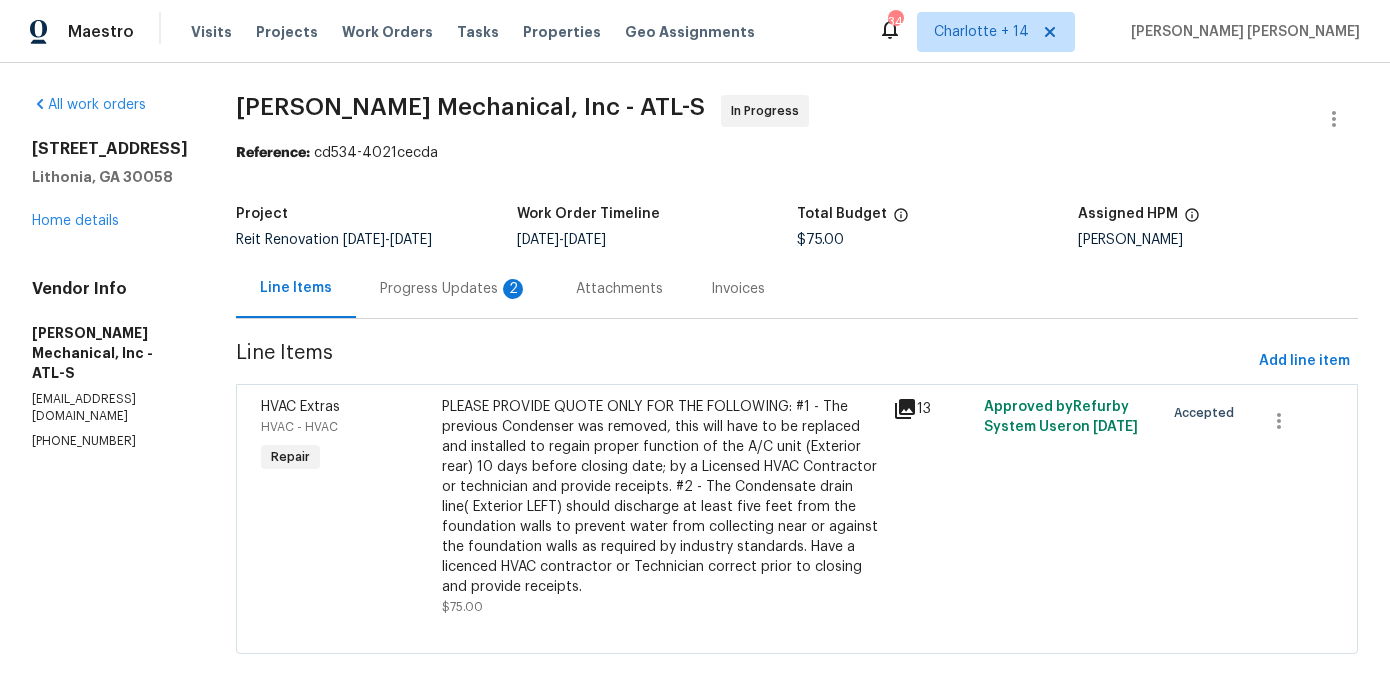 click on "Progress Updates 2" at bounding box center [454, 289] 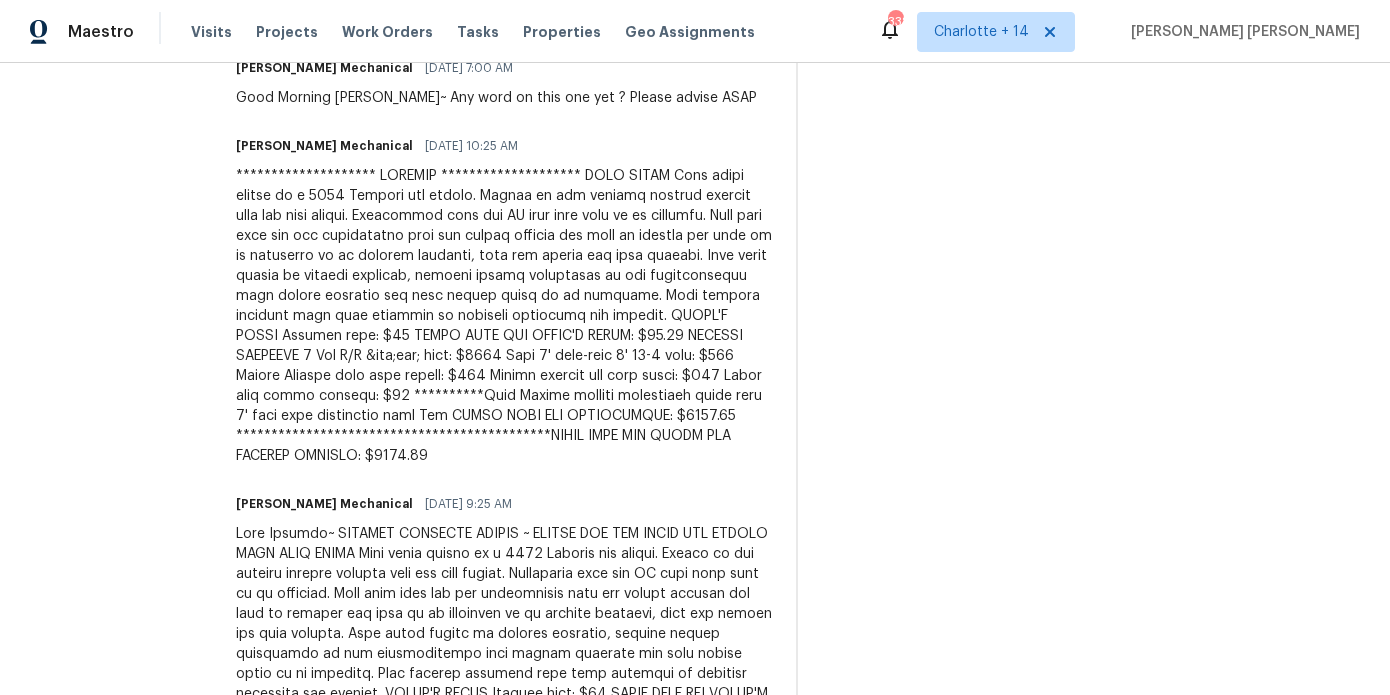 scroll, scrollTop: 950, scrollLeft: 0, axis: vertical 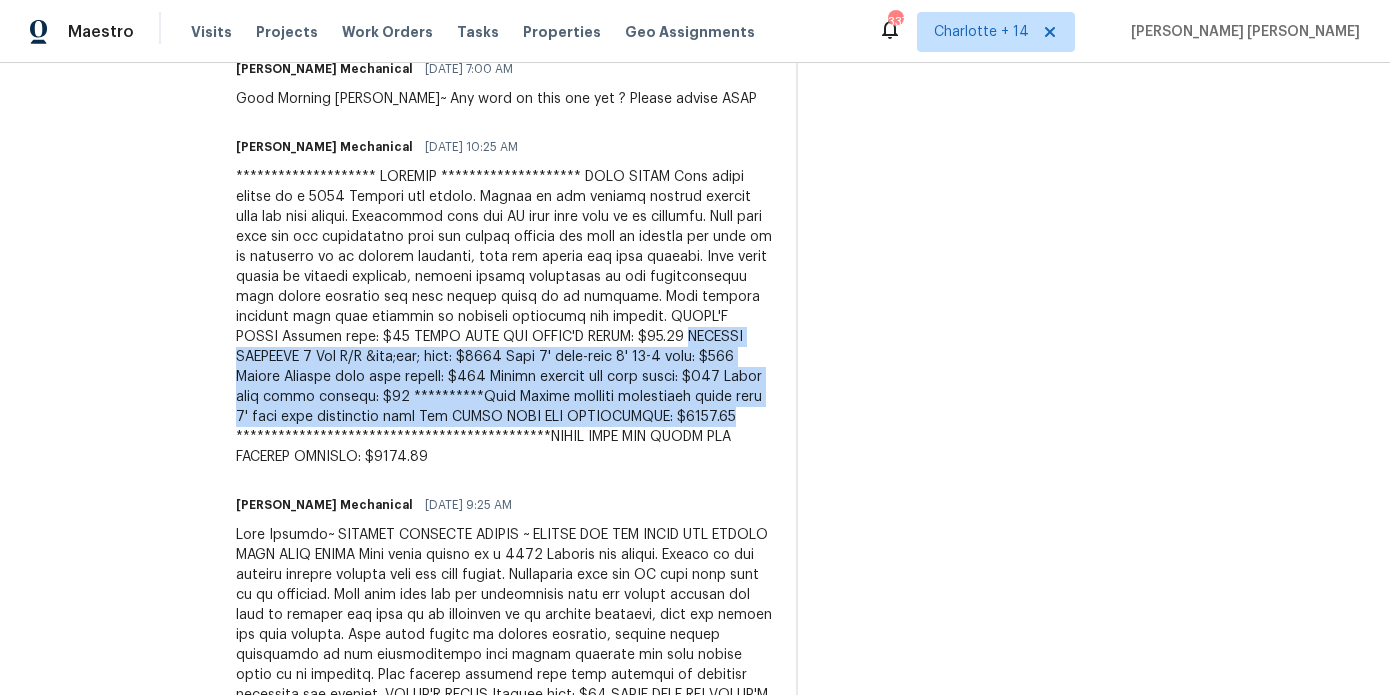 drag, startPoint x: 556, startPoint y: 417, endPoint x: 495, endPoint y: 336, distance: 101.4002 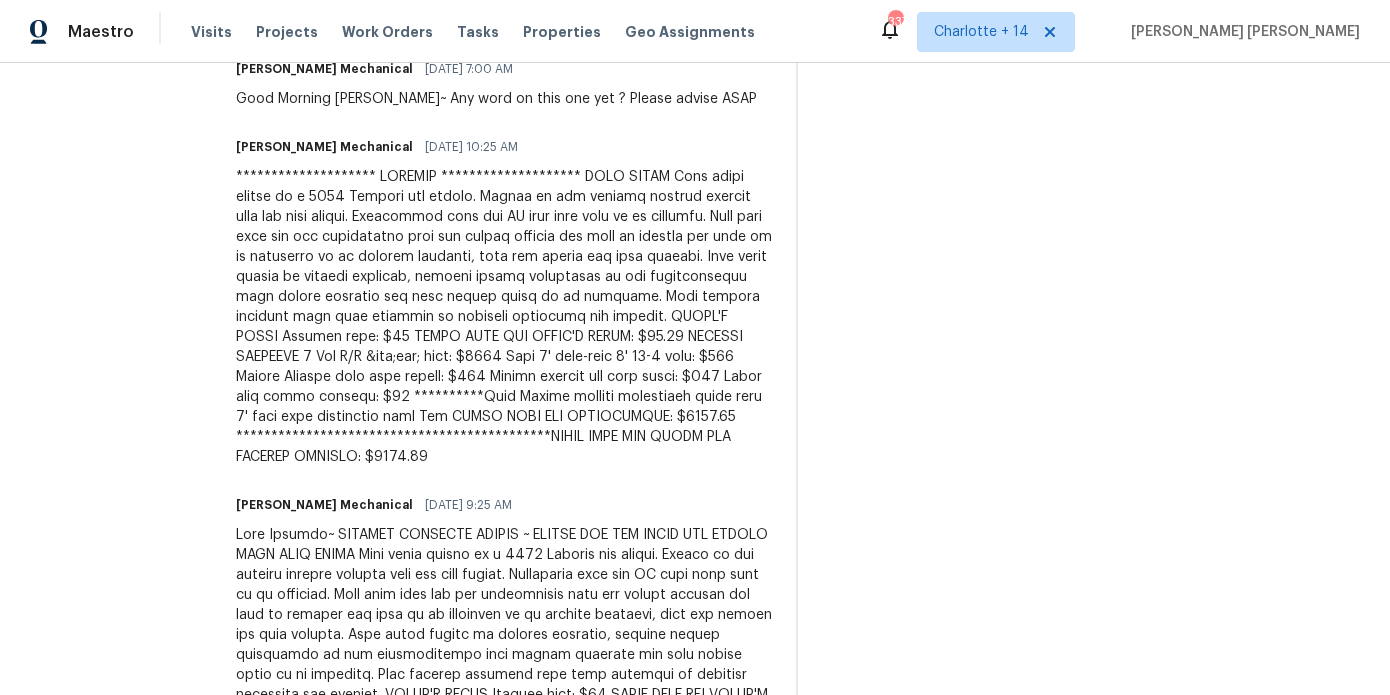 click at bounding box center (504, 317) 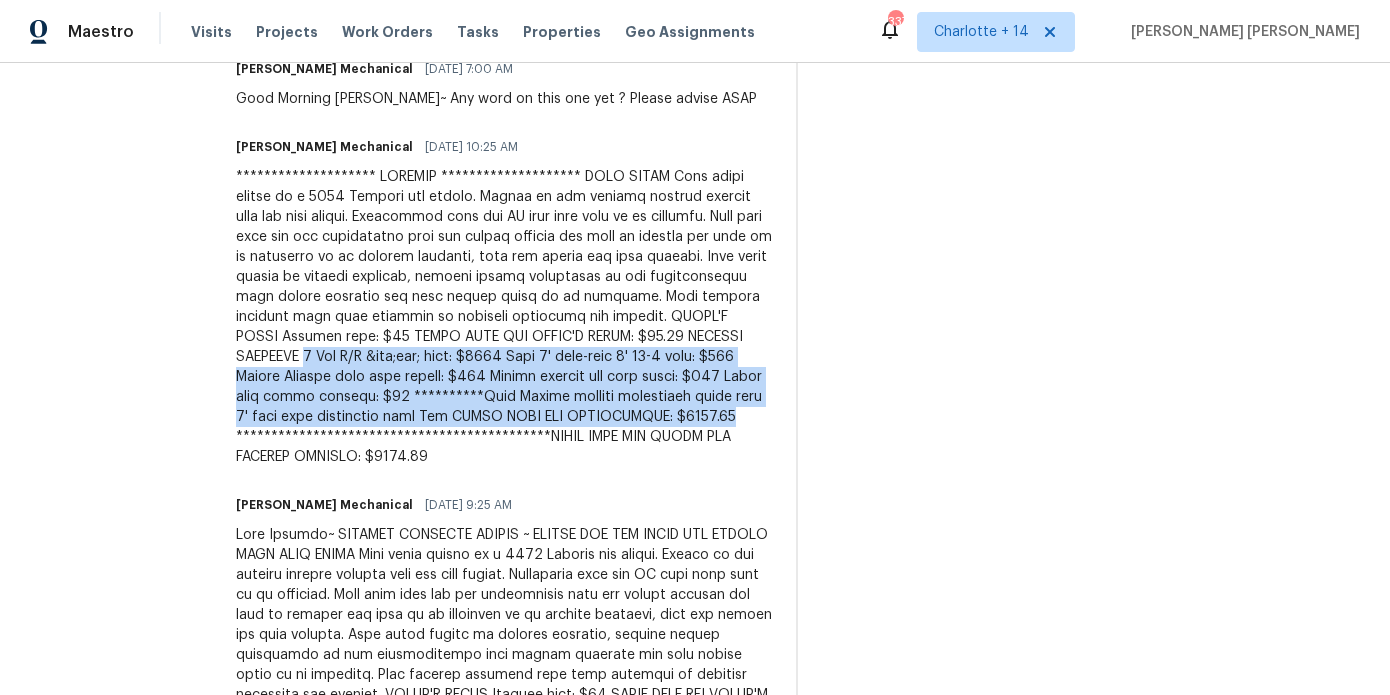 drag, startPoint x: 634, startPoint y: 334, endPoint x: 607, endPoint y: 413, distance: 83.48653 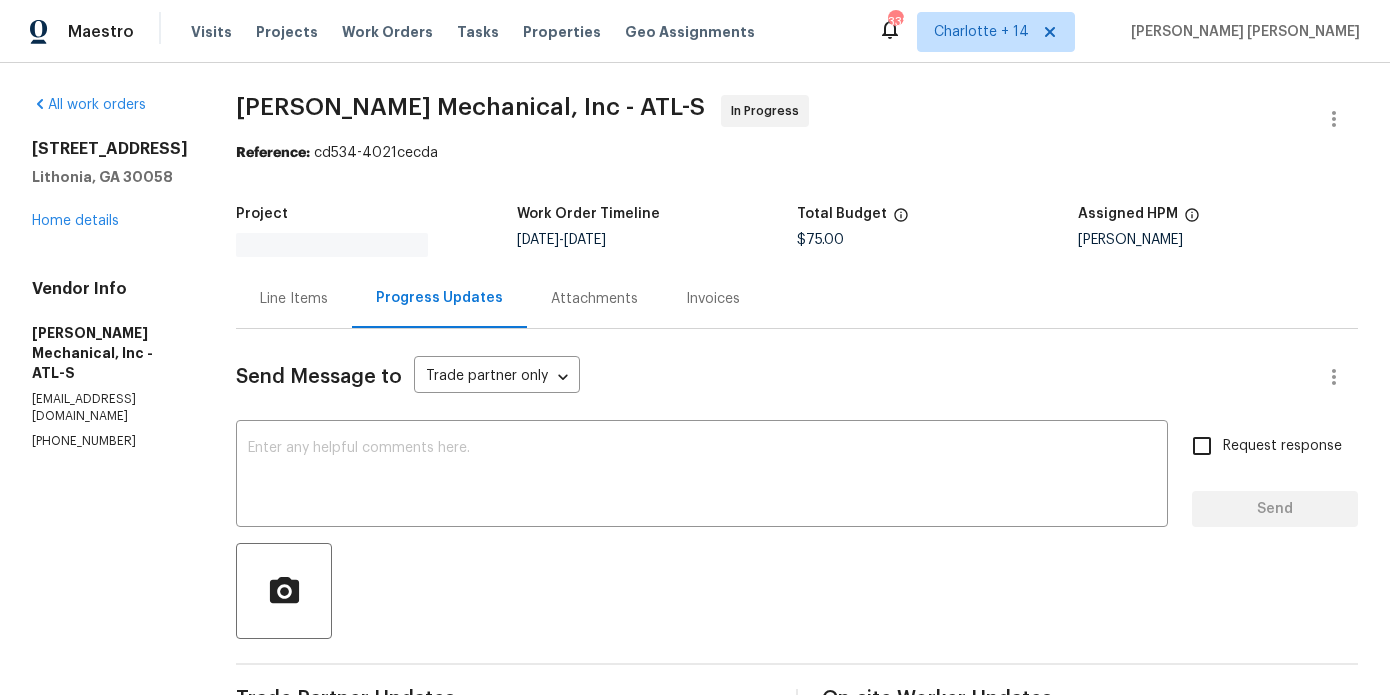 scroll, scrollTop: 0, scrollLeft: 0, axis: both 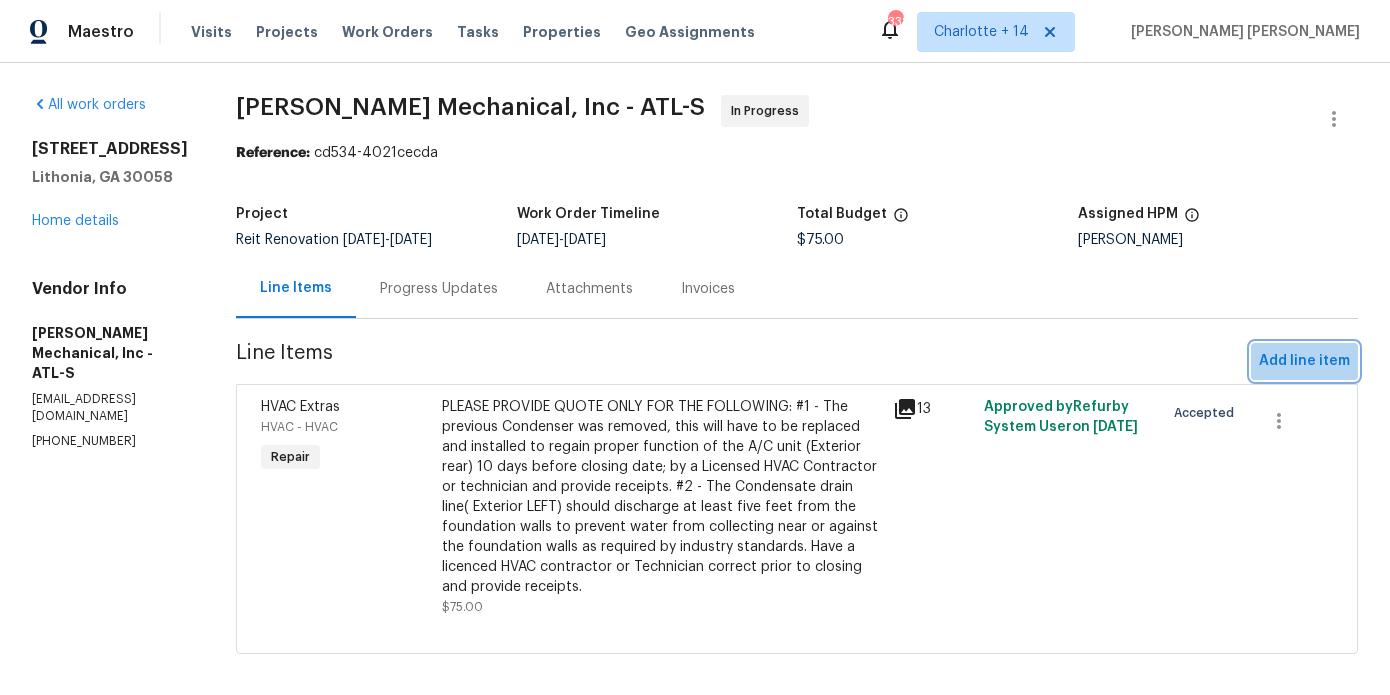 click on "Add line item" at bounding box center (1304, 361) 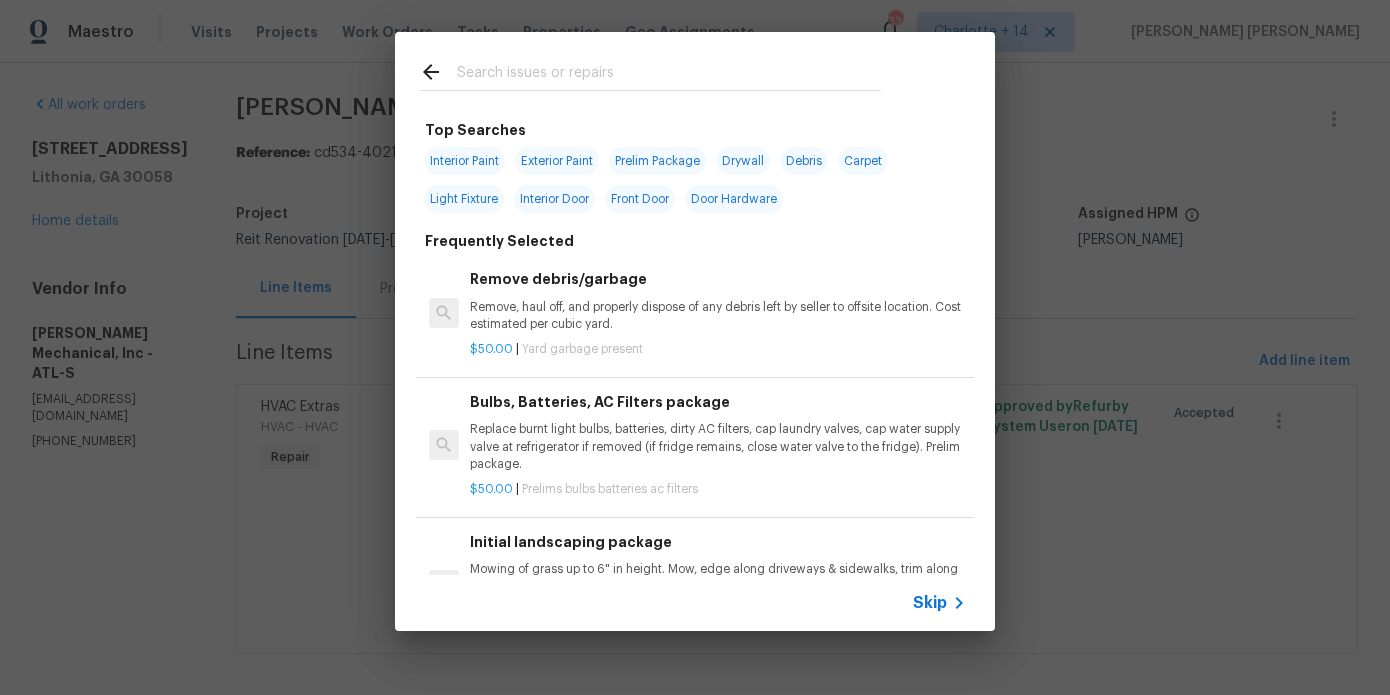 click at bounding box center [669, 75] 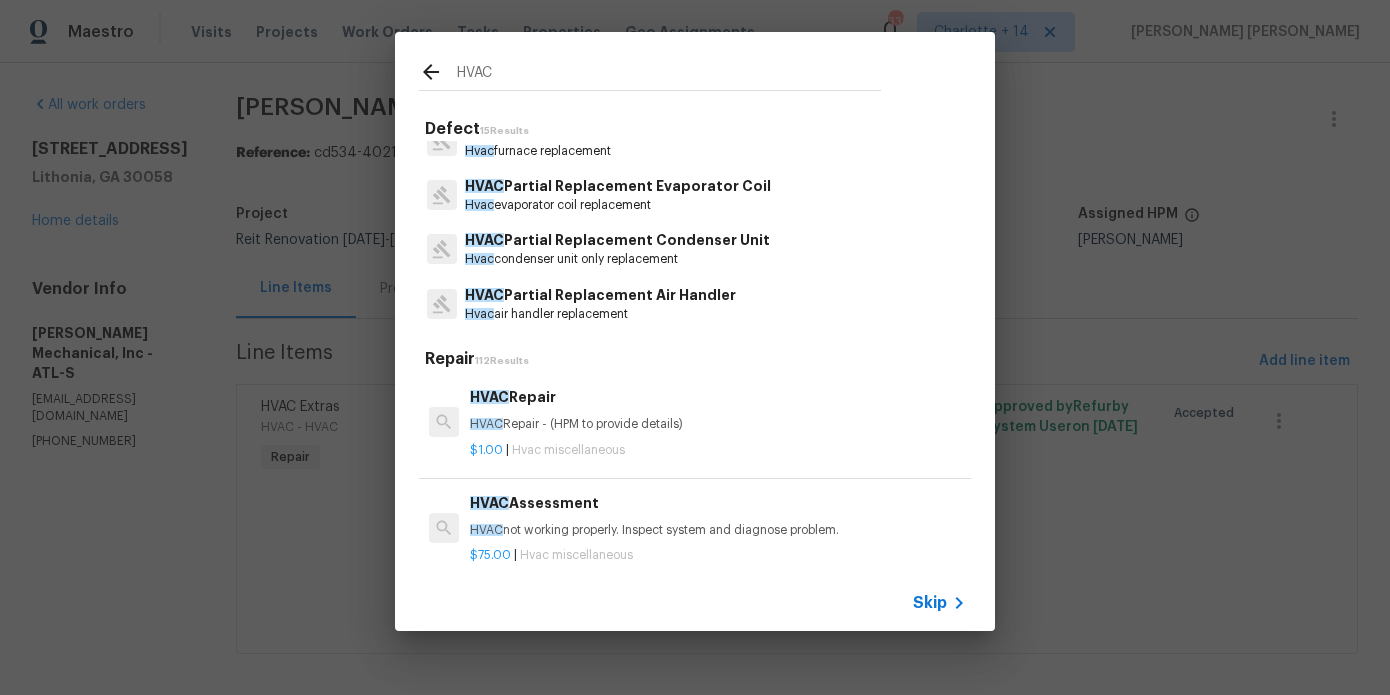 scroll, scrollTop: 136, scrollLeft: 0, axis: vertical 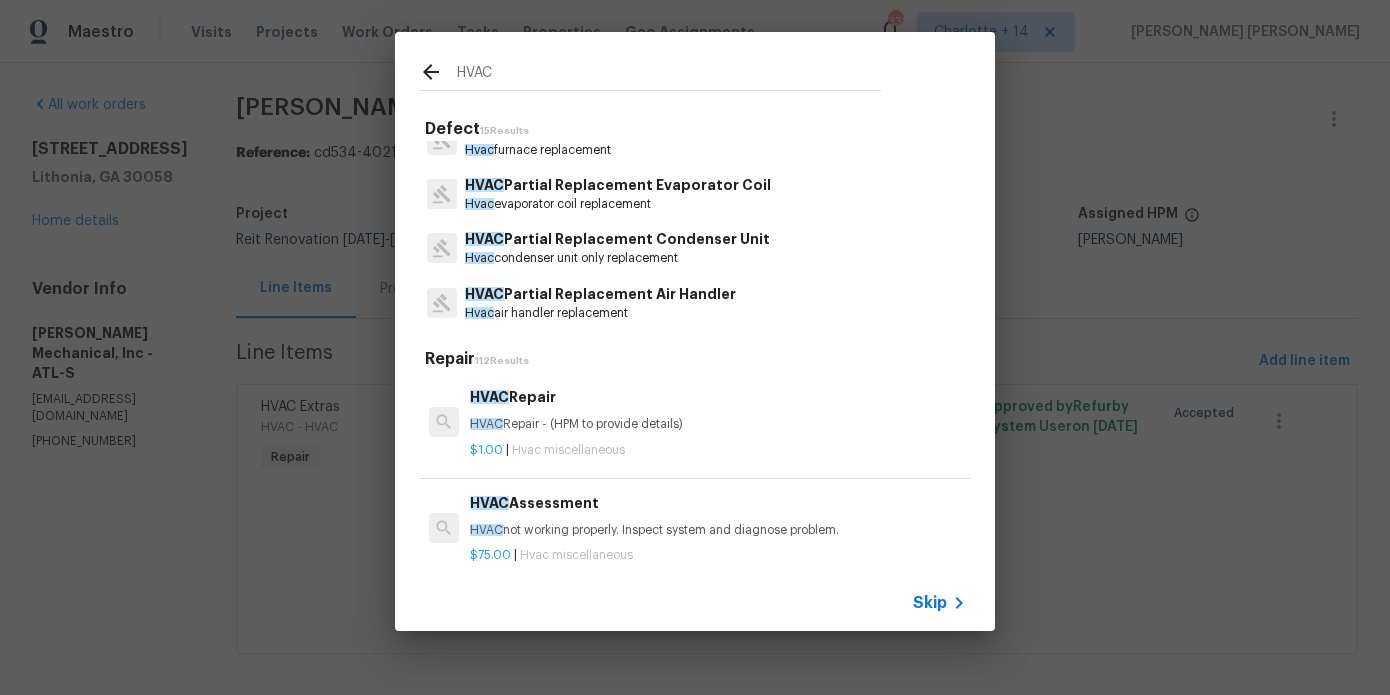 type on "HVAC" 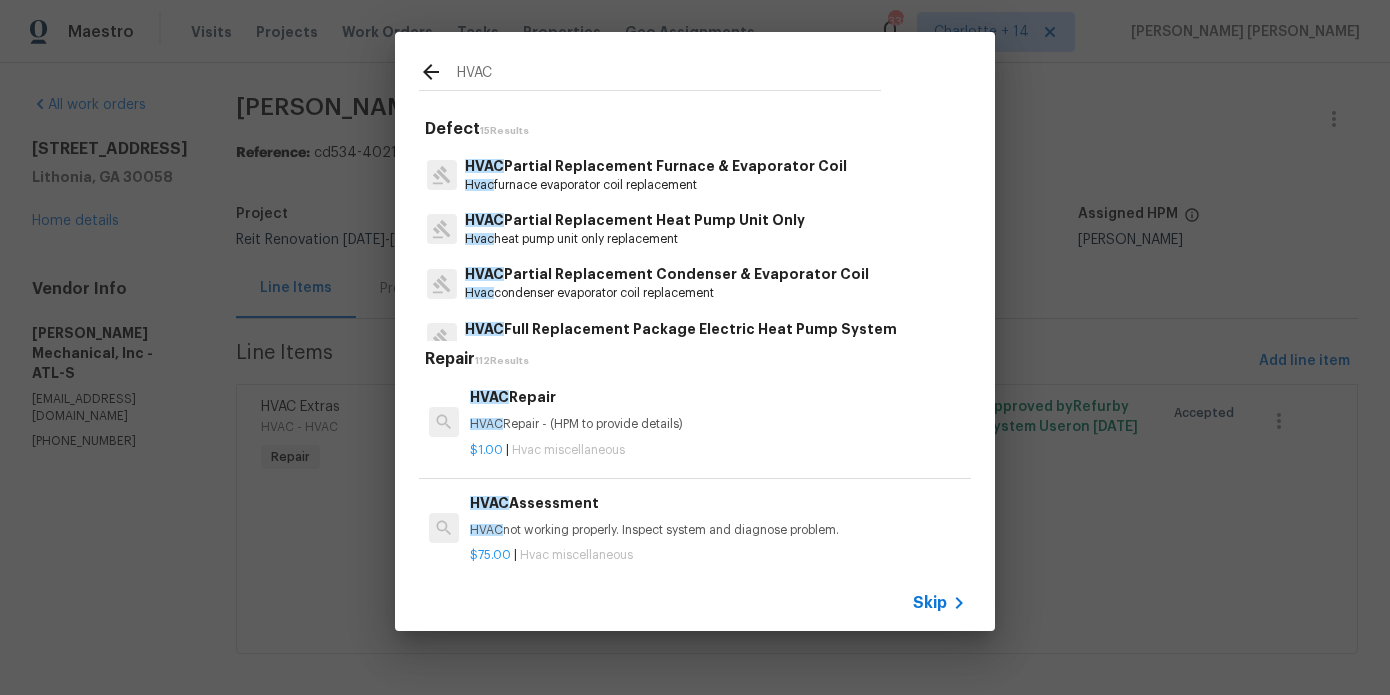 scroll, scrollTop: 487, scrollLeft: 0, axis: vertical 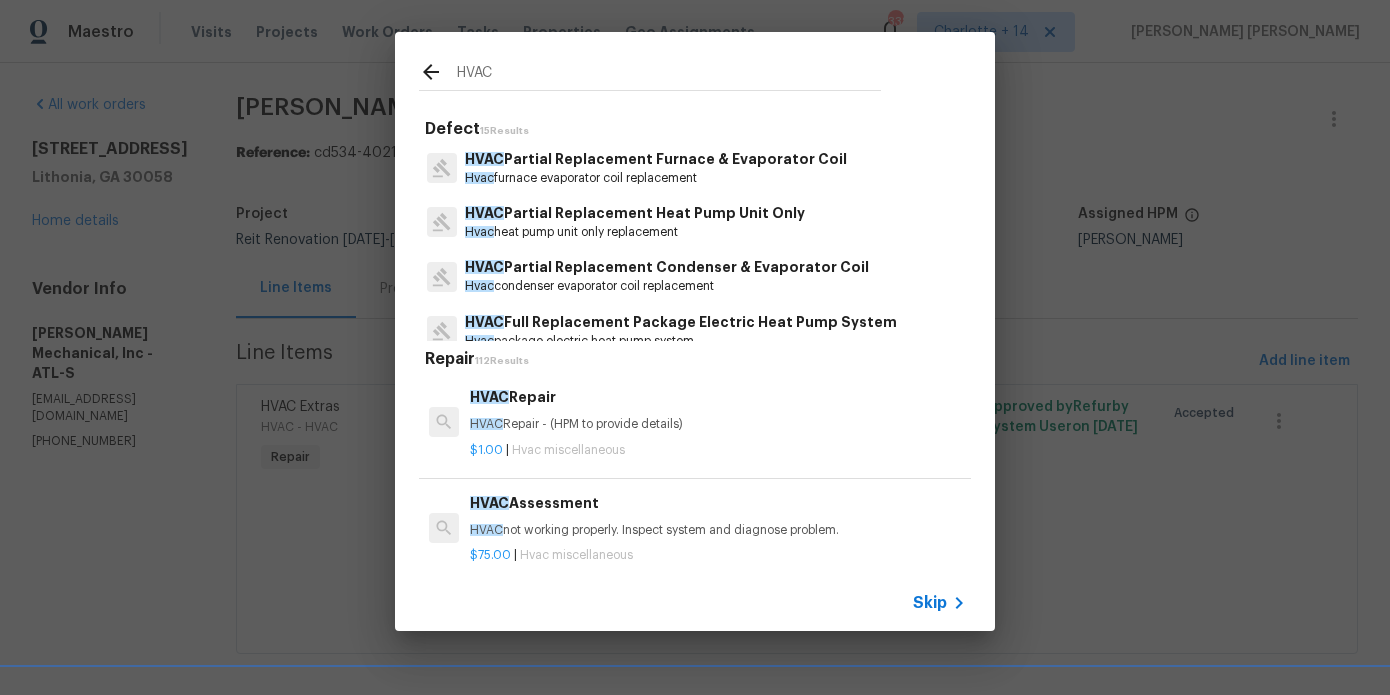 click on "HVAC  Partial Replacement Condenser & Evaporator Coil" at bounding box center (667, 267) 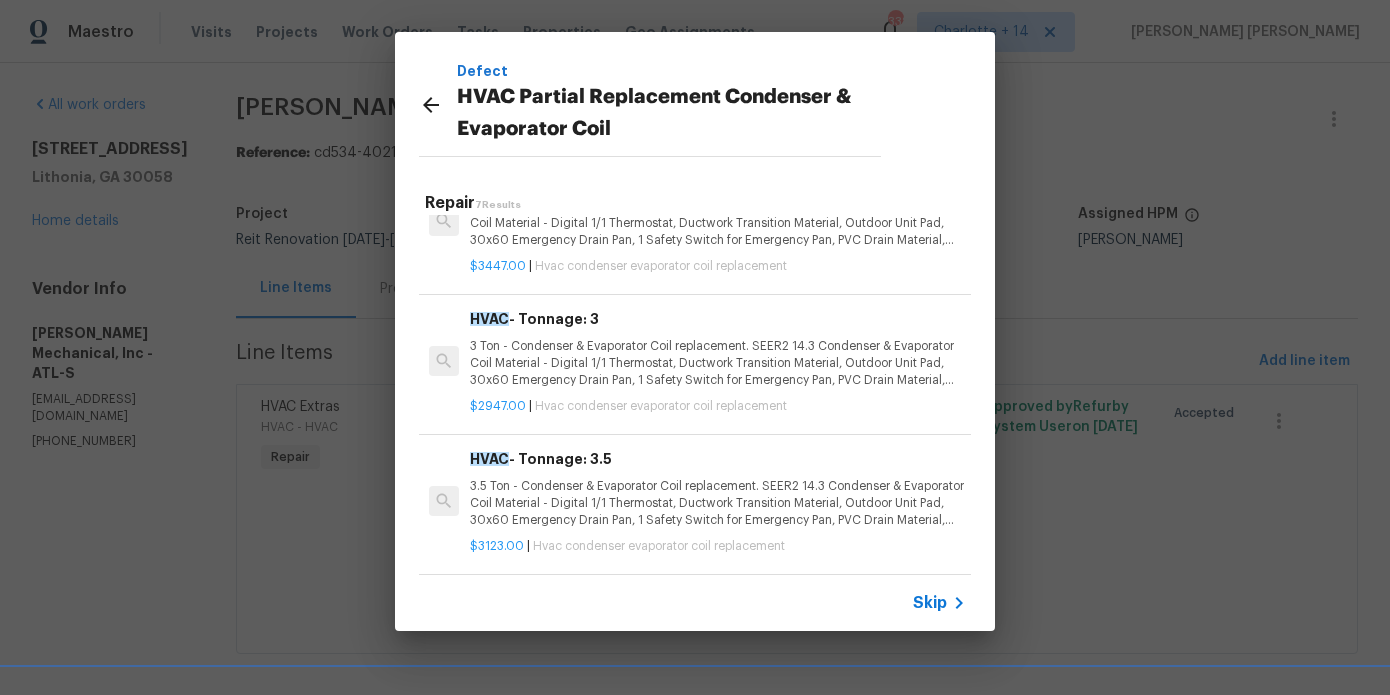 scroll, scrollTop: 69, scrollLeft: 0, axis: vertical 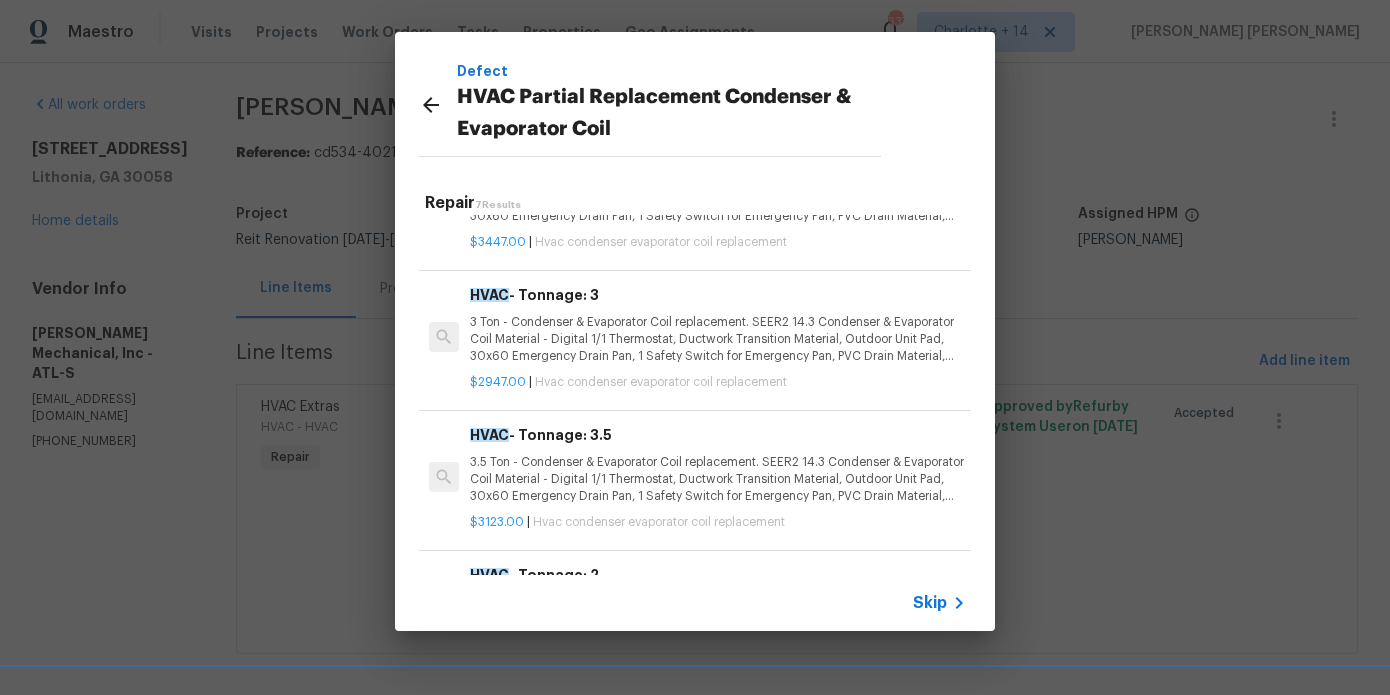 click on "3 Ton - Condenser & Evaporator Coil replacement. SEER2 14.3  Condenser & Evaporator Coil Material - Digital 1/1 Thermostat, Ductwork Transition Material, Outdoor Unit Pad, 30x60 Emergency Drain Pan, 1 Safety Switch for Emergency Pan, PVC Drain Material, Condensation Pump, Clear Tubing, Armaflex (~10ft), 240V Whip & 240V Disconnect, Refrigerant Piping (~5ft), TXV, Rx11 Flush, Nitrogen Gas, Brazing Rods (~2), Screws & Wire Nuts, Freon (Up-to 2lbs), Misc Installation Supplies." at bounding box center [718, 339] 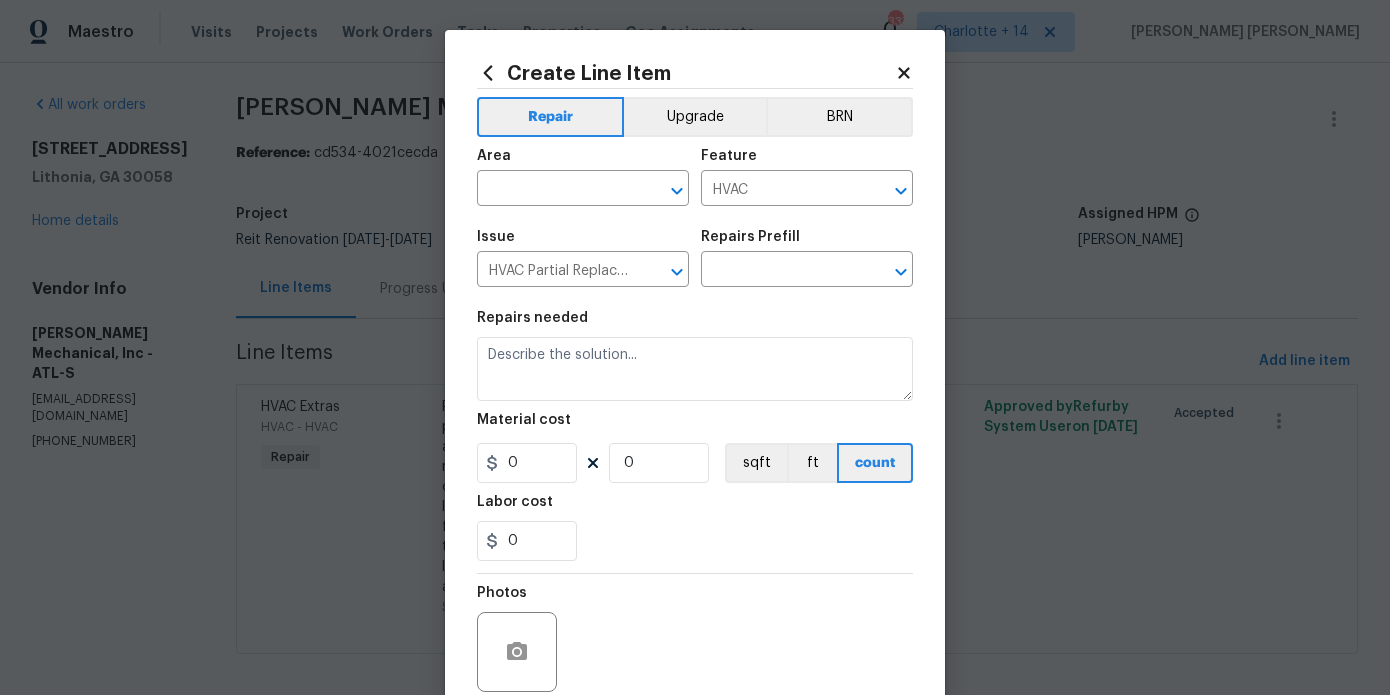 type on "3 Ton - Condenser & Evaporator Coil replacement. SEER2 14.3  Condenser & Evaporator Coil Material - Digital 1/1 Thermostat, Ductwork Transition Material, Outdoor Unit Pad, 30x60 Emergency Drain Pan, 1 Safety Switch for Emergency Pan, PVC Drain Material, Condensation Pump, Clear Tubing, Armaflex (~10ft), 240V Whip & 240V Disconnect, Refrigerant Piping (~5ft), TXV, Rx11 Flush, Nitrogen Gas, Brazing Rods (~2), Screws & Wire Nuts, Freon (Up-to 2lbs), Misc Installation Supplies." 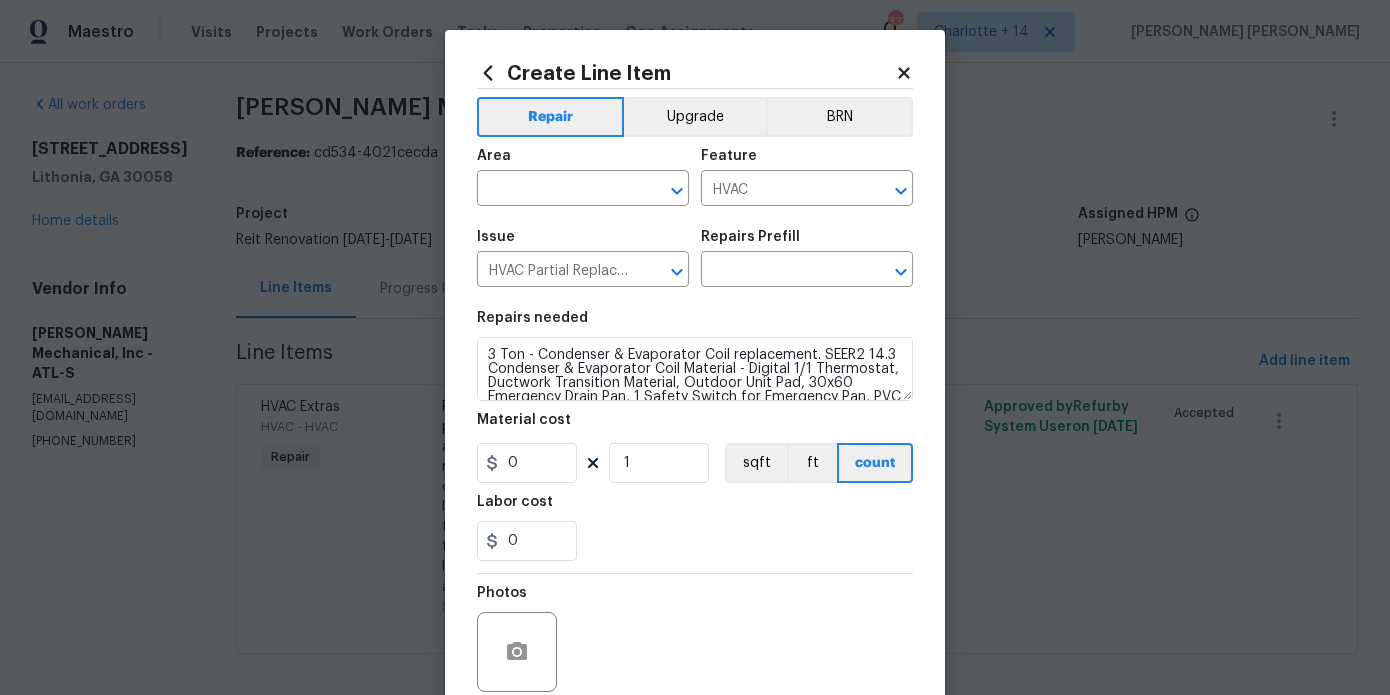 type on "HVAC - Tonnage: 3 $2,947.00" 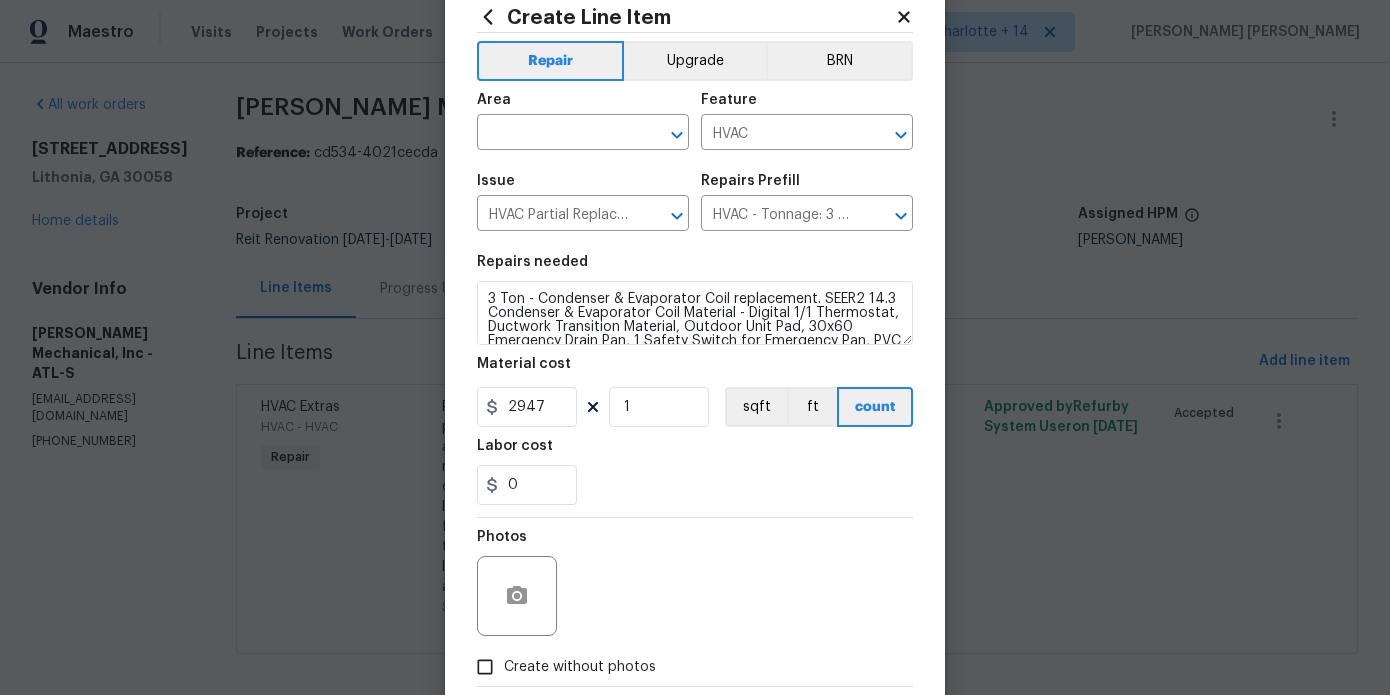 scroll, scrollTop: 64, scrollLeft: 0, axis: vertical 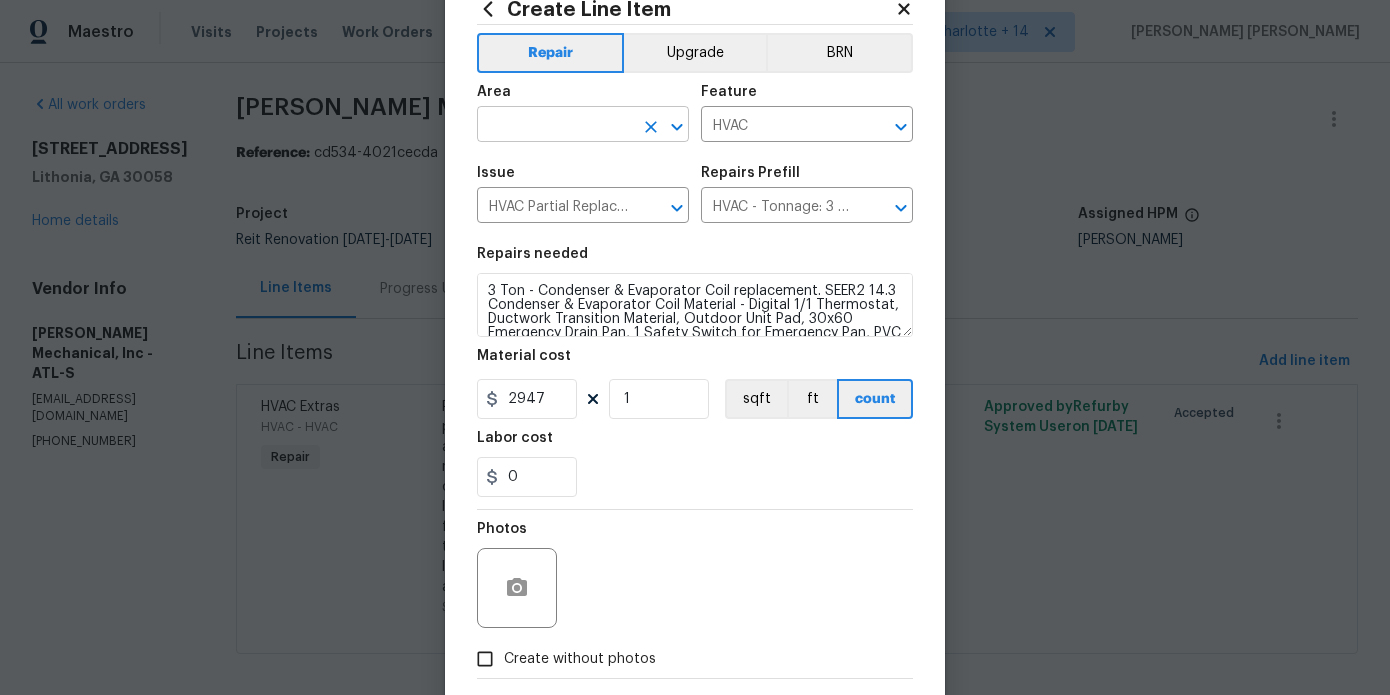 click at bounding box center (555, 126) 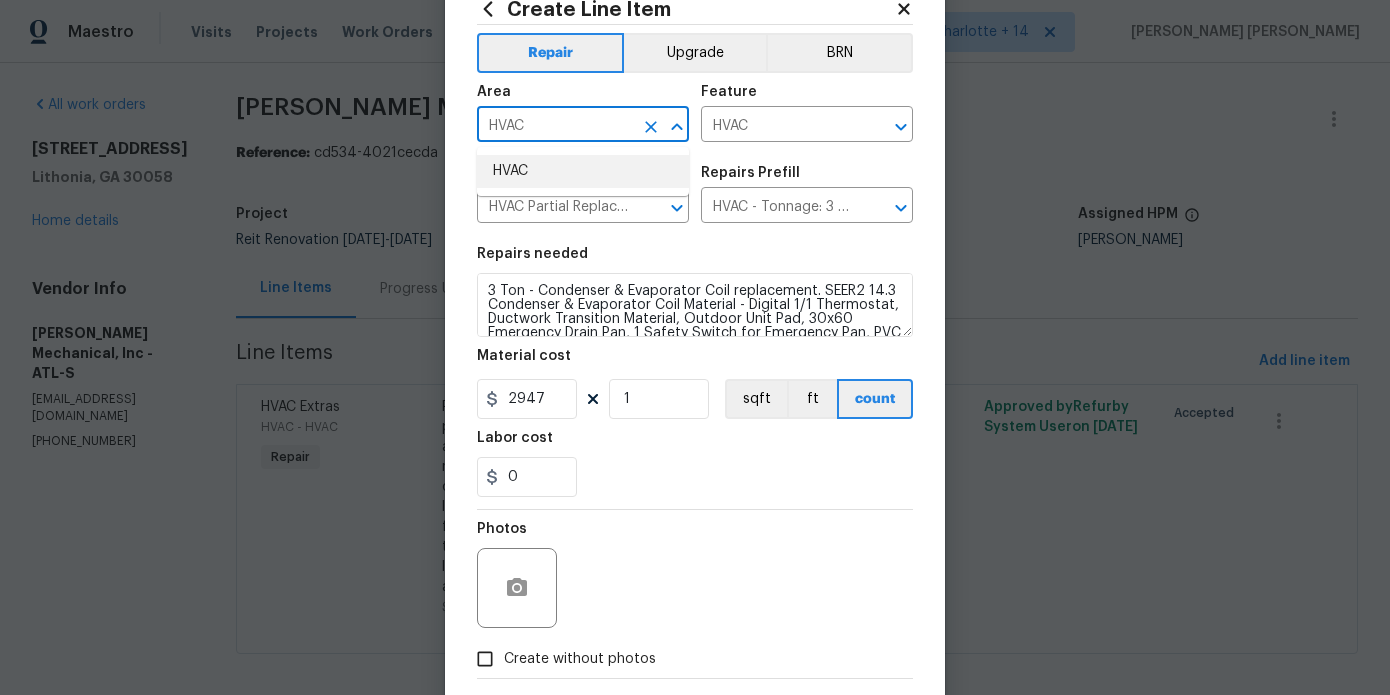click on "HVAC" at bounding box center [583, 171] 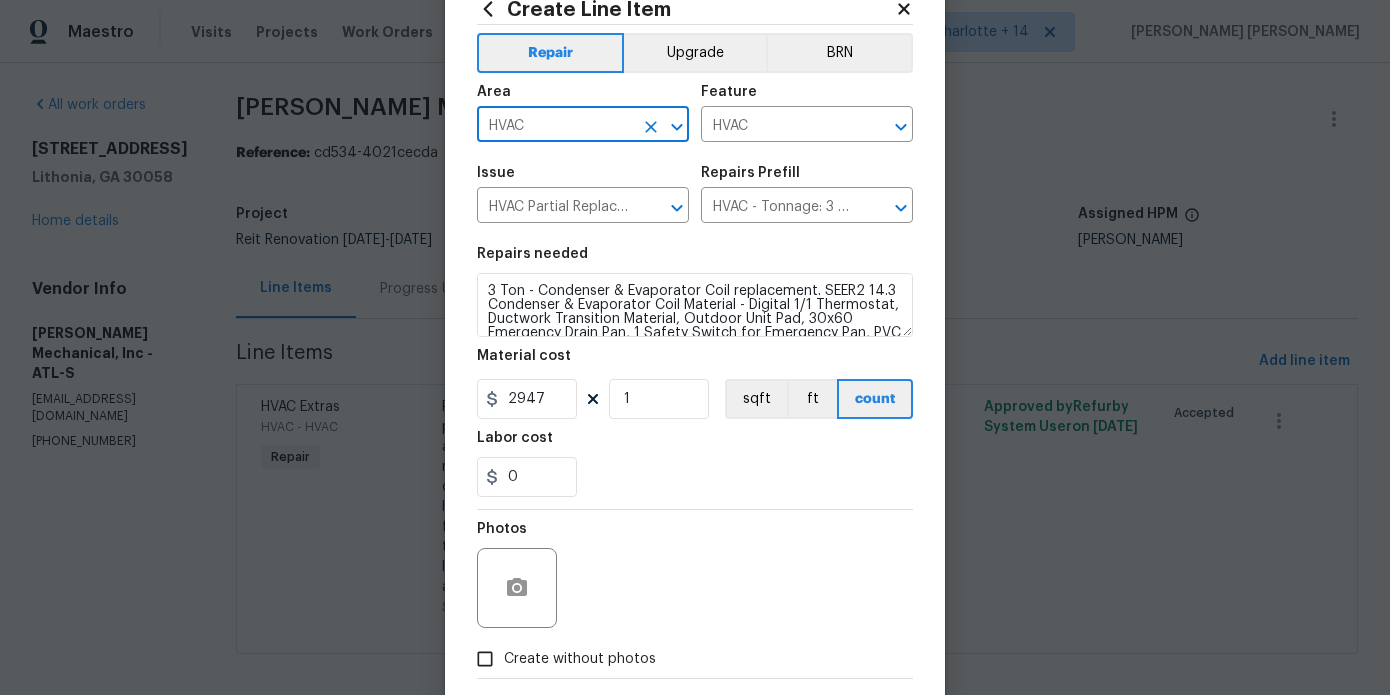 scroll, scrollTop: 167, scrollLeft: 0, axis: vertical 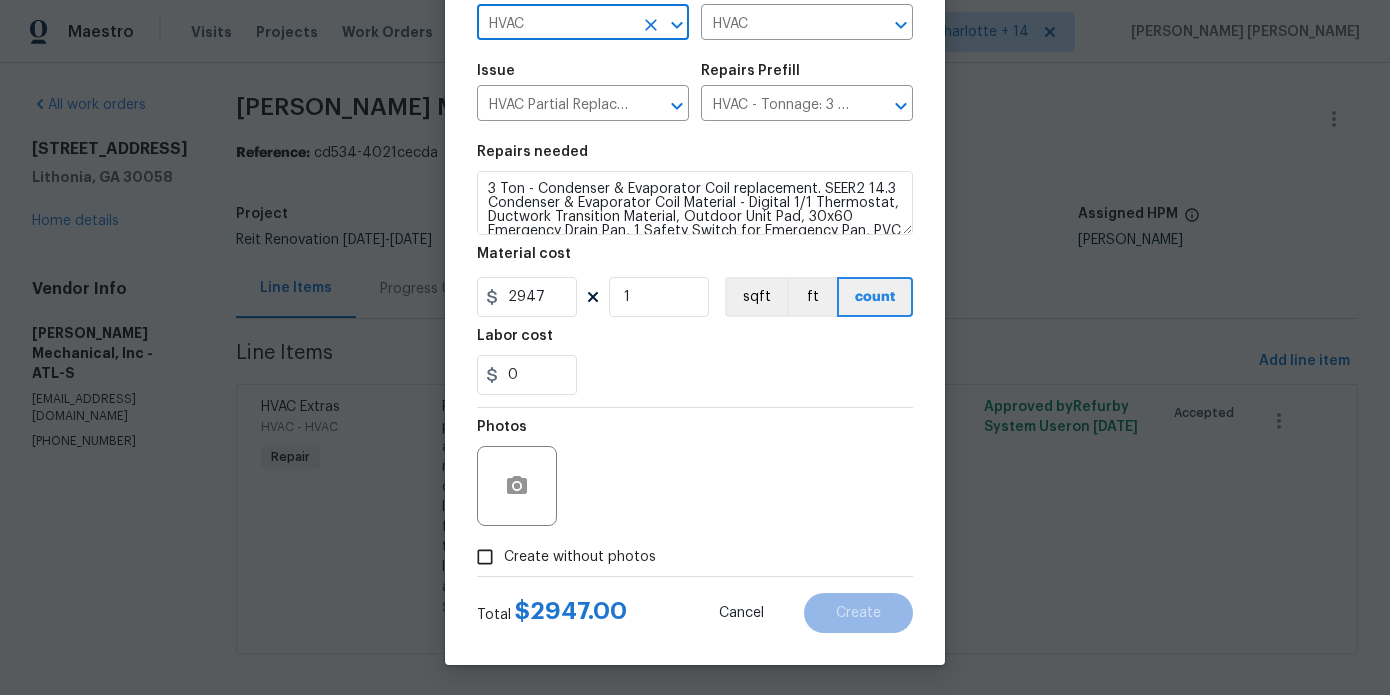 type on "HVAC" 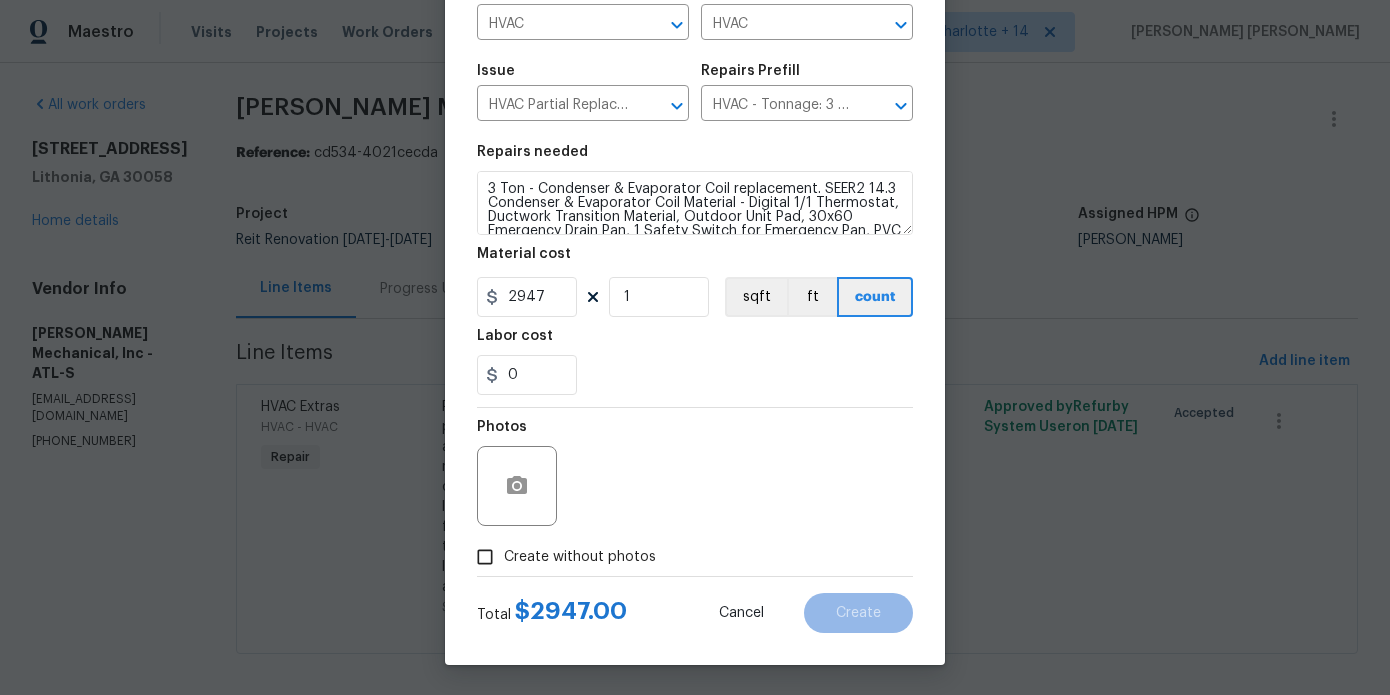 click on "Create without photos" at bounding box center (561, 557) 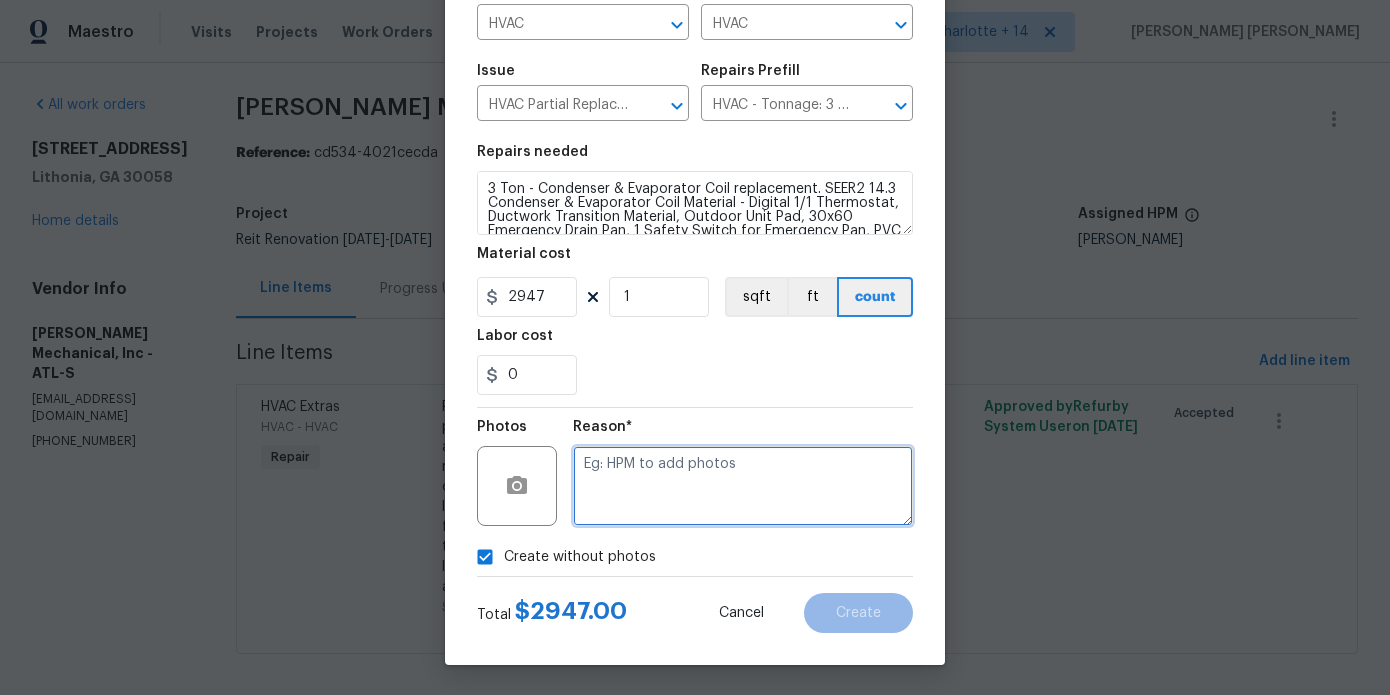 click at bounding box center [743, 486] 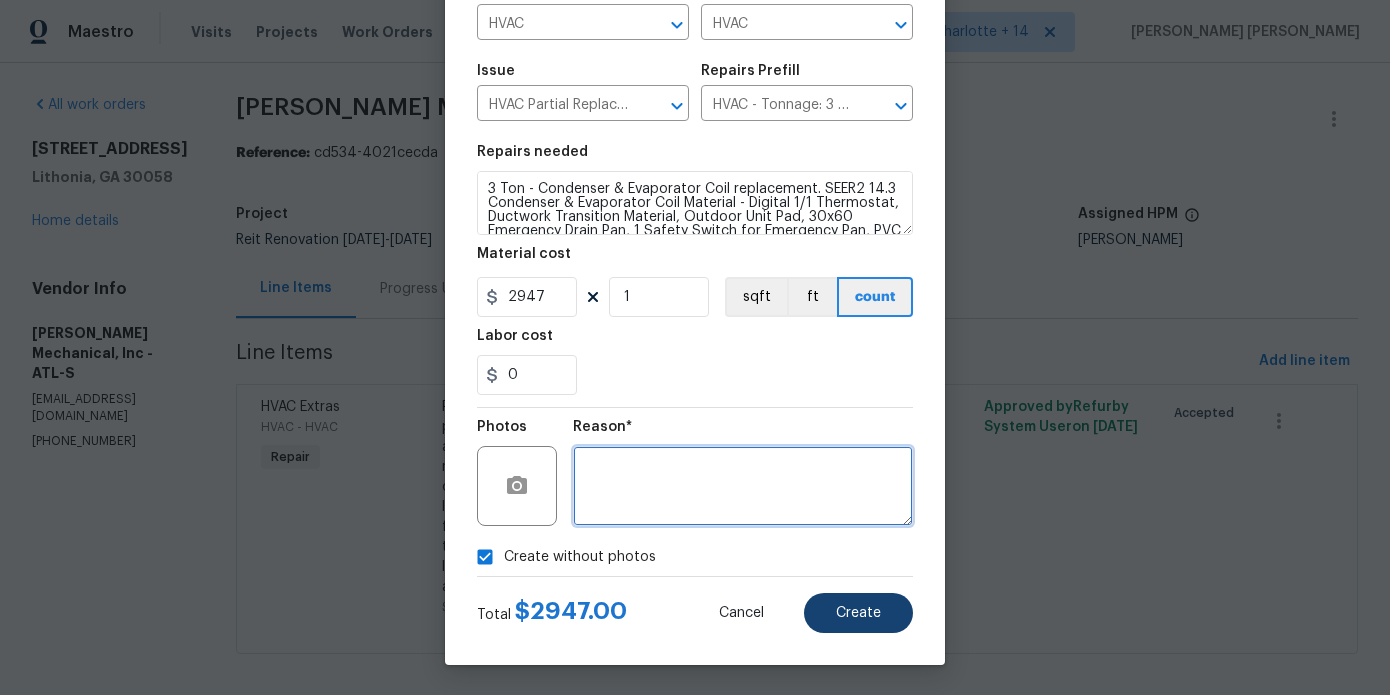 type 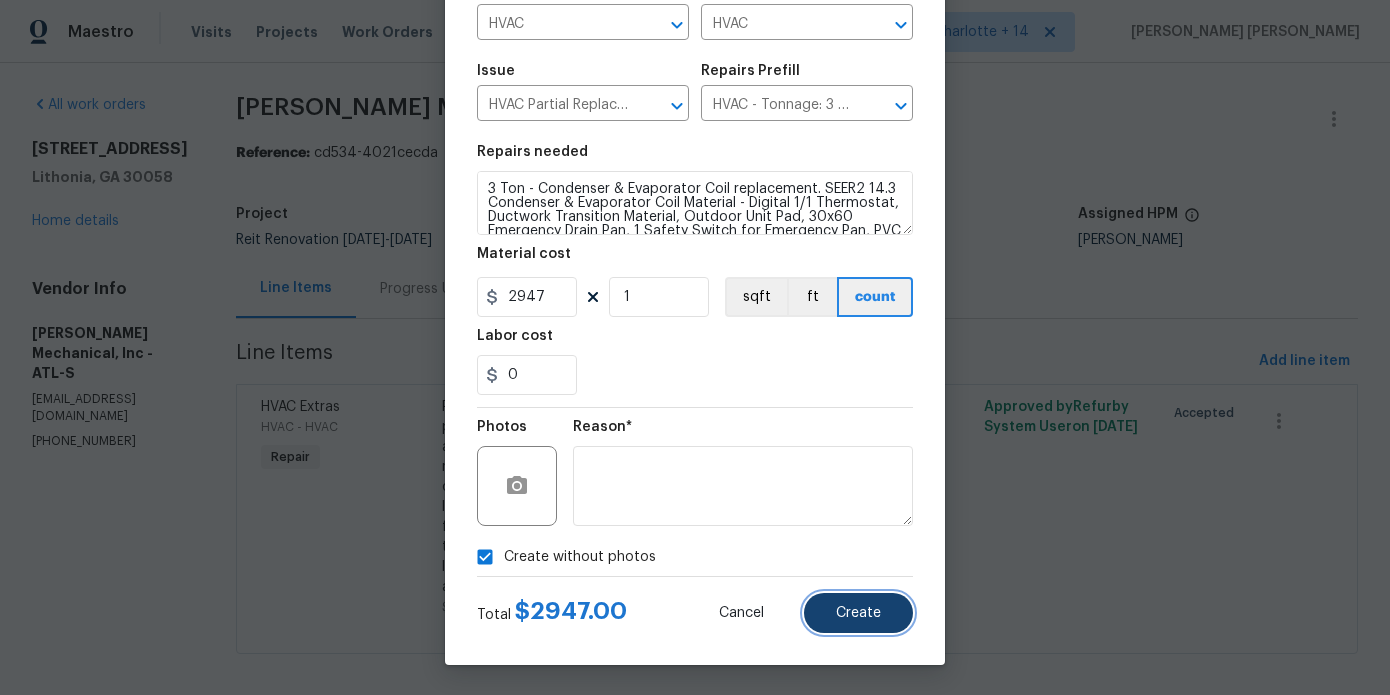 click on "Create" at bounding box center [858, 613] 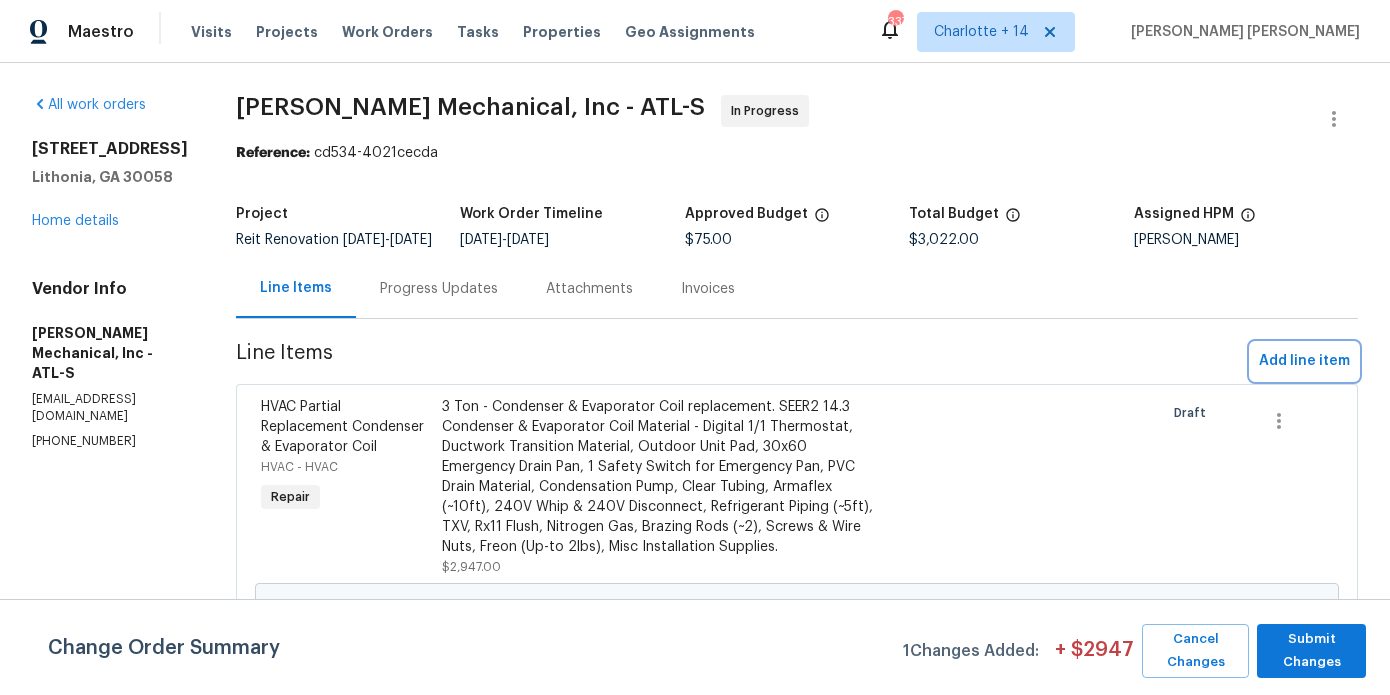 click on "Add line item" at bounding box center [1304, 361] 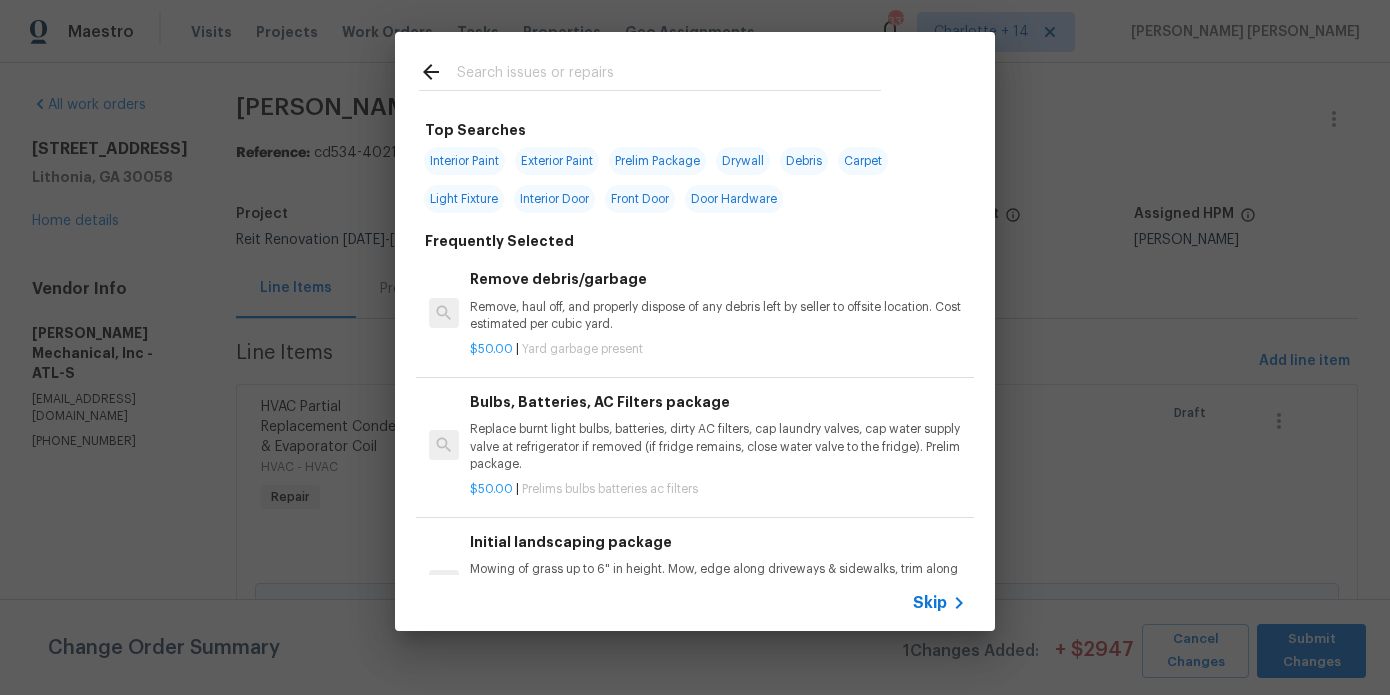 click at bounding box center (650, 71) 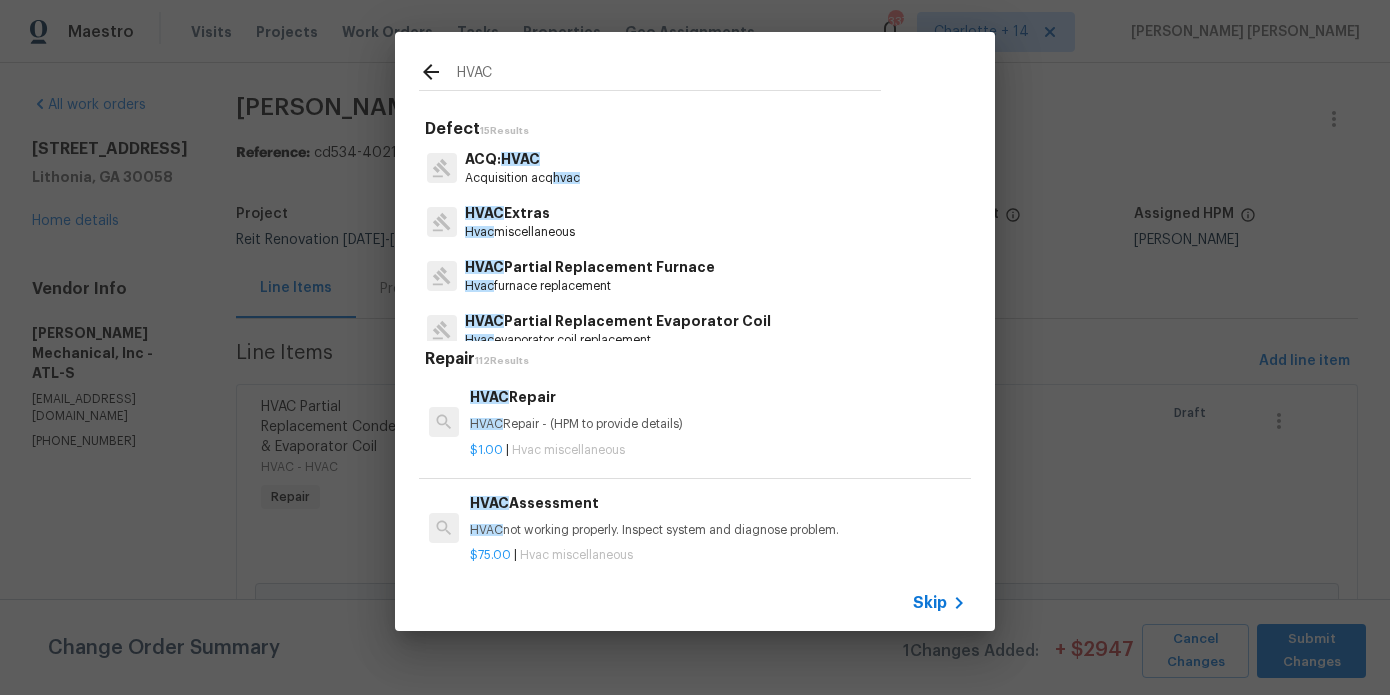 type on "HVAC" 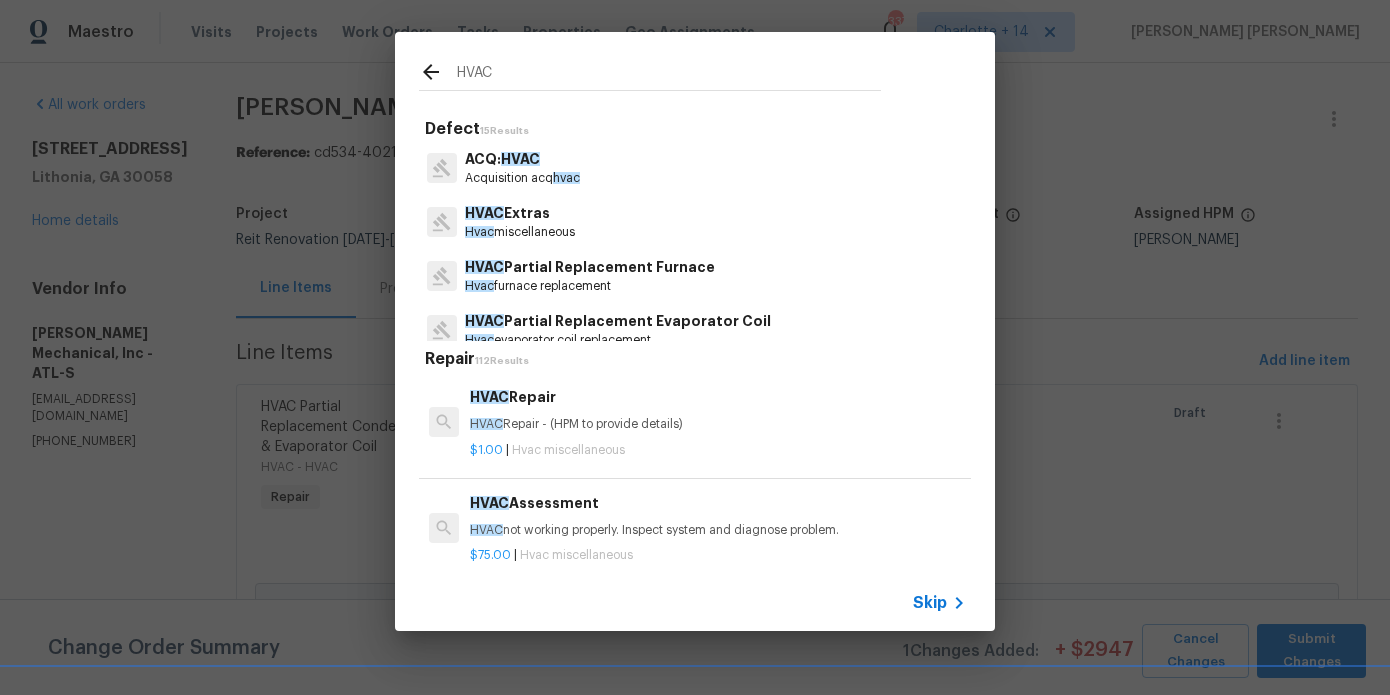 click on "HVAC  Extras" at bounding box center [520, 213] 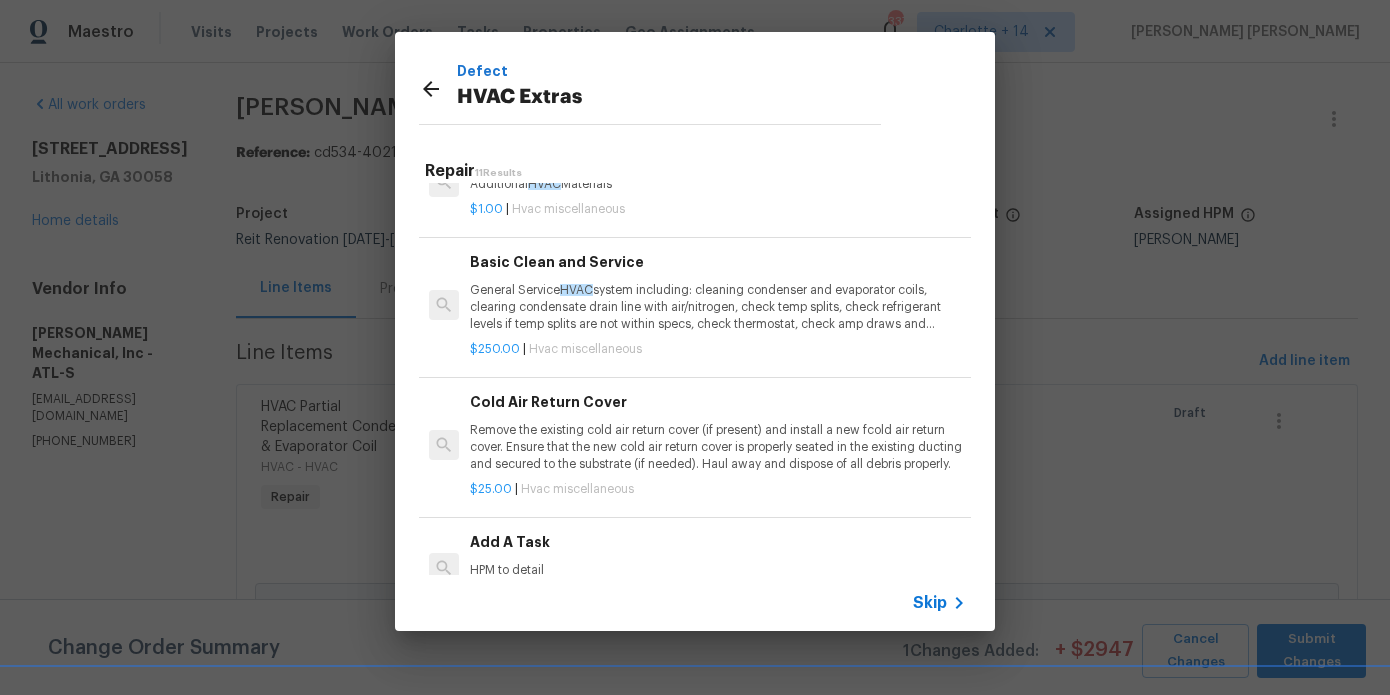 scroll, scrollTop: 618, scrollLeft: 0, axis: vertical 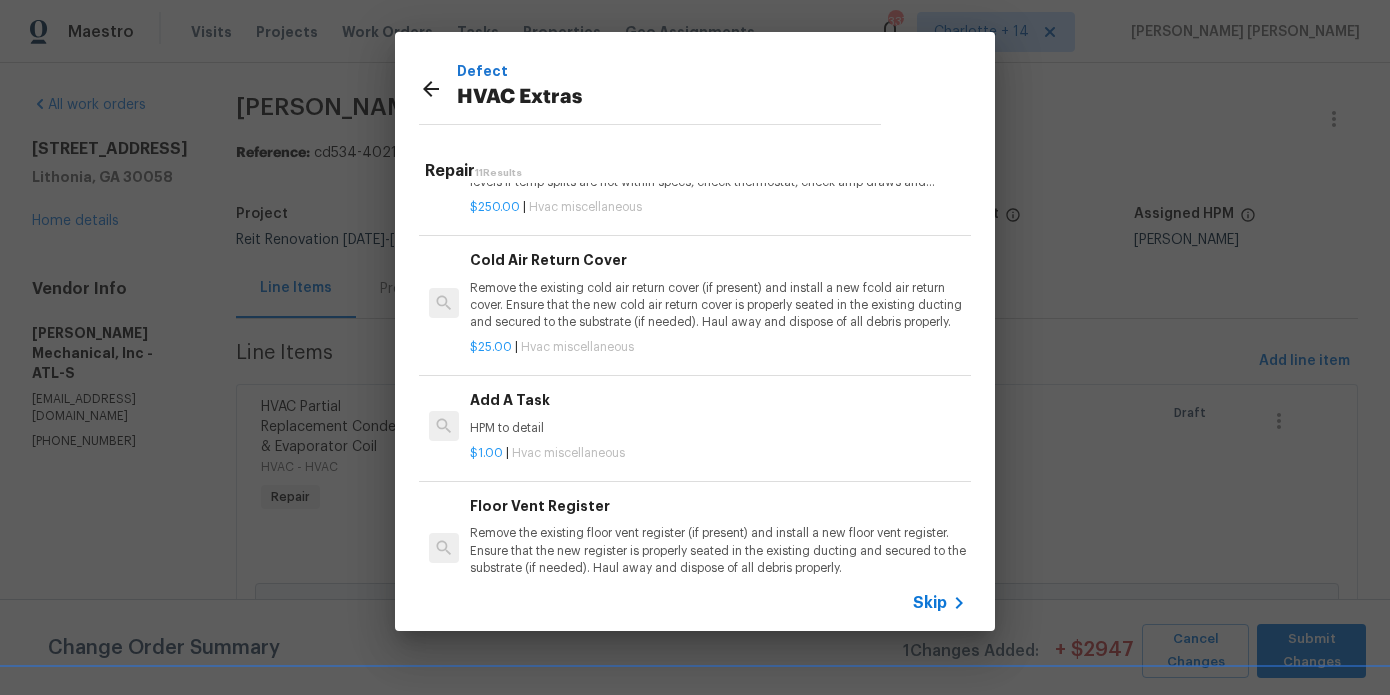 click on "HPM to detail" at bounding box center [718, 428] 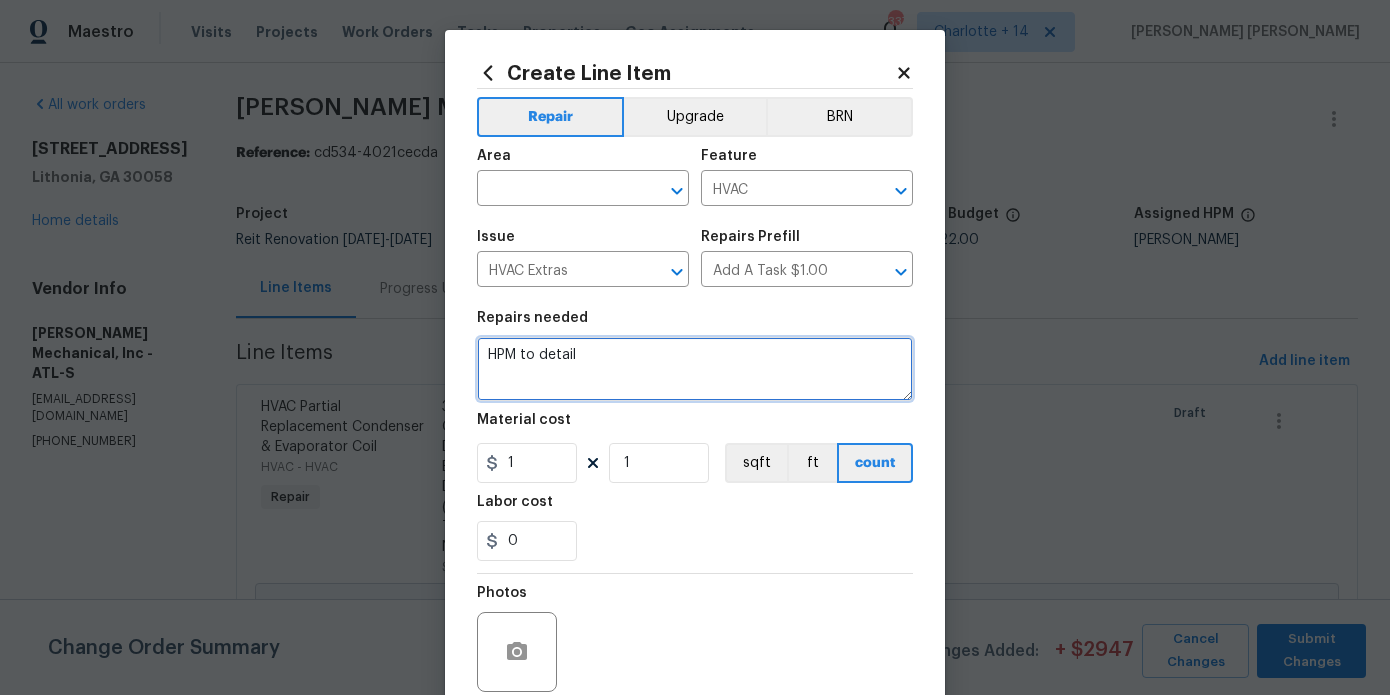 click on "HPM to detail" at bounding box center (695, 369) 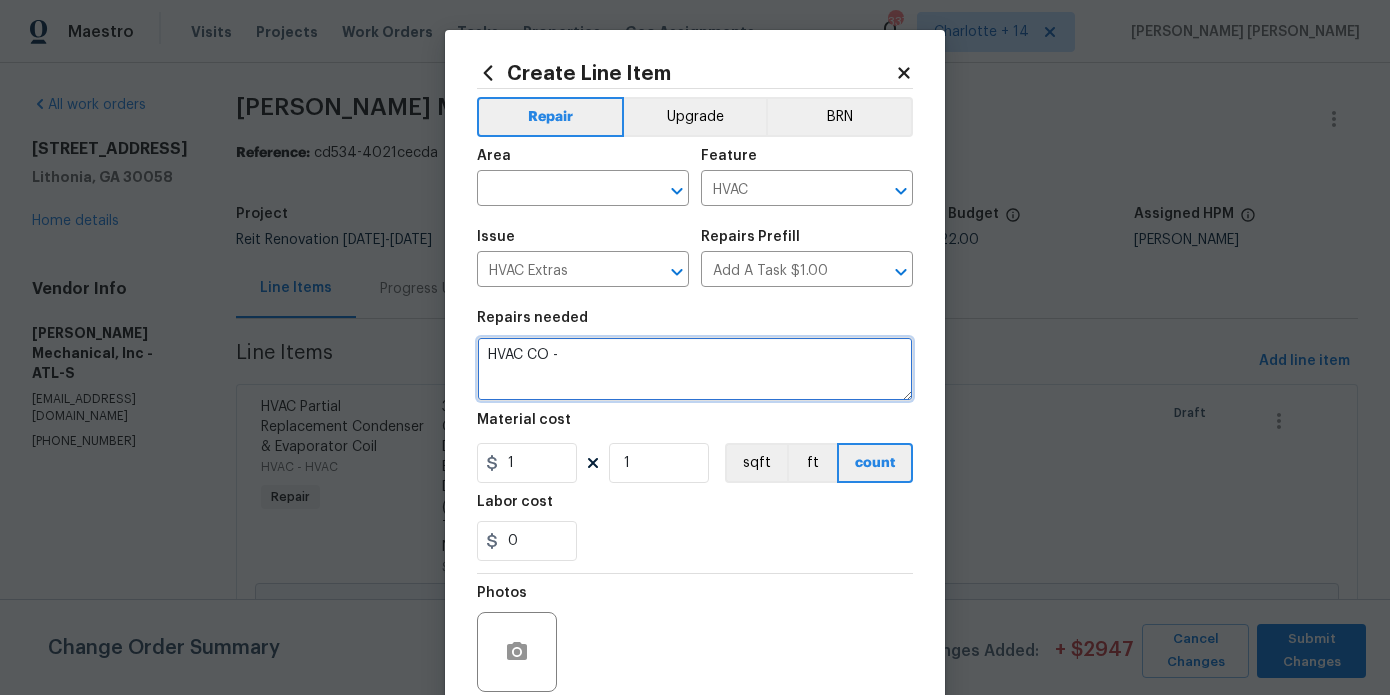 paste on "**********" 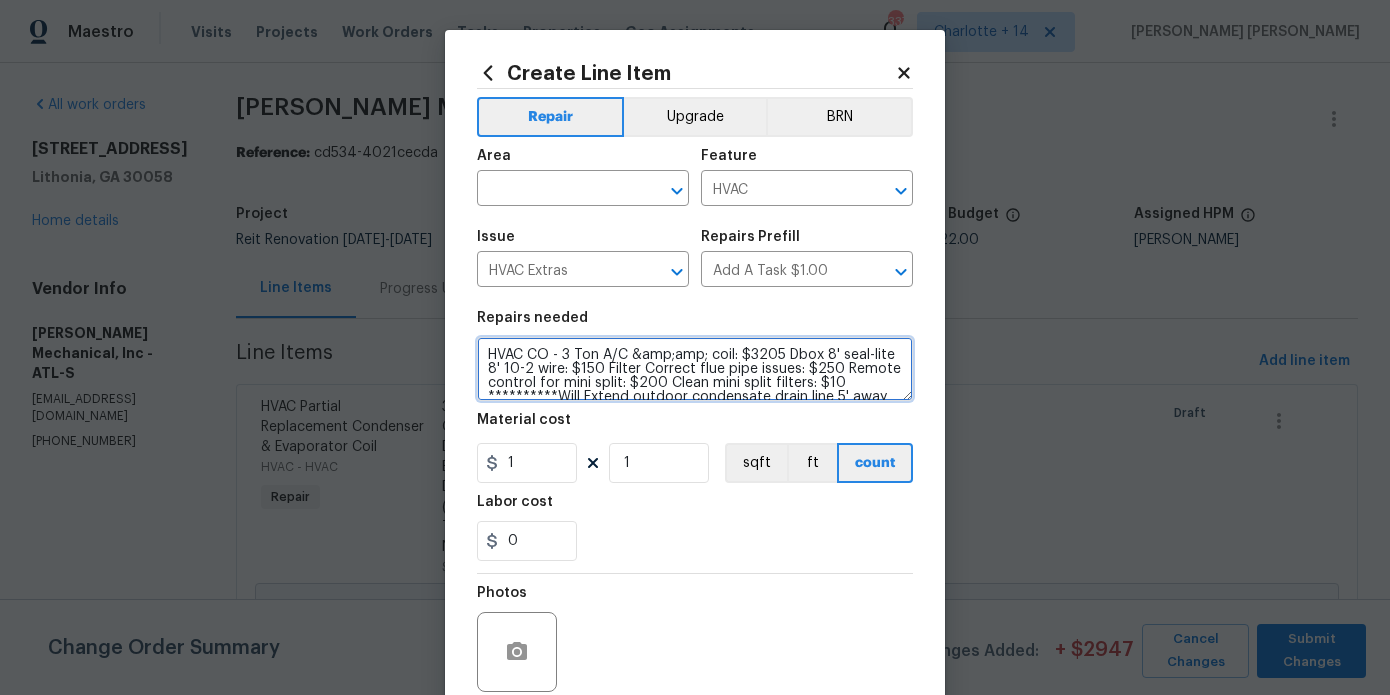 scroll, scrollTop: 32, scrollLeft: 0, axis: vertical 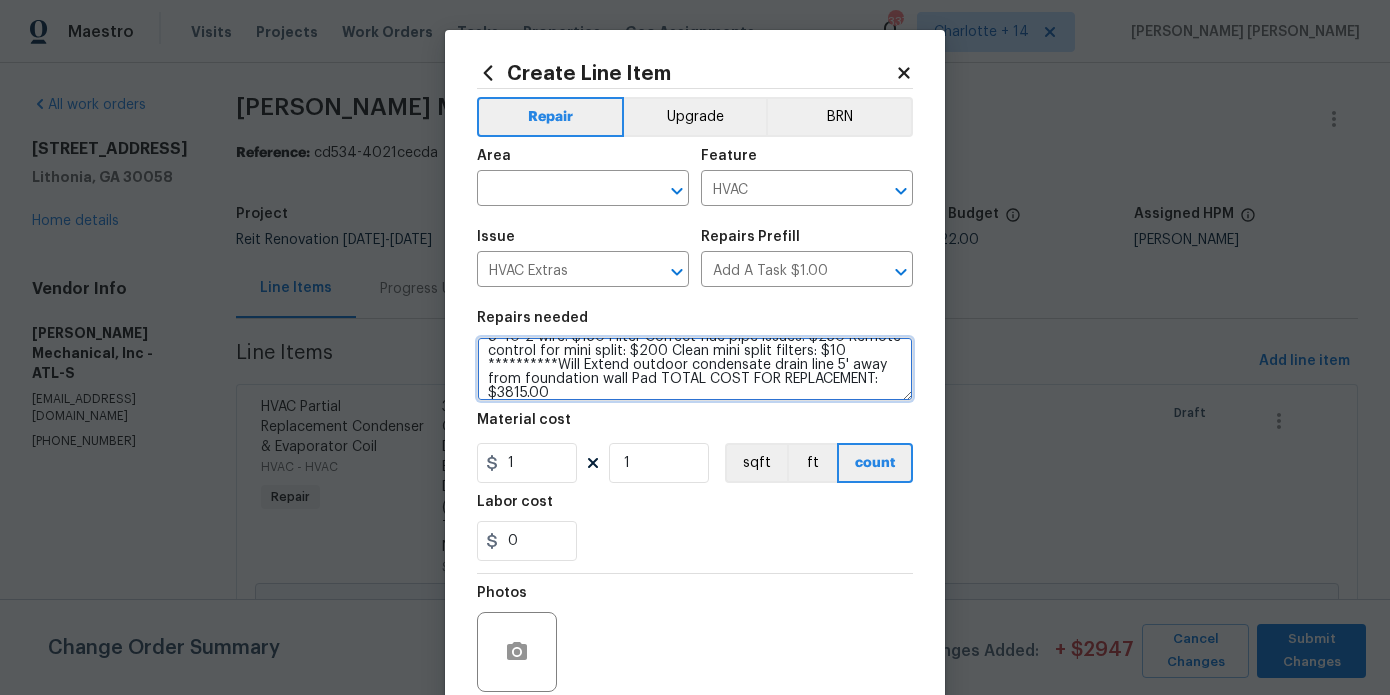 type on "**********" 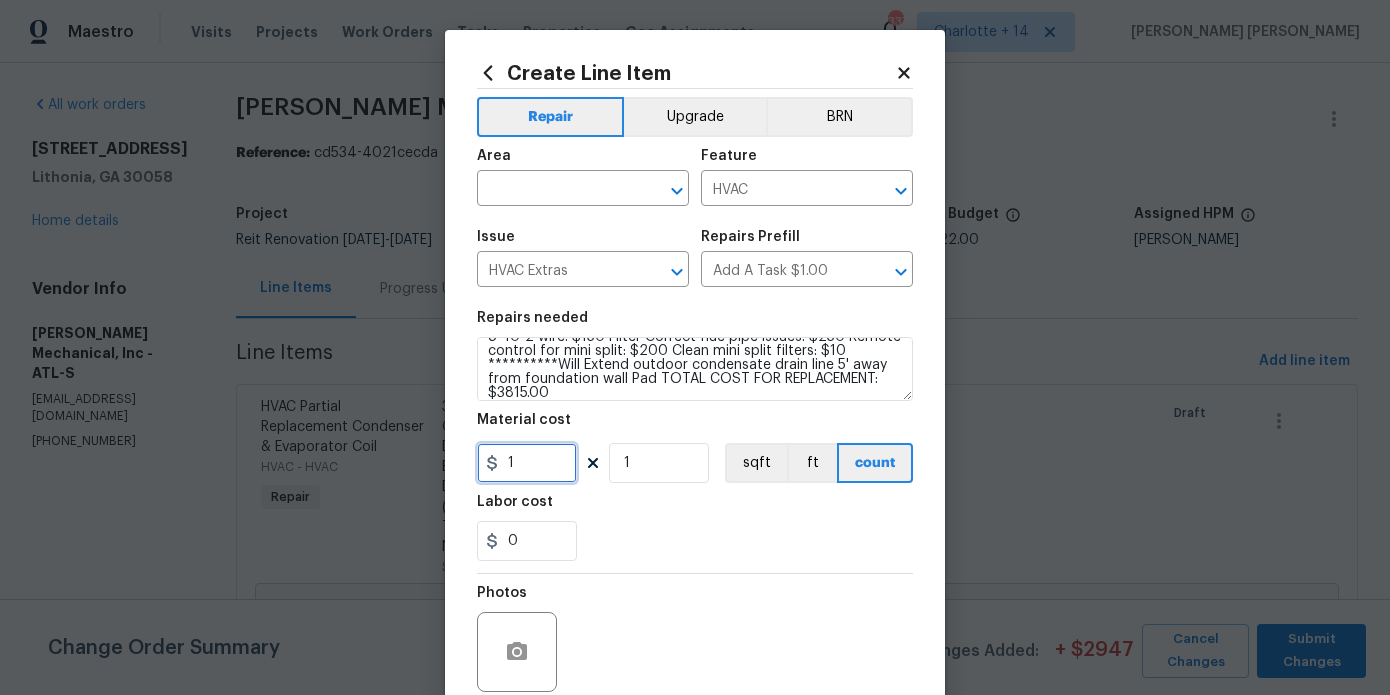 click on "1" at bounding box center [527, 463] 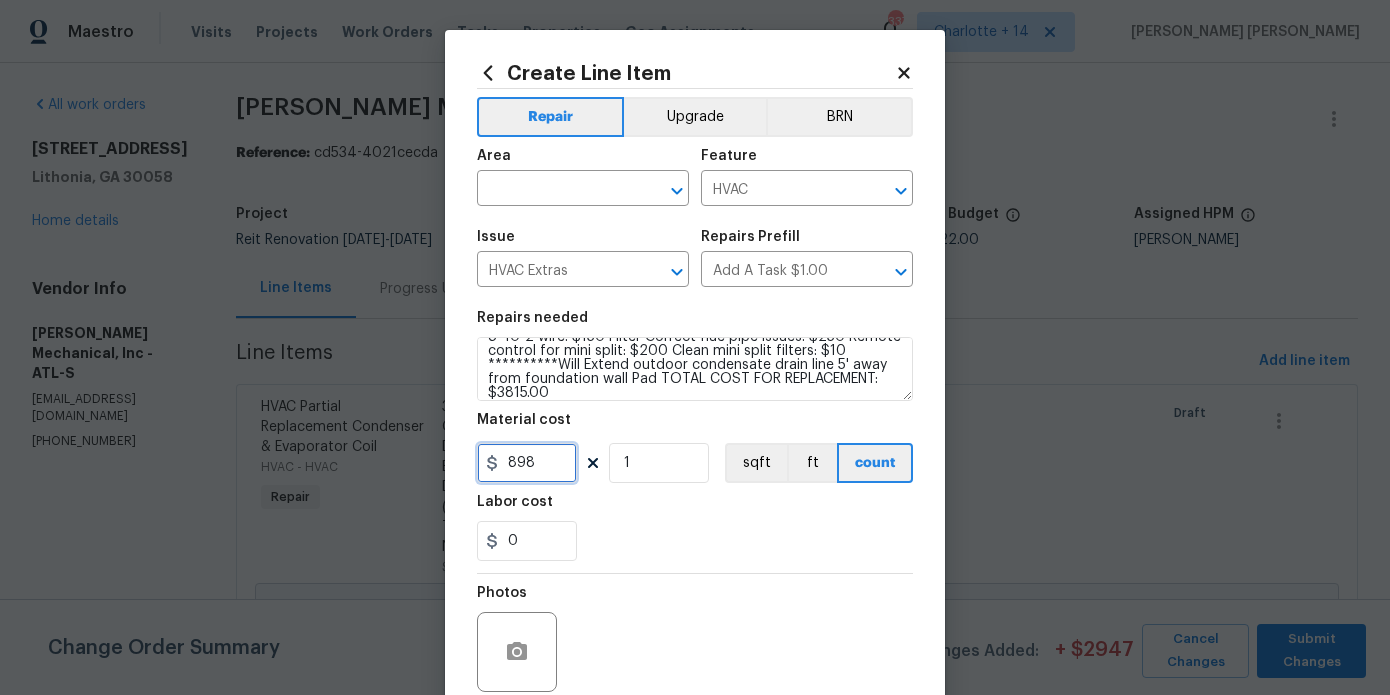 type on "898" 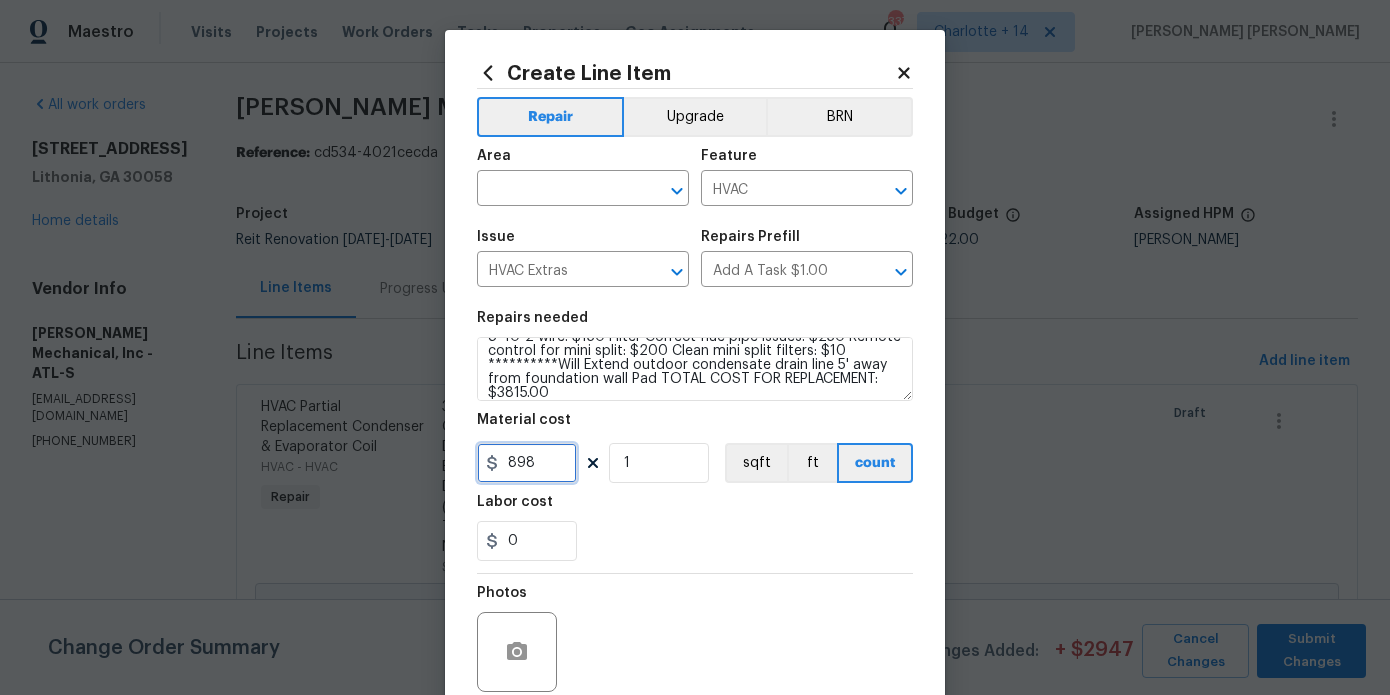 scroll, scrollTop: 91, scrollLeft: 0, axis: vertical 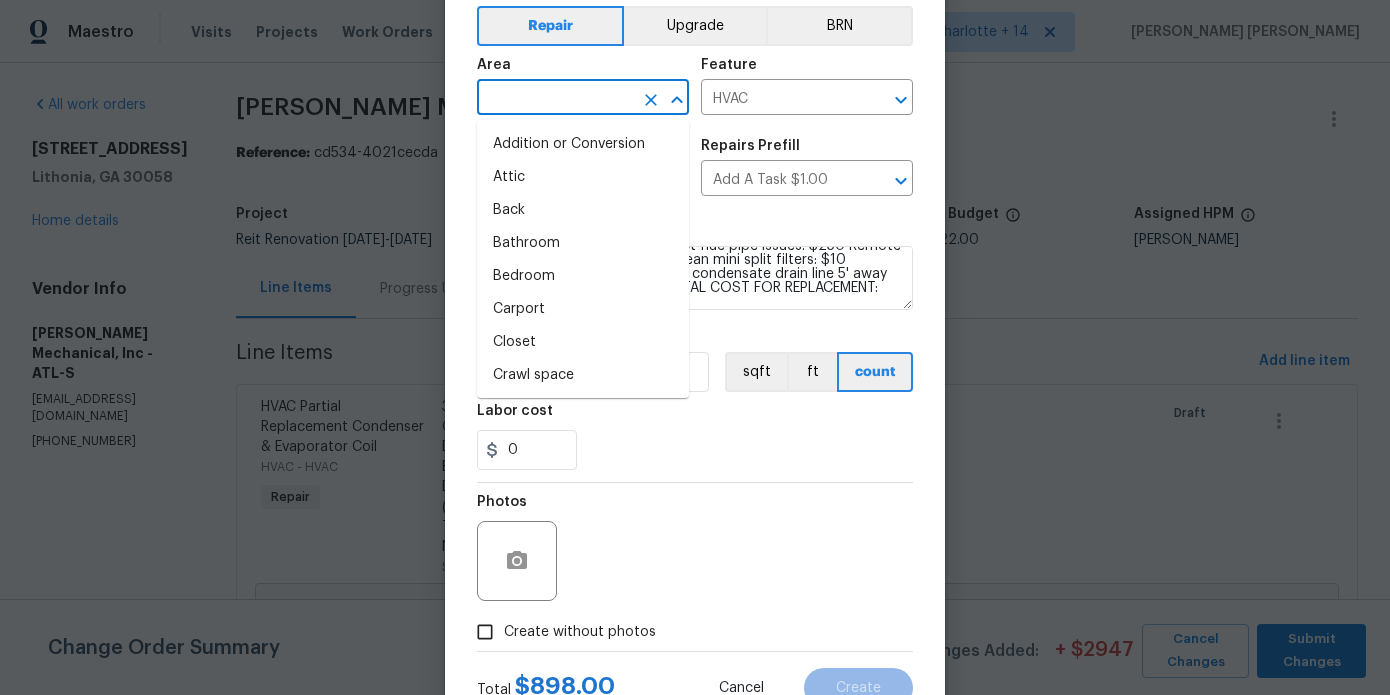 click at bounding box center [555, 99] 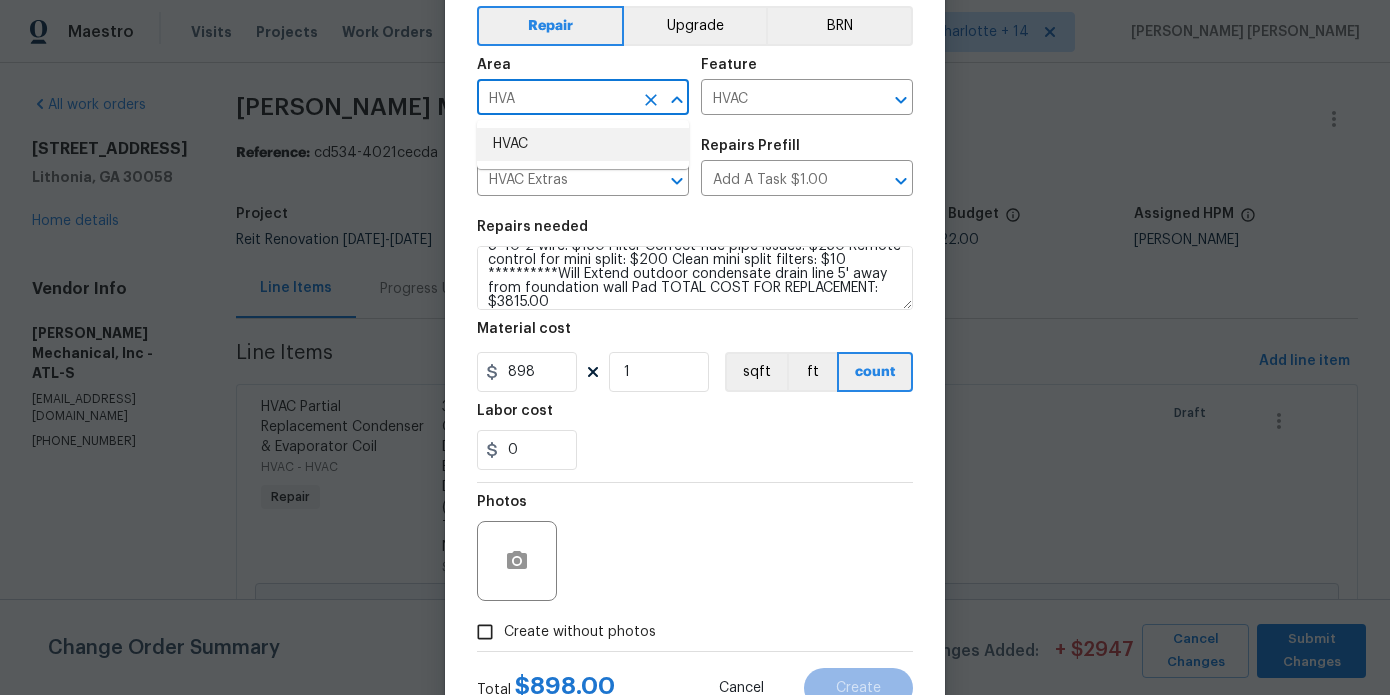 click on "HVAC" at bounding box center [583, 144] 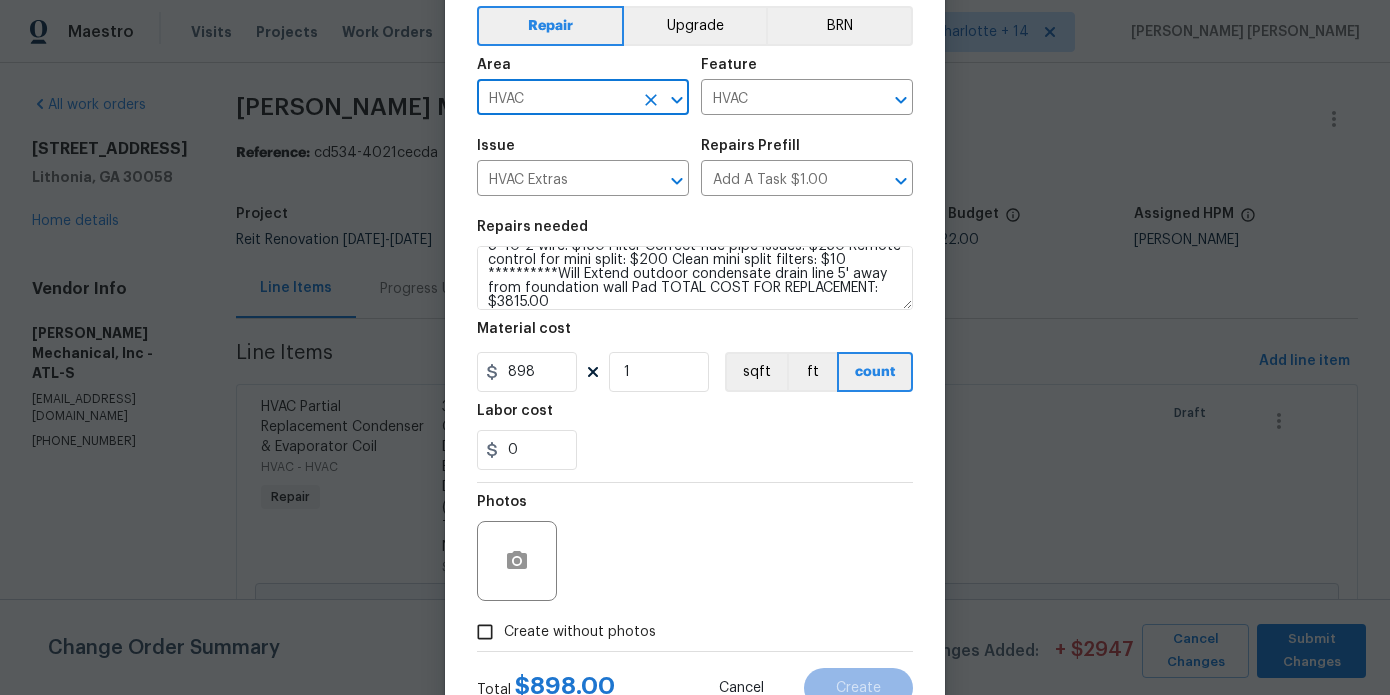 type on "HVAC" 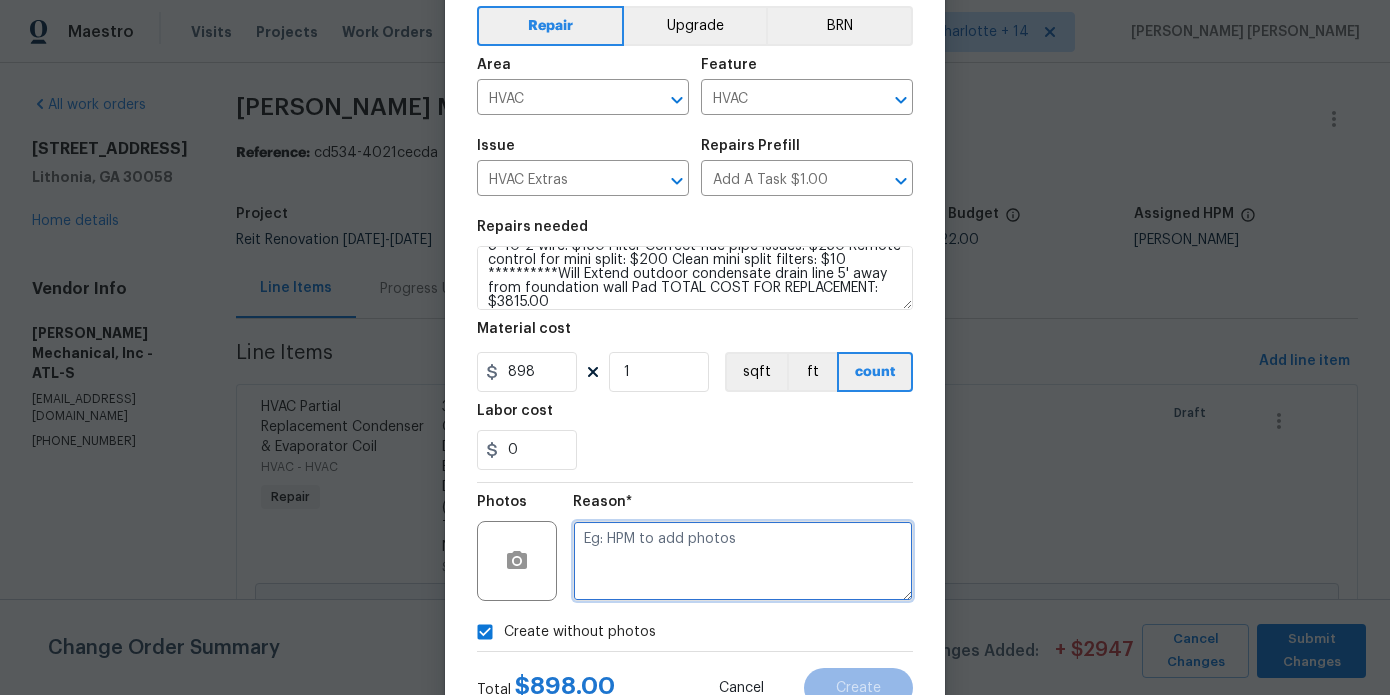 click at bounding box center (743, 561) 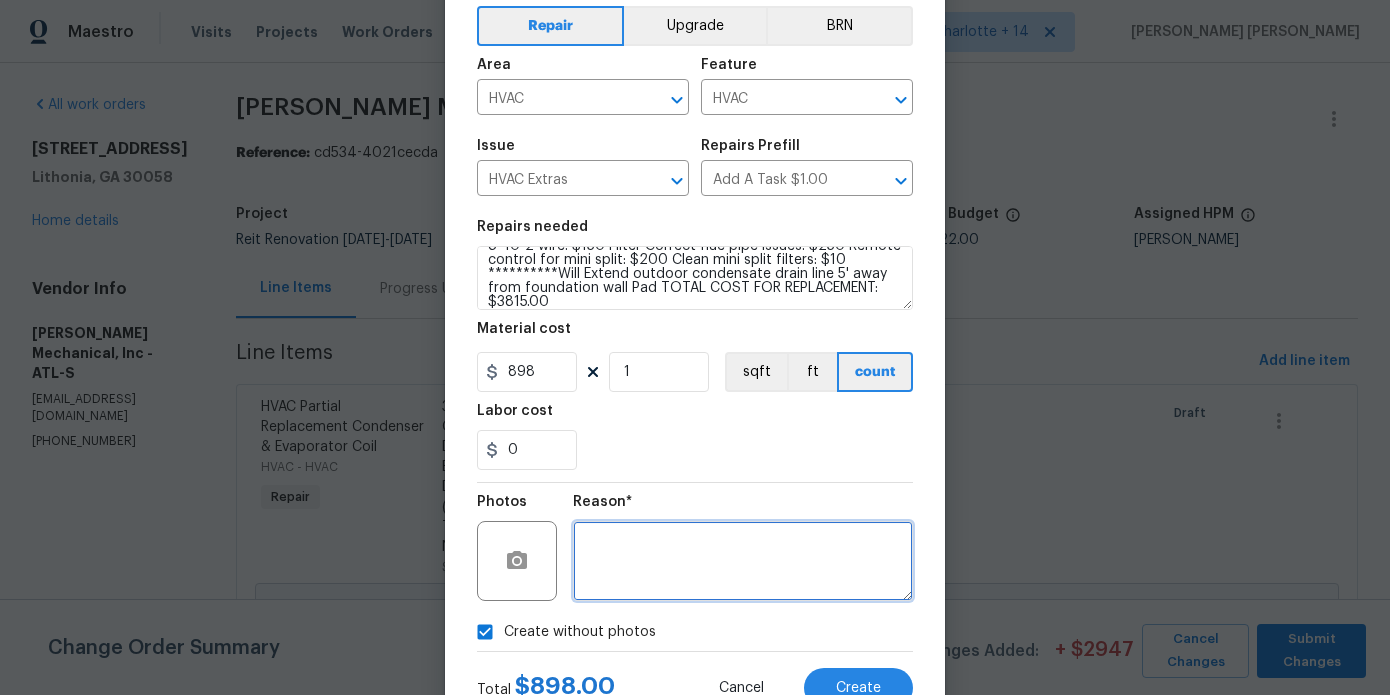 scroll, scrollTop: 167, scrollLeft: 0, axis: vertical 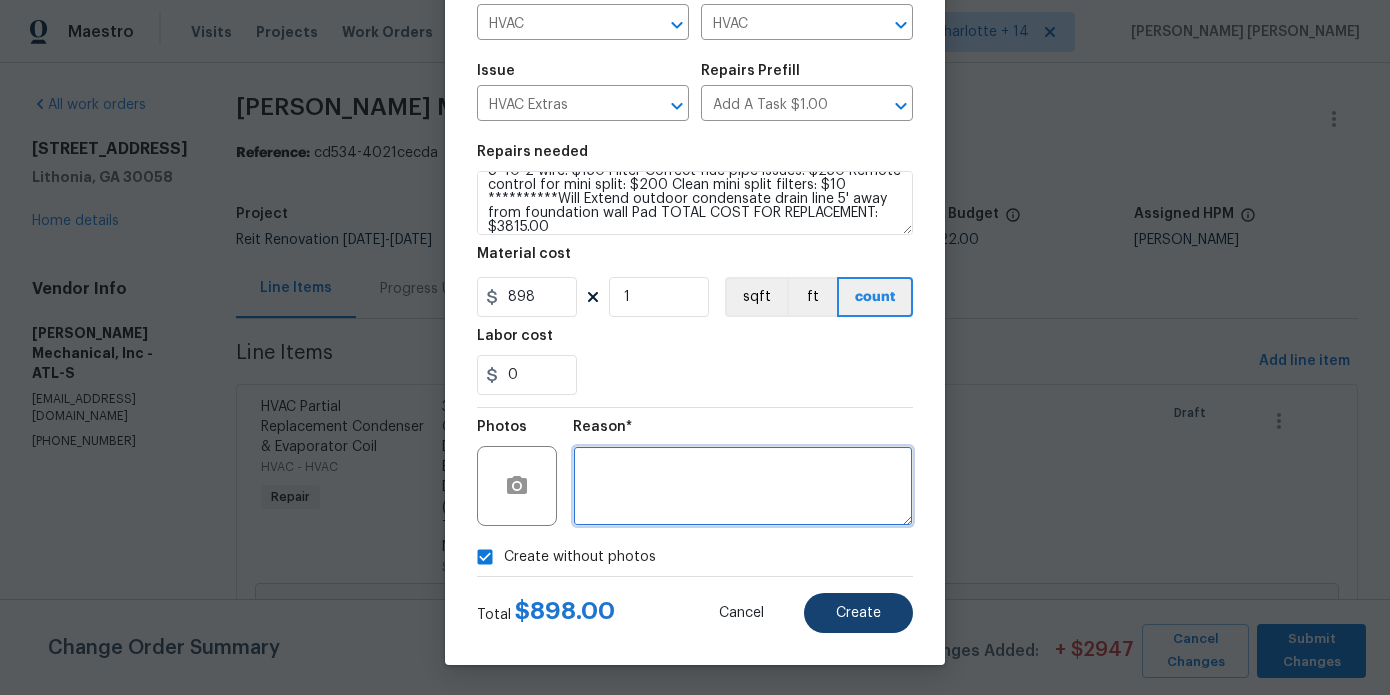 type 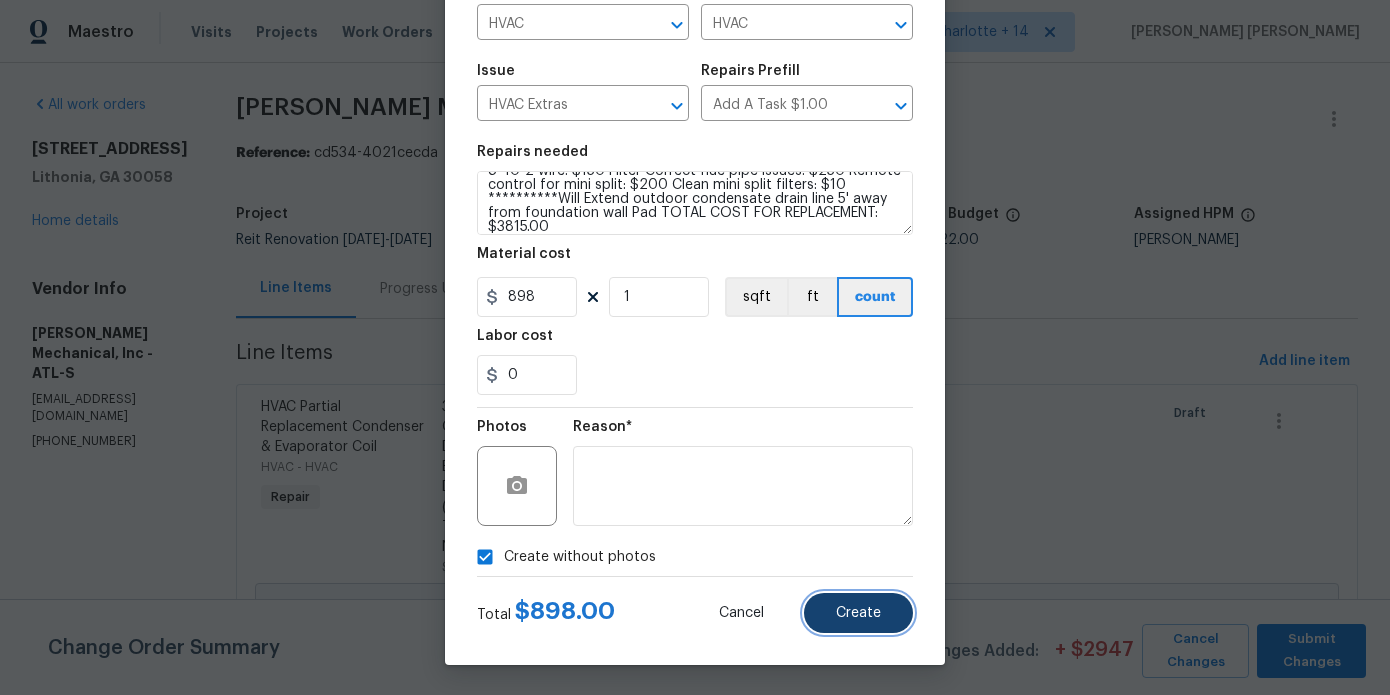 click on "Create" at bounding box center [858, 613] 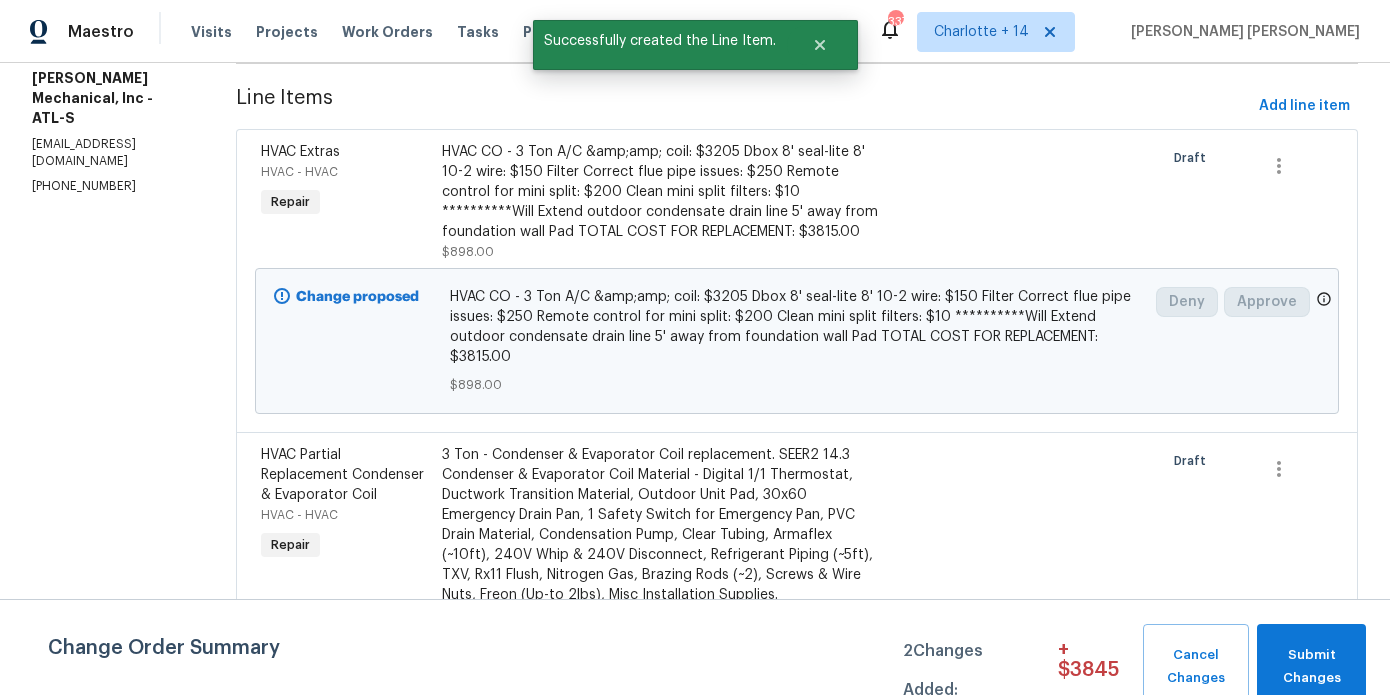 scroll, scrollTop: 259, scrollLeft: 0, axis: vertical 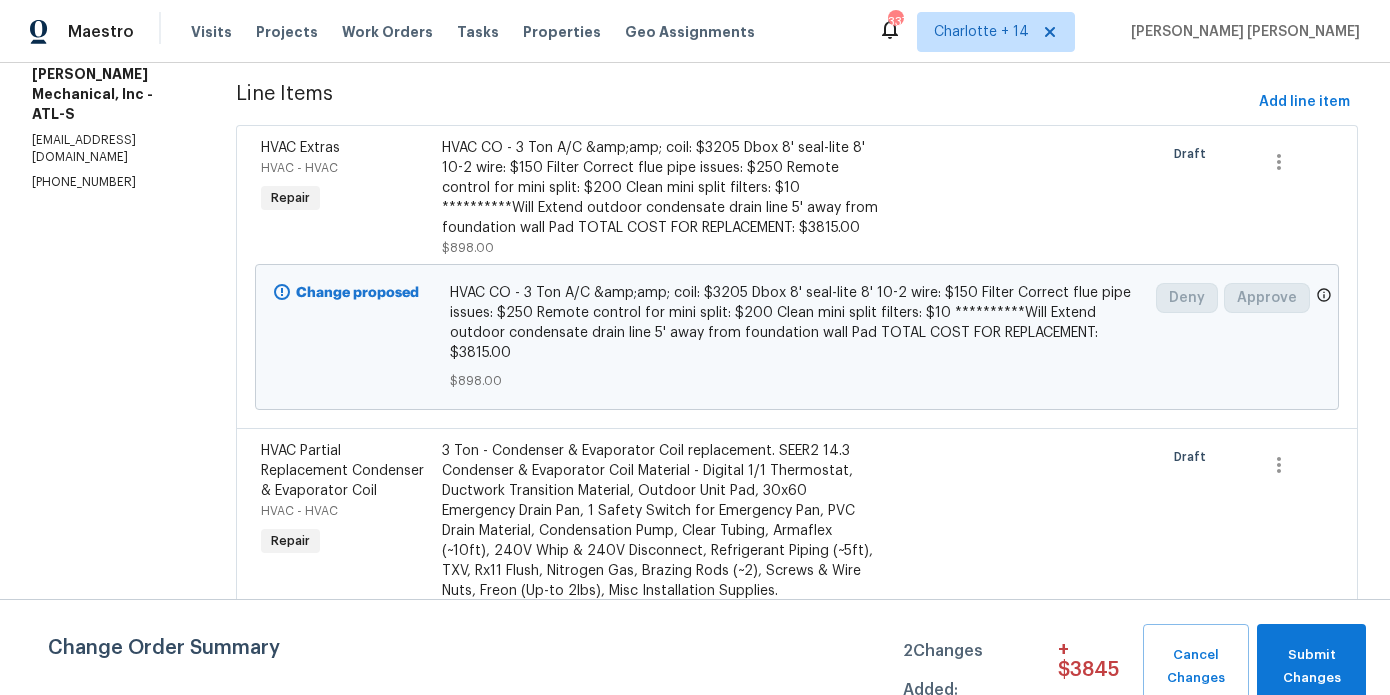 click on "**********" at bounding box center (662, 188) 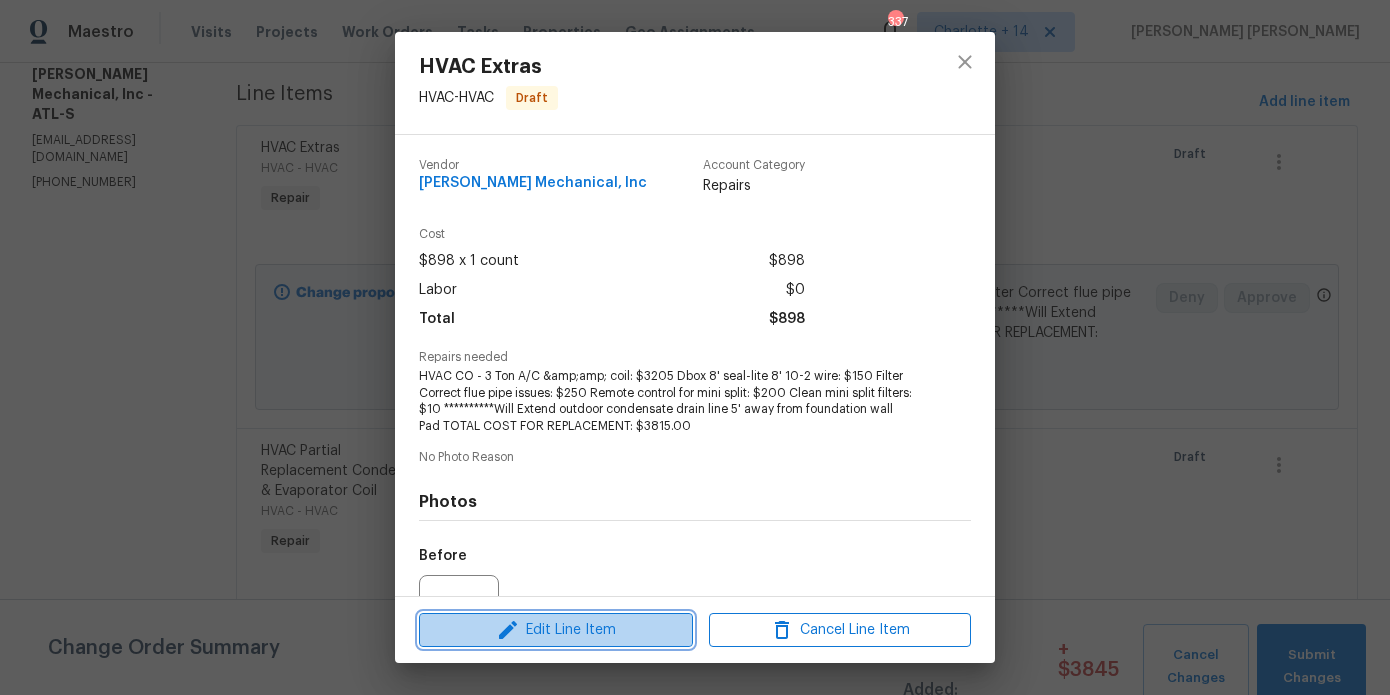 click on "Edit Line Item" at bounding box center [556, 630] 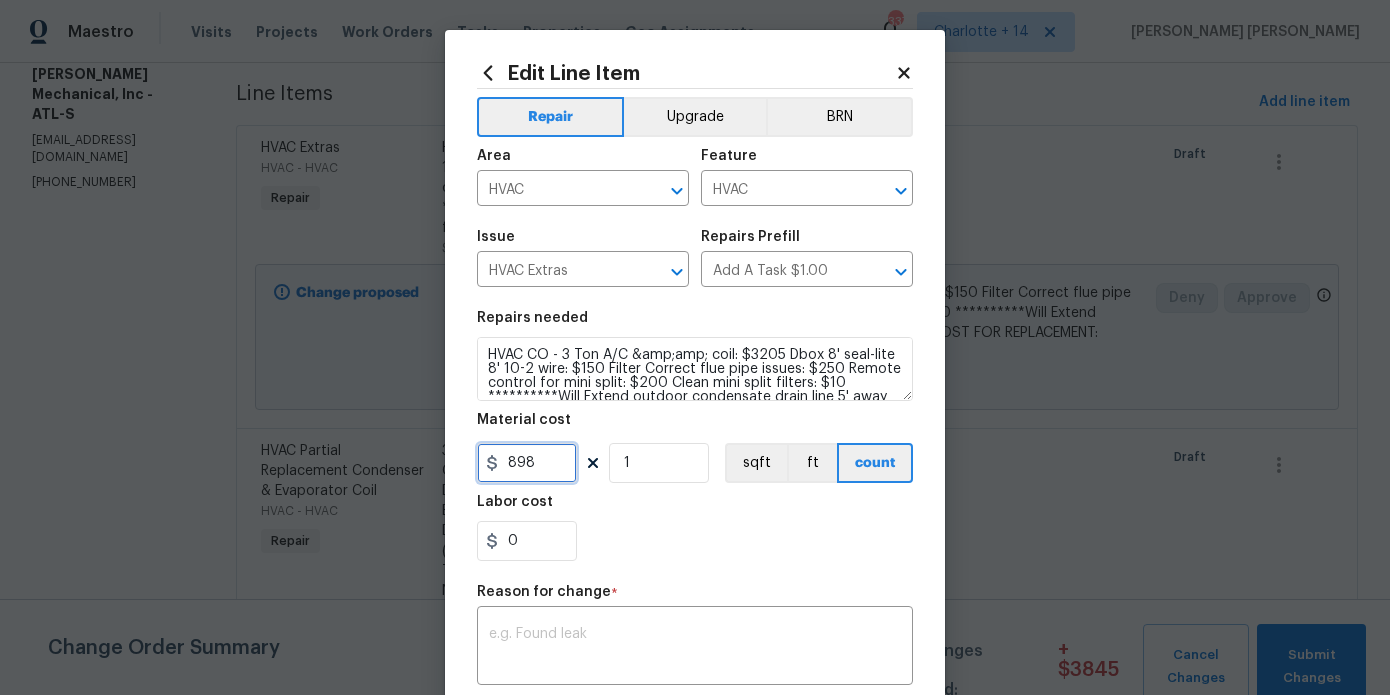 click on "898" at bounding box center (527, 463) 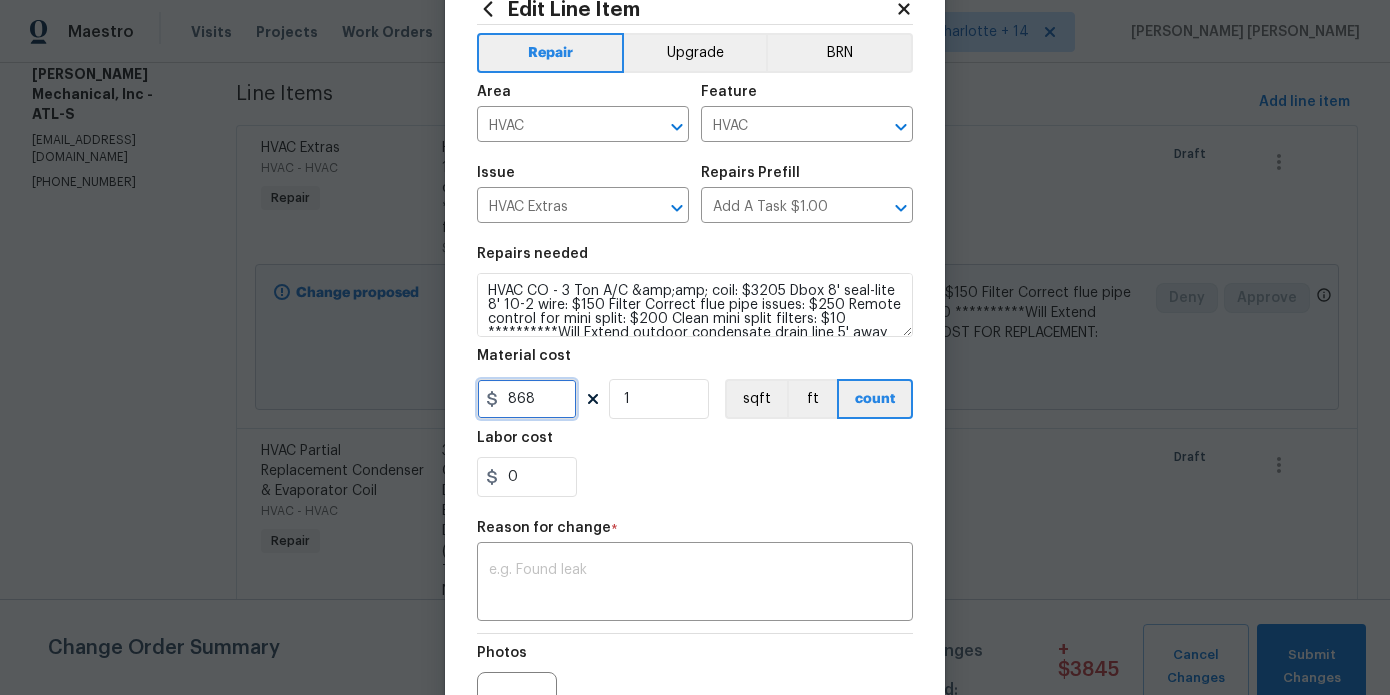 scroll, scrollTop: 184, scrollLeft: 0, axis: vertical 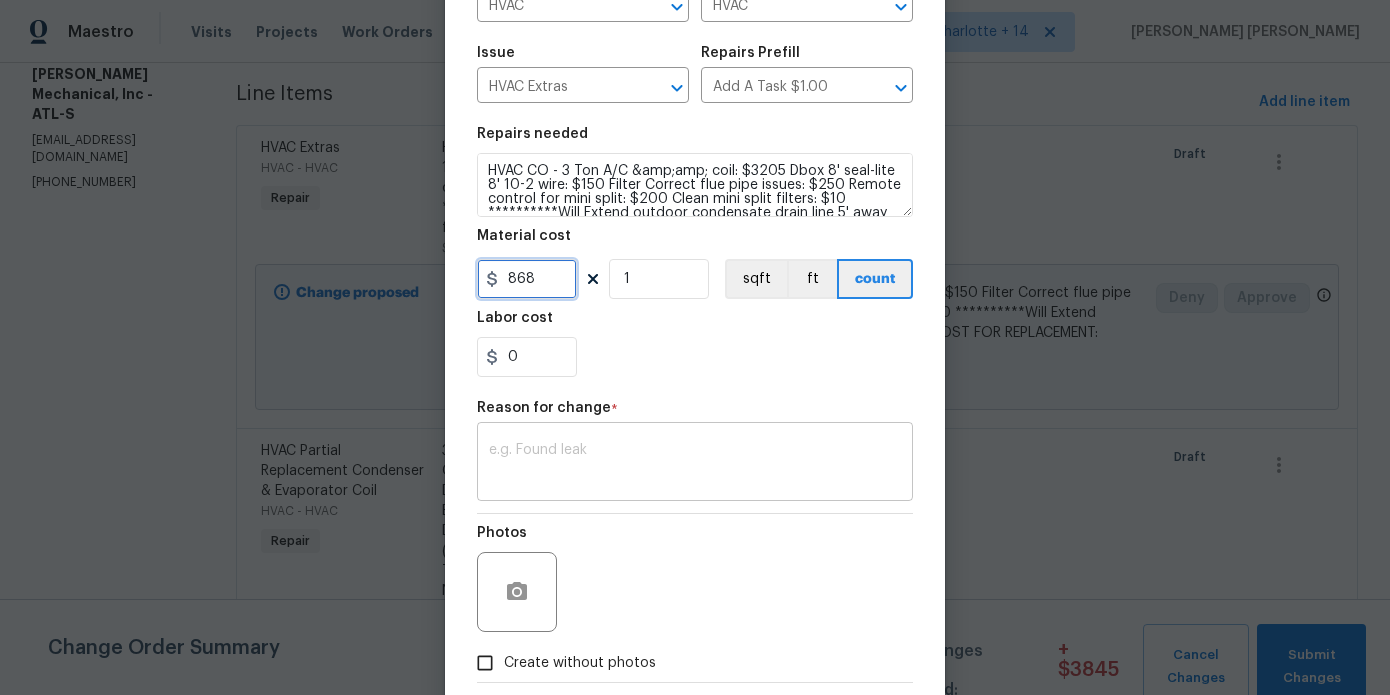 type on "868" 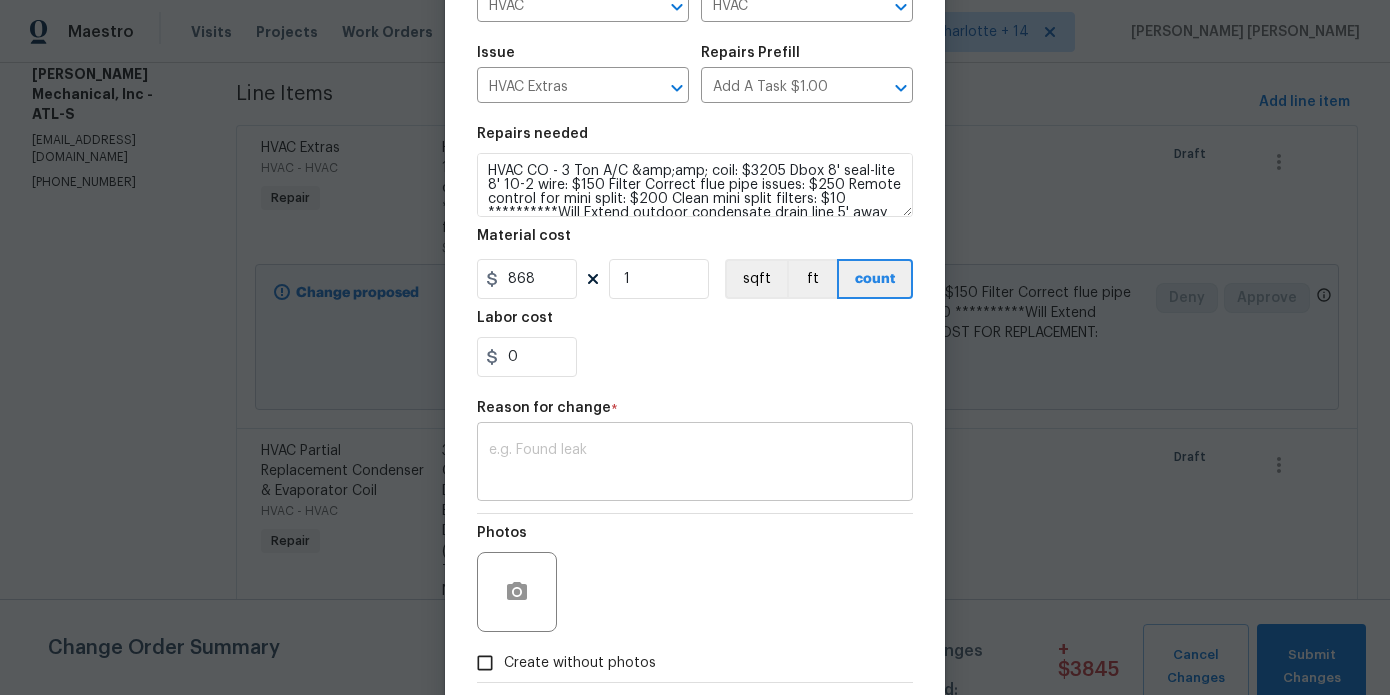 click at bounding box center (695, 464) 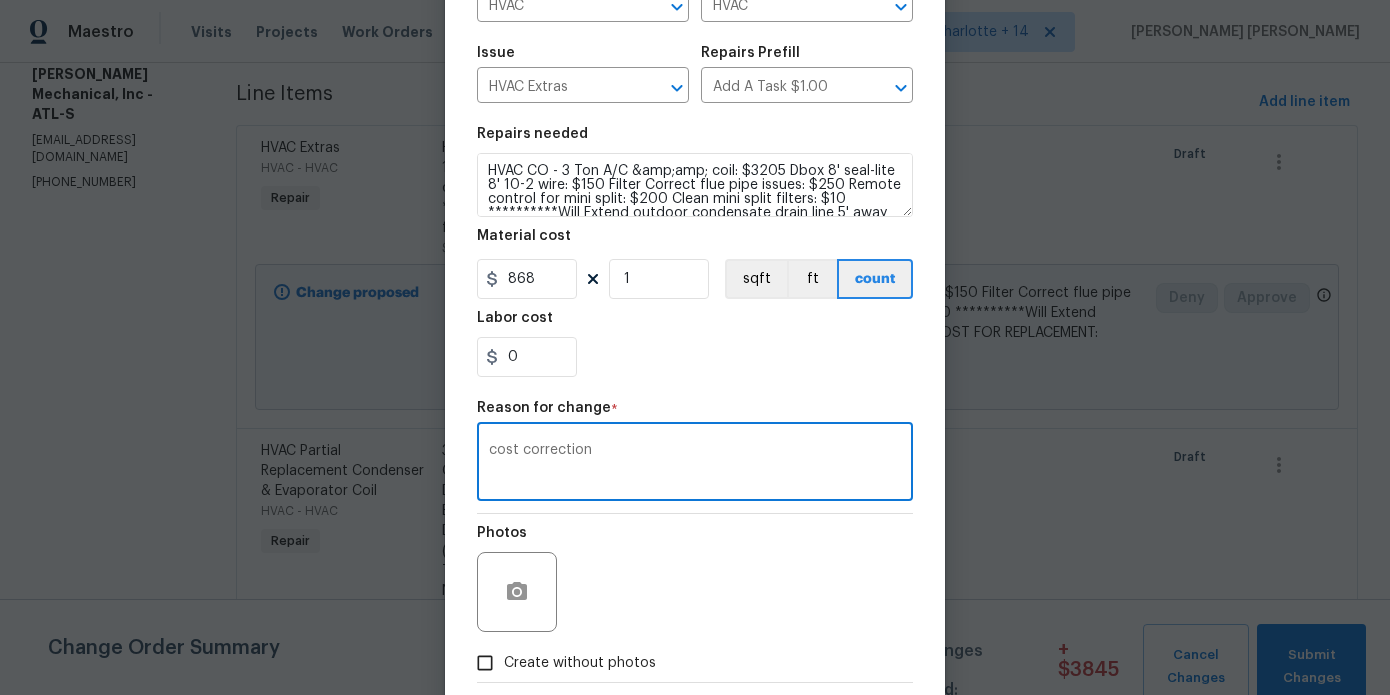 scroll, scrollTop: 291, scrollLeft: 0, axis: vertical 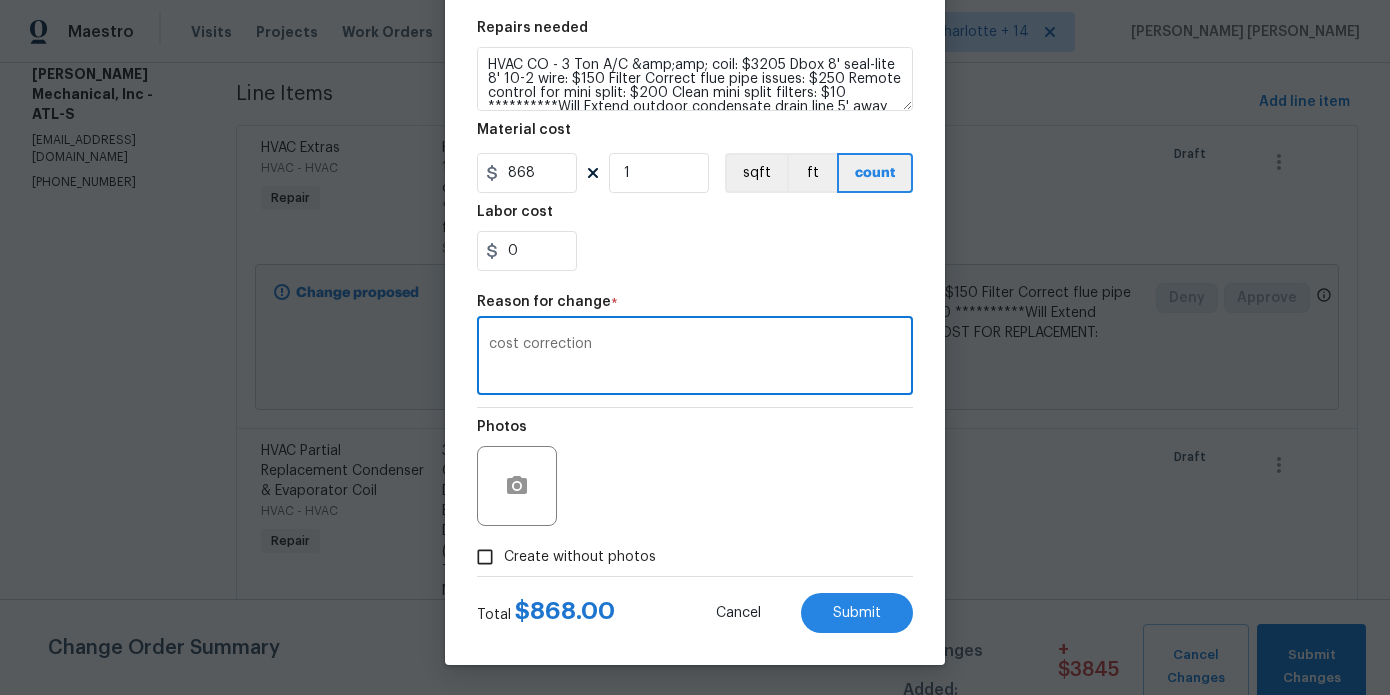 type on "cost correction" 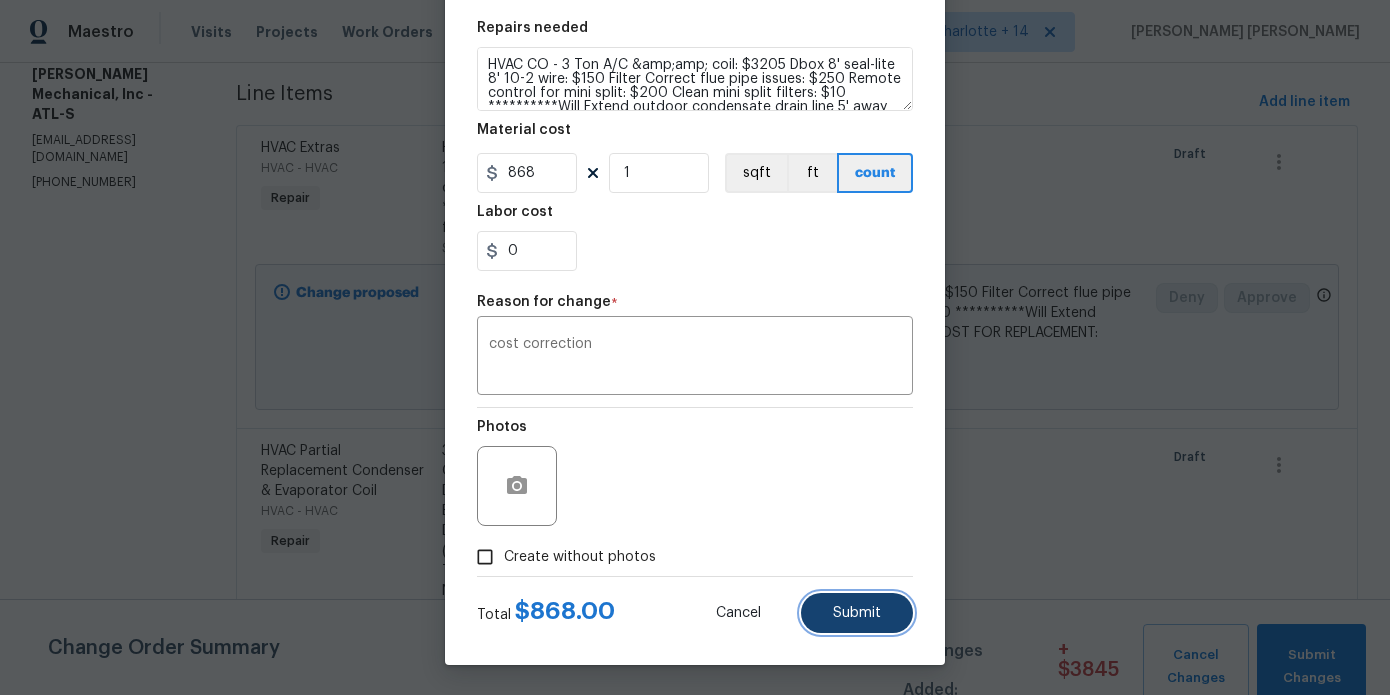 click on "Submit" at bounding box center (857, 613) 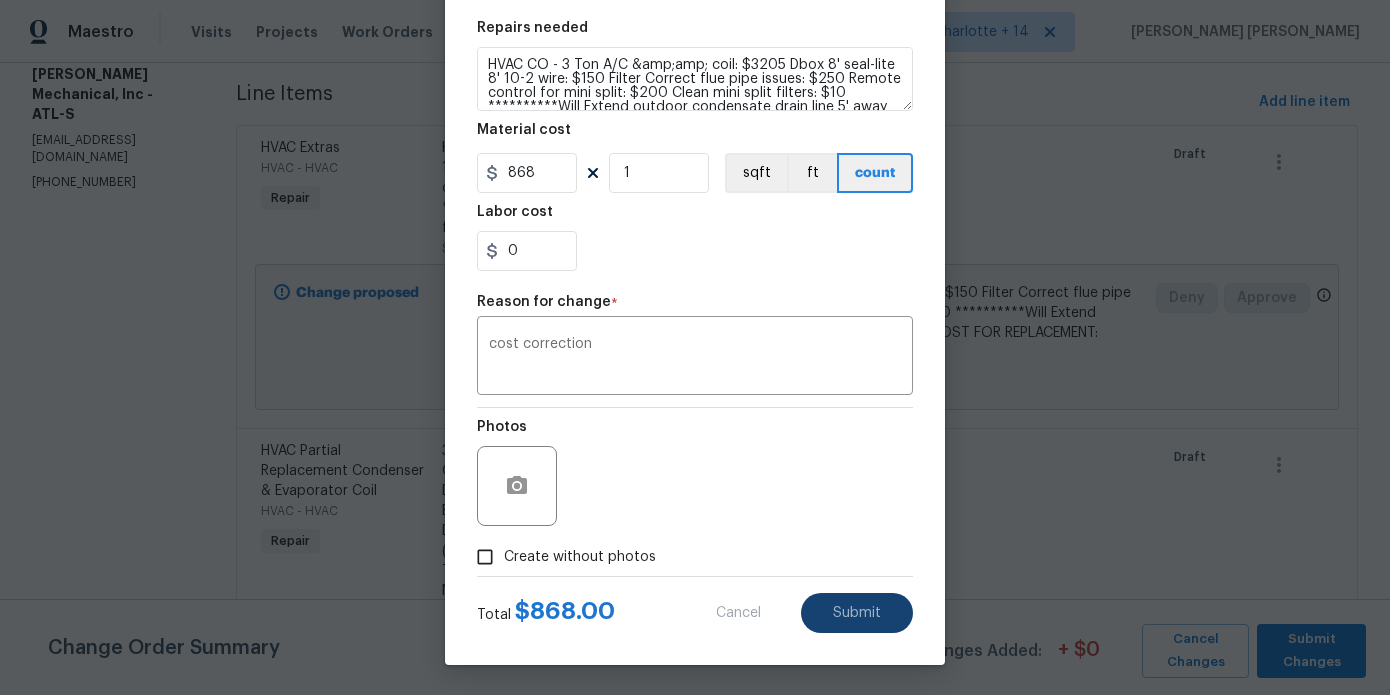 type on "898" 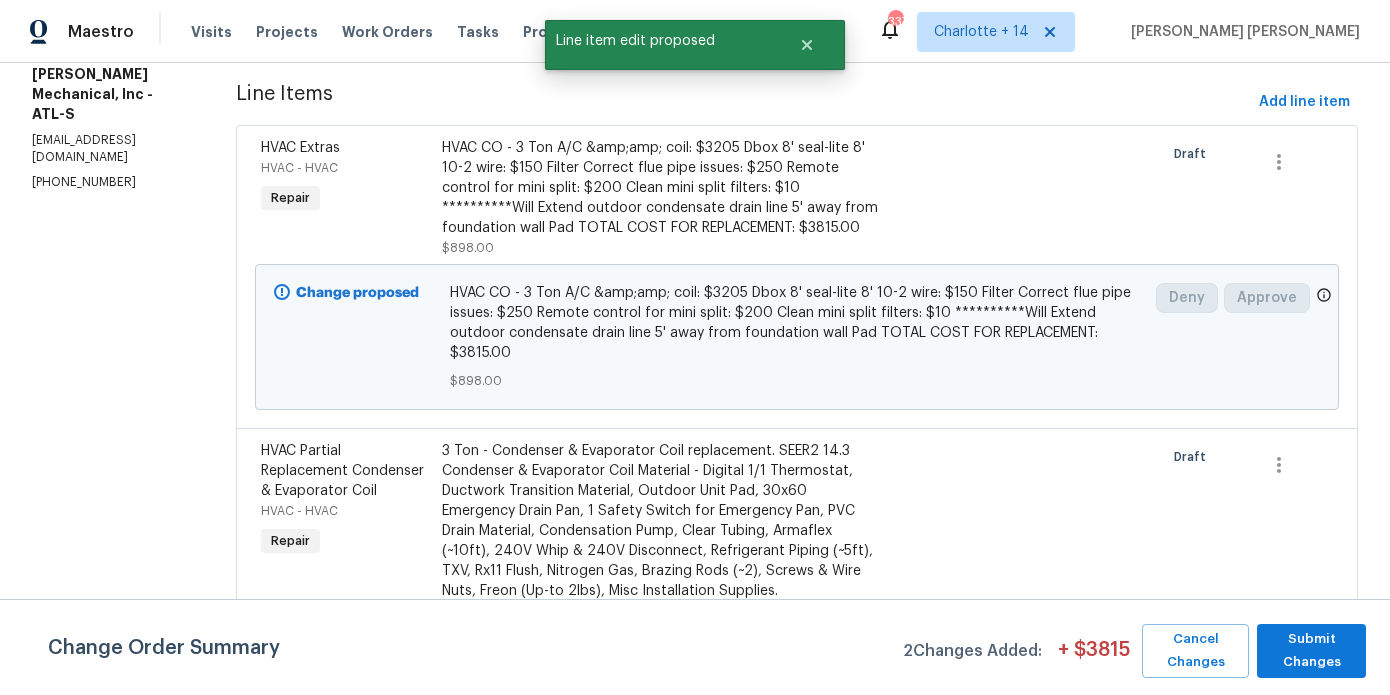 scroll, scrollTop: 0, scrollLeft: 0, axis: both 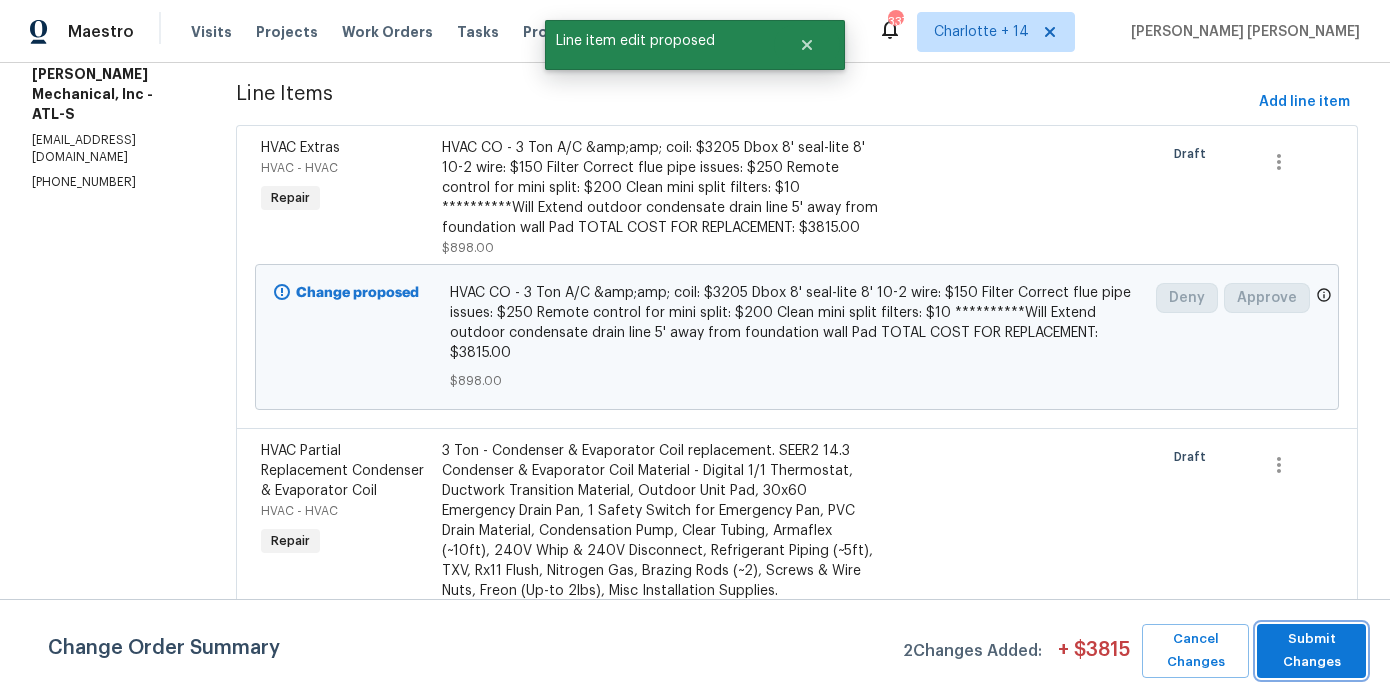 click on "Submit Changes" at bounding box center (1311, 651) 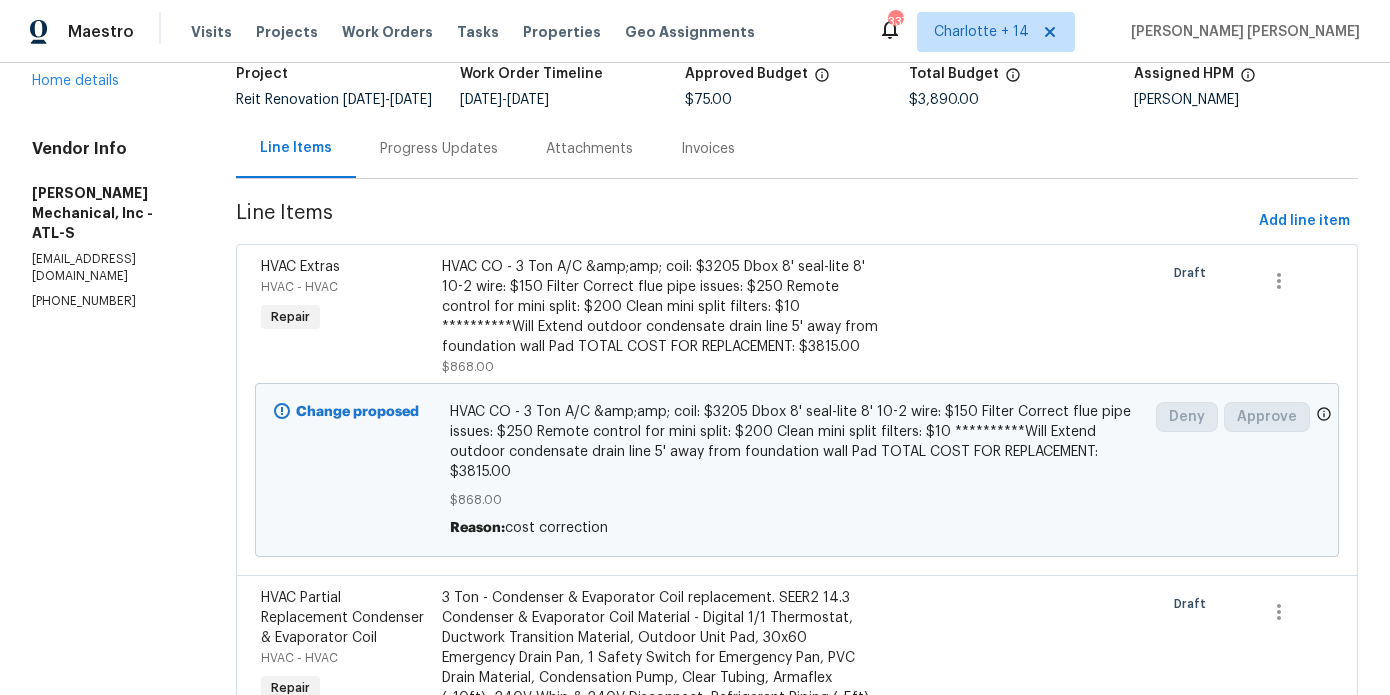 scroll, scrollTop: 0, scrollLeft: 0, axis: both 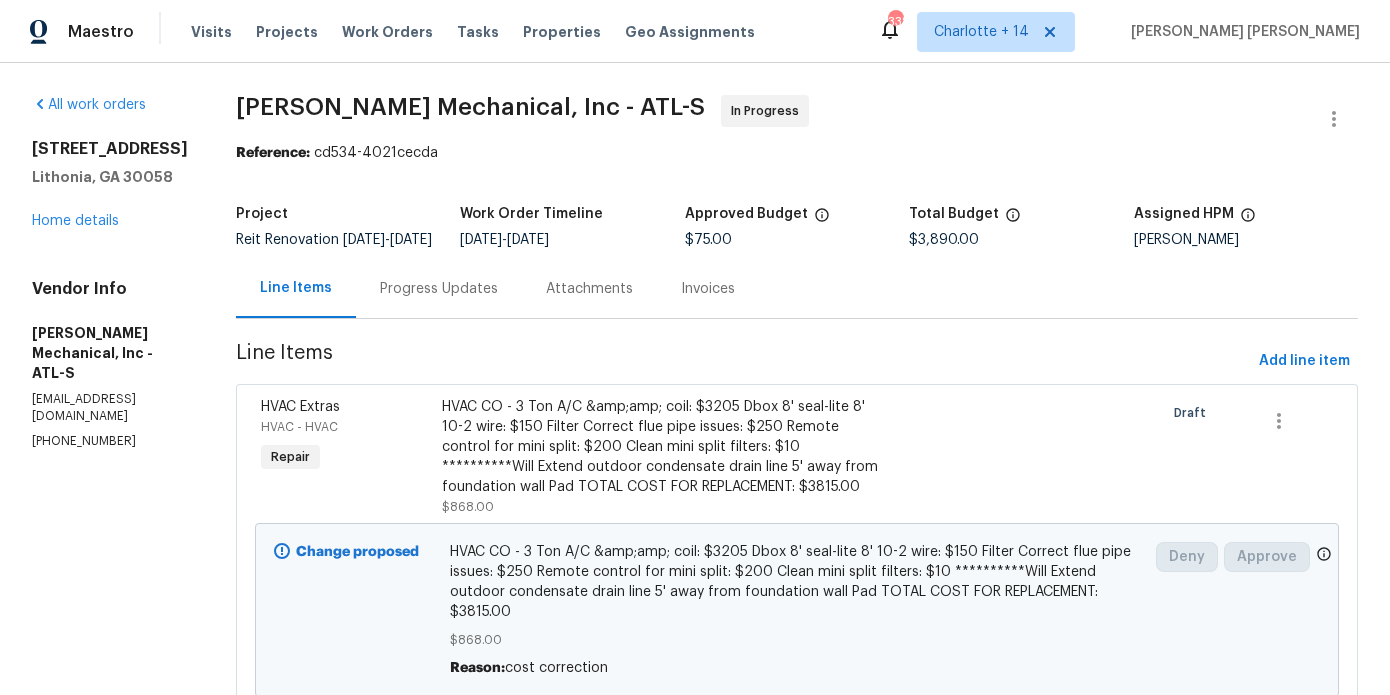 click on "Progress Updates" at bounding box center (439, 289) 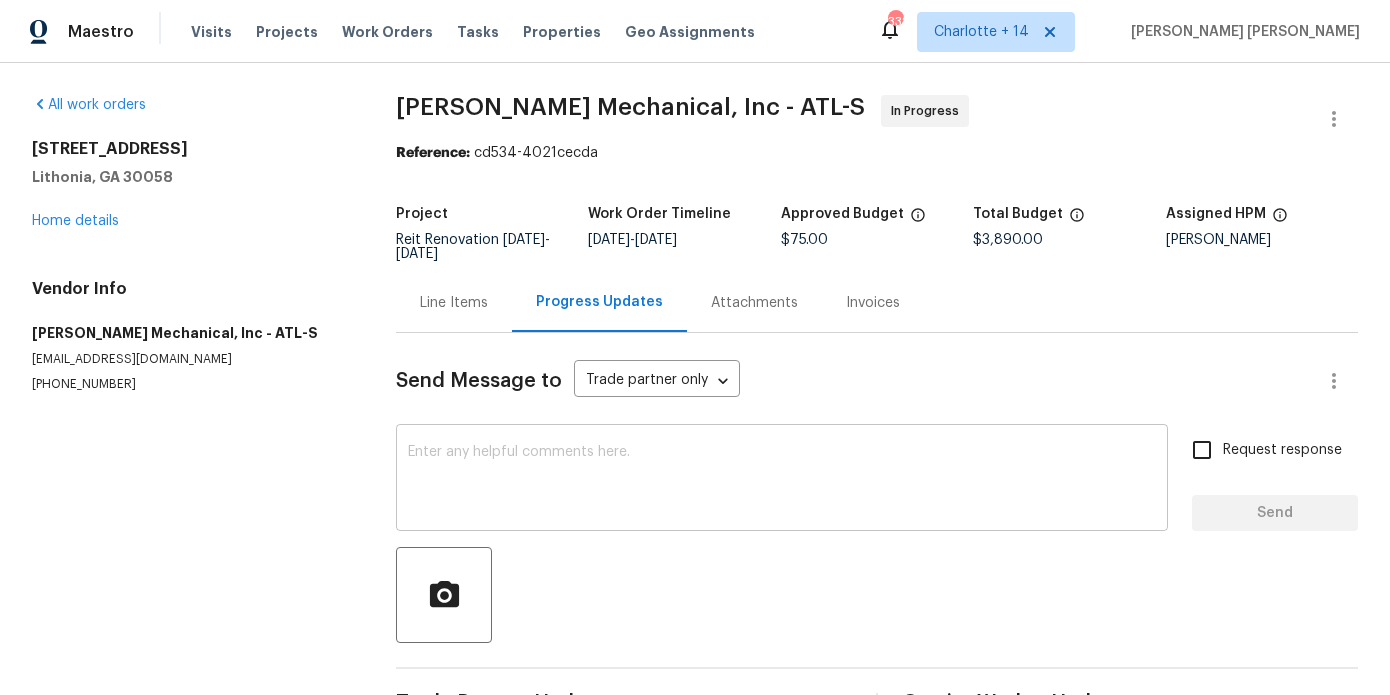 click at bounding box center [782, 480] 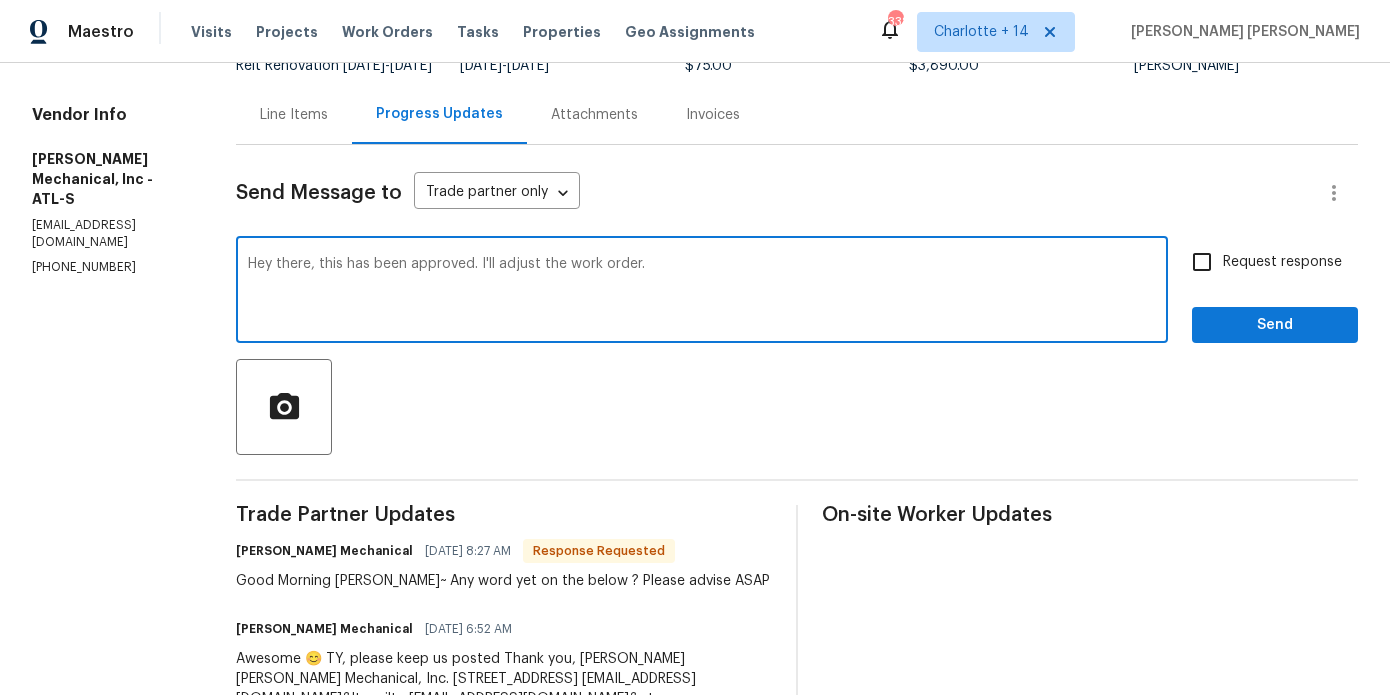 scroll, scrollTop: 156, scrollLeft: 0, axis: vertical 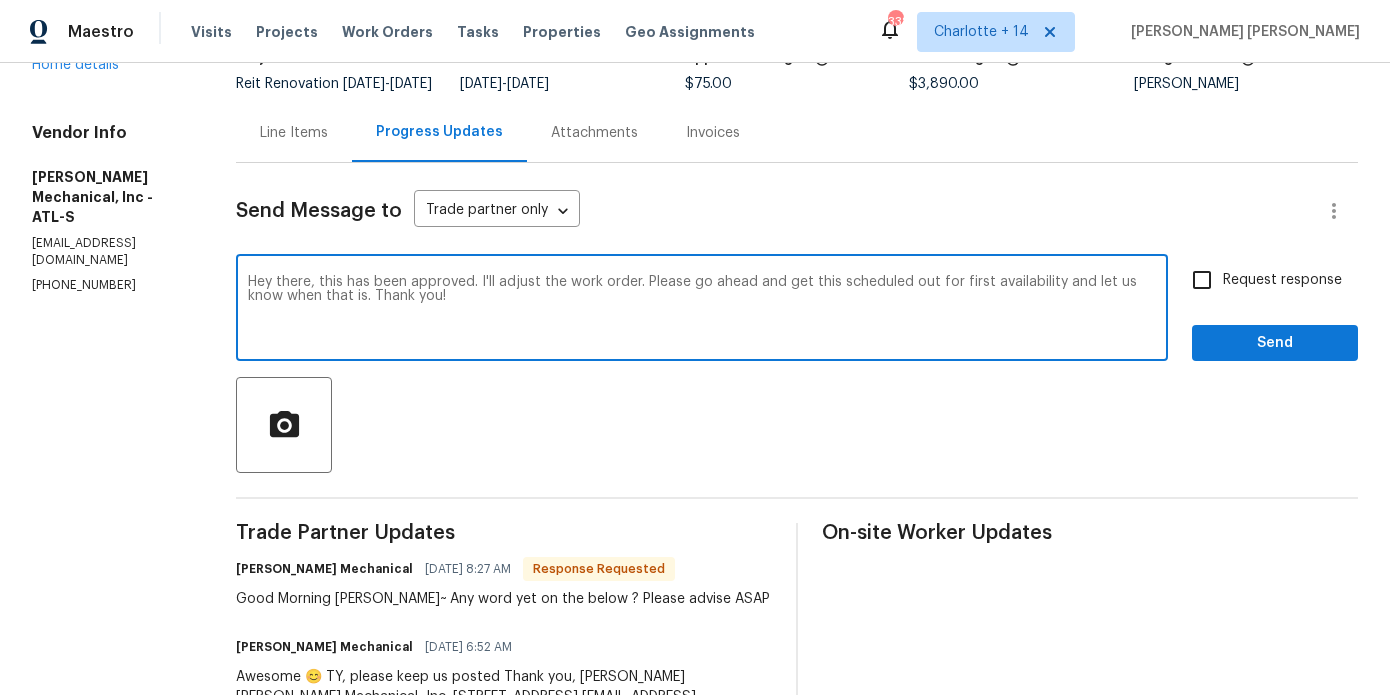 type on "Hey there, this has been approved. I'll adjust the work order. Please go ahead and get this scheduled out for first availability and let us know when that is. Thank you!" 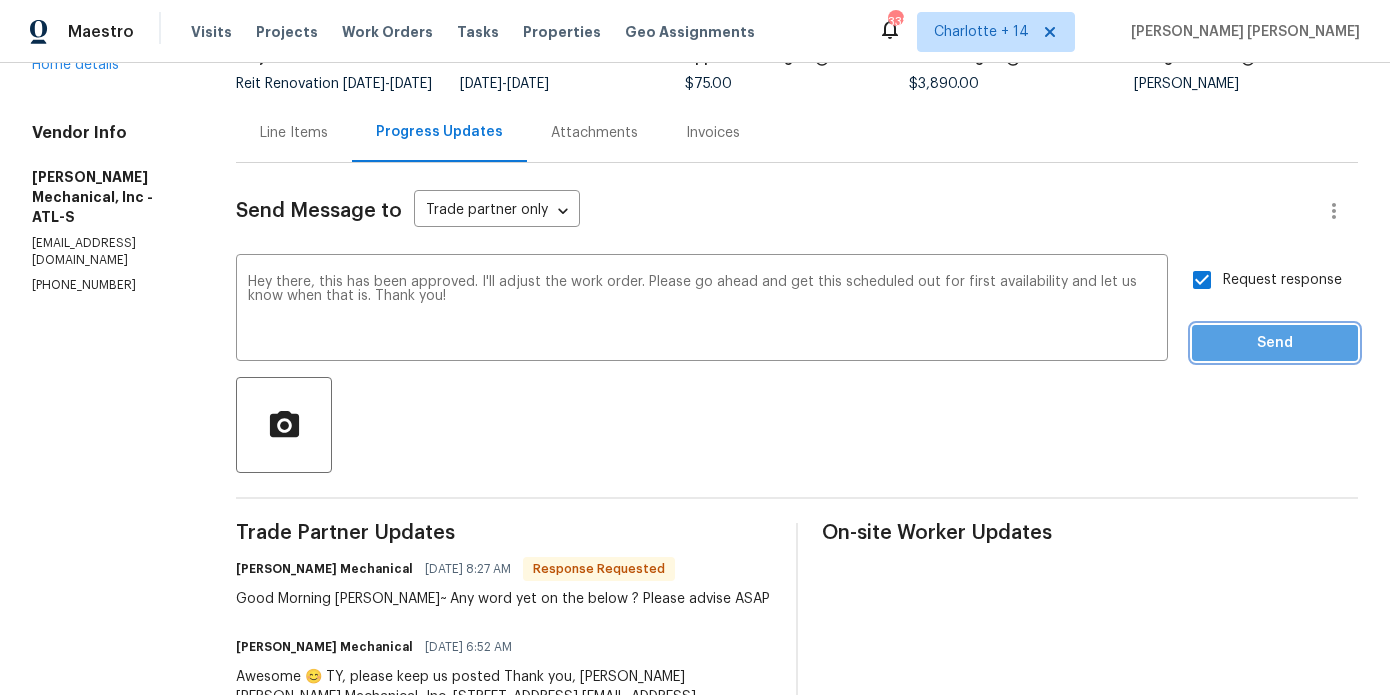 click on "Send" at bounding box center (1275, 343) 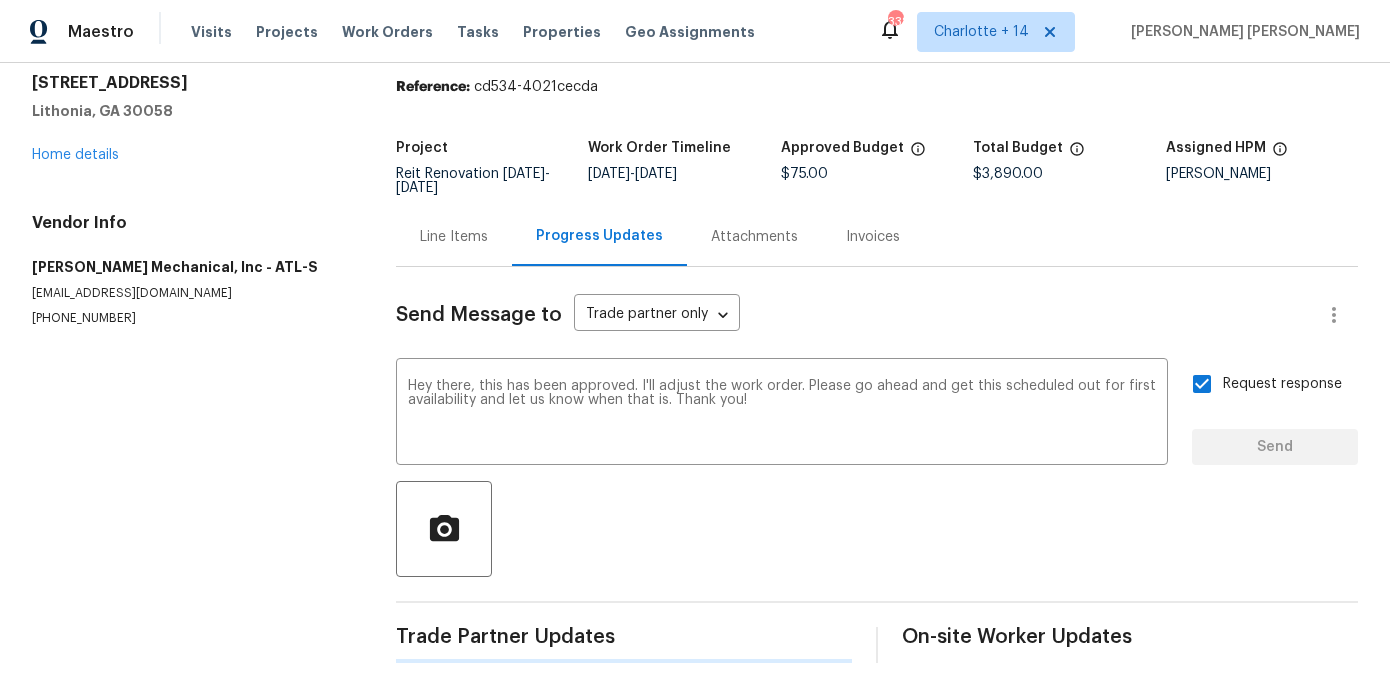 type 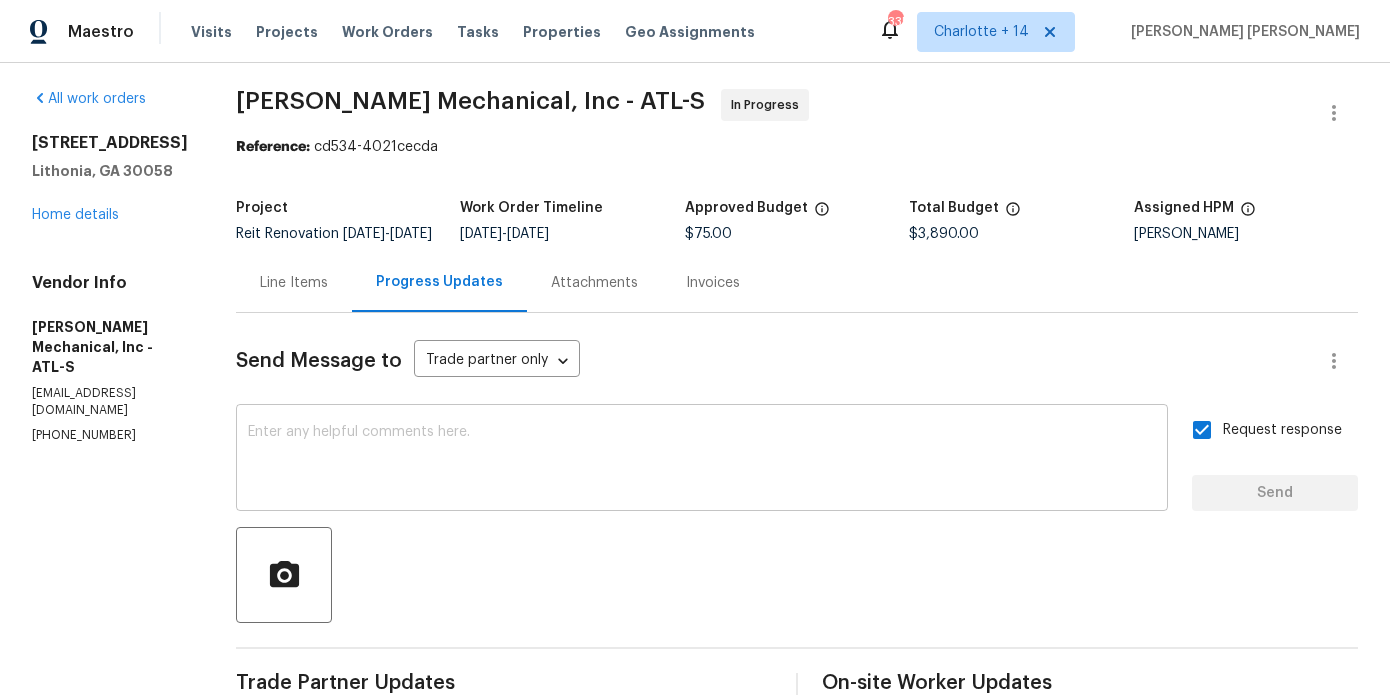 scroll, scrollTop: 0, scrollLeft: 0, axis: both 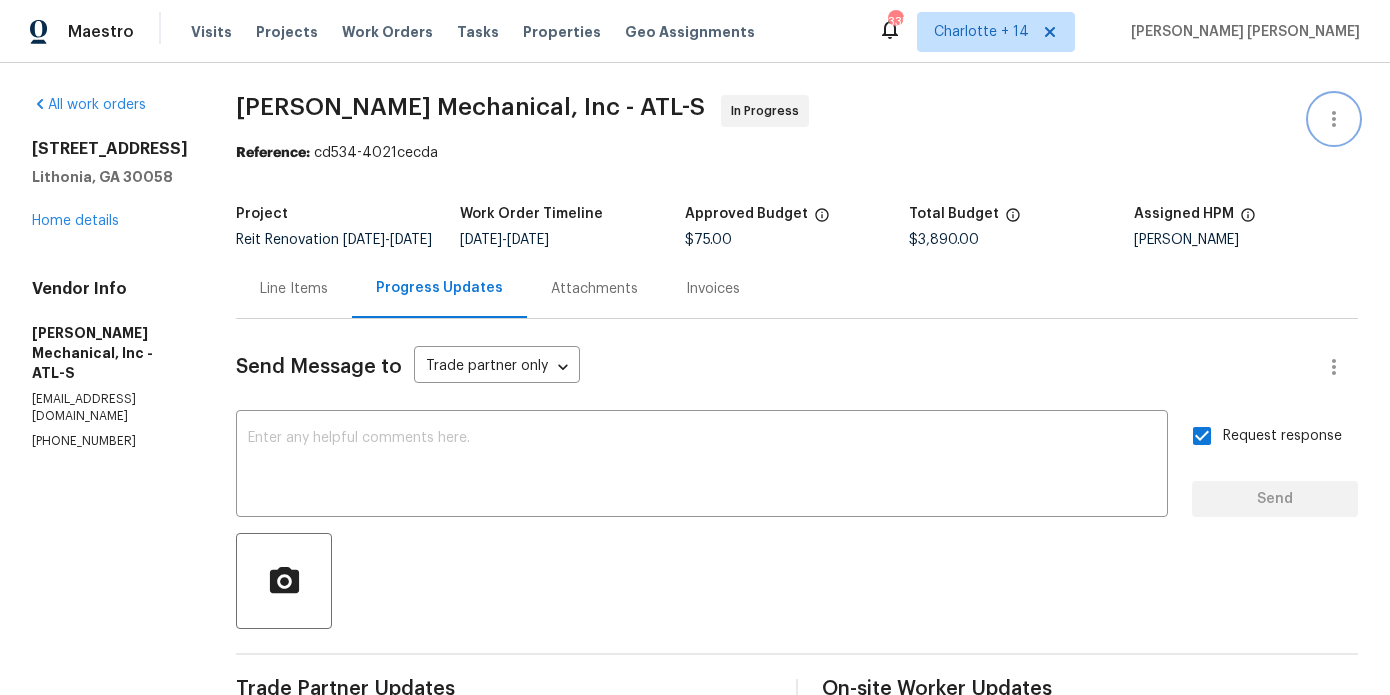 click 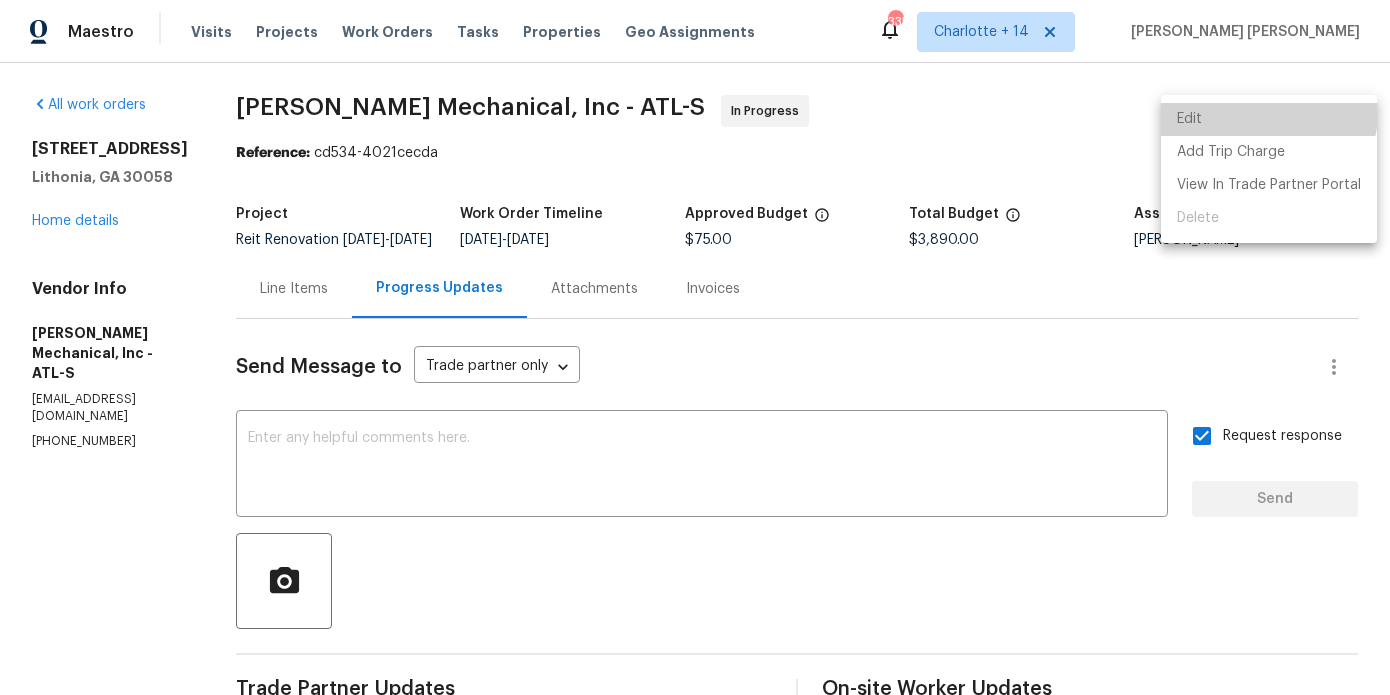 click on "Edit" at bounding box center (1269, 119) 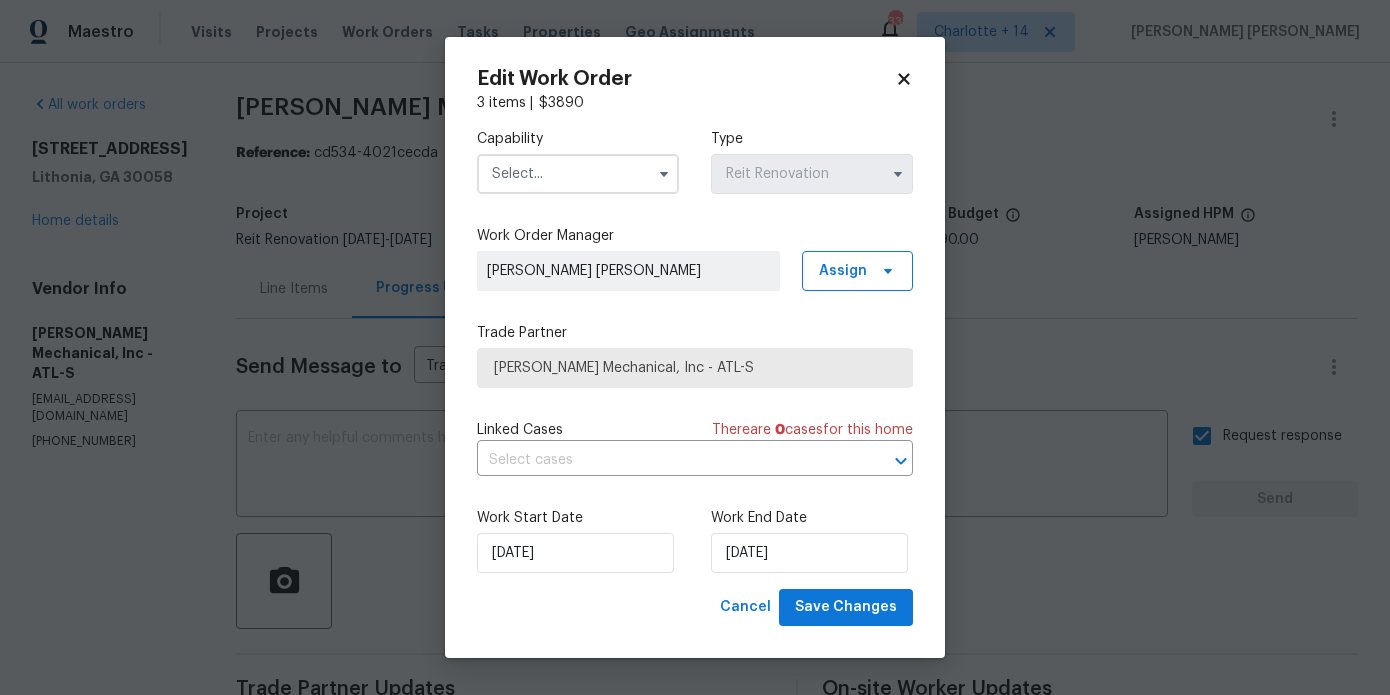 click at bounding box center (578, 174) 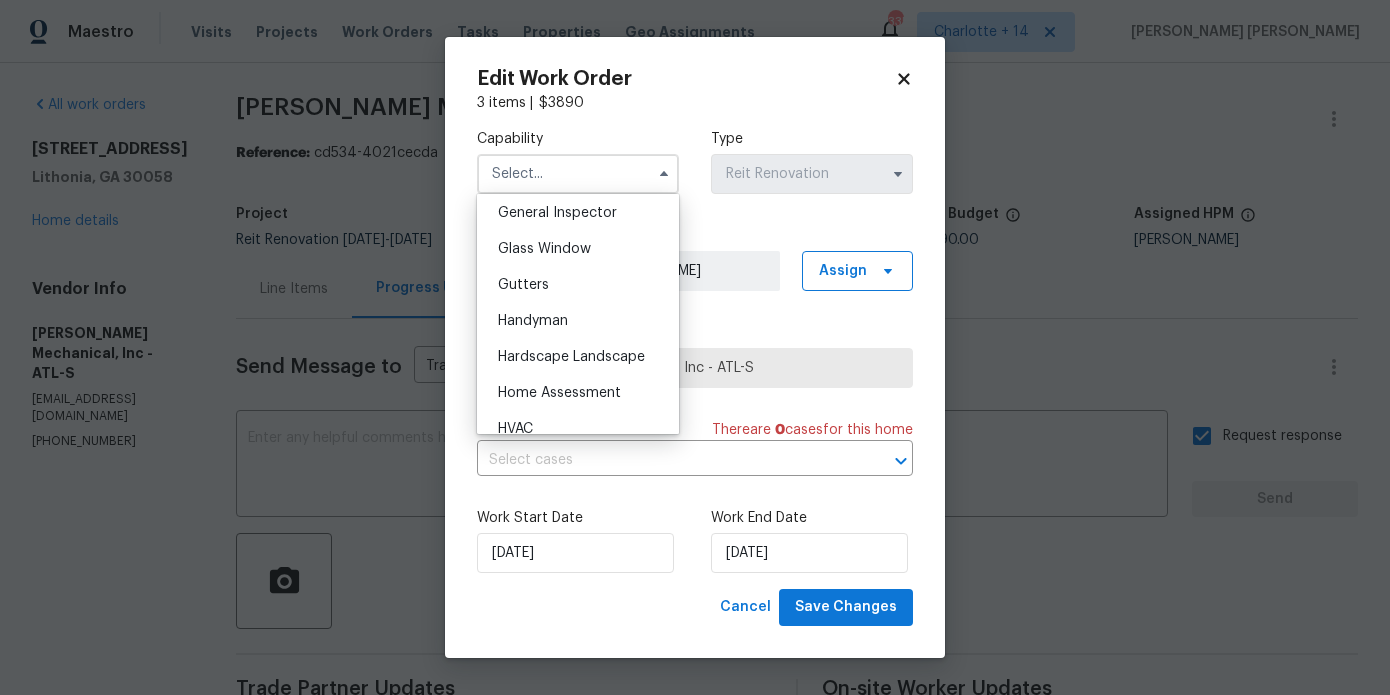 scroll, scrollTop: 1018, scrollLeft: 0, axis: vertical 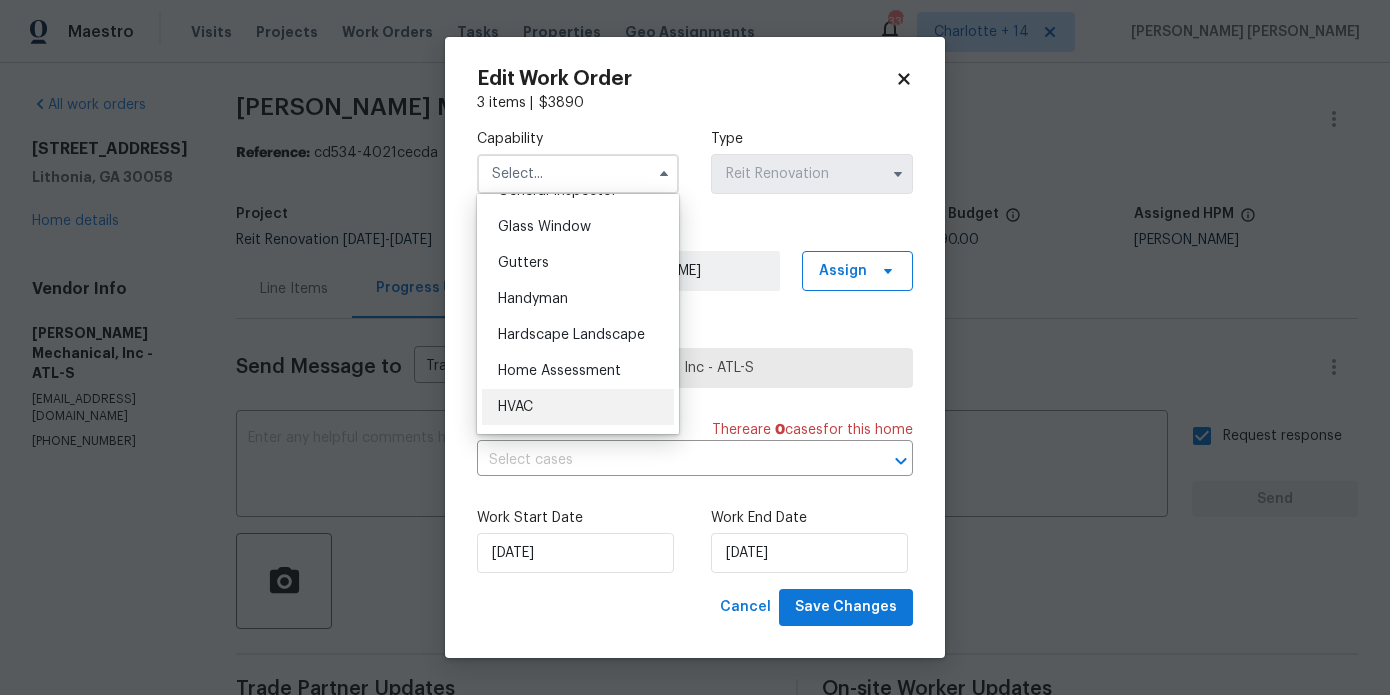click on "HVAC" at bounding box center [578, 407] 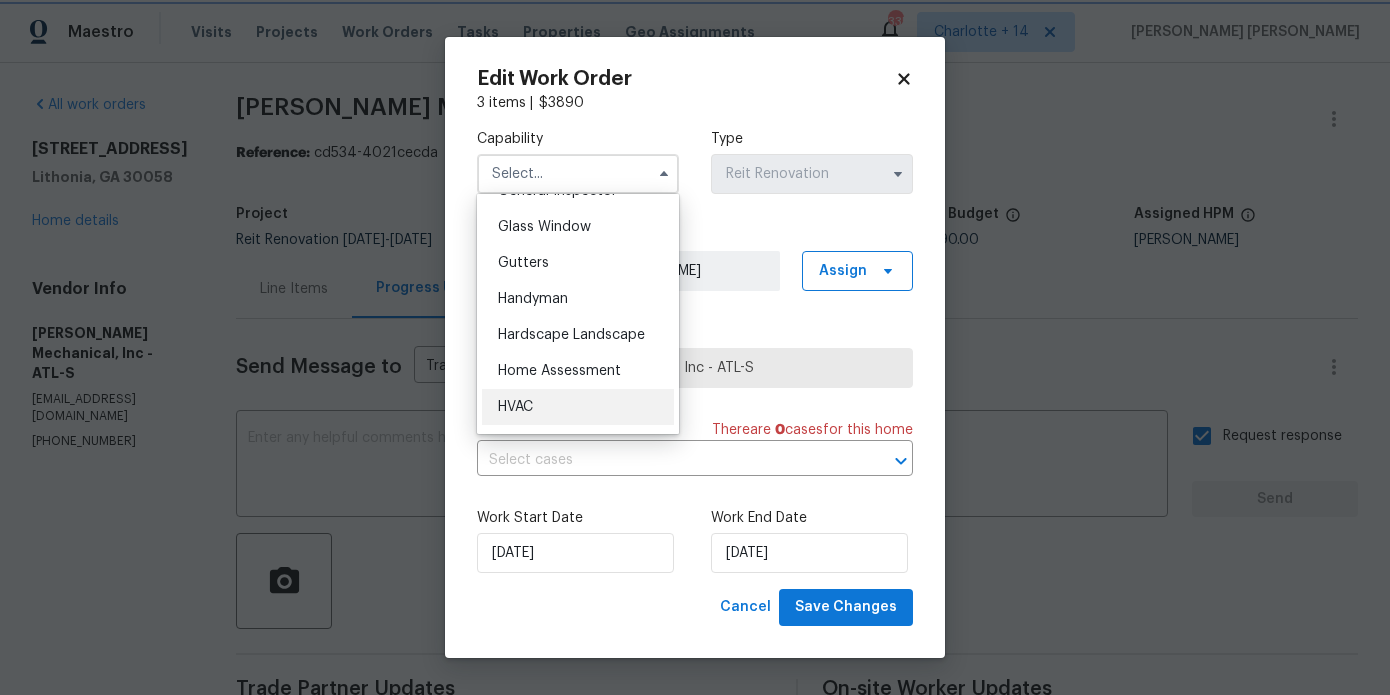 type on "HVAC" 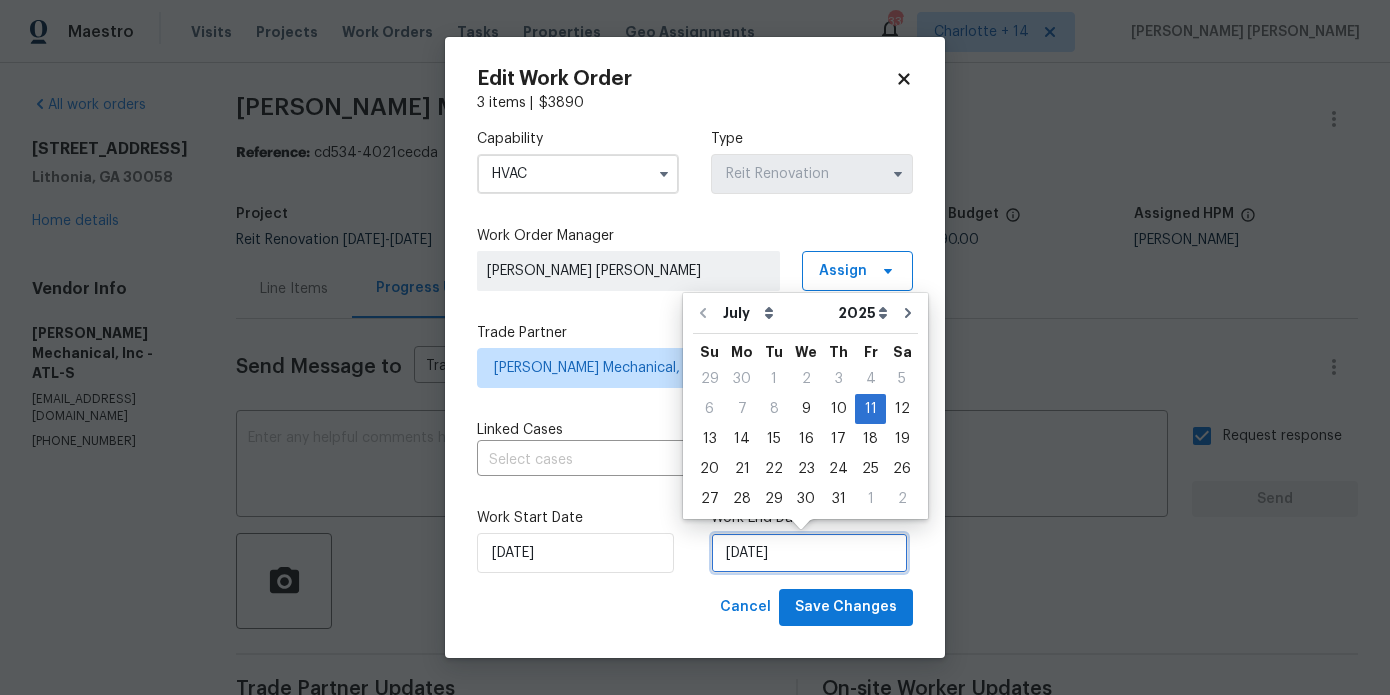 click on "7/11/2025" at bounding box center [809, 553] 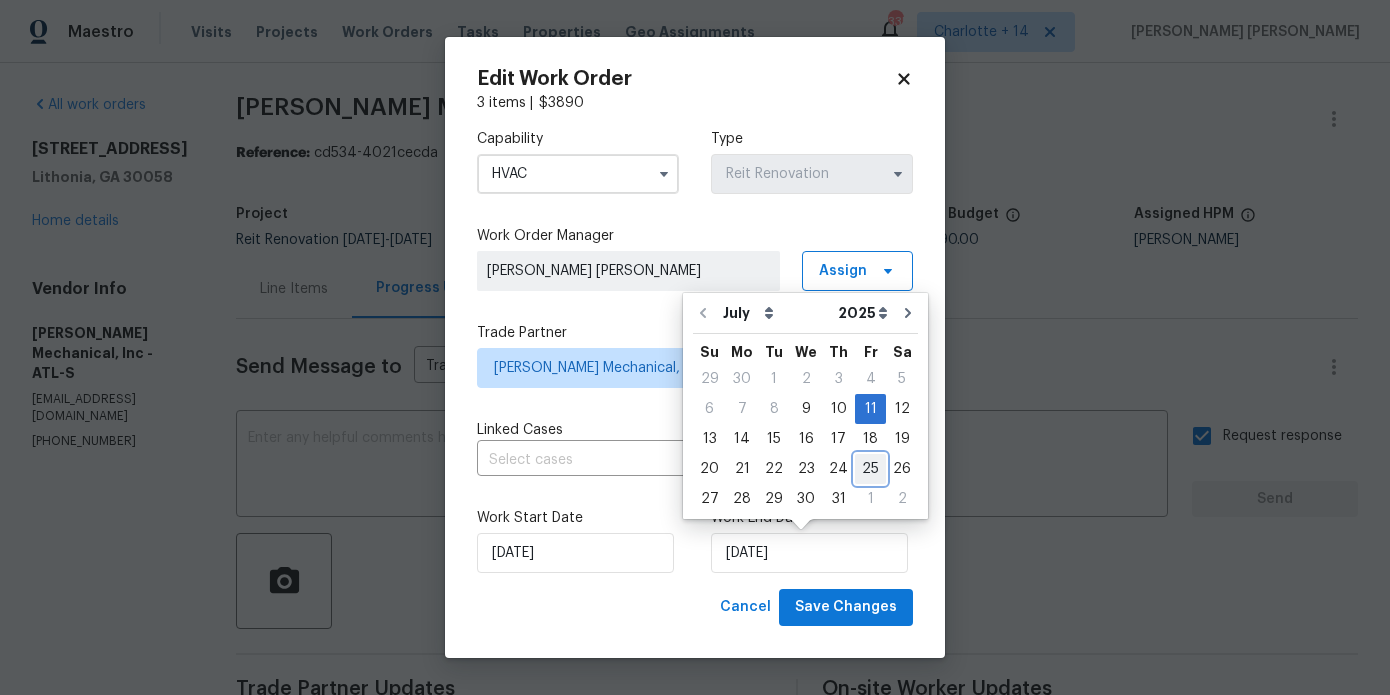 click on "25" at bounding box center [870, 469] 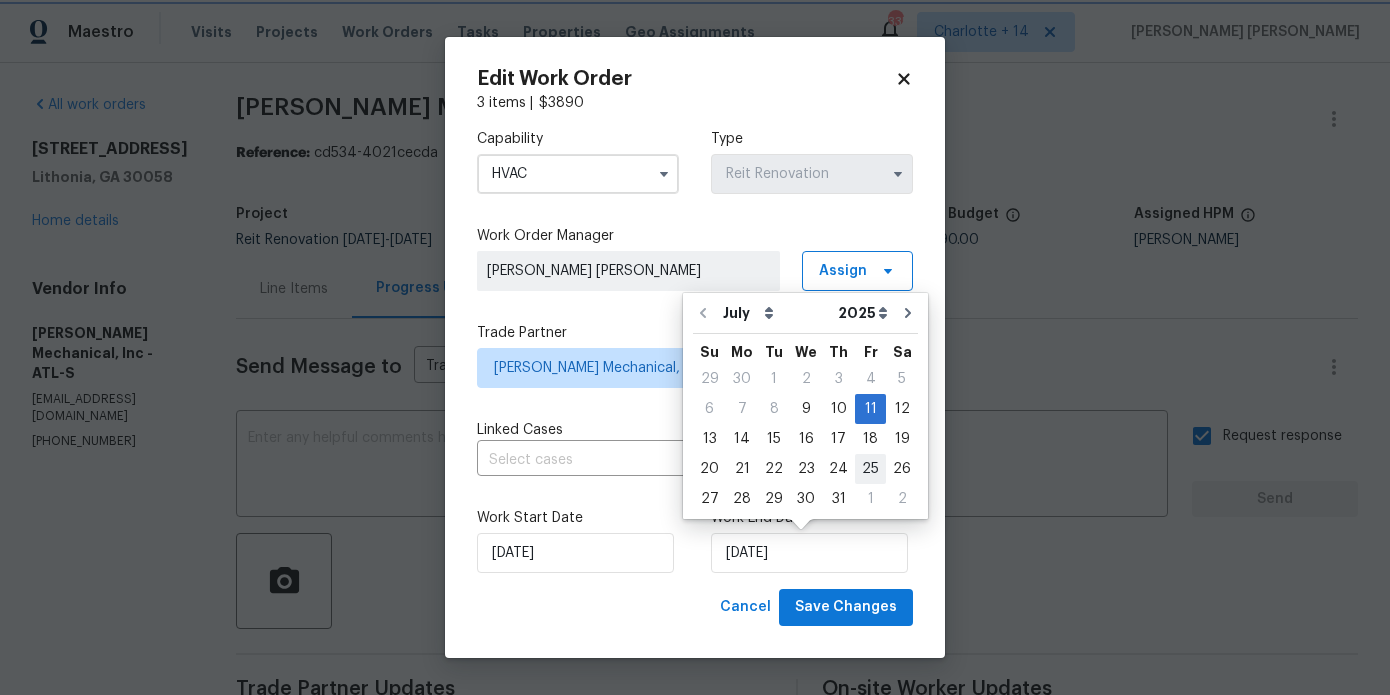 type on "7/25/2025" 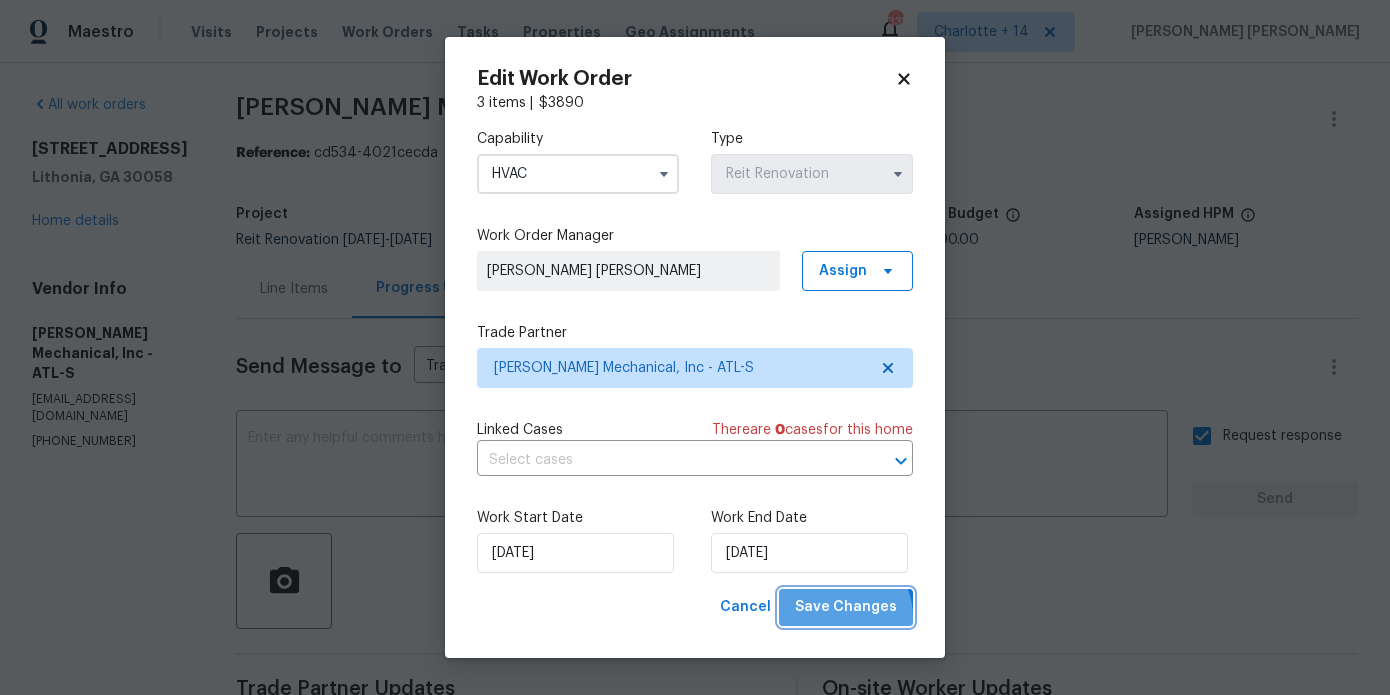 click on "Save Changes" at bounding box center [846, 607] 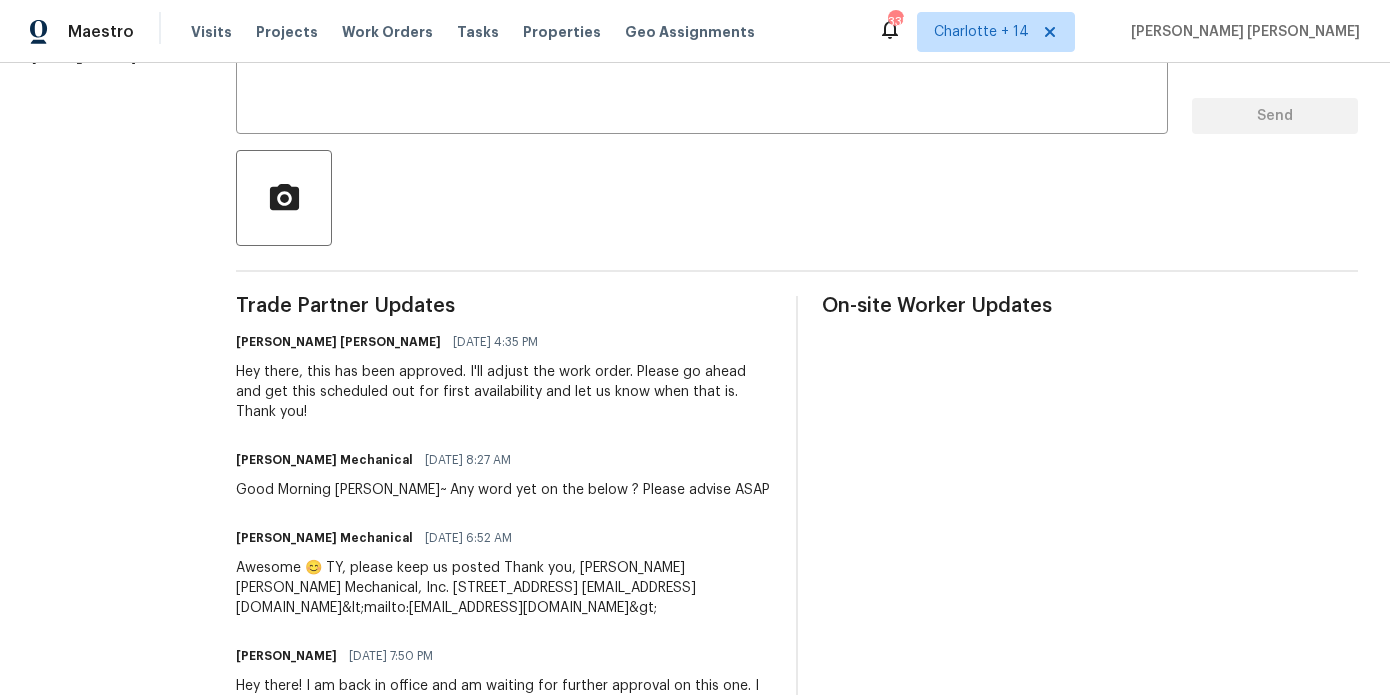 scroll, scrollTop: 0, scrollLeft: 0, axis: both 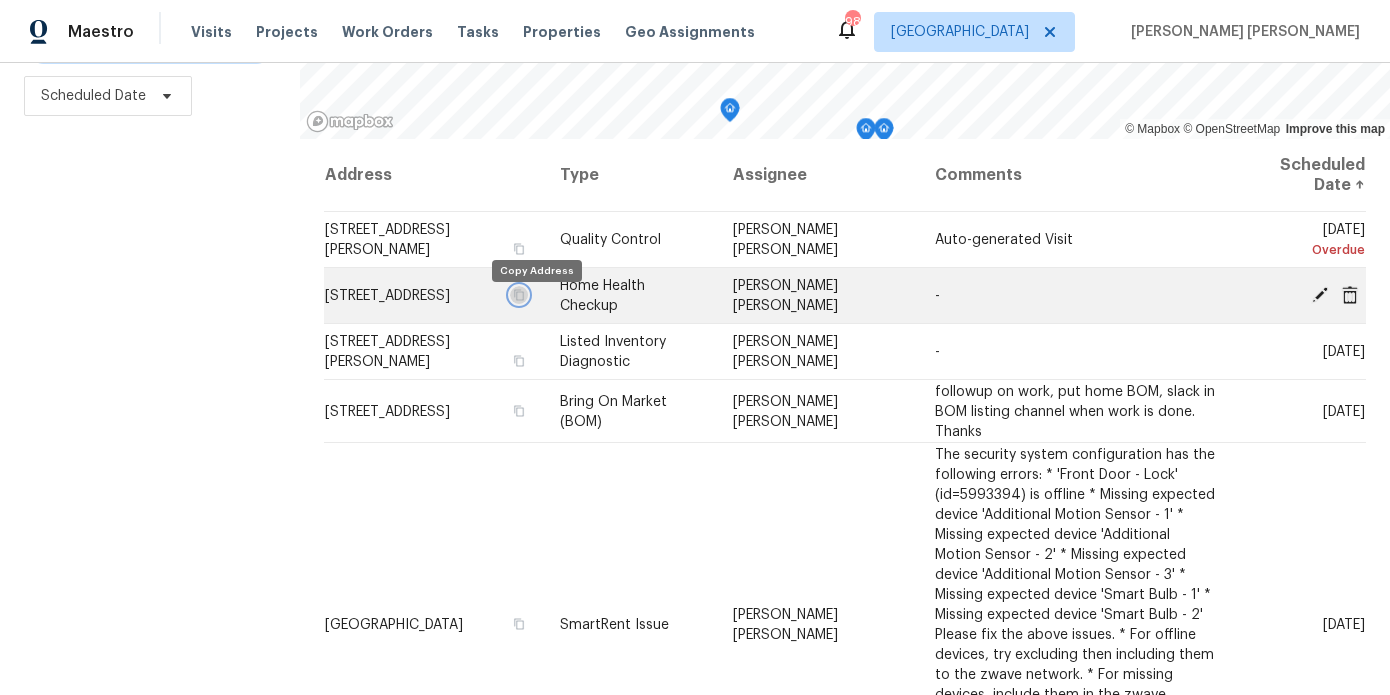 click 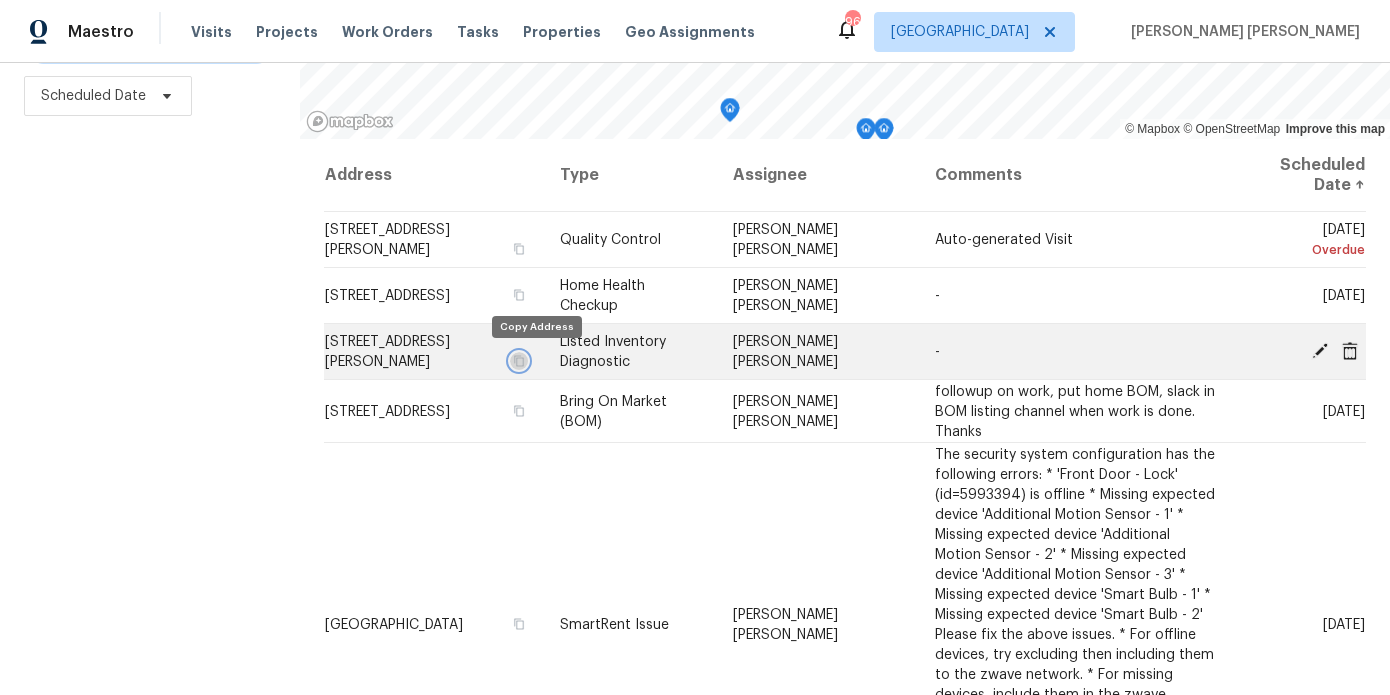 click 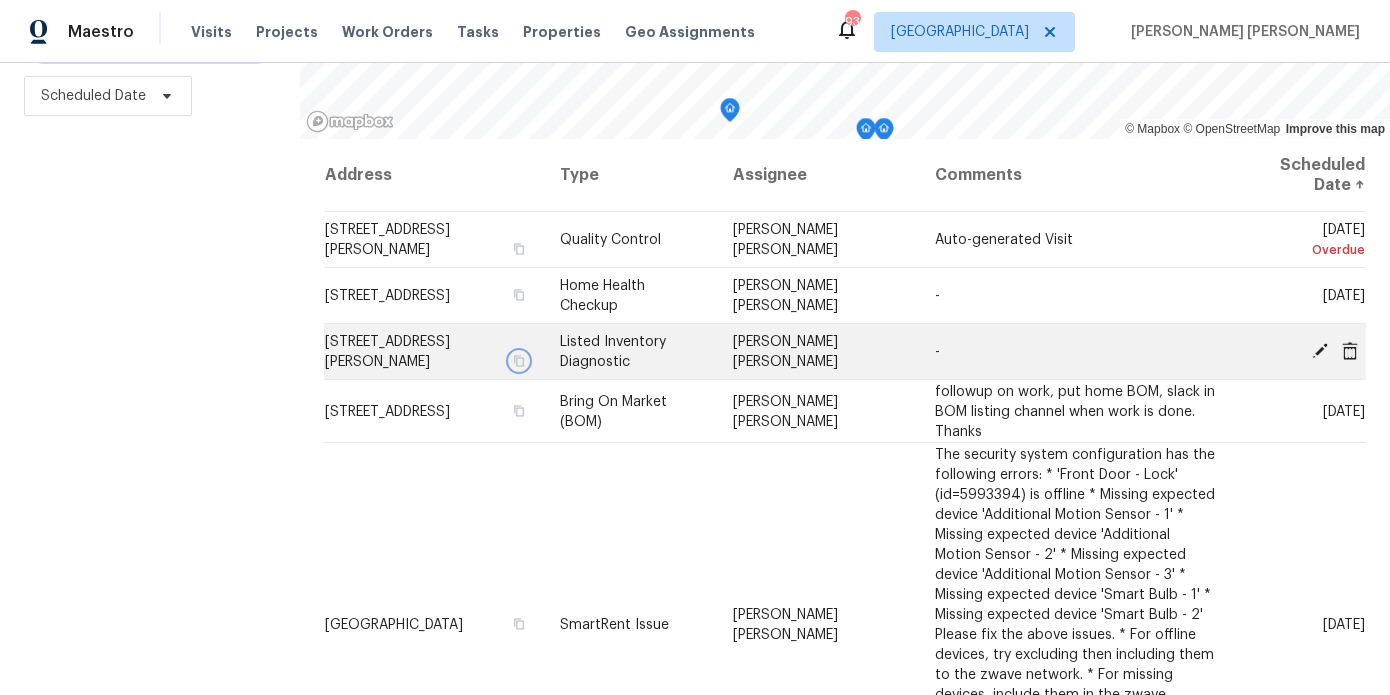 scroll, scrollTop: 98, scrollLeft: 0, axis: vertical 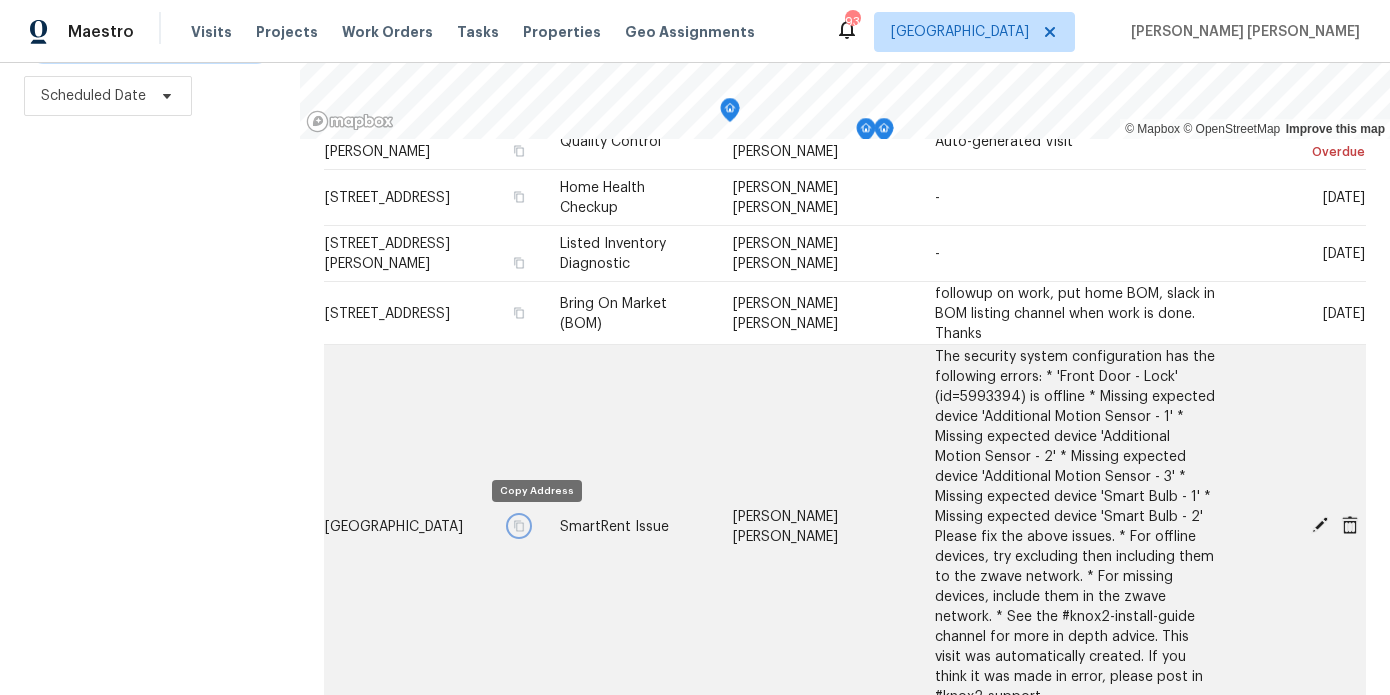 click 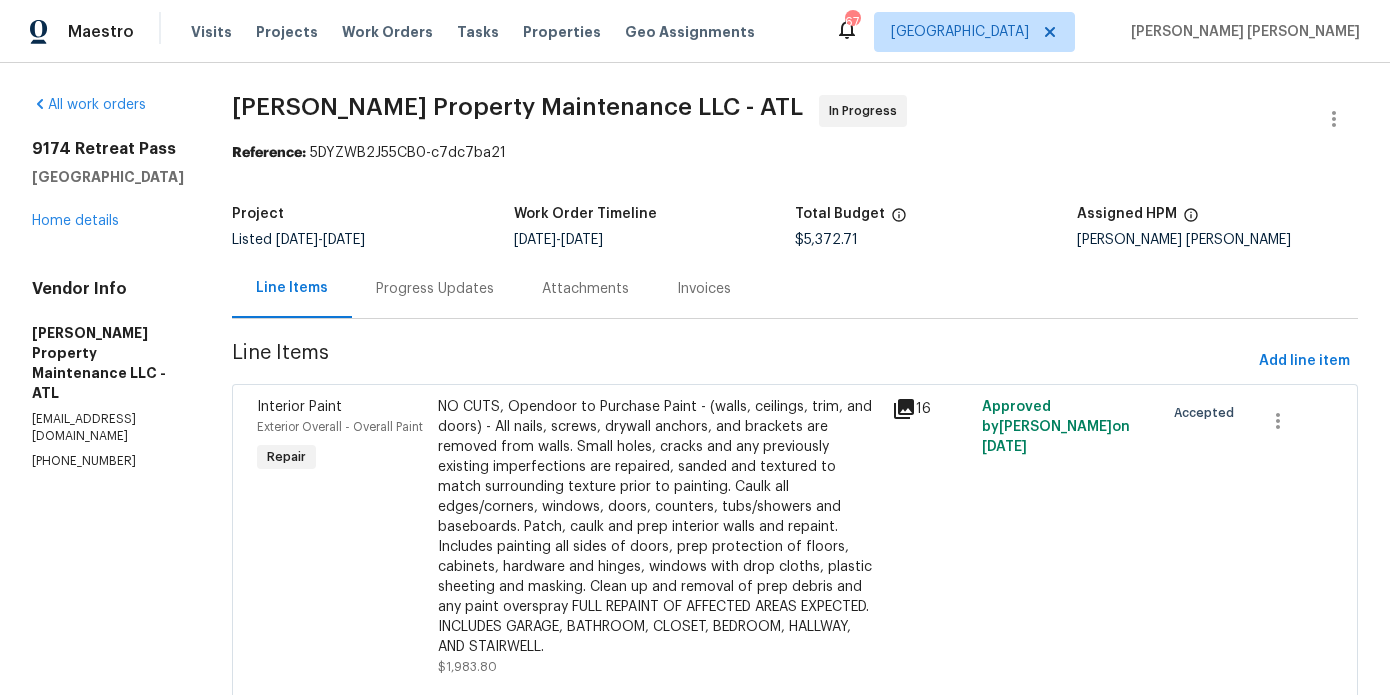 scroll, scrollTop: 0, scrollLeft: 0, axis: both 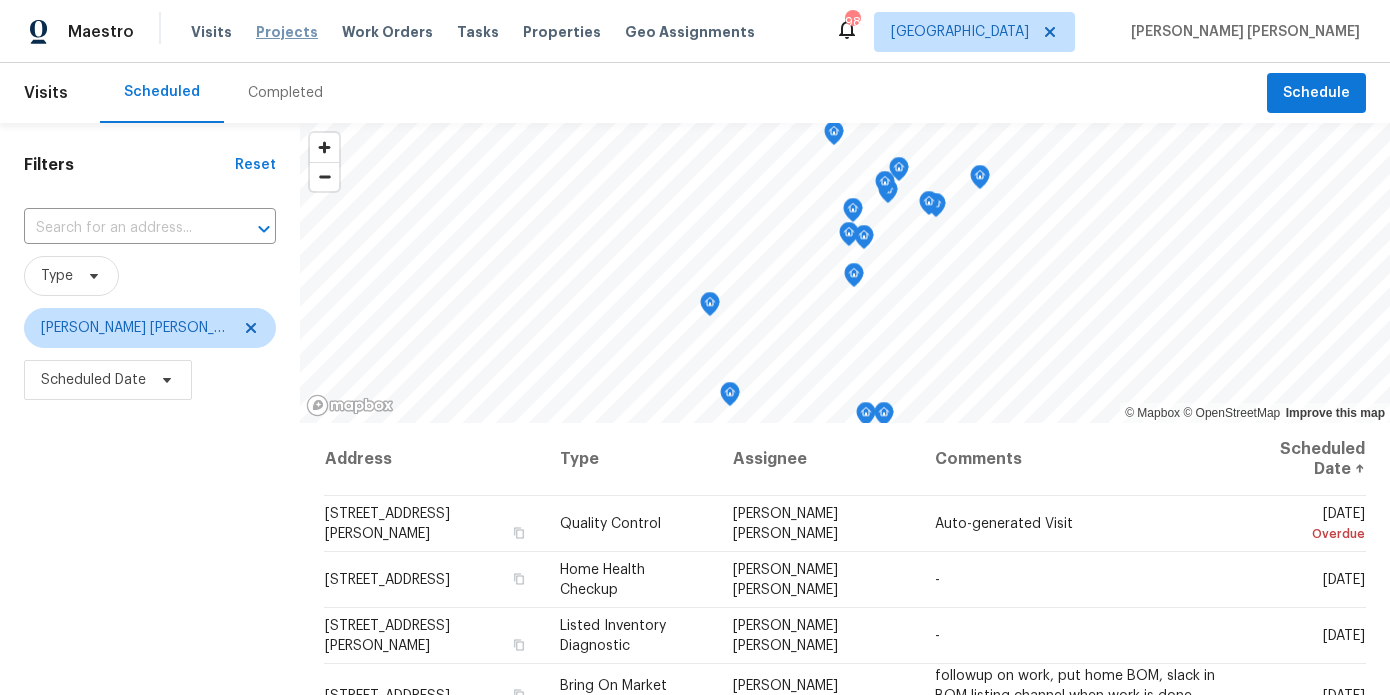 click on "Projects" at bounding box center [287, 32] 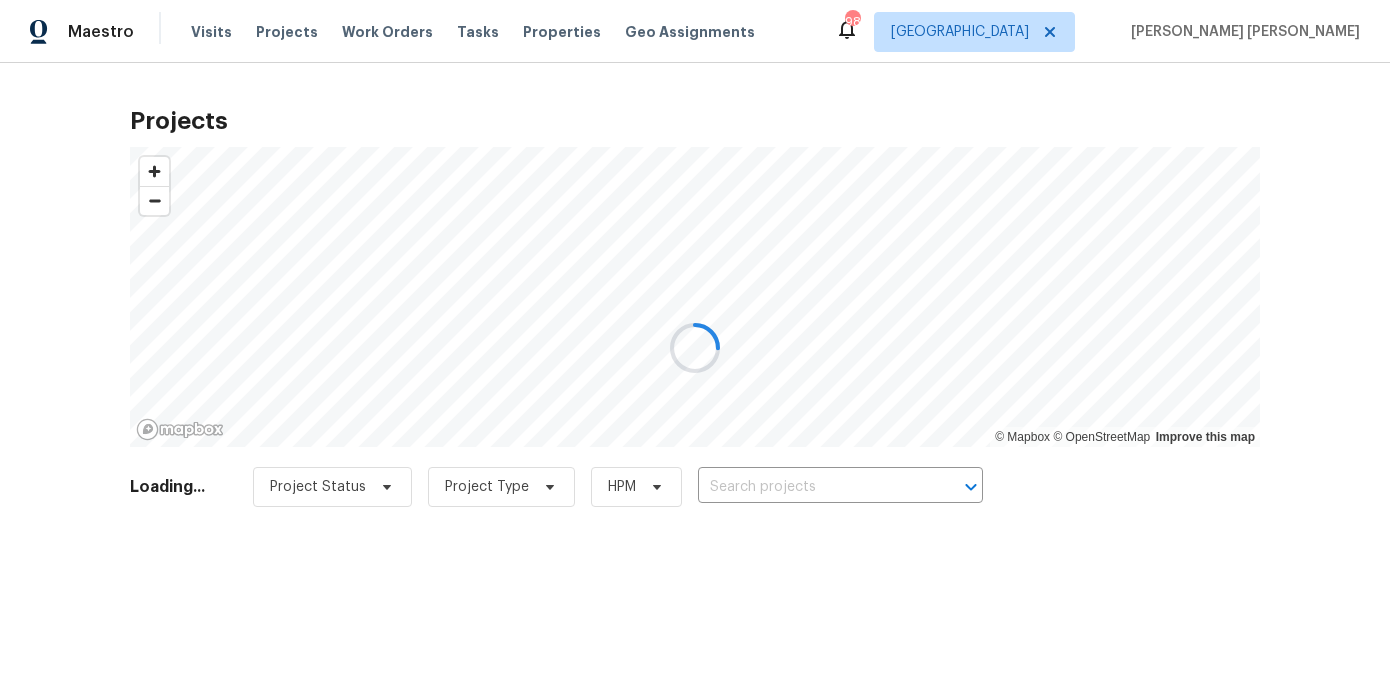 click at bounding box center (695, 347) 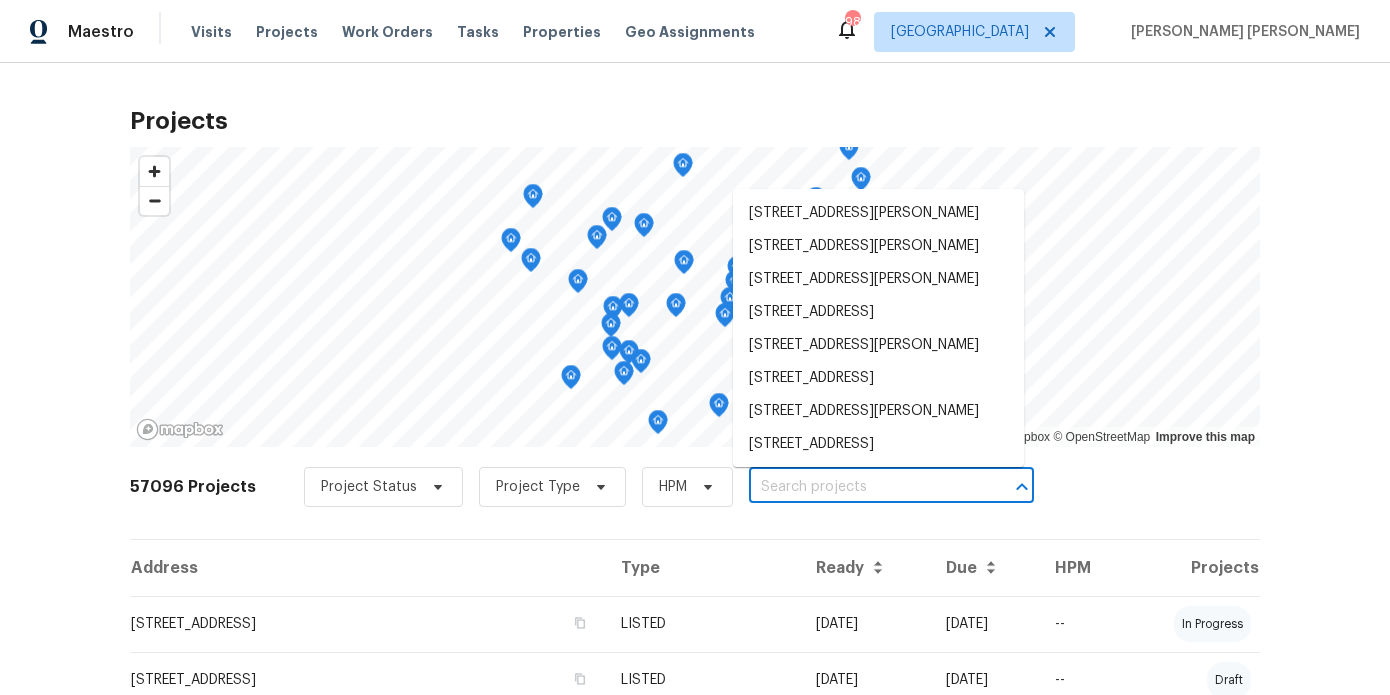 click at bounding box center (863, 487) 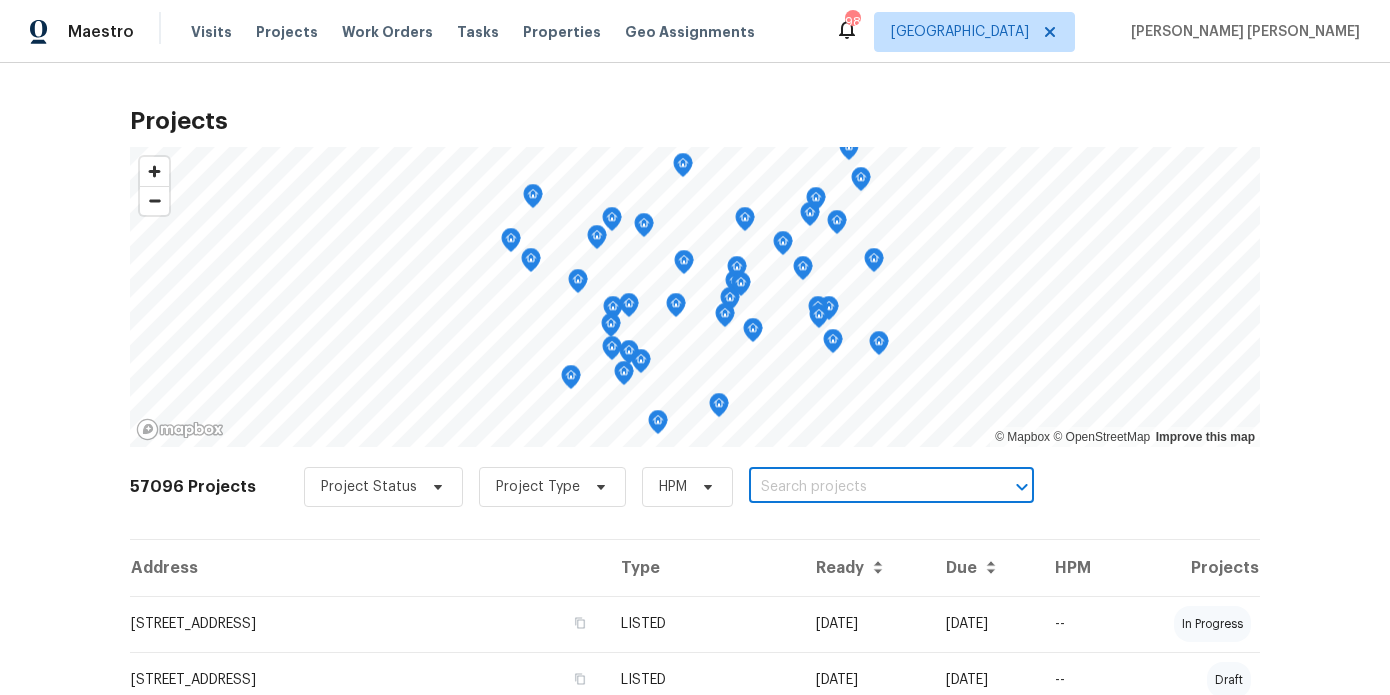 click at bounding box center [863, 487] 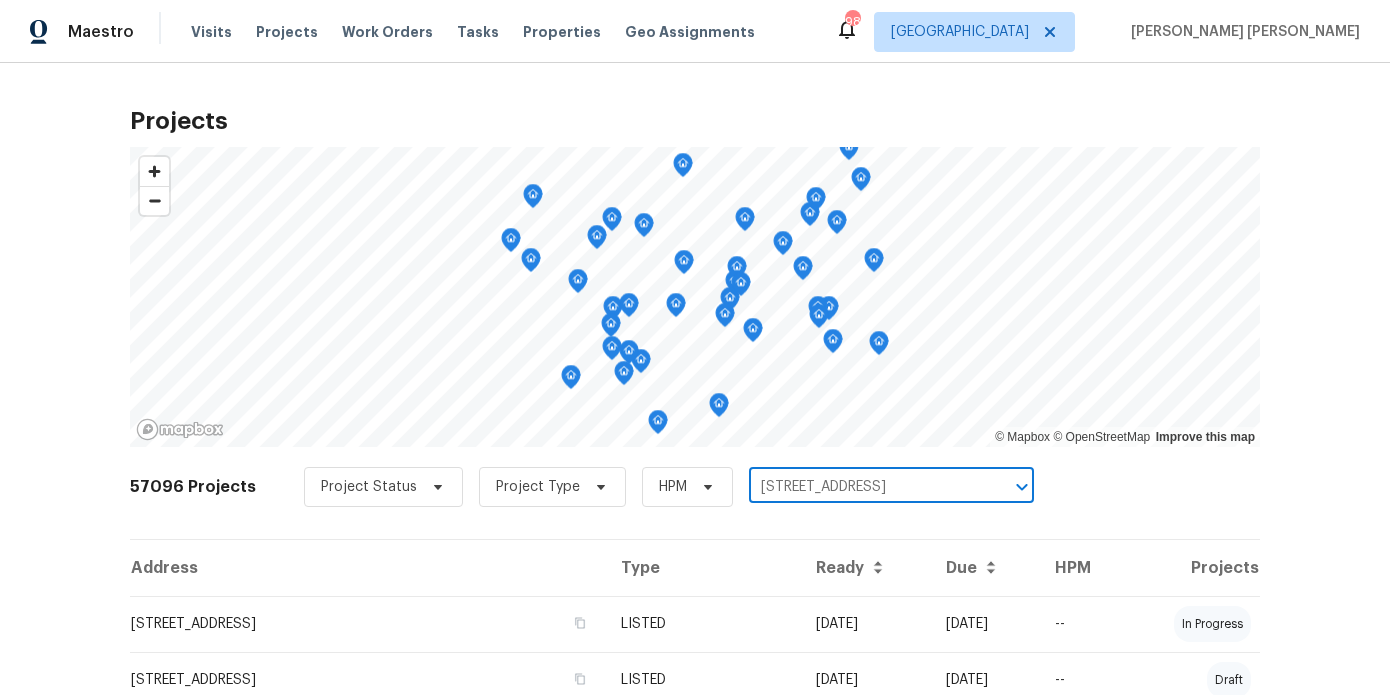 scroll, scrollTop: 0, scrollLeft: 66, axis: horizontal 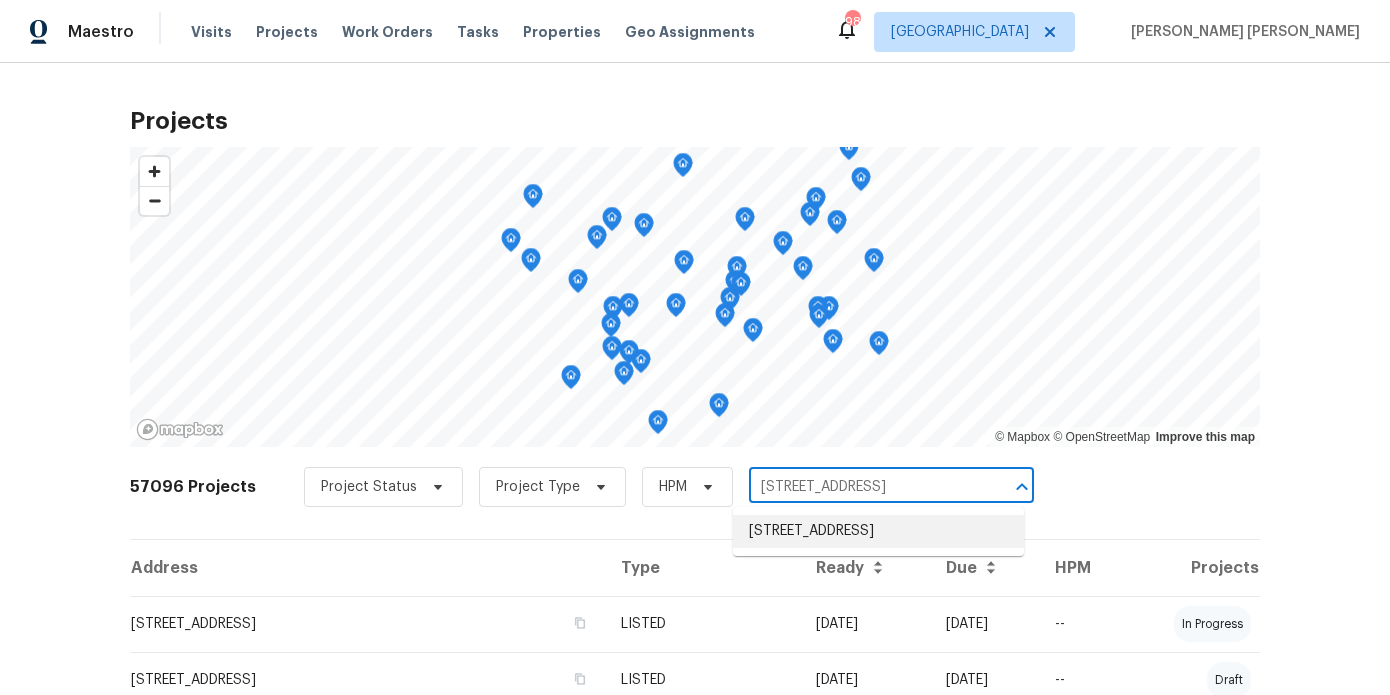 click on "3832 Cherry Ridge Blvd, Decatur, GA 30034" at bounding box center [878, 531] 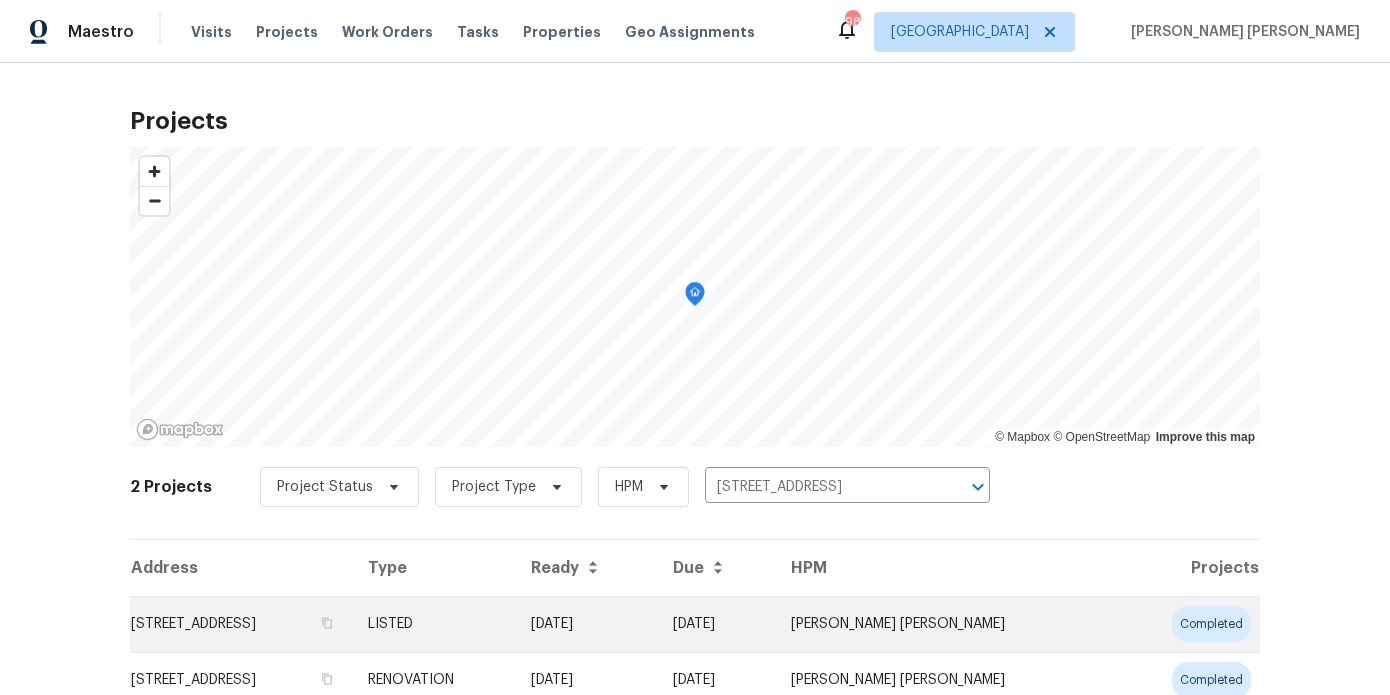 click on "3832 Cherry Ridge Blvd, Decatur, GA 30034" at bounding box center [241, 624] 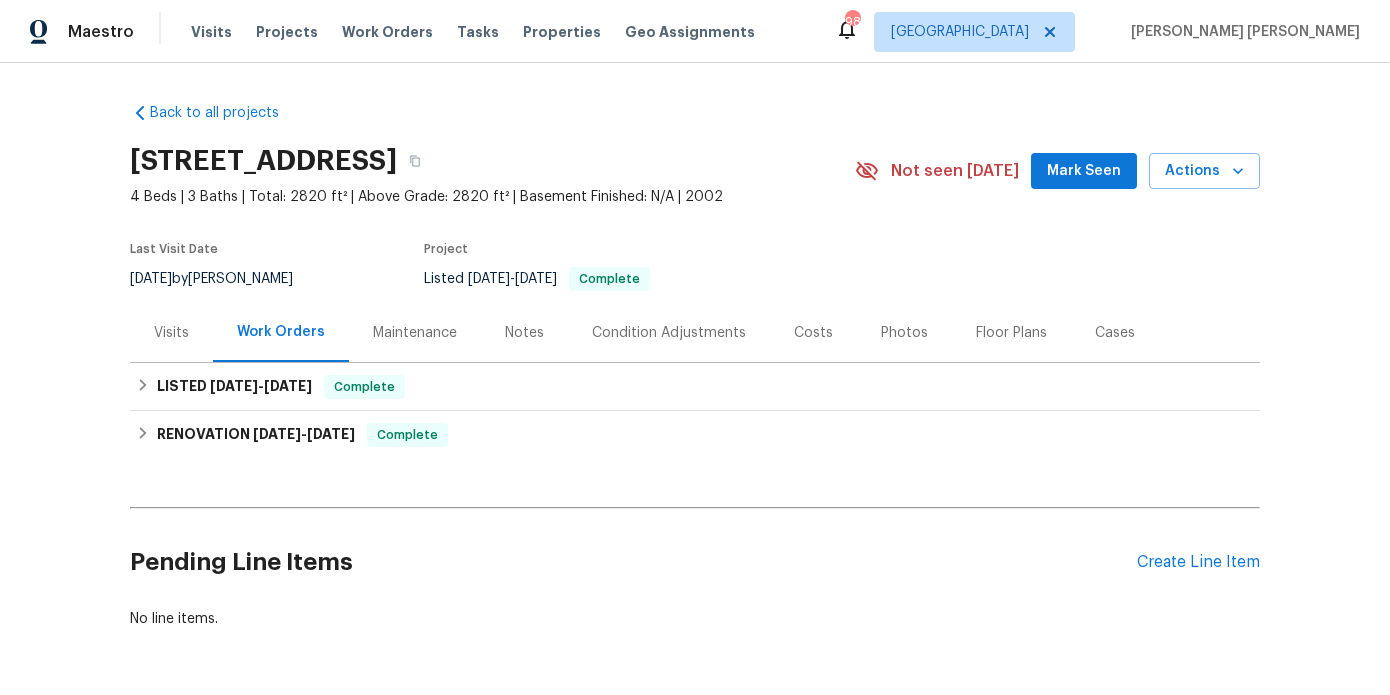 scroll, scrollTop: 34, scrollLeft: 0, axis: vertical 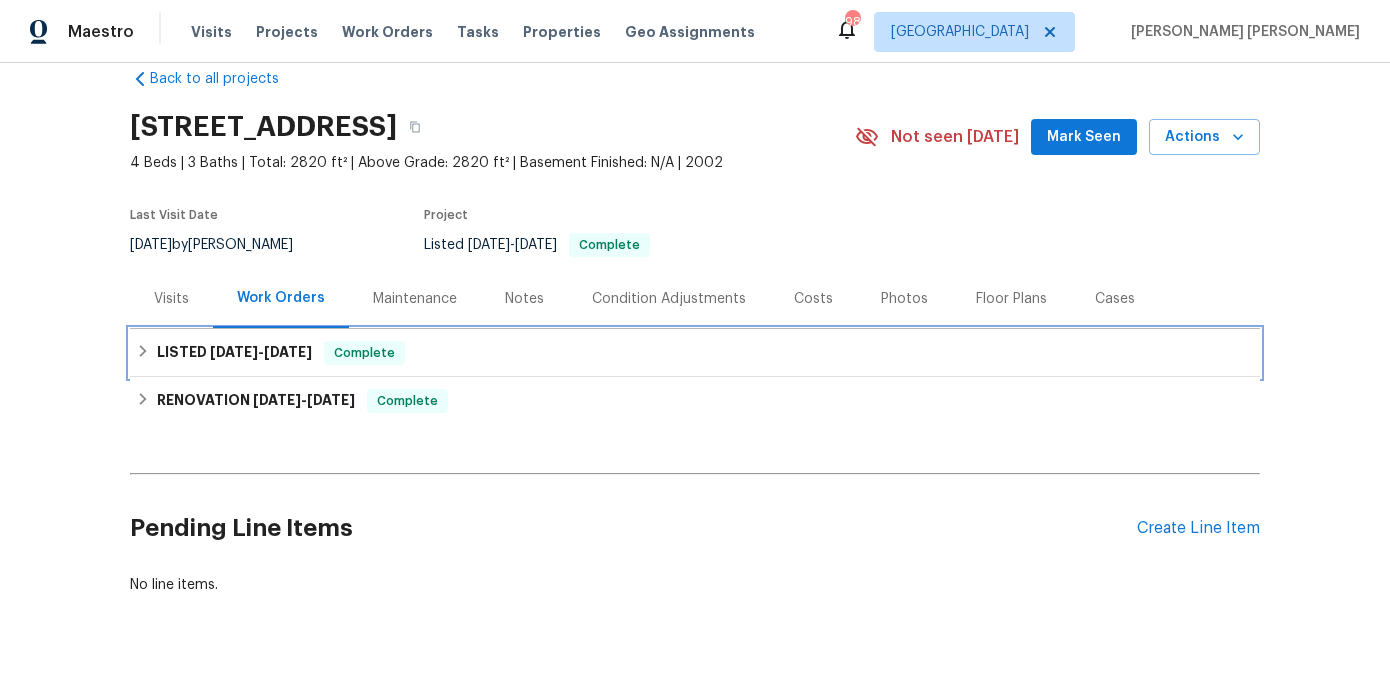 click on "6/4/25" at bounding box center [288, 352] 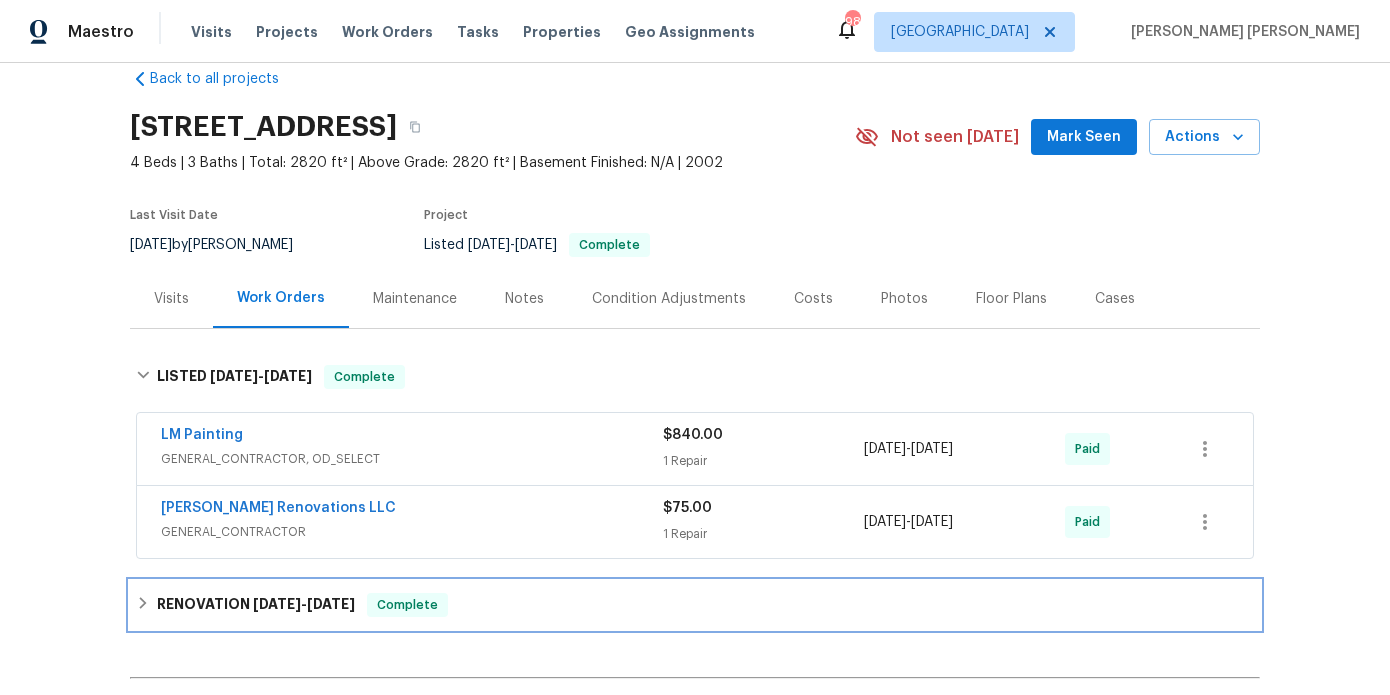 click on "5/1/25" at bounding box center (277, 604) 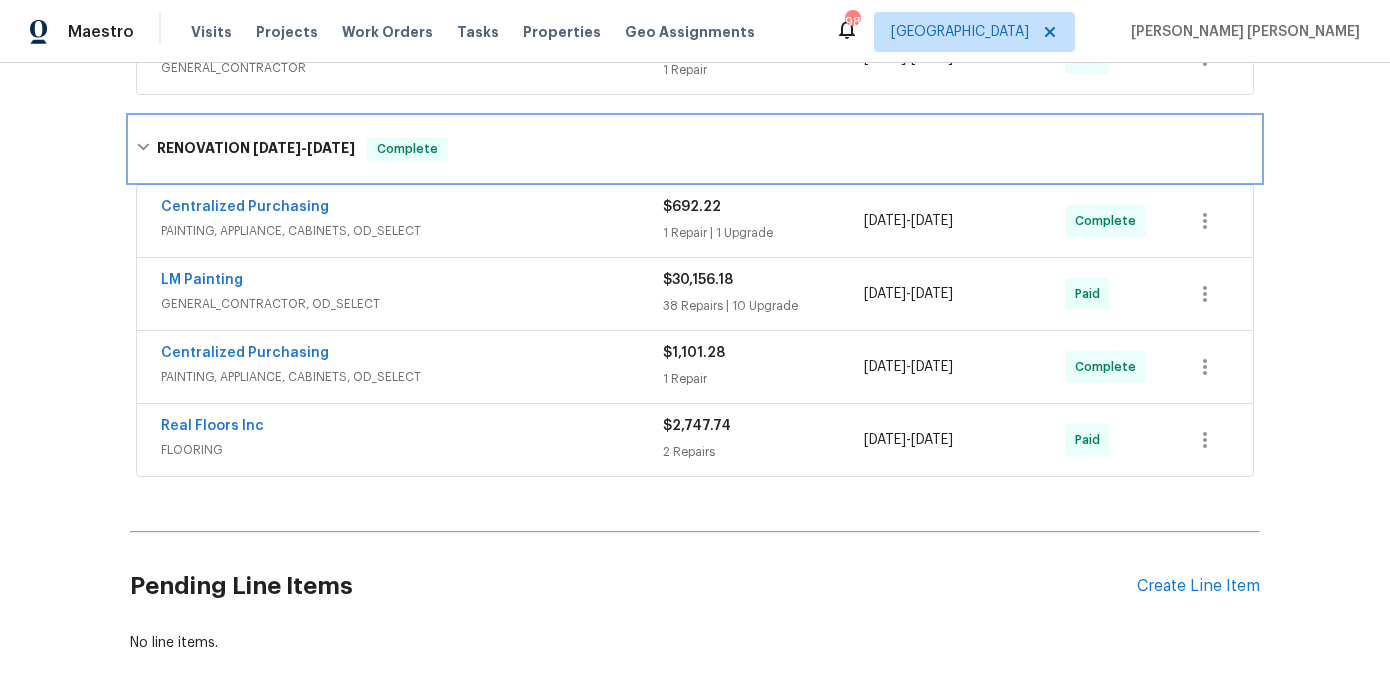 scroll, scrollTop: 574, scrollLeft: 0, axis: vertical 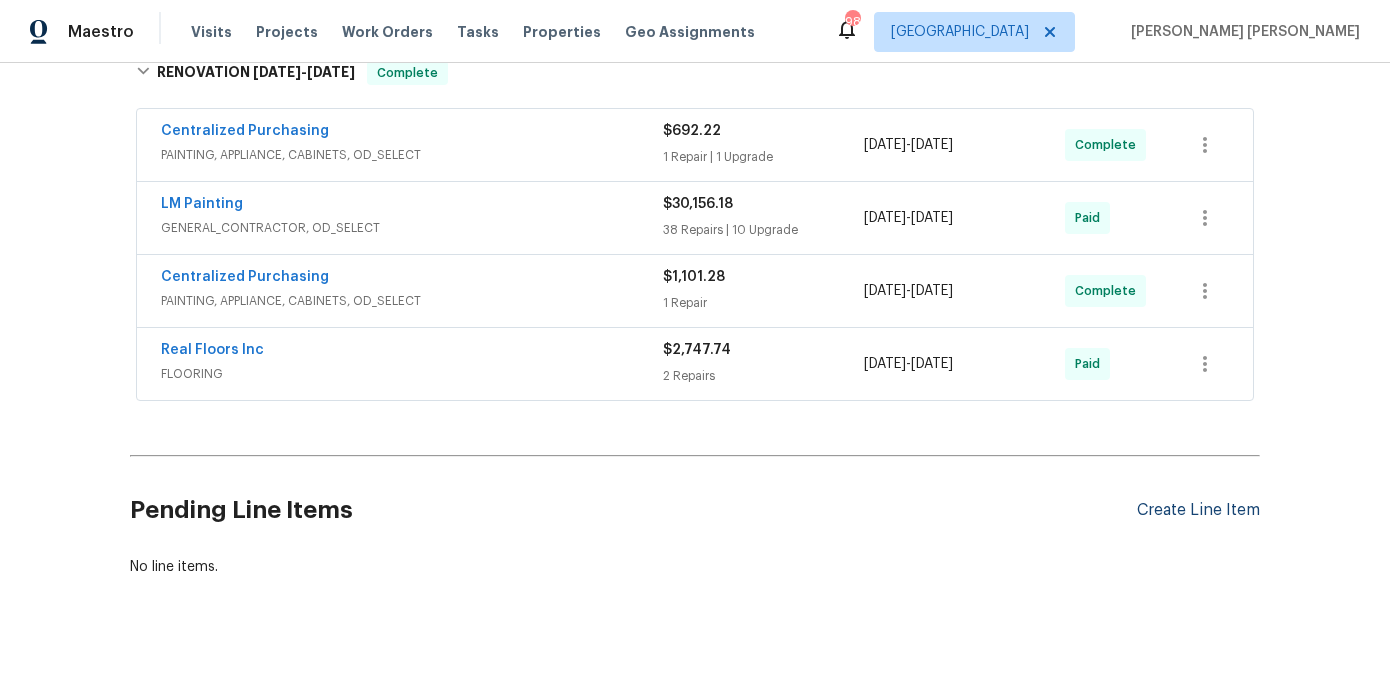 click on "Create Line Item" at bounding box center [1198, 510] 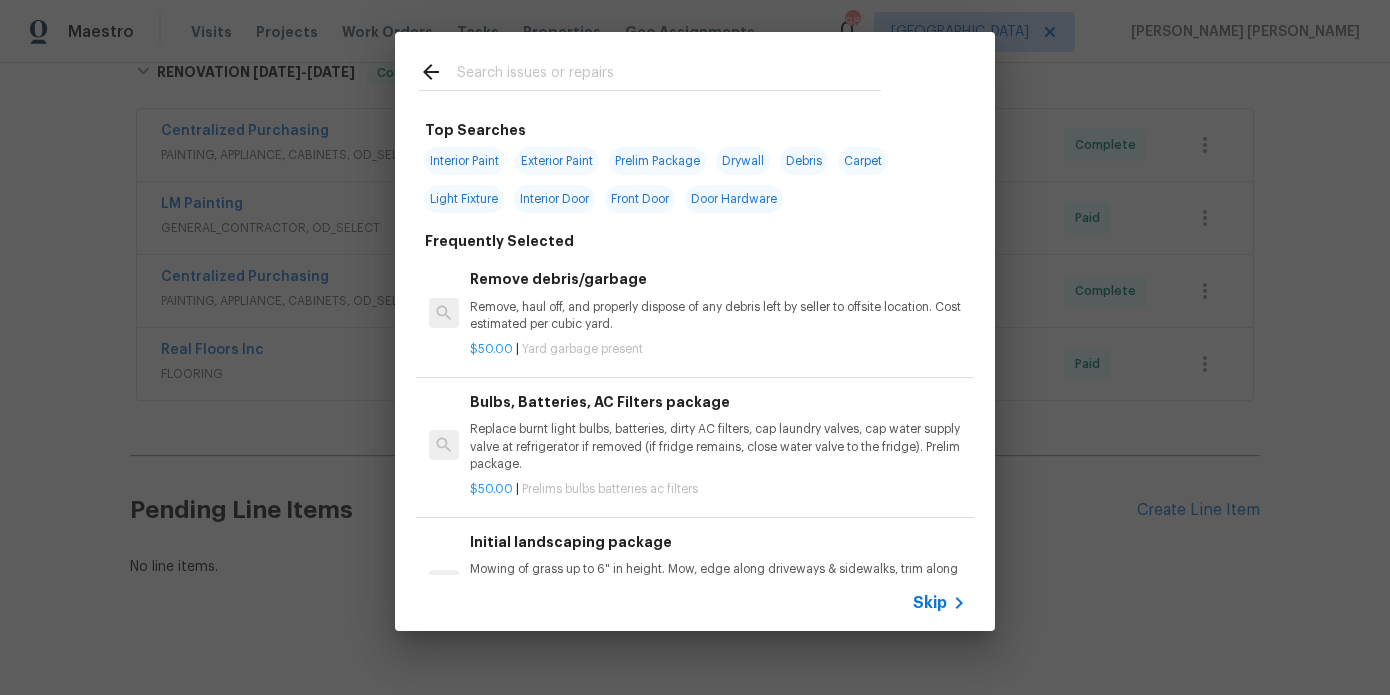 click at bounding box center (669, 75) 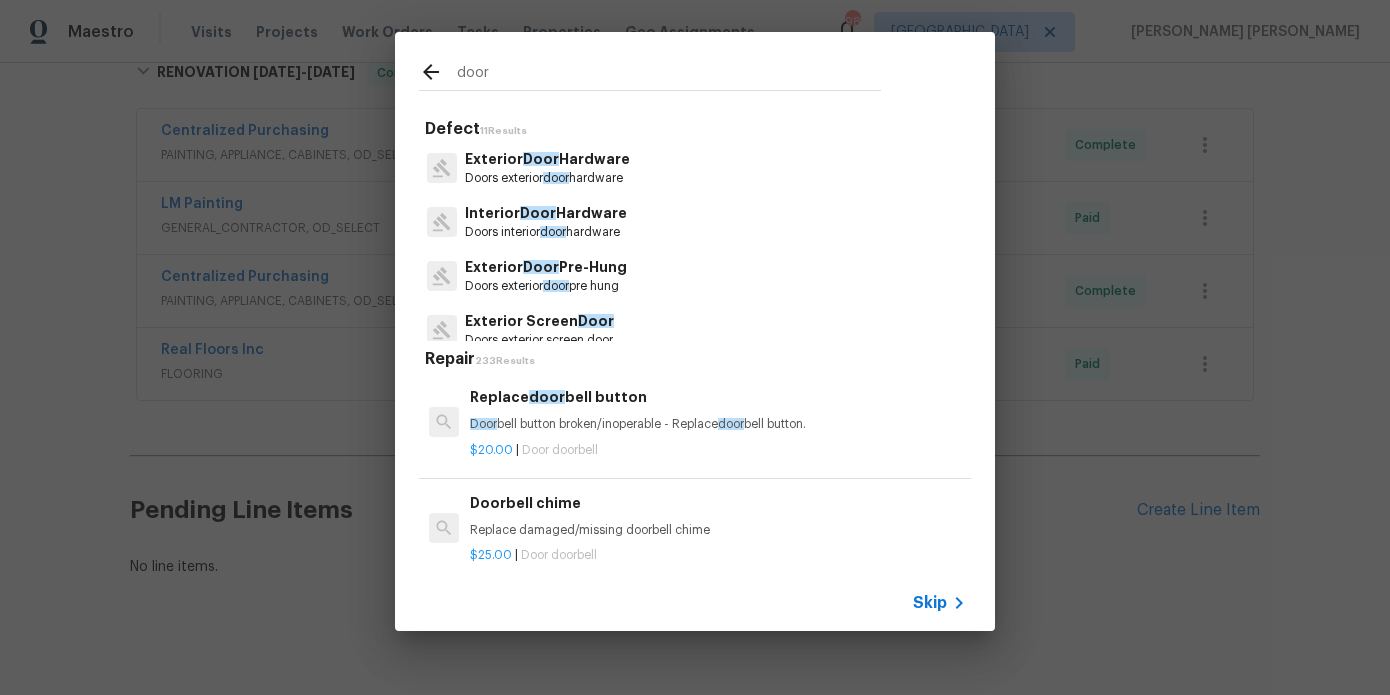 type on "door" 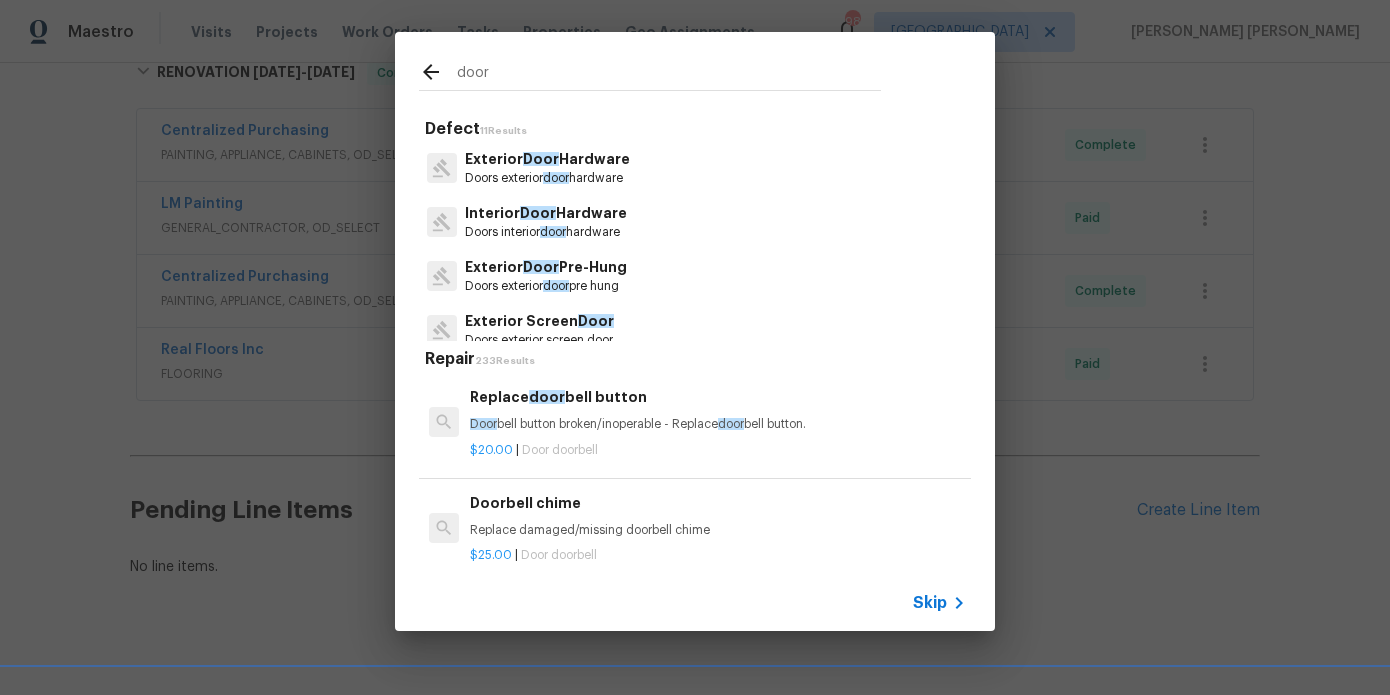 click on "Doors exterior  door  hardware" at bounding box center [547, 178] 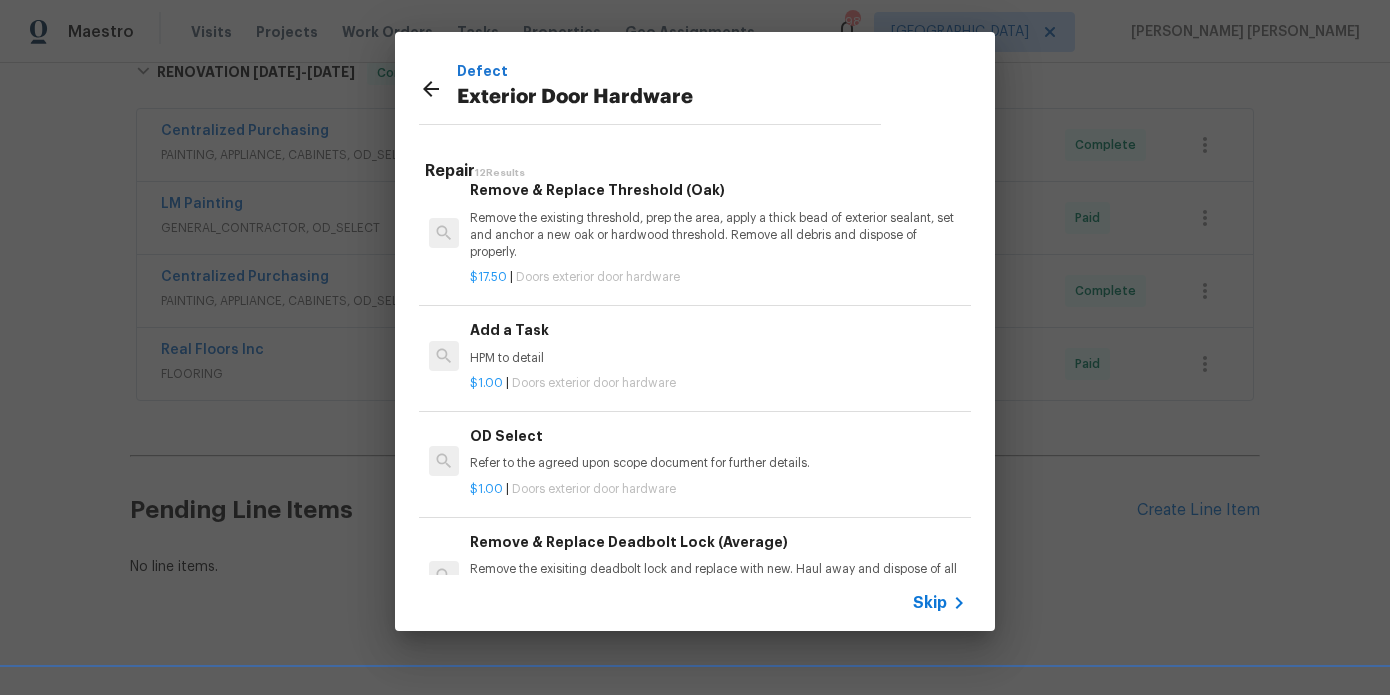 scroll, scrollTop: 672, scrollLeft: 0, axis: vertical 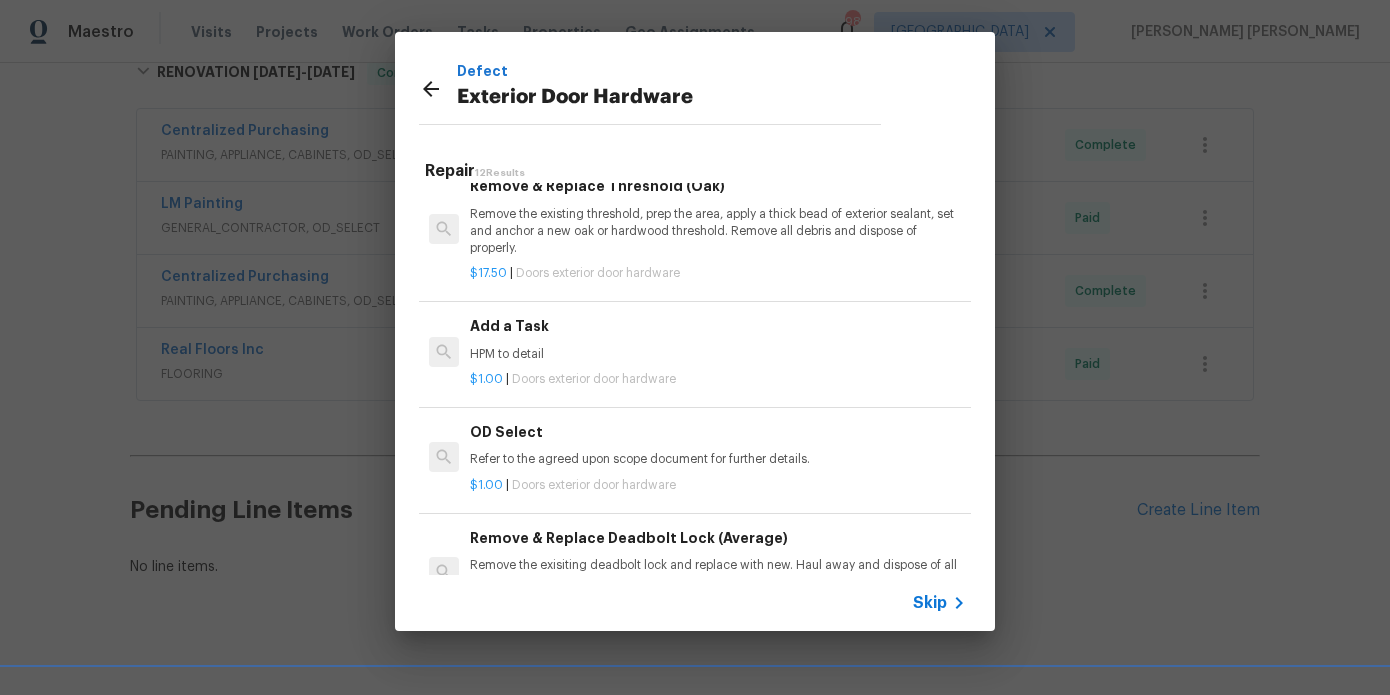 click on "HPM to detail" at bounding box center (718, 354) 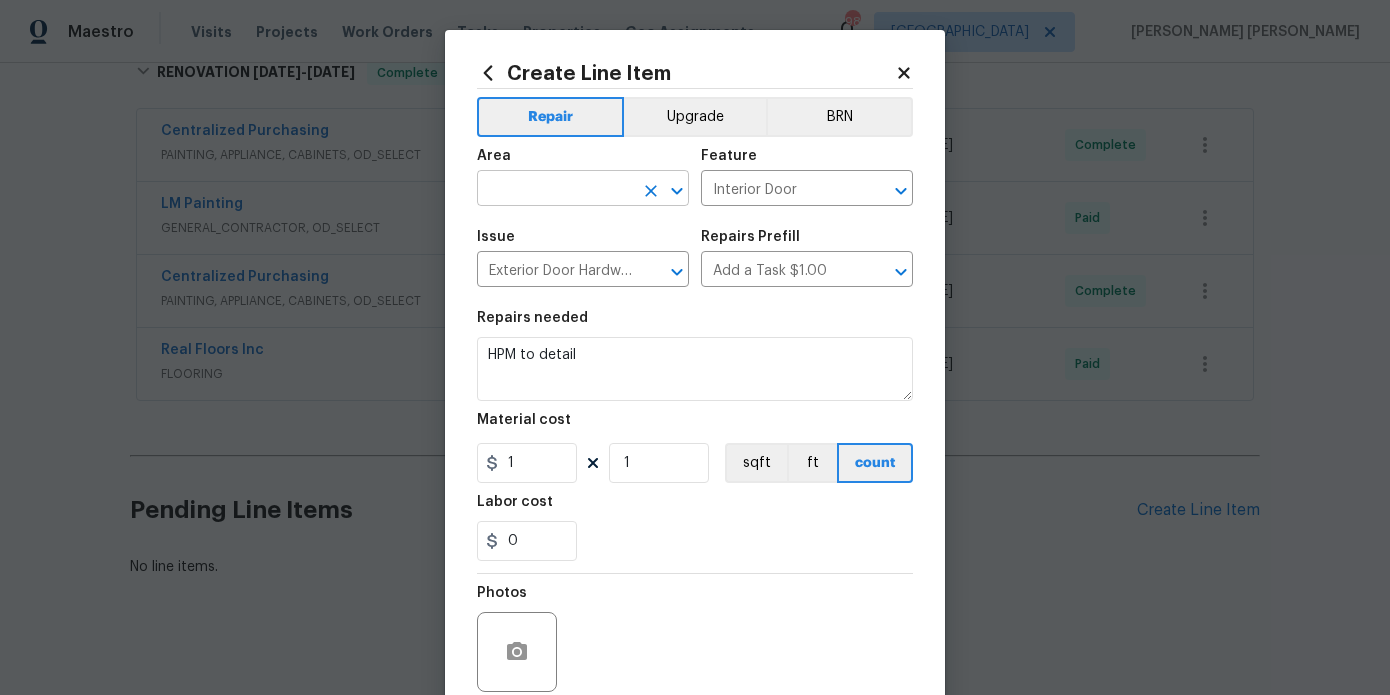 click at bounding box center (555, 190) 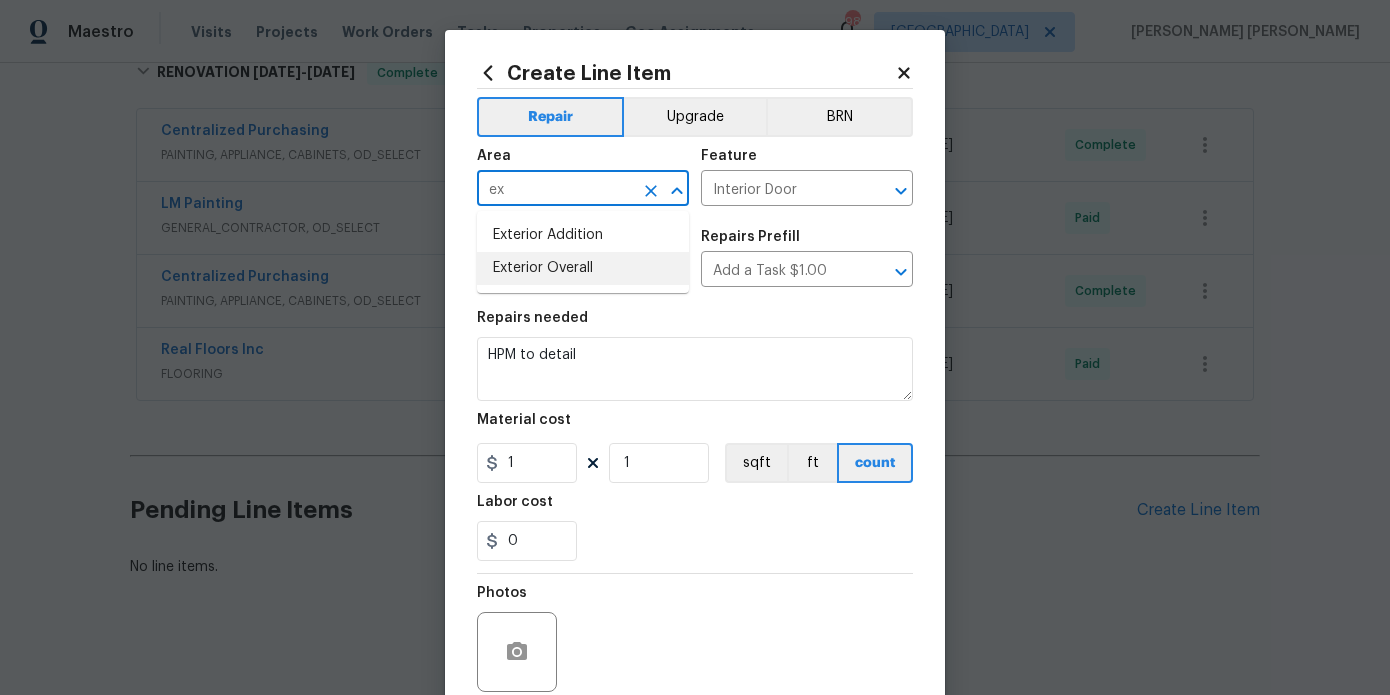 click on "Exterior Overall" at bounding box center (583, 268) 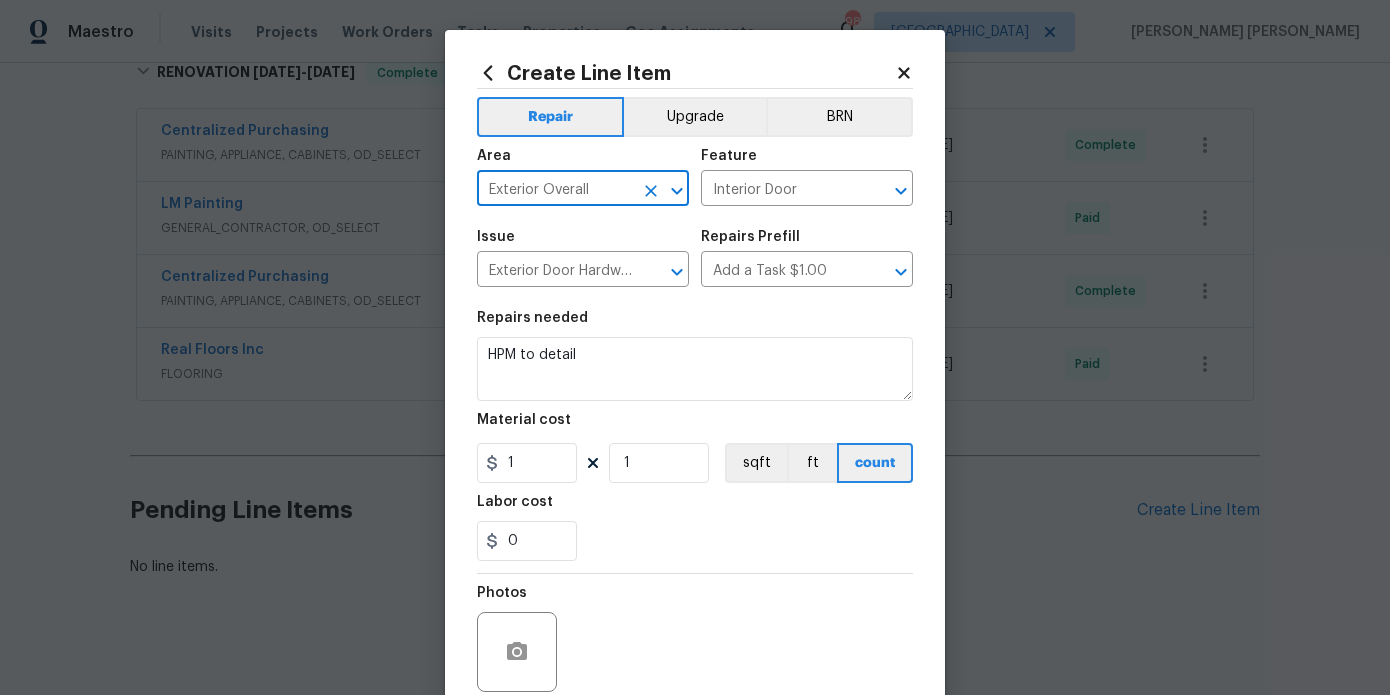 type on "Exterior Overall" 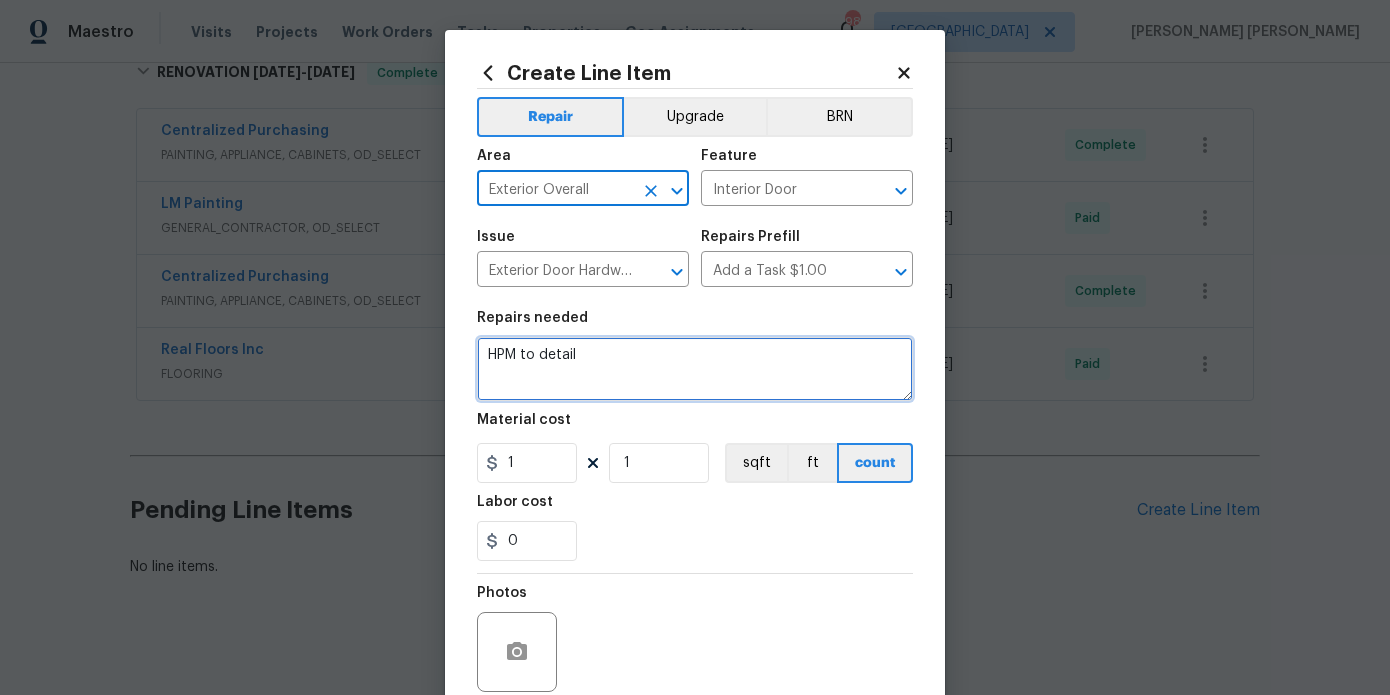 click on "HPM to detail" at bounding box center (695, 369) 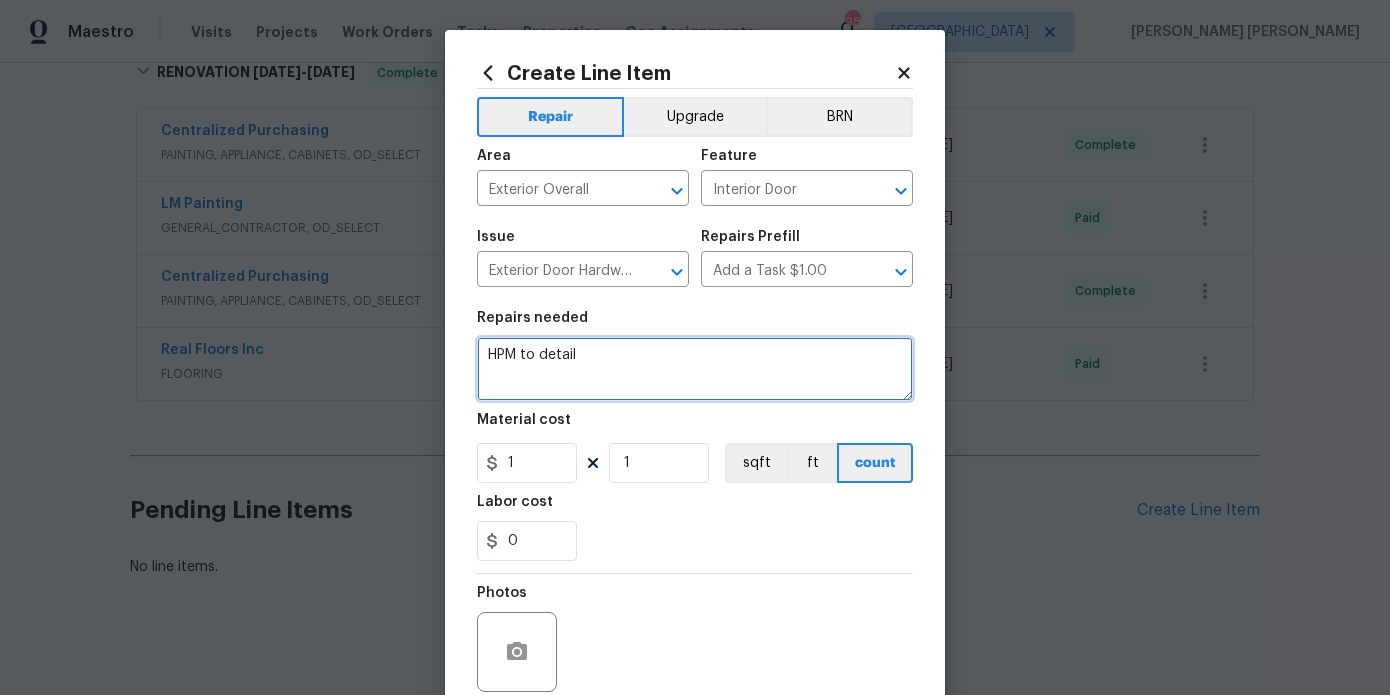 click on "HPM to detail" at bounding box center [695, 369] 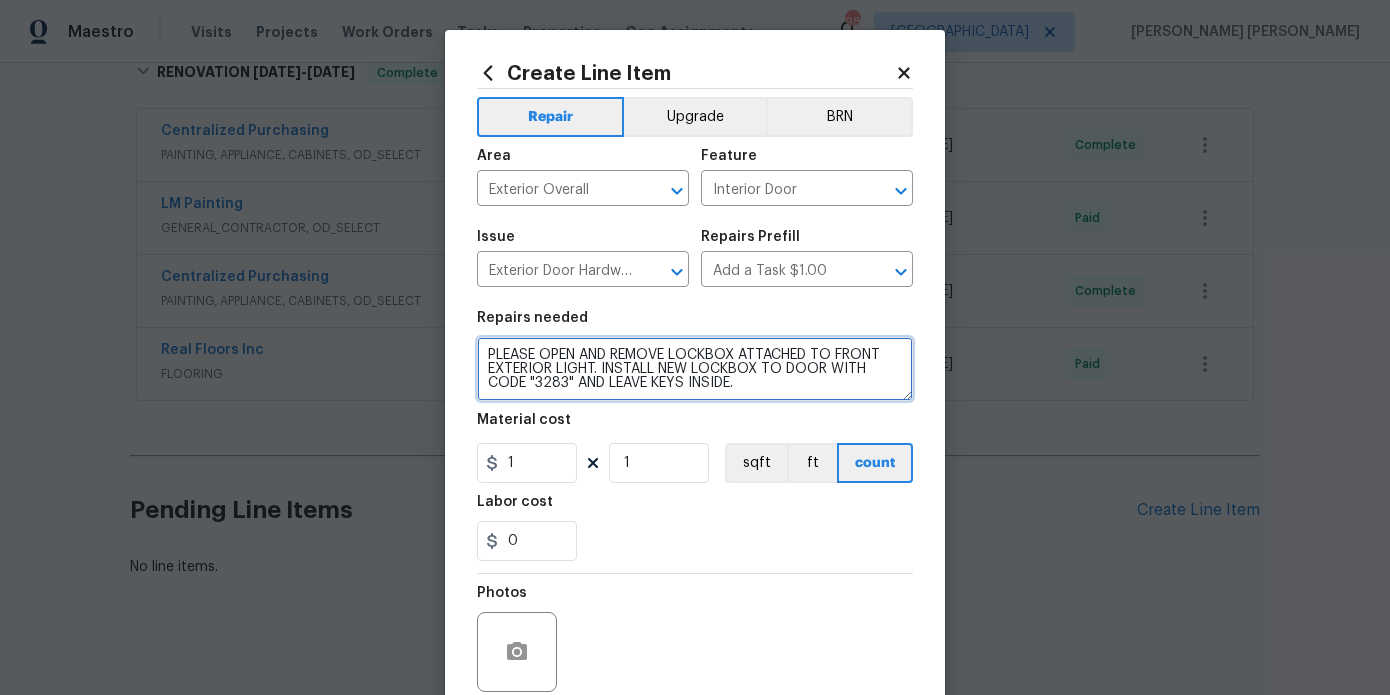 type on "PLEASE OPEN AND REMOVE LOCKBOX ATTACHED TO FRONT EXTERIOR LIGHT. INSTALL NEW LOCKBOX TO DOOR WITH CODE "3283" AND LEAVE KEYS INSIDE." 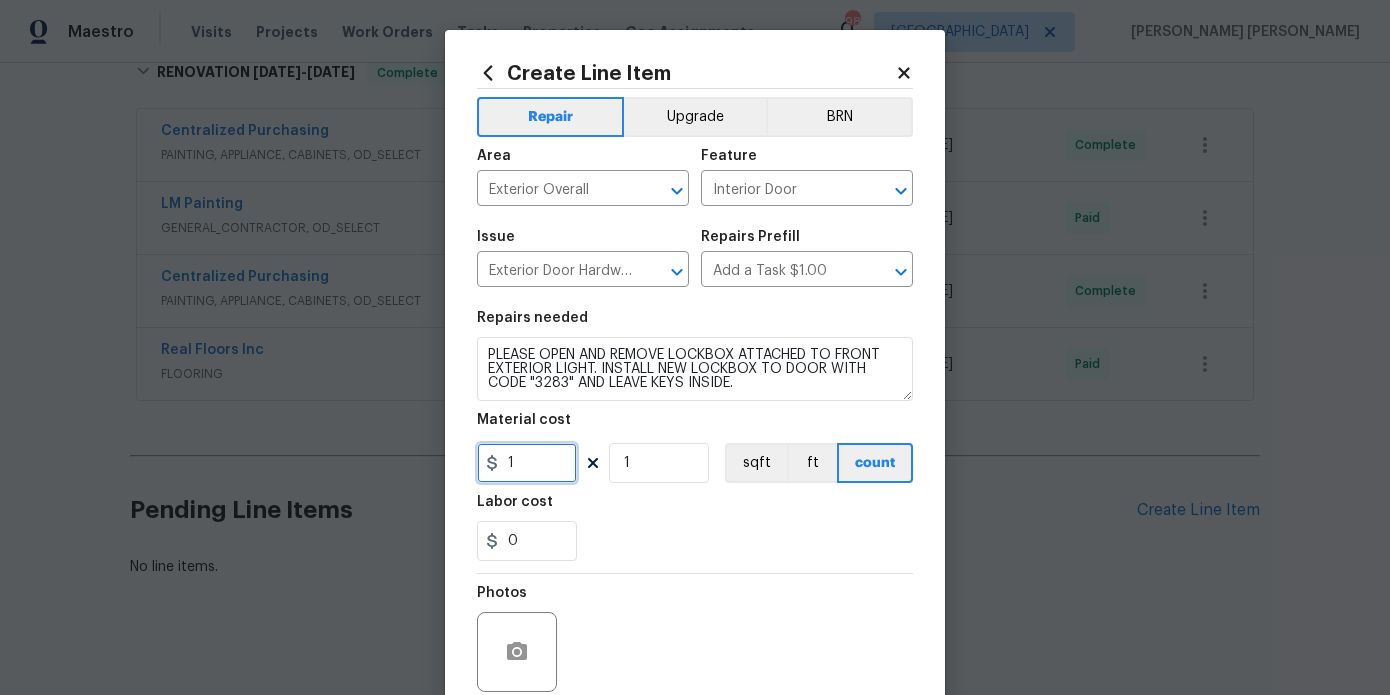 click on "1" at bounding box center (527, 463) 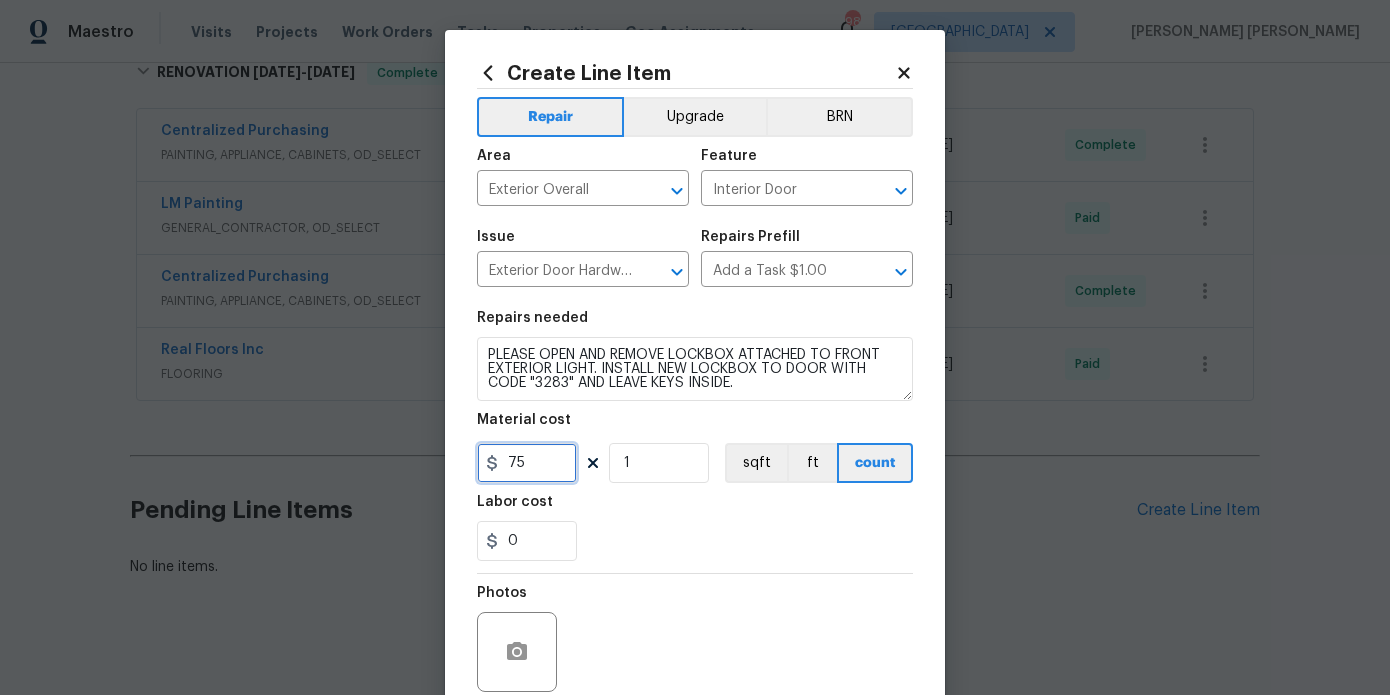 scroll, scrollTop: 167, scrollLeft: 0, axis: vertical 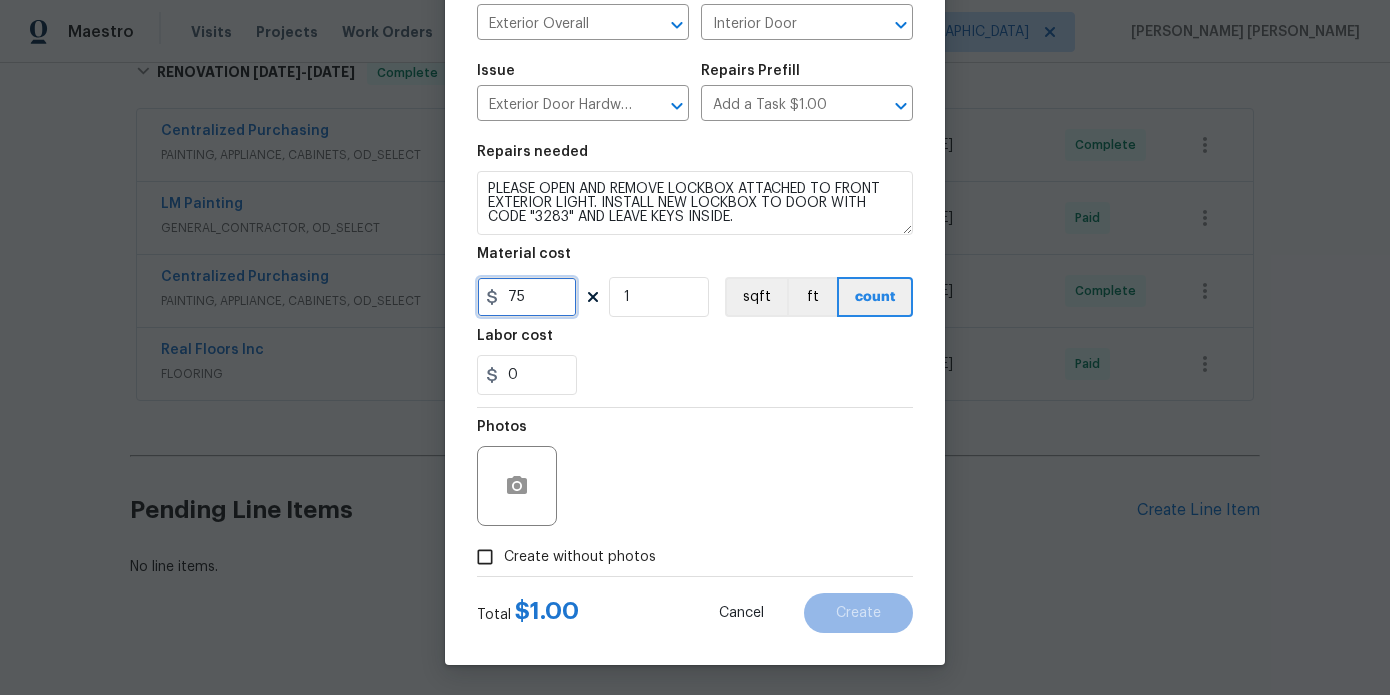 type on "75" 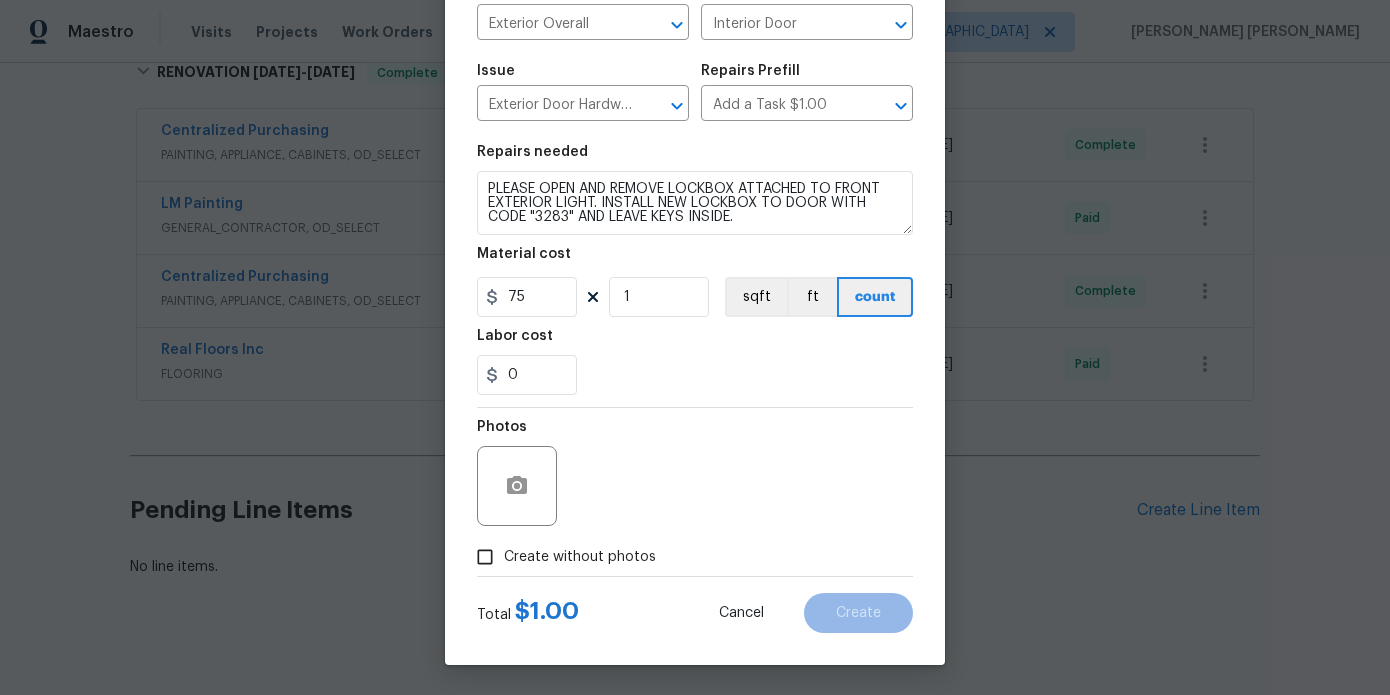 click on "Create without photos" at bounding box center [580, 557] 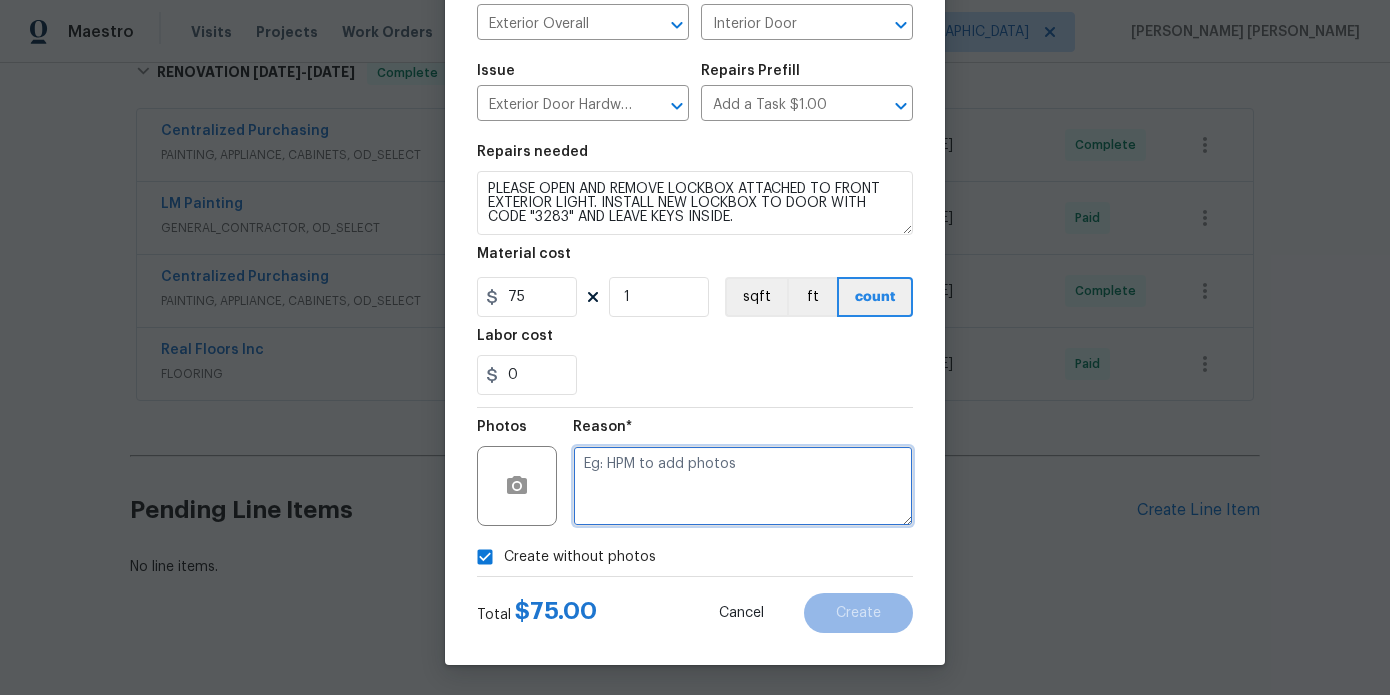 click at bounding box center [743, 486] 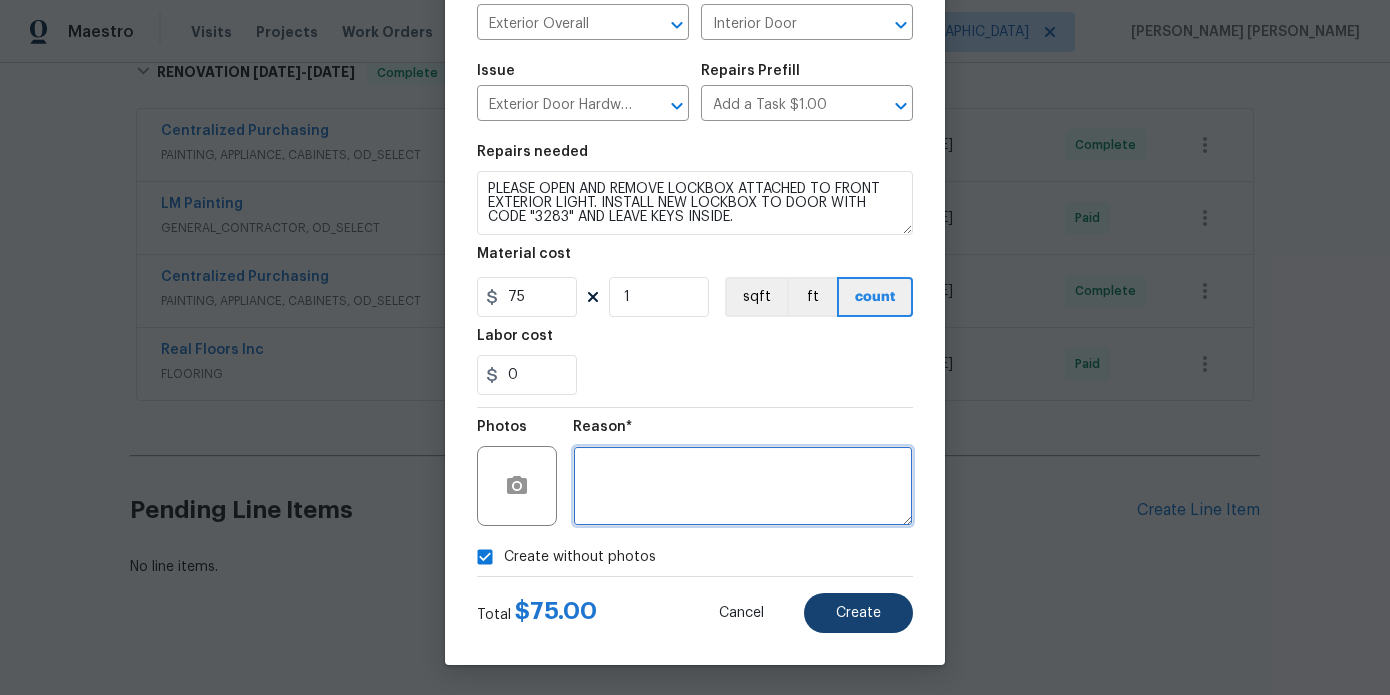 type 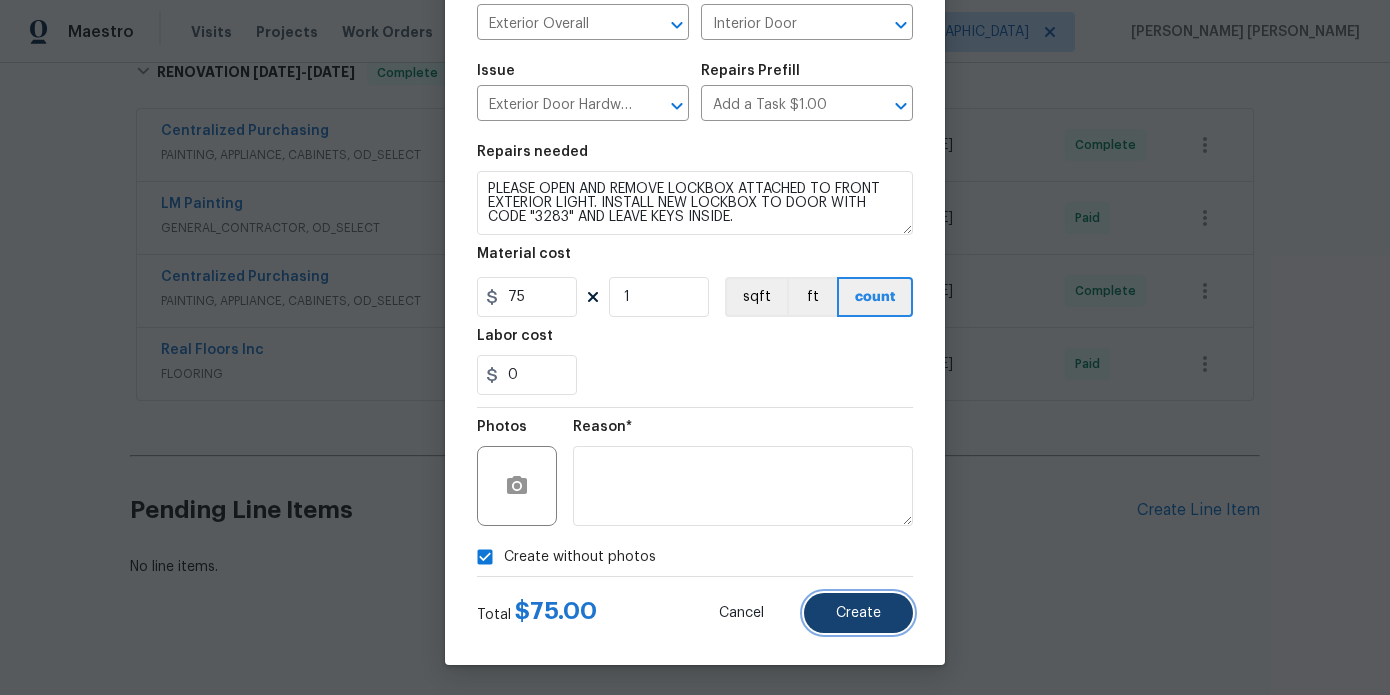 click on "Create" at bounding box center (858, 613) 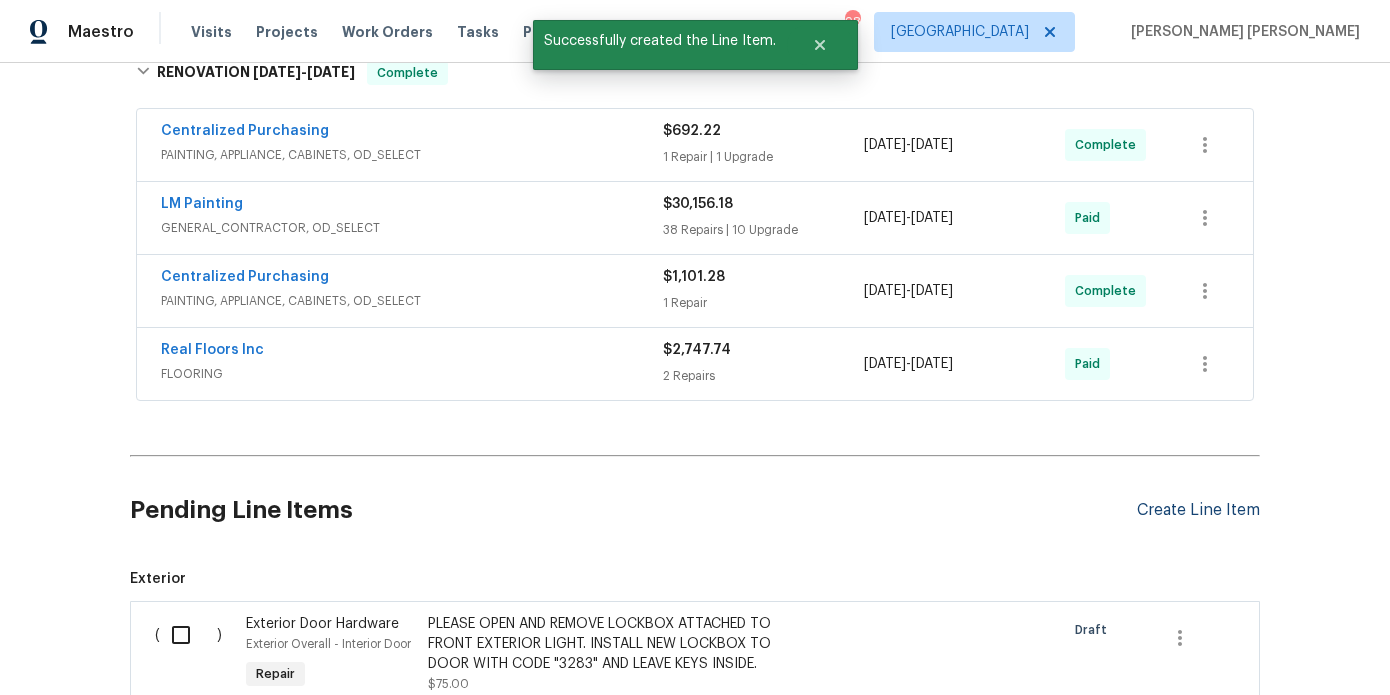 click on "Create Line Item" at bounding box center [1198, 510] 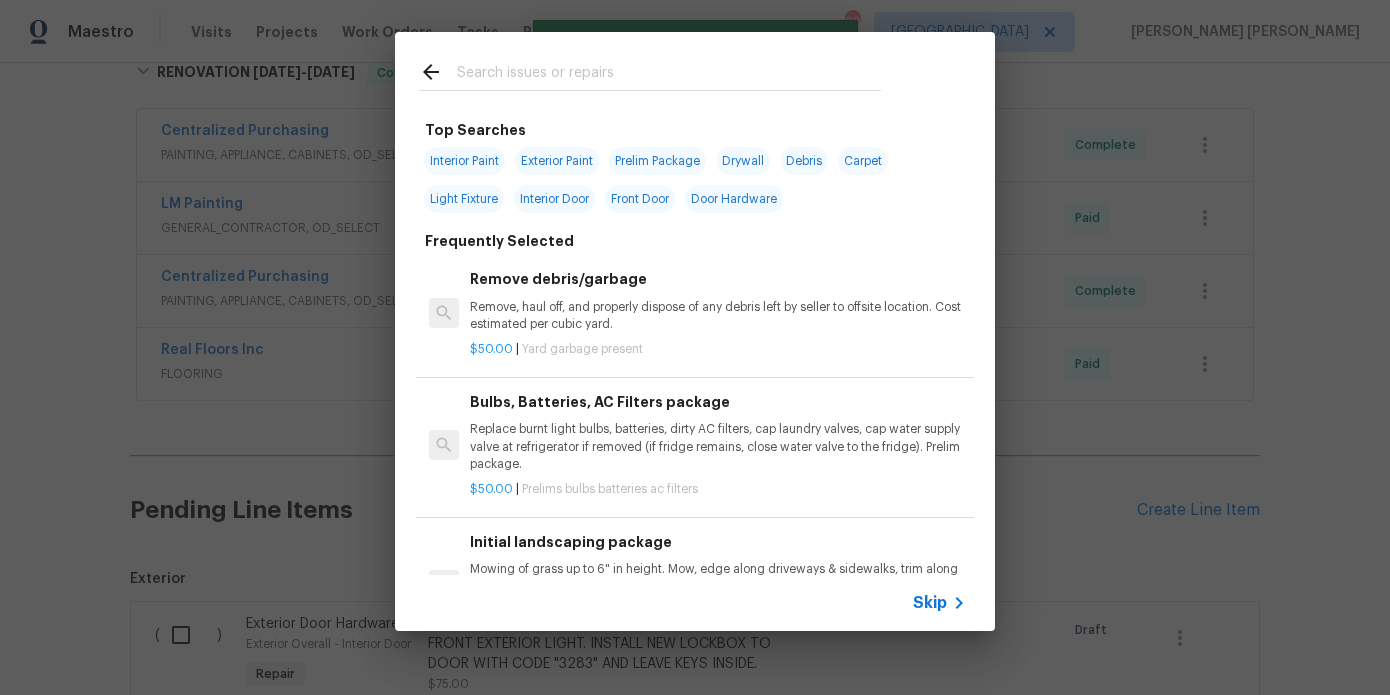 click at bounding box center (669, 75) 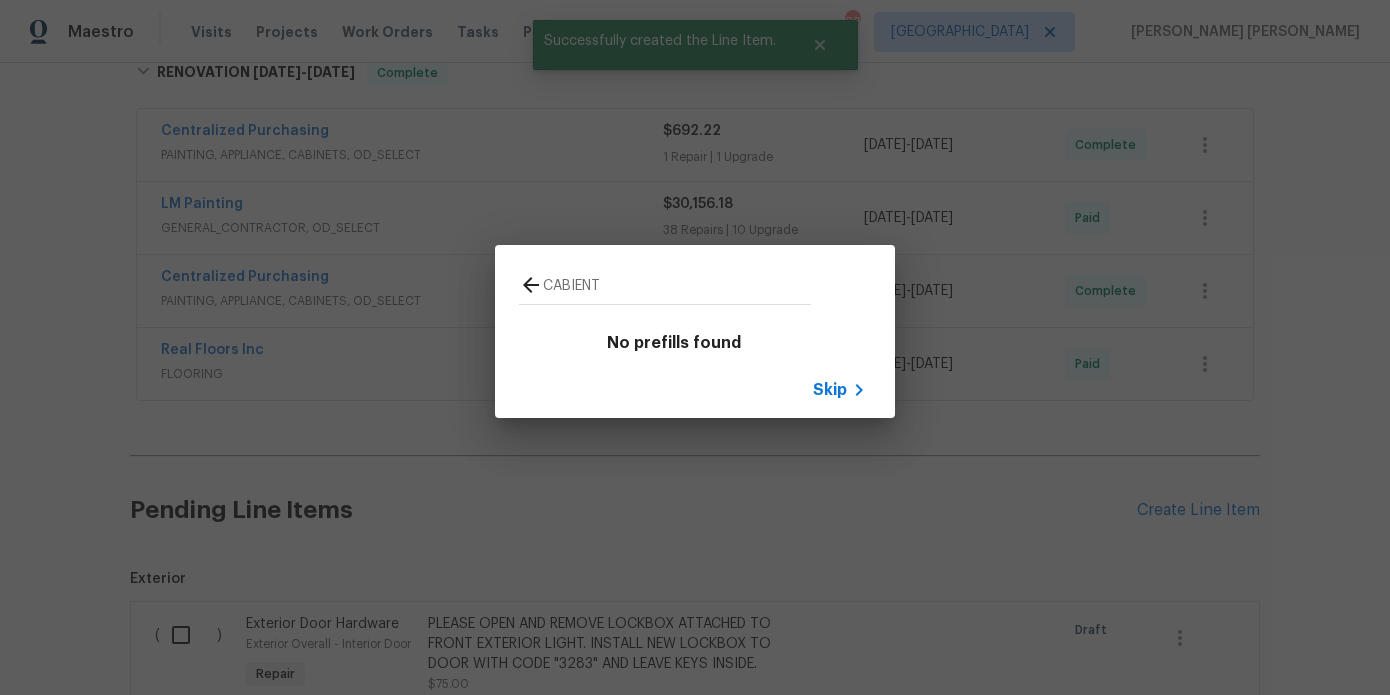 type on "CABIENT" 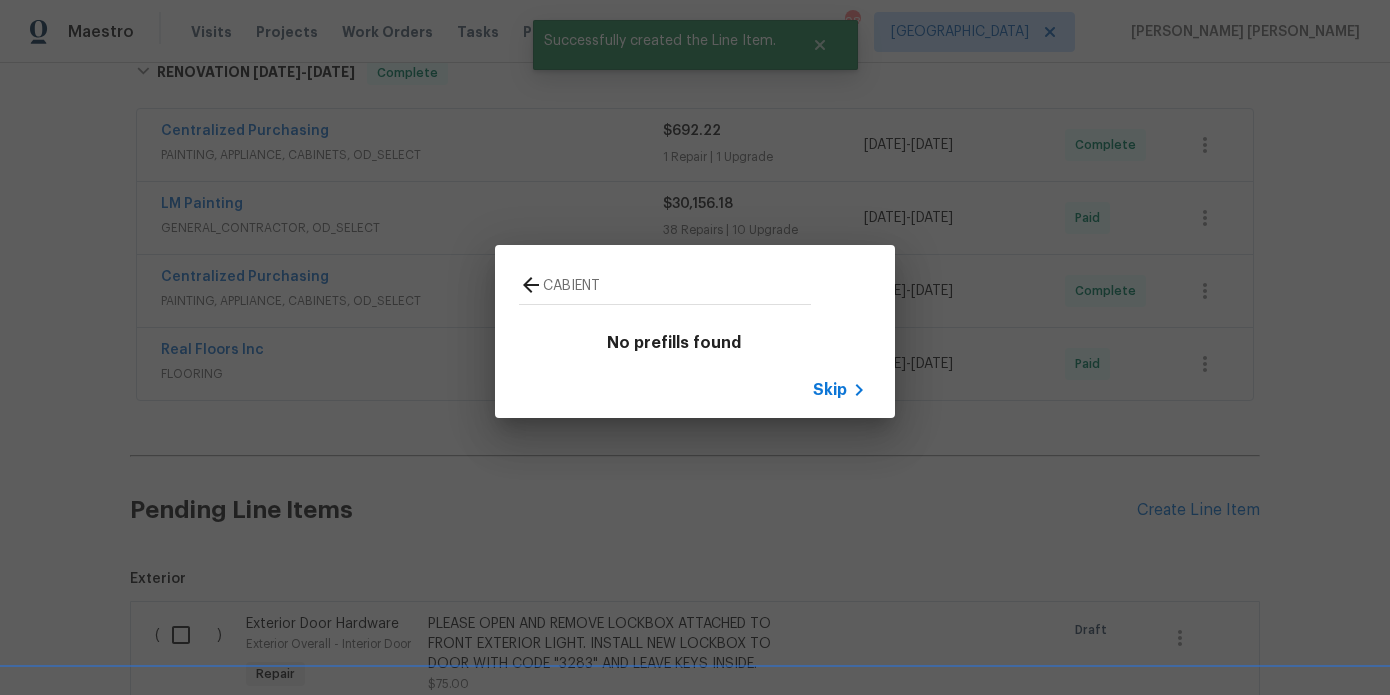 click 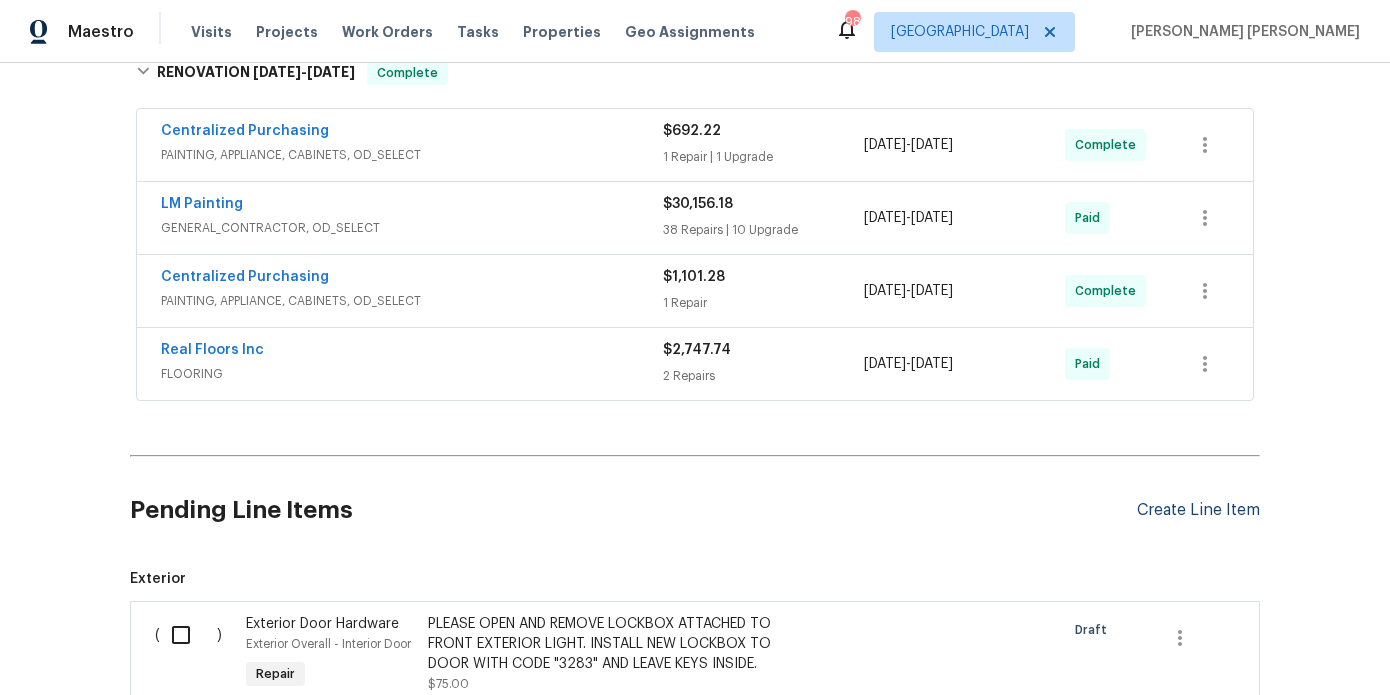 click on "Create Line Item" at bounding box center [1198, 510] 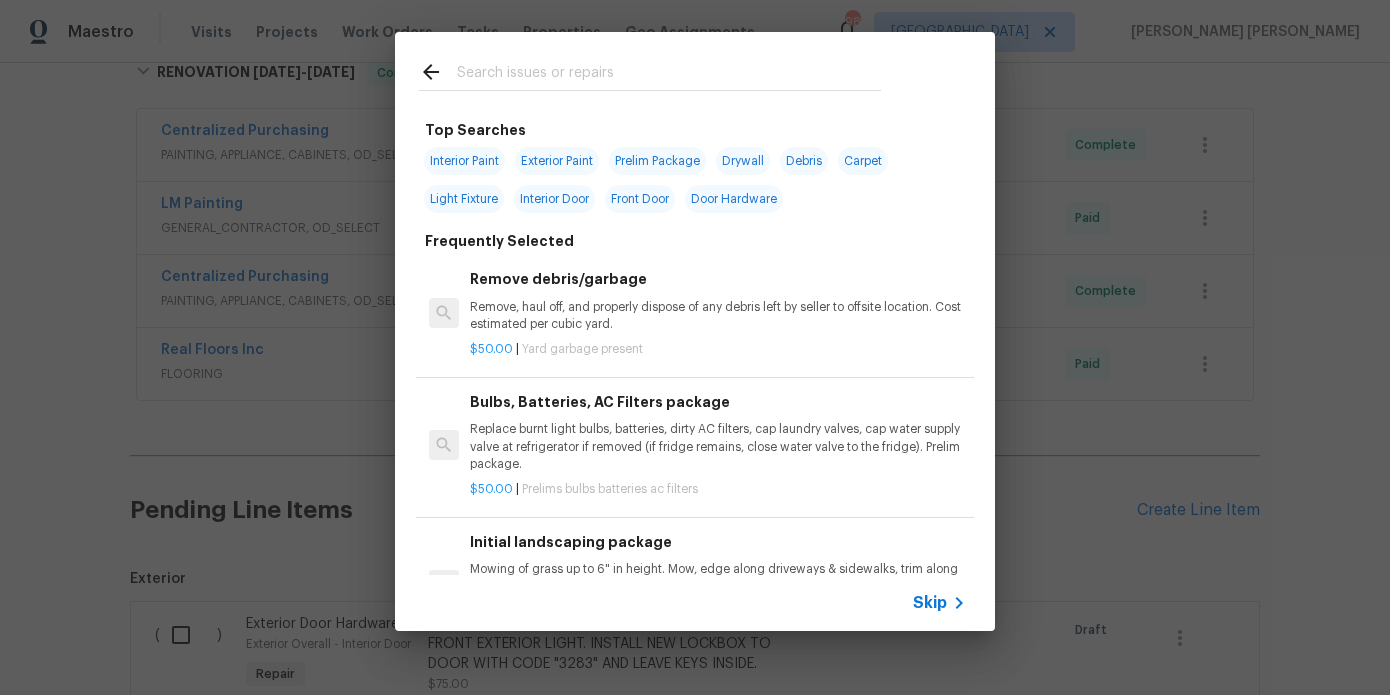 click at bounding box center [669, 75] 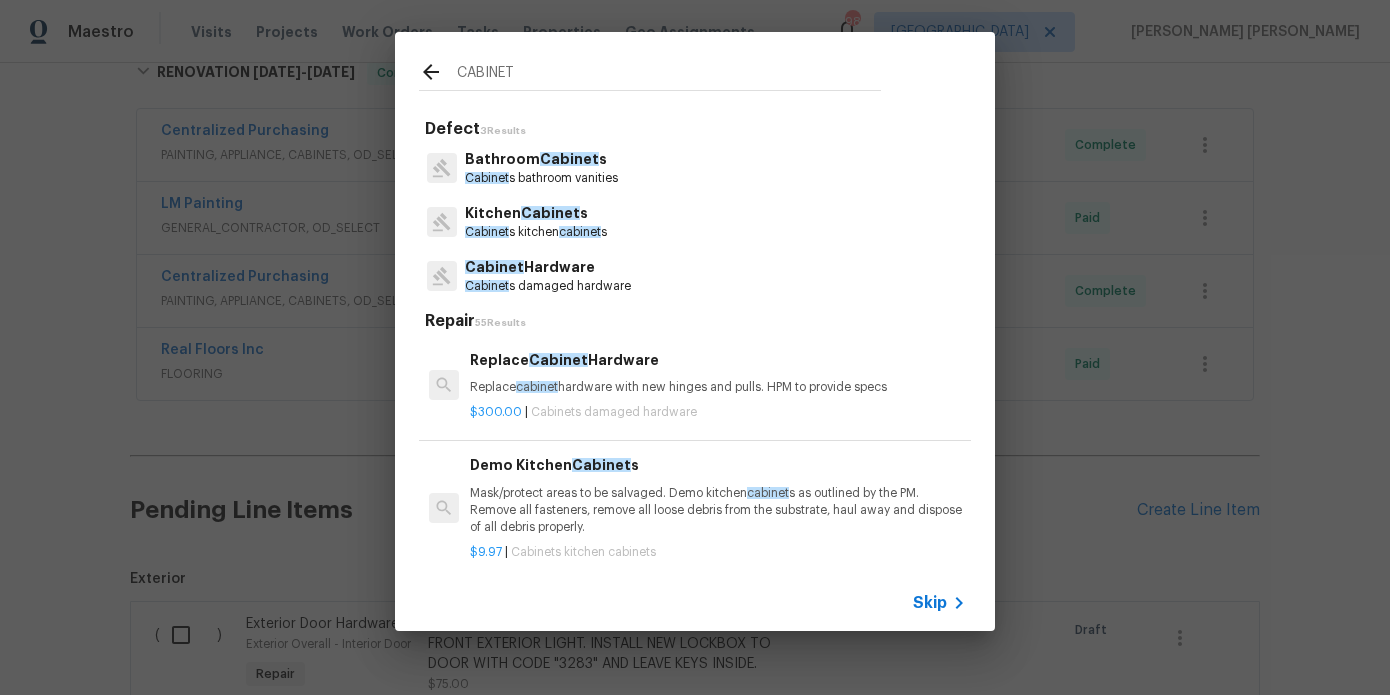 type on "CABINET" 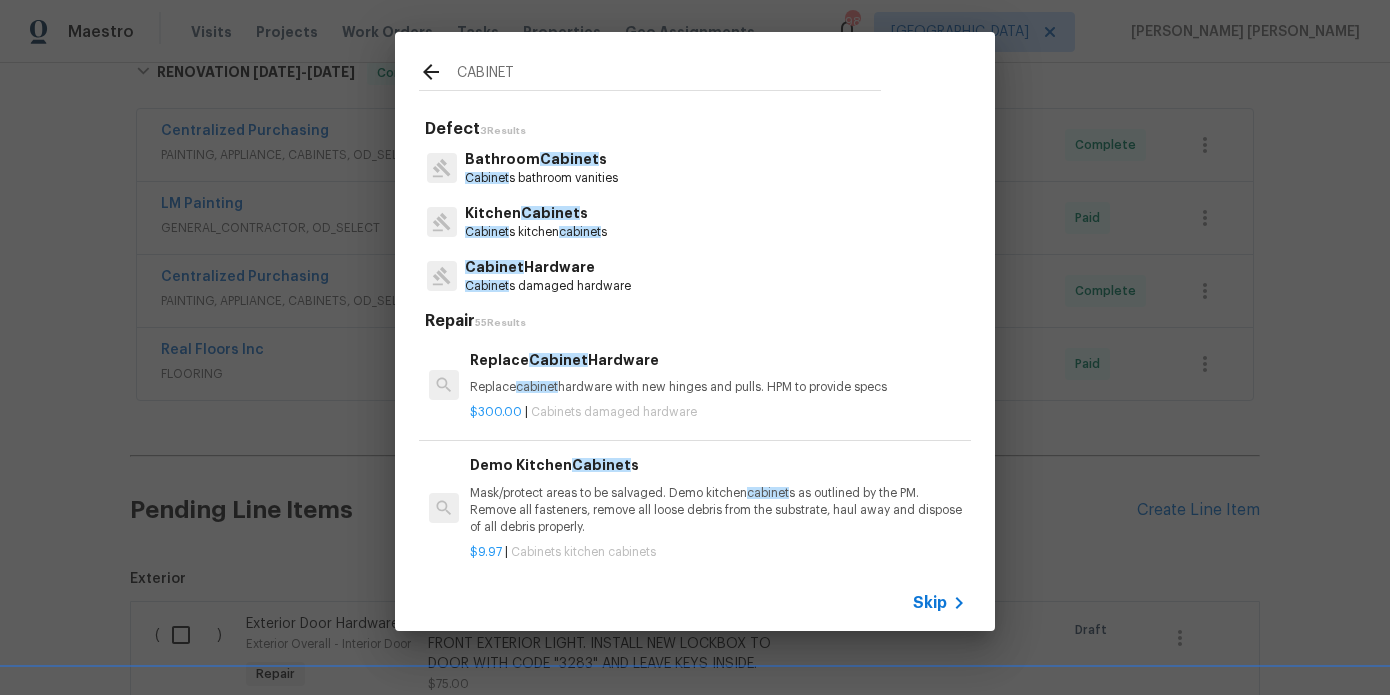 click on "Cabinet s kitchen  cabinet s" at bounding box center (536, 232) 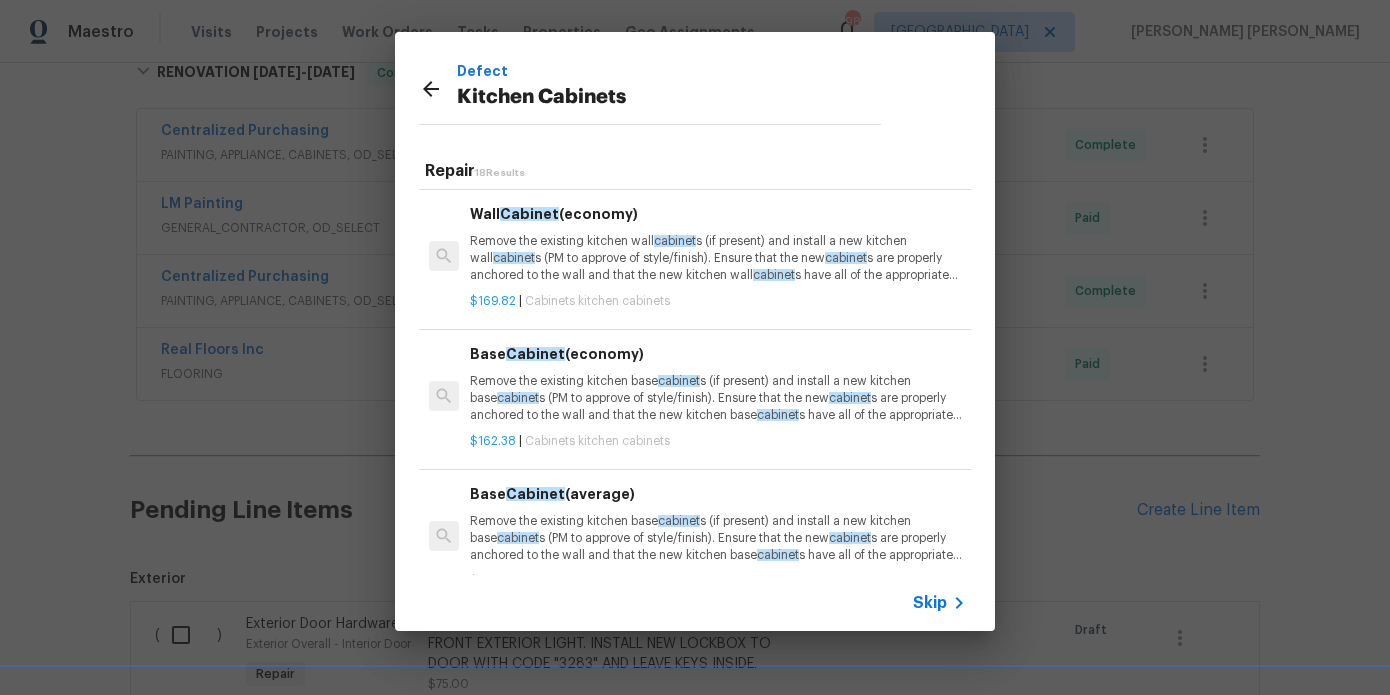 scroll, scrollTop: 139, scrollLeft: 0, axis: vertical 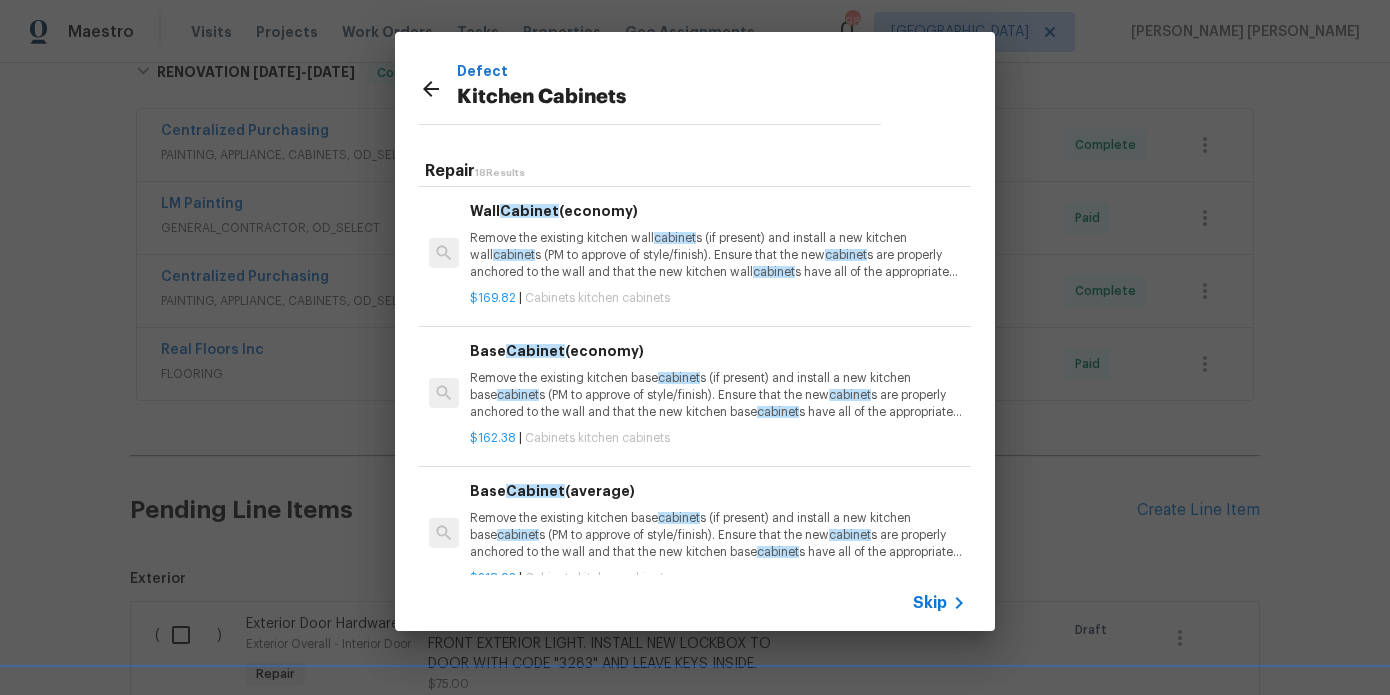 click on "Remove the existing kitchen base  cabinet s (if present) and install a new kitchen base  cabinet s (PM to approve of style/finish). Ensure that the new  cabinet s are properly anchored to the wall and that the new kitchen base  cabinet s have all of the appropriate hardware and that they operate as intended. Haul away and dispose of all debris. (ECONOMY)" at bounding box center (718, 395) 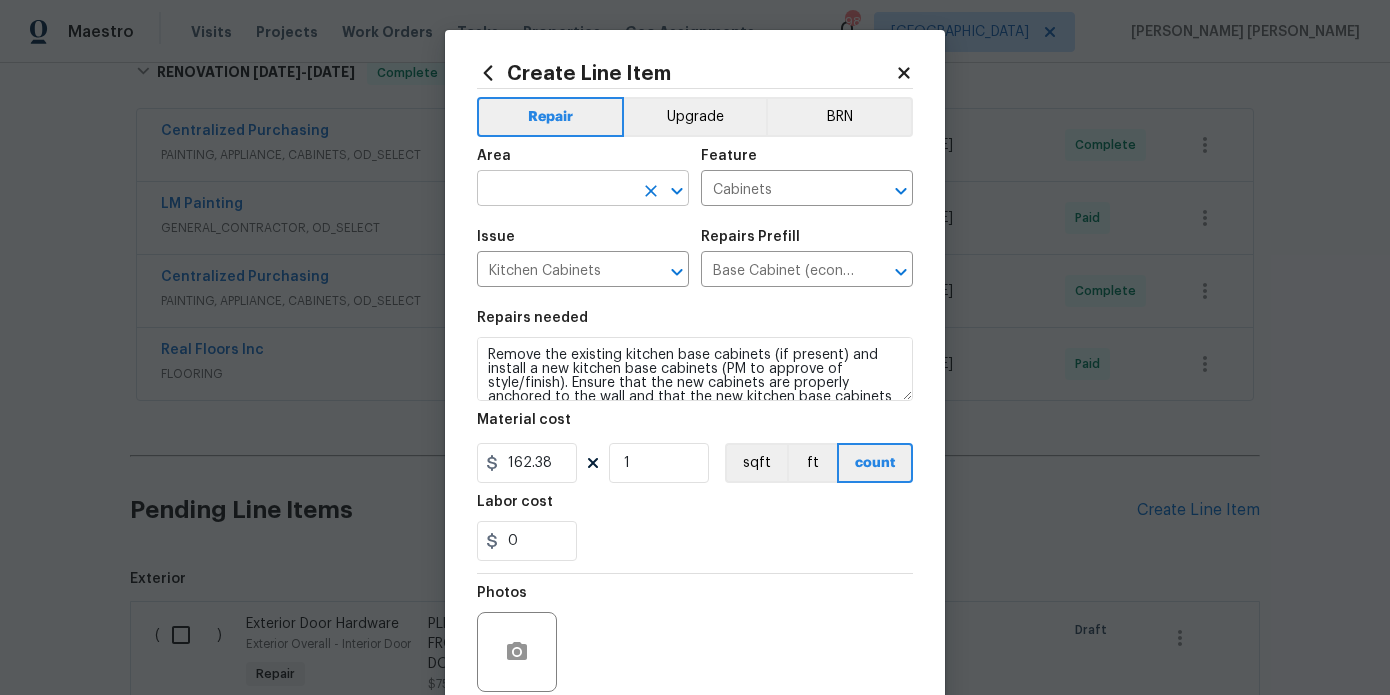 click at bounding box center (555, 190) 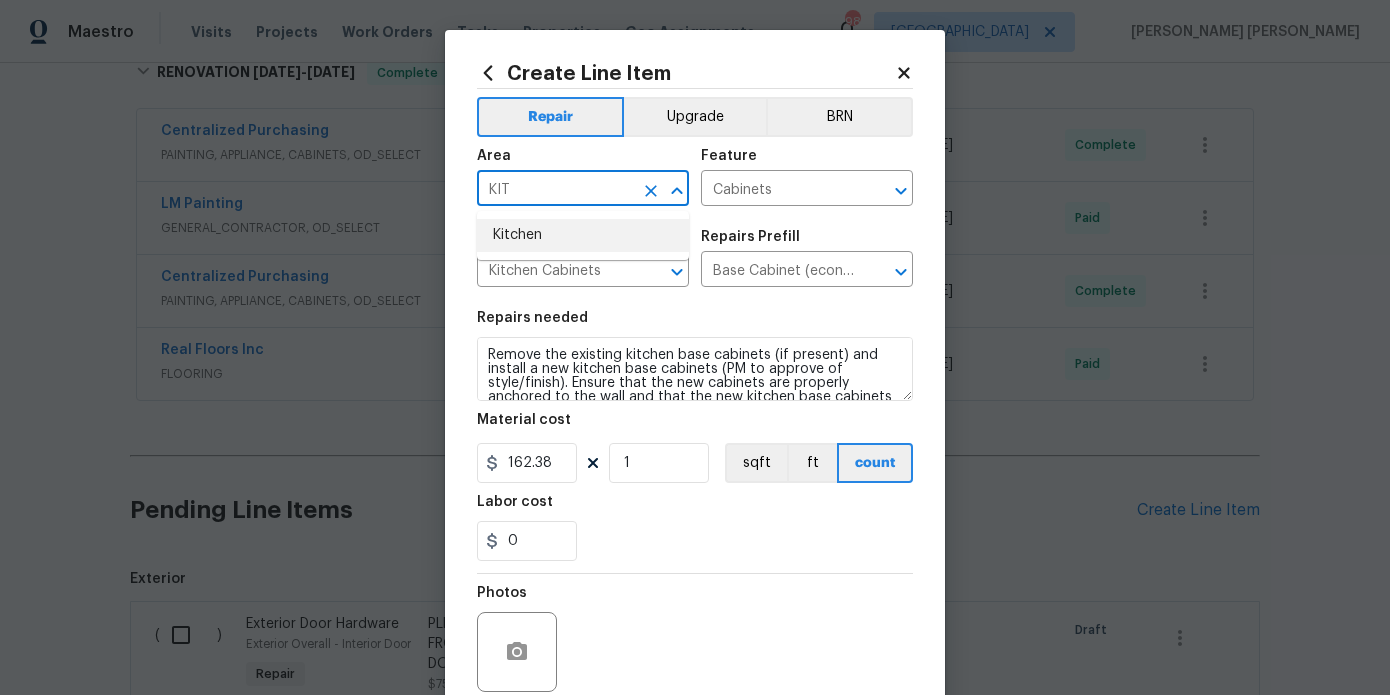 click on "Kitchen" at bounding box center (583, 235) 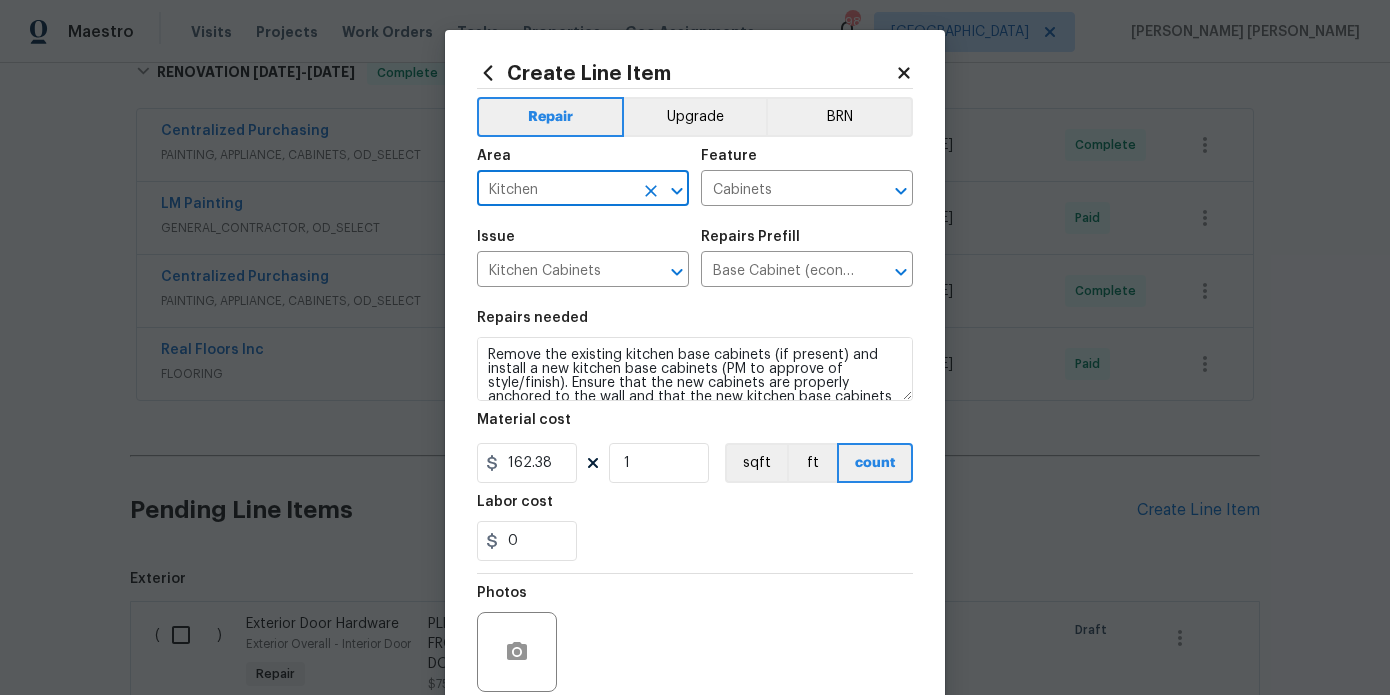 scroll, scrollTop: 42, scrollLeft: 0, axis: vertical 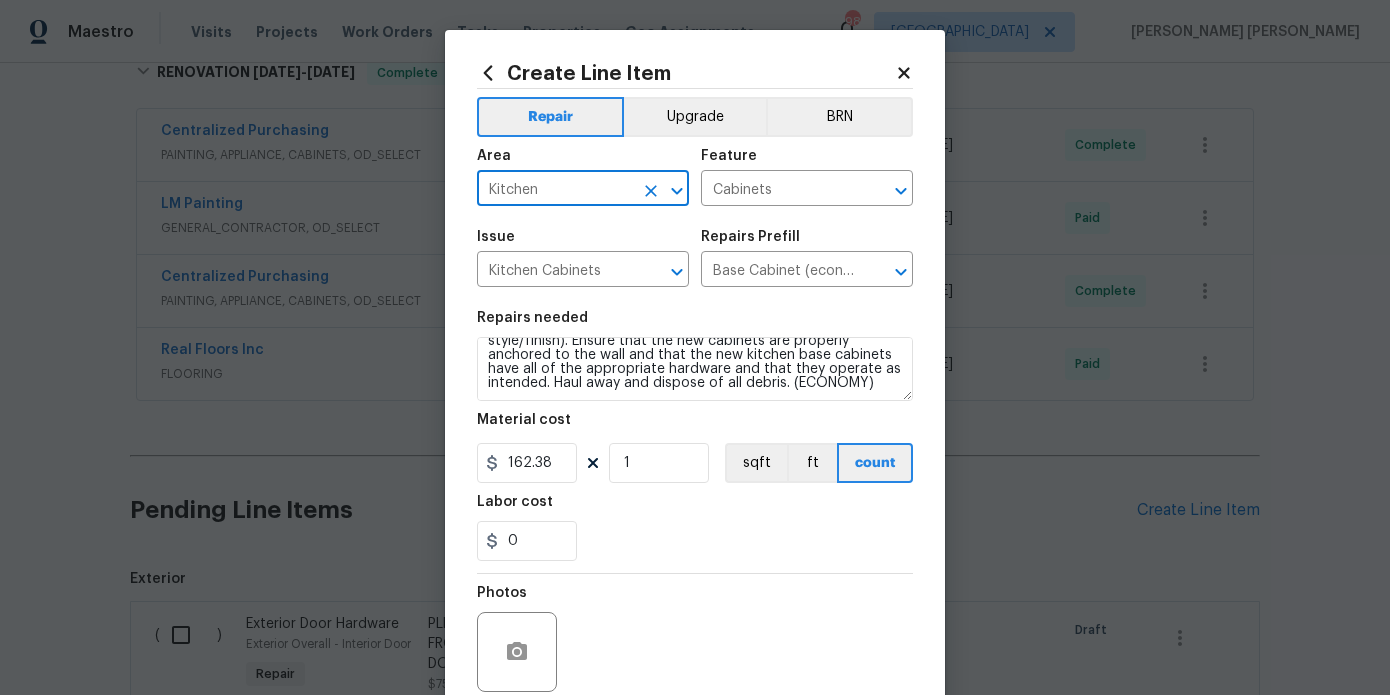 type on "Kitchen" 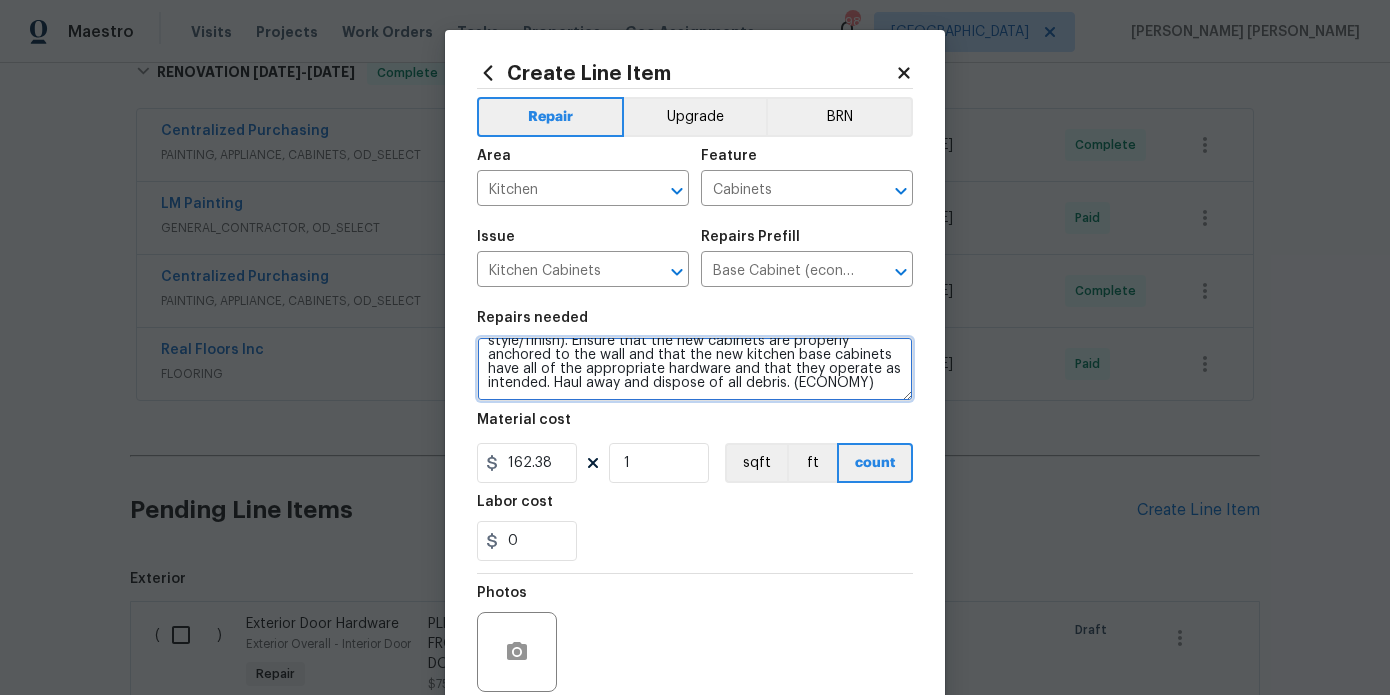 click on "Remove the existing kitchen base cabinets (if present) and install a new kitchen base cabinets (PM to approve of style/finish). Ensure that the new cabinets are properly anchored to the wall and that the new kitchen base cabinets have all of the appropriate hardware and that they operate as intended. Haul away and dispose of all debris. (ECONOMY)" at bounding box center [695, 369] 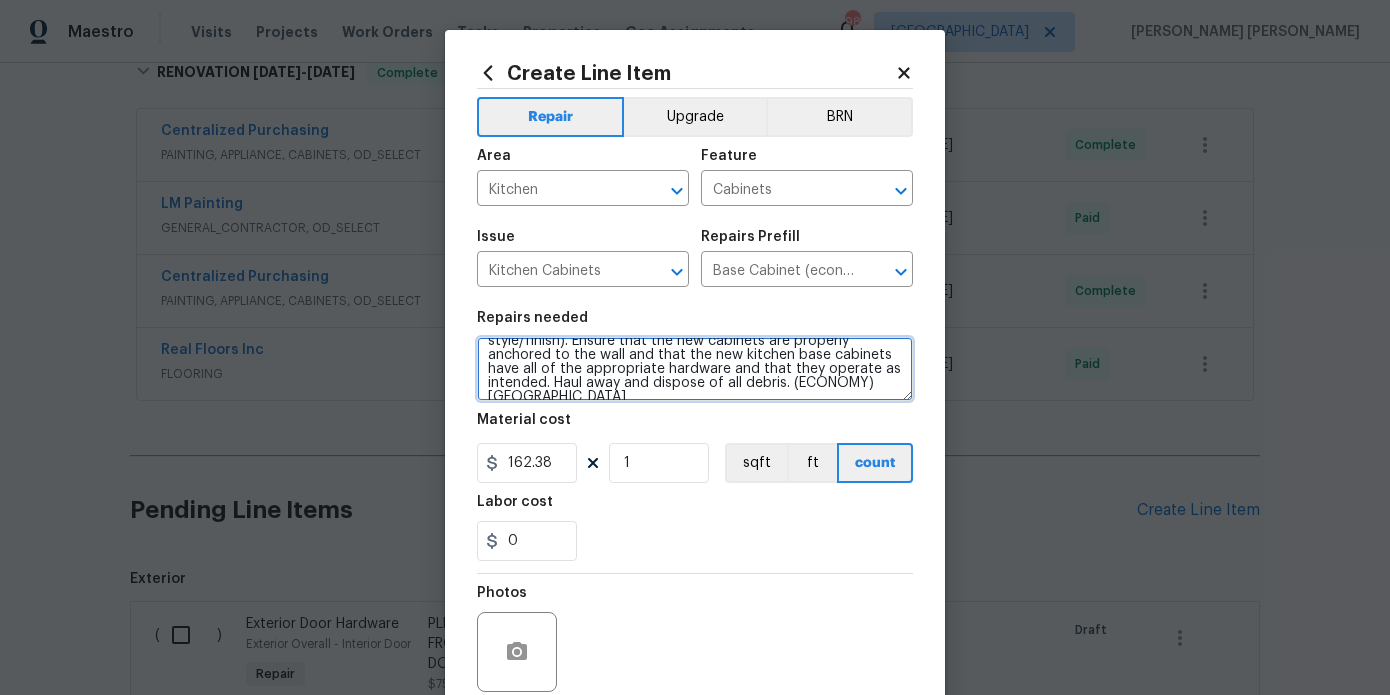 scroll, scrollTop: 46, scrollLeft: 0, axis: vertical 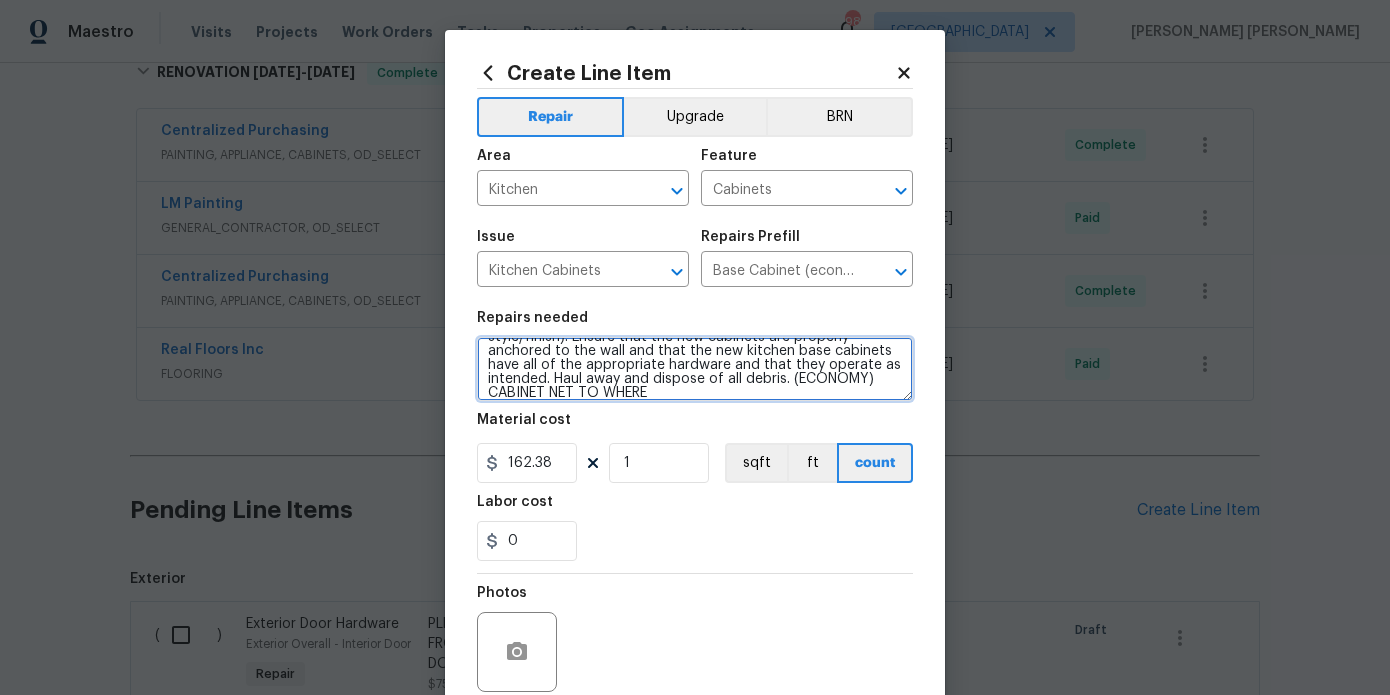 click on "Remove the existing kitchen base cabinets (if present) and install a new kitchen base cabinets (PM to approve of style/finish). Ensure that the new cabinets are properly anchored to the wall and that the new kitchen base cabinets have all of the appropriate hardware and that they operate as intended. Haul away and dispose of all debris. (ECONOMY) CABINET NET TO WHERE" at bounding box center [695, 369] 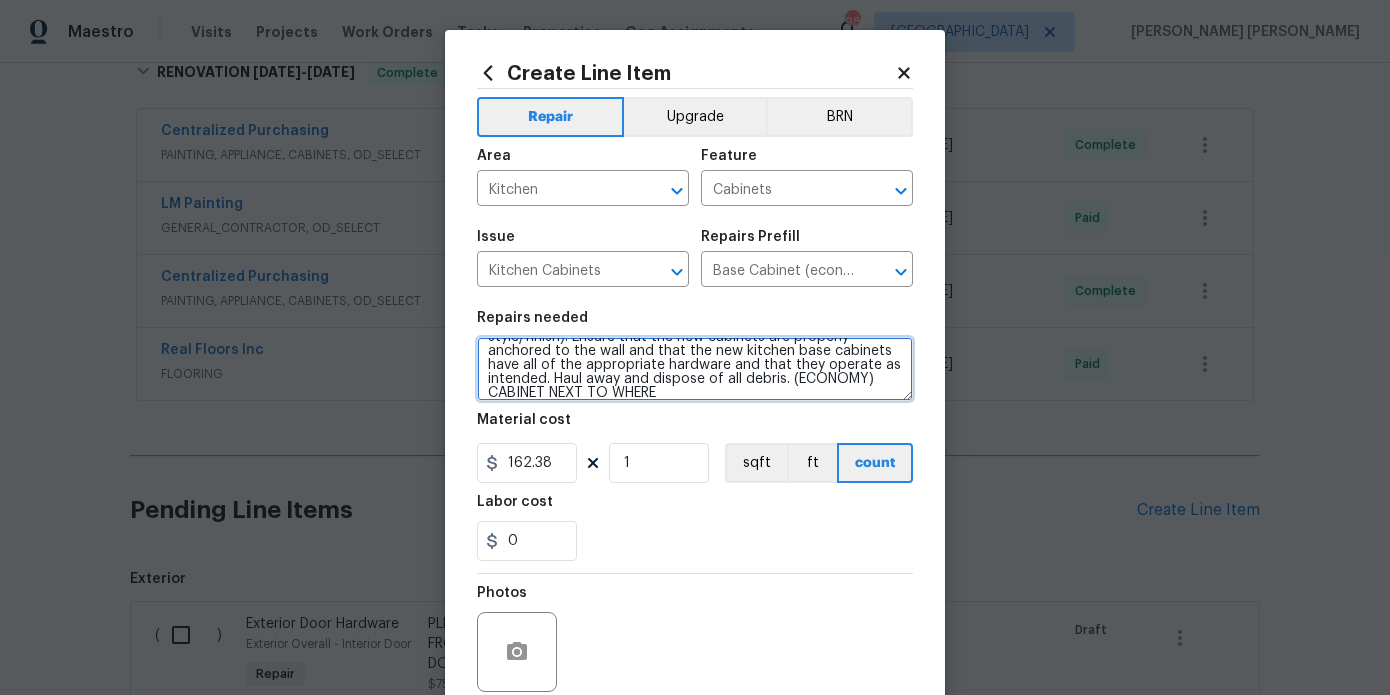 click on "Remove the existing kitchen base cabinets (if present) and install a new kitchen base cabinets (PM to approve of style/finish). Ensure that the new cabinets are properly anchored to the wall and that the new kitchen base cabinets have all of the appropriate hardware and that they operate as intended. Haul away and dispose of all debris. (ECONOMY) CABINET NEXT TO WHERE" at bounding box center [695, 369] 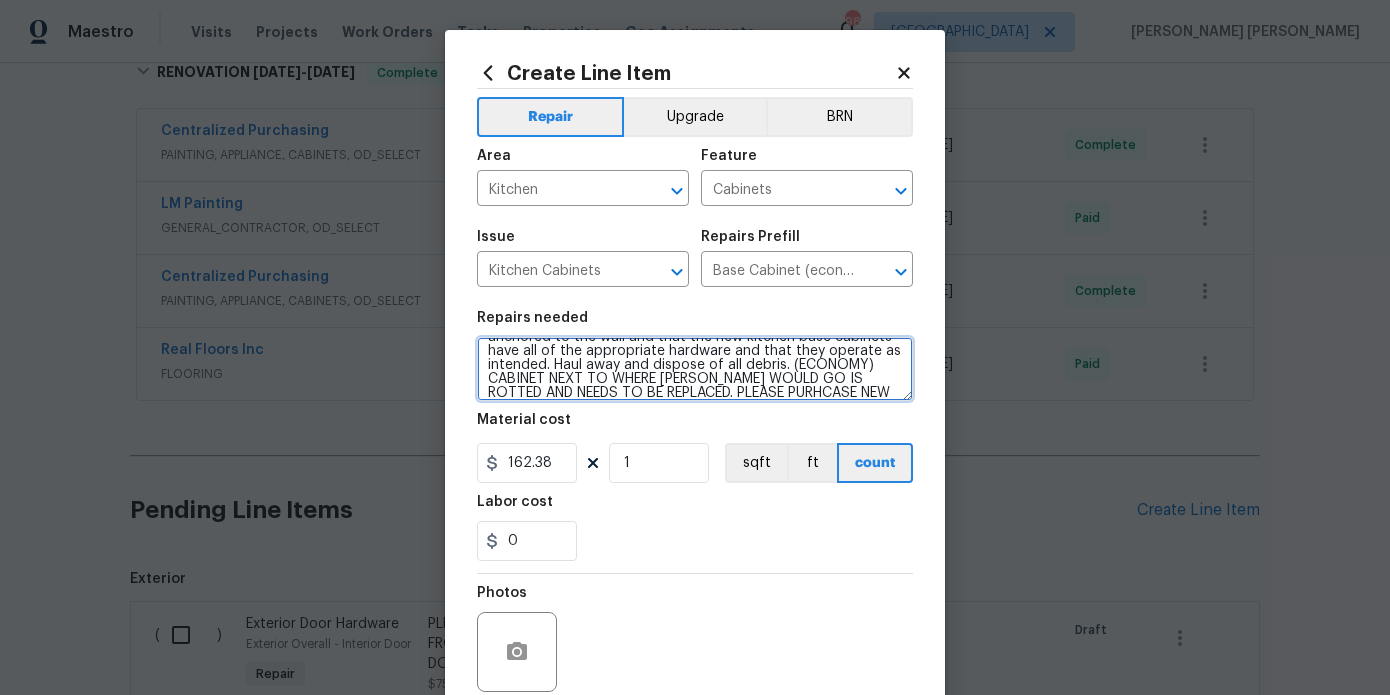 scroll, scrollTop: 74, scrollLeft: 0, axis: vertical 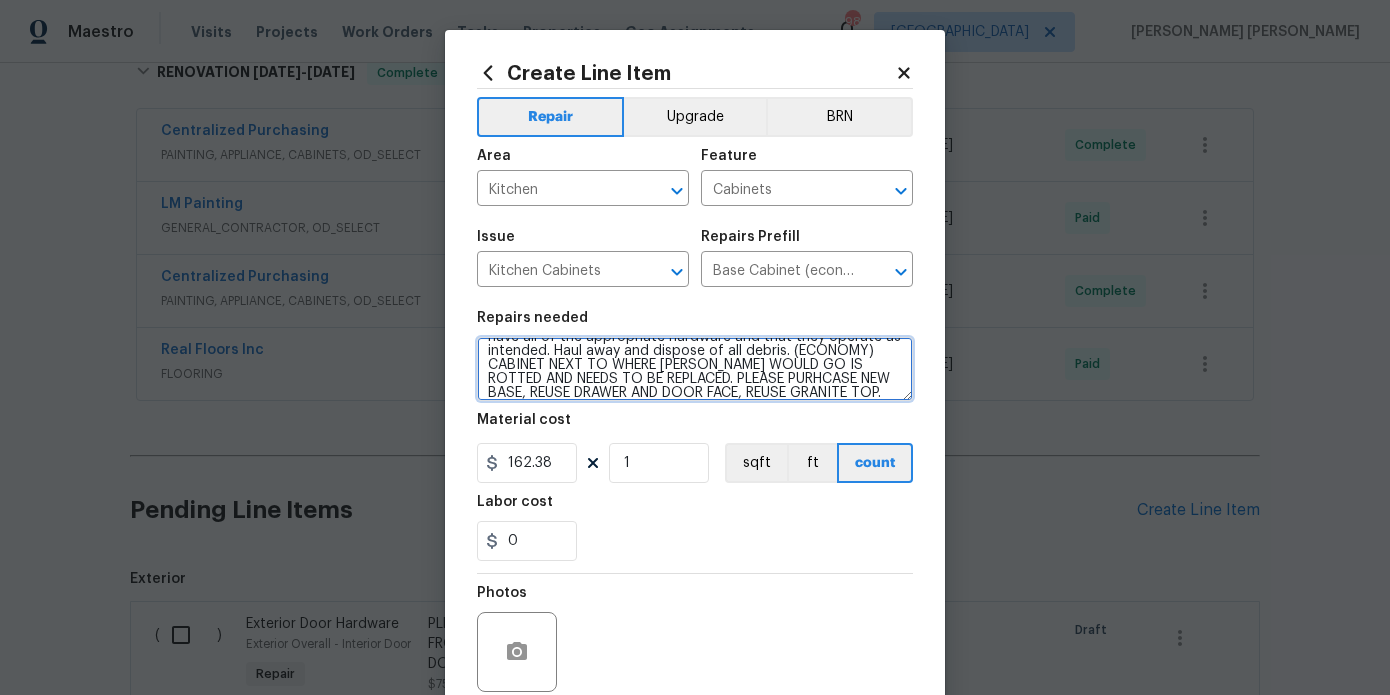 click on "Remove the existing kitchen base cabinets (if present) and install a new kitchen base cabinets (PM to approve of style/finish). Ensure that the new cabinets are properly anchored to the wall and that the new kitchen base cabinets have all of the appropriate hardware and that they operate as intended. Haul away and dispose of all debris. (ECONOMY) CABINET NEXT TO WHERE FRIDGE WOULD GO IS ROTTED AND NEEDS TO BE REPLACED. PLEASE PURHCASE NEW BASE, REUSE DRAWER AND DOOR FACE, REUSE GRANITE TOP." at bounding box center (695, 369) 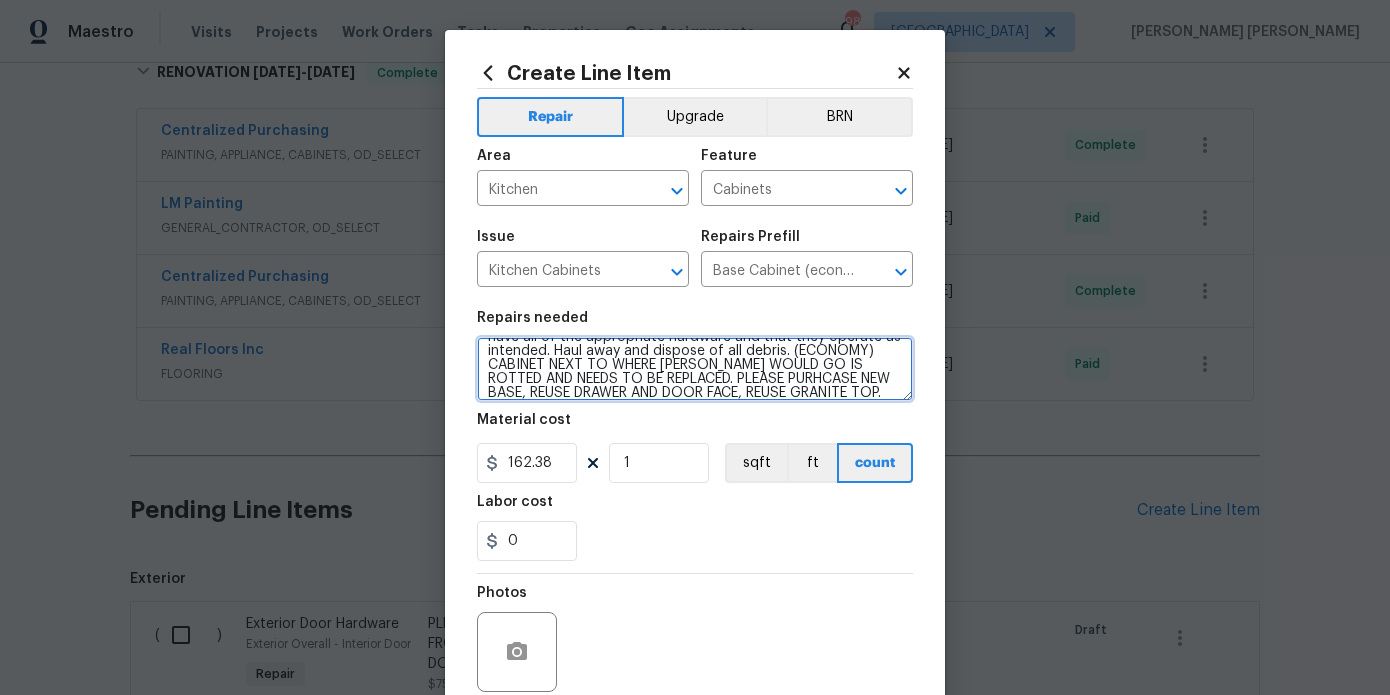 click on "Remove the existing kitchen base cabinets (if present) and install a new kitchen base cabinets (PM to approve of style/finish). Ensure that the new cabinets are properly anchored to the wall and that the new kitchen base cabinets have all of the appropriate hardware and that they operate as intended. Haul away and dispose of all debris. (ECONOMY) CABINET NEXT TO WHERE FRIDGE WOULD GO IS ROTTED AND NEEDS TO BE REPLACED. PLEASE PURHCASE NEW BASE, REUSE DRAWER AND DOOR FACE, REUSE GRANITE TOP." at bounding box center [695, 369] 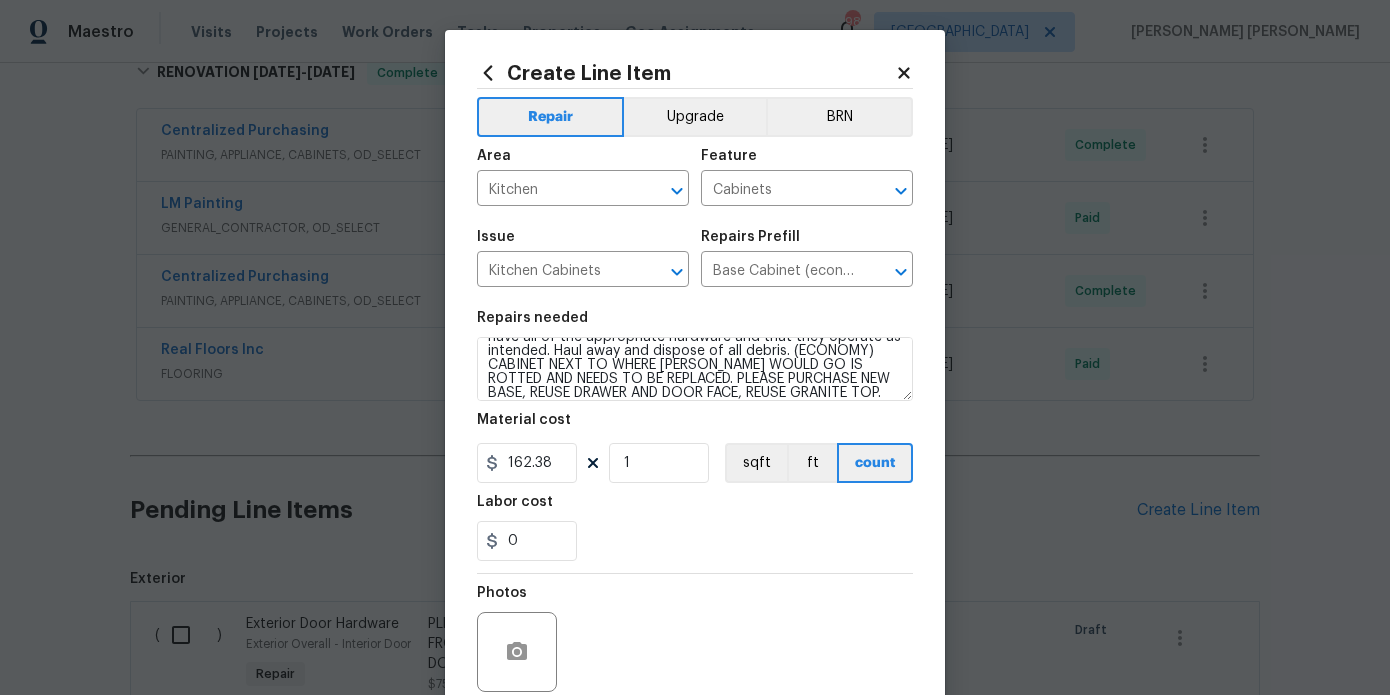 click on "Repairs needed Remove the existing kitchen base cabinets (if present) and install a new kitchen base cabinets (PM to approve of style/finish). Ensure that the new cabinets are properly anchored to the wall and that the new kitchen base cabinets have all of the appropriate hardware and that they operate as intended. Haul away and dispose of all debris. (ECONOMY) CABINET NEXT TO WHERE FRIDGE WOULD GO IS ROTTED AND NEEDS TO BE REPLACED. PLEASE PURCHASE NEW BASE, REUSE DRAWER AND DOOR FACE, REUSE GRANITE TOP.  Material cost 162.38 1 sqft ft count Labor cost 0" at bounding box center [695, 436] 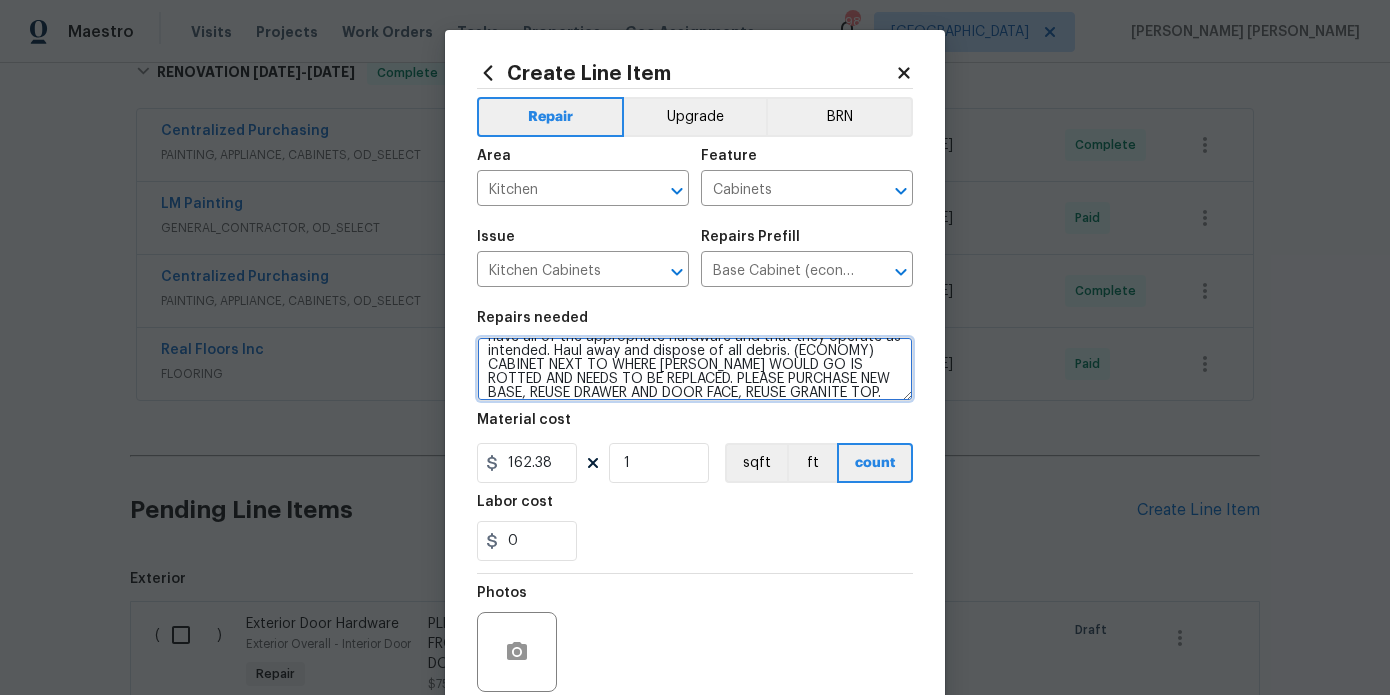 click on "Remove the existing kitchen base cabinets (if present) and install a new kitchen base cabinets (PM to approve of style/finish). Ensure that the new cabinets are properly anchored to the wall and that the new kitchen base cabinets have all of the appropriate hardware and that they operate as intended. Haul away and dispose of all debris. (ECONOMY) CABINET NEXT TO WHERE FRIDGE WOULD GO IS ROTTED AND NEEDS TO BE REPLACED. PLEASE PURCHASE NEW BASE, REUSE DRAWER AND DOOR FACE, REUSE GRANITE TOP." at bounding box center (695, 369) 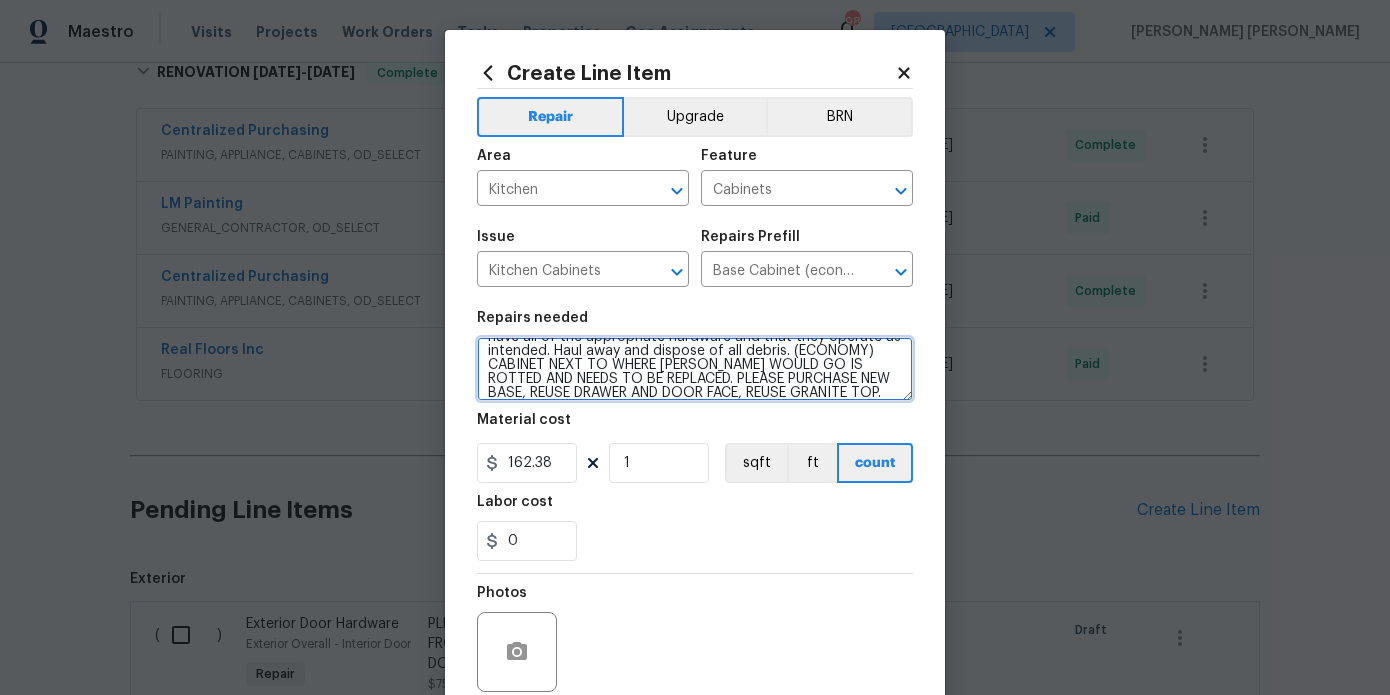 scroll, scrollTop: 88, scrollLeft: 0, axis: vertical 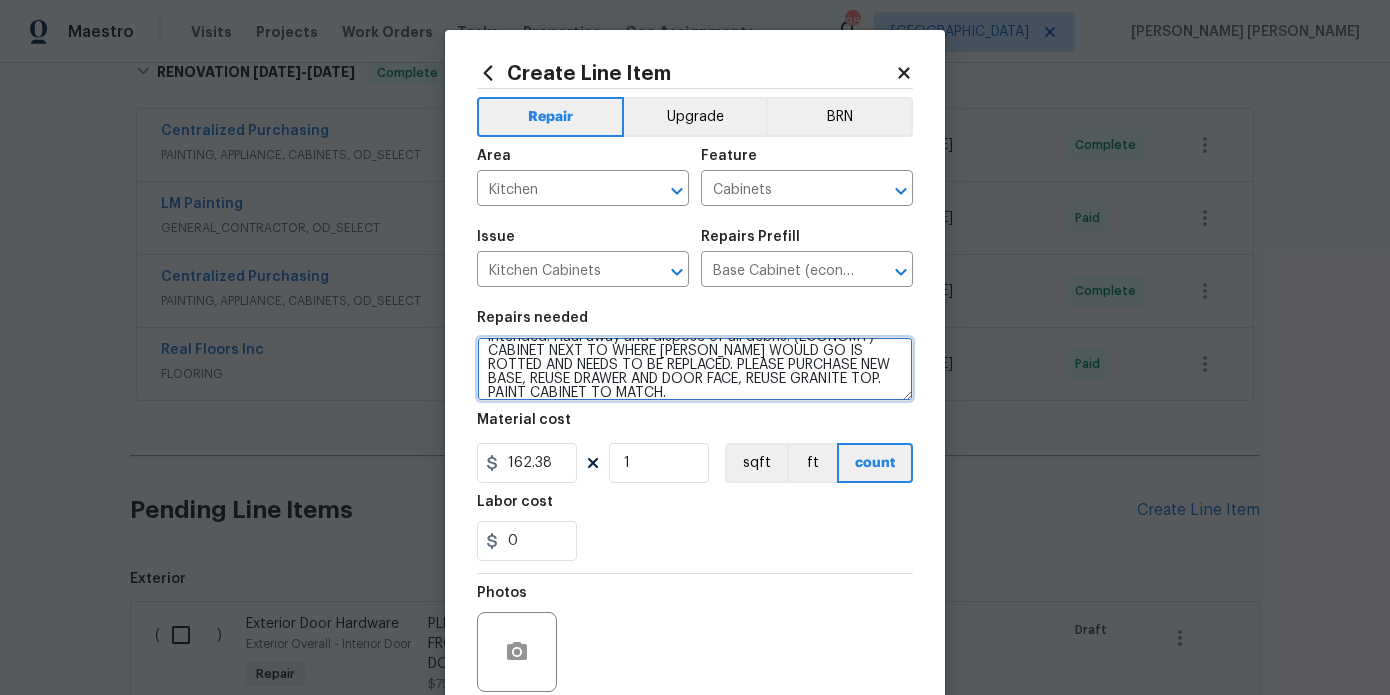 type on "Remove the existing kitchen base cabinets (if present) and install a new kitchen base cabinets (PM to approve of style/finish). Ensure that the new cabinets are properly anchored to the wall and that the new kitchen base cabinets have all of the appropriate hardware and that they operate as intended. Haul away and dispose of all debris. (ECONOMY) CABINET NEXT TO WHERE FRIDGE WOULD GO IS ROTTED AND NEEDS TO BE REPLACED. PLEASE PURCHASE NEW BASE, REUSE DRAWER AND DOOR FACE, REUSE GRANITE TOP. PAINT CABINET TO MATCH." 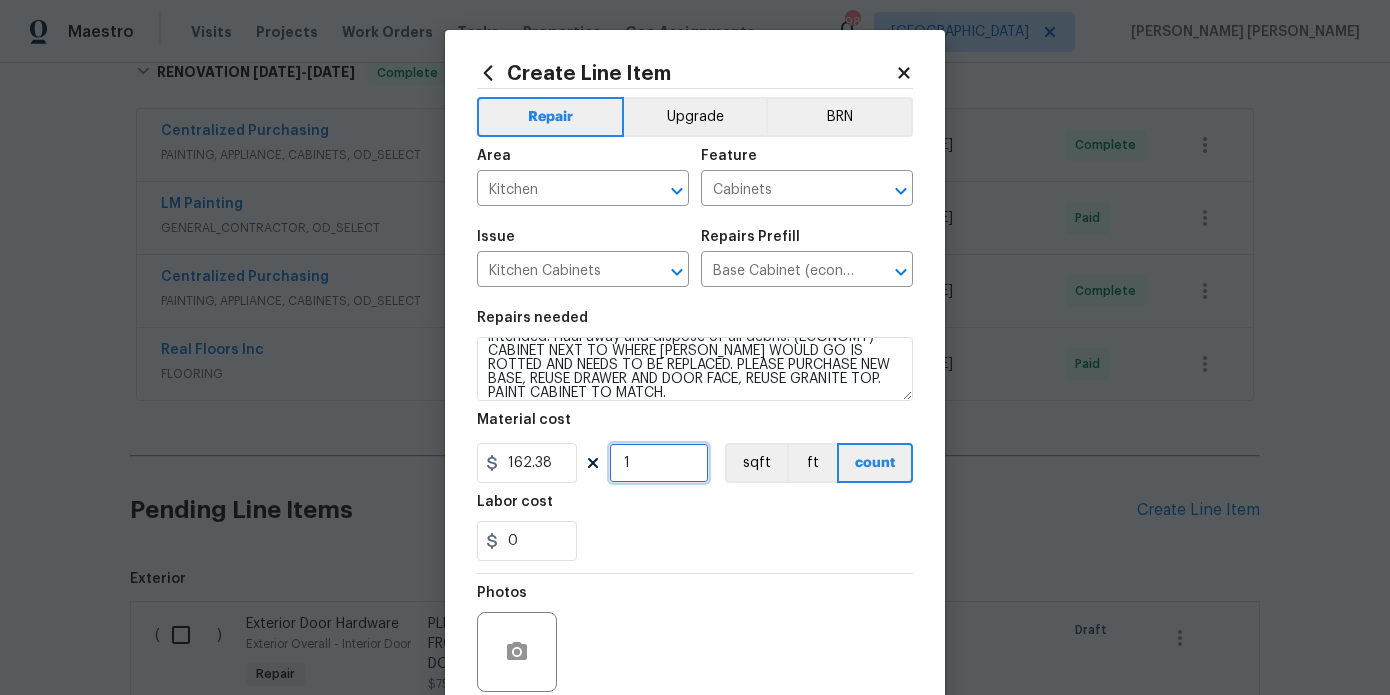 click on "1" at bounding box center (659, 463) 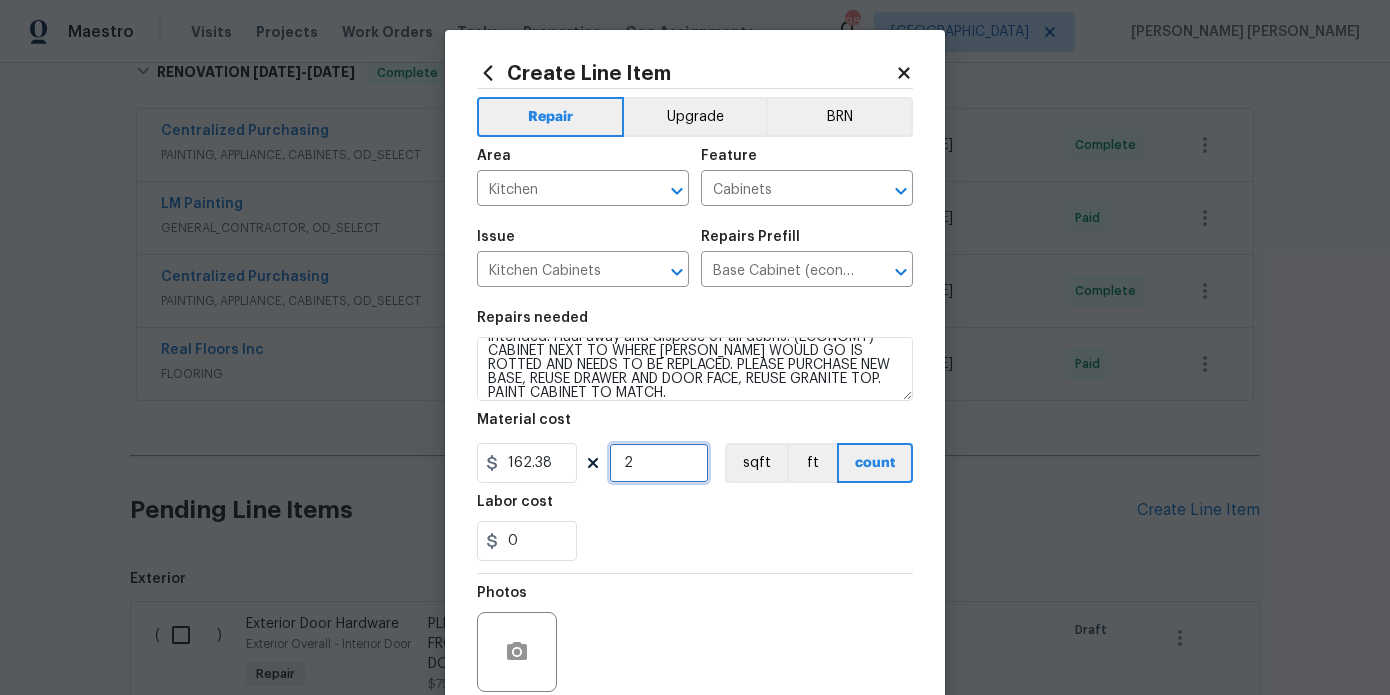 scroll, scrollTop: 167, scrollLeft: 0, axis: vertical 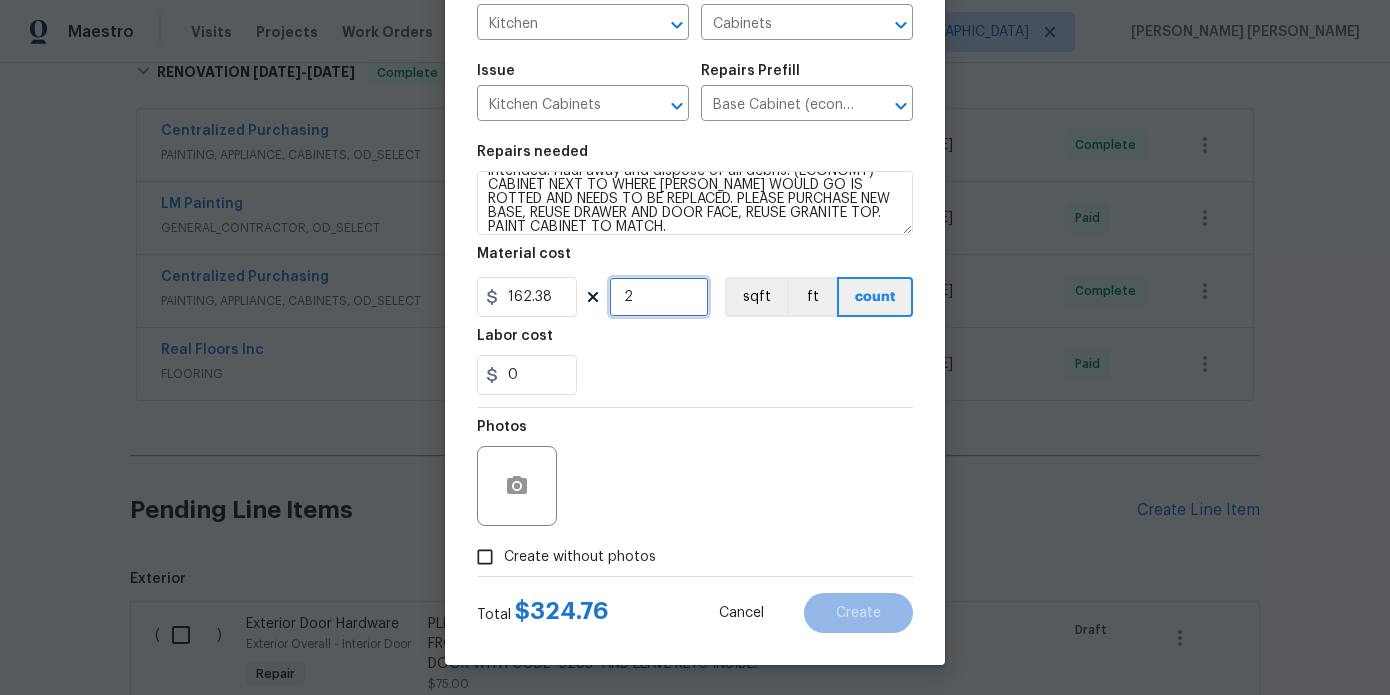 type on "2" 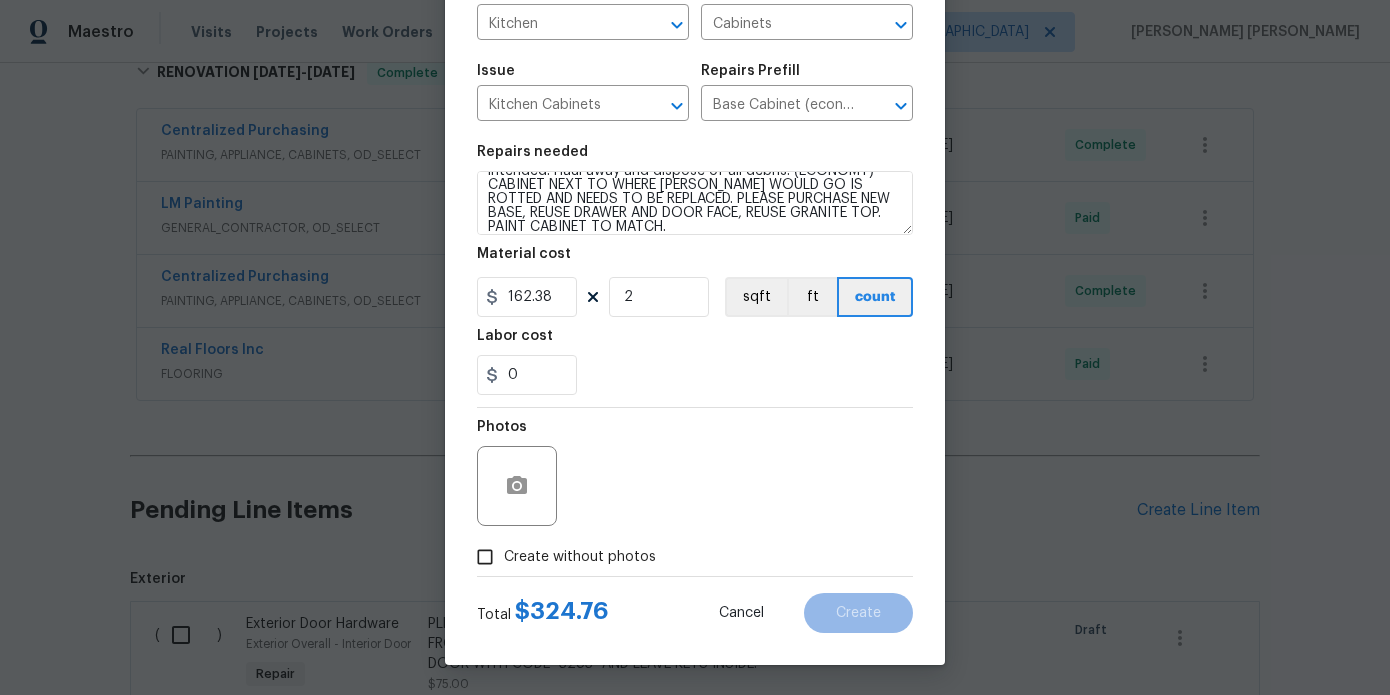 click on "Create without photos" at bounding box center [580, 557] 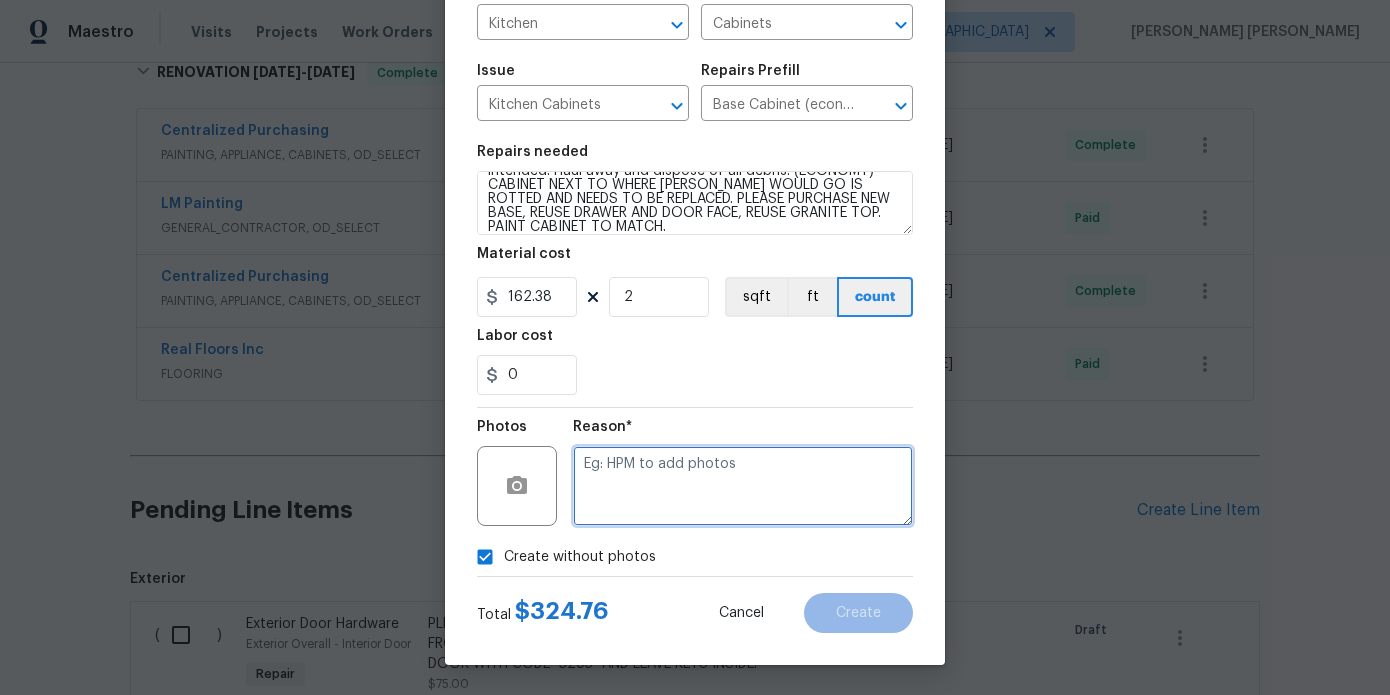 click at bounding box center [743, 486] 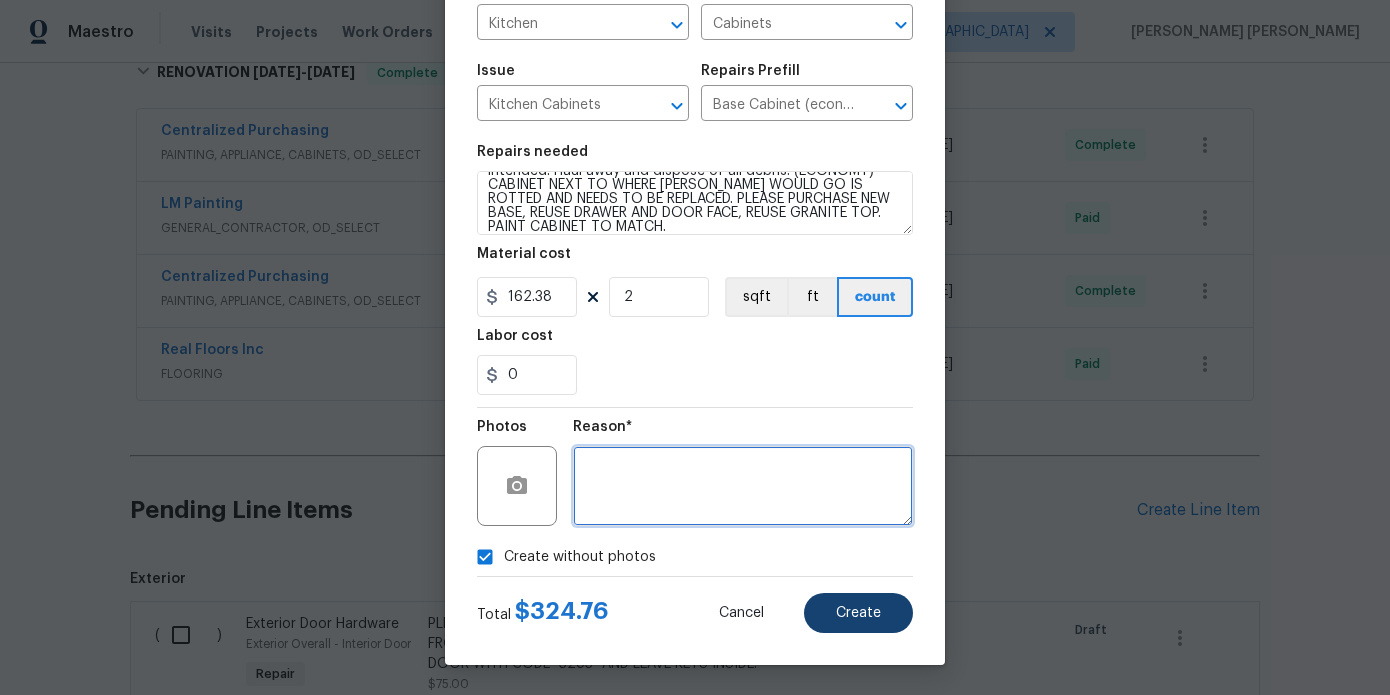 type 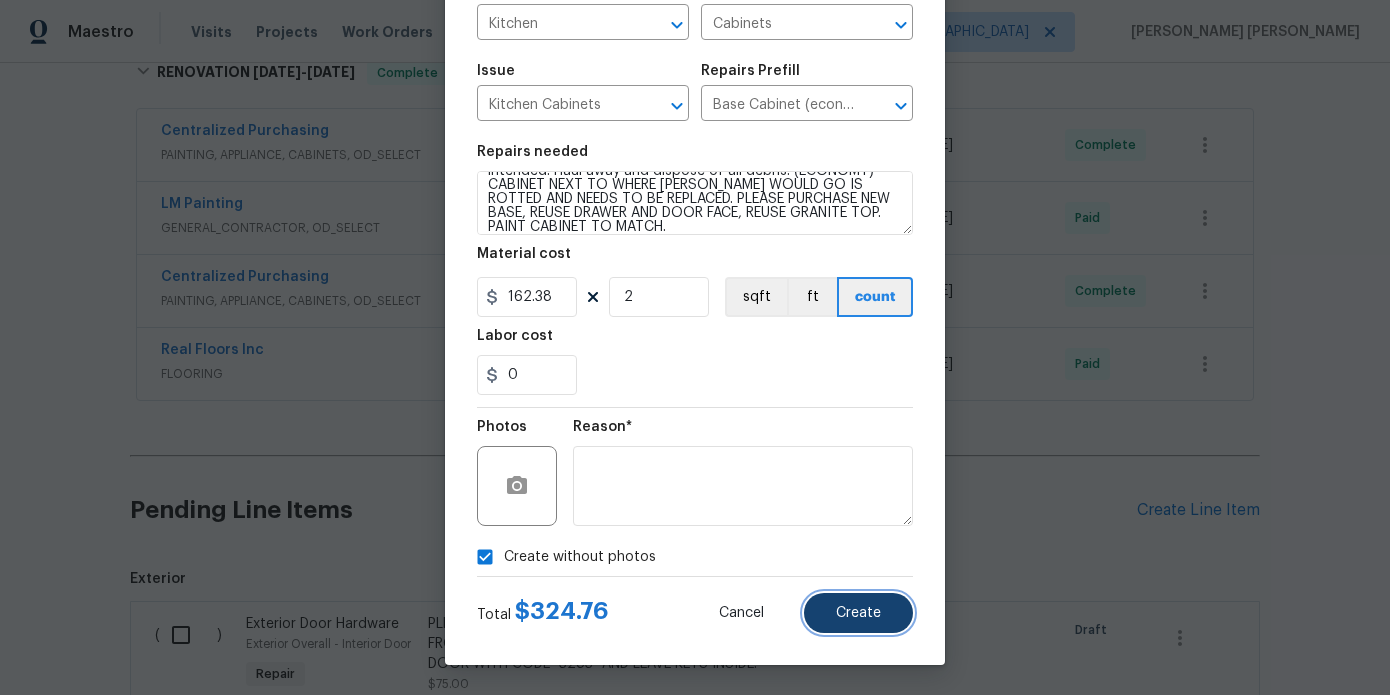 click on "Create" at bounding box center [858, 613] 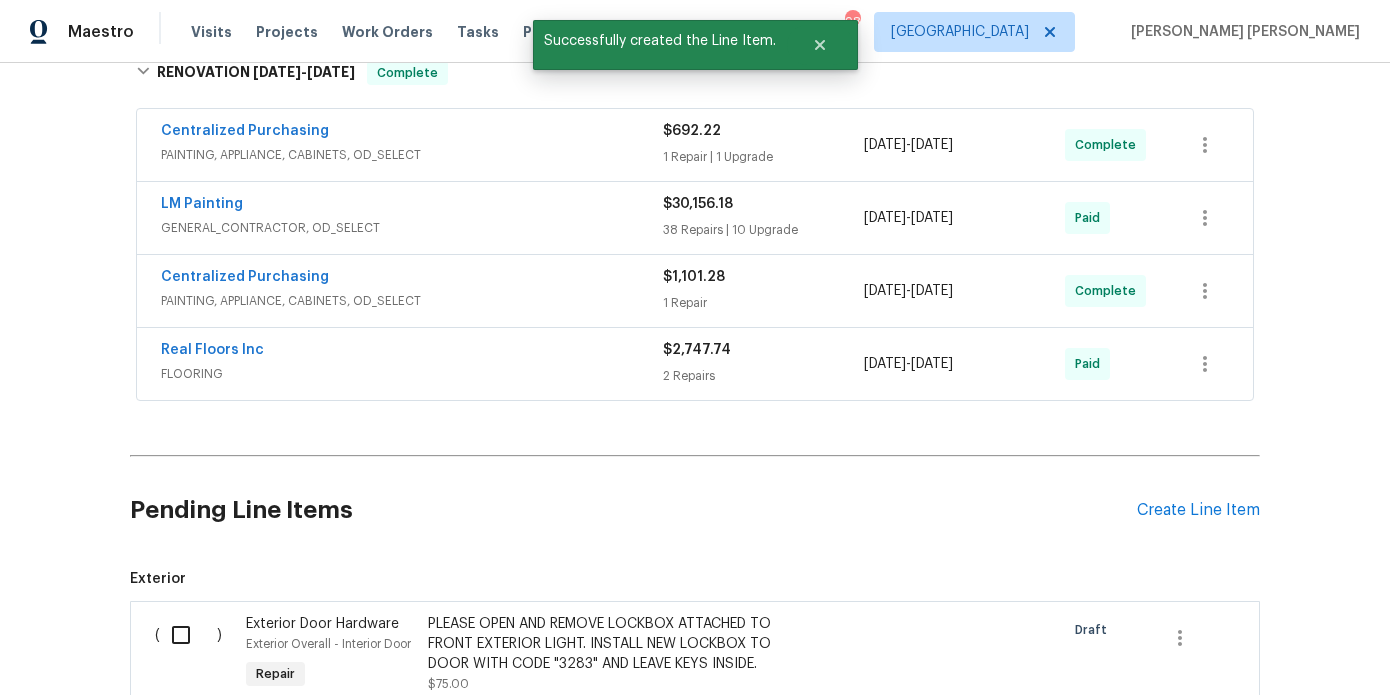 click on "Pending Line Items Create Line Item" at bounding box center (695, 510) 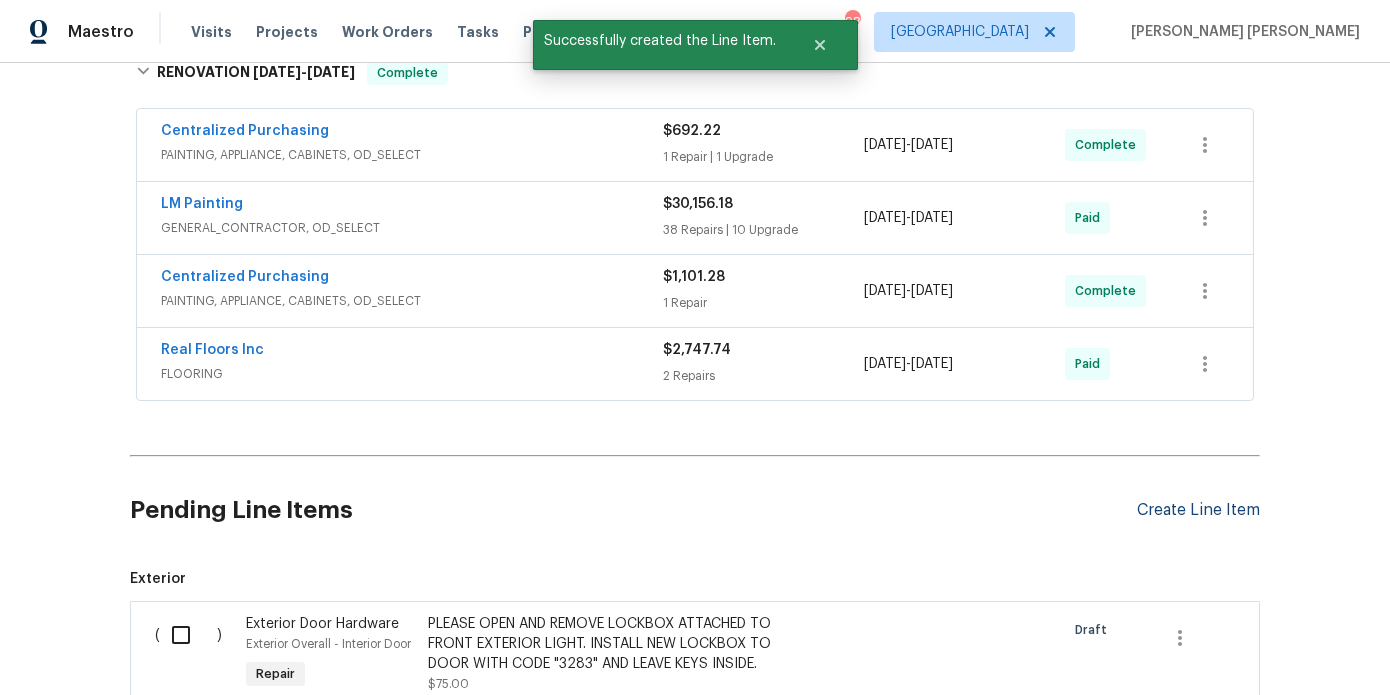 click on "Create Line Item" at bounding box center (1198, 510) 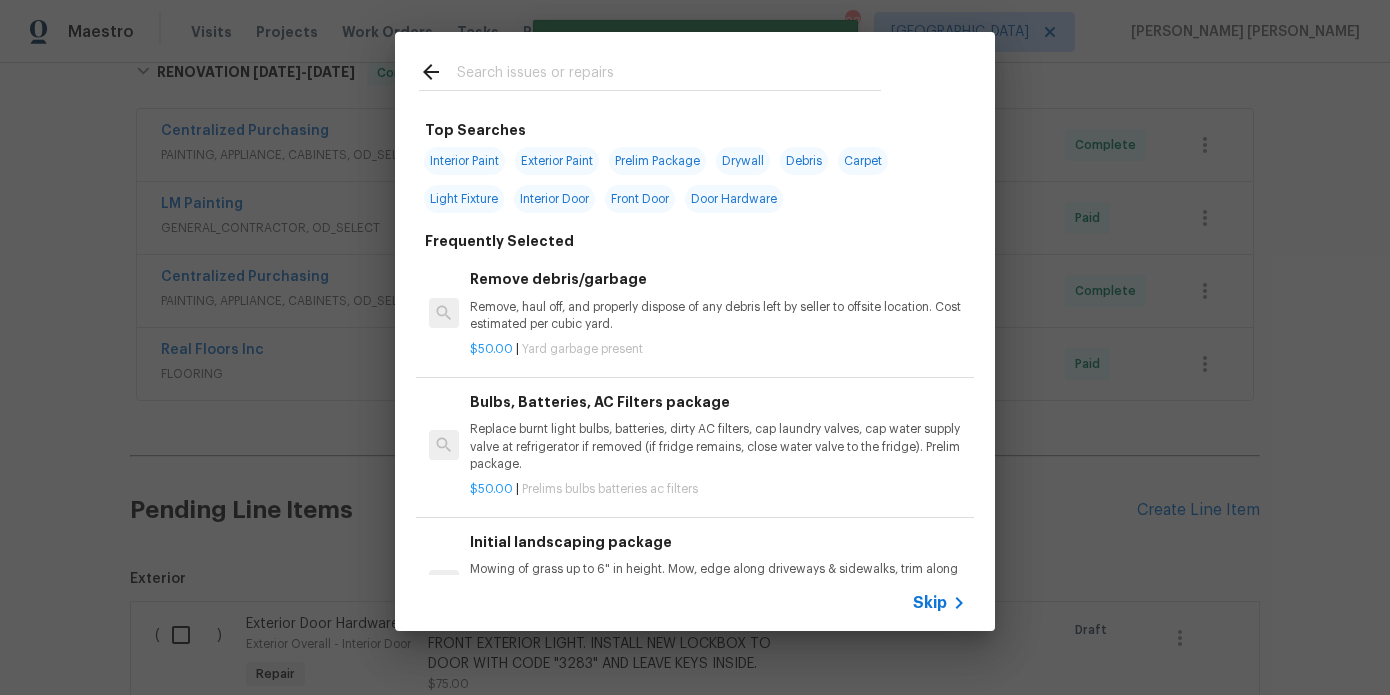 click at bounding box center [669, 75] 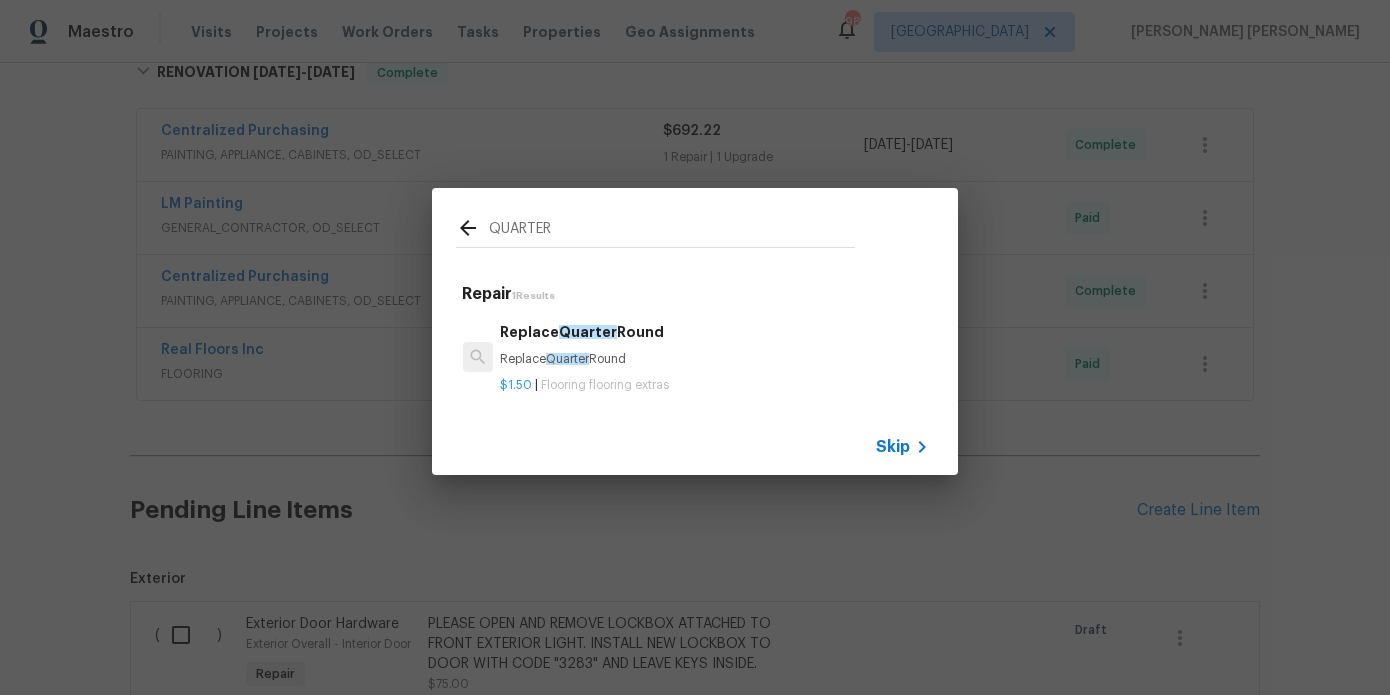 type on "QUARTER" 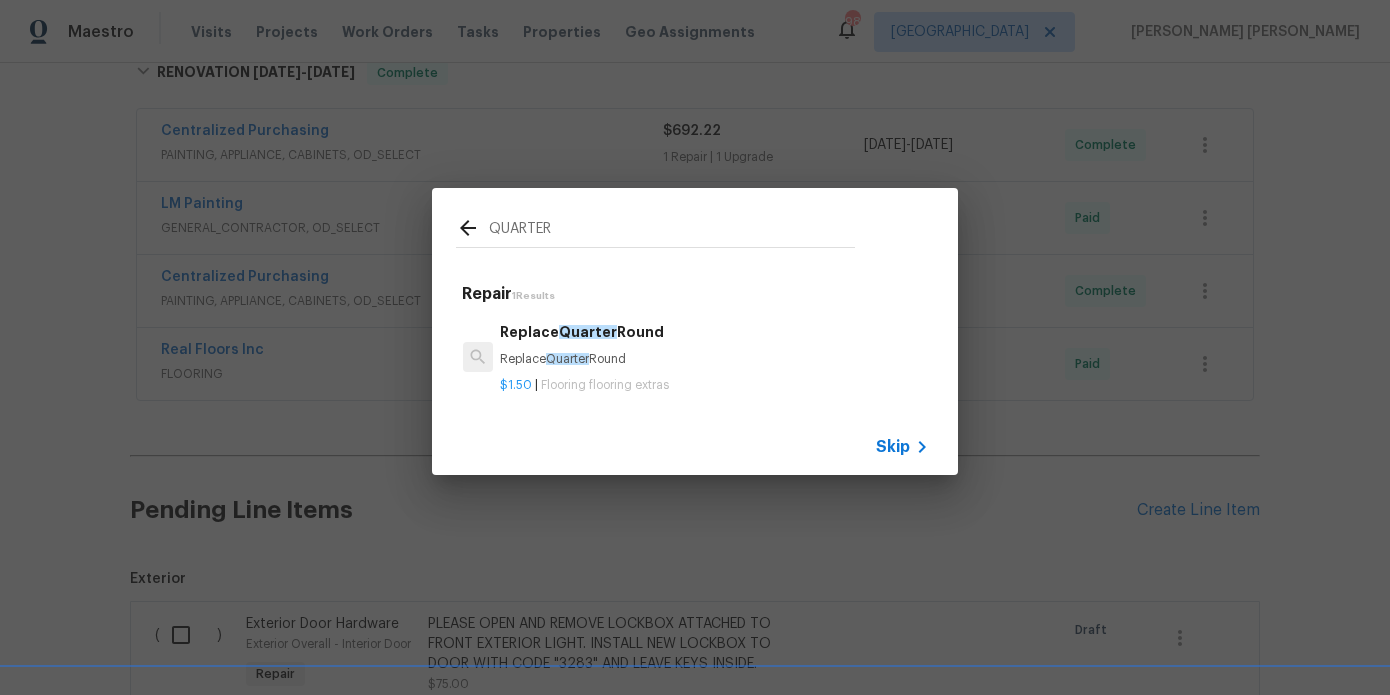 click on "Quarter" at bounding box center (567, 359) 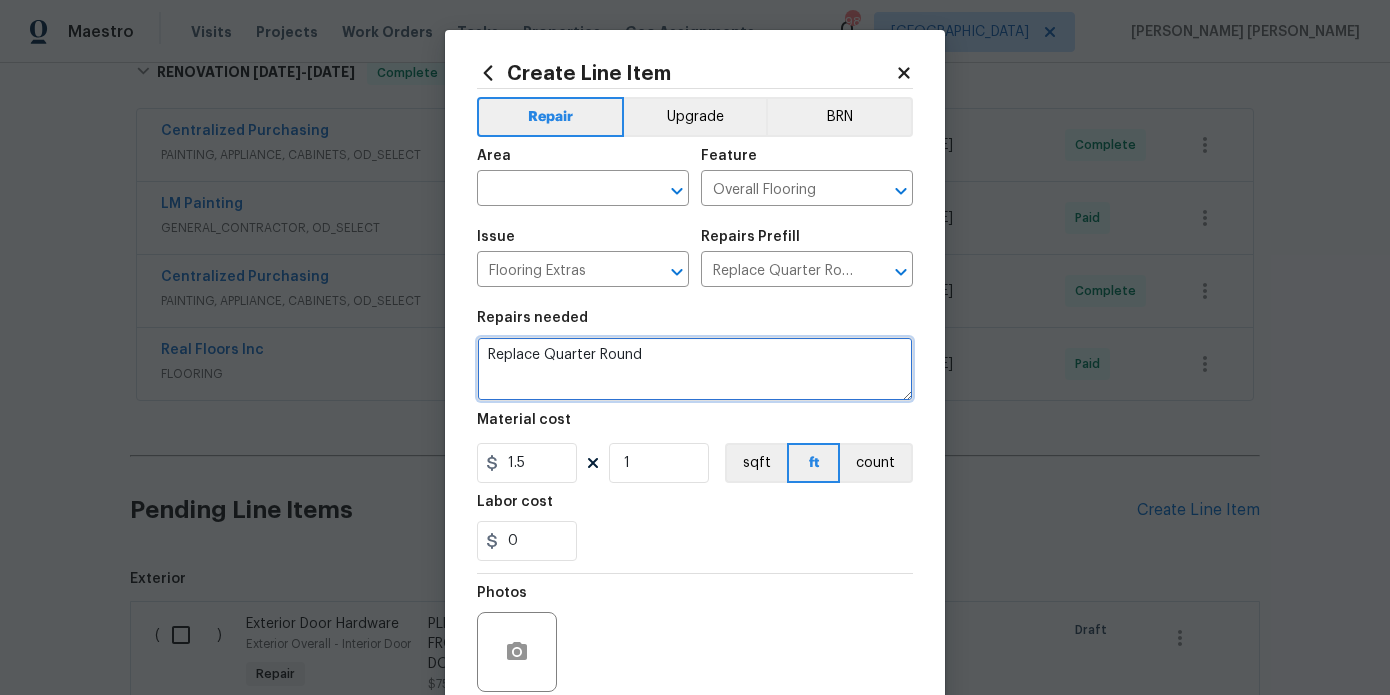 click on "Replace Quarter Round" at bounding box center (695, 369) 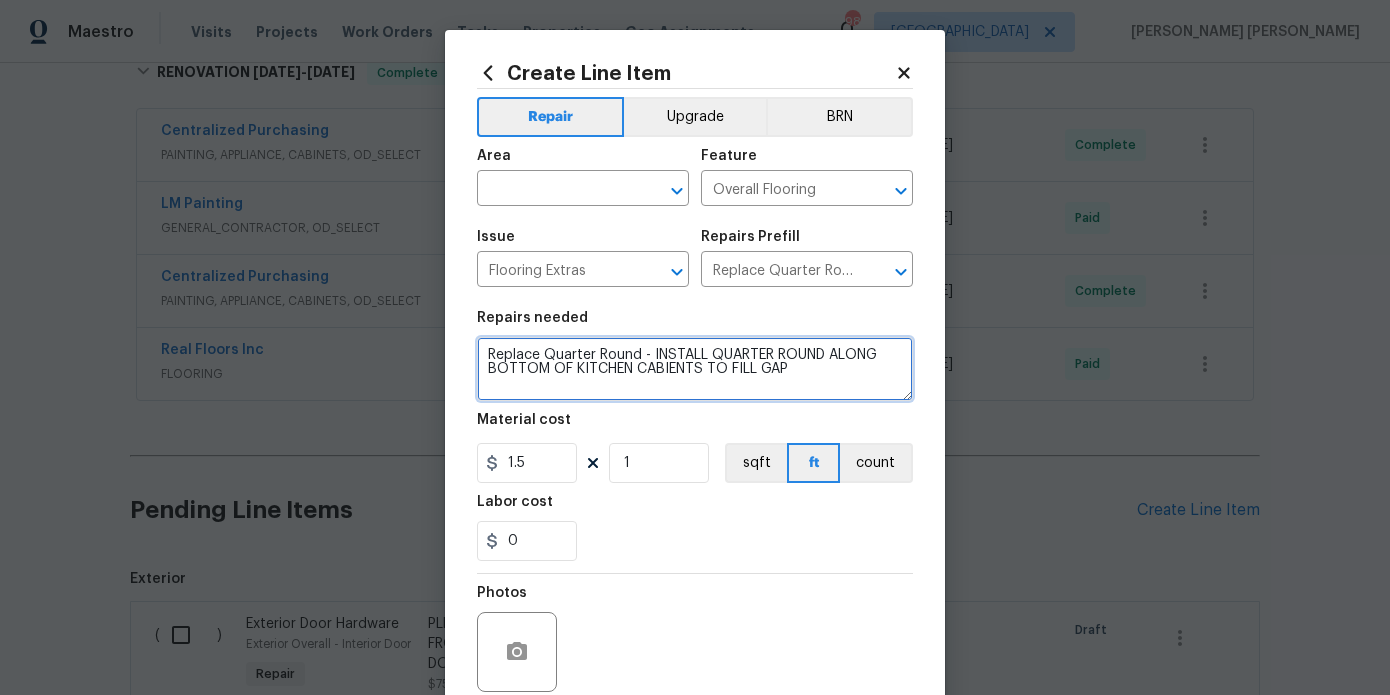 click on "Replace Quarter Round - INSTALL QUARTER ROUND ALONG BOTTOM OF KITCHEN CABIENTS TO FILL GAP" at bounding box center [695, 369] 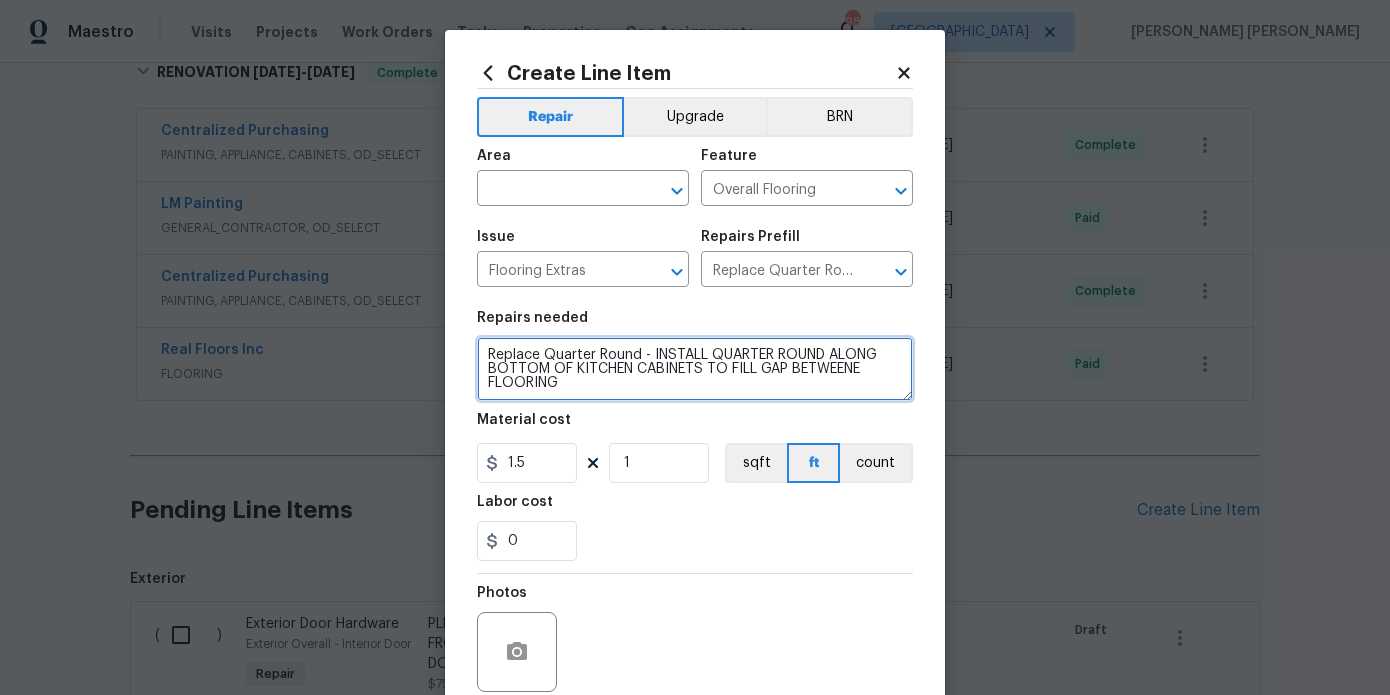 click on "Replace Quarter Round - INSTALL QUARTER ROUND ALONG BOTTOM OF KITCHEN CABINETS TO FILL GAP BETWEENE FLOORING" at bounding box center [695, 369] 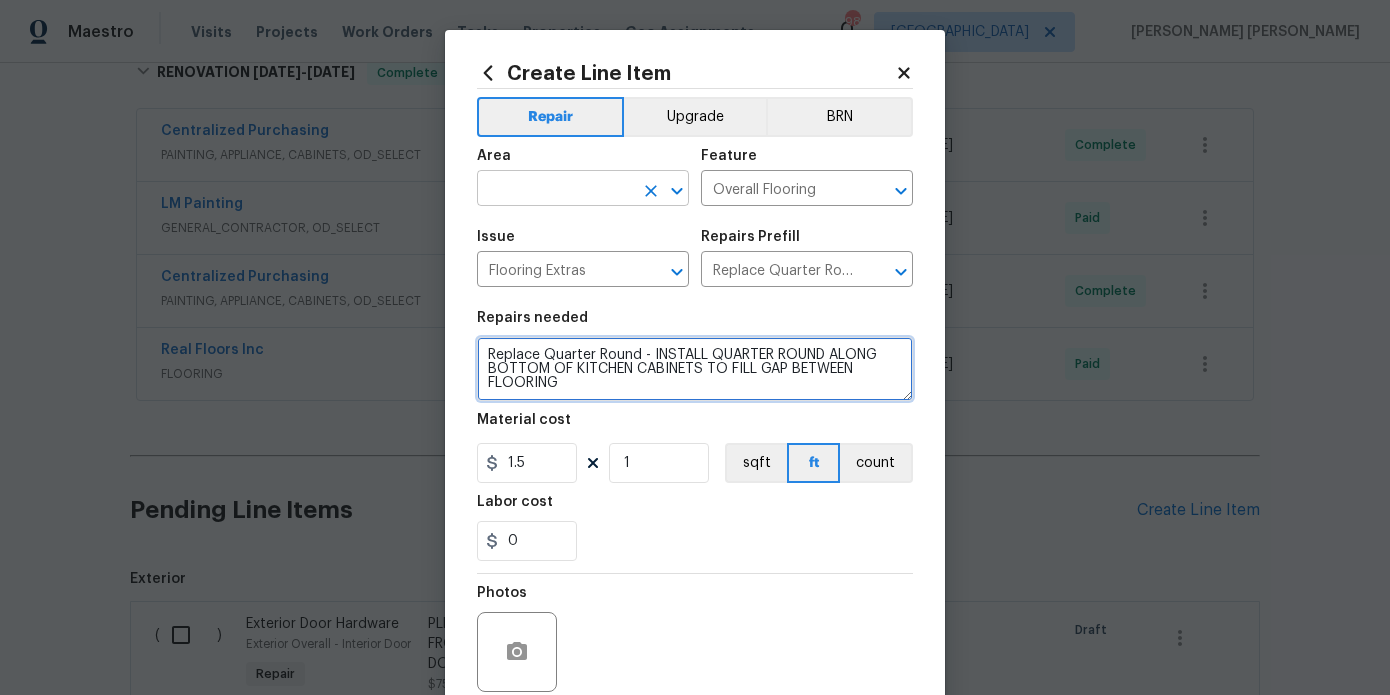 type on "Replace Quarter Round - INSTALL QUARTER ROUND ALONG BOTTOM OF KITCHEN CABINETS TO FILL GAP BETWEEN FLOORING" 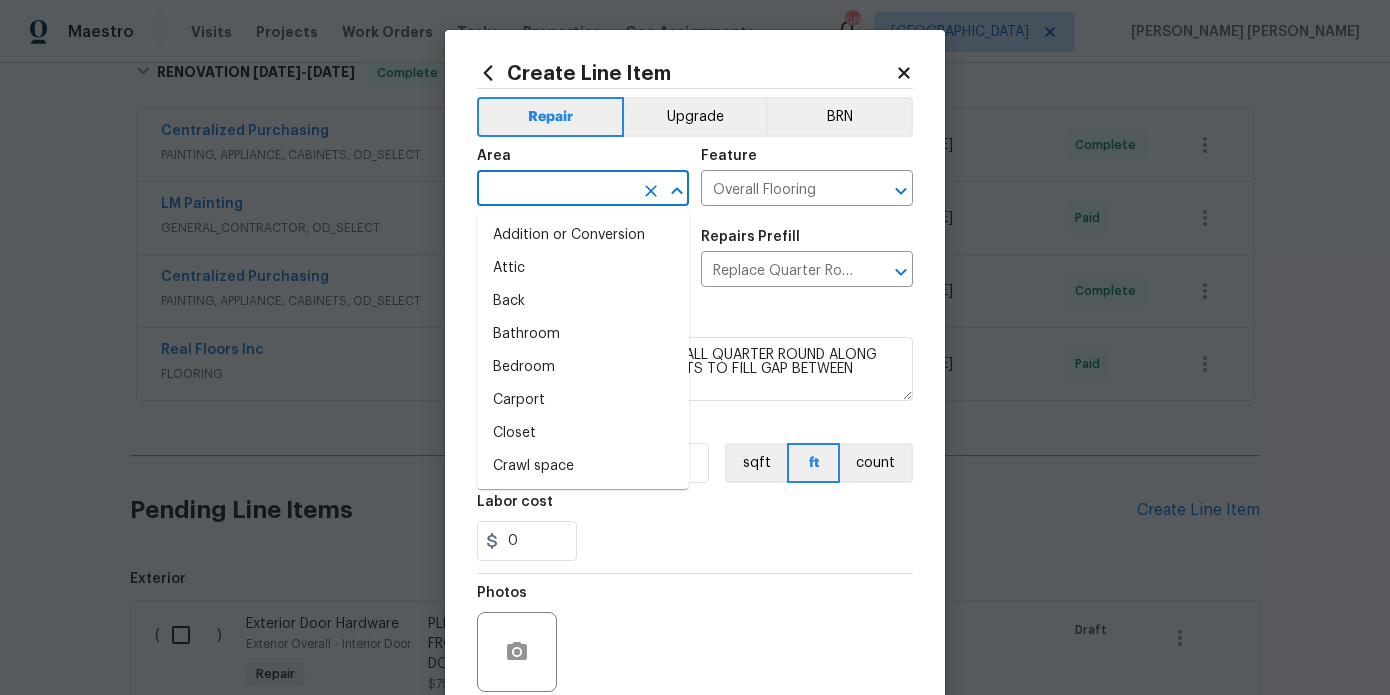 click at bounding box center (555, 190) 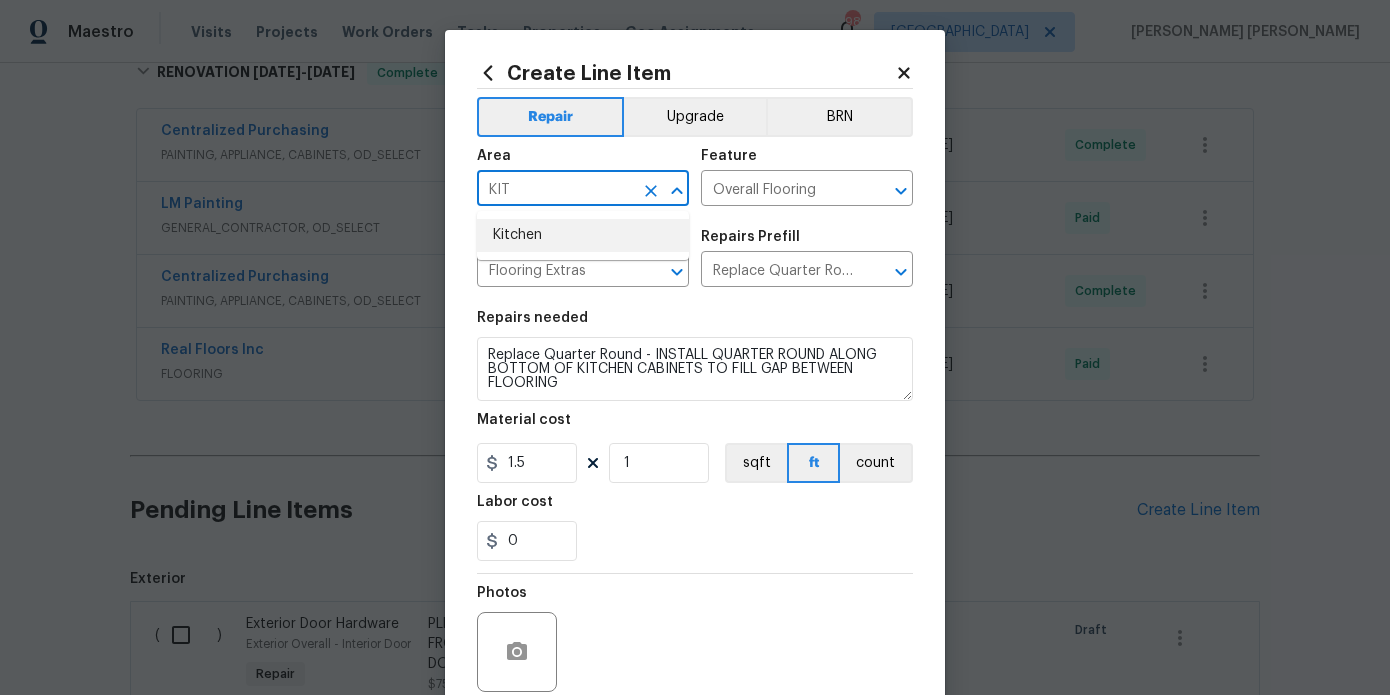 click on "Kitchen" at bounding box center (583, 235) 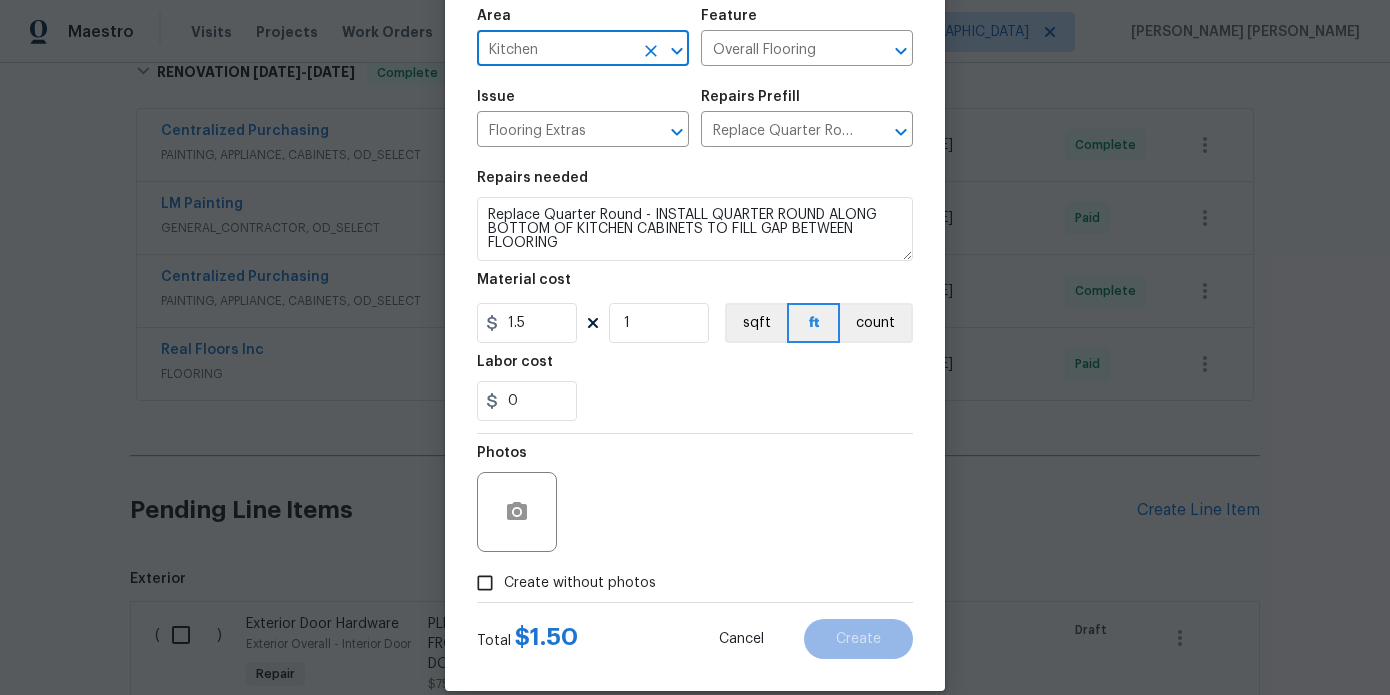 scroll, scrollTop: 167, scrollLeft: 0, axis: vertical 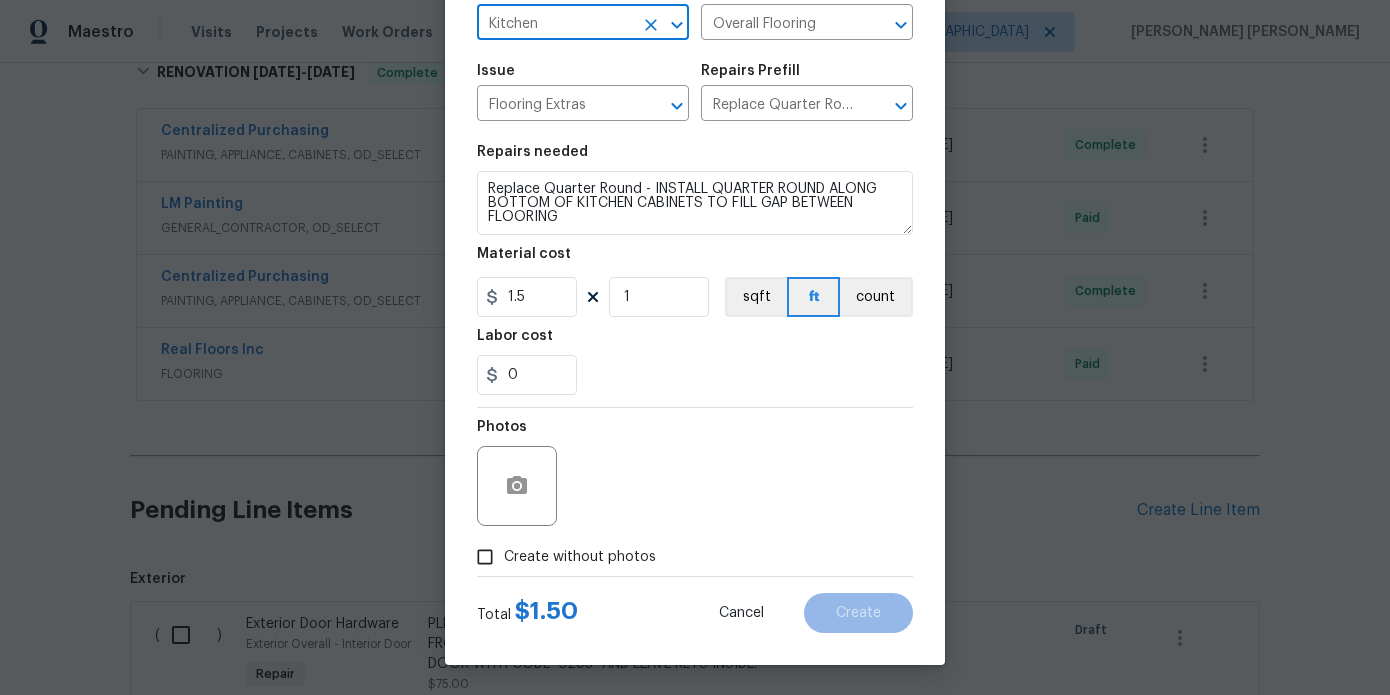 type on "Kitchen" 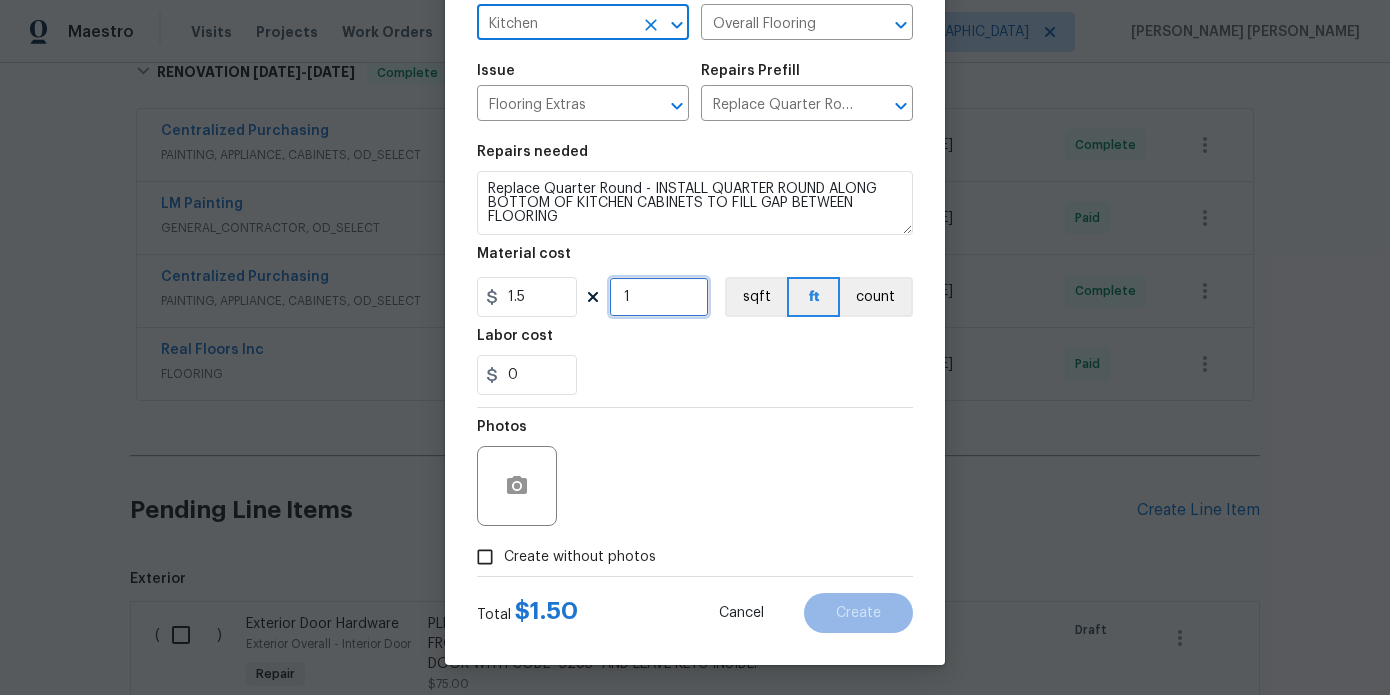 click on "1" at bounding box center (659, 297) 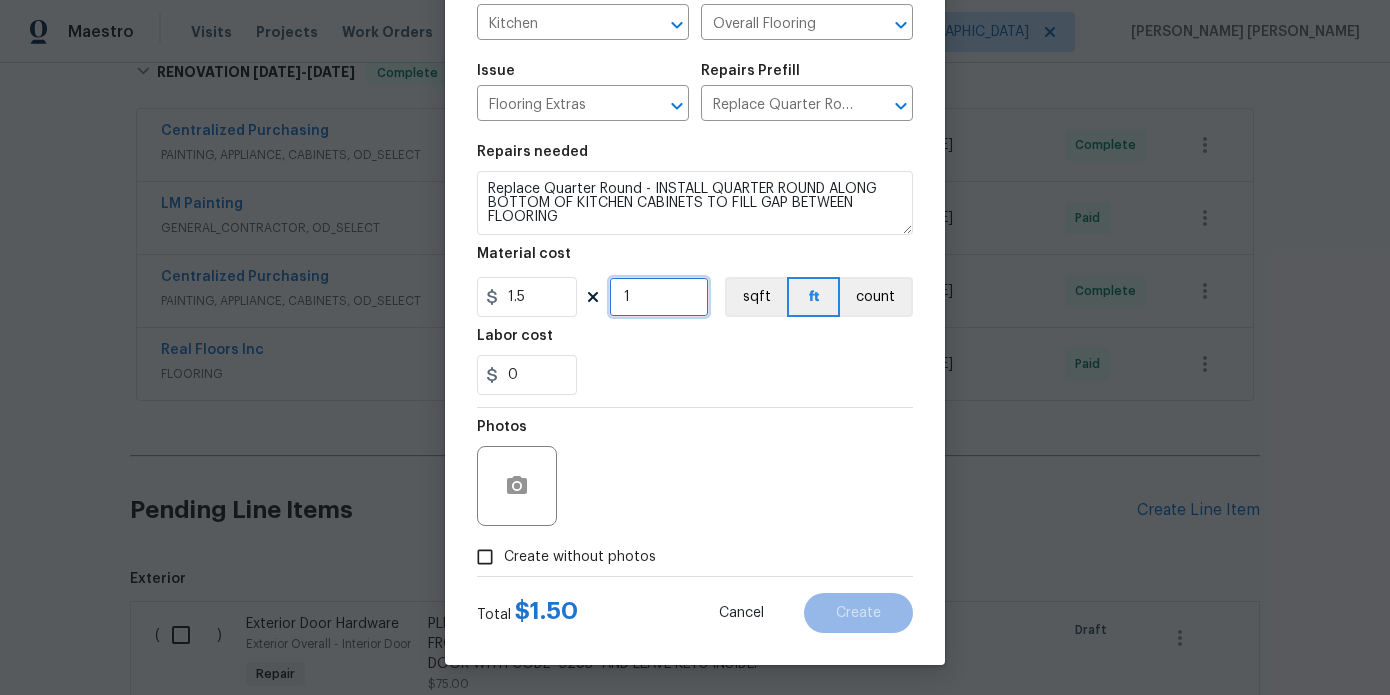 click on "1" at bounding box center (659, 297) 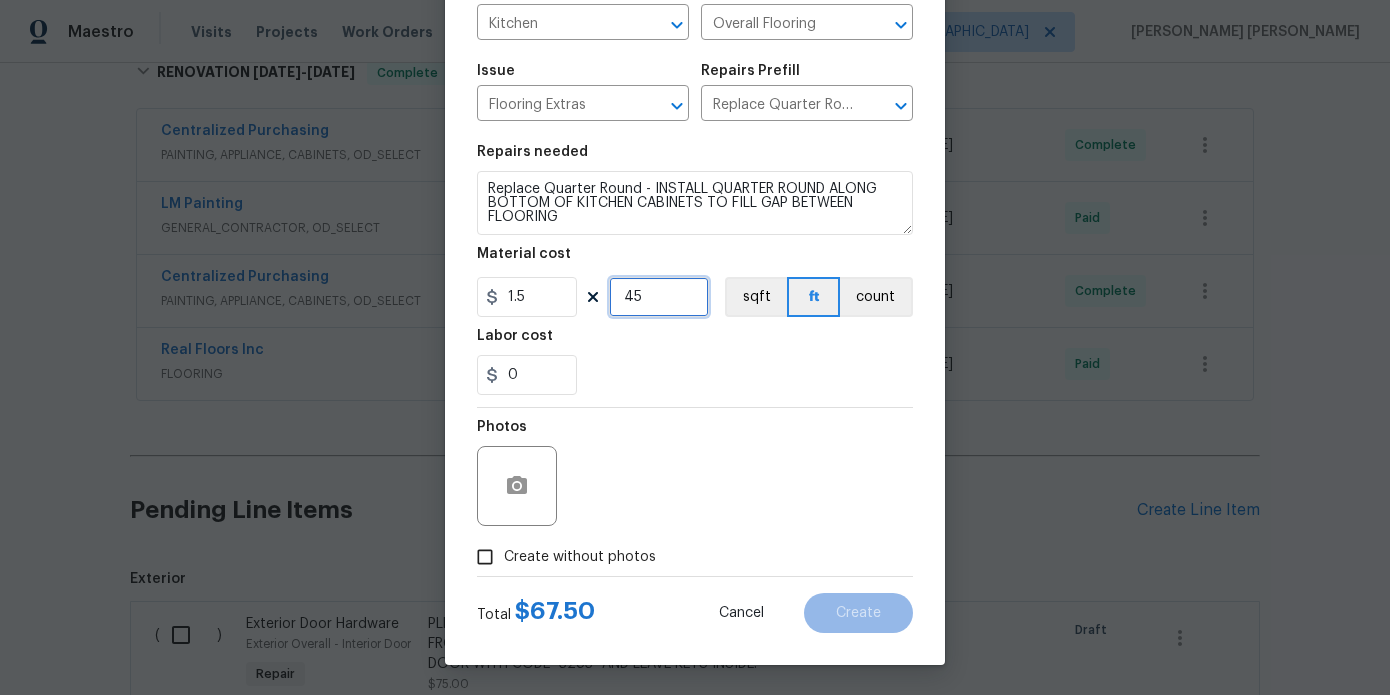 type on "45" 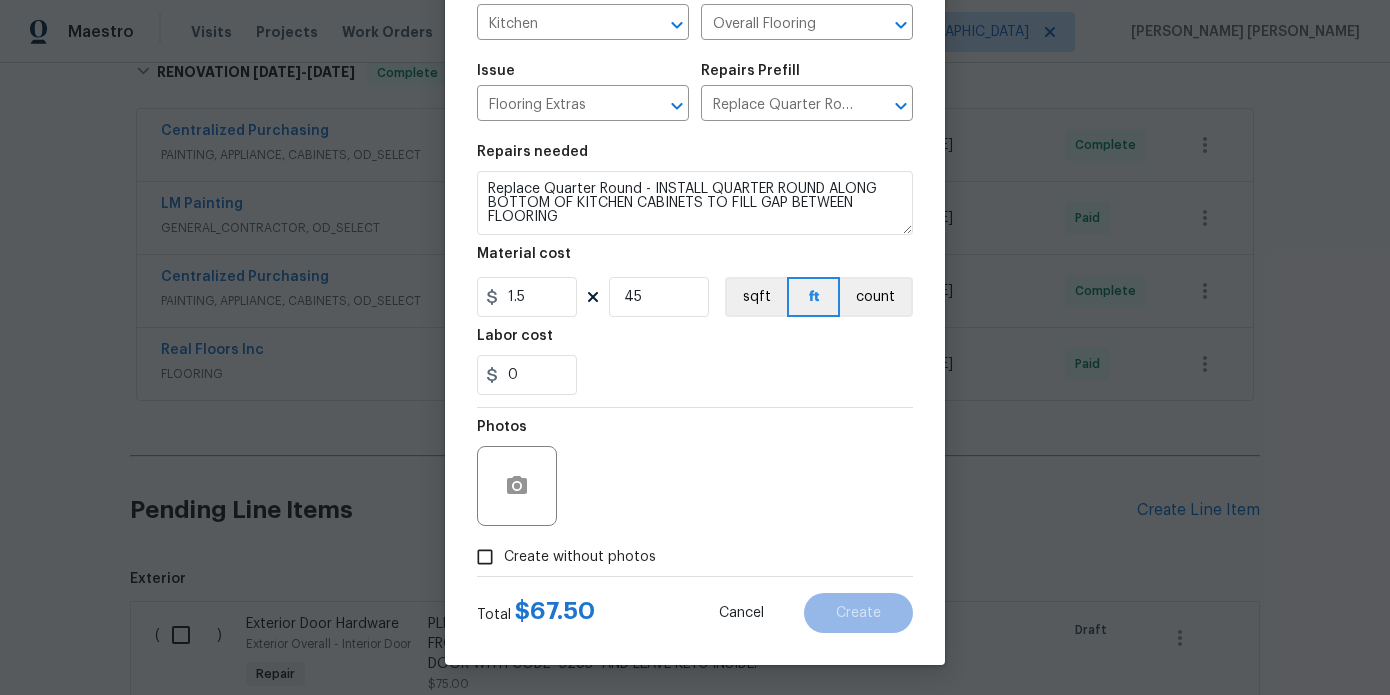 click on "0" at bounding box center [695, 375] 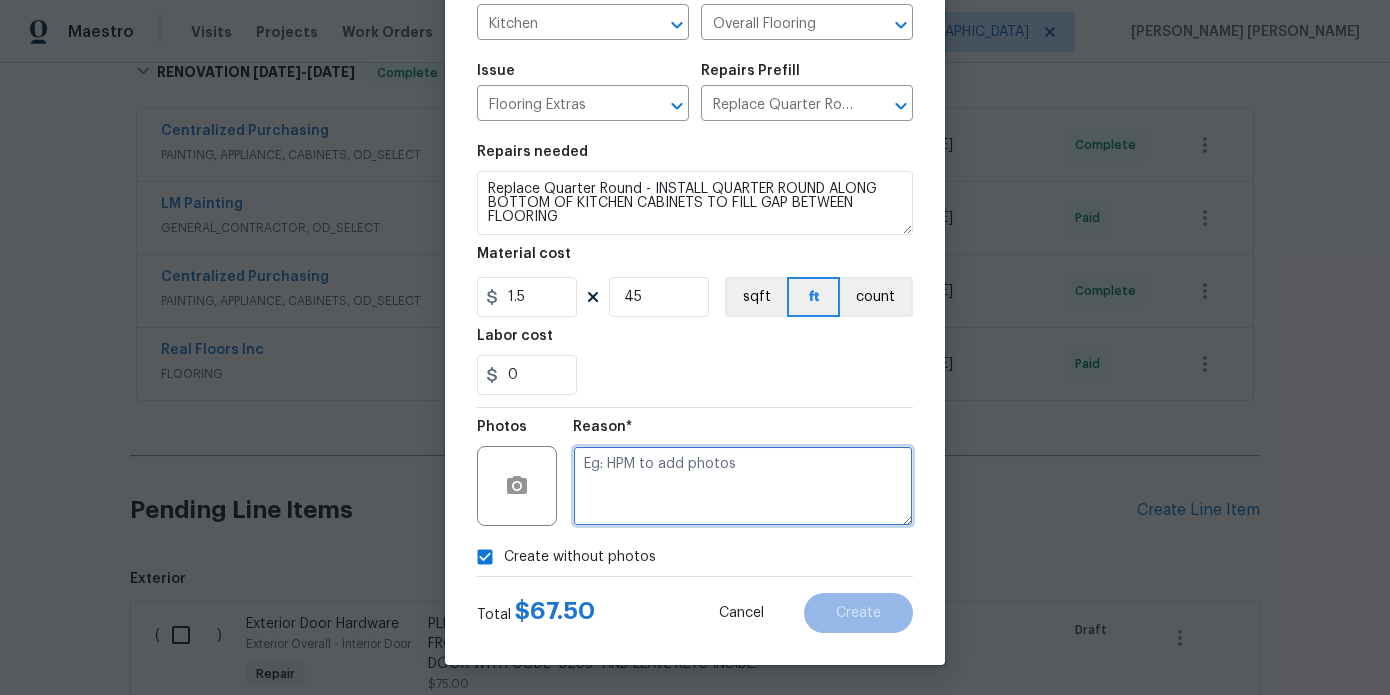 click at bounding box center [743, 486] 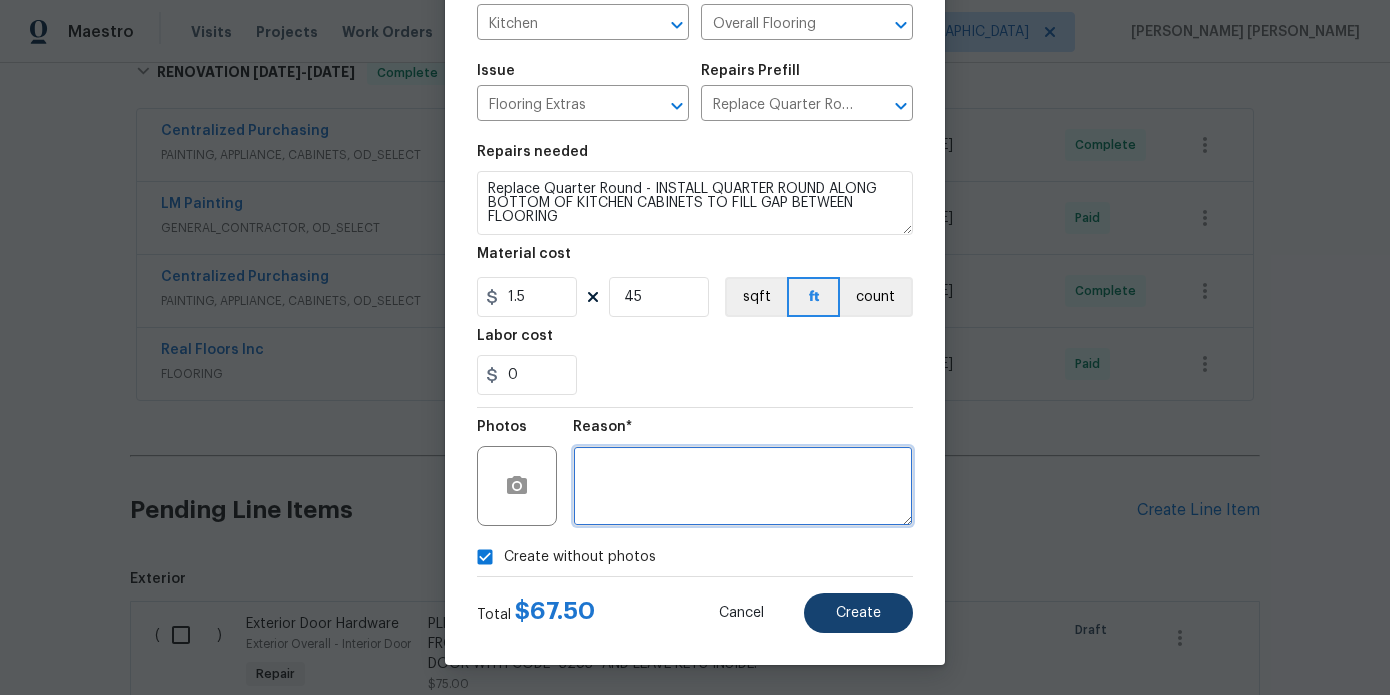 type 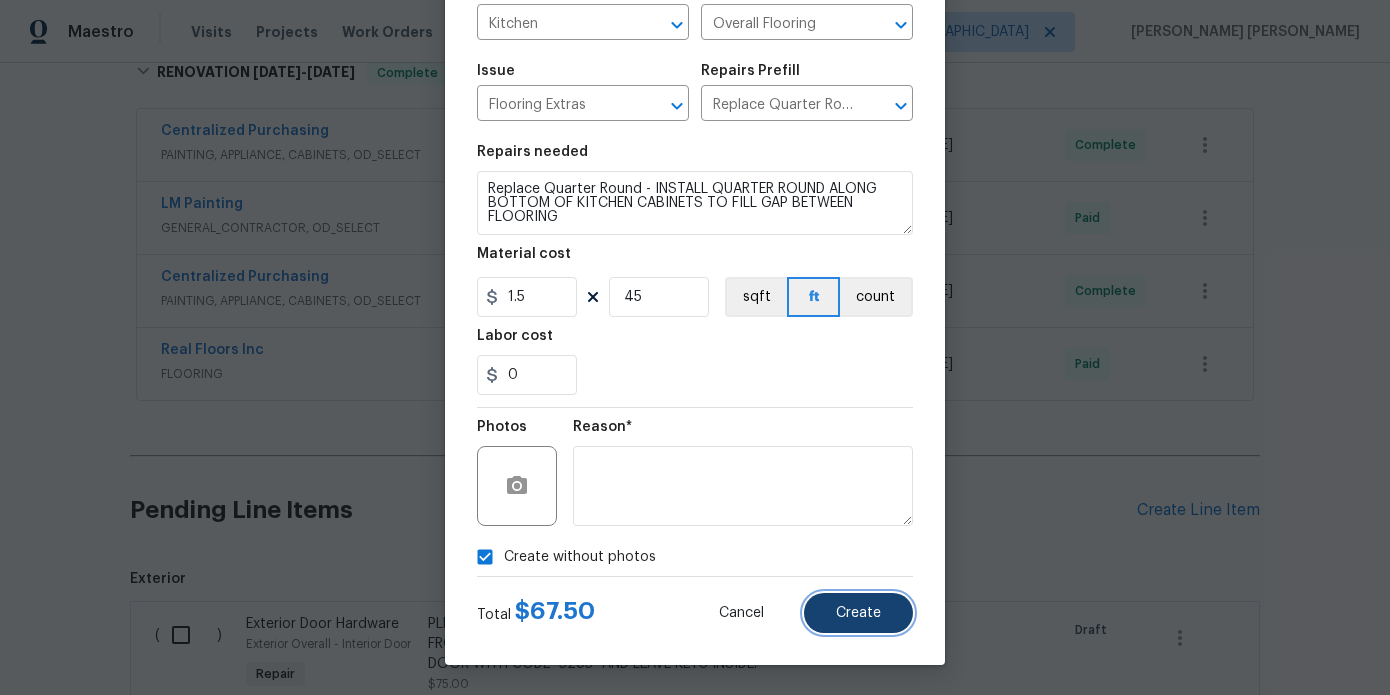 click on "Create" at bounding box center [858, 613] 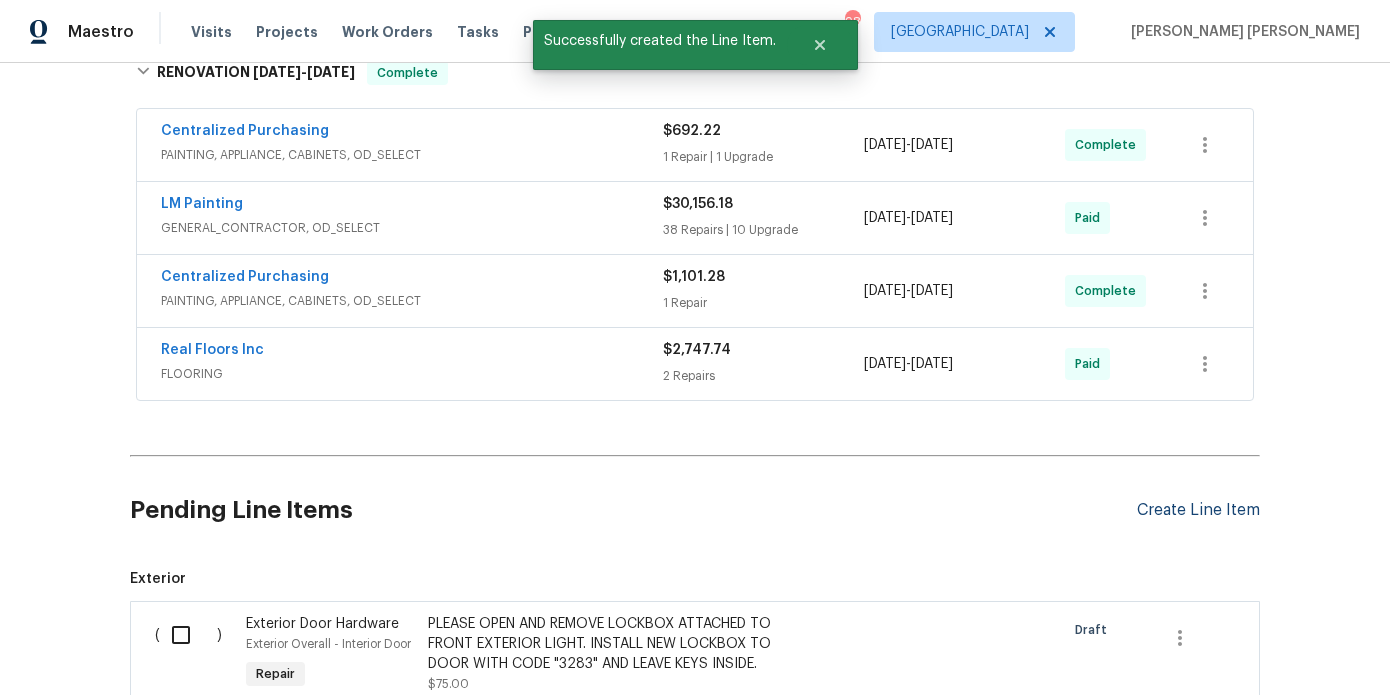 click on "Create Line Item" at bounding box center (1198, 510) 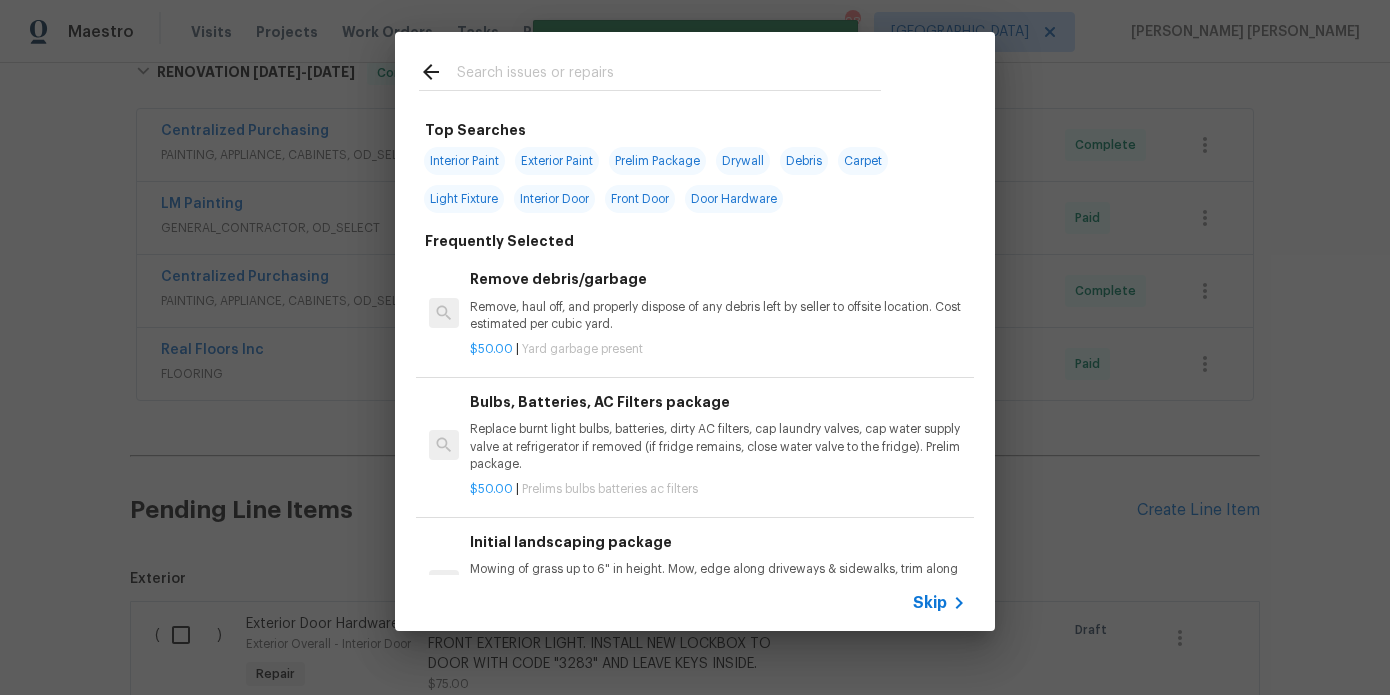 click at bounding box center (669, 75) 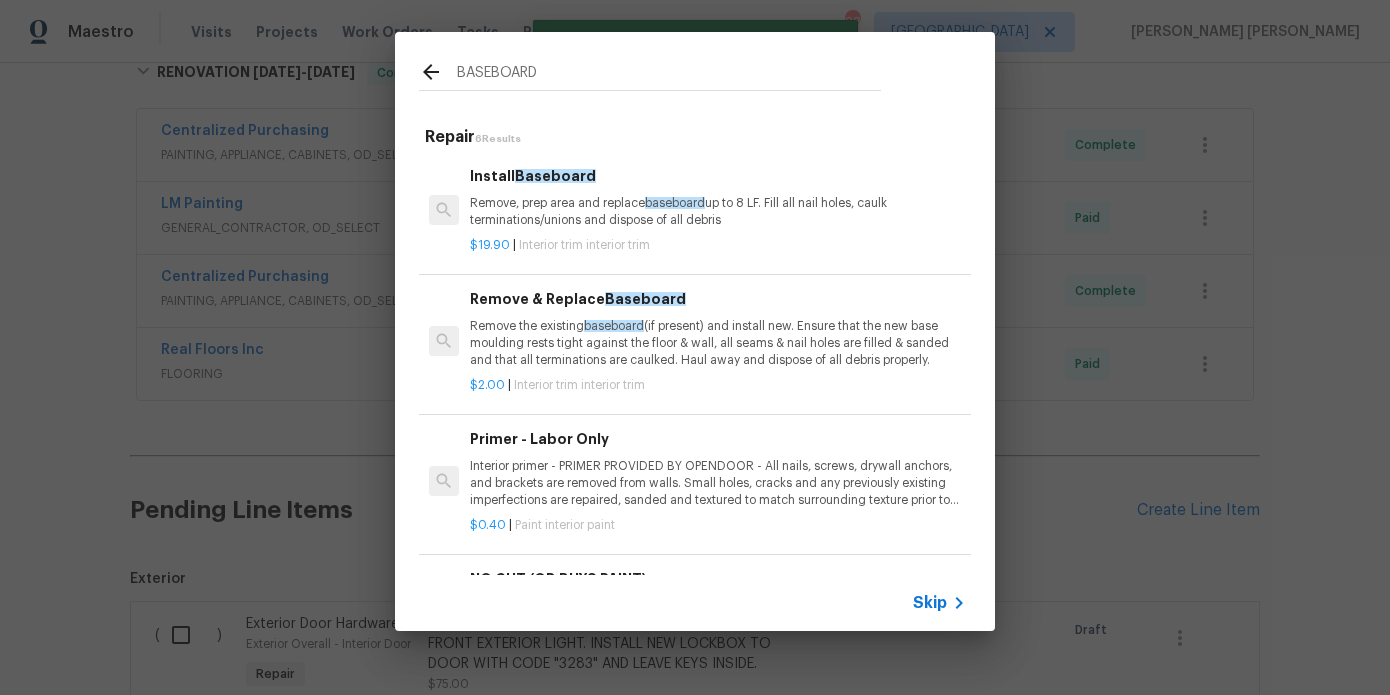 type on "BASEBOARD" 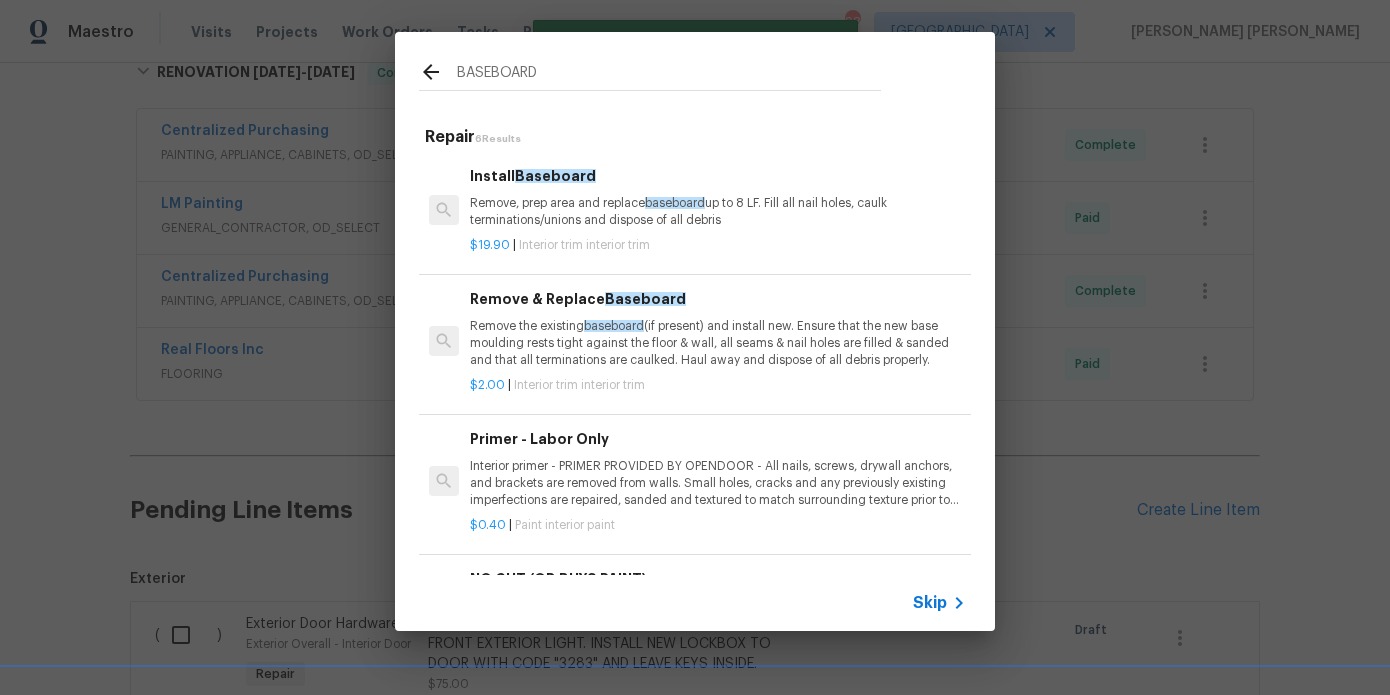 click on "Remove, prep area and replace  baseboard  up to 8 LF. Fill all nail holes, caulk terminations/unions and dispose of all debris" at bounding box center [718, 212] 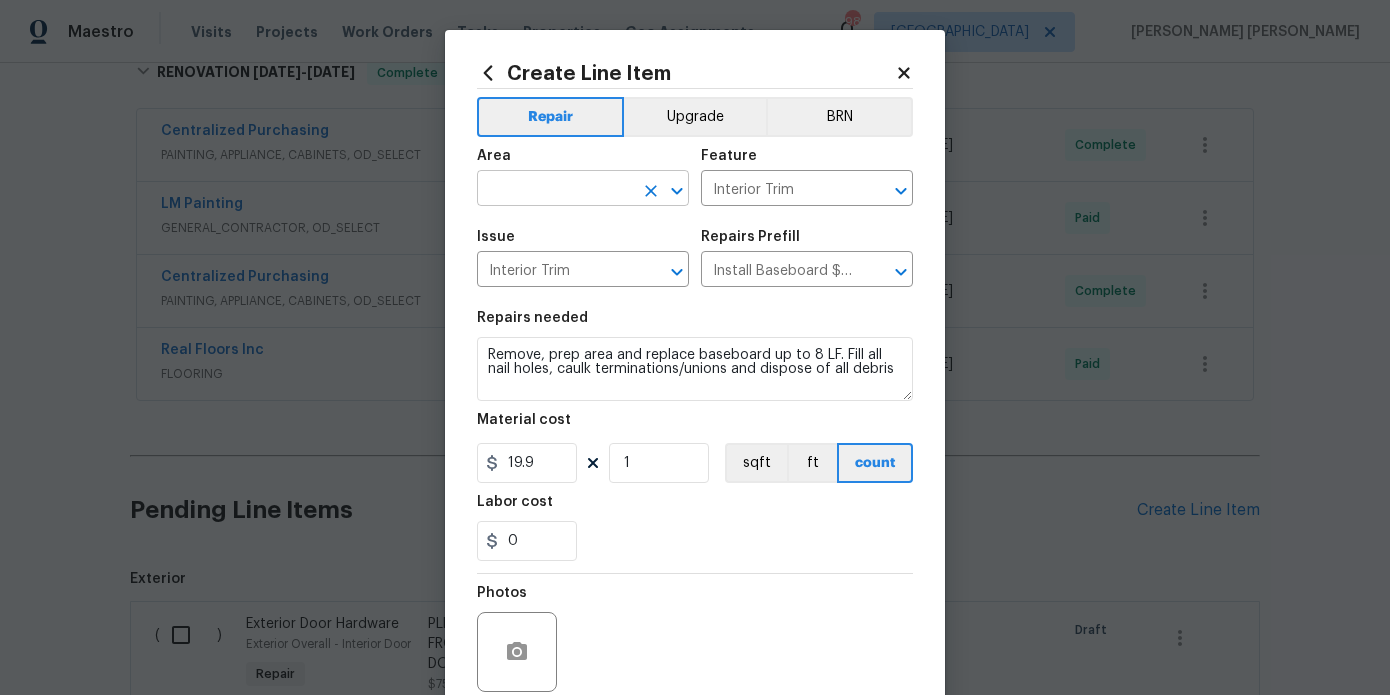 click at bounding box center (555, 190) 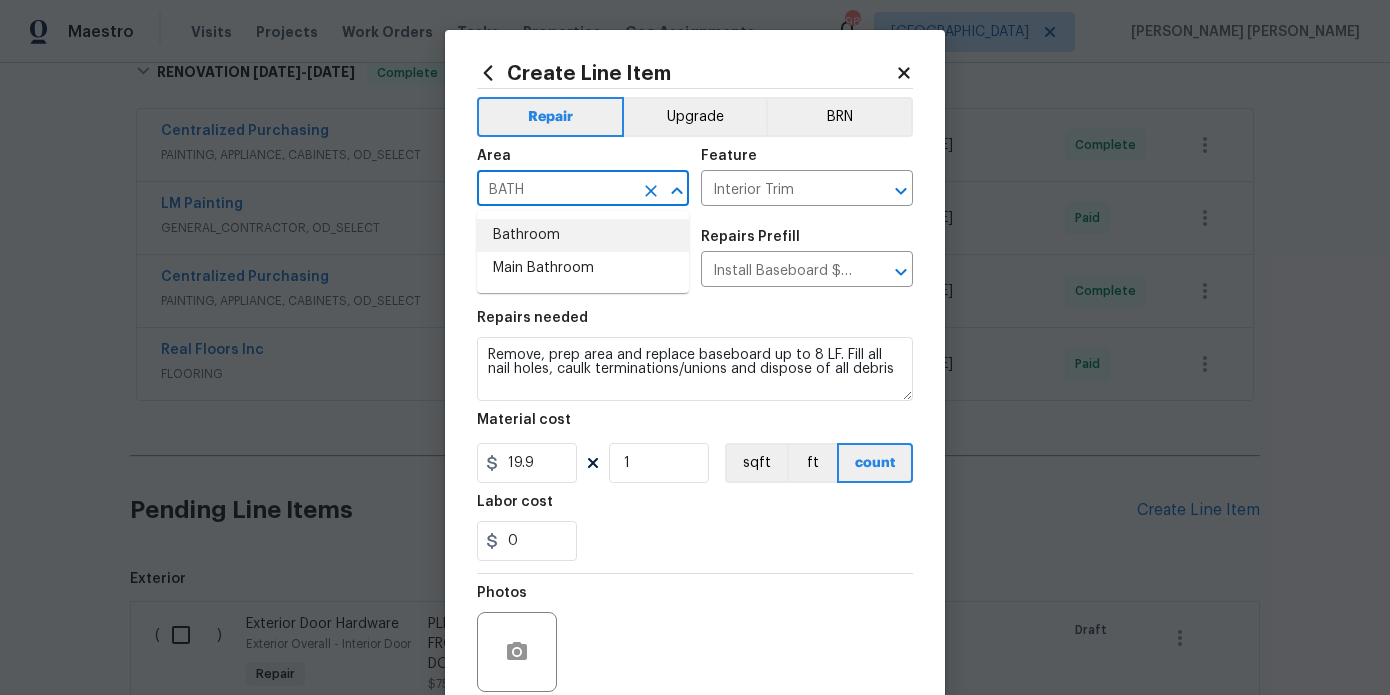 click on "Bathroom" at bounding box center (583, 235) 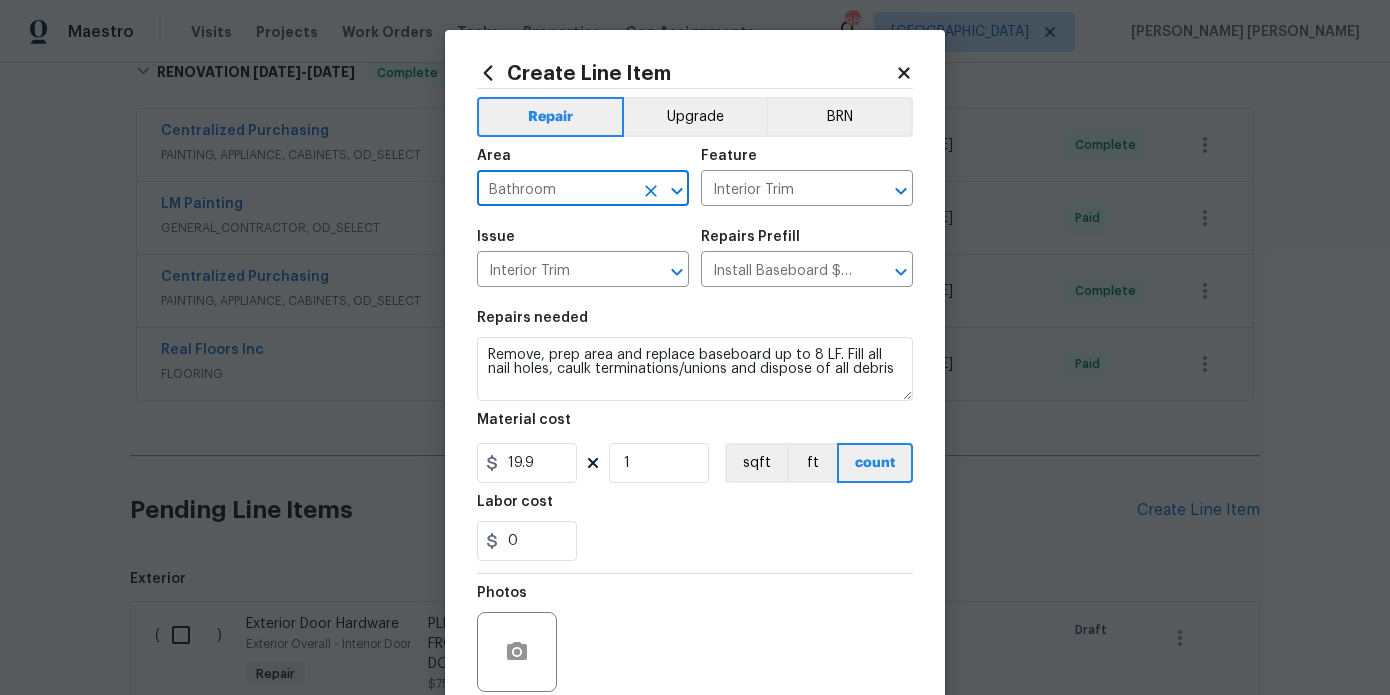 type on "Bathroom" 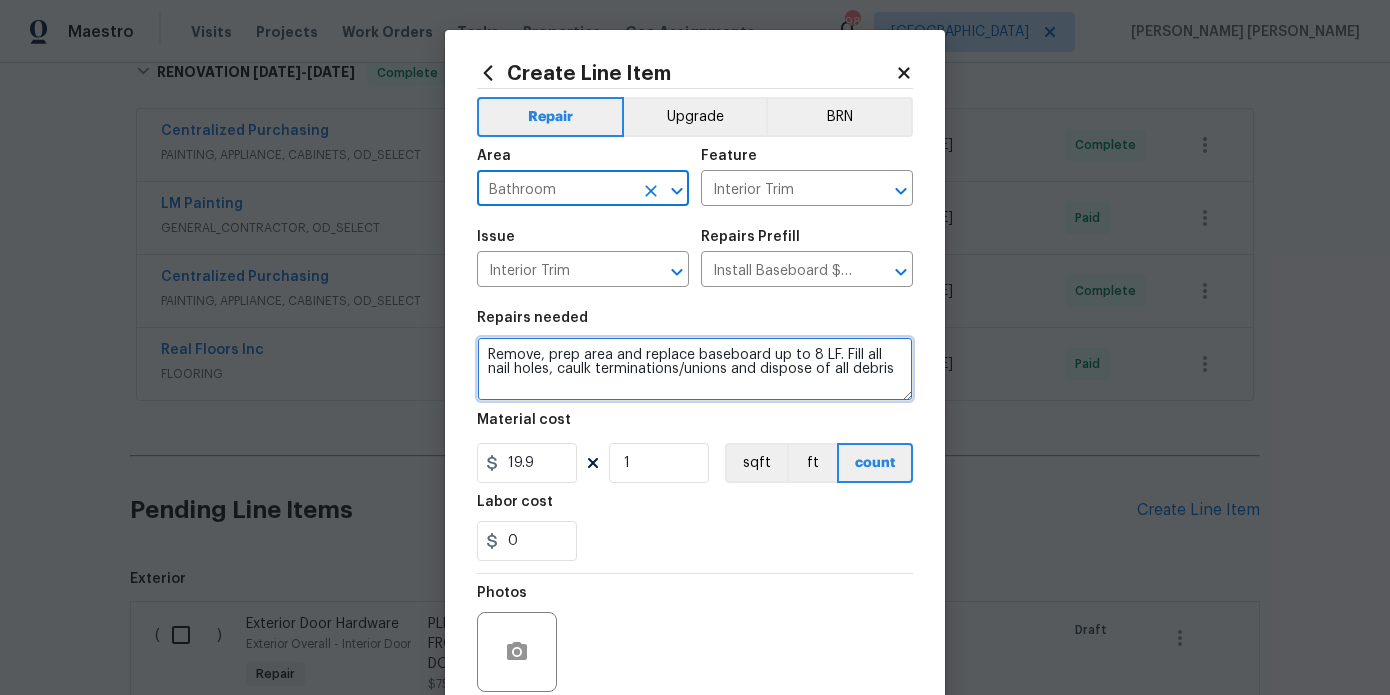 click on "Remove, prep area and replace baseboard up to 8 LF. Fill all nail holes, caulk terminations/unions and dispose of all debris" at bounding box center [695, 369] 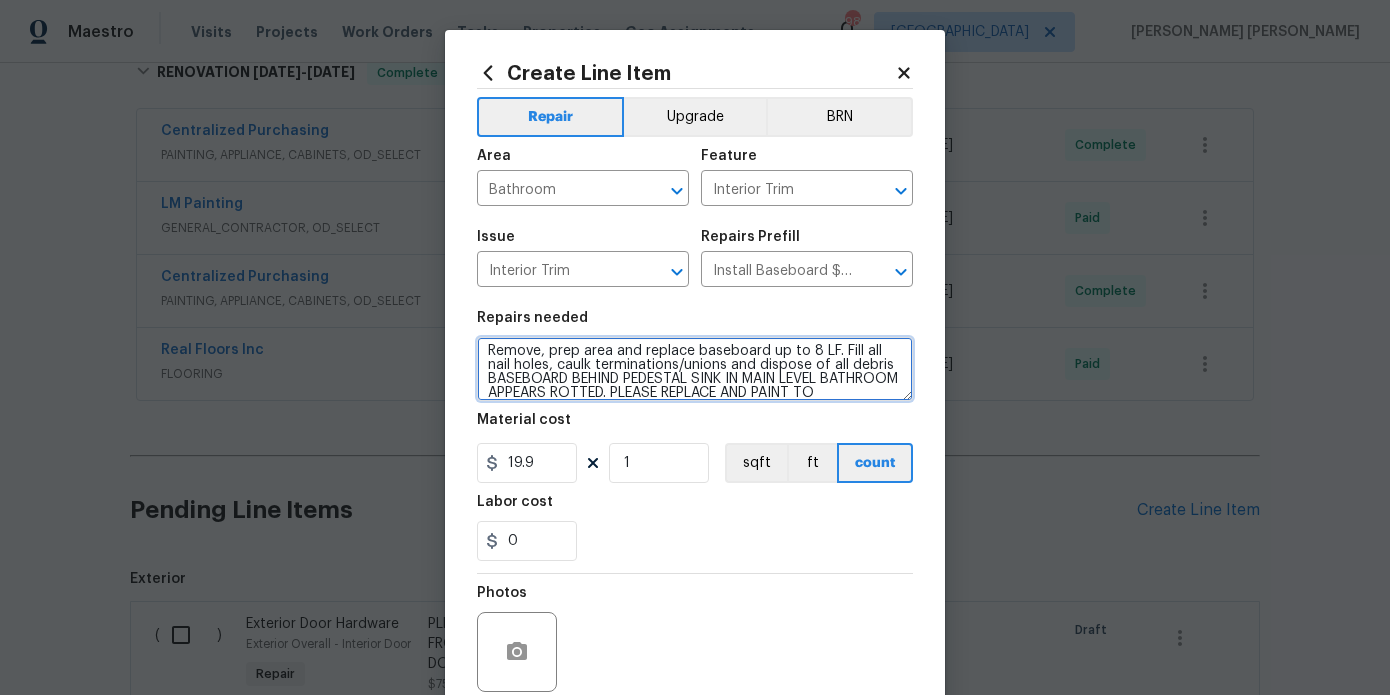 scroll, scrollTop: 18, scrollLeft: 0, axis: vertical 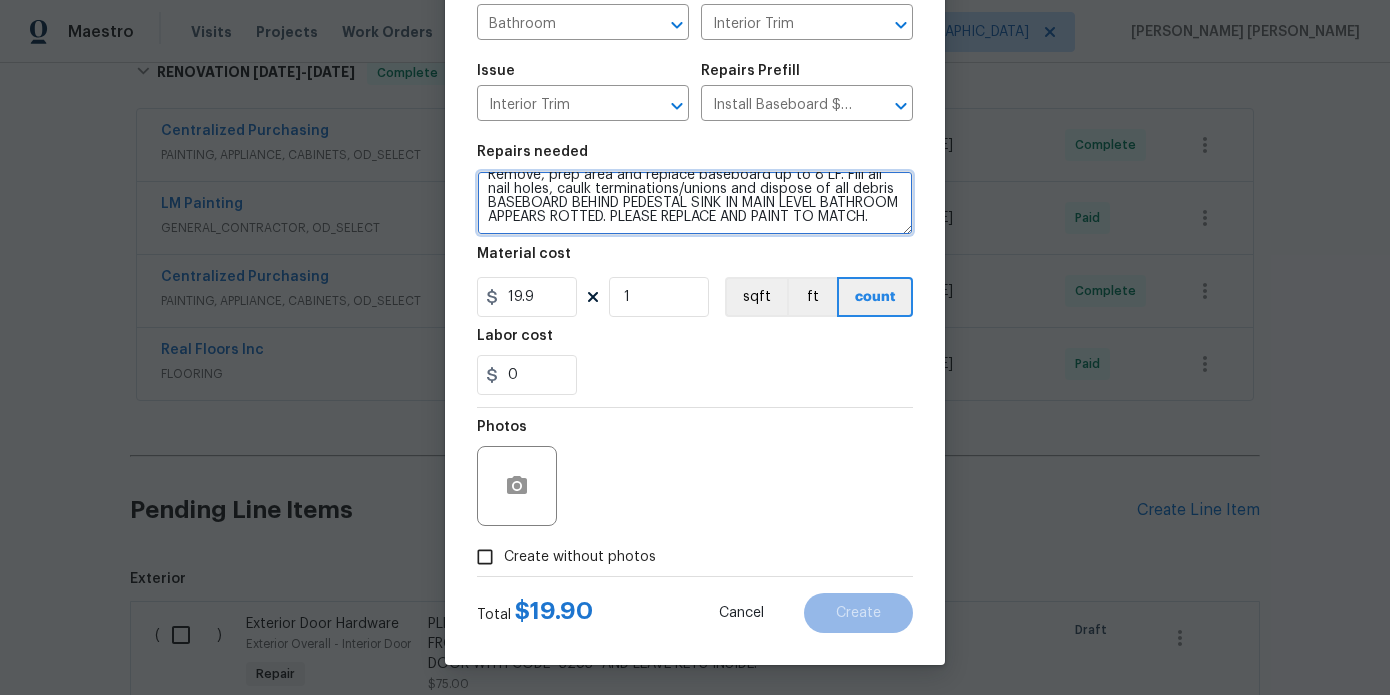 type on "Remove, prep area and replace baseboard up to 8 LF. Fill all nail holes, caulk terminations/unions and dispose of all debris BASEBOARD BEHIND PEDESTAL SINK IN MAIN LEVEL BATHROOM APPEARS ROTTED. PLEASE REPLACE AND PAINT TO MATCH." 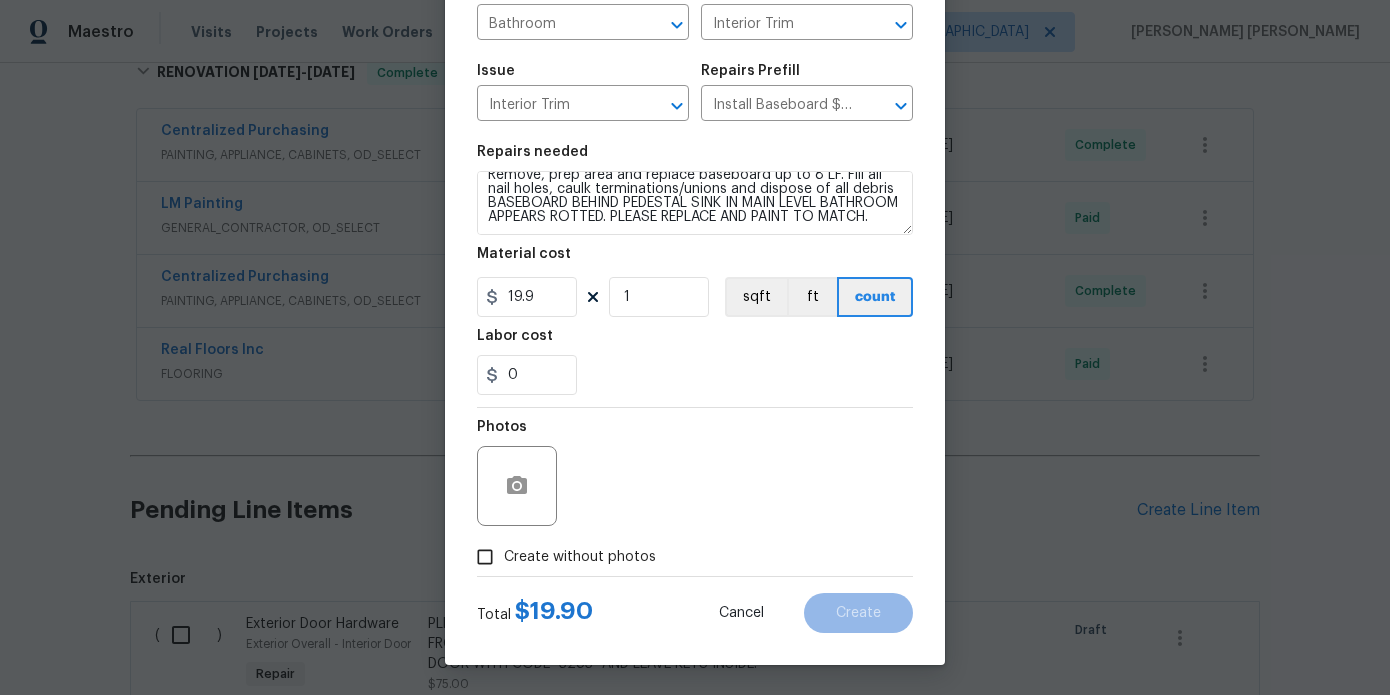 click on "Create without photos" at bounding box center [580, 557] 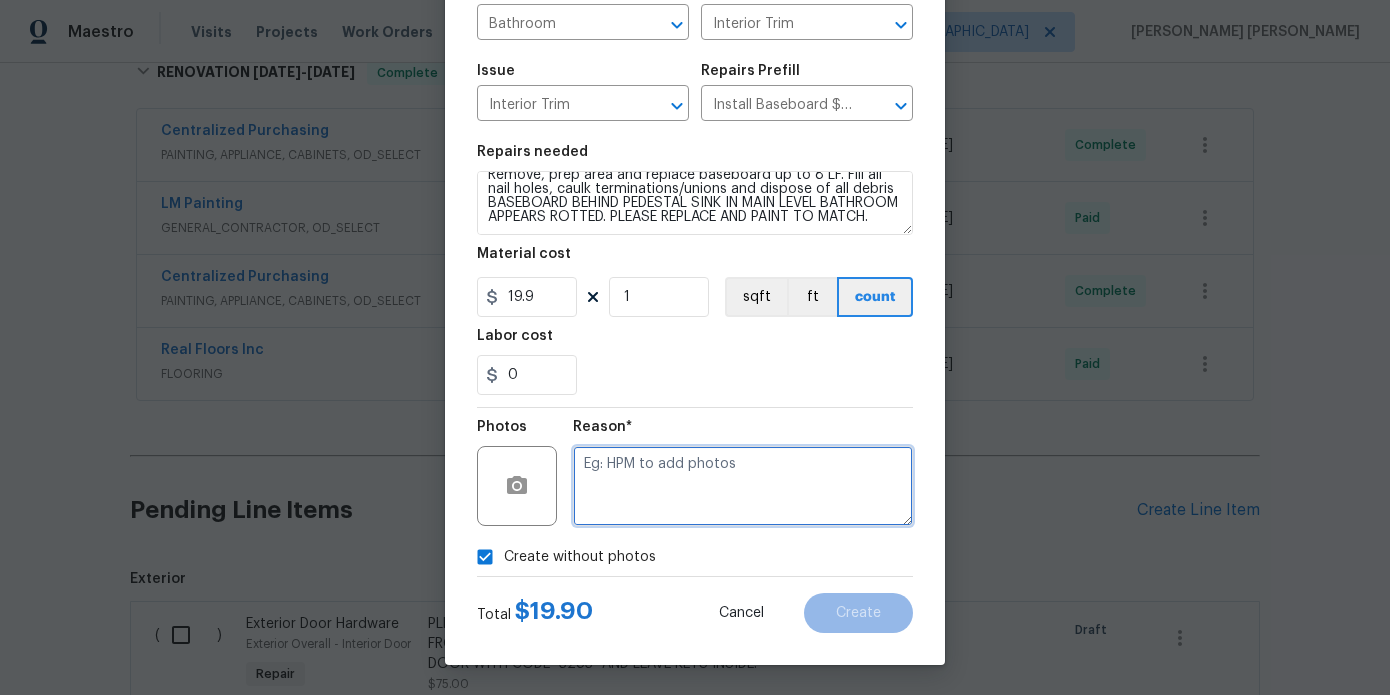 click at bounding box center [743, 486] 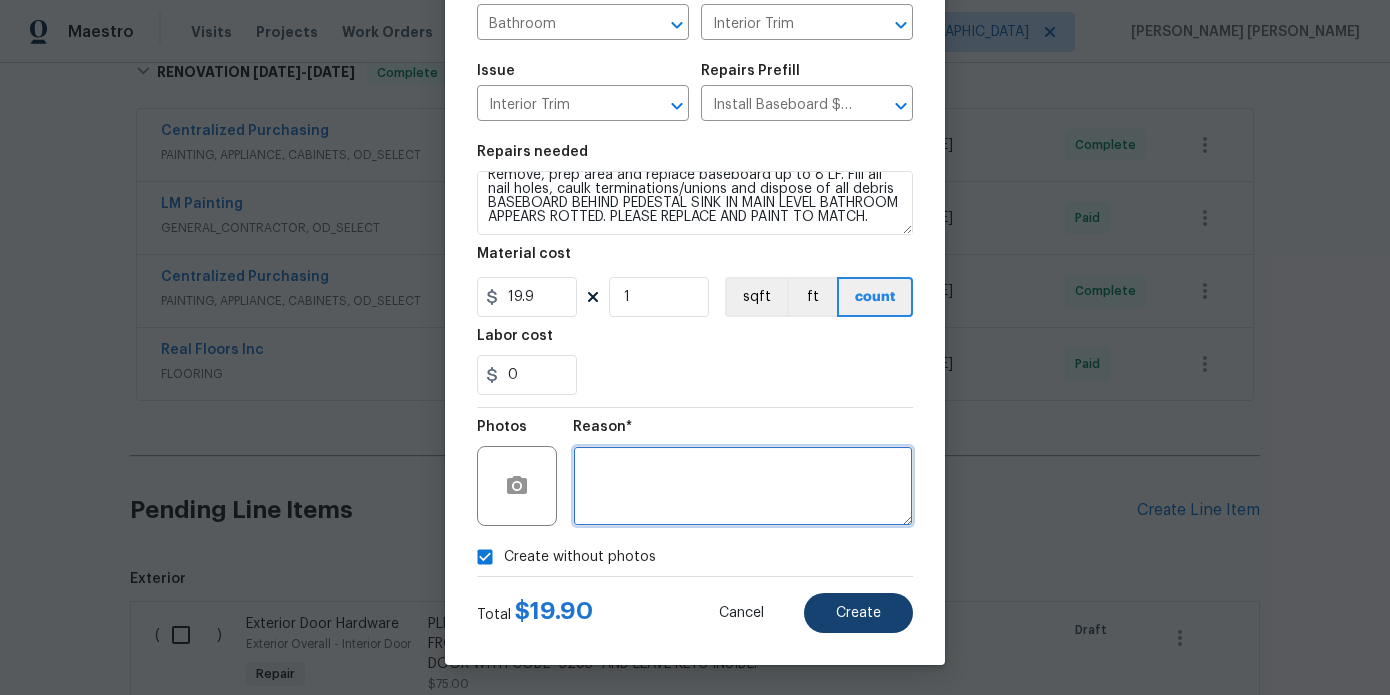 type 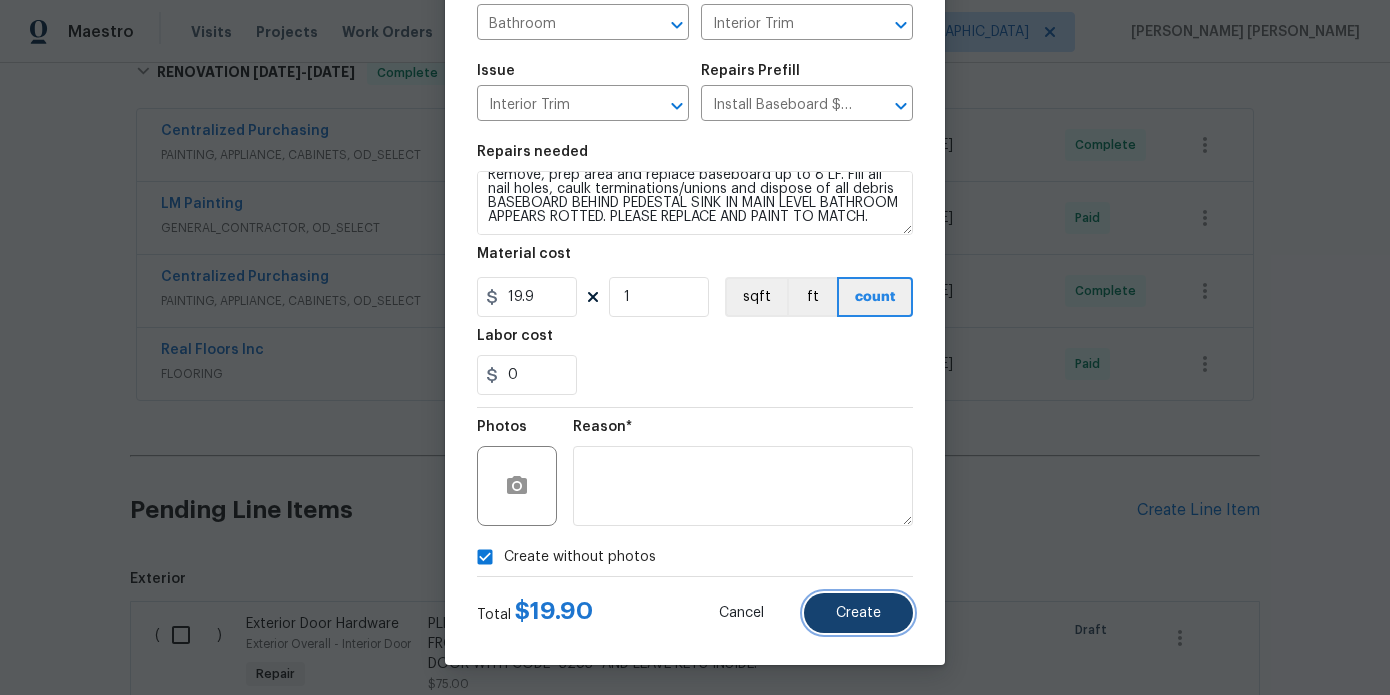 click on "Create" at bounding box center (858, 613) 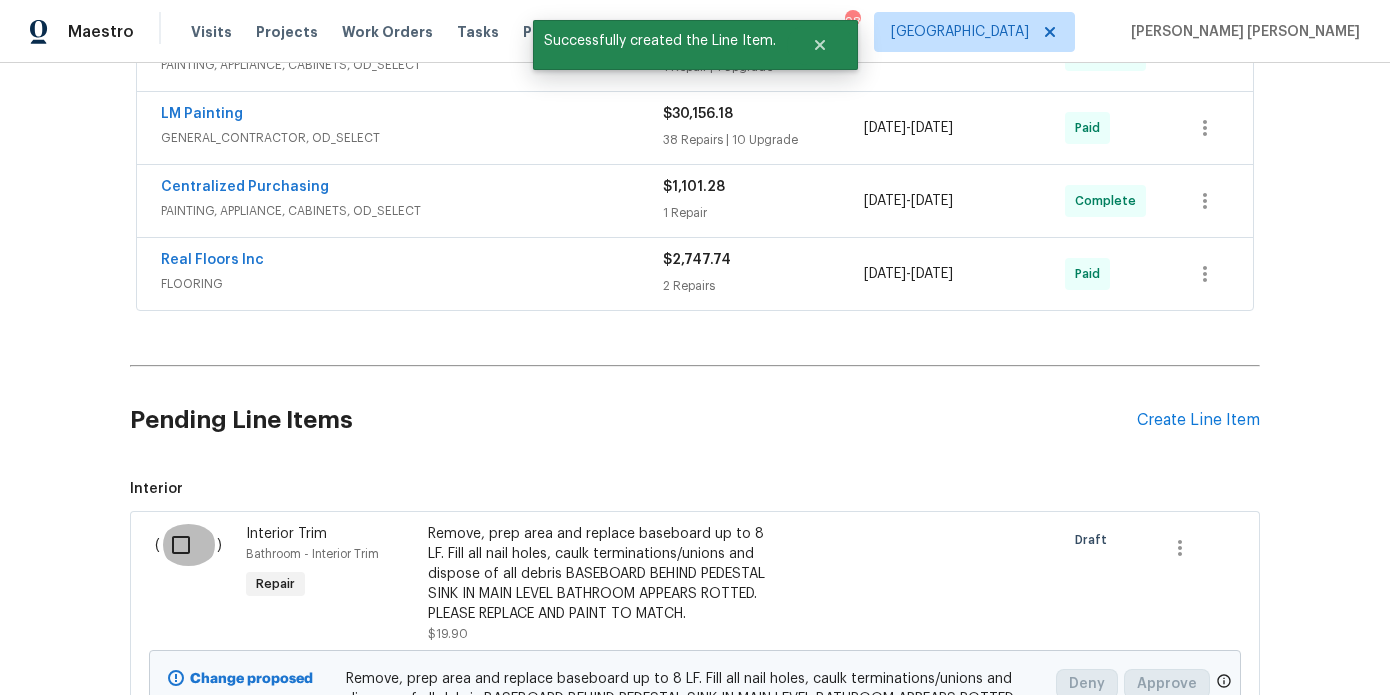 click at bounding box center [188, 545] 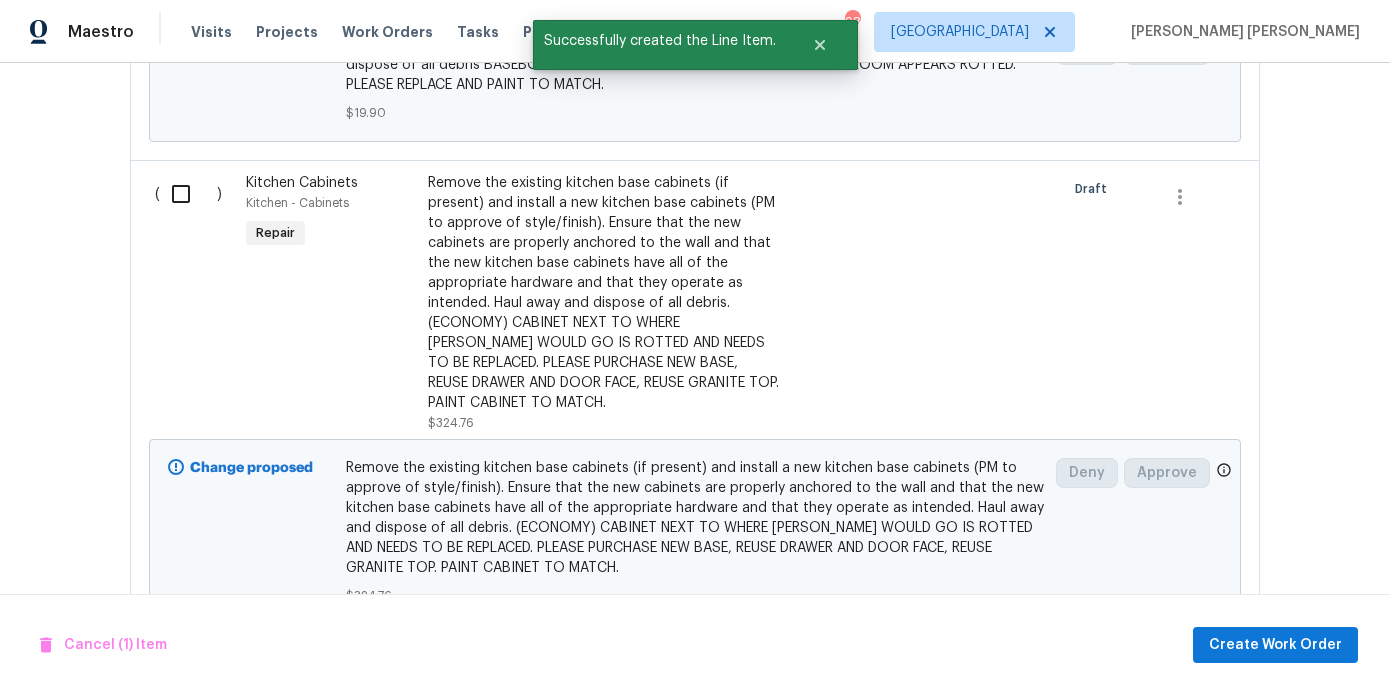 scroll, scrollTop: 1353, scrollLeft: 0, axis: vertical 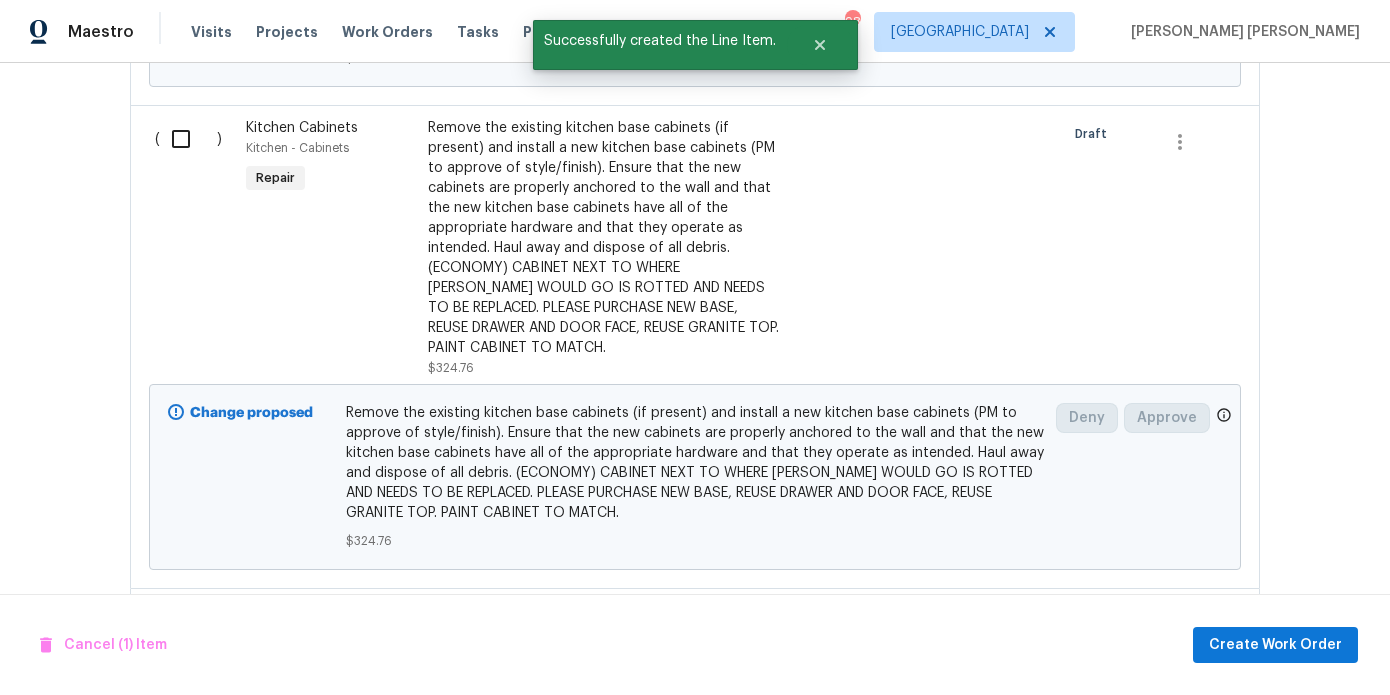 click on "( )" at bounding box center [194, 248] 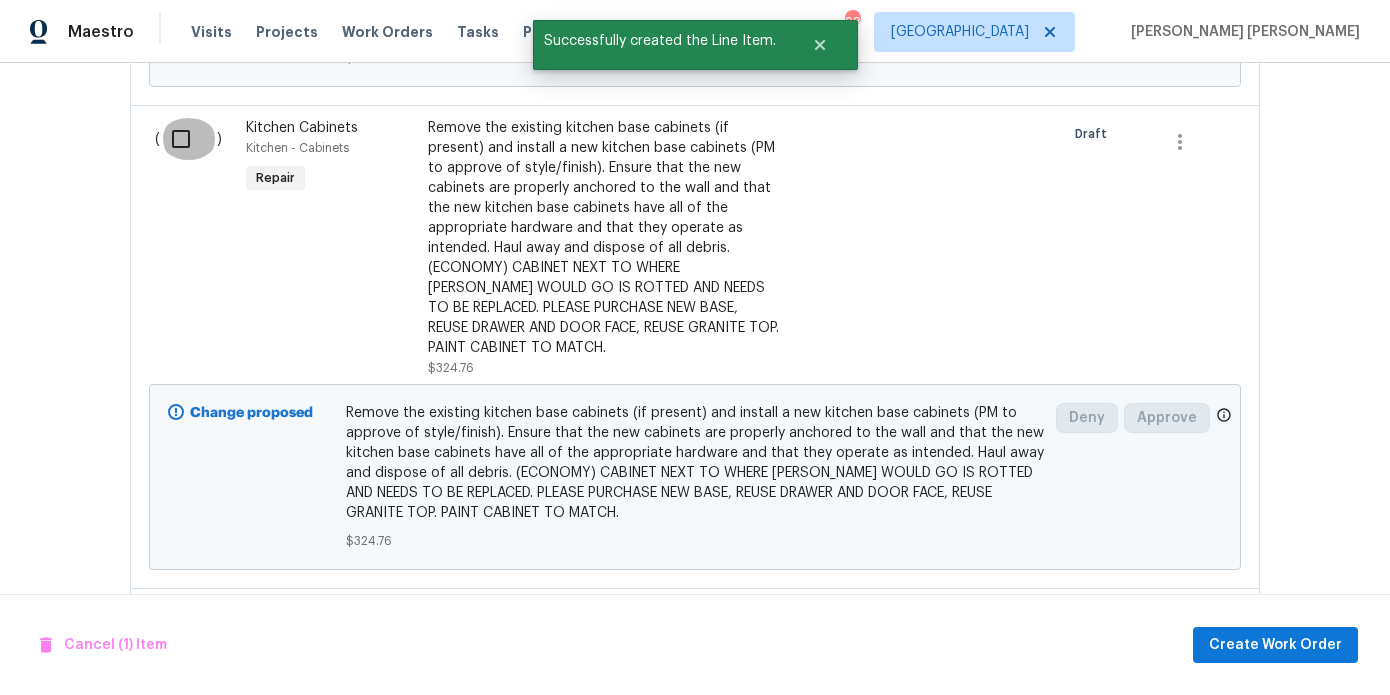 click at bounding box center (188, 139) 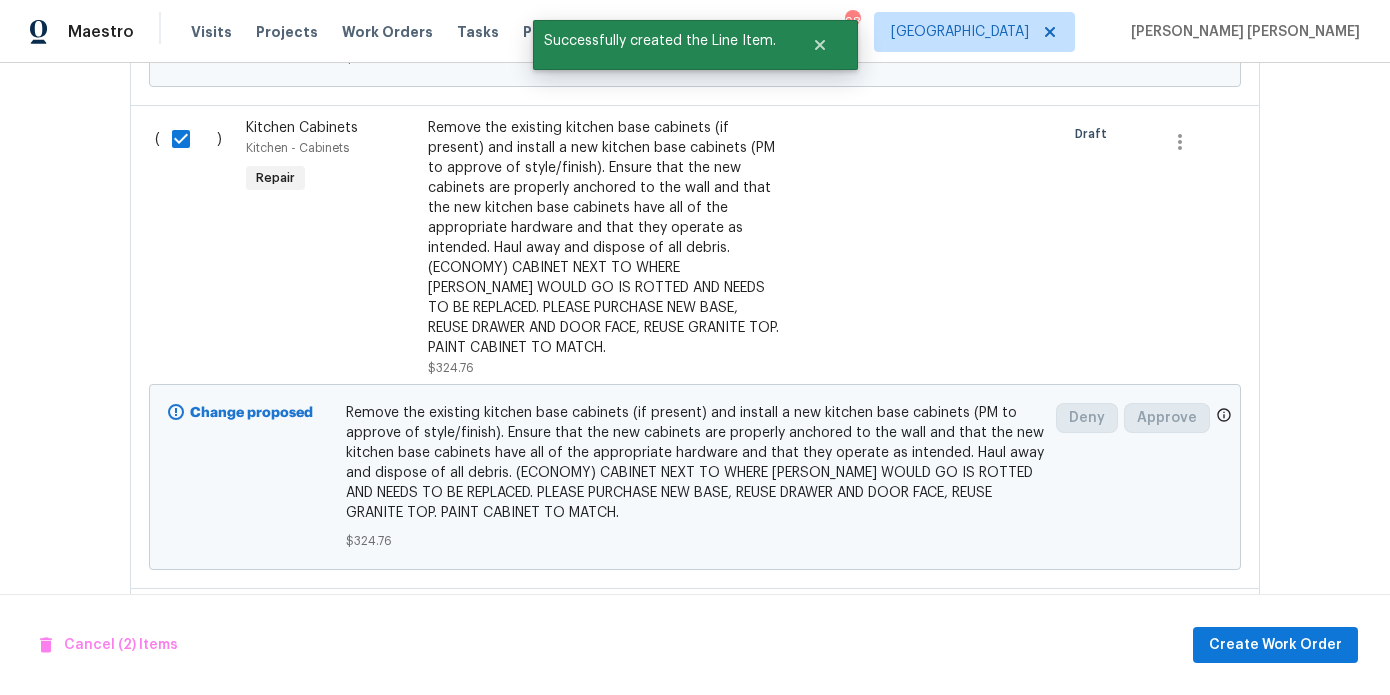 scroll, scrollTop: 1817, scrollLeft: 0, axis: vertical 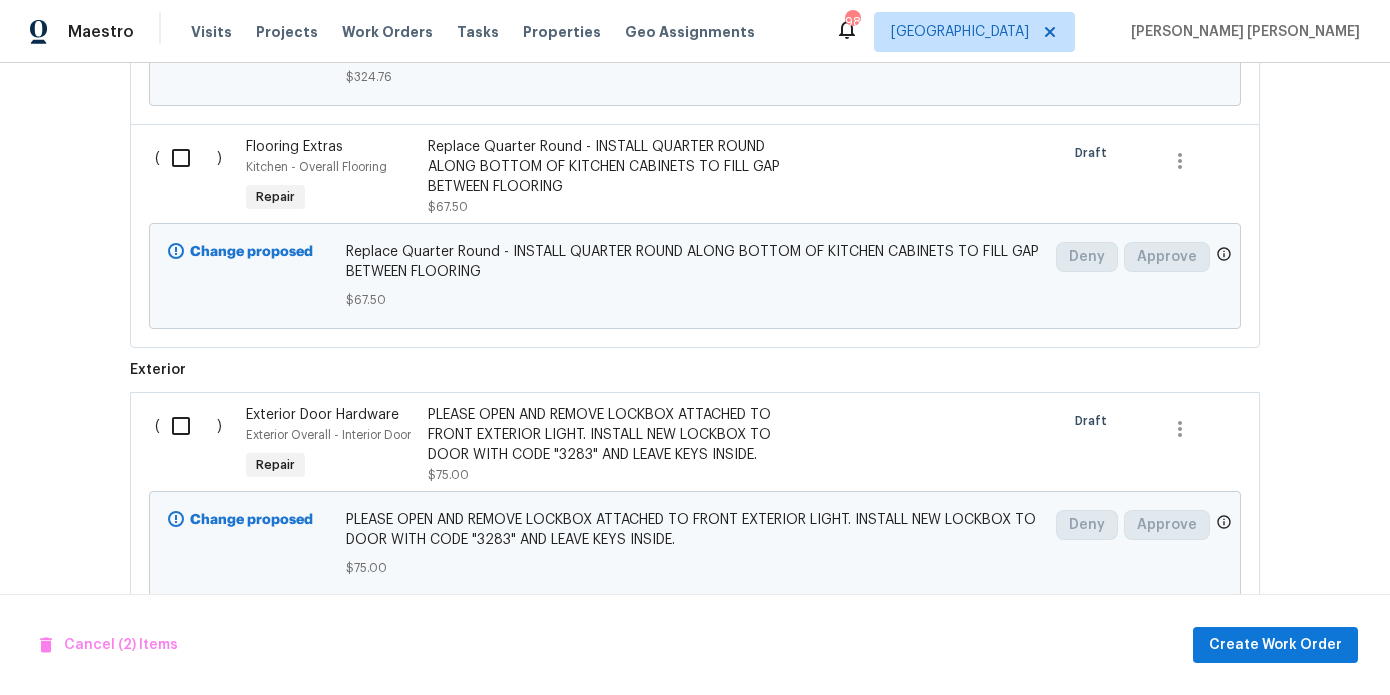 click at bounding box center (188, 158) 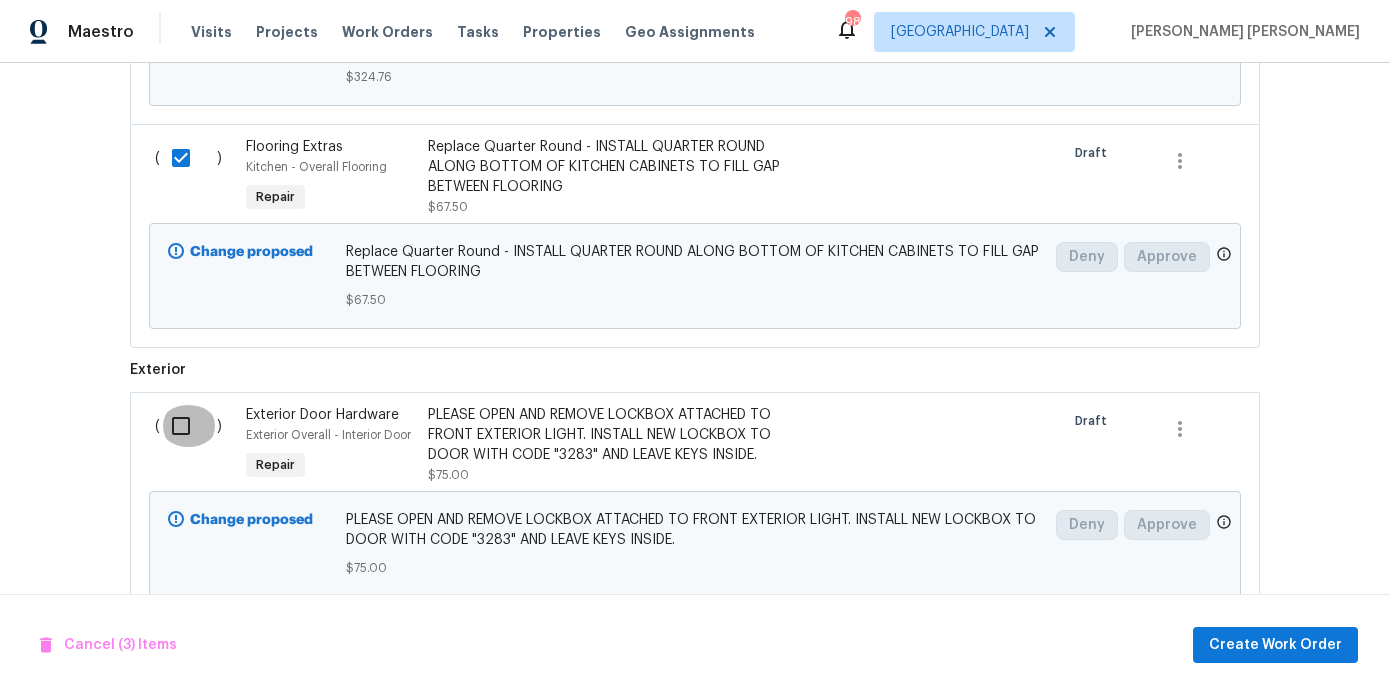 click at bounding box center [188, 426] 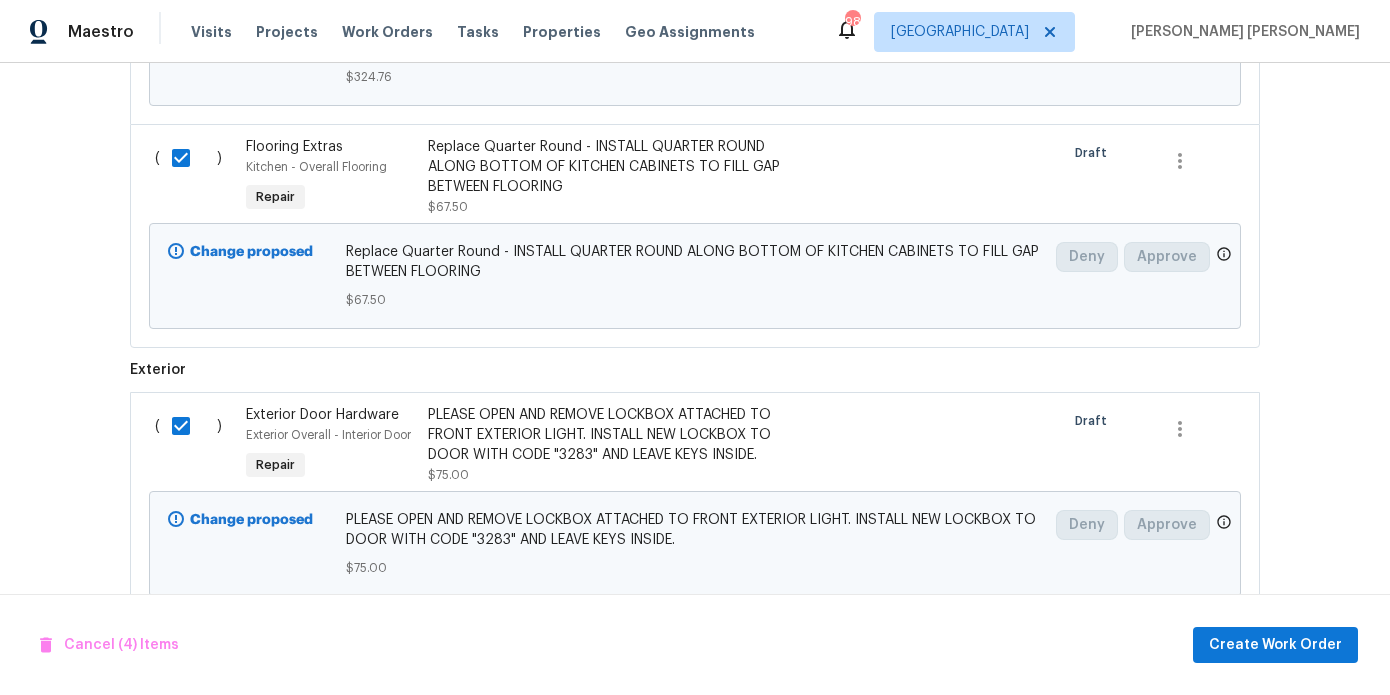 scroll, scrollTop: 1876, scrollLeft: 0, axis: vertical 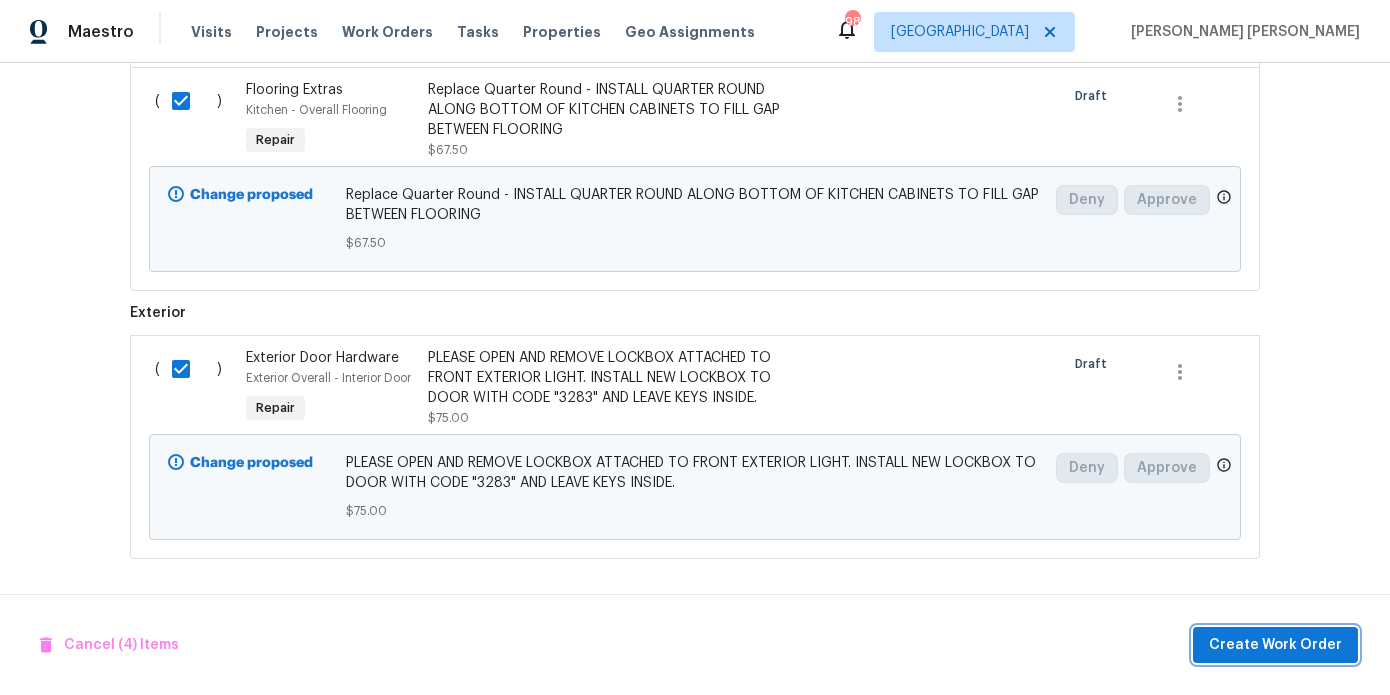 click on "Create Work Order" at bounding box center [1275, 645] 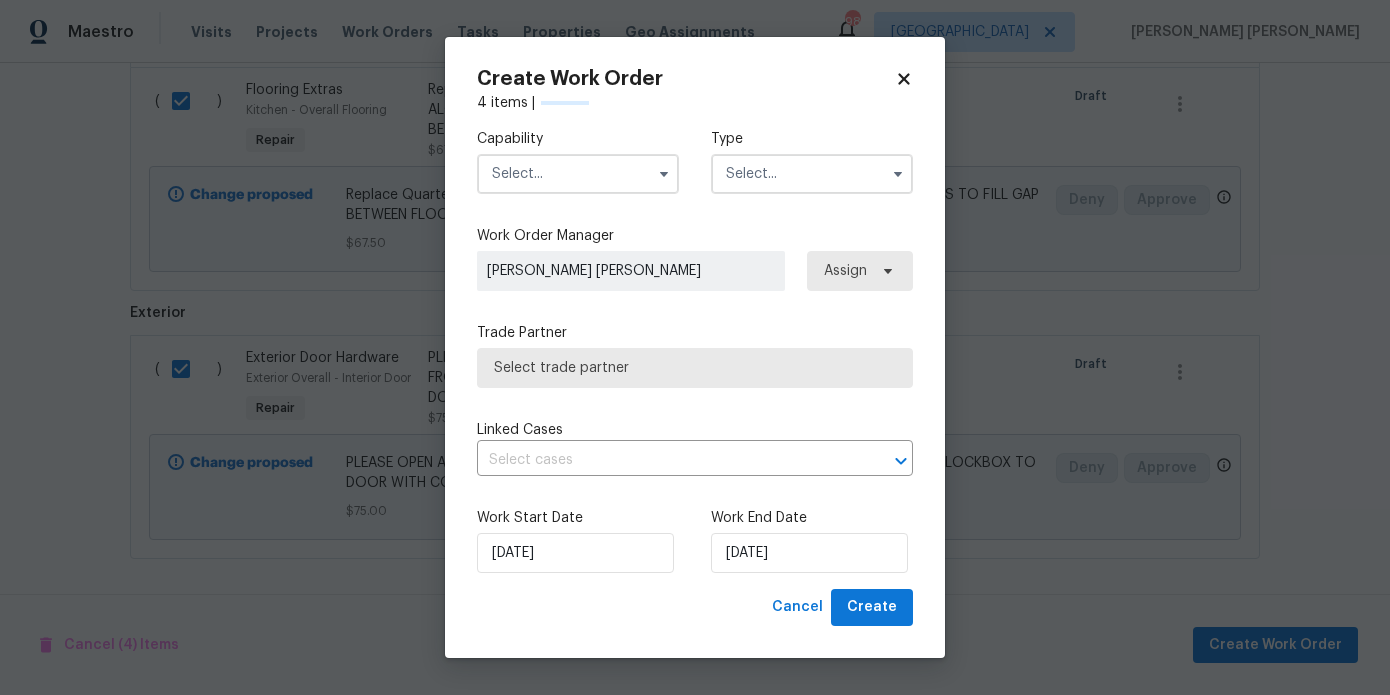 checkbox on "false" 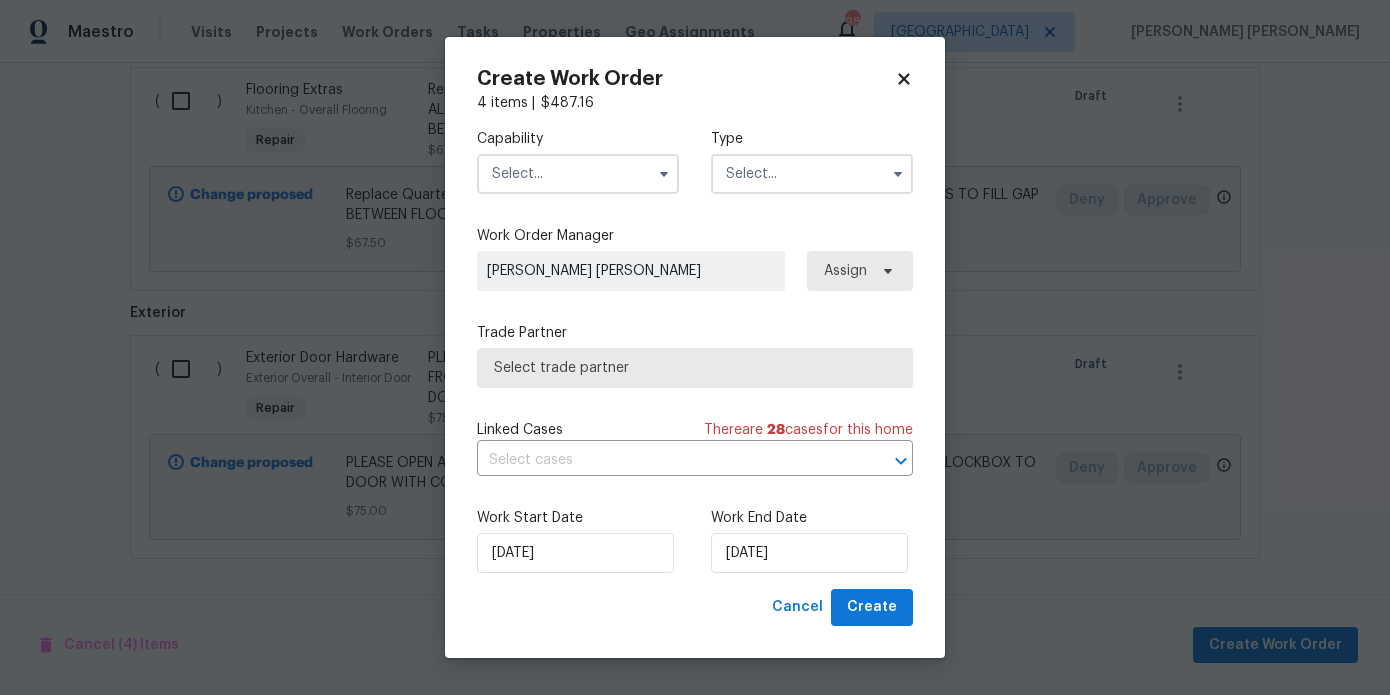 click on "Capability   Type" at bounding box center [695, 161] 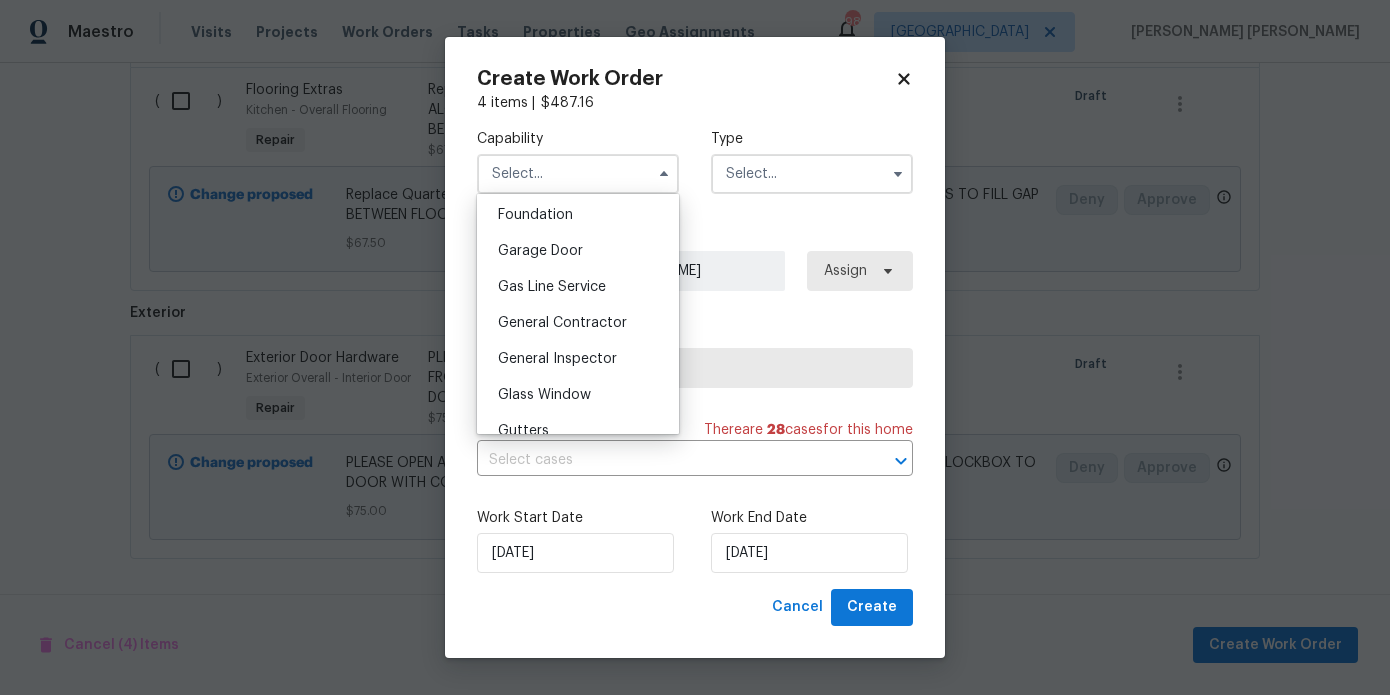 scroll, scrollTop: 872, scrollLeft: 0, axis: vertical 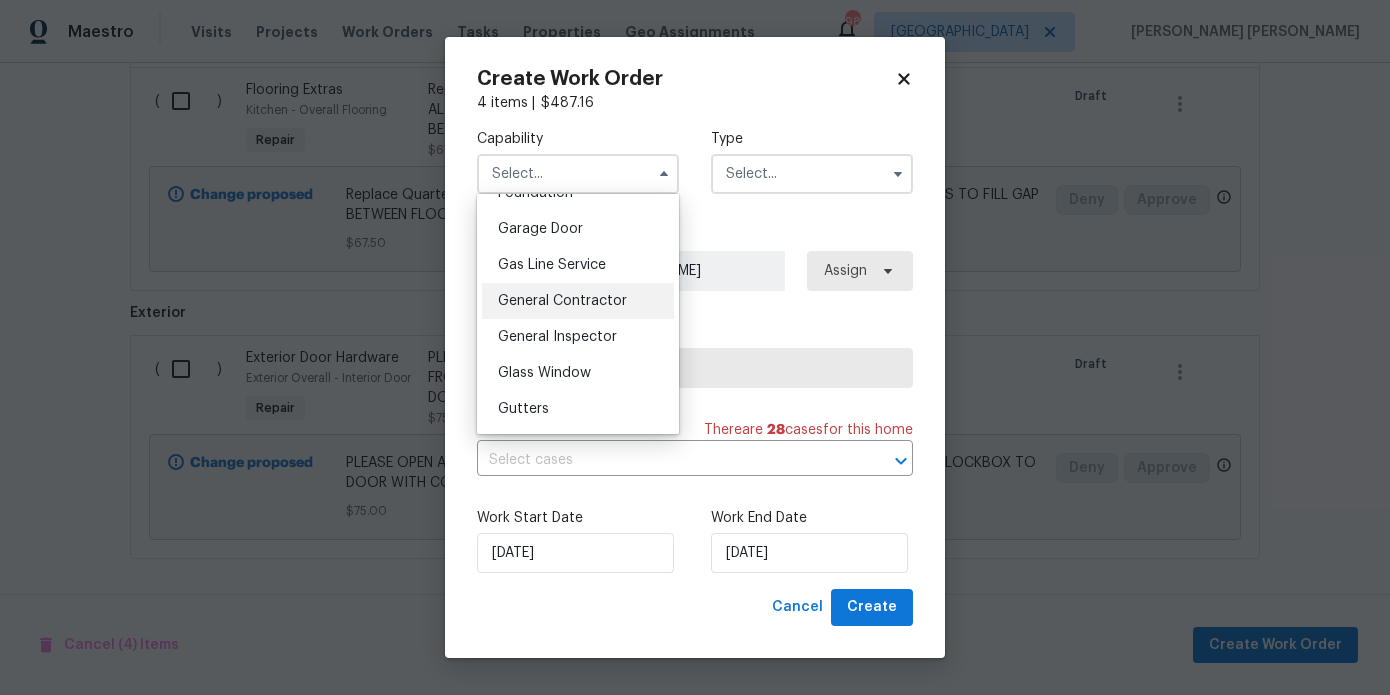 click on "General Contractor" at bounding box center [562, 301] 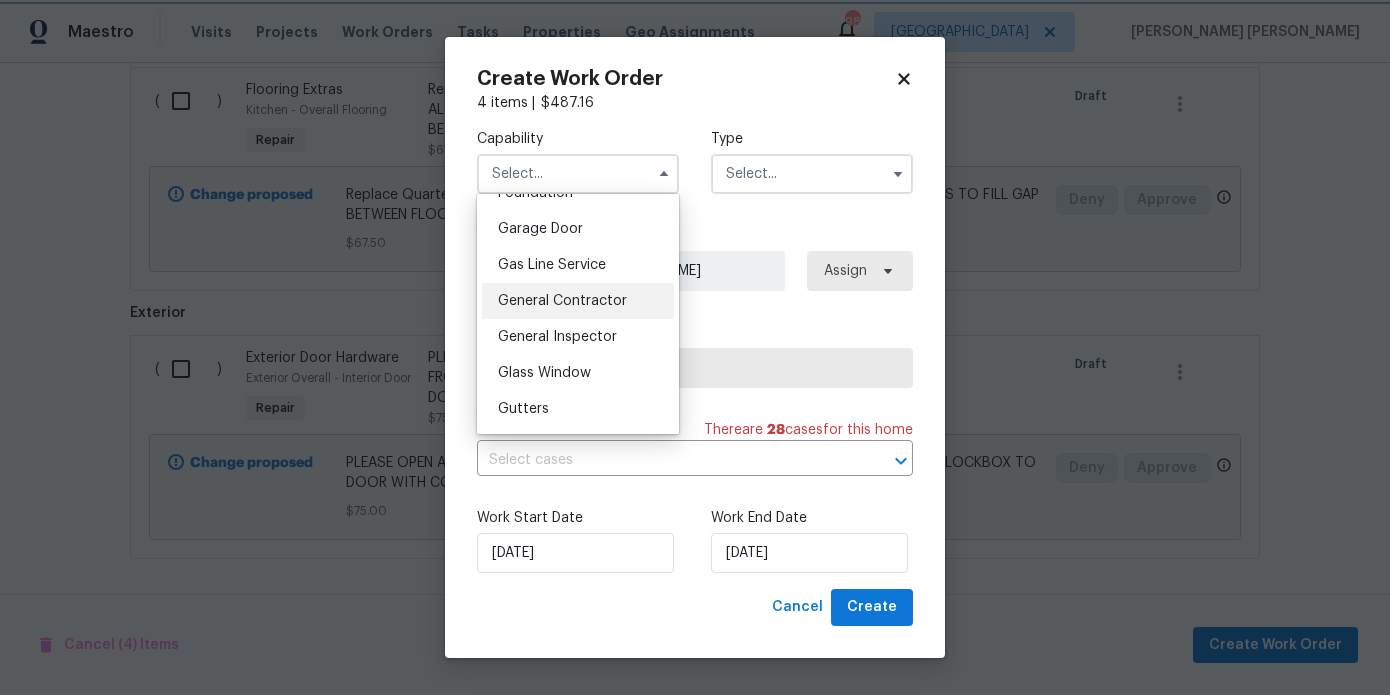 type on "General Contractor" 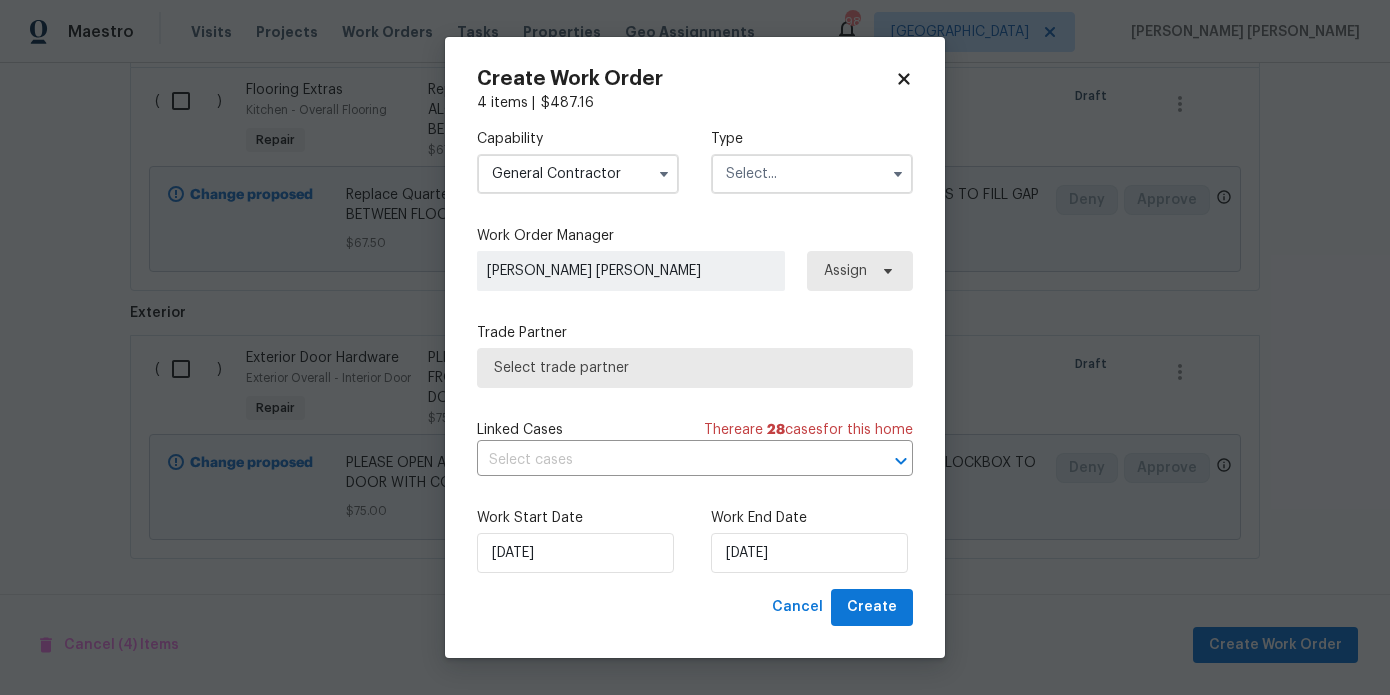 click at bounding box center [812, 174] 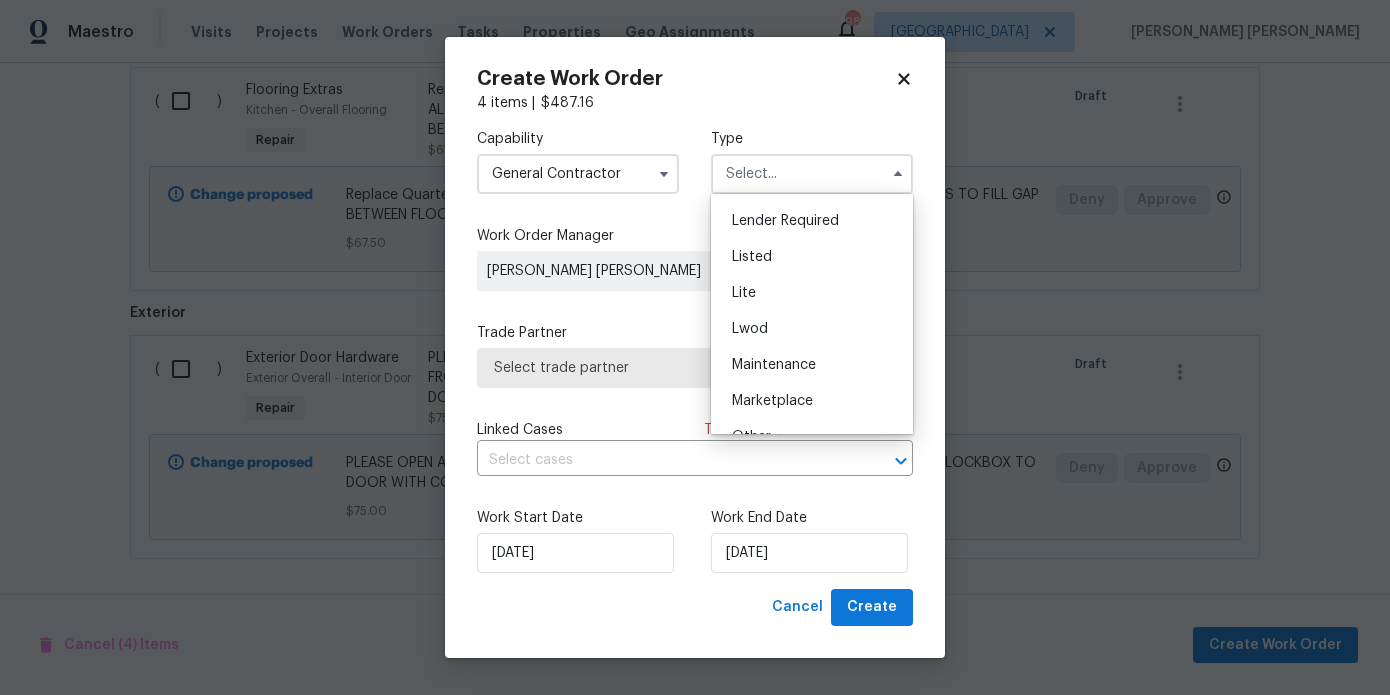 scroll, scrollTop: 173, scrollLeft: 0, axis: vertical 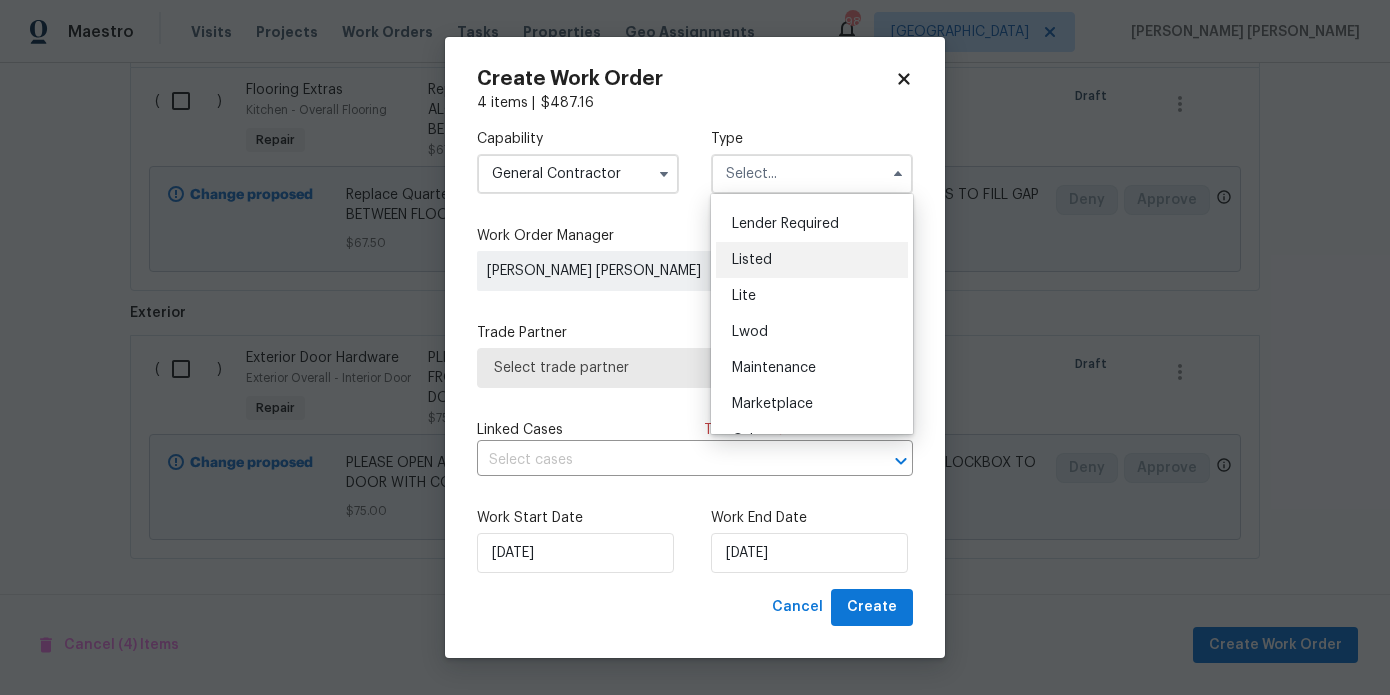 click on "Listed" at bounding box center [812, 260] 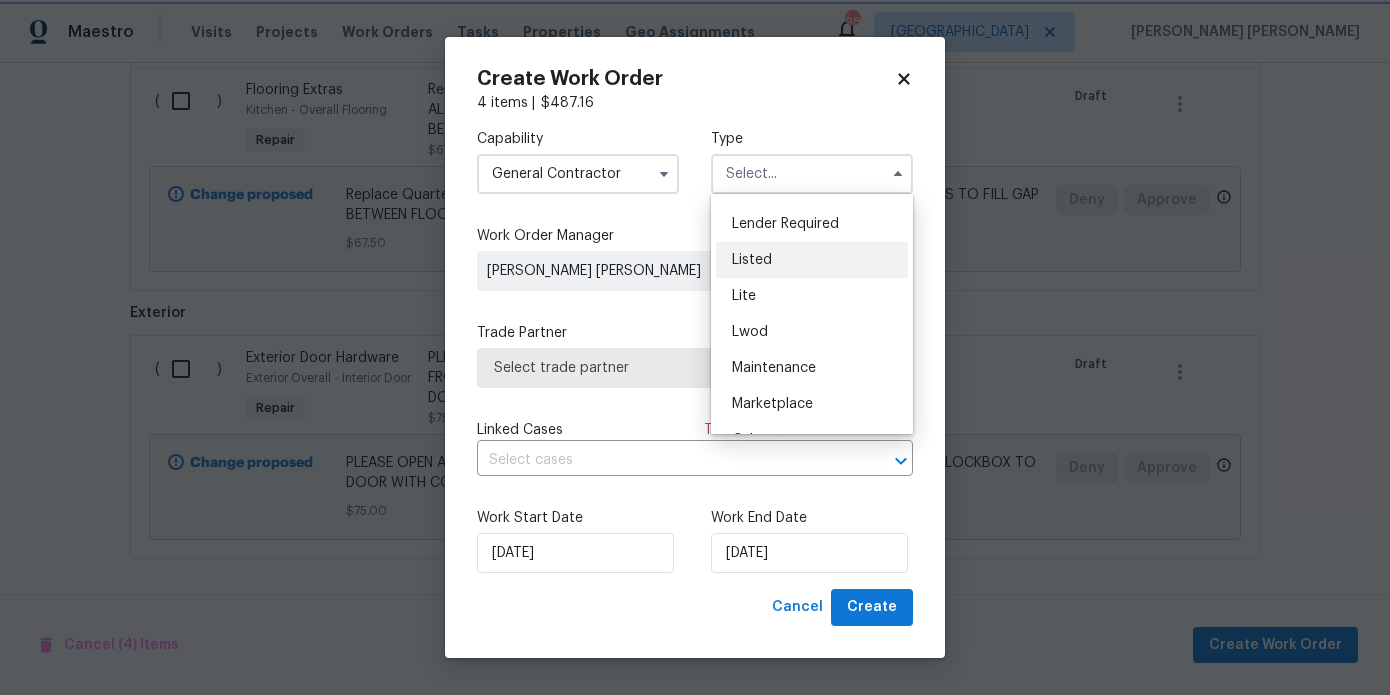 type on "Listed" 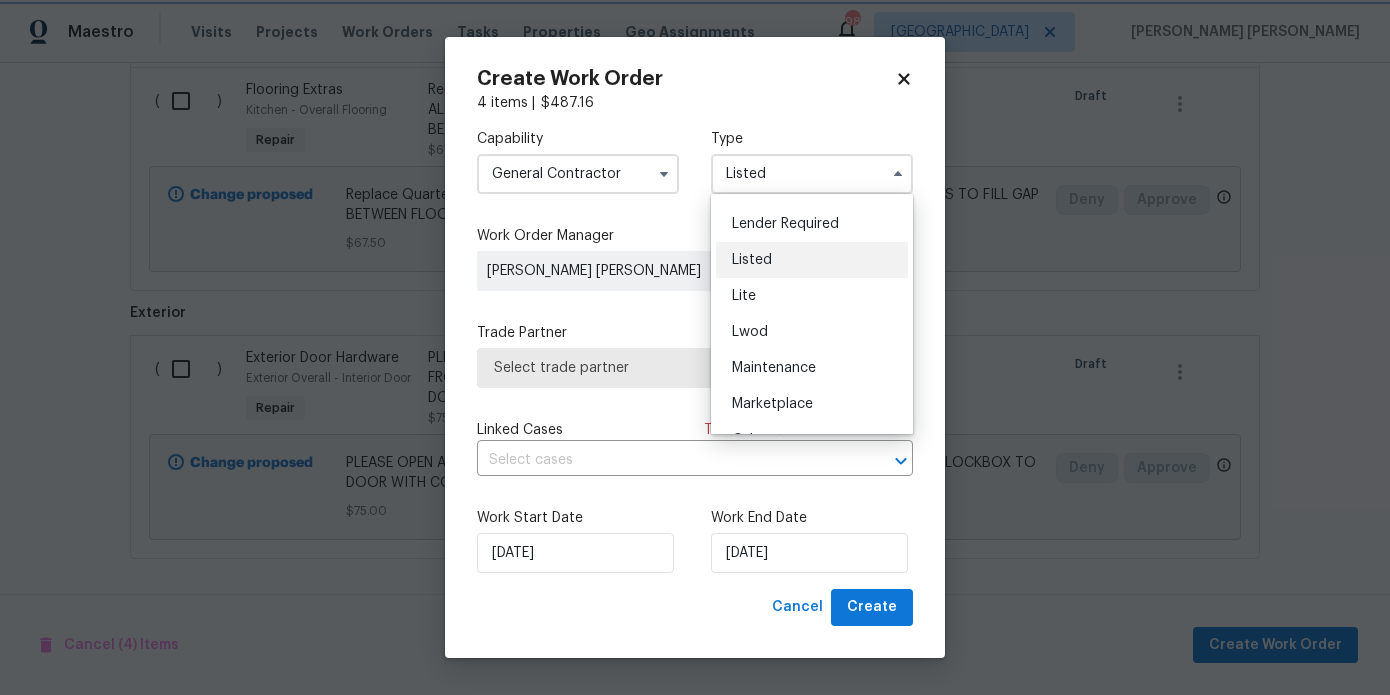 scroll, scrollTop: 0, scrollLeft: 0, axis: both 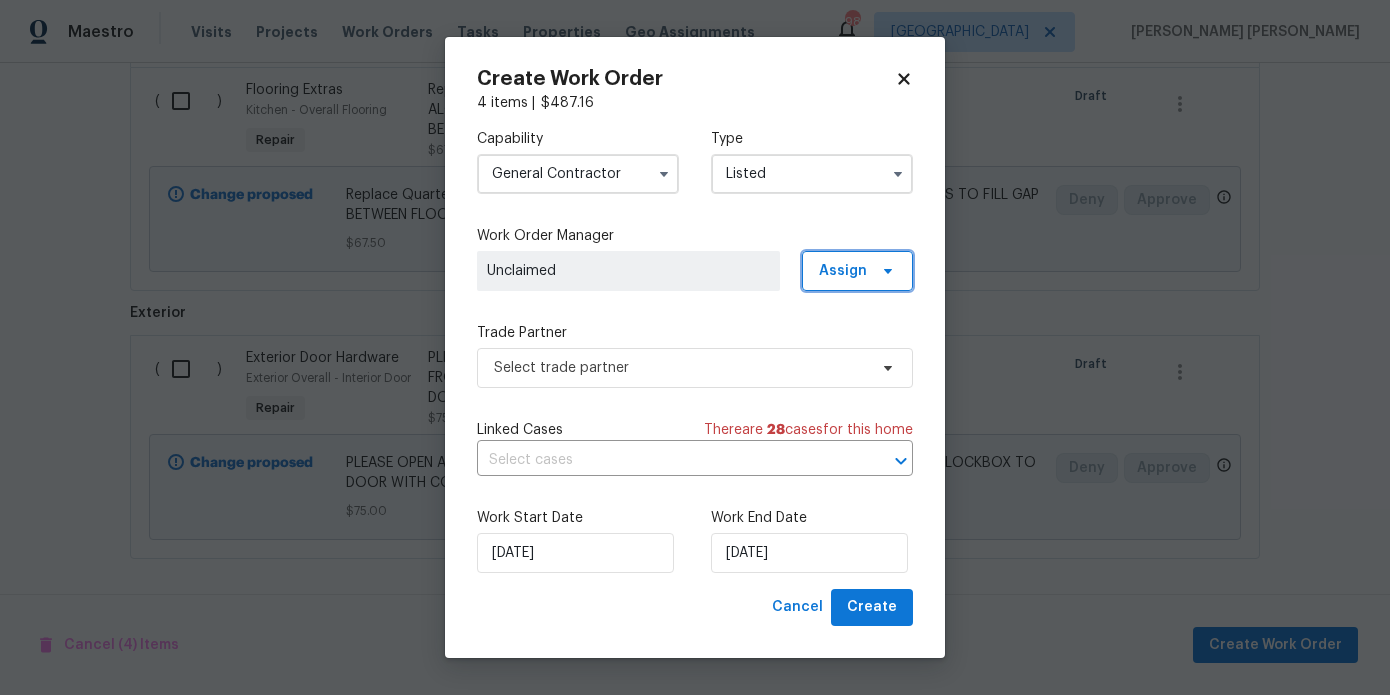 click on "Assign" at bounding box center (857, 271) 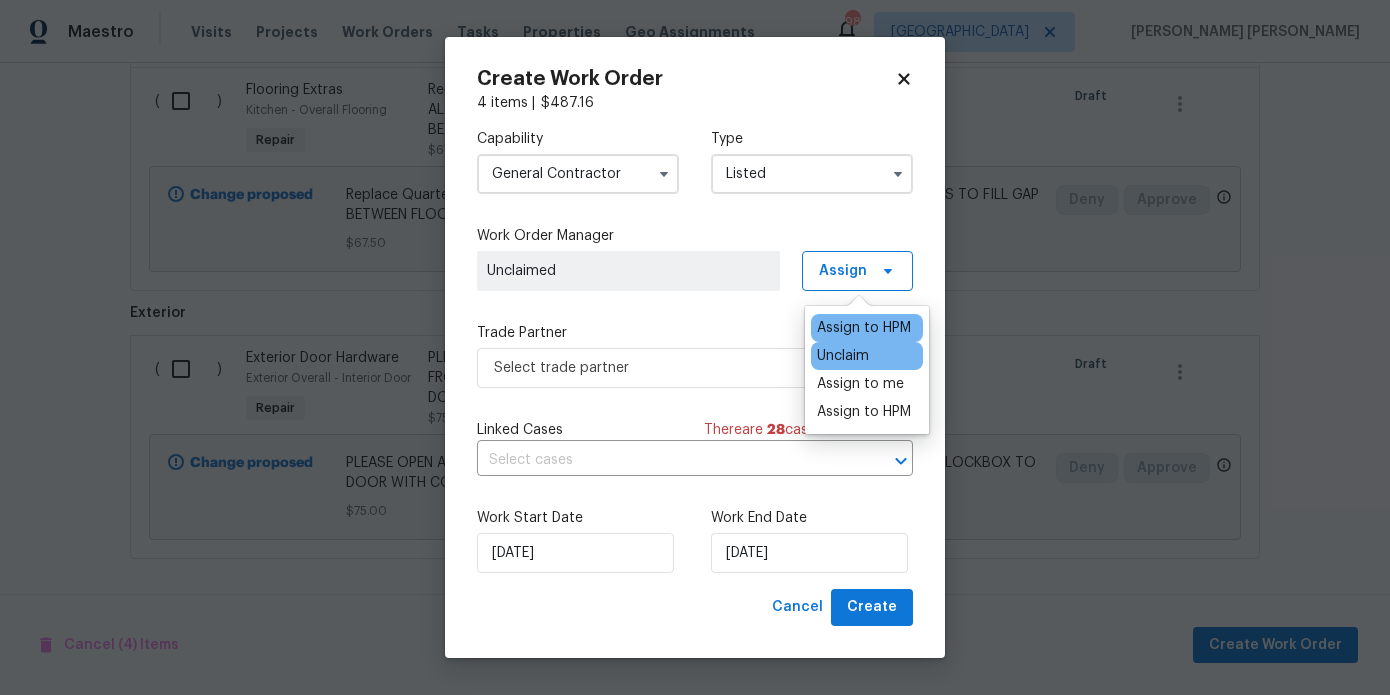 click on "Assign to HPM" at bounding box center (864, 328) 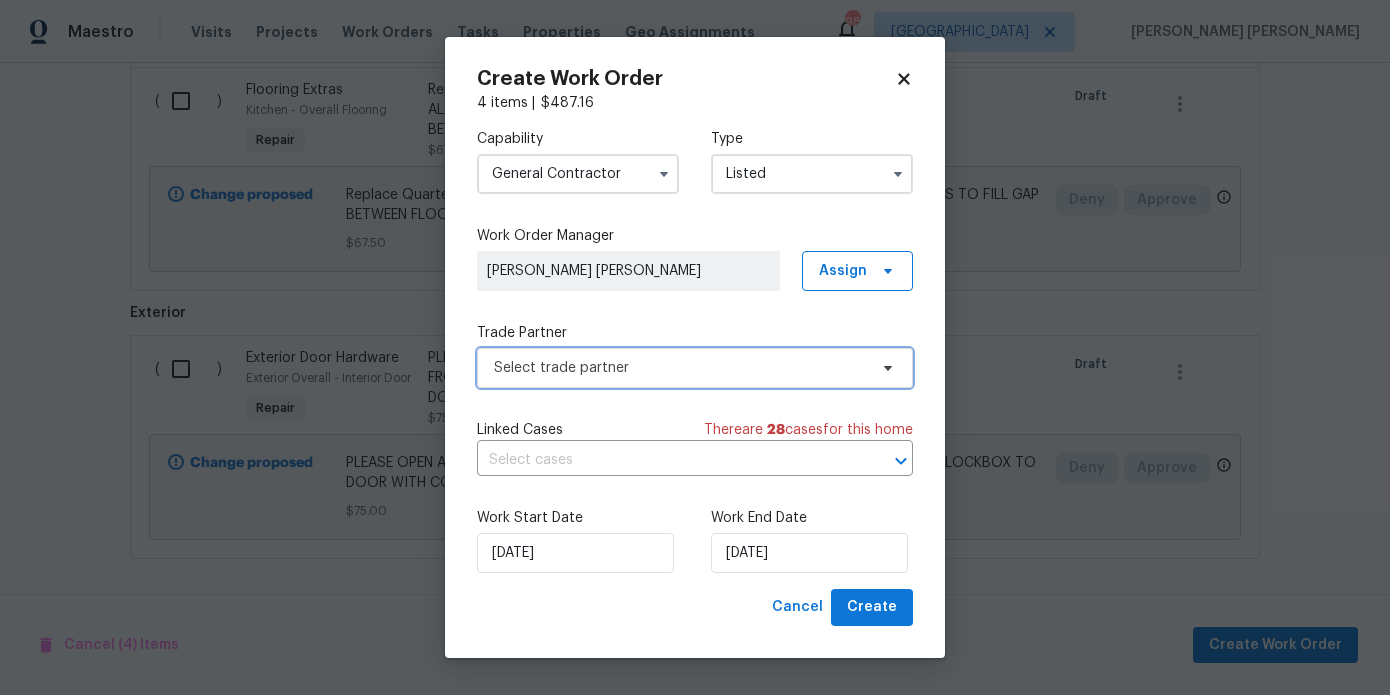 click on "Select trade partner" at bounding box center [680, 368] 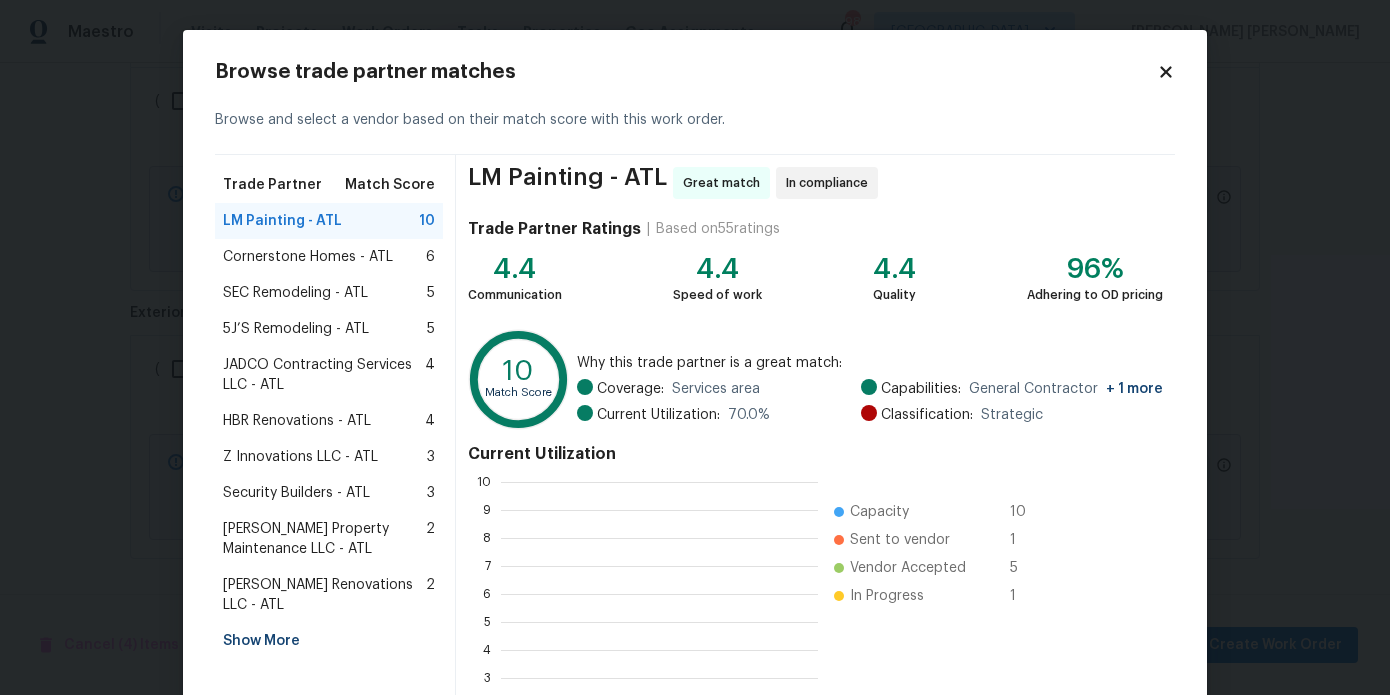 scroll, scrollTop: 2, scrollLeft: 2, axis: both 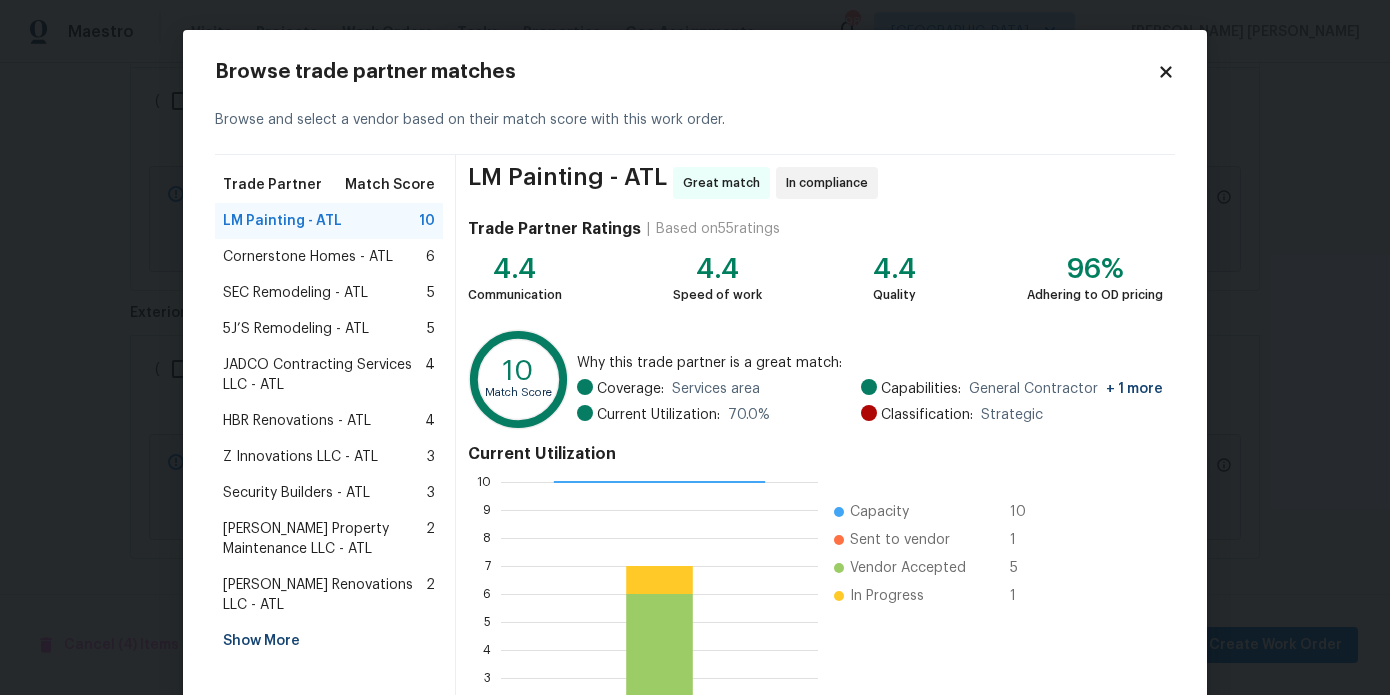 click on "Aseem Renovations LLC - ATL" at bounding box center [324, 595] 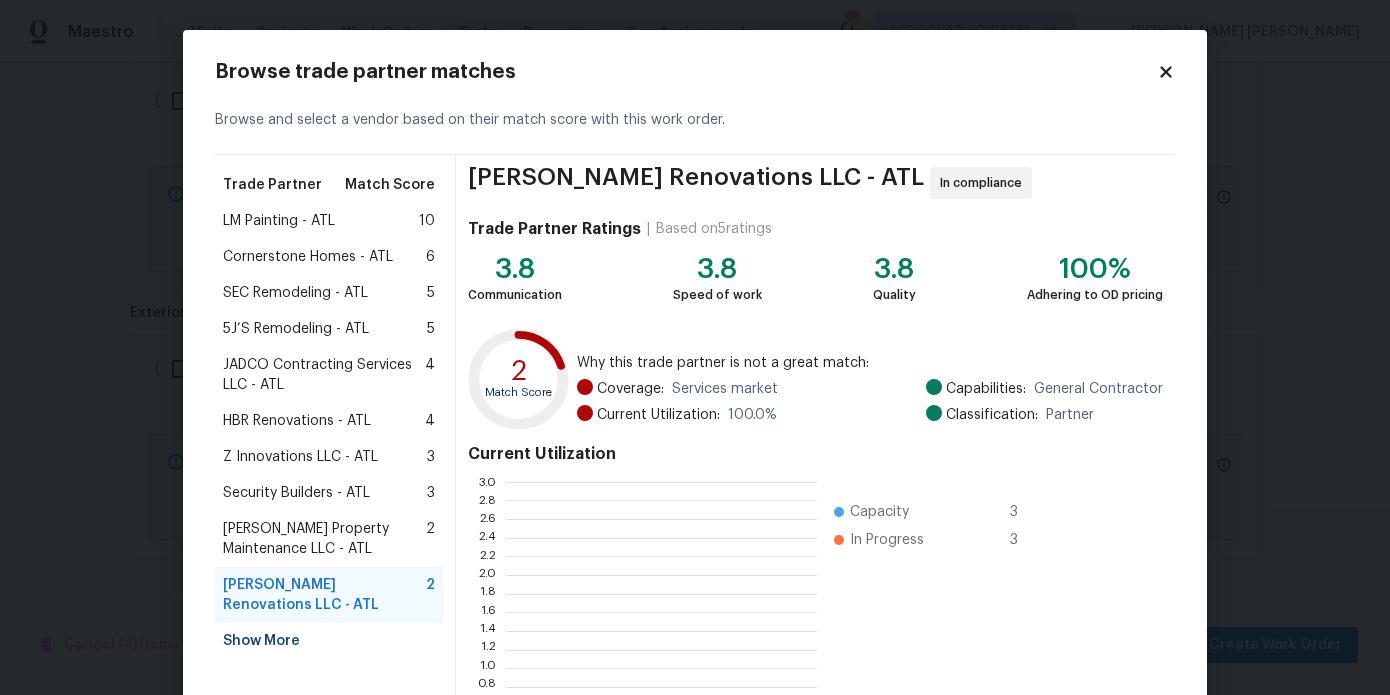 scroll, scrollTop: 2, scrollLeft: 1, axis: both 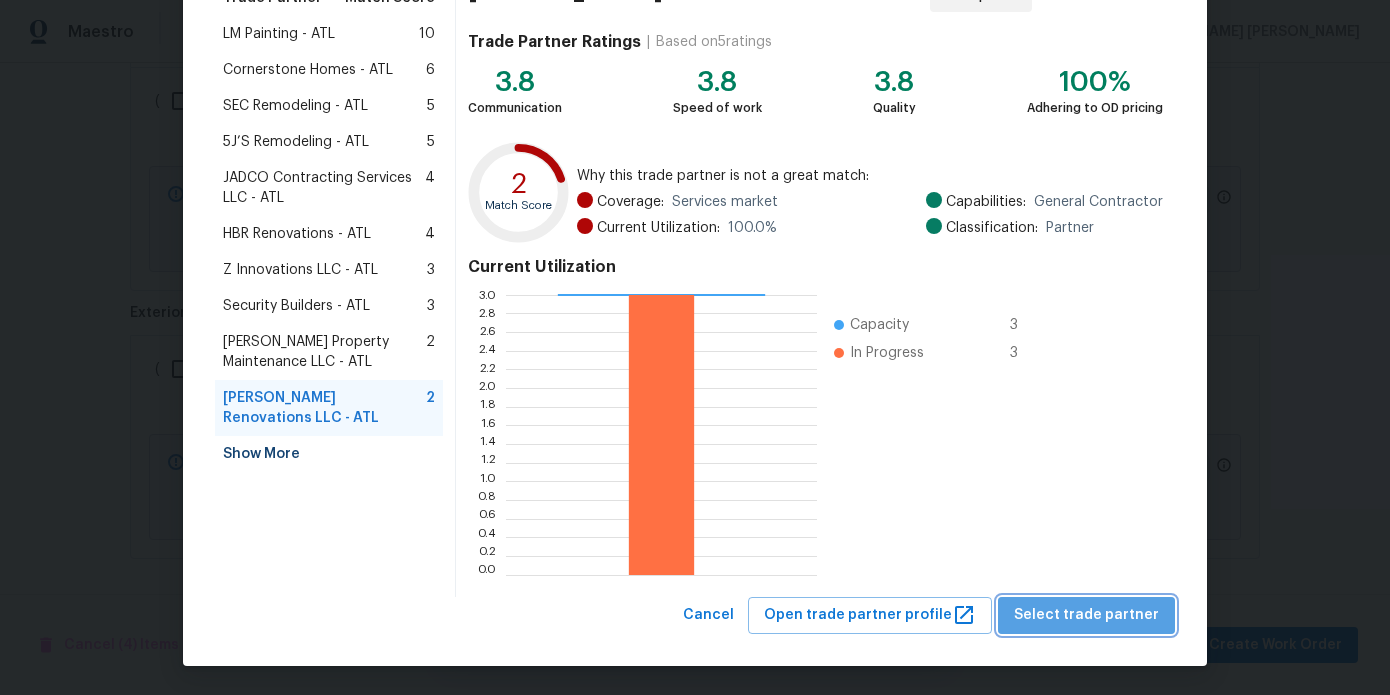 click on "Select trade partner" at bounding box center [1086, 615] 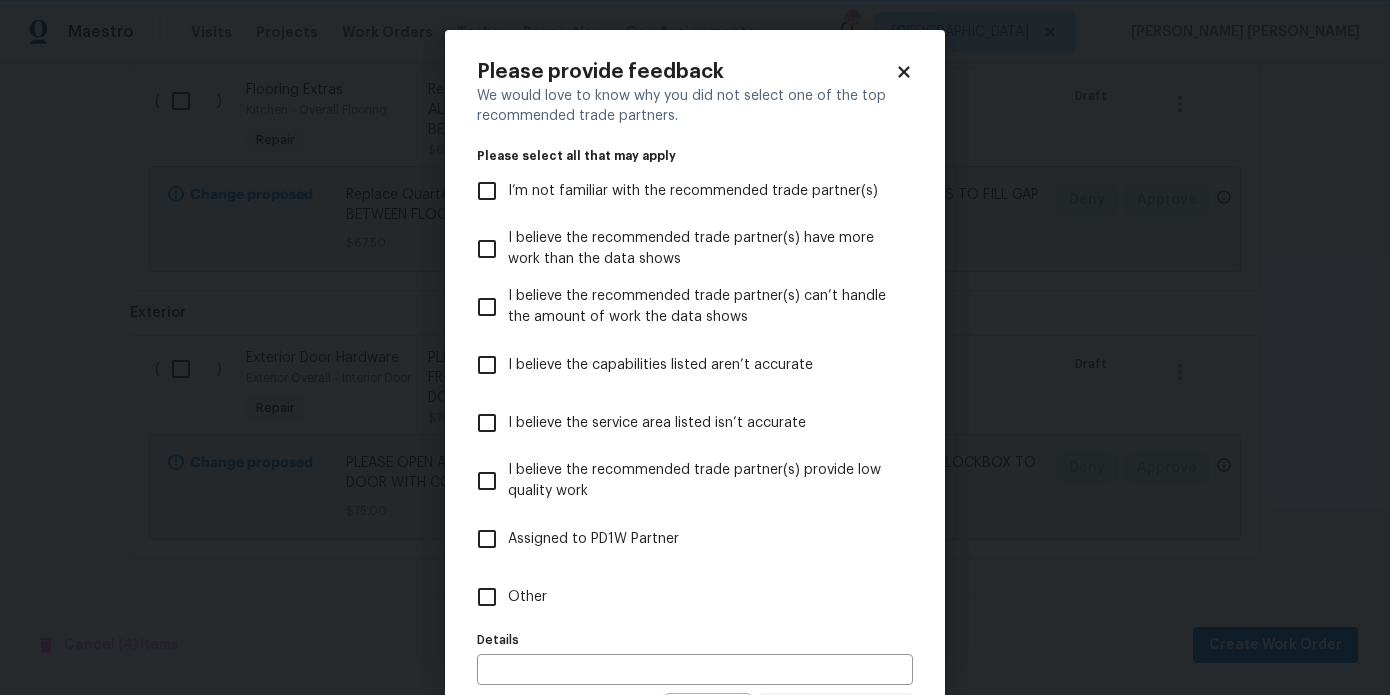 scroll, scrollTop: 0, scrollLeft: 0, axis: both 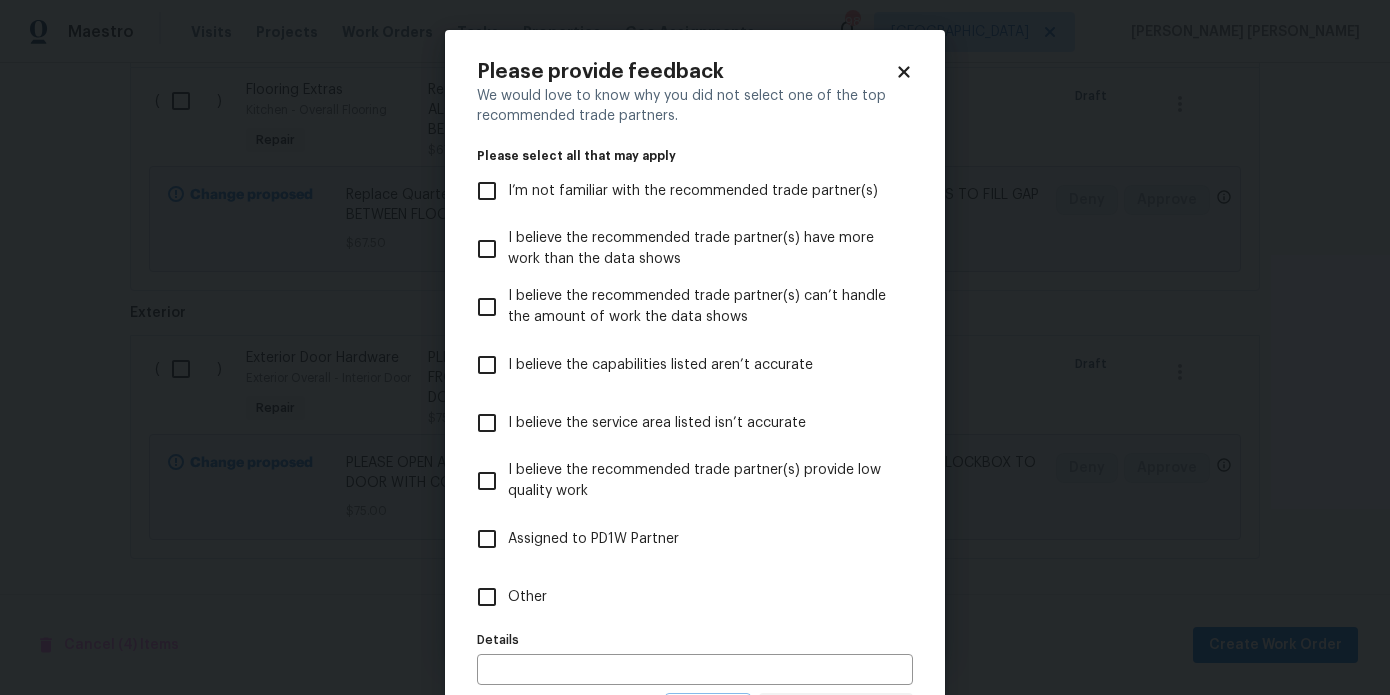 click on "Other" at bounding box center (681, 597) 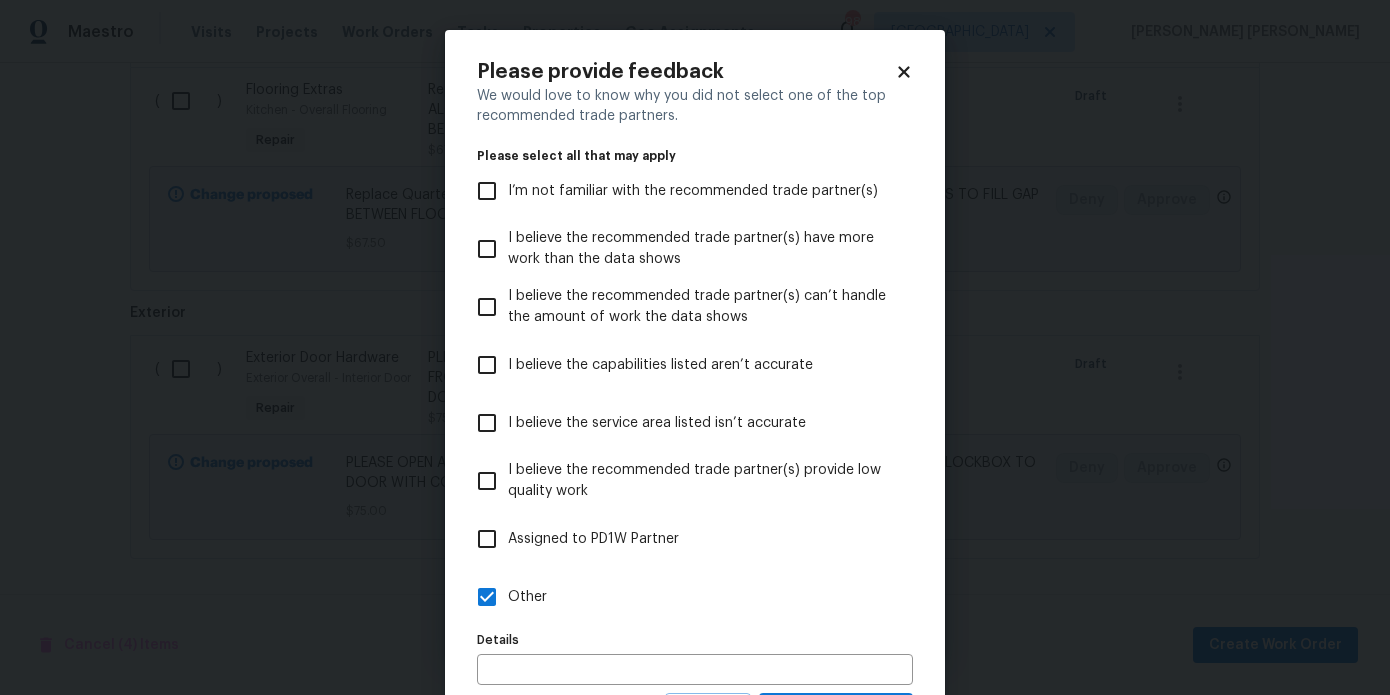 scroll, scrollTop: 97, scrollLeft: 0, axis: vertical 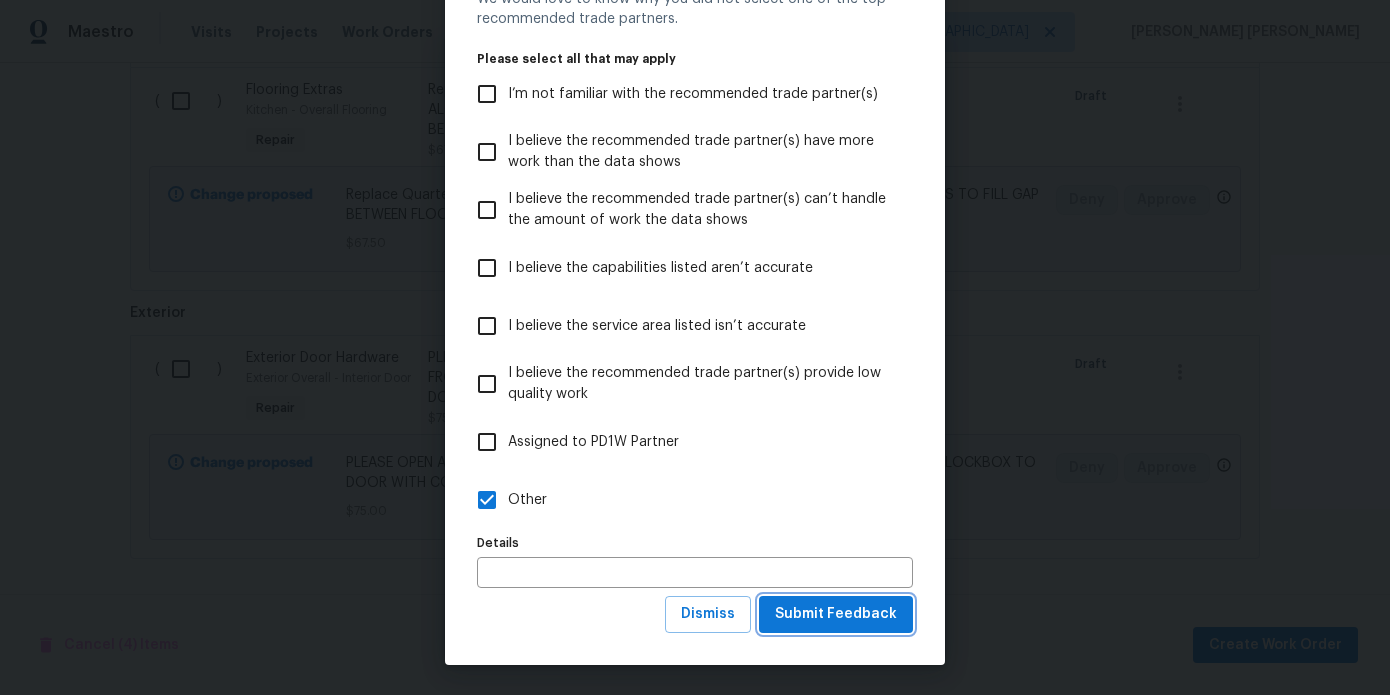 click on "Submit Feedback" at bounding box center (836, 614) 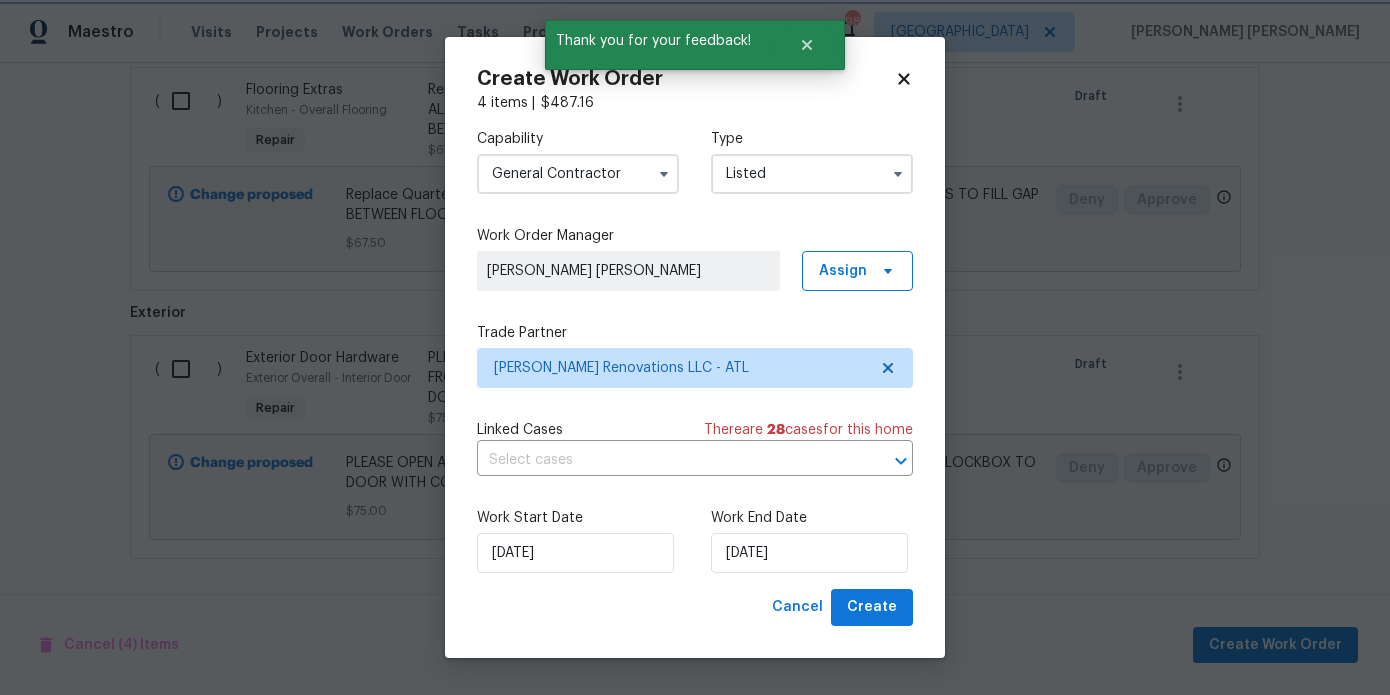scroll, scrollTop: 0, scrollLeft: 0, axis: both 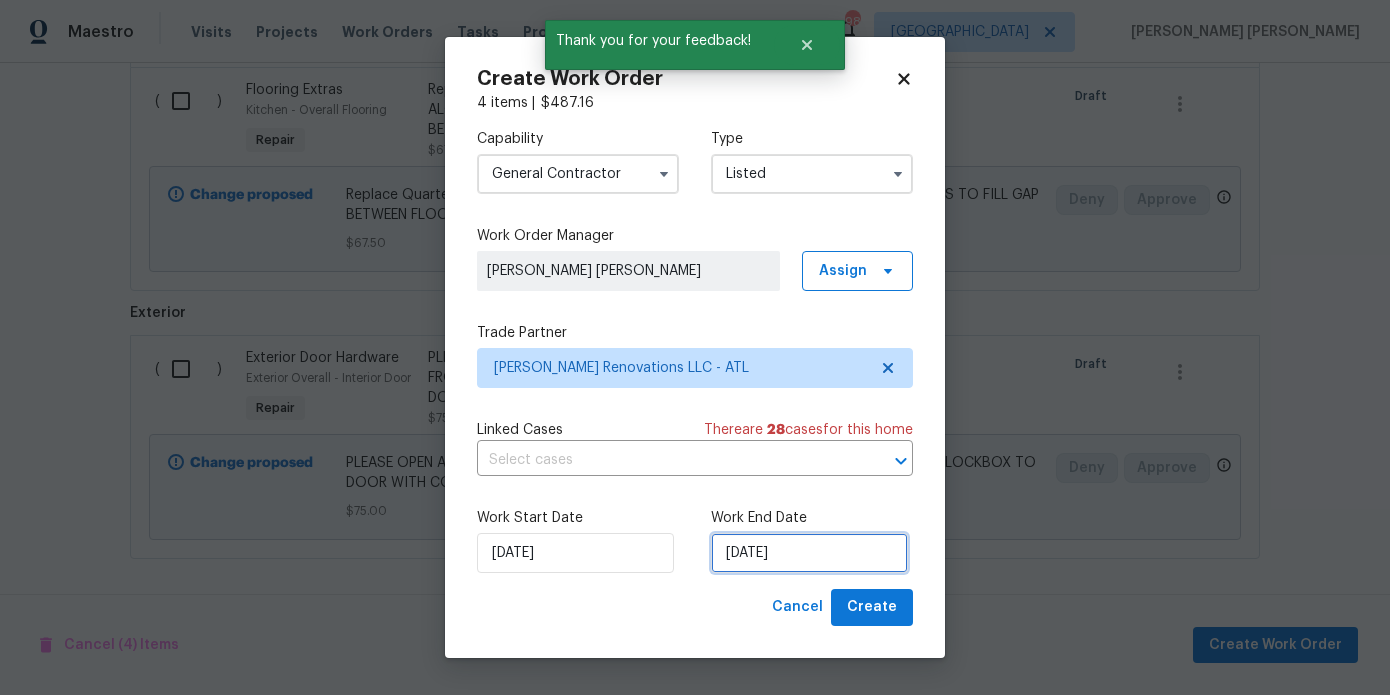 click on "7/21/2025" at bounding box center (809, 553) 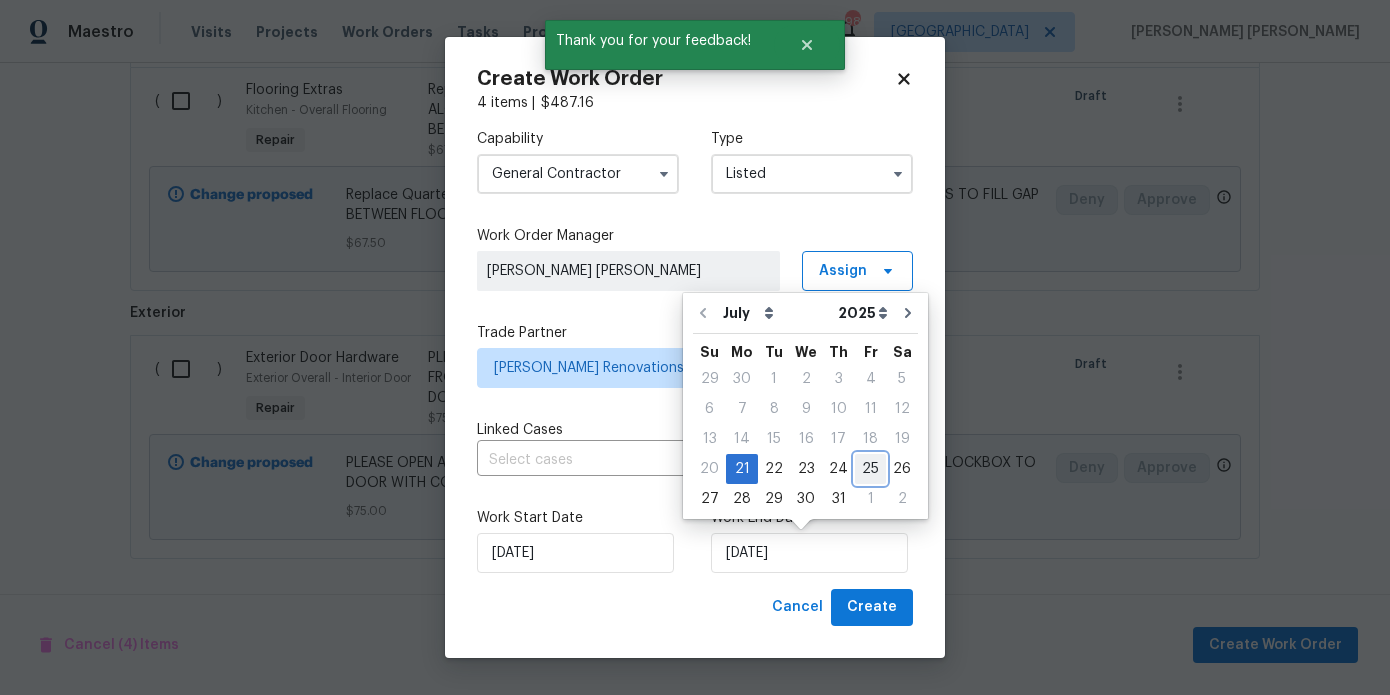 click on "25" at bounding box center (870, 469) 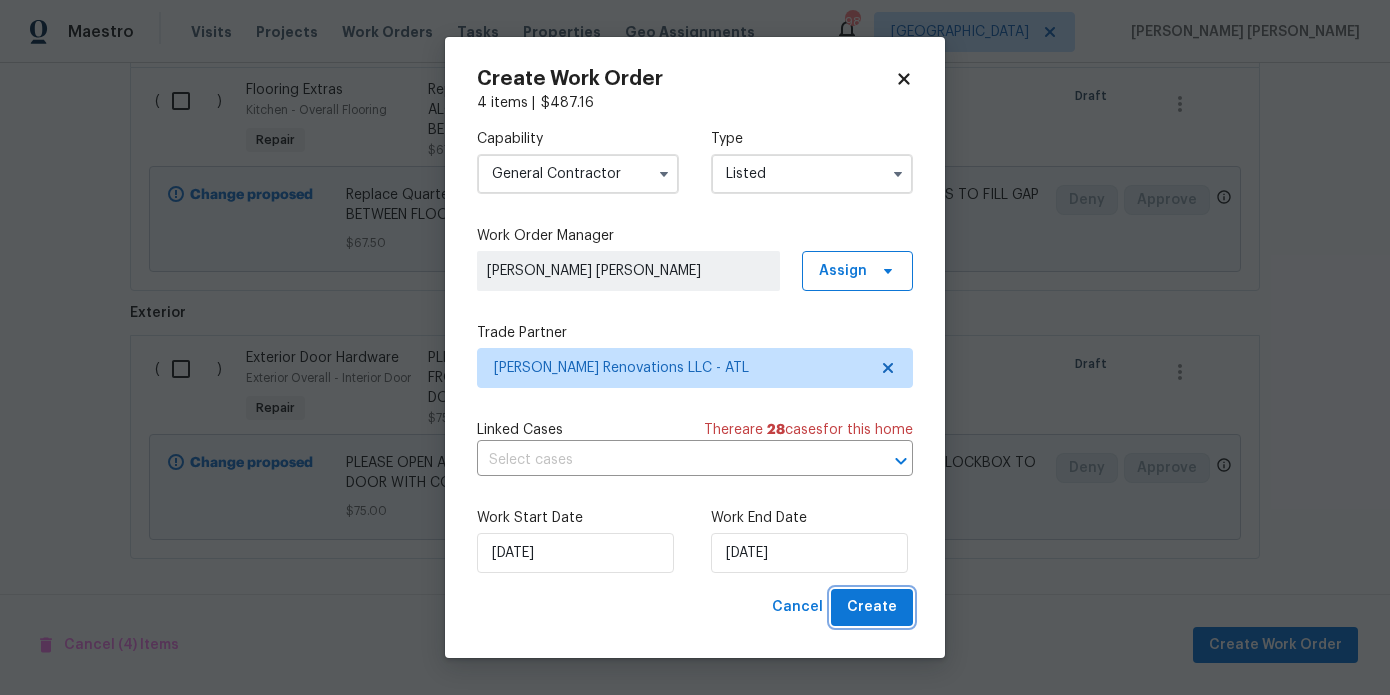 click on "Create" at bounding box center (872, 607) 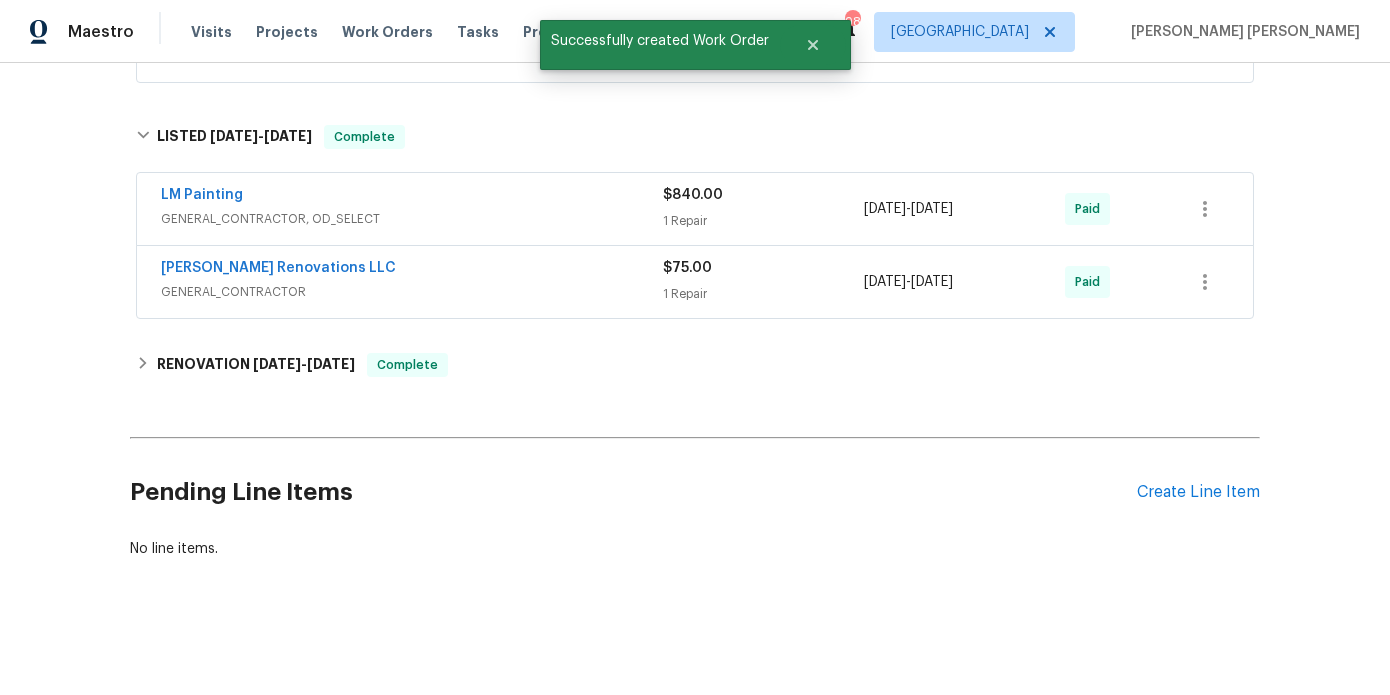 scroll, scrollTop: 0, scrollLeft: 0, axis: both 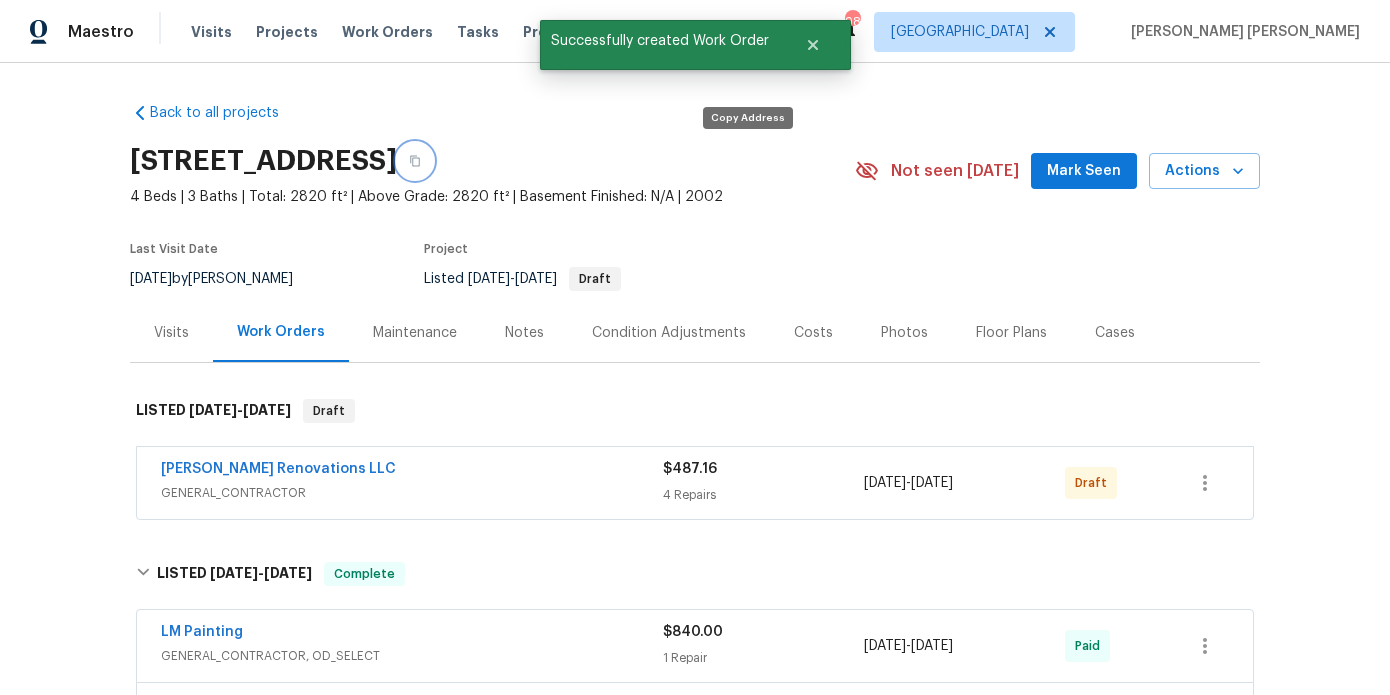 click at bounding box center (415, 161) 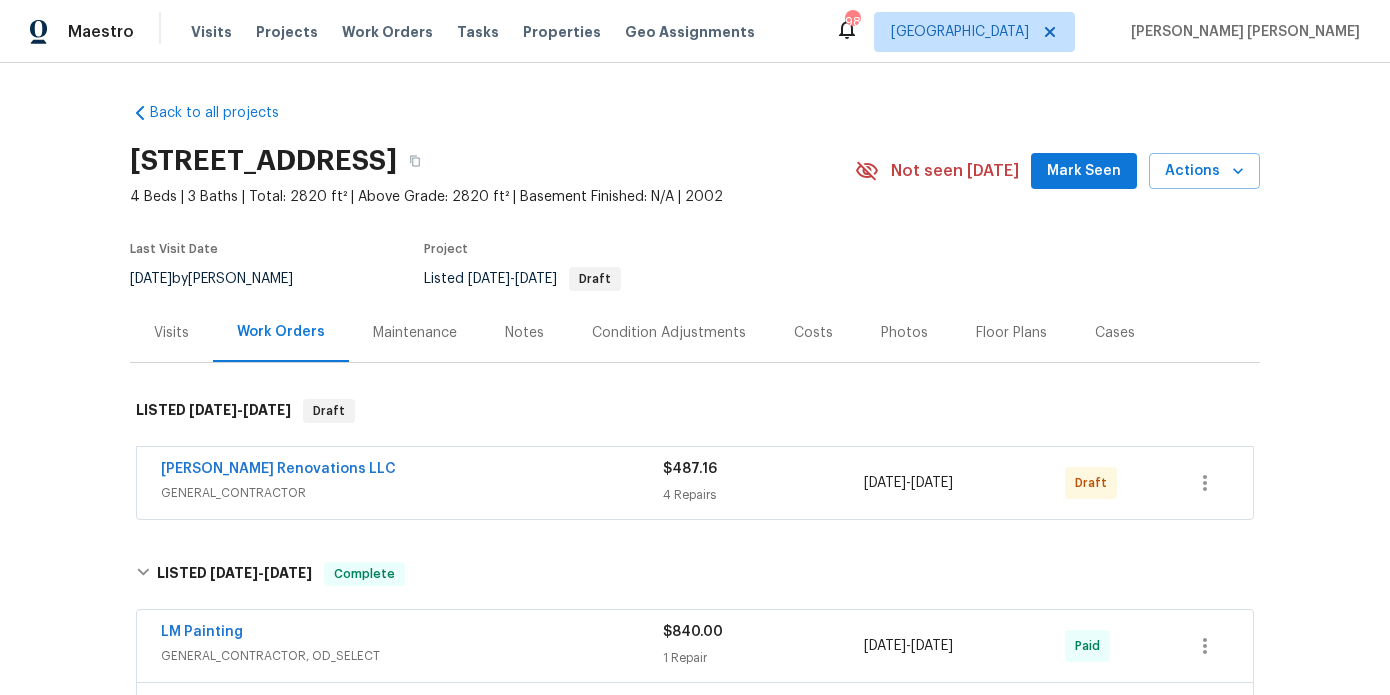 click on "Notes" at bounding box center (524, 333) 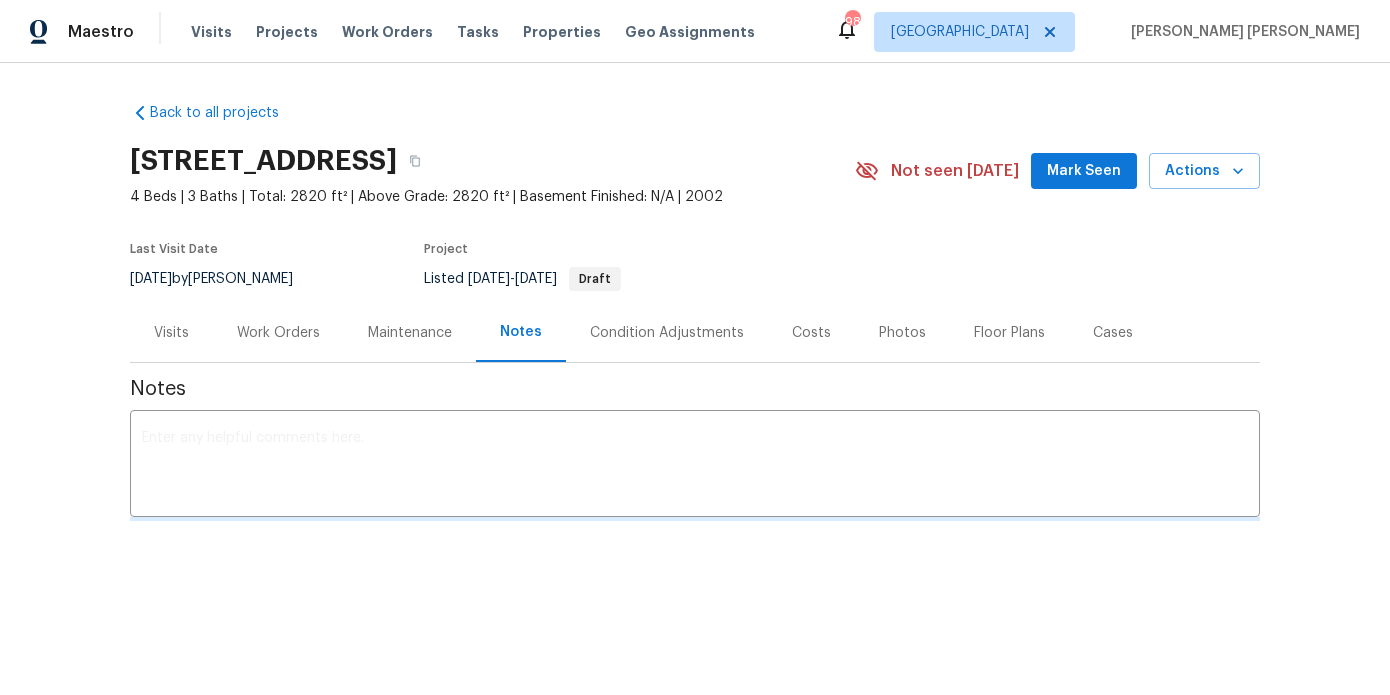 click at bounding box center [695, 466] 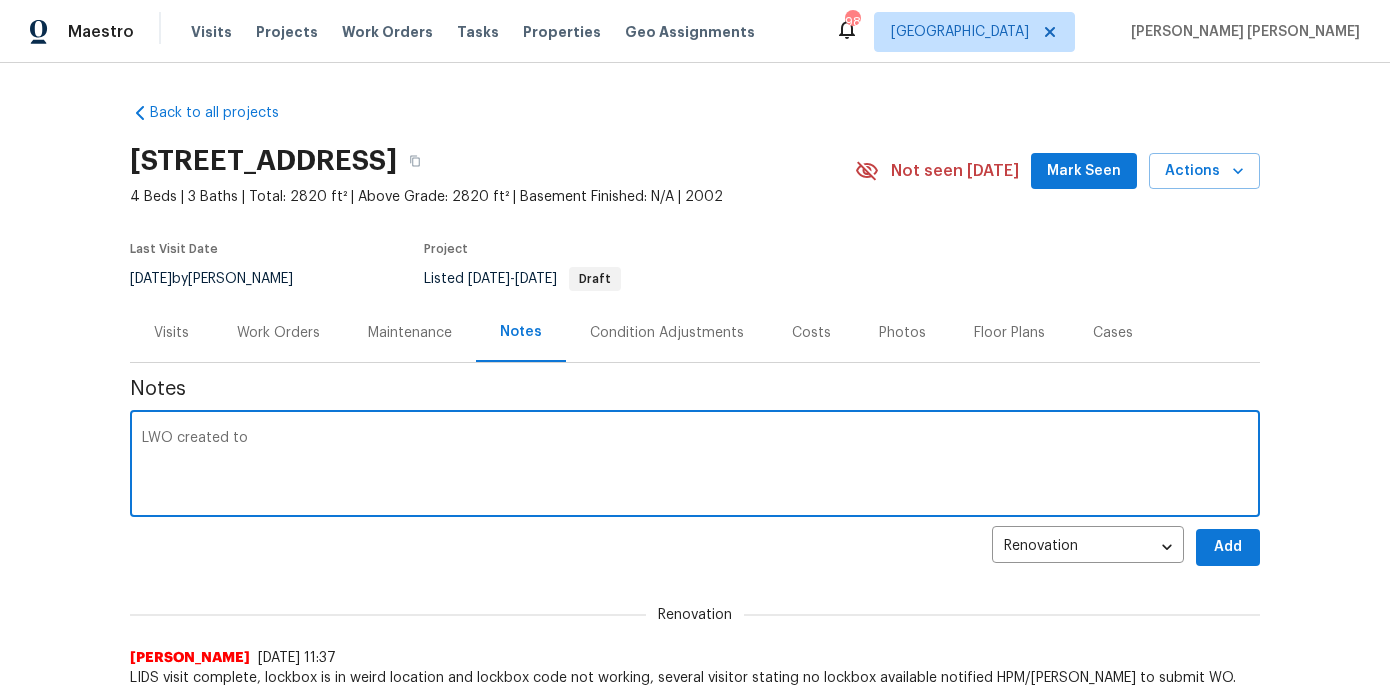 paste on "OPEN LOCKBOX, REPLACE ROTTED BASE CABINET, REPLACE ROTTED BASEBAORD, ADD QUARTER ROUND TO KITCHEN." 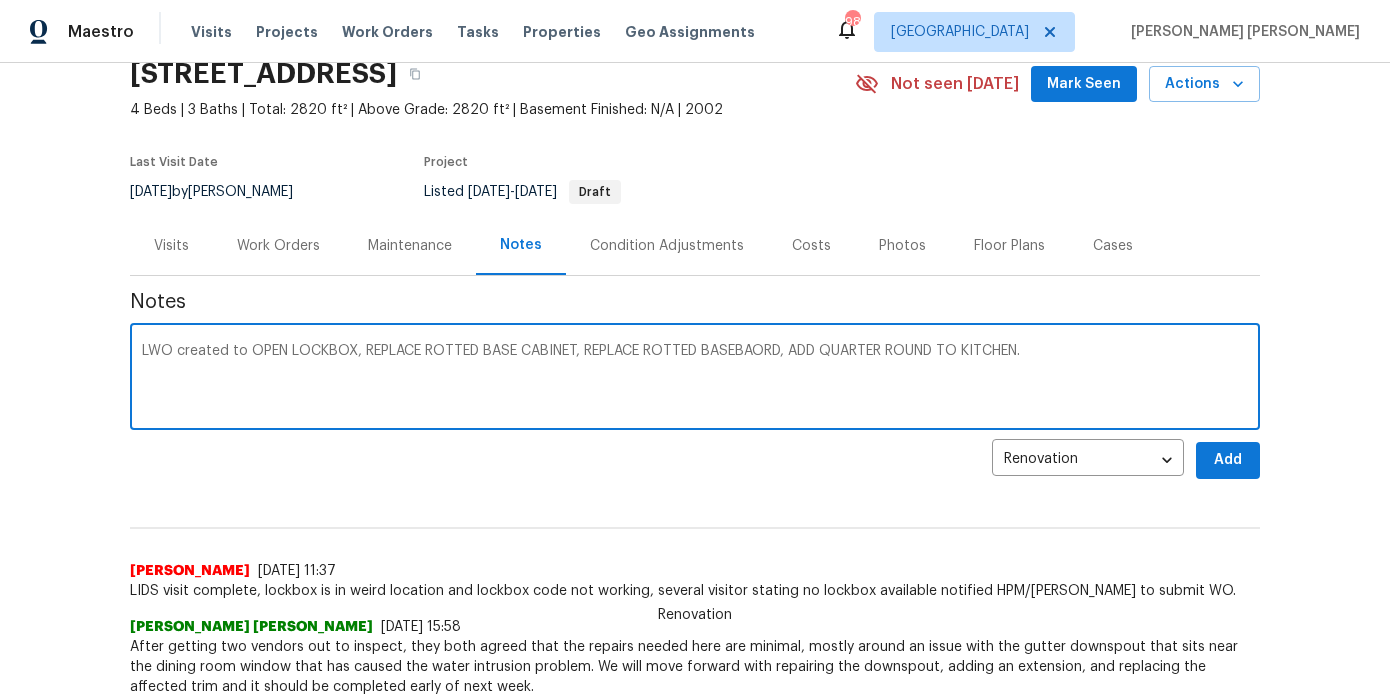 scroll, scrollTop: 88, scrollLeft: 0, axis: vertical 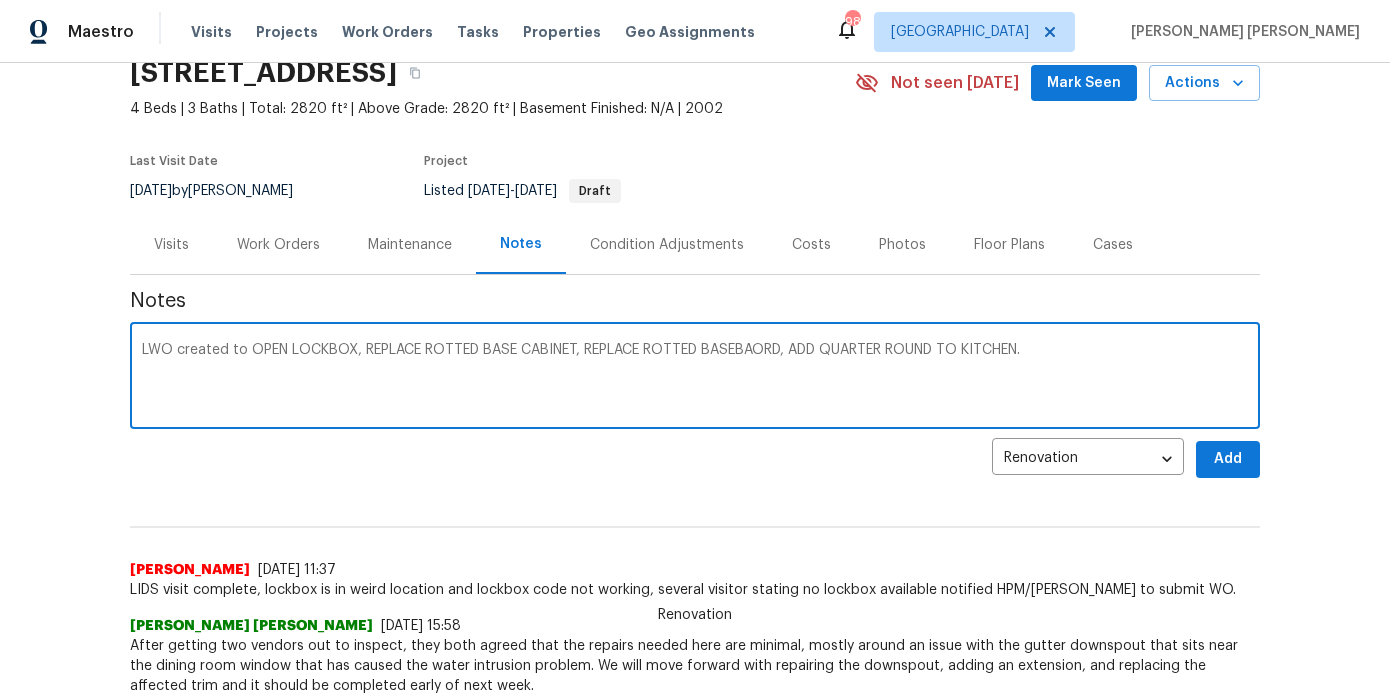 drag, startPoint x: 1073, startPoint y: 351, endPoint x: 252, endPoint y: 348, distance: 821.0055 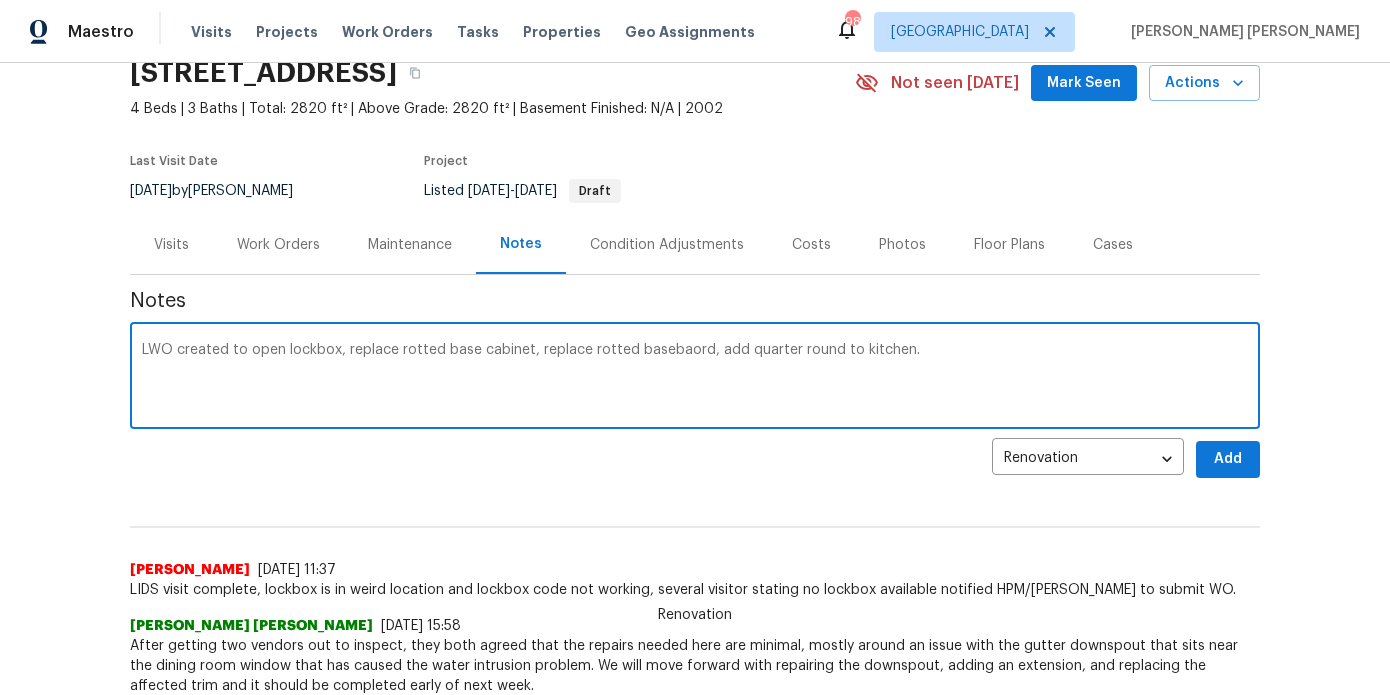 click on "LWO created to open lockbox, replace rotted base cabinet, replace rotted basebaord, add quarter round to kitchen." at bounding box center (695, 378) 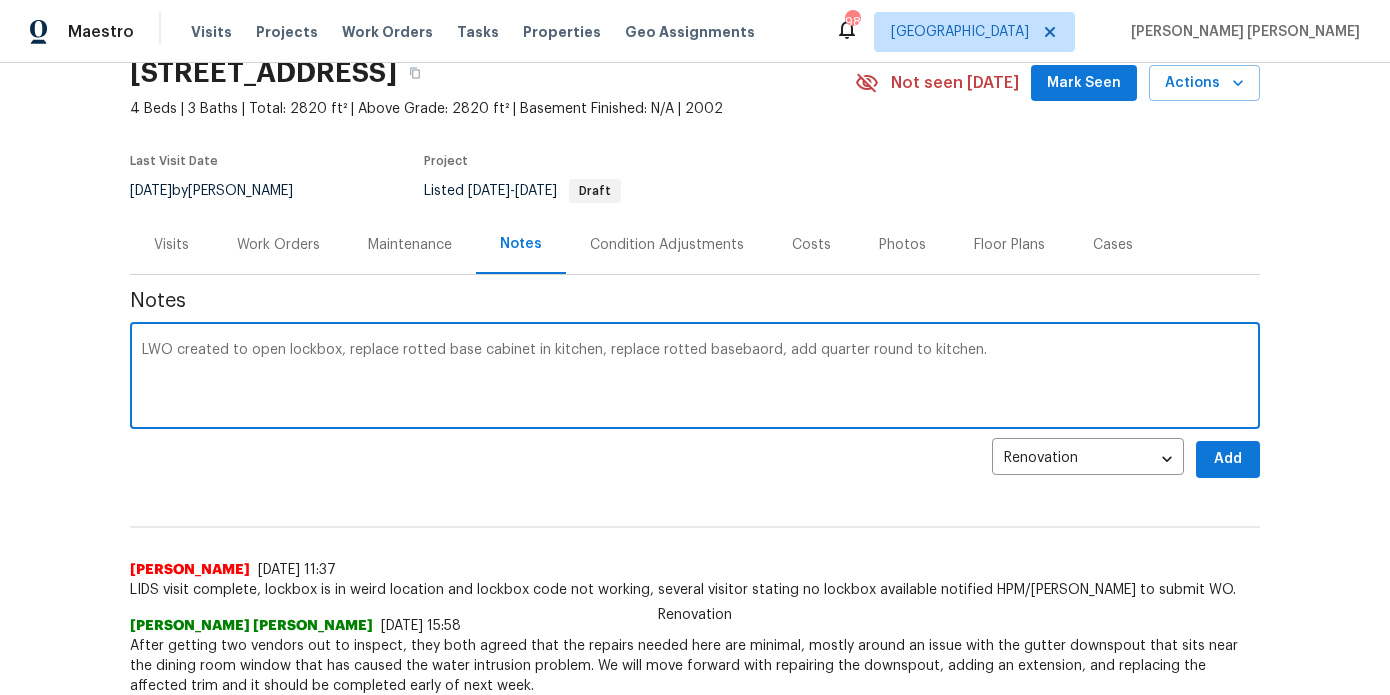 click on "LWO created to open lockbox, replace rotted base cabinet in kitchen, replace rotted basebaord, add quarter round to kitchen." at bounding box center (695, 378) 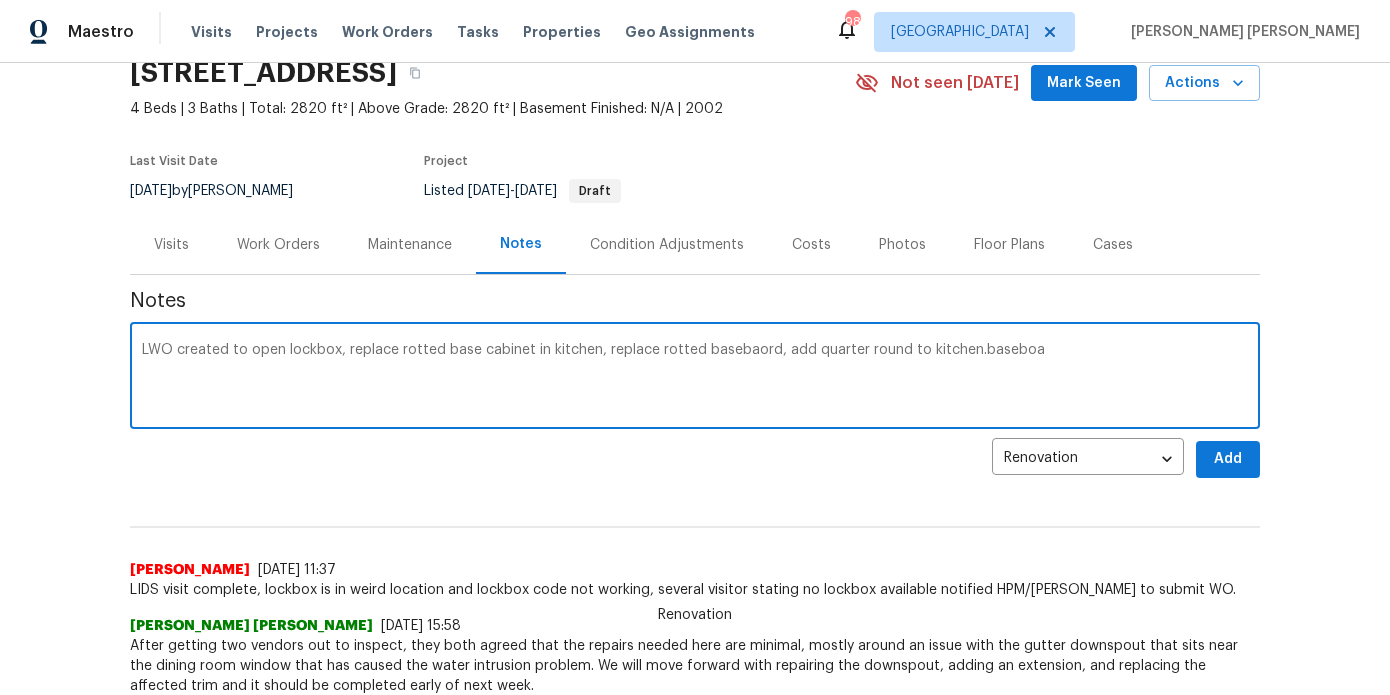 click on "LWO created to open lockbox, replace rotted base cabinet in kitchen, replace rotted basebaord, add quarter round to kitchen.baseboa" at bounding box center [695, 378] 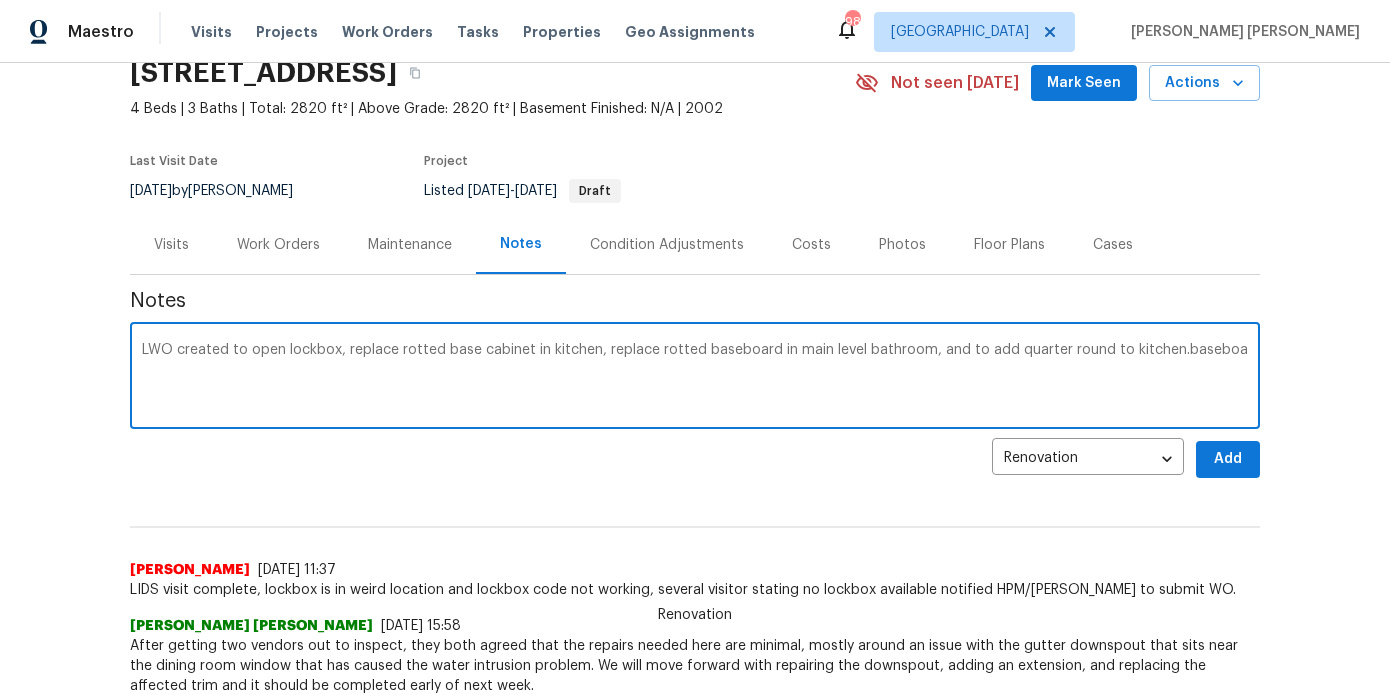 click on "LWO created to open lockbox, replace rotted base cabinet in kitchen, replace rotted baseboard in main level bathroom, and to add quarter round to kitchen.baseboa" at bounding box center [695, 378] 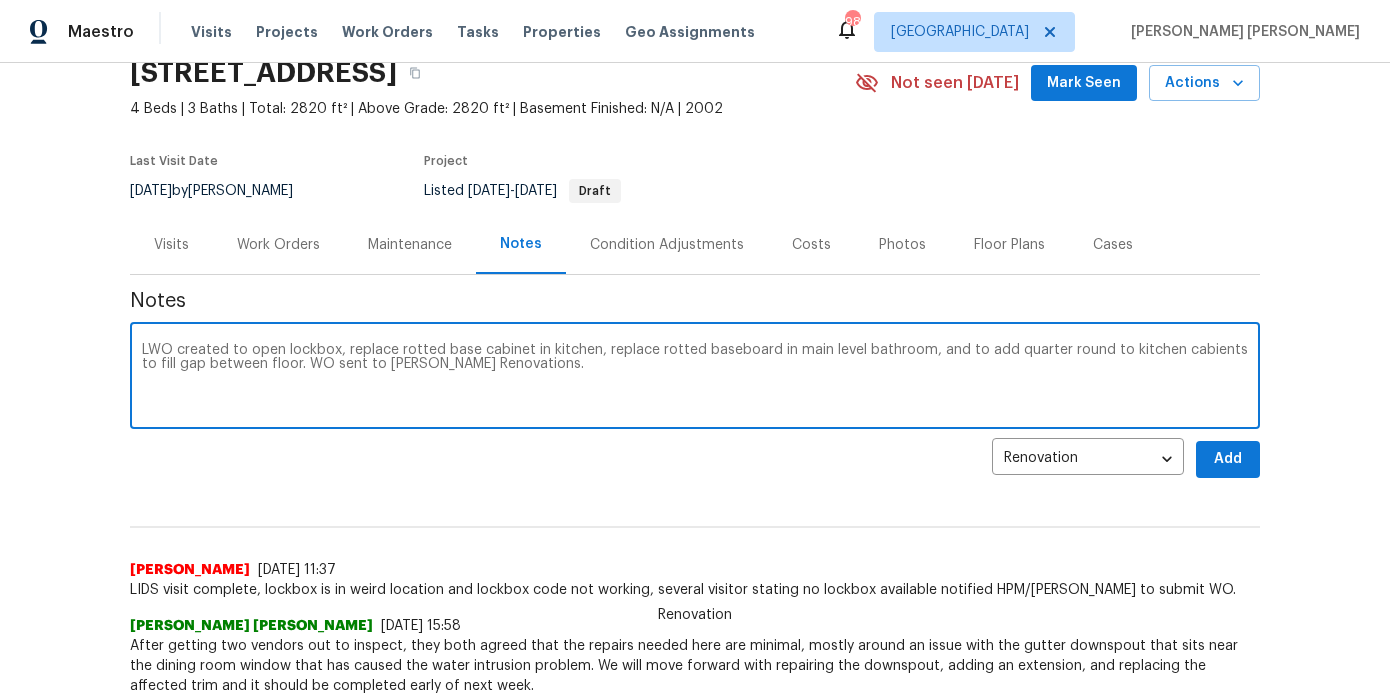 type on "LWO created to open lockbox, replace rotted base cabinet in kitchen, replace rotted baseboard in main level bathroom, and to add quarter round to kitchen cabients to fill gap between floor. WO sent to Aseem Renovations." 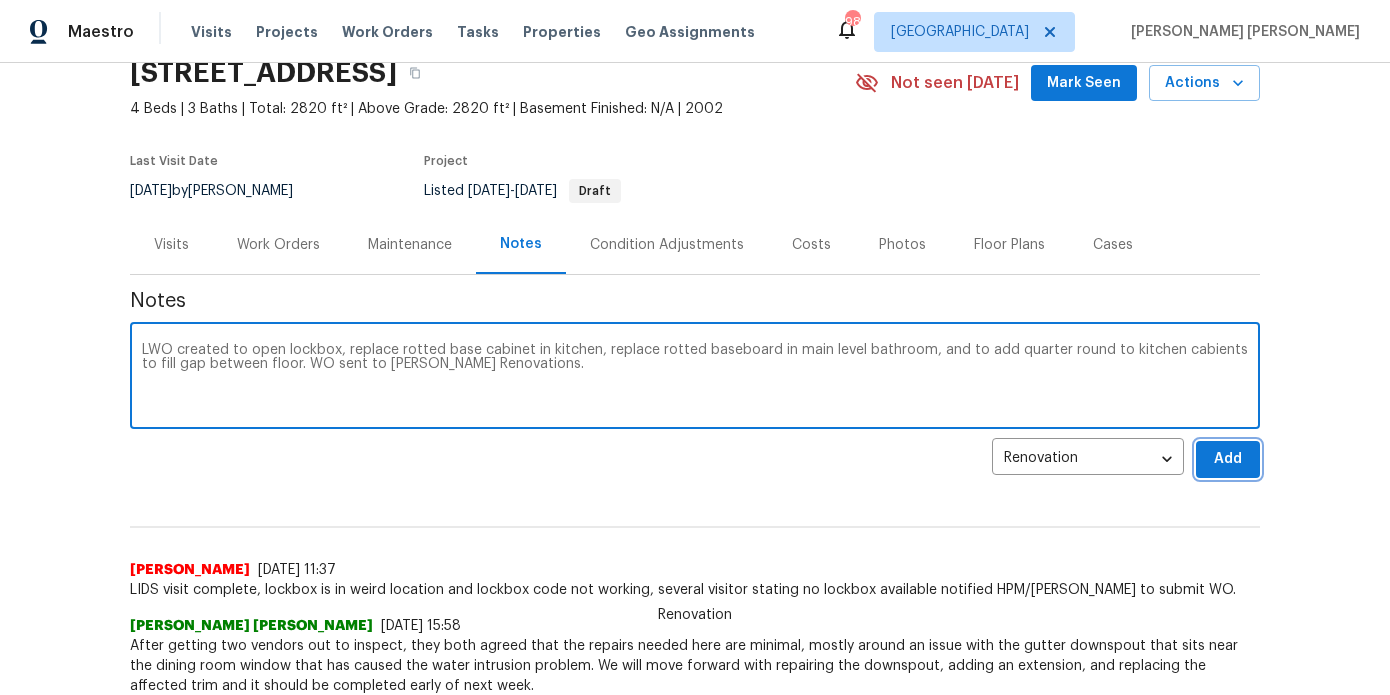 click on "Add" at bounding box center (1228, 459) 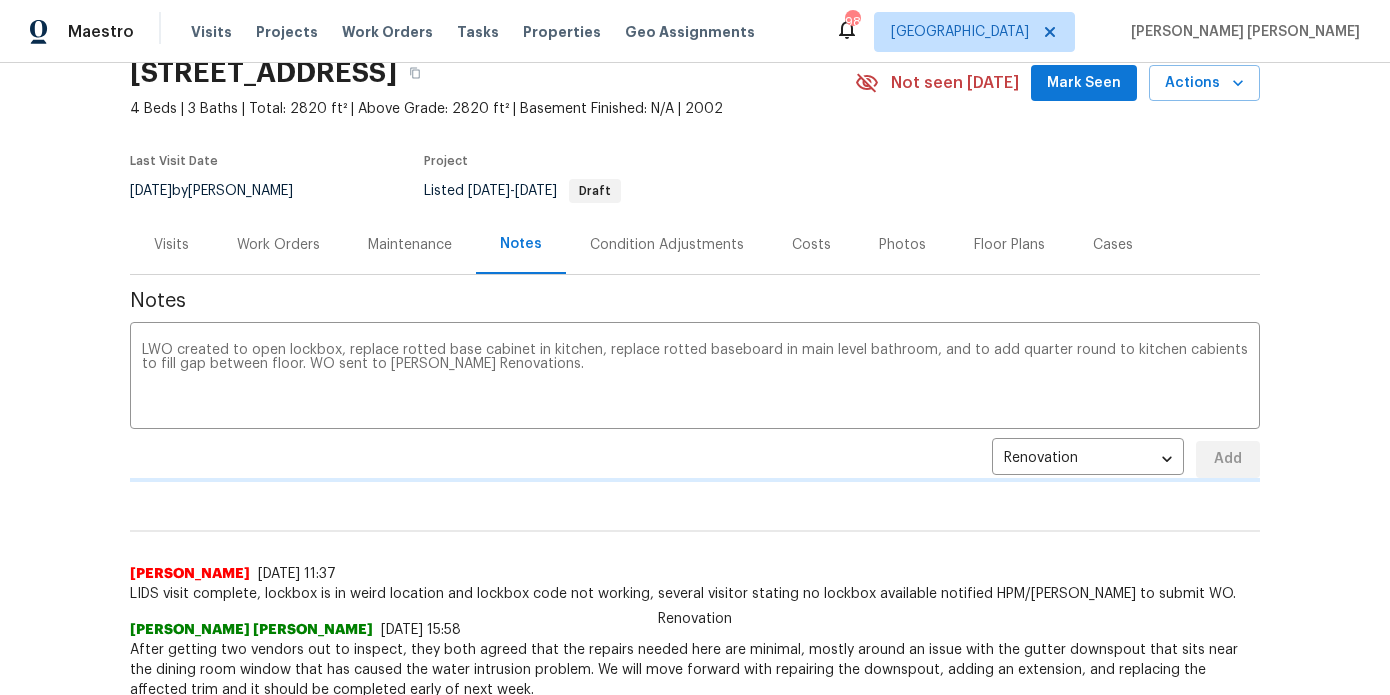 type 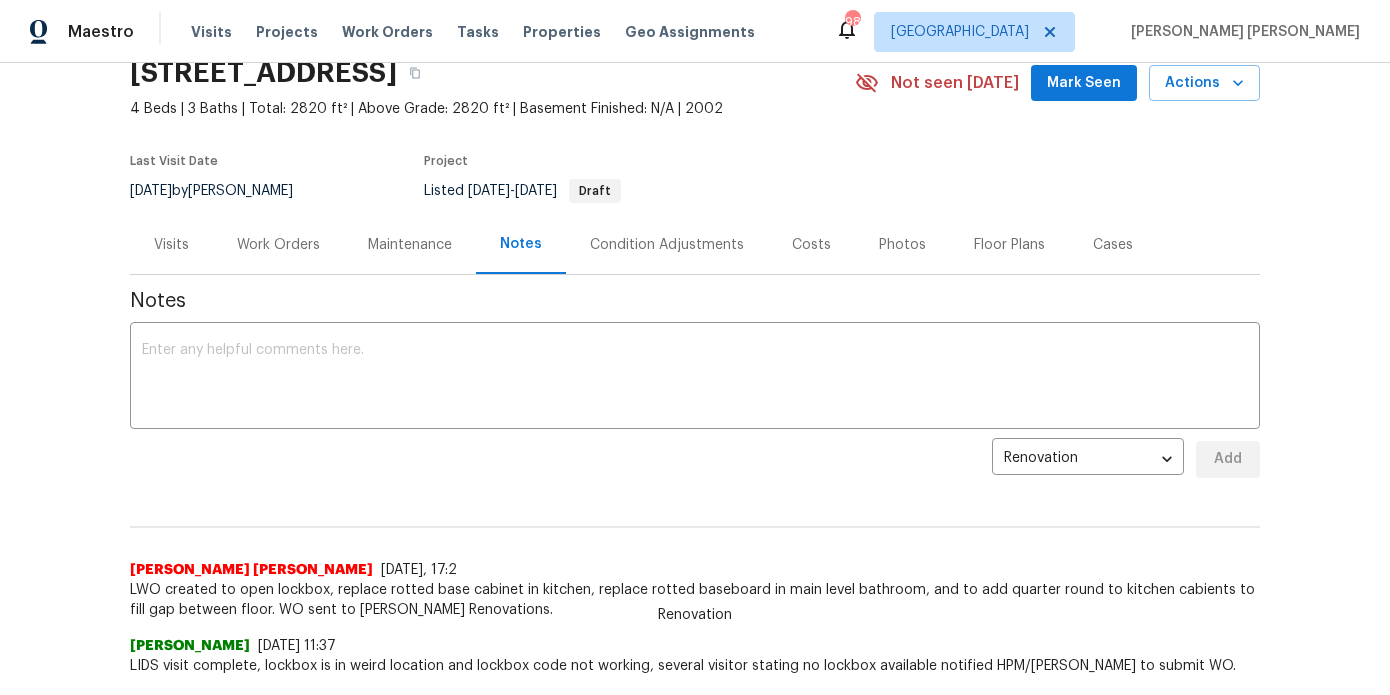 click on "LWO created to open lockbox, replace rotted base cabinet in kitchen, replace rotted baseboard in main level bathroom, and to add quarter round to kitchen cabients to fill gap between floor. WO sent to Aseem Renovations." at bounding box center [695, 600] 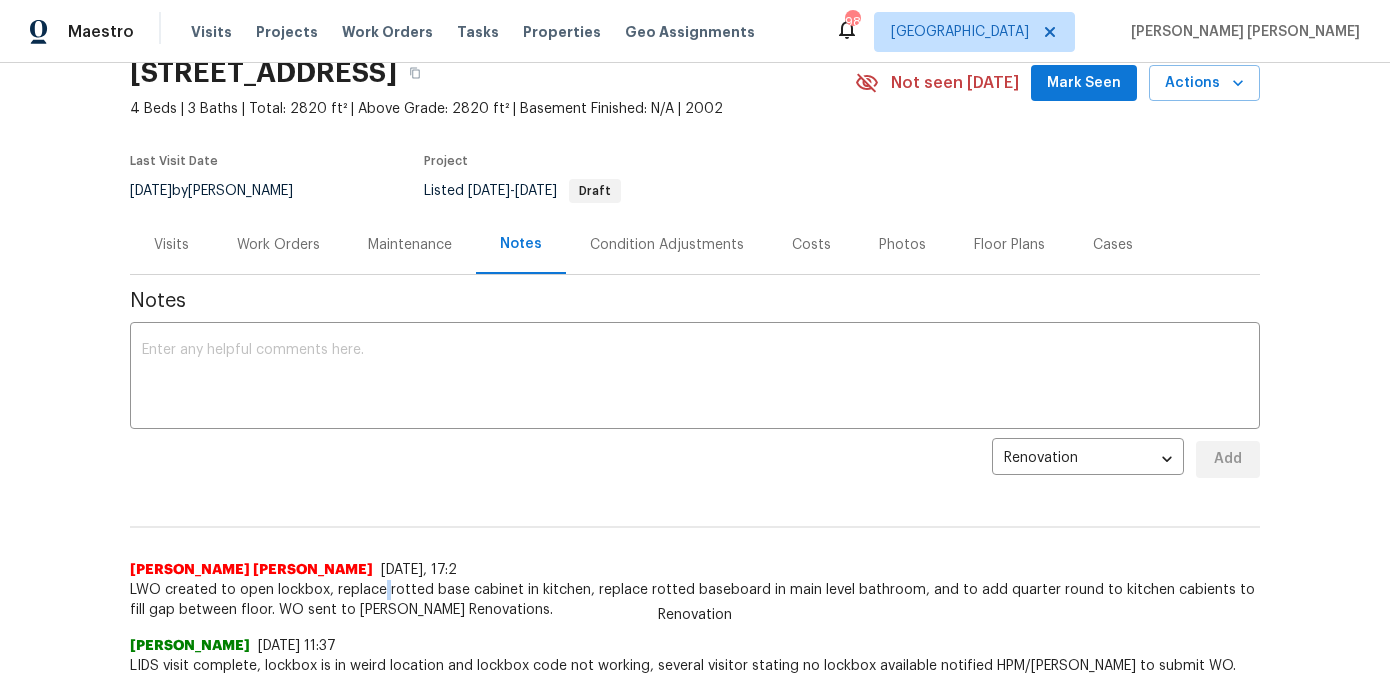 click on "LWO created to open lockbox, replace rotted base cabinet in kitchen, replace rotted baseboard in main level bathroom, and to add quarter round to kitchen cabients to fill gap between floor. WO sent to Aseem Renovations." at bounding box center [695, 600] 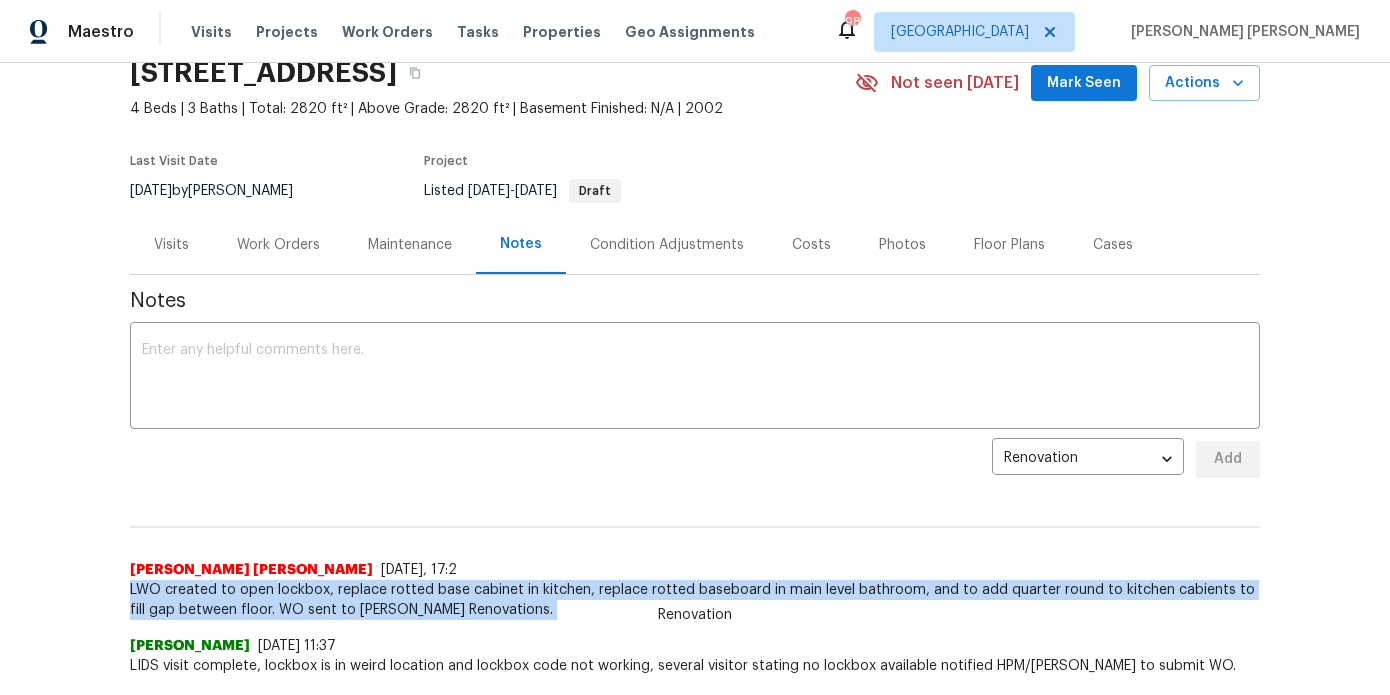 click on "LWO created to open lockbox, replace rotted base cabinet in kitchen, replace rotted baseboard in main level bathroom, and to add quarter round to kitchen cabients to fill gap between floor. WO sent to Aseem Renovations." at bounding box center (695, 600) 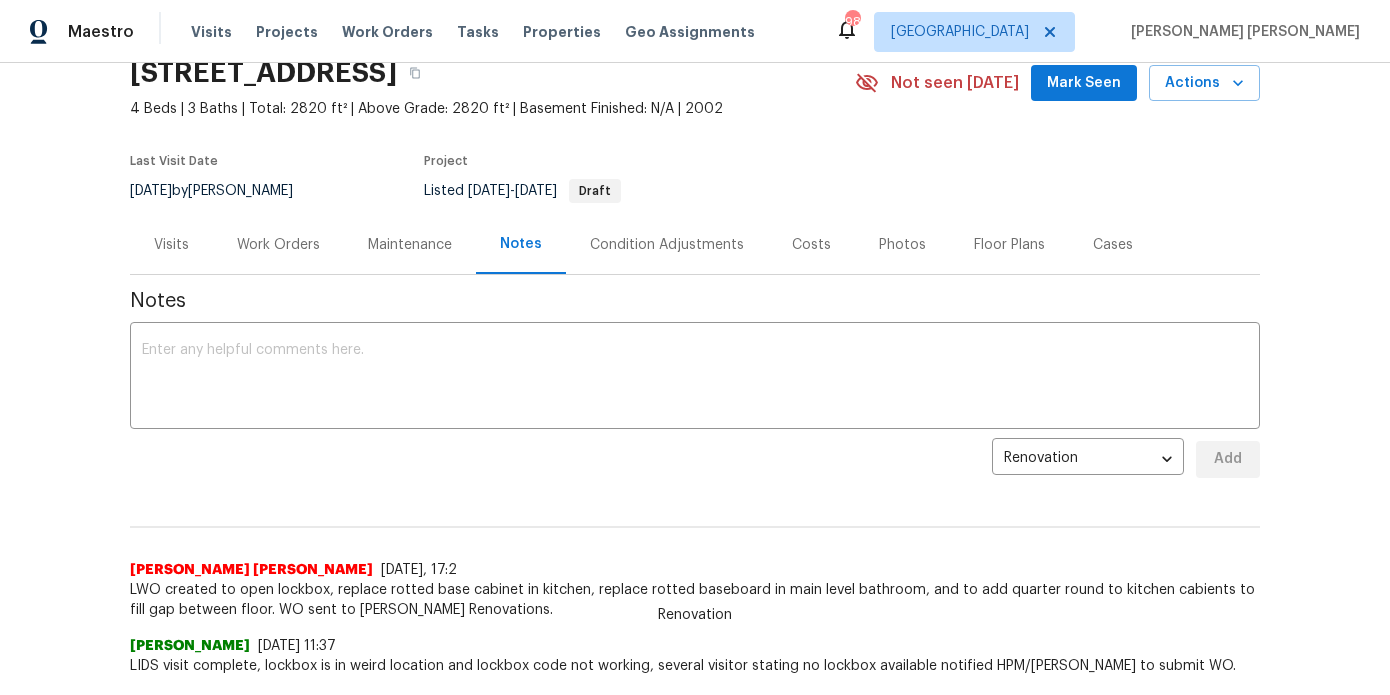click on "Work Orders" at bounding box center (278, 245) 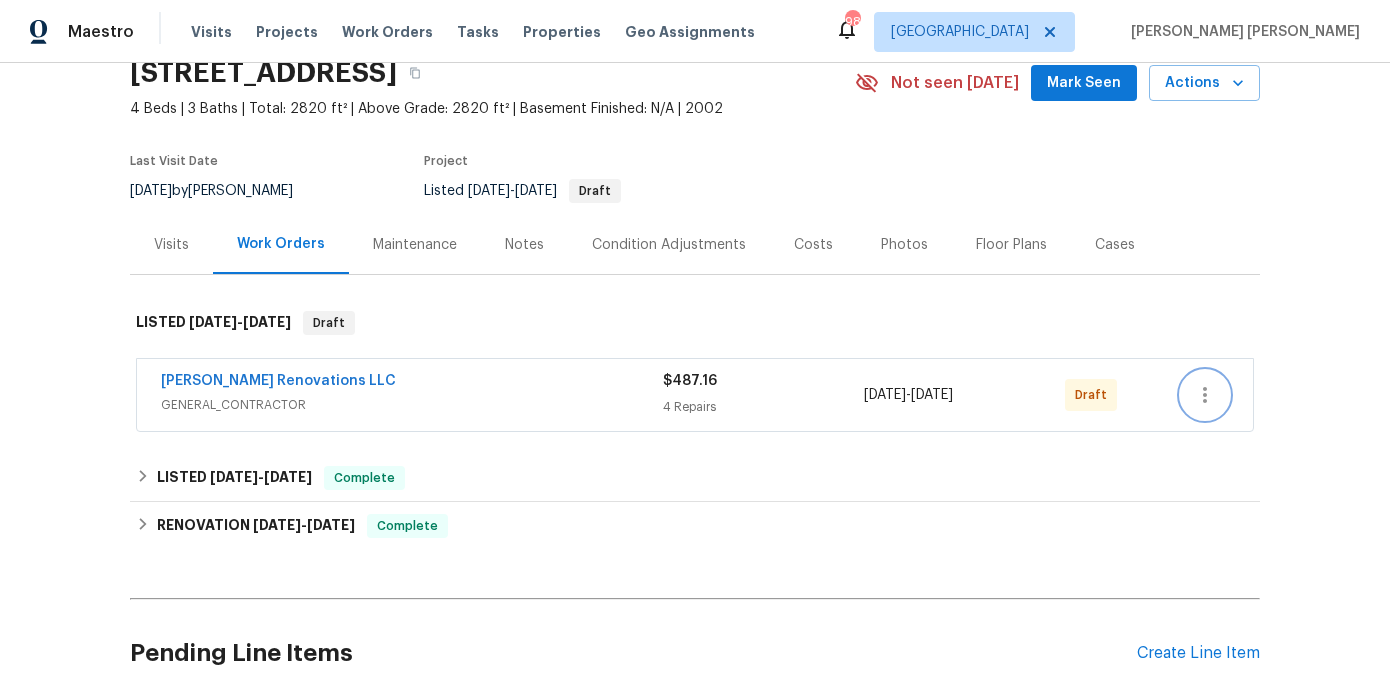 click at bounding box center (1205, 395) 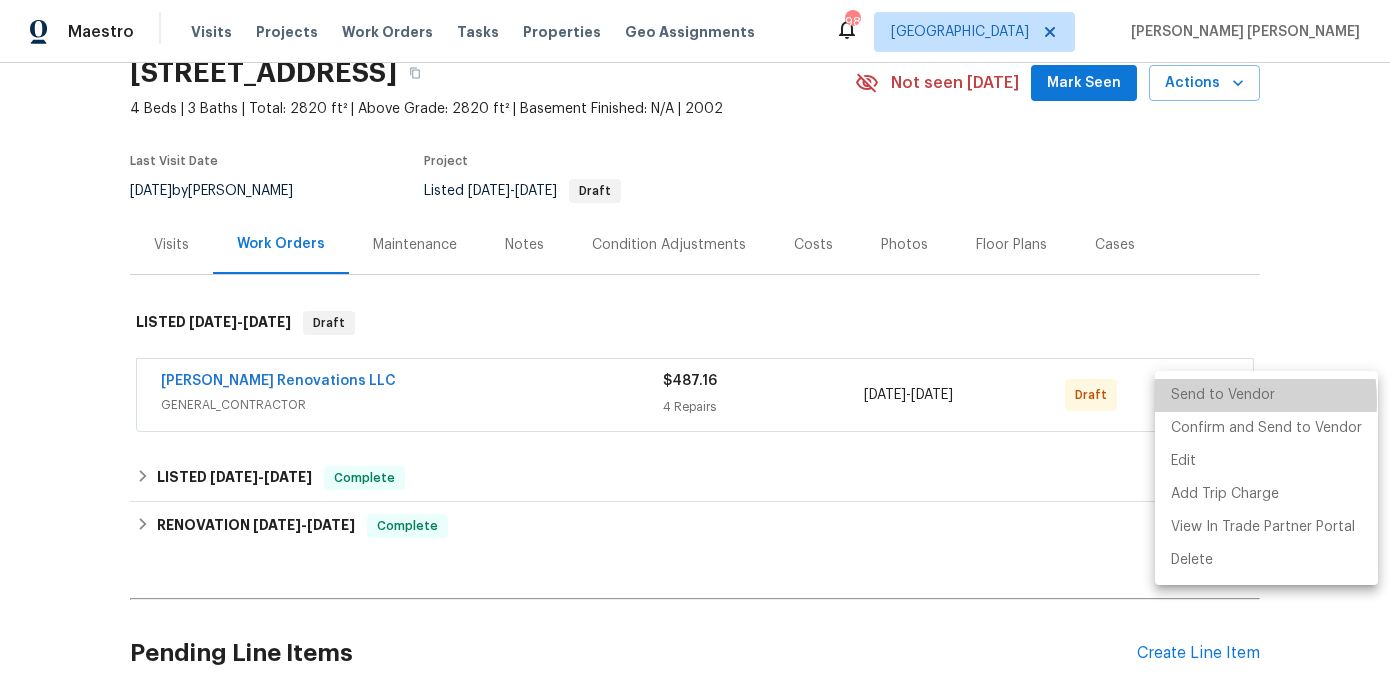 click on "Send to Vendor" at bounding box center (1266, 395) 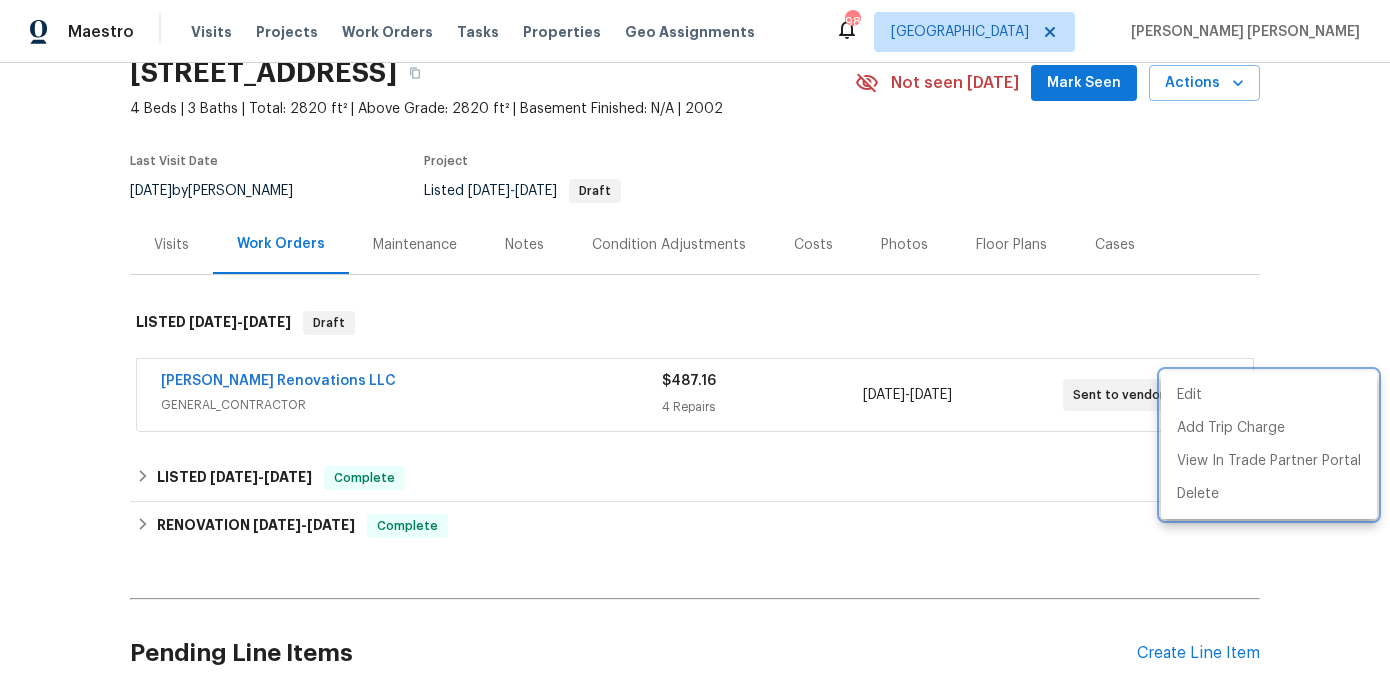 click at bounding box center [695, 347] 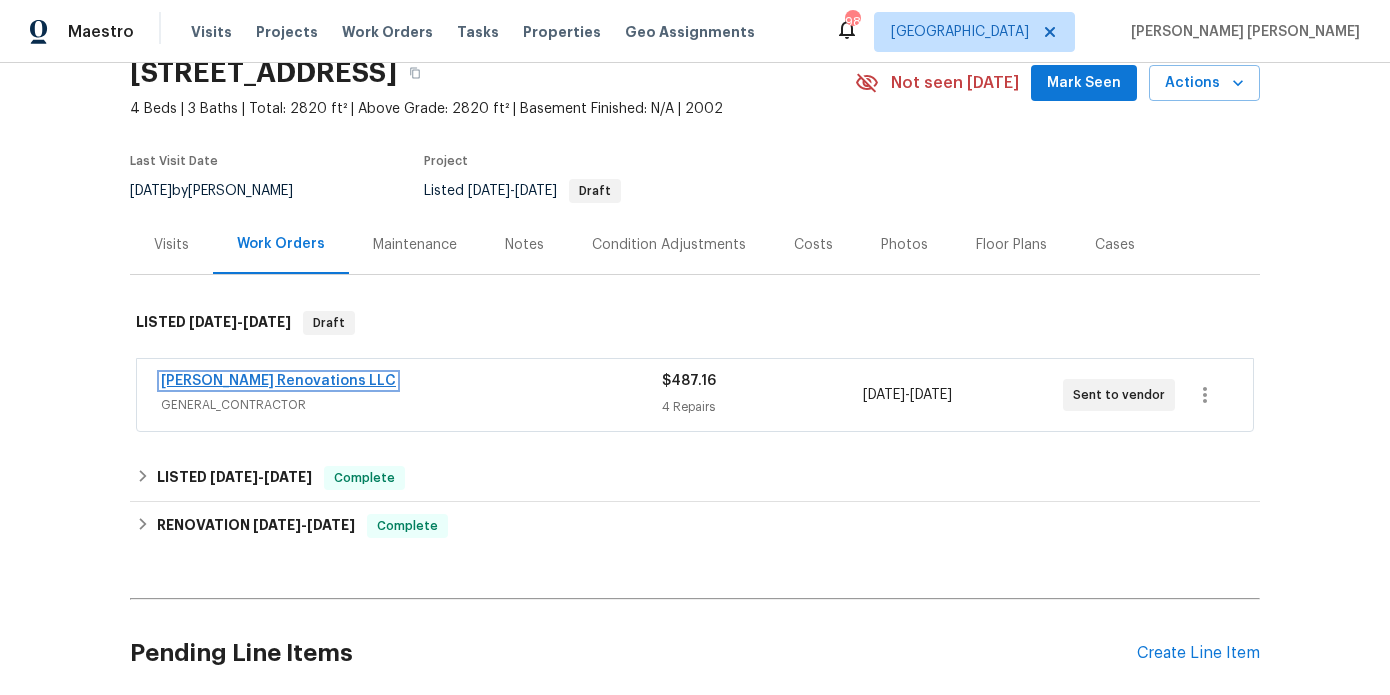 click on "Aseem Renovations LLC" at bounding box center [278, 381] 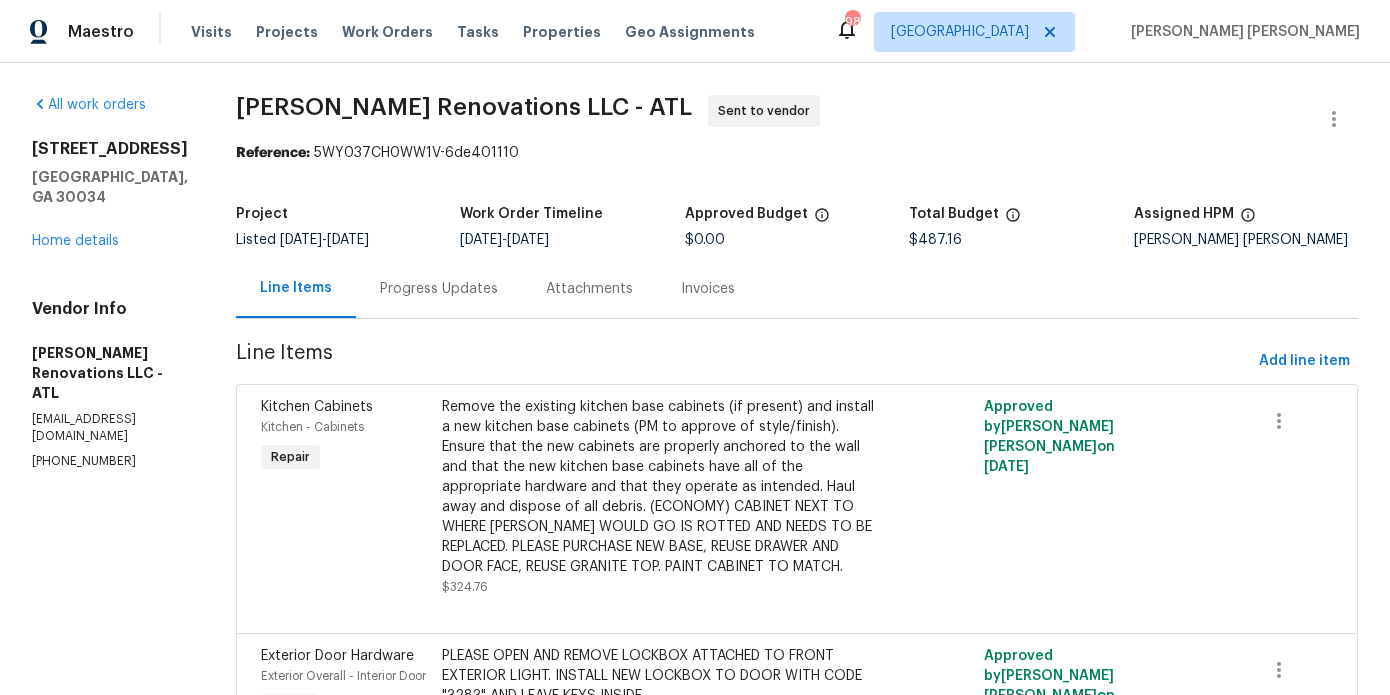 click on "Progress Updates" at bounding box center (439, 289) 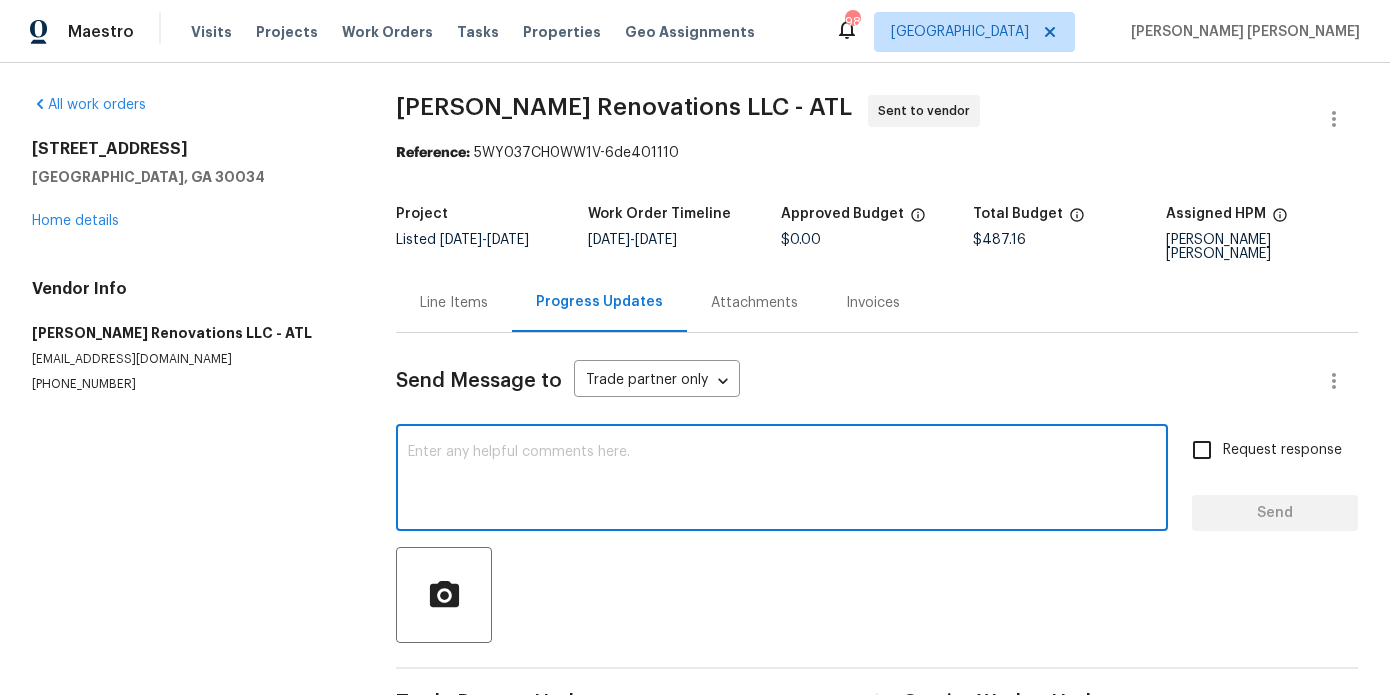 click at bounding box center [782, 480] 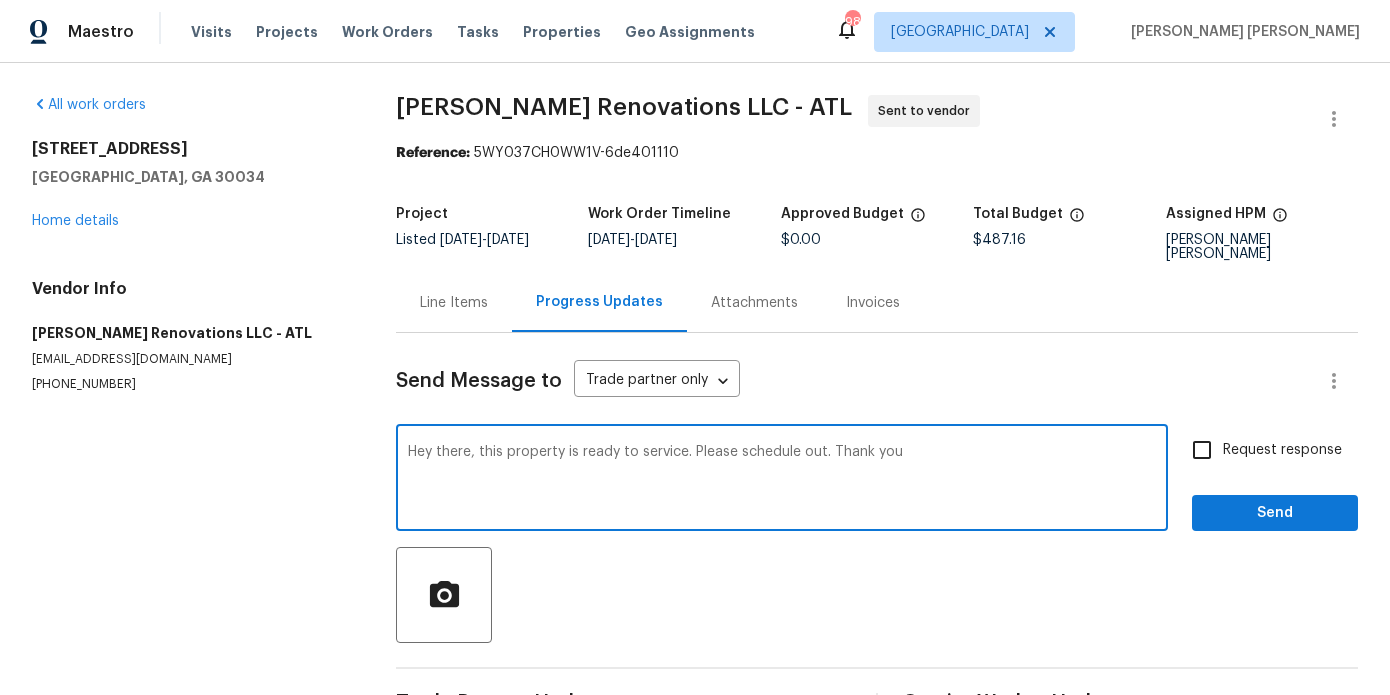 type on "Hey there, this property is ready to service. Please schedule out. Thank you" 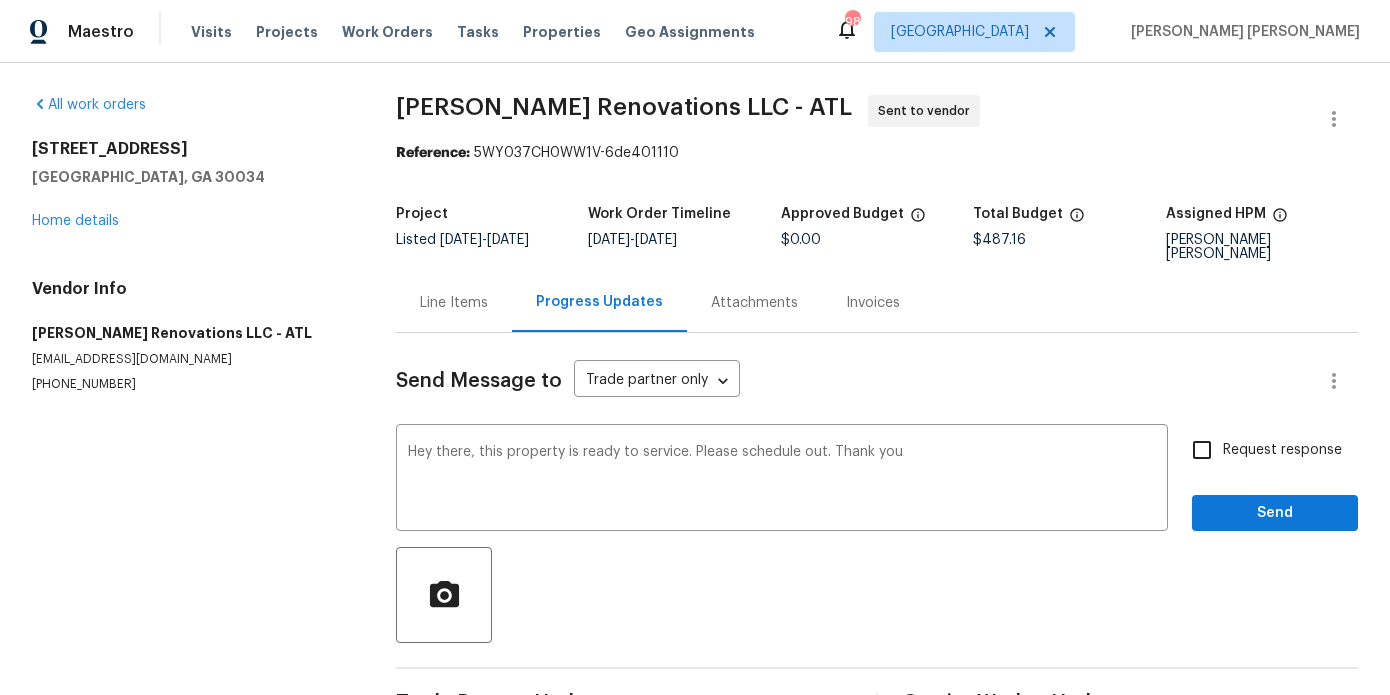 click on "Request response" at bounding box center (1282, 450) 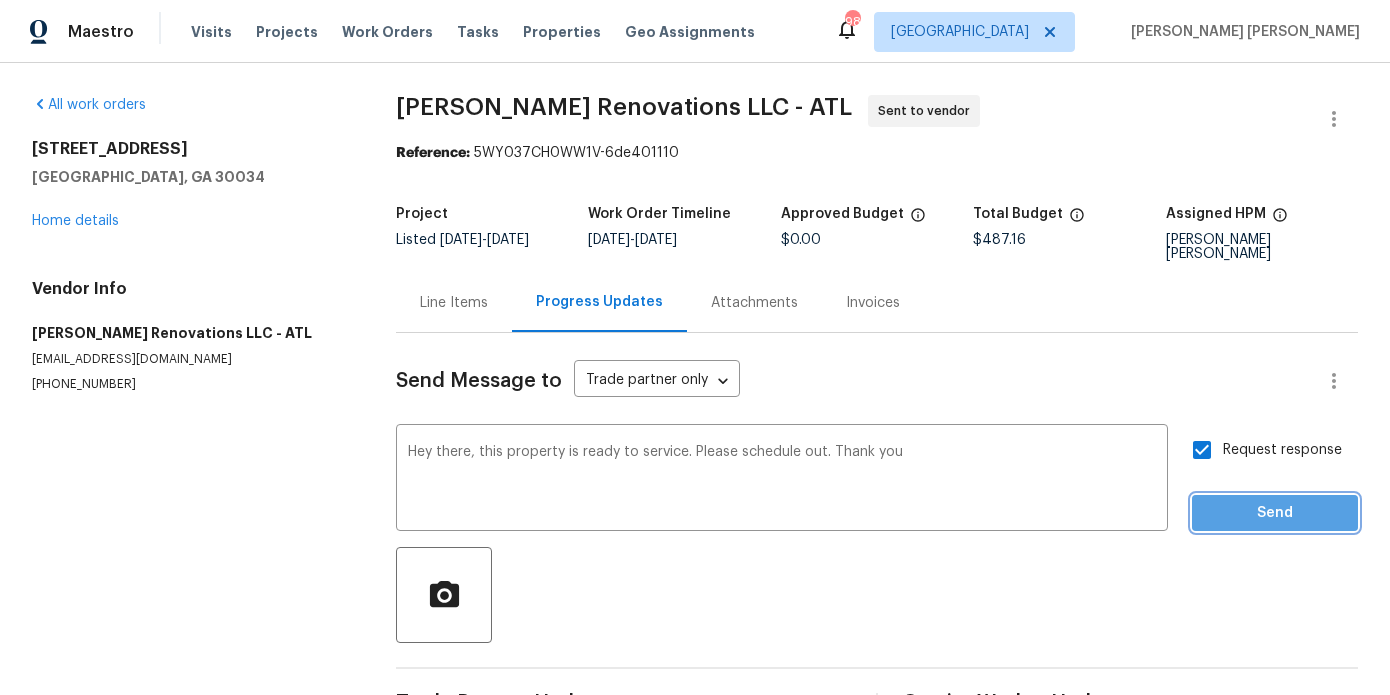 click on "Send" at bounding box center (1275, 513) 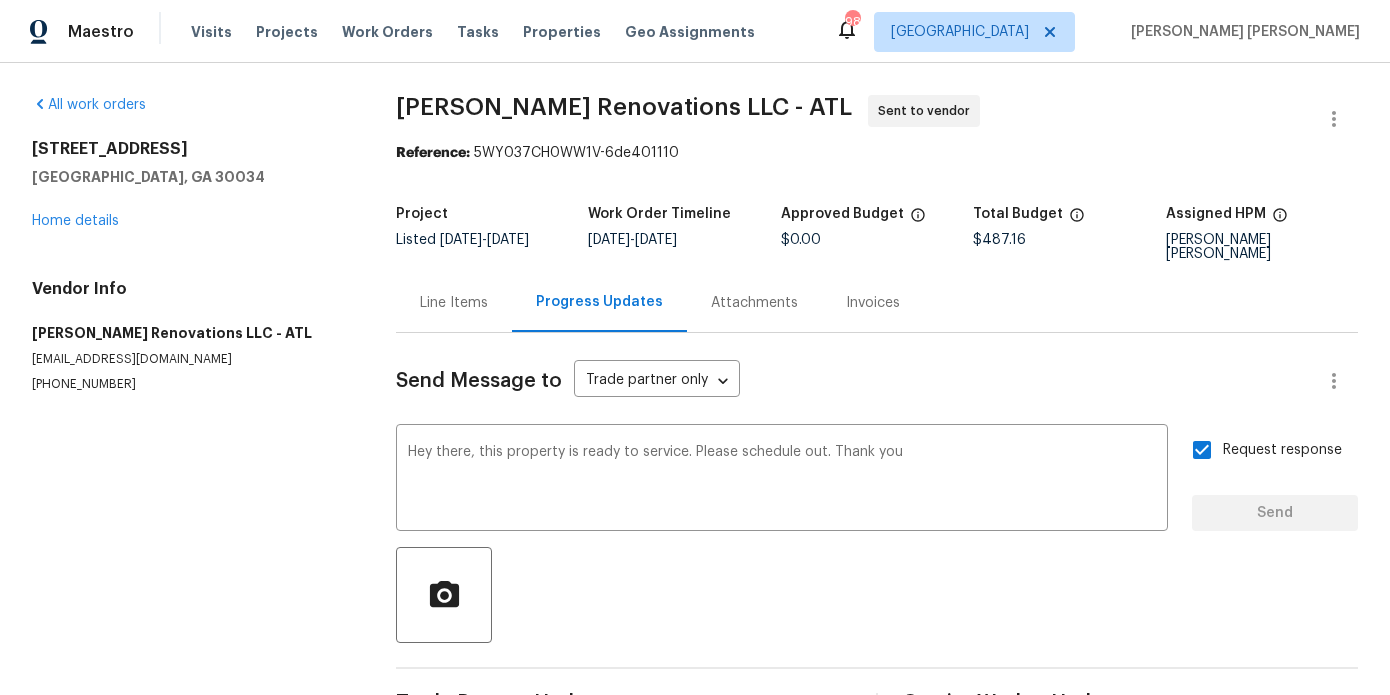 type 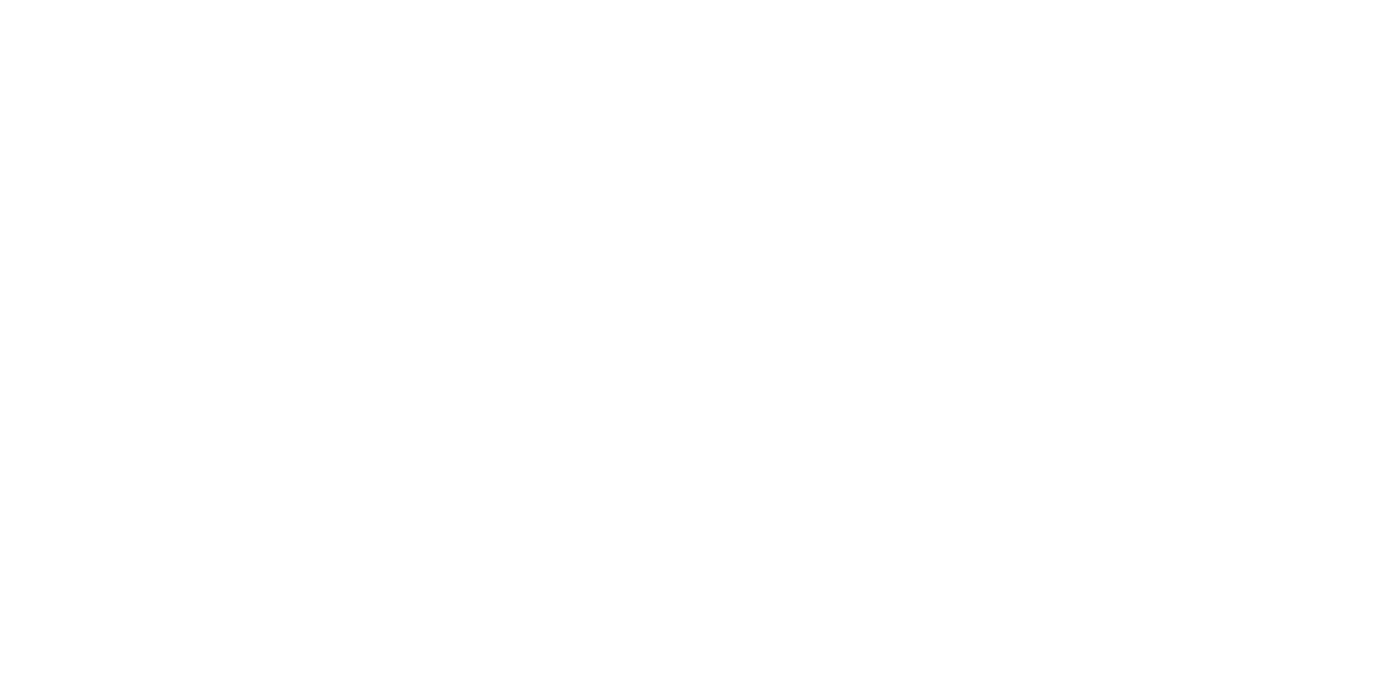 scroll, scrollTop: 0, scrollLeft: 0, axis: both 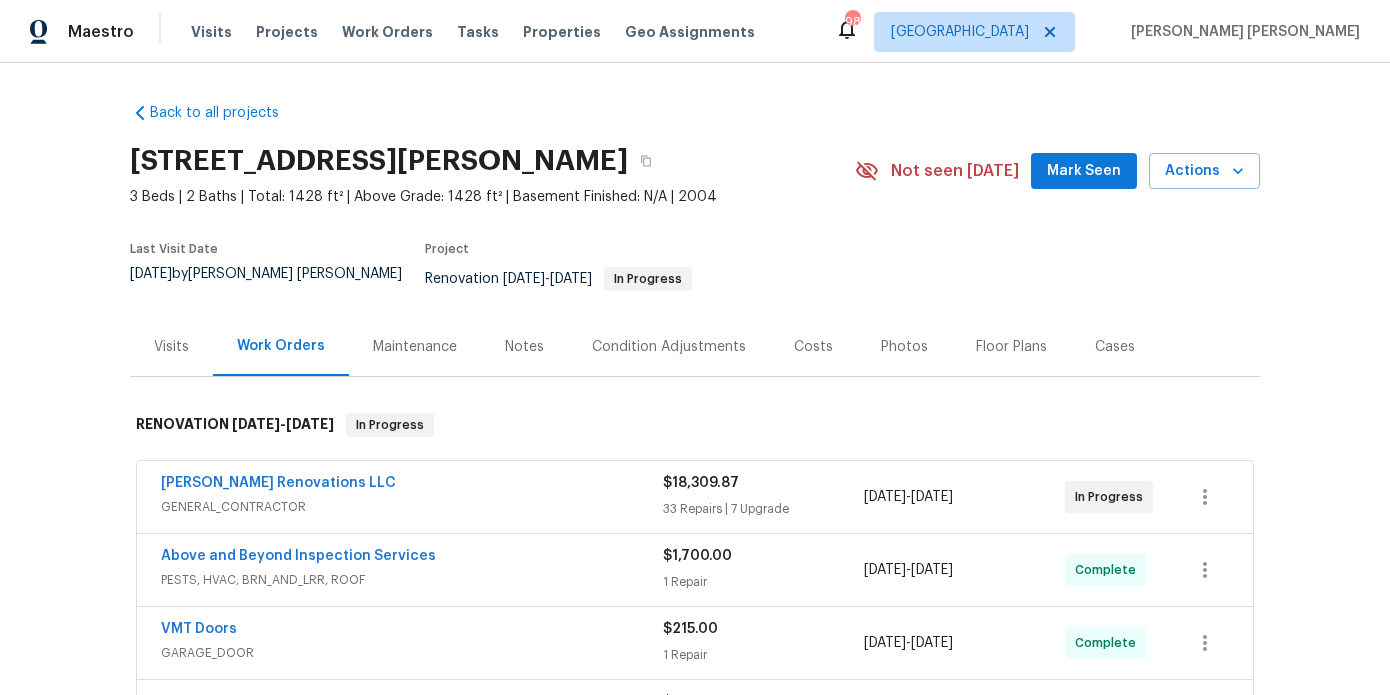 click on "Photos" at bounding box center (904, 347) 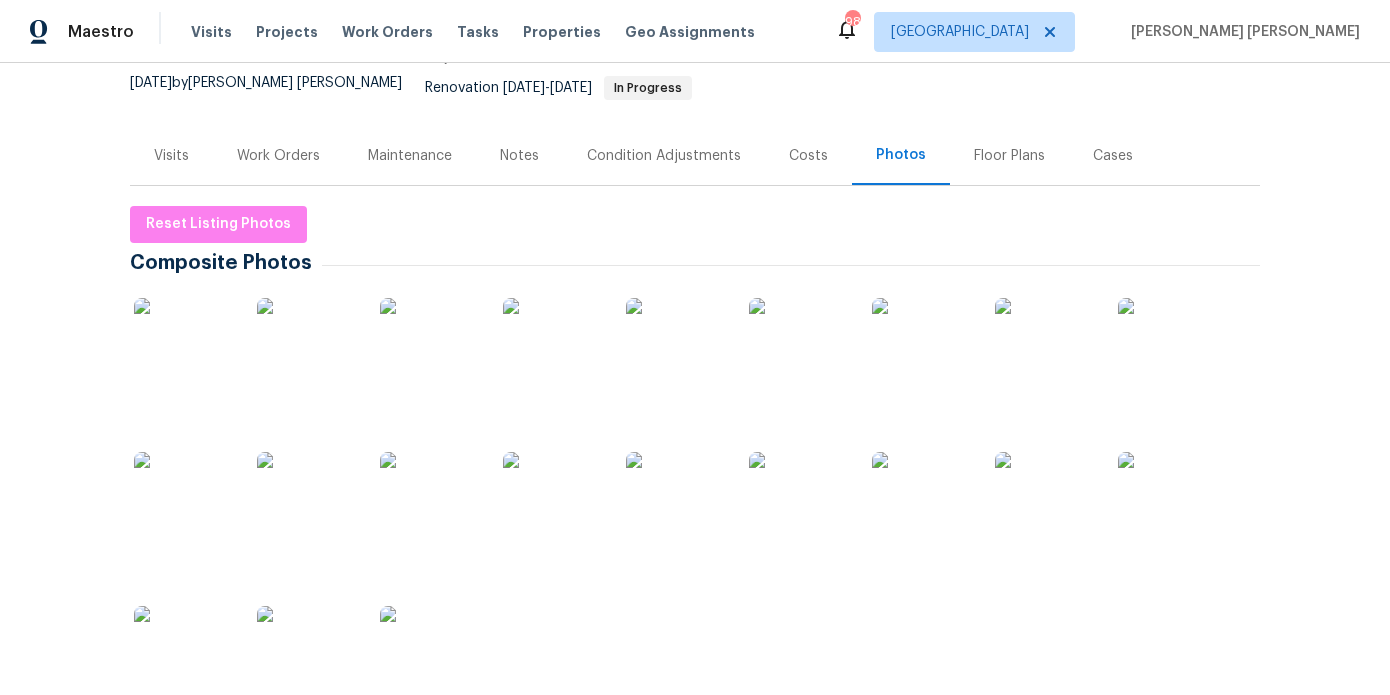 scroll, scrollTop: 280, scrollLeft: 0, axis: vertical 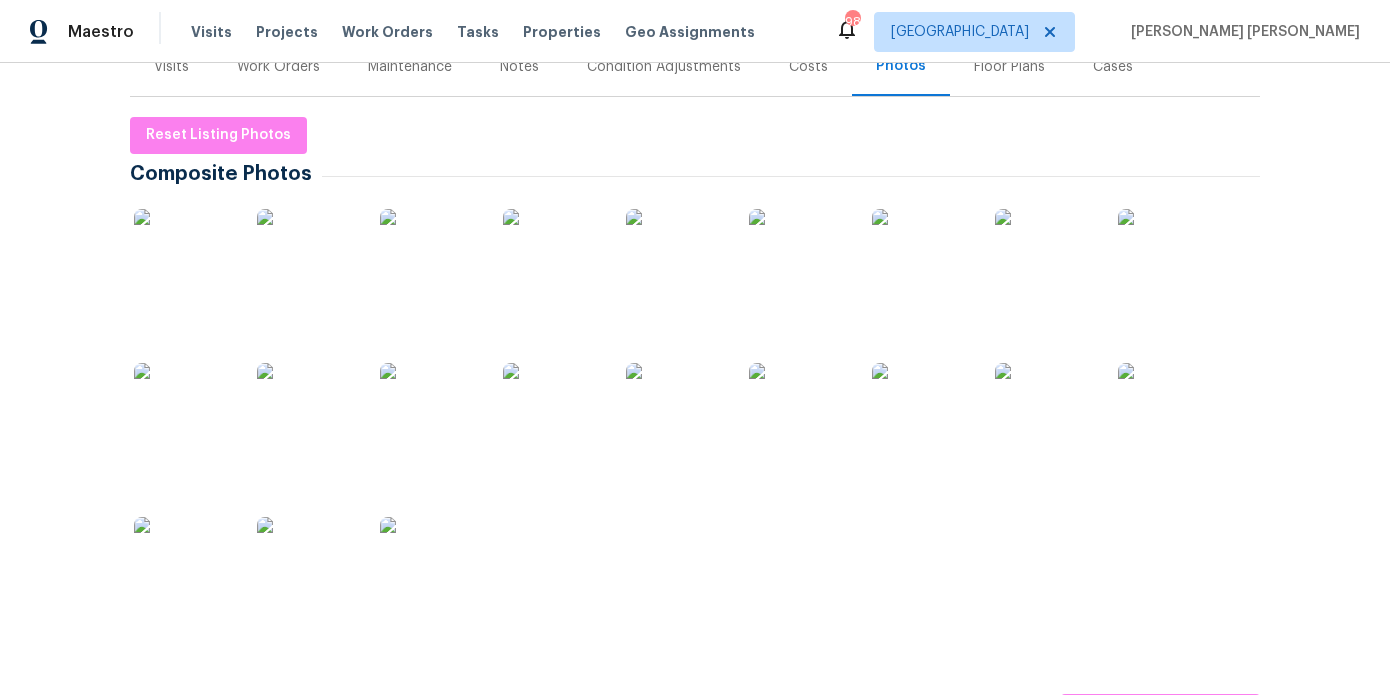 click at bounding box center (184, 259) 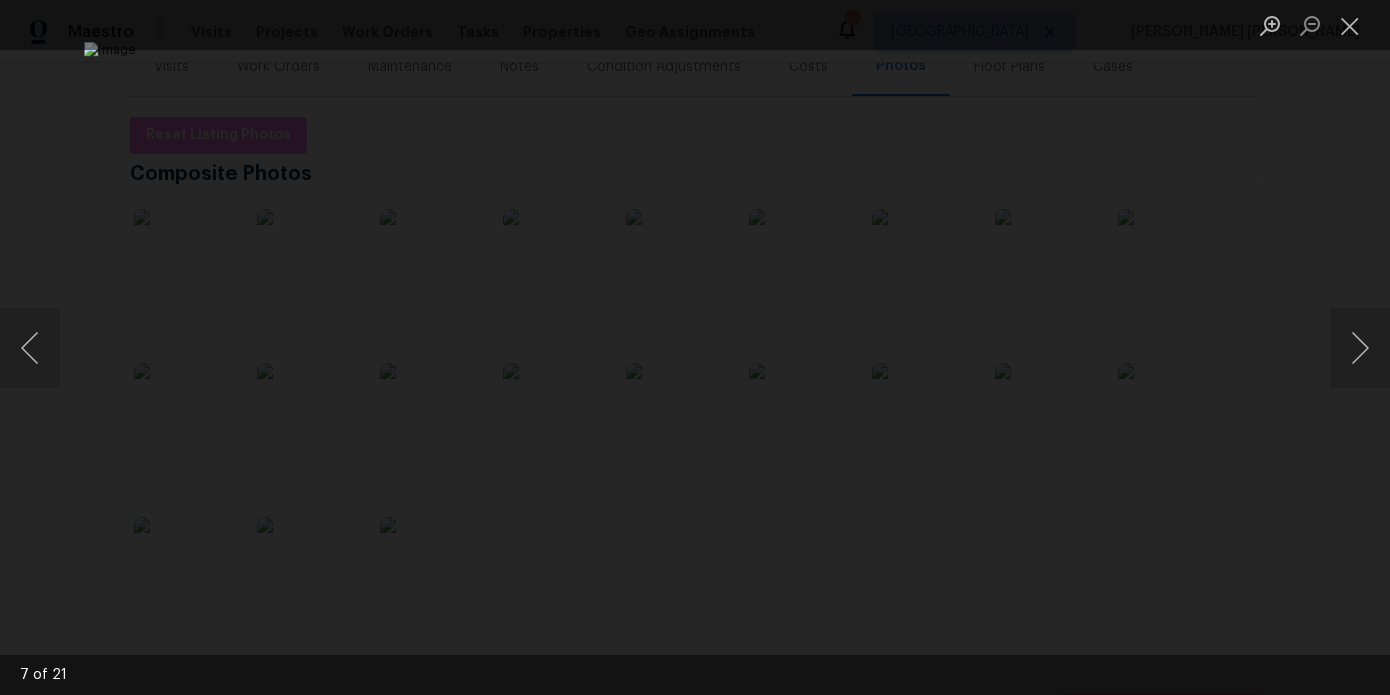 click at bounding box center (695, 347) 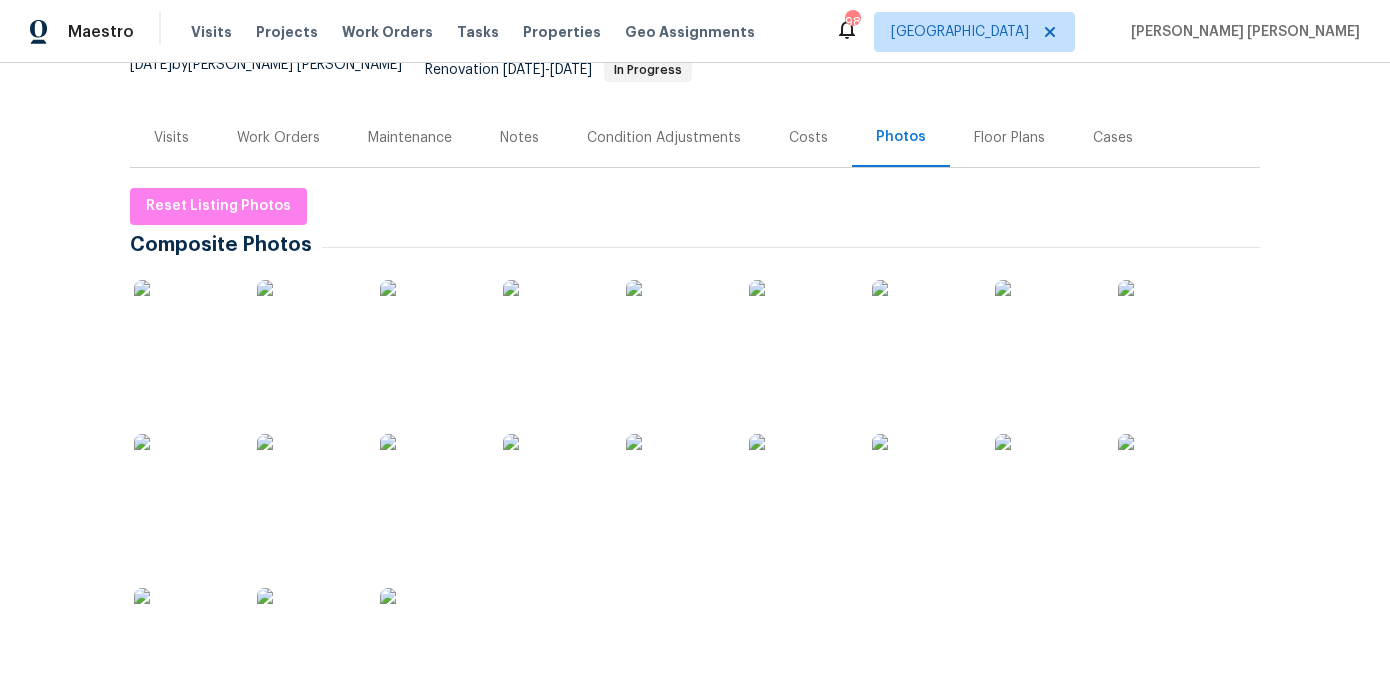 scroll, scrollTop: 105, scrollLeft: 0, axis: vertical 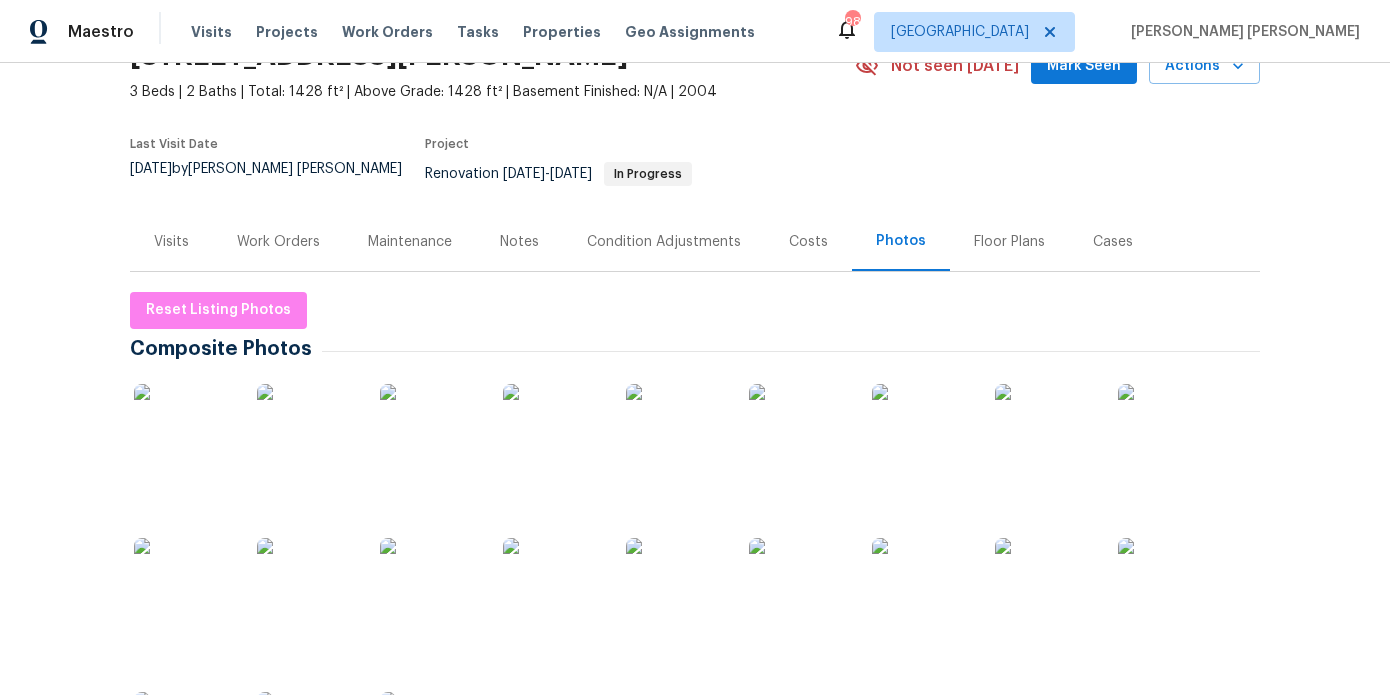 click on "Work Orders" at bounding box center [278, 242] 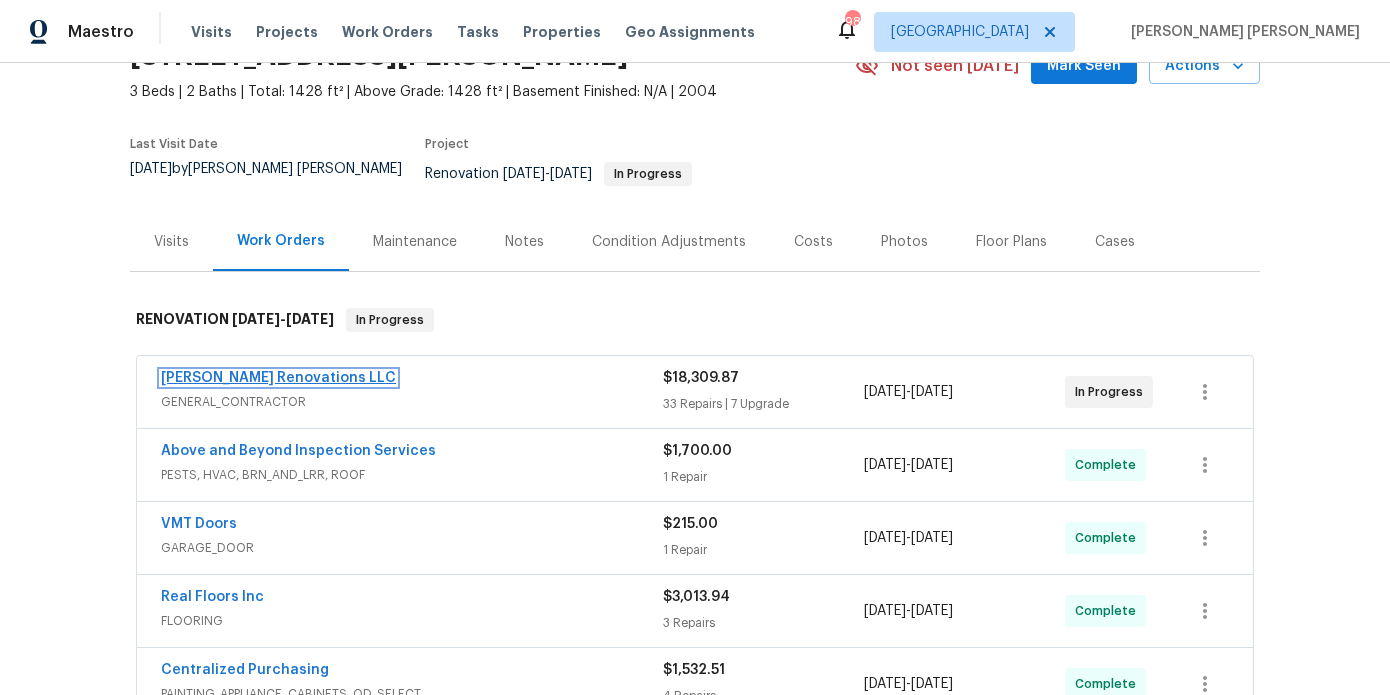 click on "[PERSON_NAME] Renovations LLC" at bounding box center (278, 378) 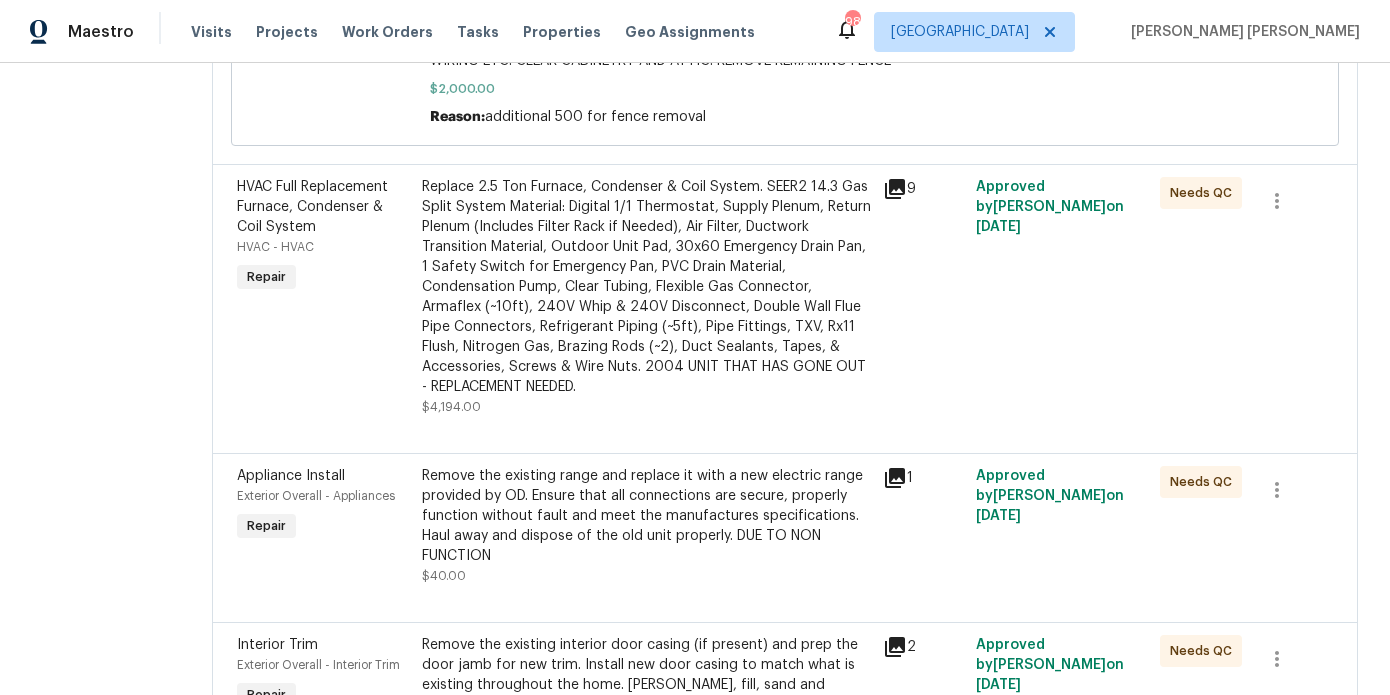 scroll, scrollTop: 5380, scrollLeft: 0, axis: vertical 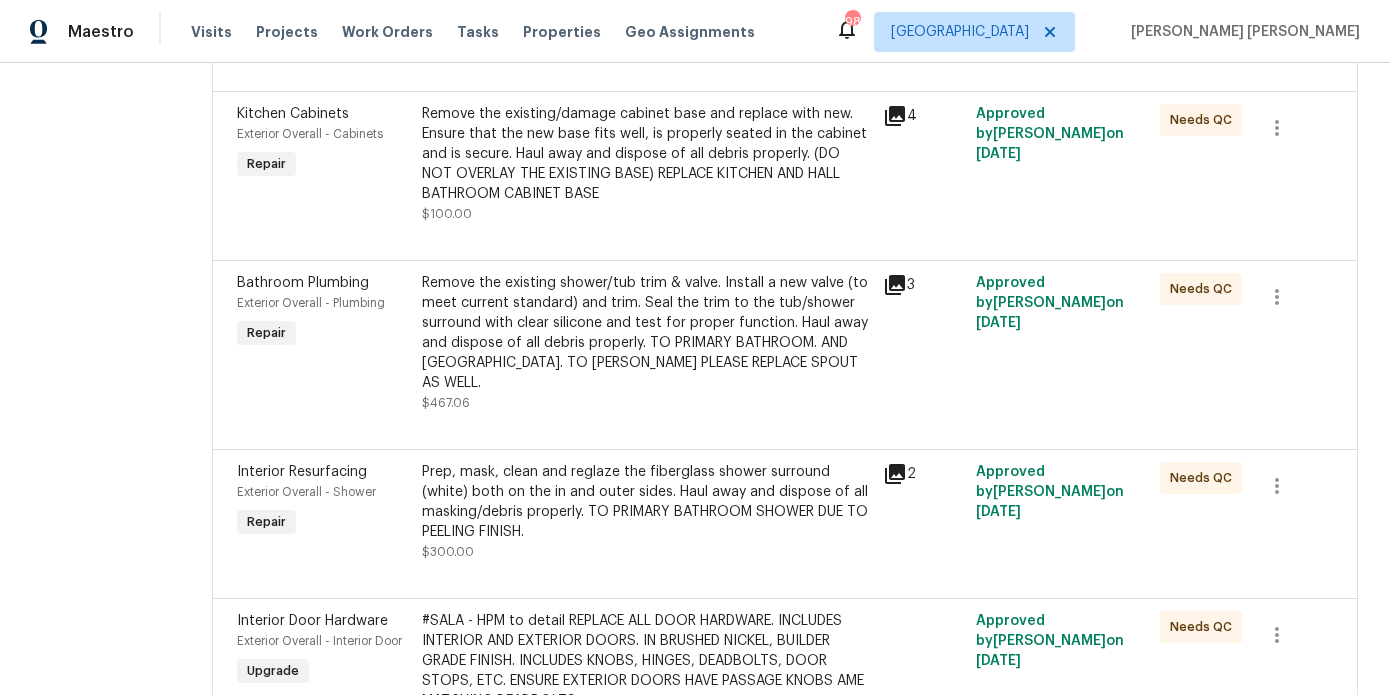 click on "Remove the existing shower/tub trim & valve. Install a new valve (to meet current standard) and trim. Seal the trim to the tub/shower surround with clear silicone and test for proper function. Haul away and dispose of all debris properly. TO PRIMARY BATHROOM. AND [GEOGRAPHIC_DATA]. TO [PERSON_NAME] PLEASE REPLACE SPOUT AS WELL." at bounding box center (647, 333) 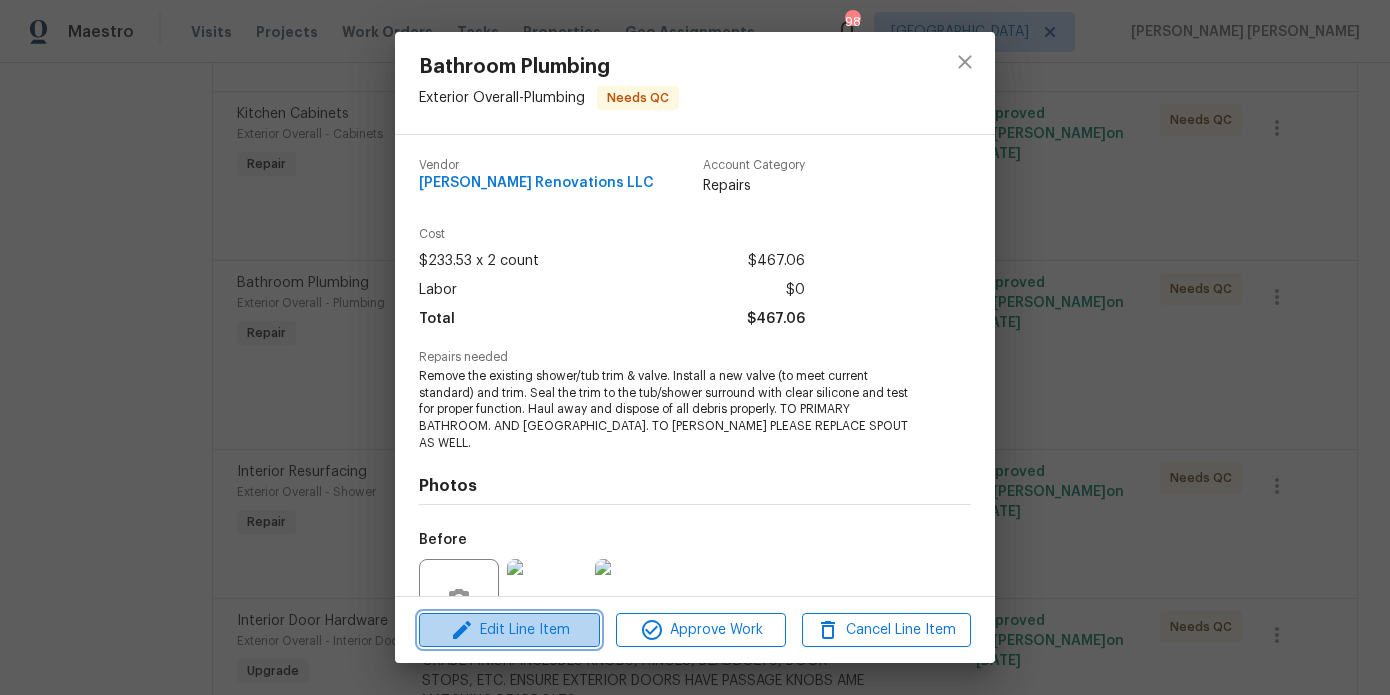 click on "Edit Line Item" at bounding box center [509, 630] 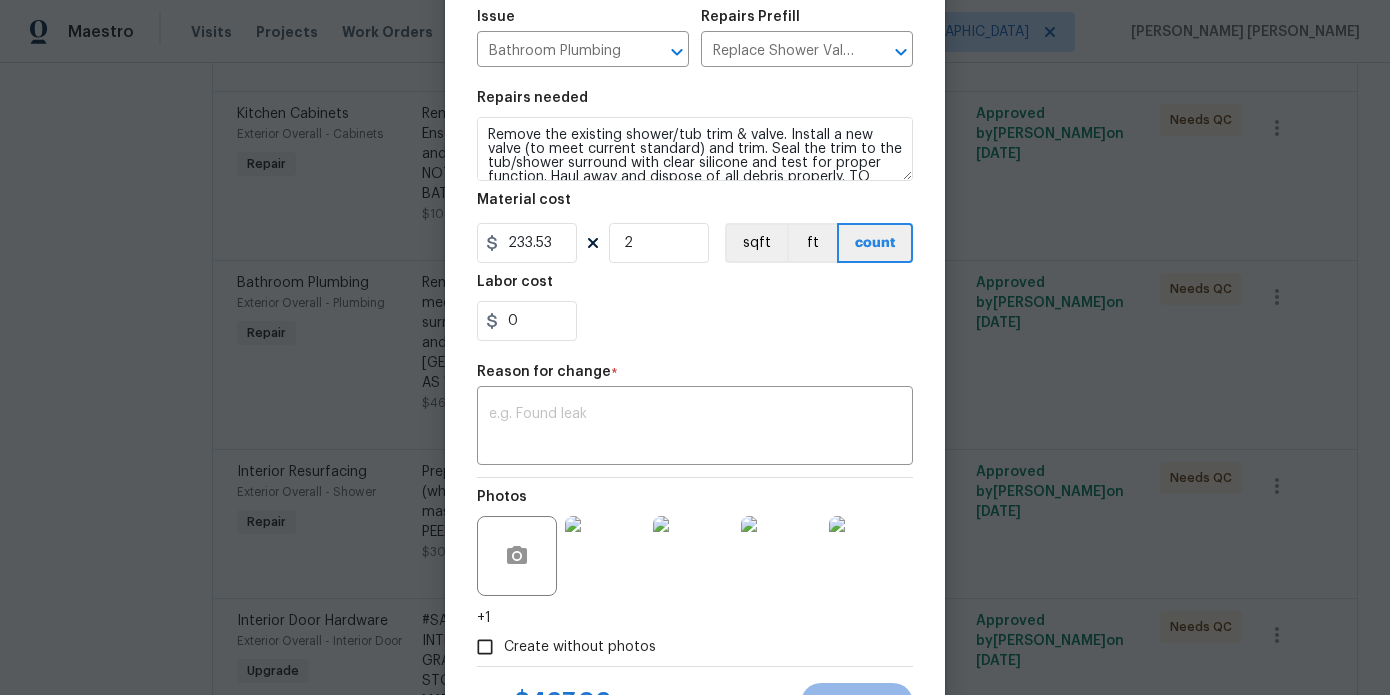 scroll, scrollTop: 262, scrollLeft: 0, axis: vertical 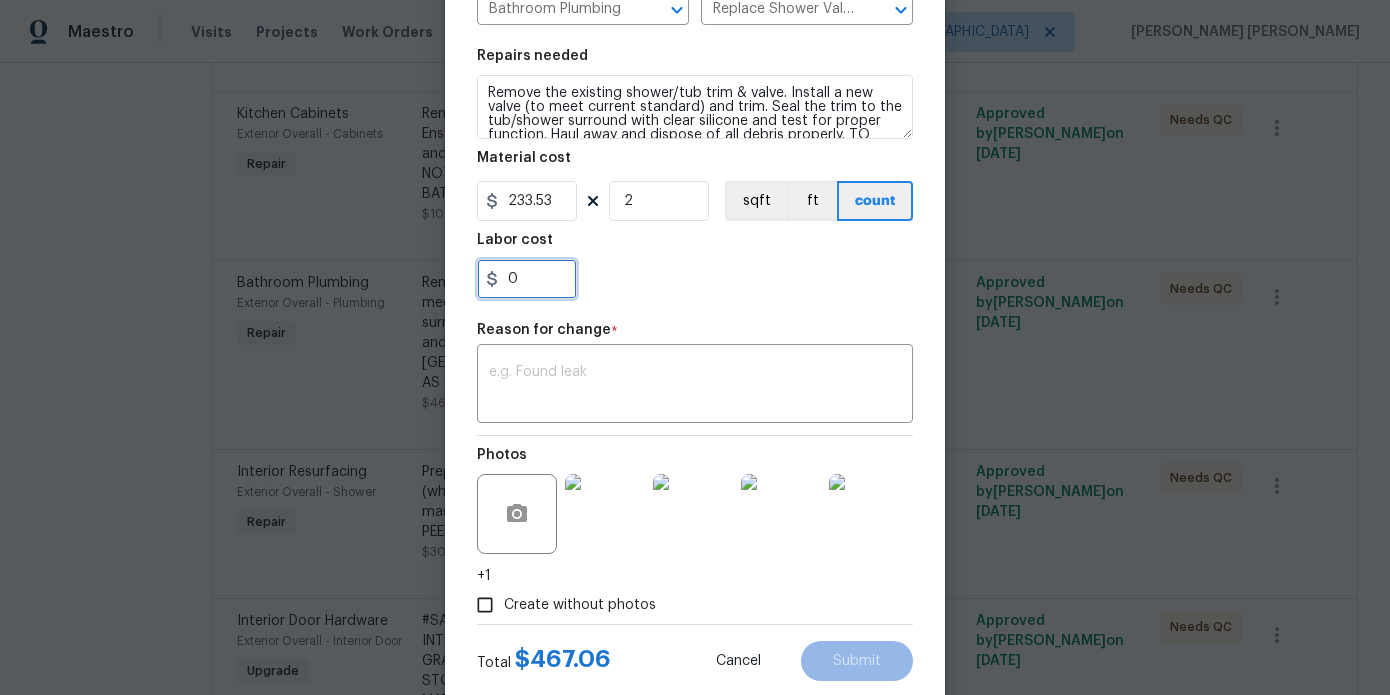 click on "0" at bounding box center [527, 279] 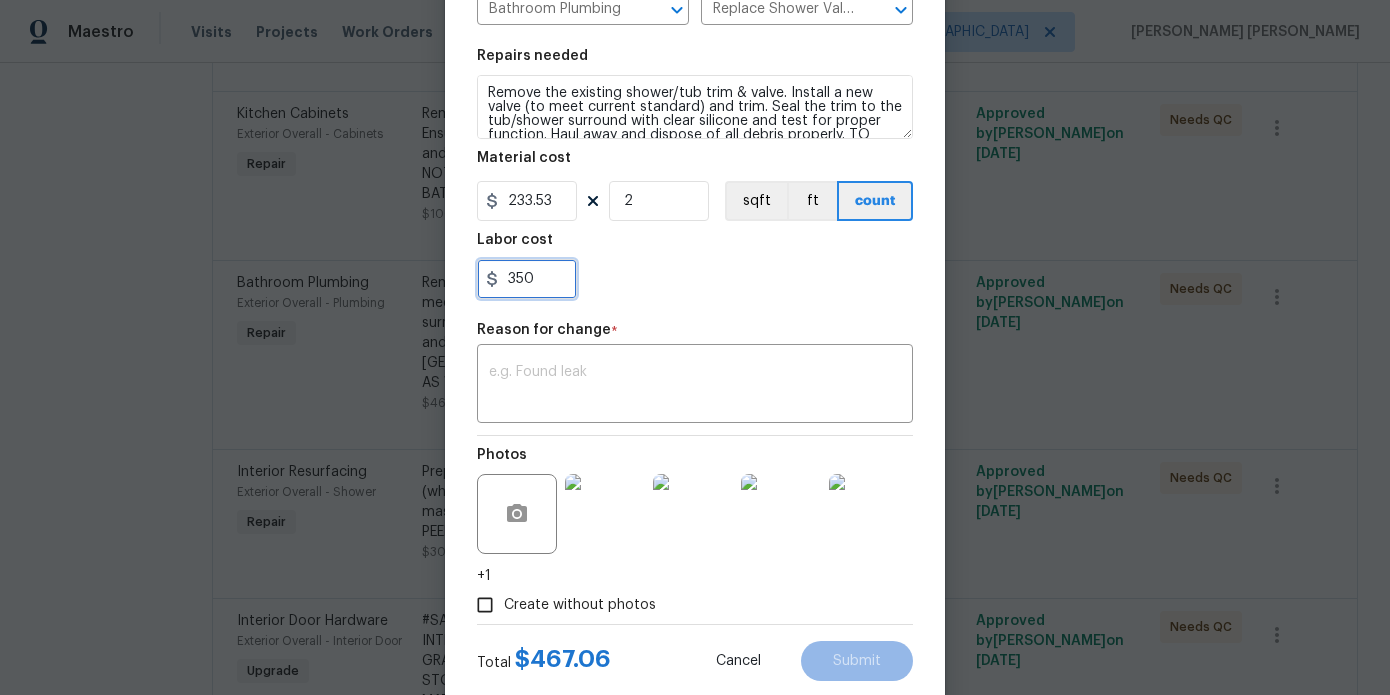 type on "350" 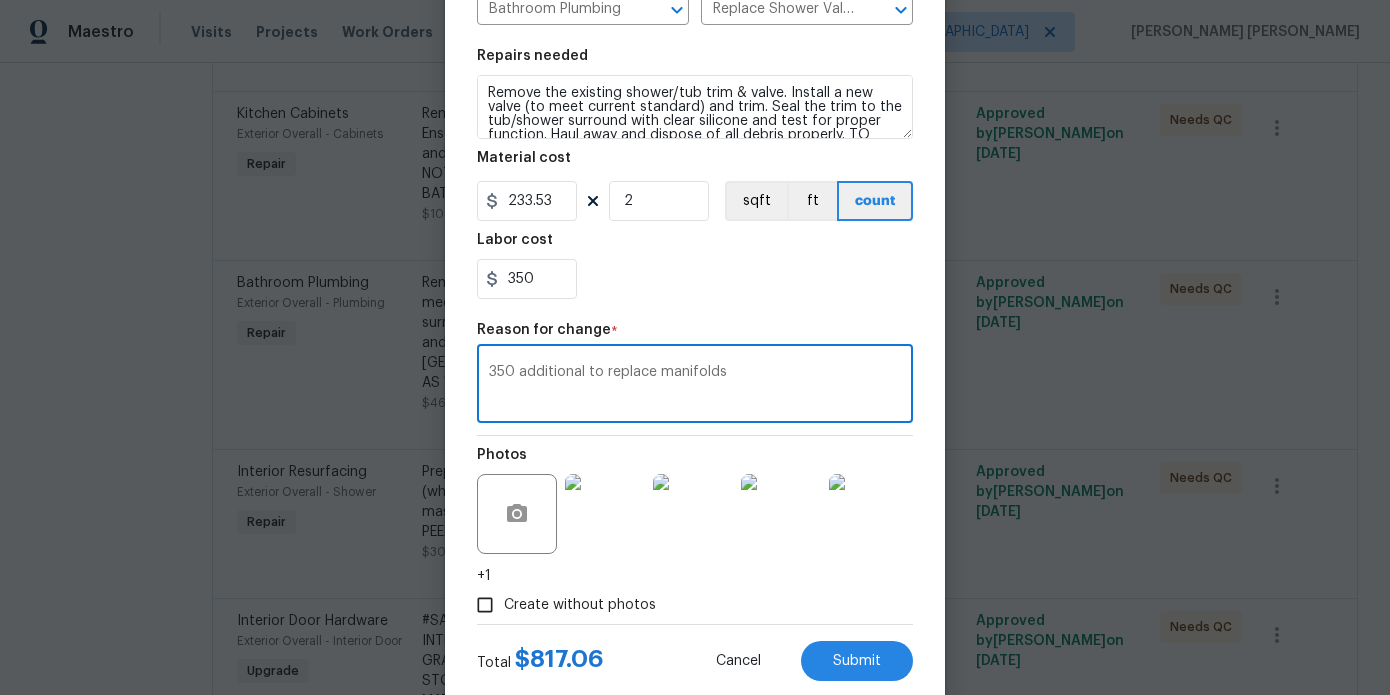 scroll, scrollTop: 311, scrollLeft: 0, axis: vertical 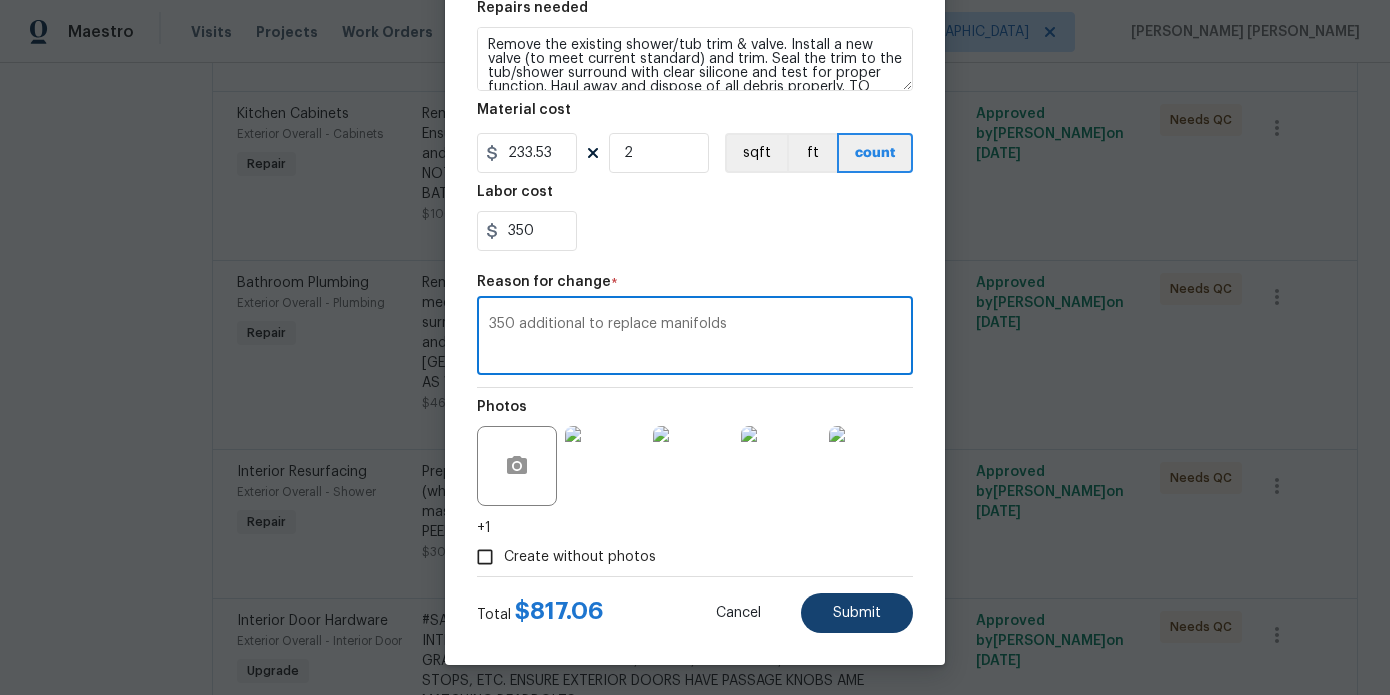 type on "350 additional to replace manifolds" 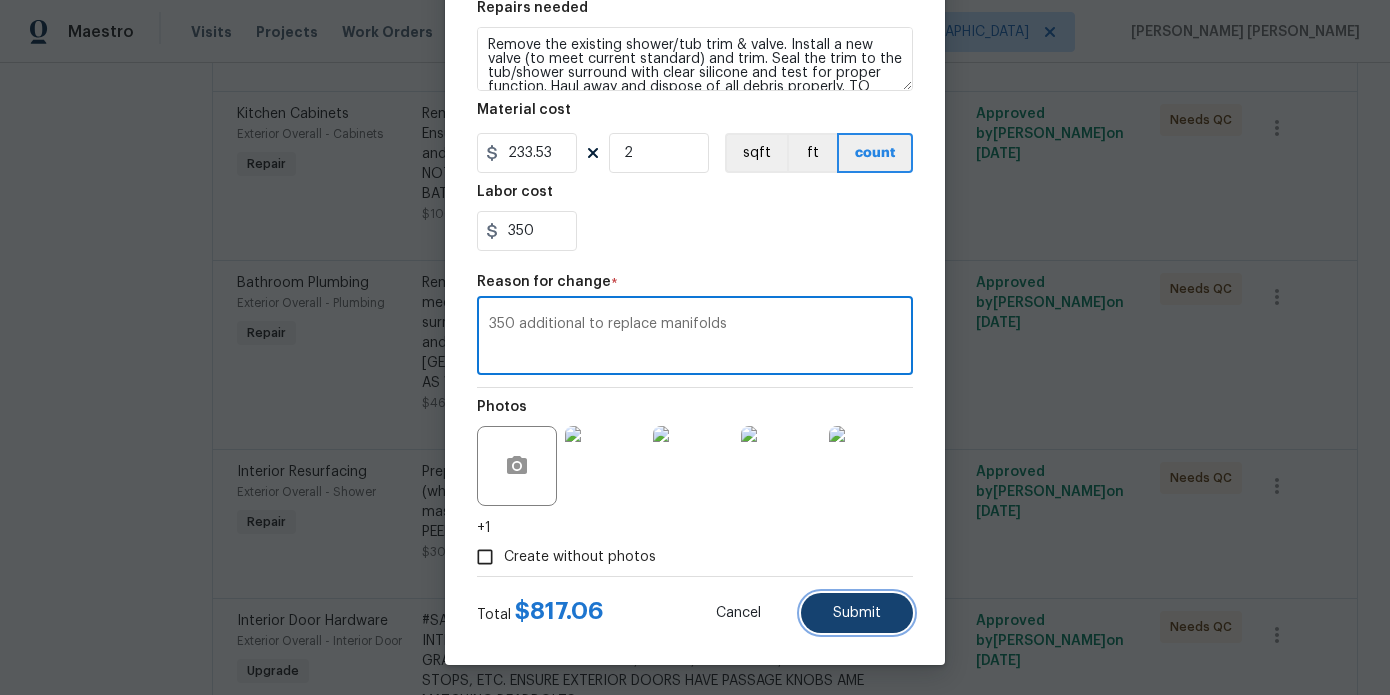 click on "Submit" at bounding box center (857, 613) 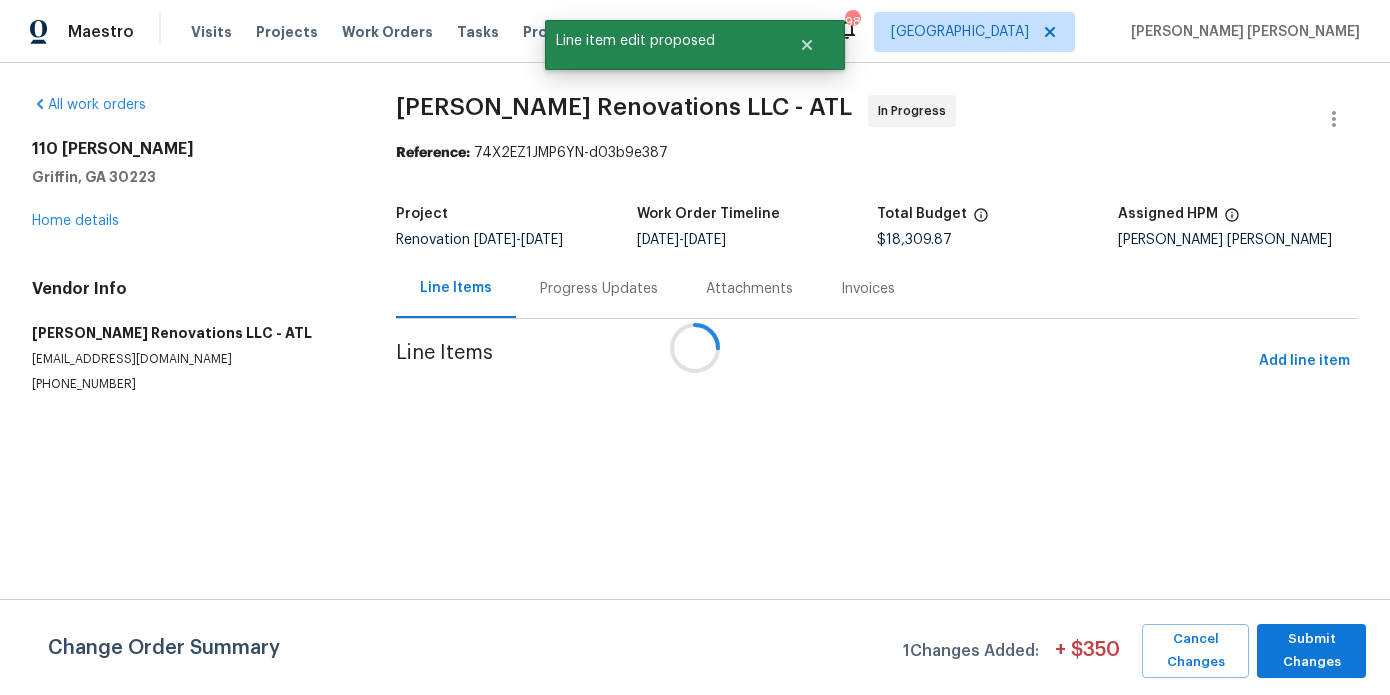 scroll, scrollTop: 0, scrollLeft: 0, axis: both 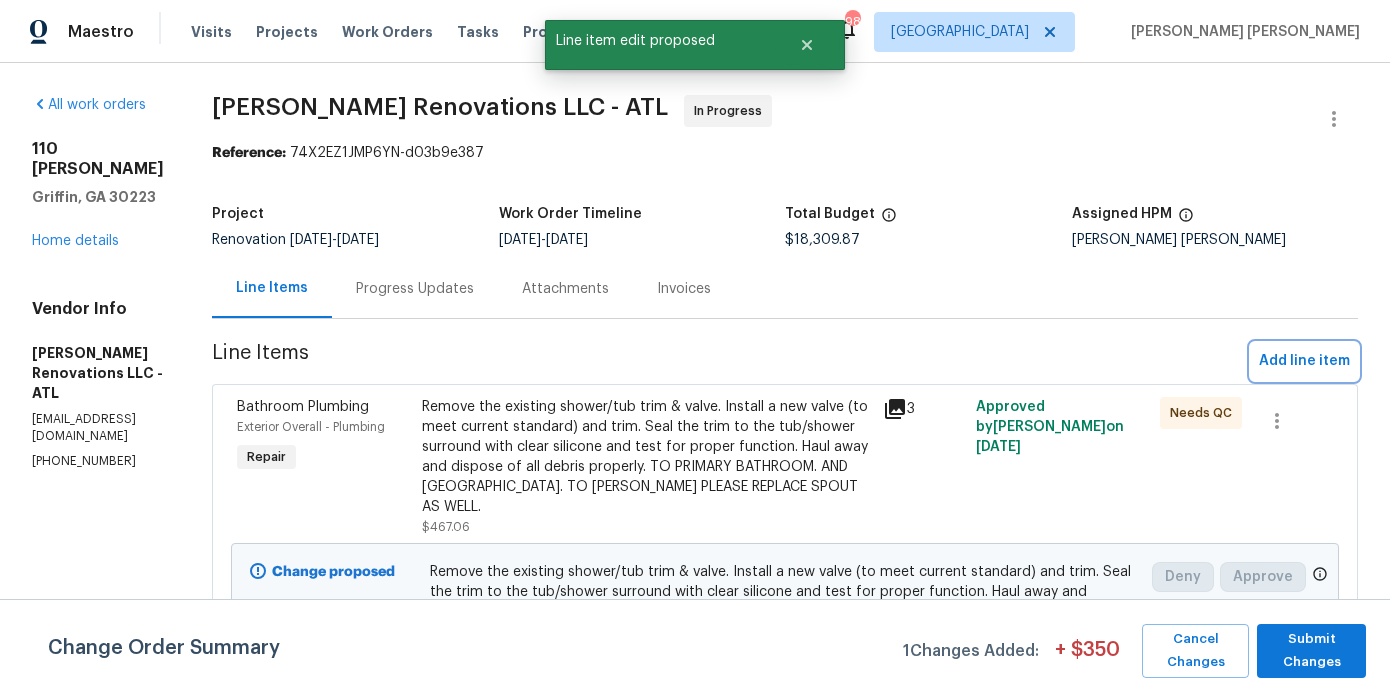 click on "Add line item" at bounding box center (1304, 361) 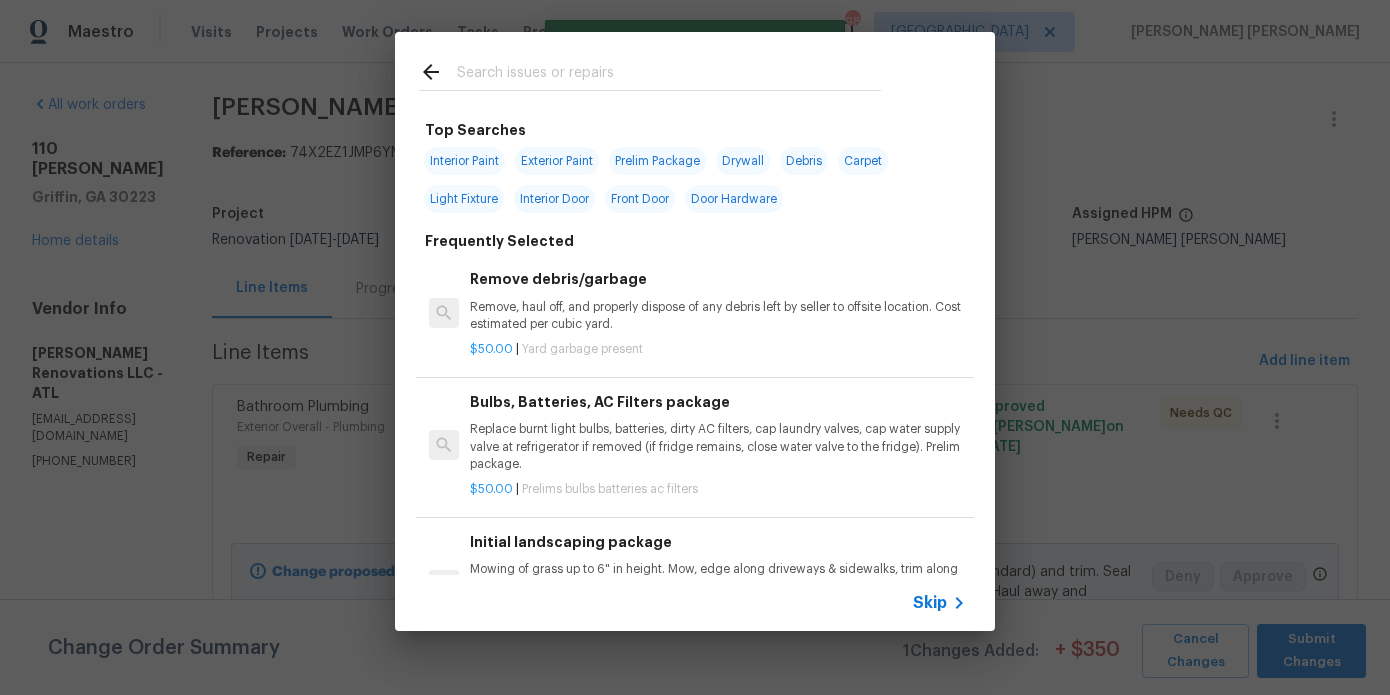 click at bounding box center [669, 75] 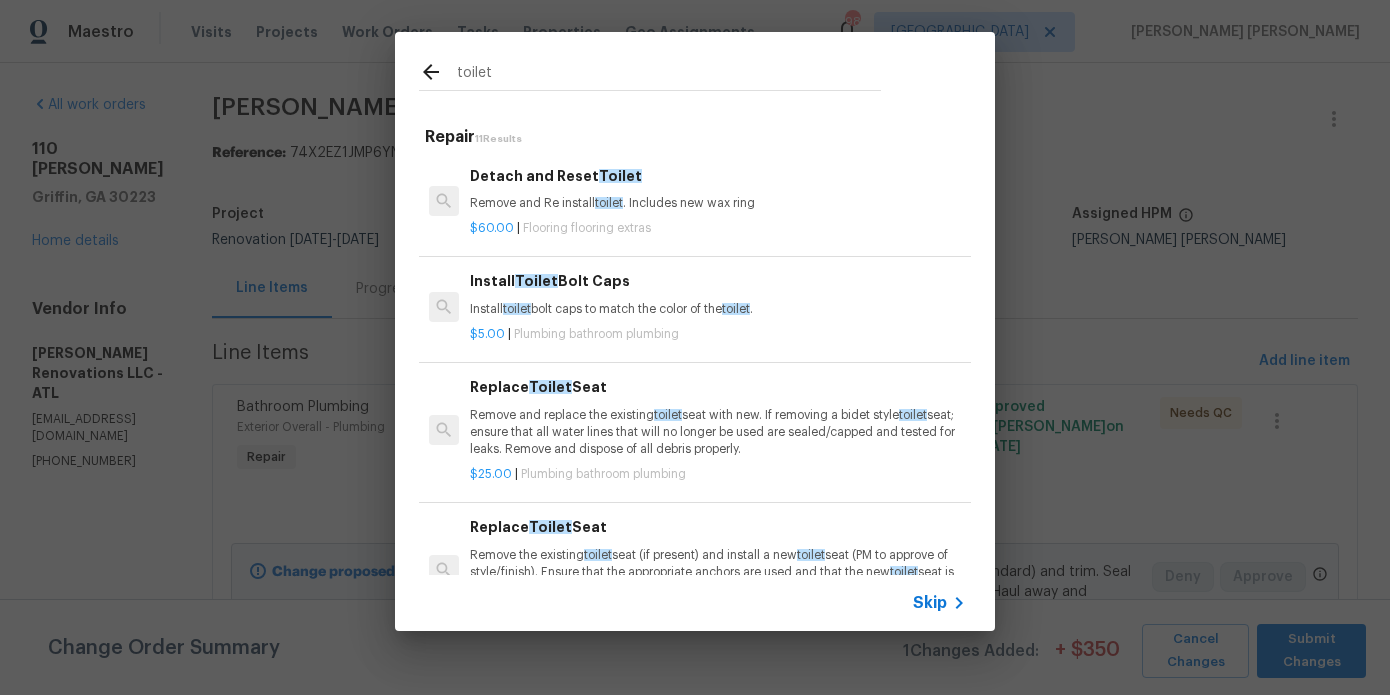 type on "toilet" 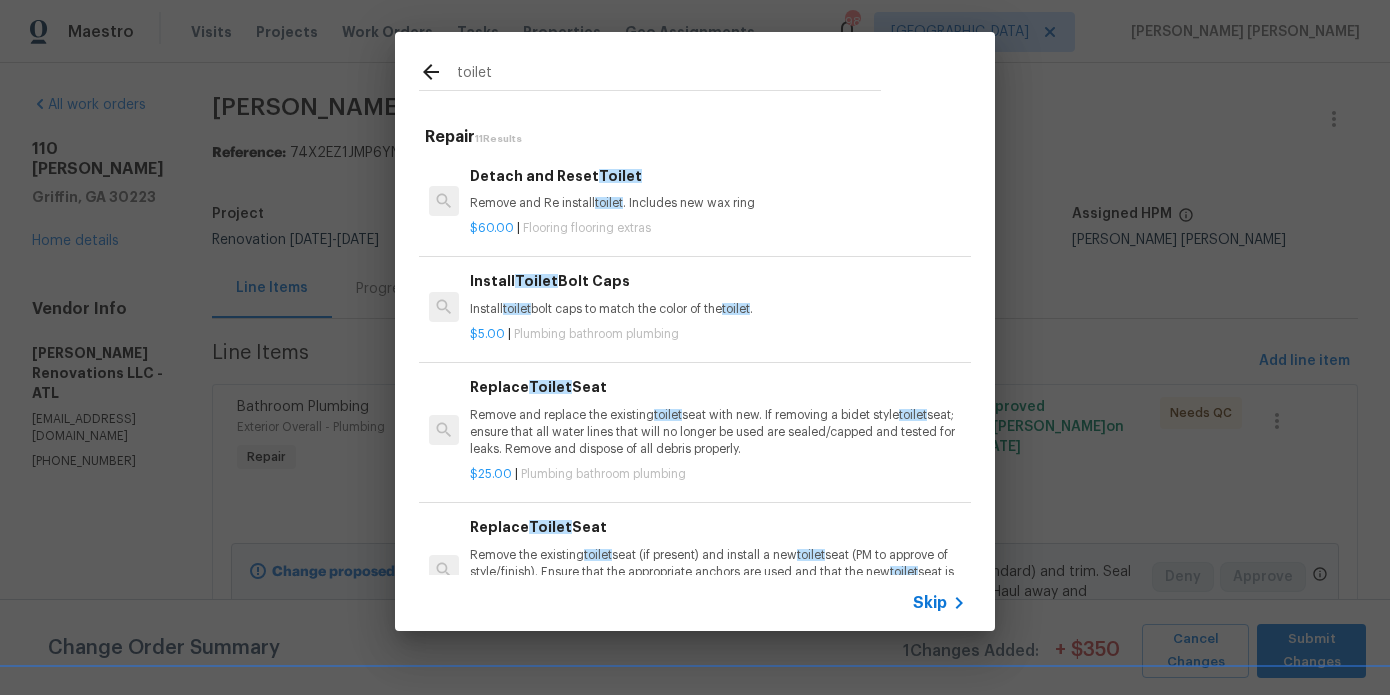click on "Detach and Reset  Toilet" at bounding box center (718, 176) 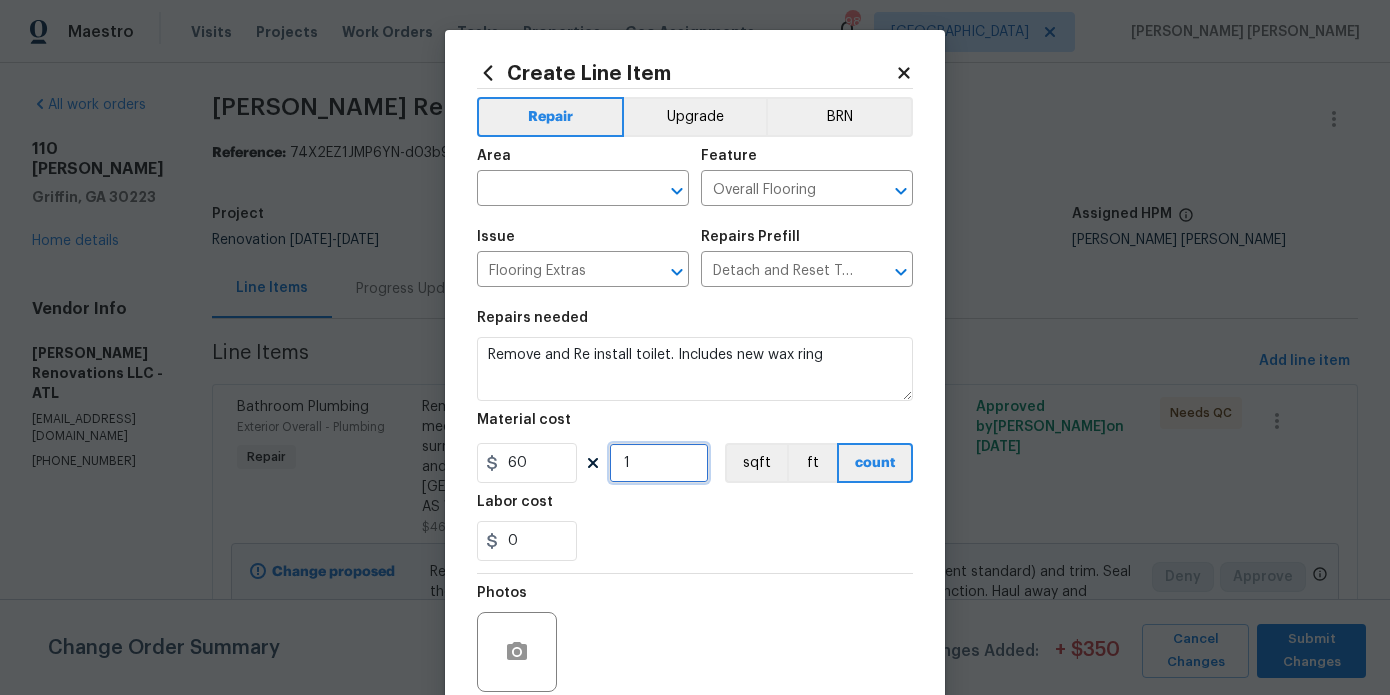 click on "1" at bounding box center [659, 463] 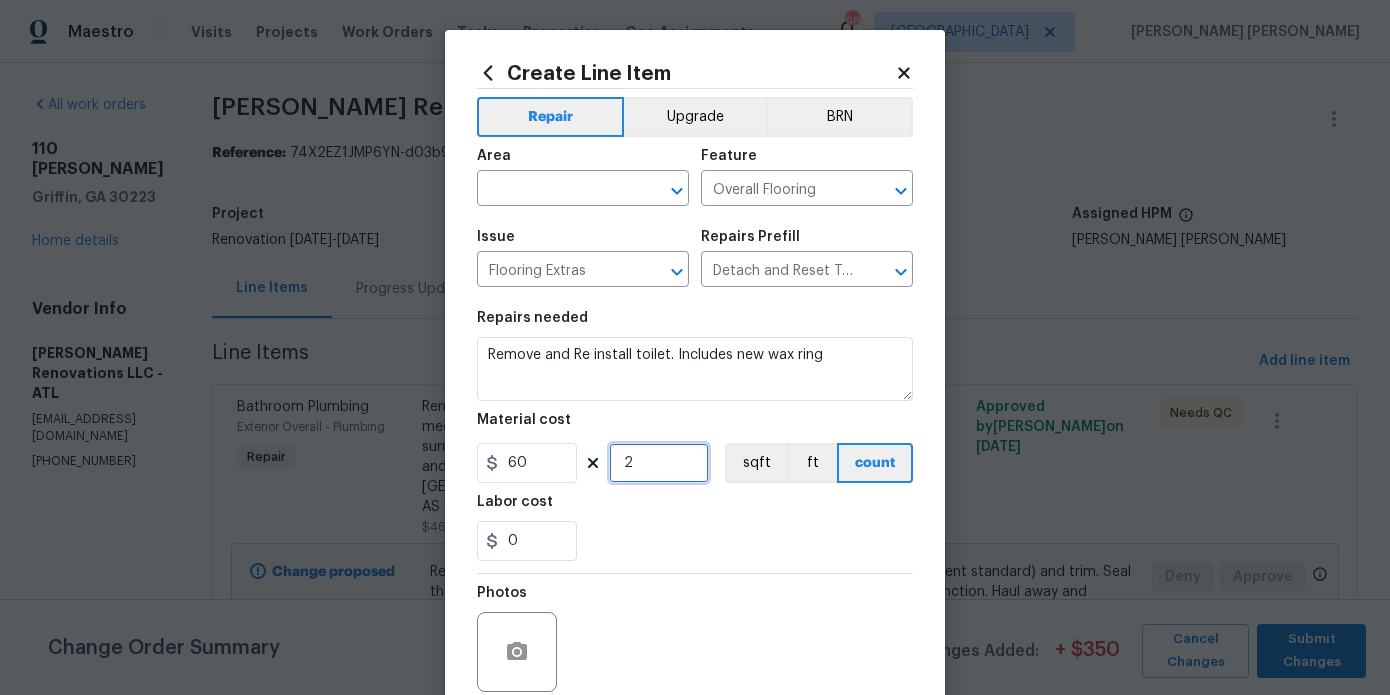 type on "2" 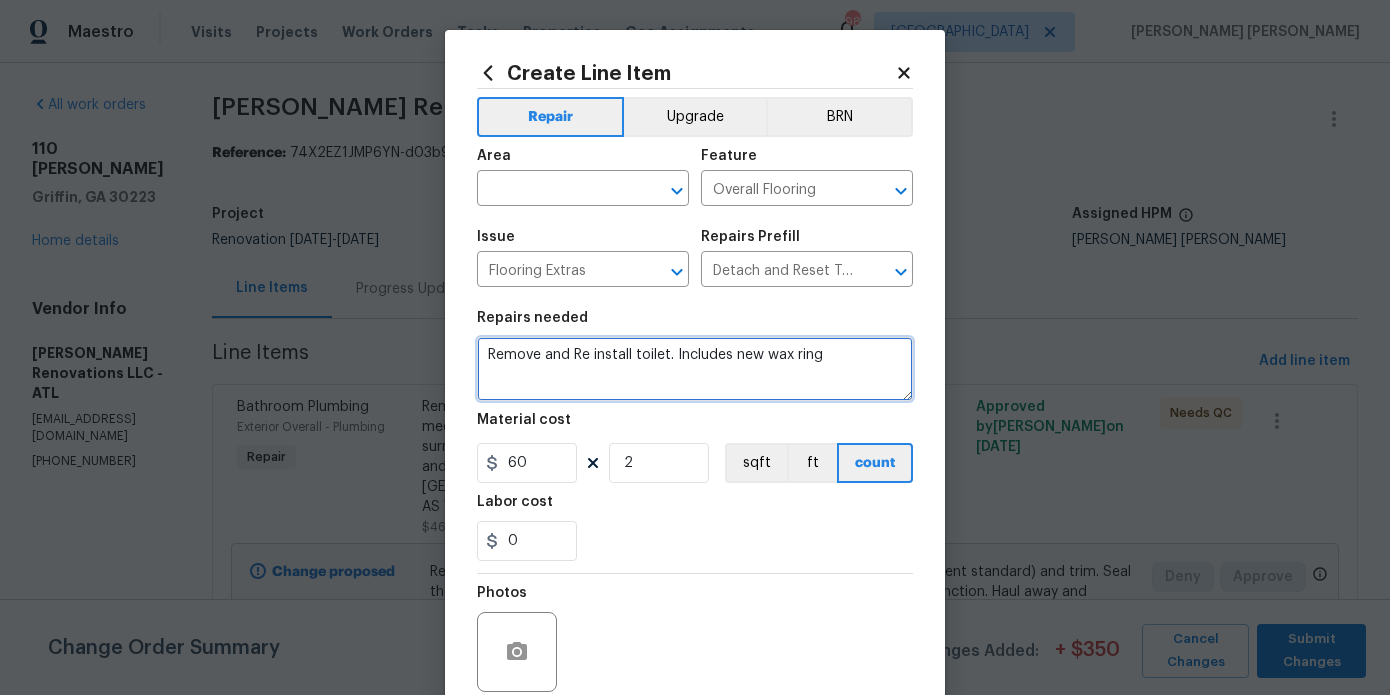 click on "Remove and Re install toilet. Includes new wax ring" at bounding box center [695, 369] 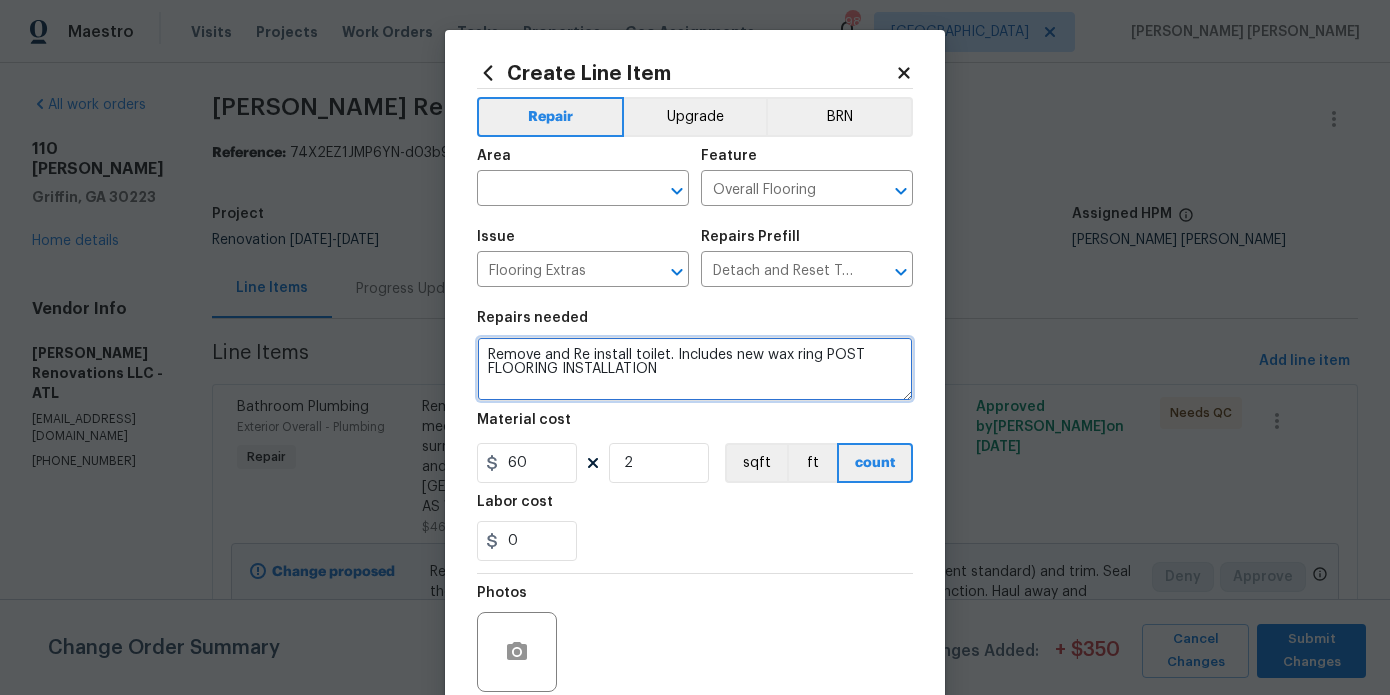 type on "Remove and Re install toilet. Includes new wax ring POST FLOORING INSTALLATION" 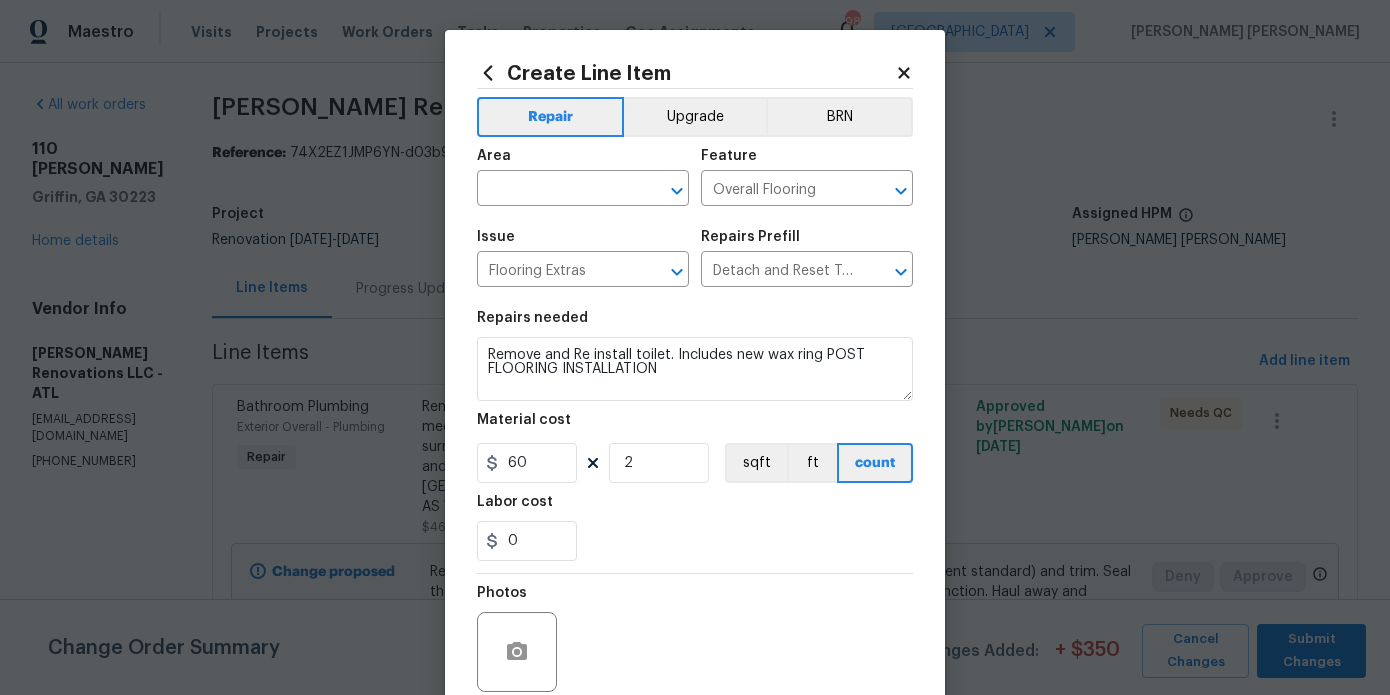 click on "Area" at bounding box center [583, 162] 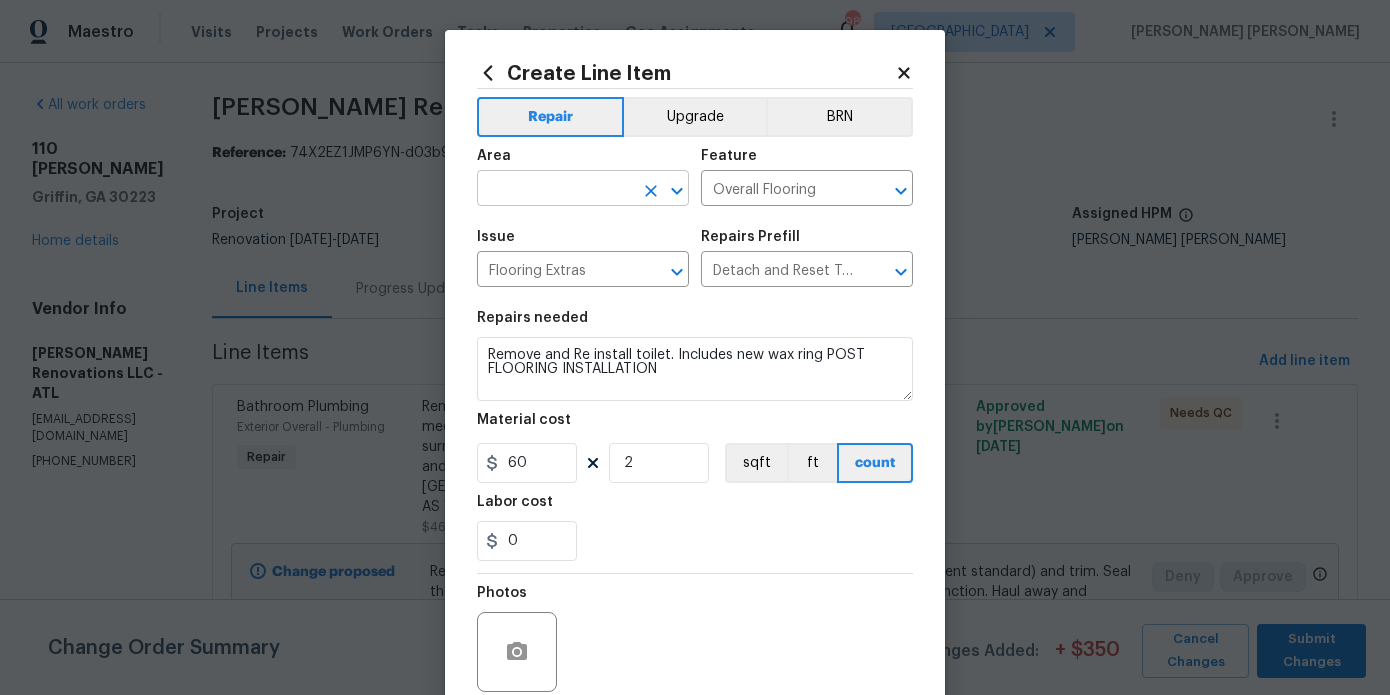 click at bounding box center [555, 190] 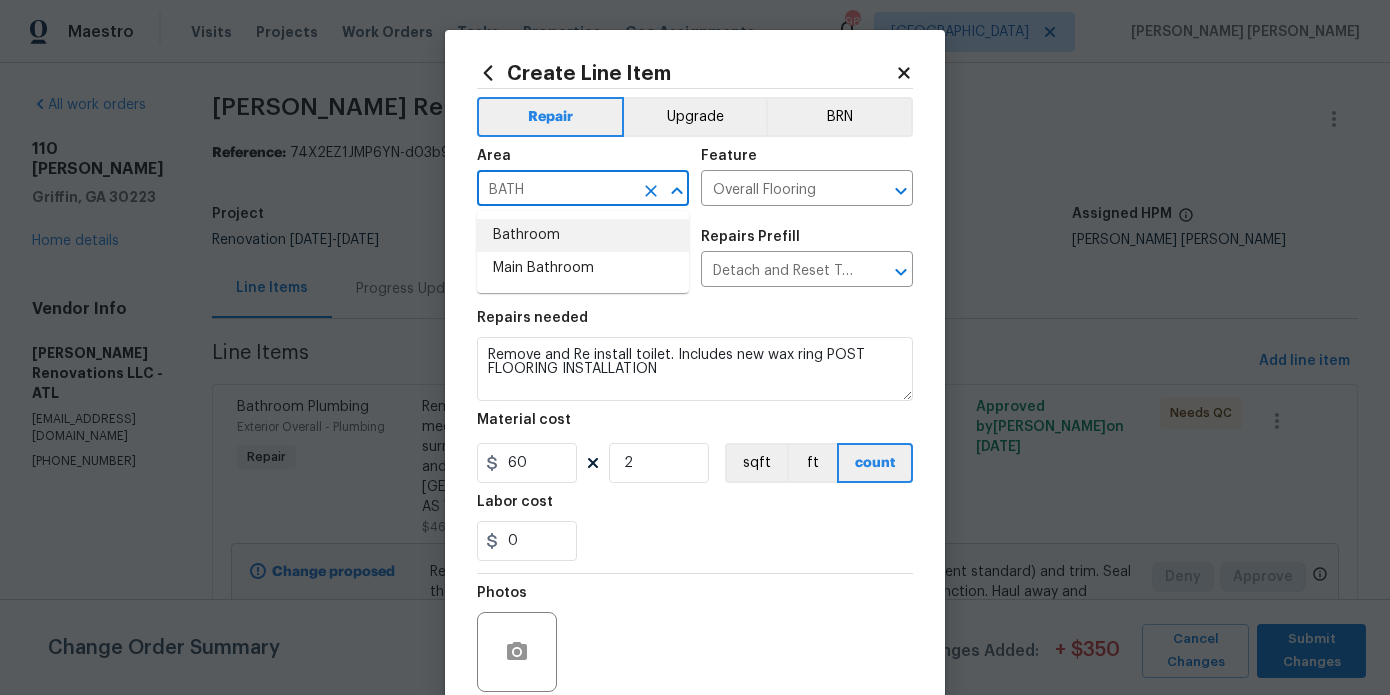 click on "Bathroom" at bounding box center [583, 235] 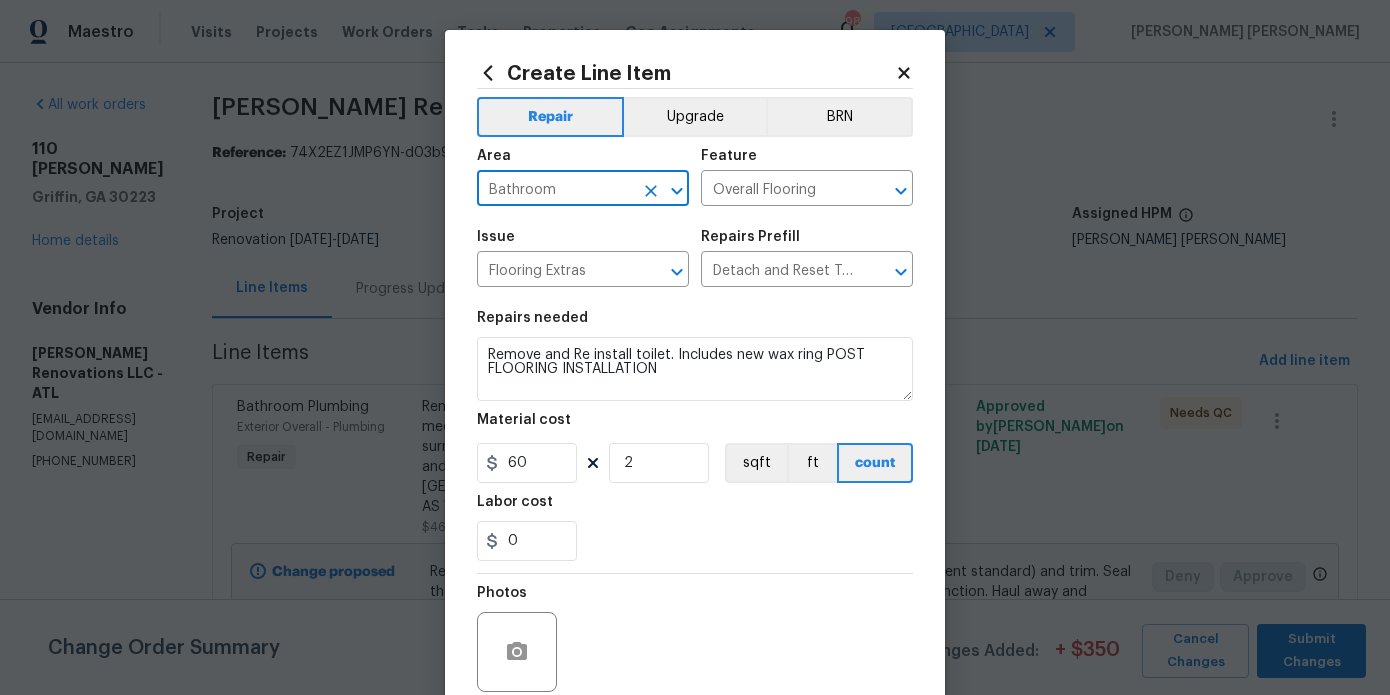 scroll, scrollTop: 167, scrollLeft: 0, axis: vertical 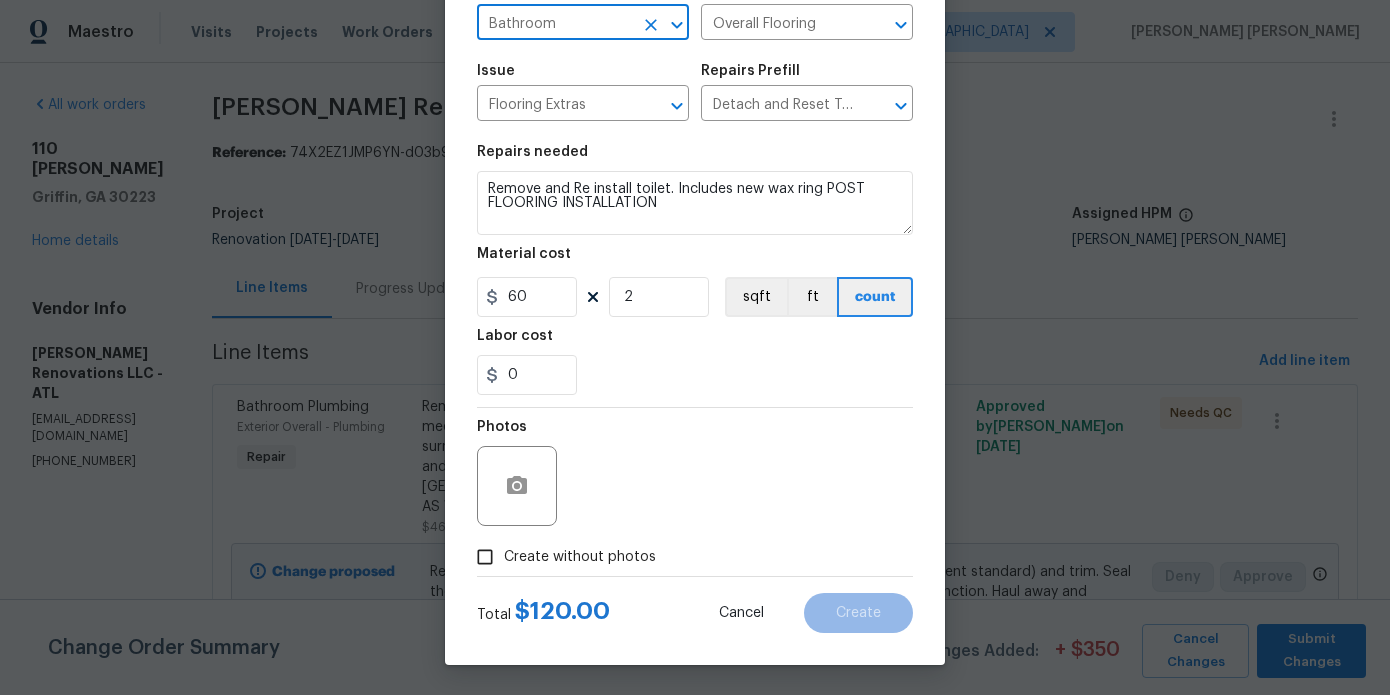 type on "Bathroom" 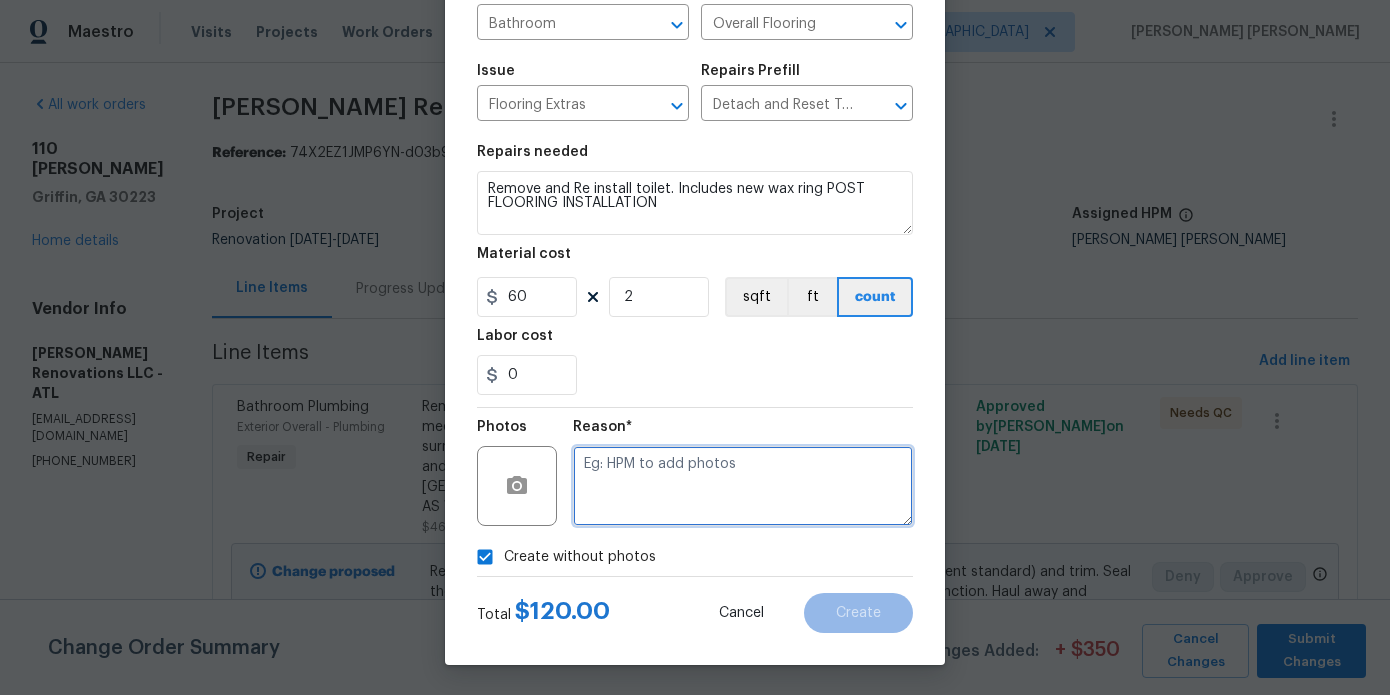 click at bounding box center (743, 486) 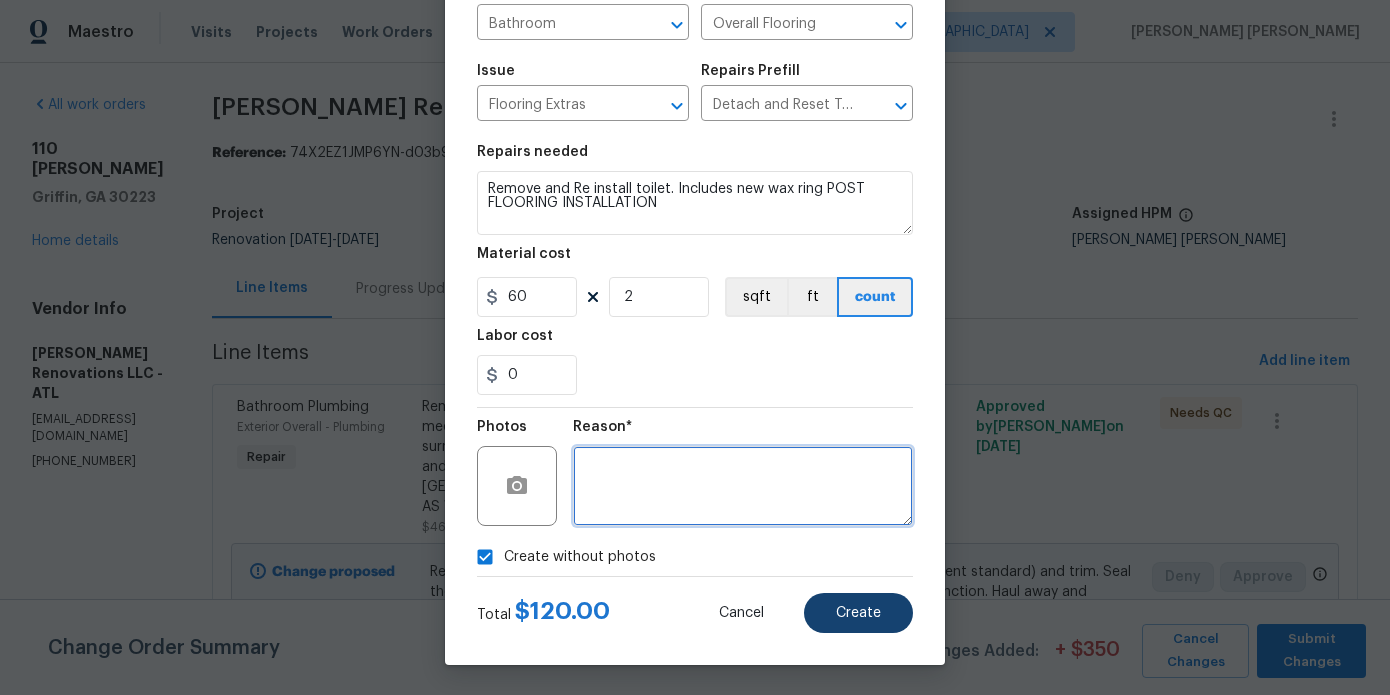 type 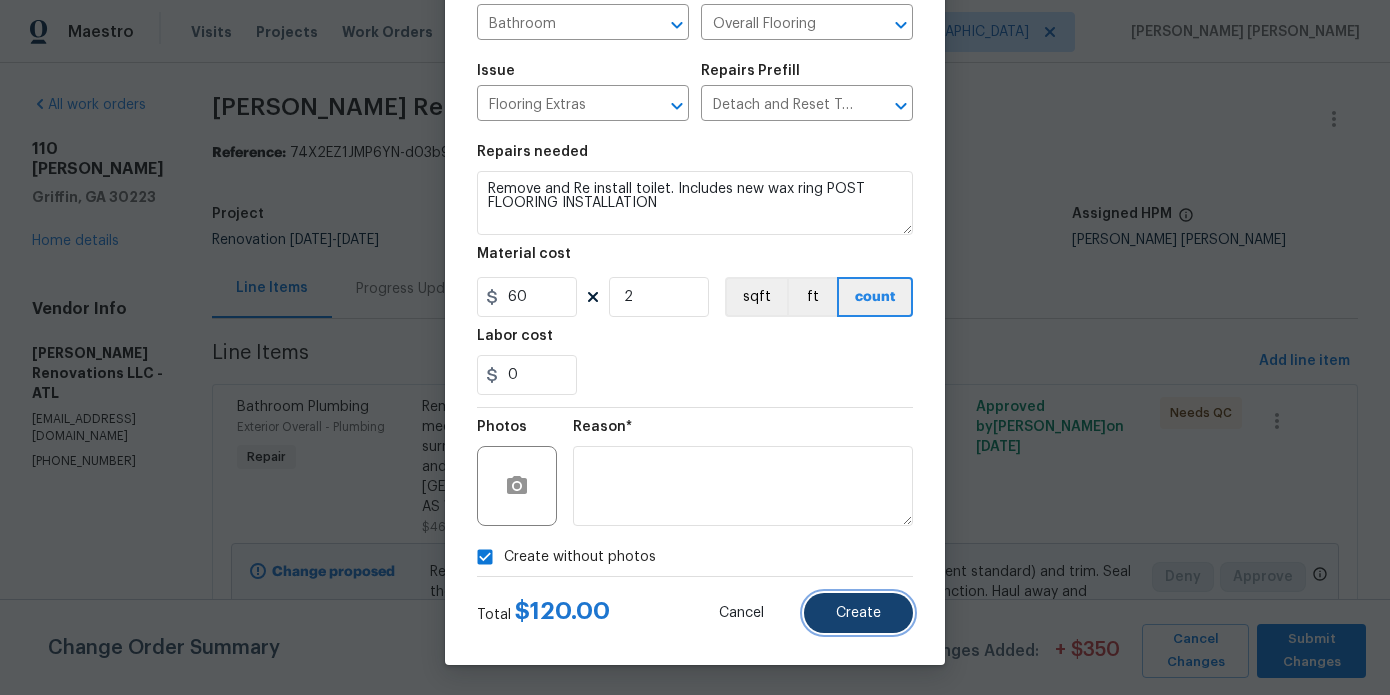 click on "Create" at bounding box center [858, 613] 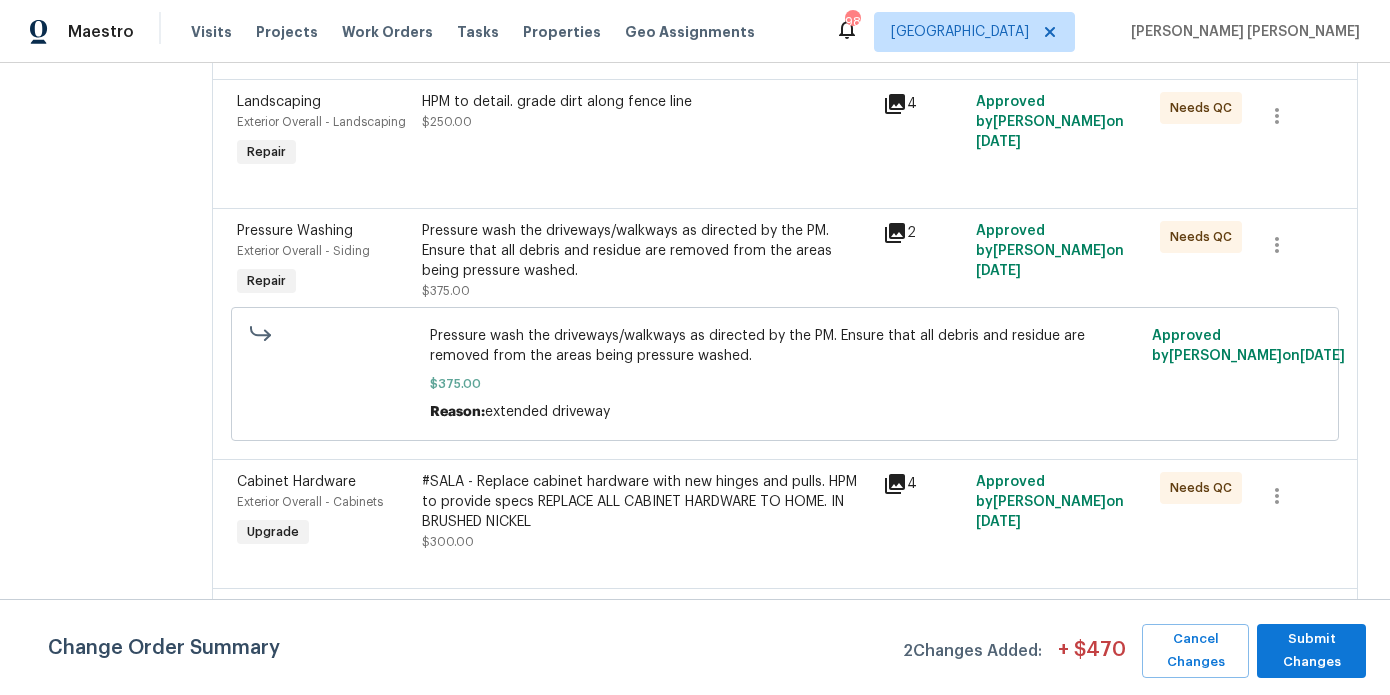 scroll, scrollTop: 0, scrollLeft: 0, axis: both 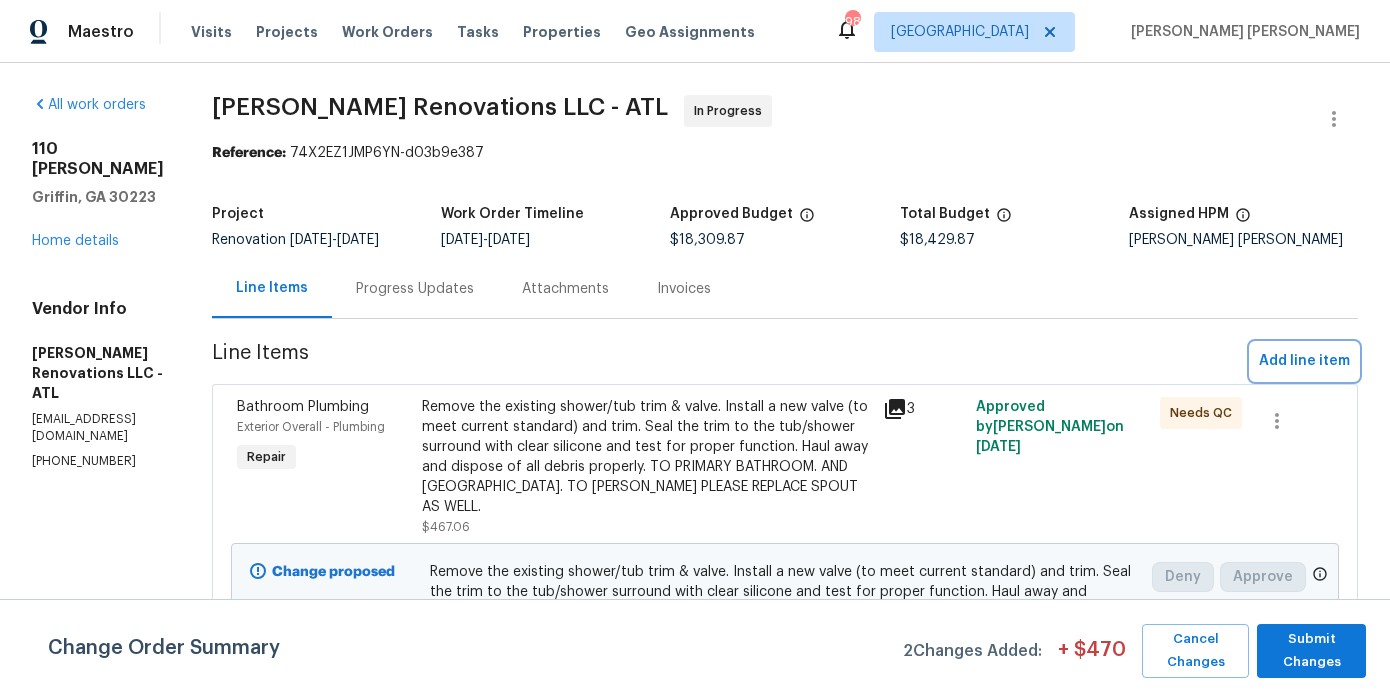click on "Add line item" at bounding box center (1304, 361) 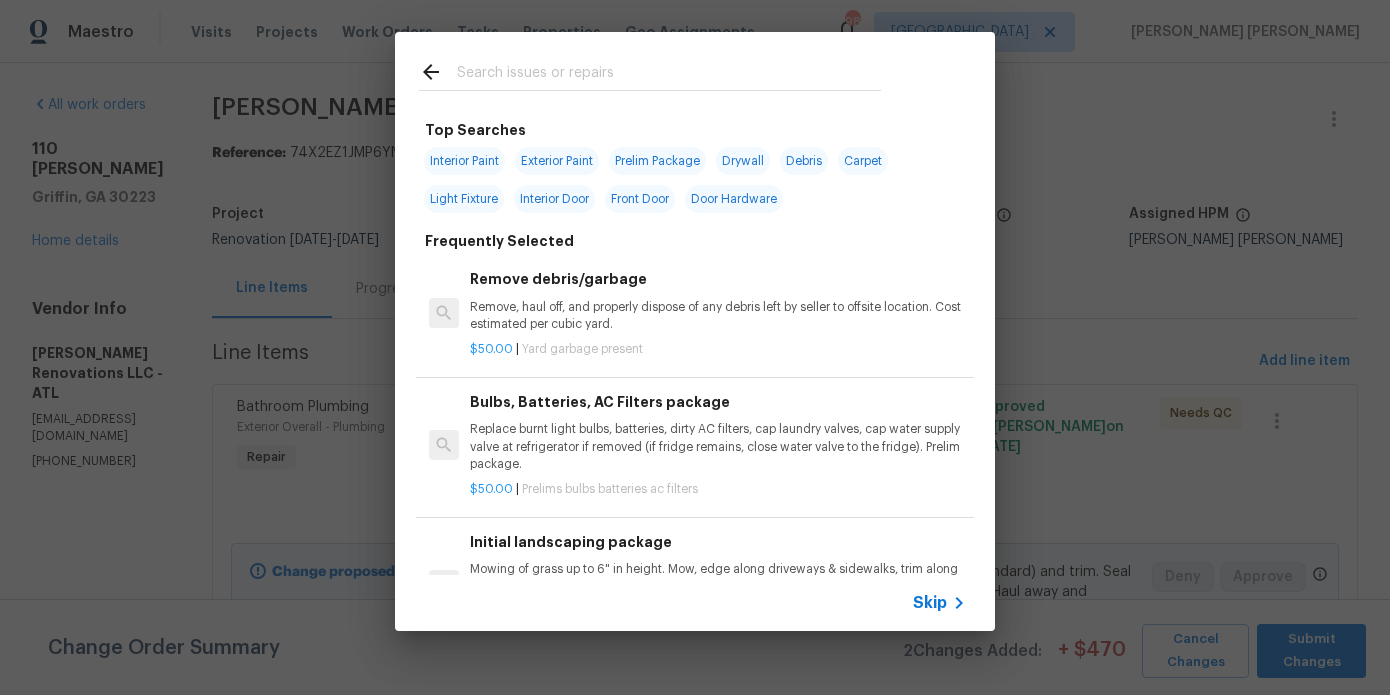 click at bounding box center [669, 75] 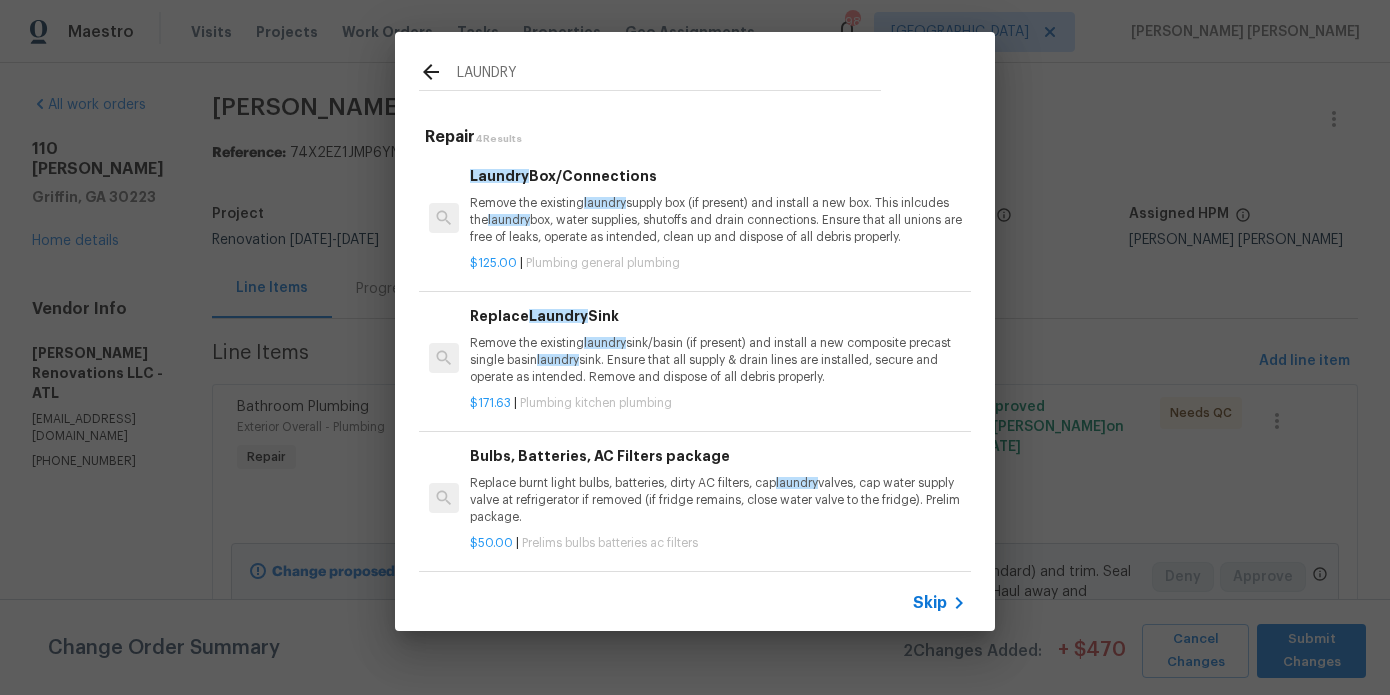 scroll, scrollTop: 63, scrollLeft: 0, axis: vertical 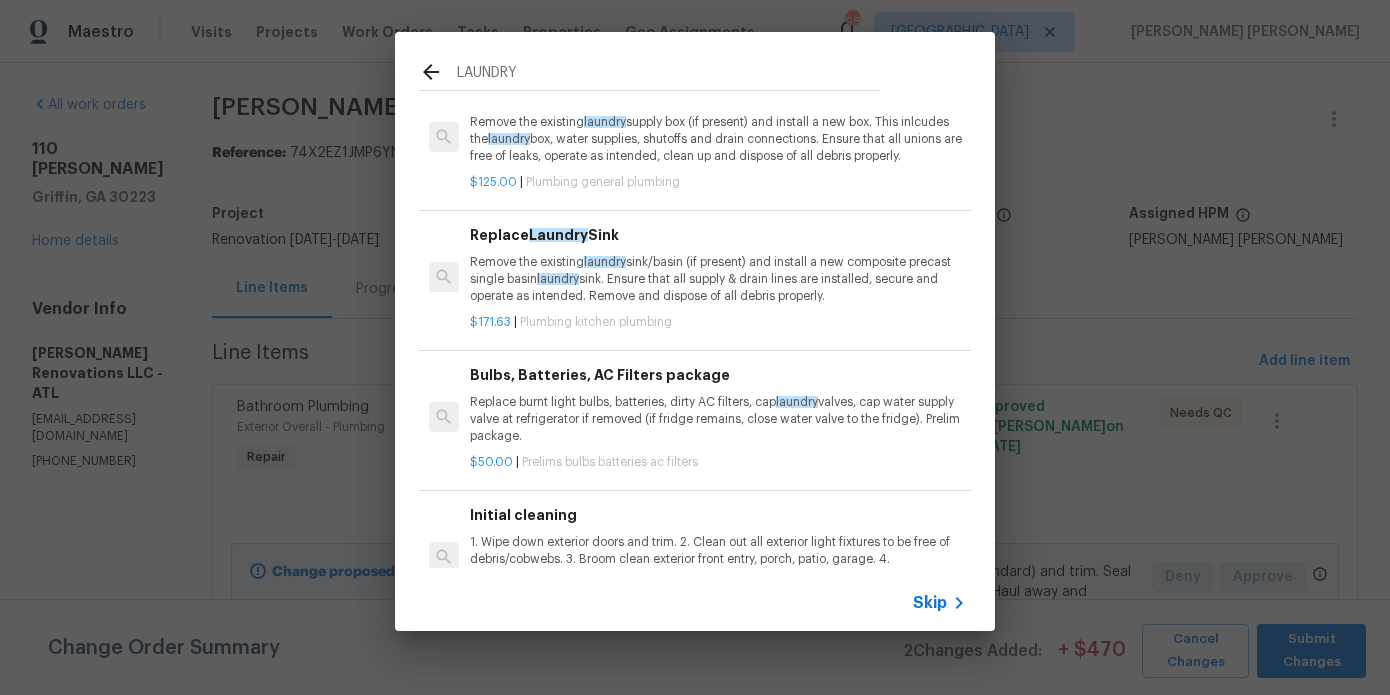 type on "LAUNDRY" 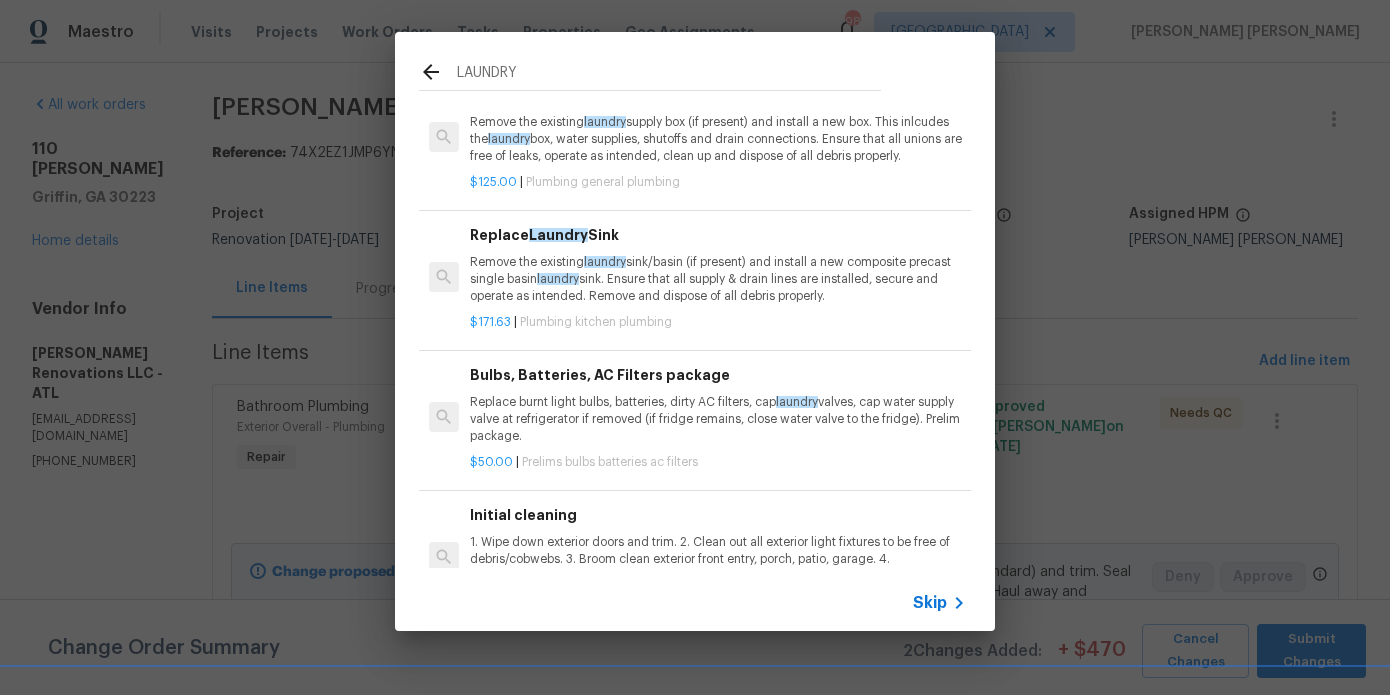click on "$125.00   |   Plumbing general plumbing" at bounding box center (718, 178) 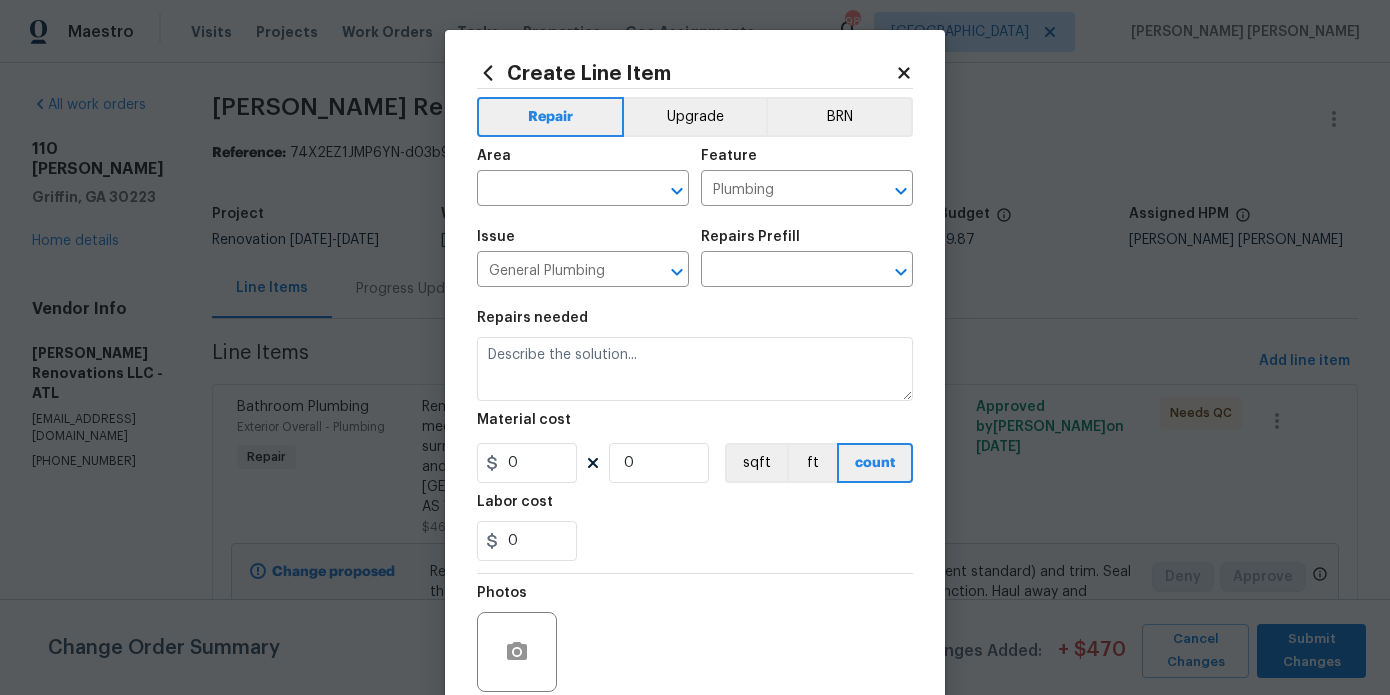 type on "Remove the existing laundry supply box (if present) and install a new box. This inlcudes the laundry box, water supplies, shutoffs and drain connections. Ensure that all unions are free of leaks, operate as intended, clean up and dispose of all debris properly." 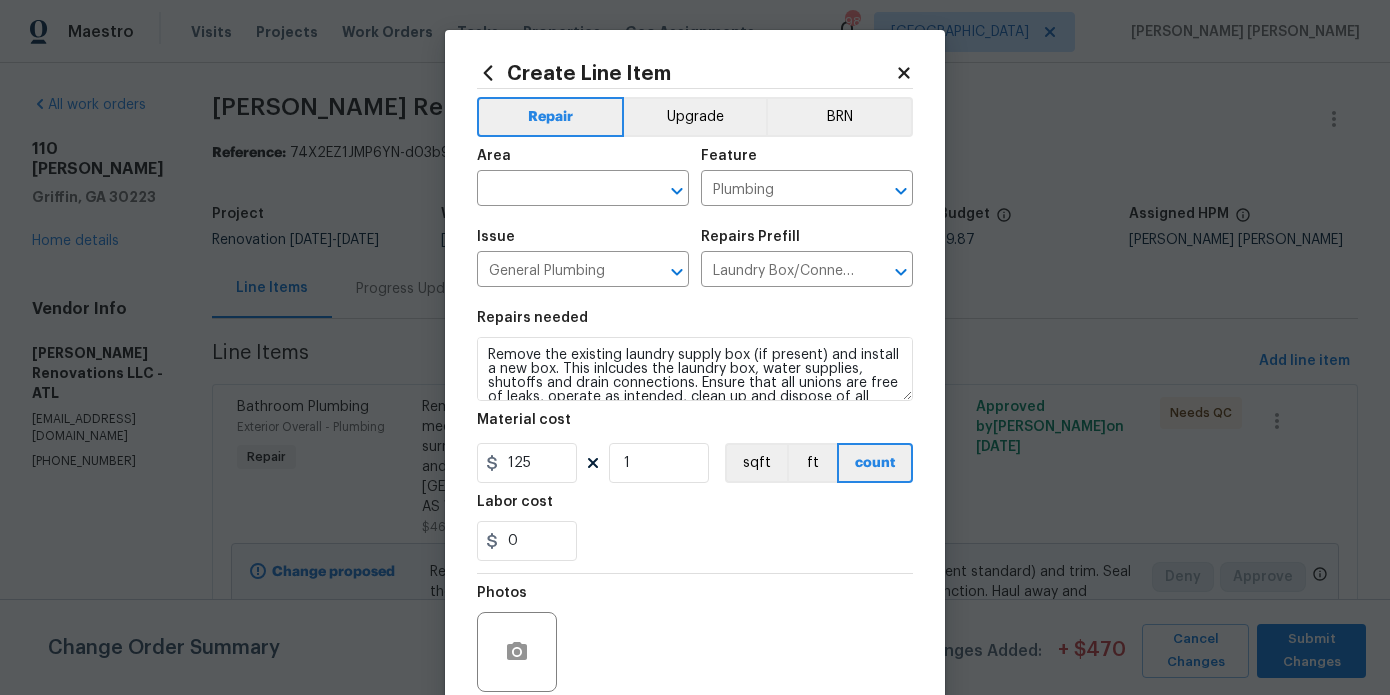 type on "Laundry Box/Connections $125.00" 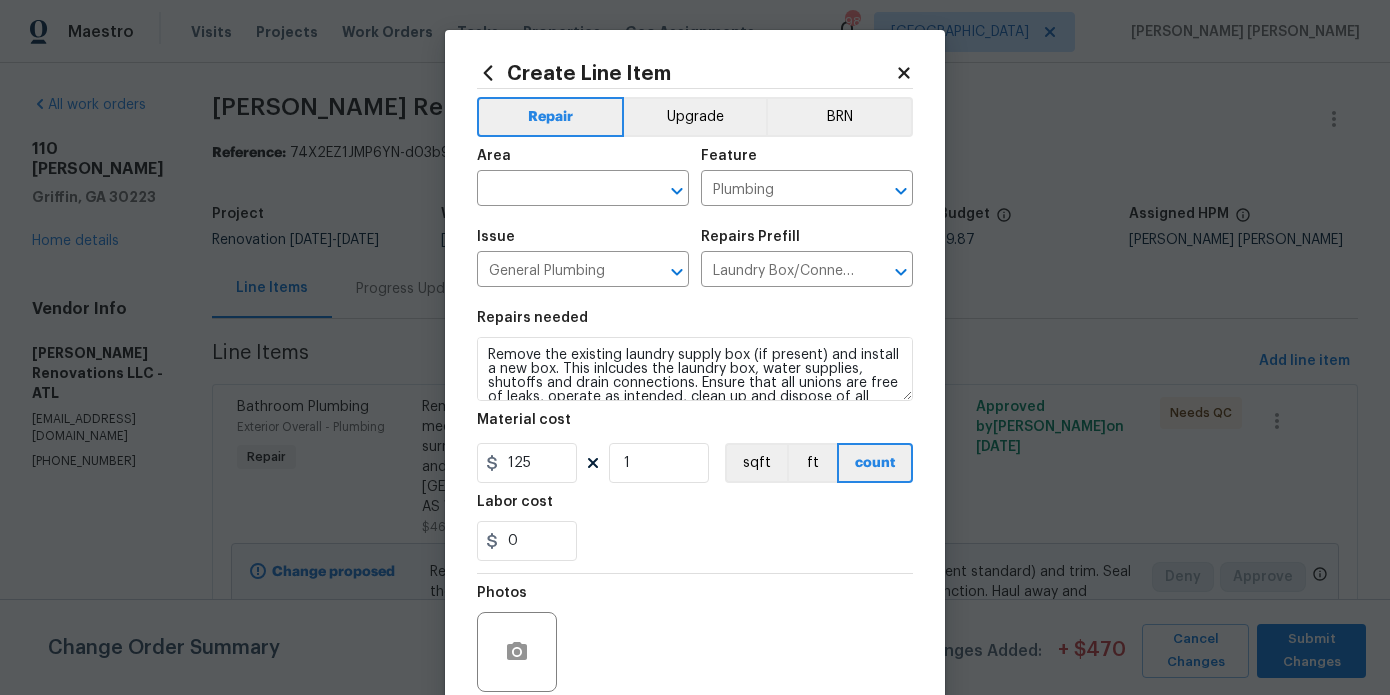 click on "Area" at bounding box center [583, 162] 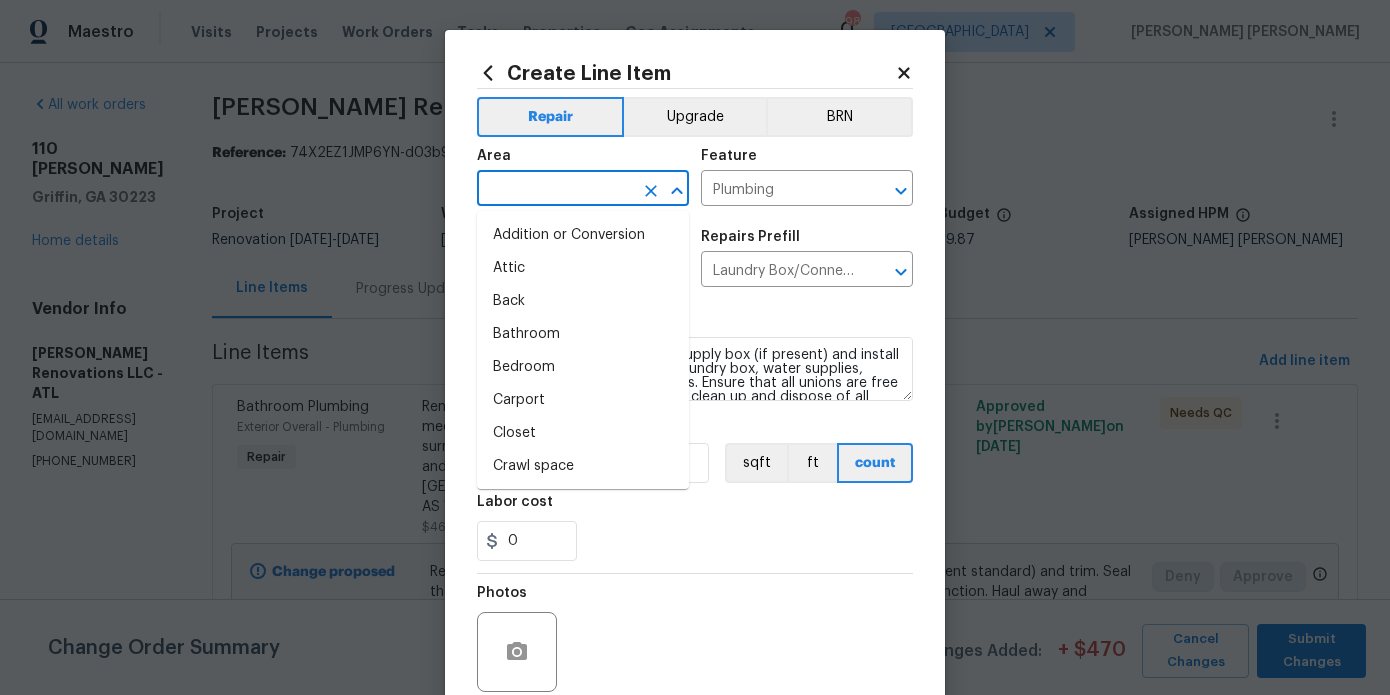 click at bounding box center [555, 190] 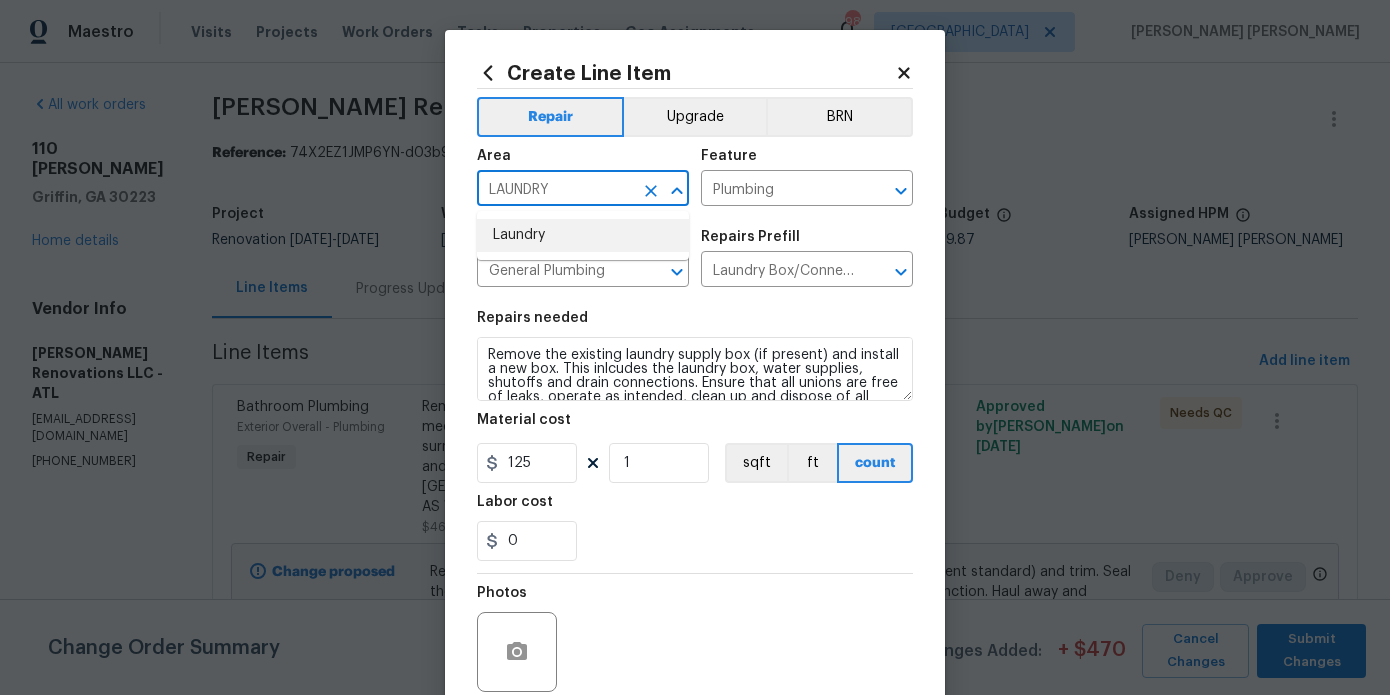 click on "Laundry" at bounding box center [583, 235] 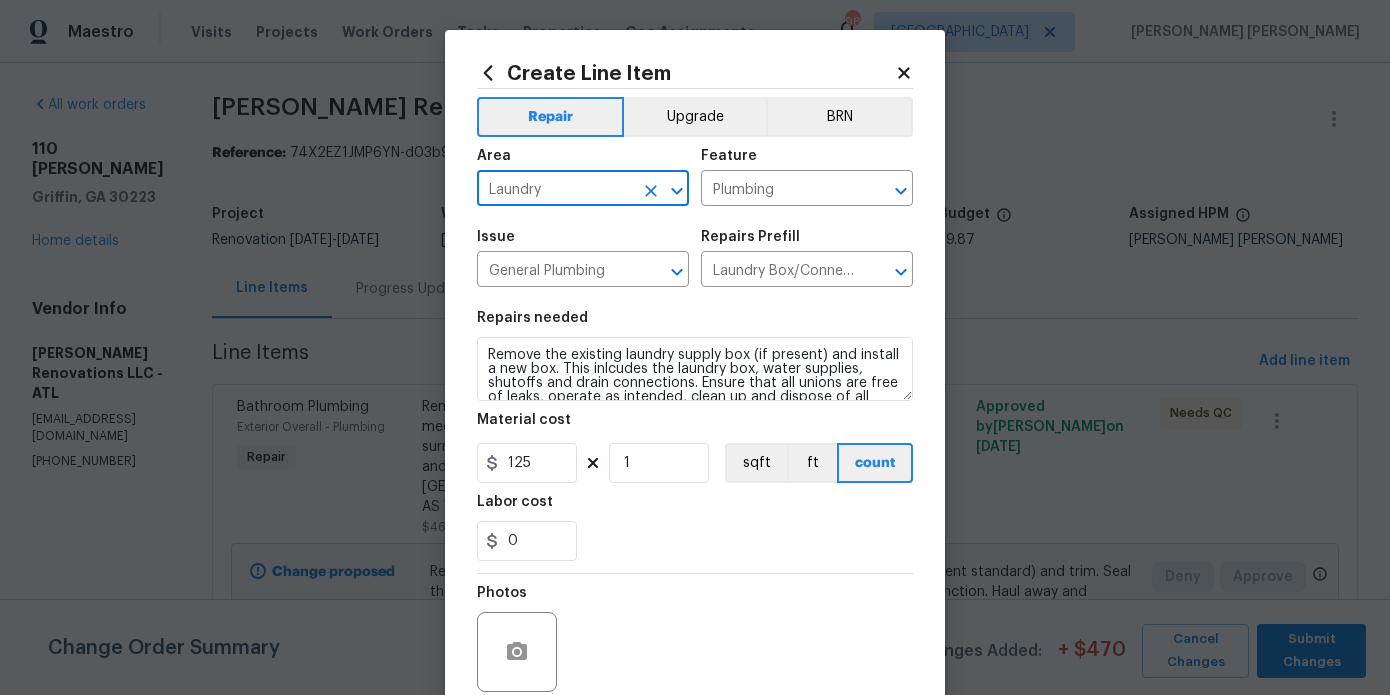 type on "Laundry" 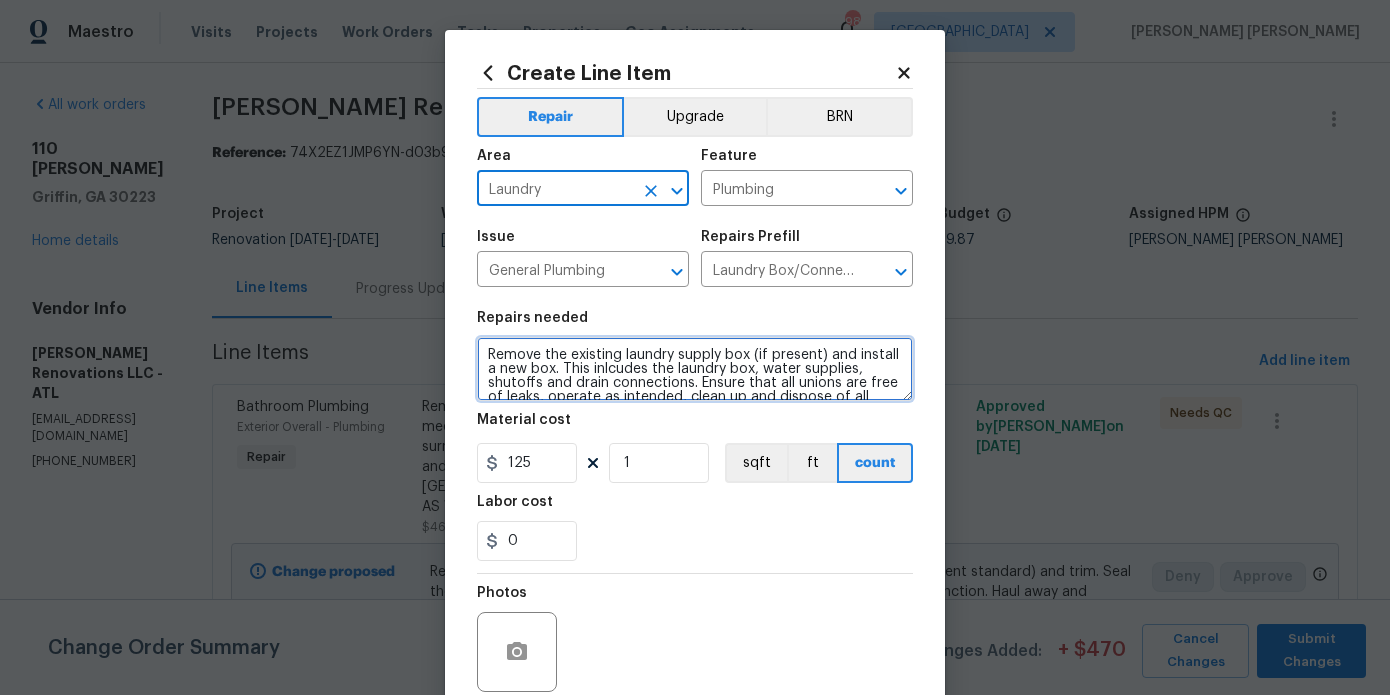 click on "Remove the existing laundry supply box (if present) and install a new box. This inlcudes the laundry box, water supplies, shutoffs and drain connections. Ensure that all unions are free of leaks, operate as intended, clean up and dispose of all debris properly." at bounding box center (695, 369) 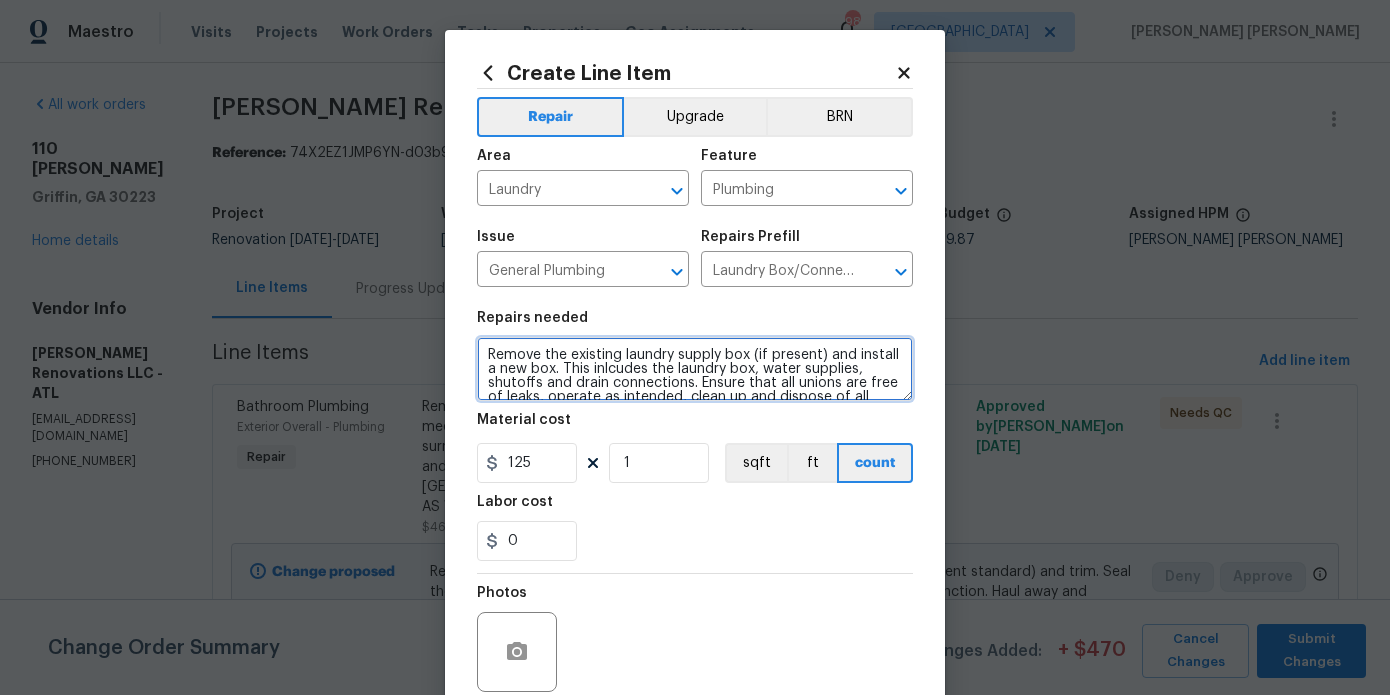 click on "Remove the existing laundry supply box (if present) and install a new box. This inlcudes the laundry box, water supplies, shutoffs and drain connections. Ensure that all unions are free of leaks, operate as intended, clean up and dispose of all debris properly." at bounding box center (695, 369) 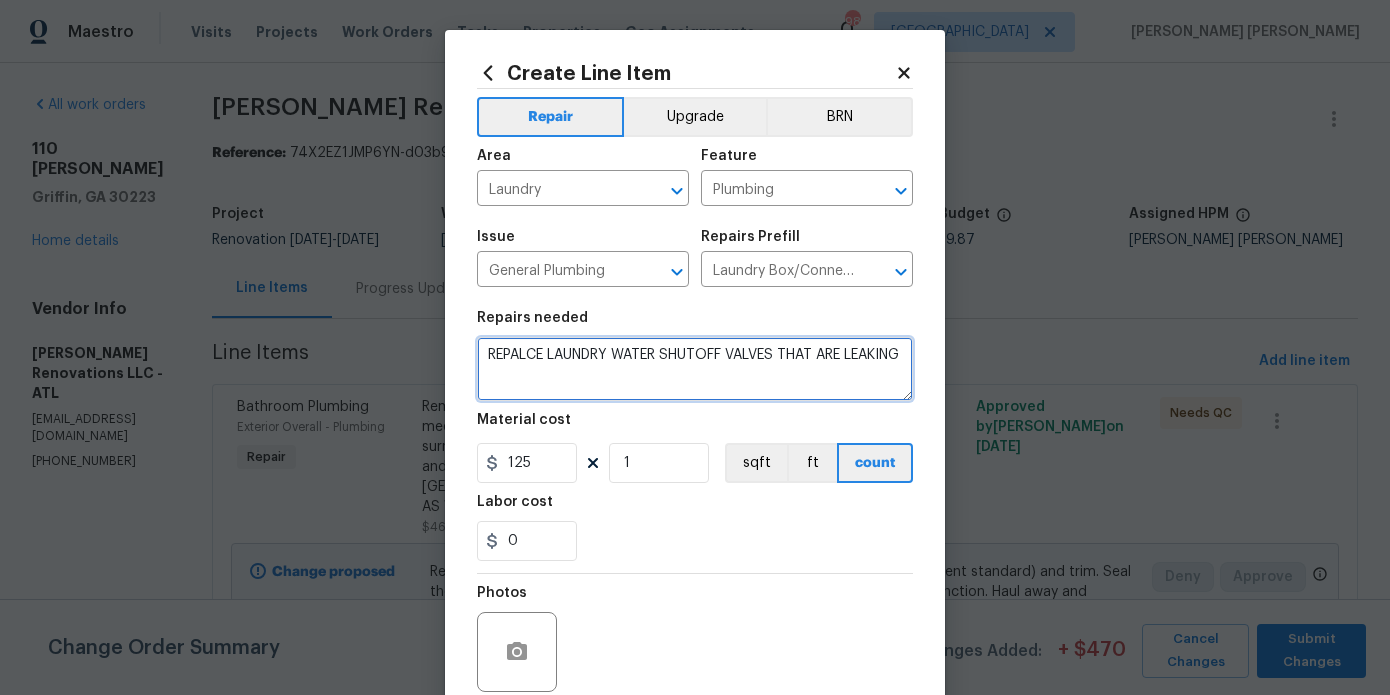 click on "REPALCE LAUNDRY WATER SHUTOFF VALVES THAT ARE LEAKING" at bounding box center [695, 369] 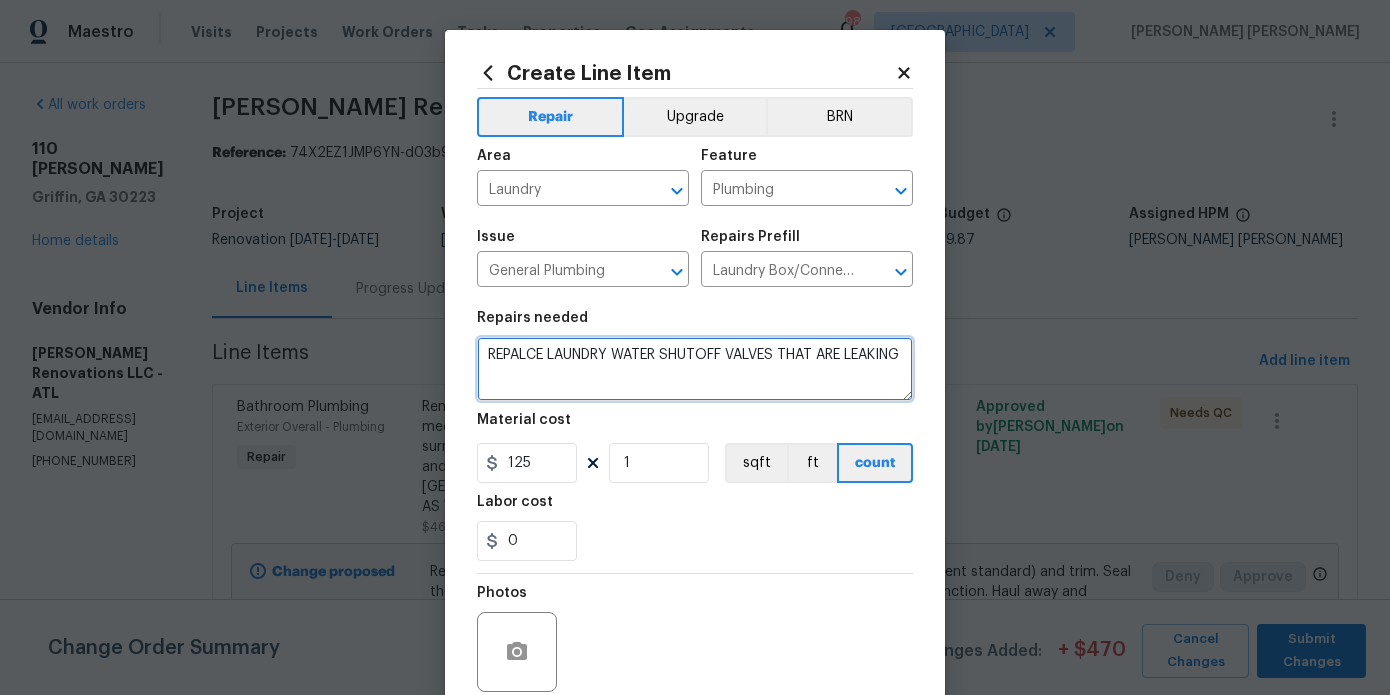 click on "REPALCE LAUNDRY WATER SHUTOFF VALVES THAT ARE LEAKING" at bounding box center [695, 369] 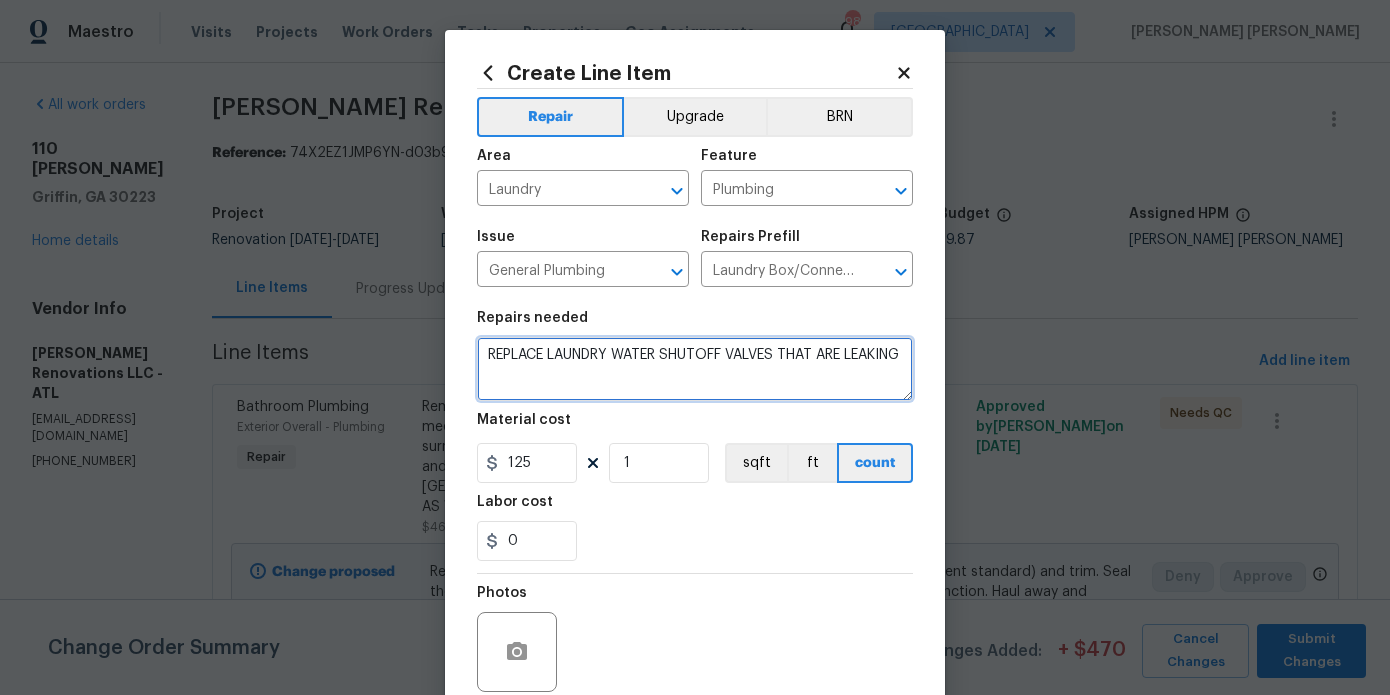 type on "REPLACE LAUNDRY WATER SHUTOFF VALVES THAT ARE LEAKING" 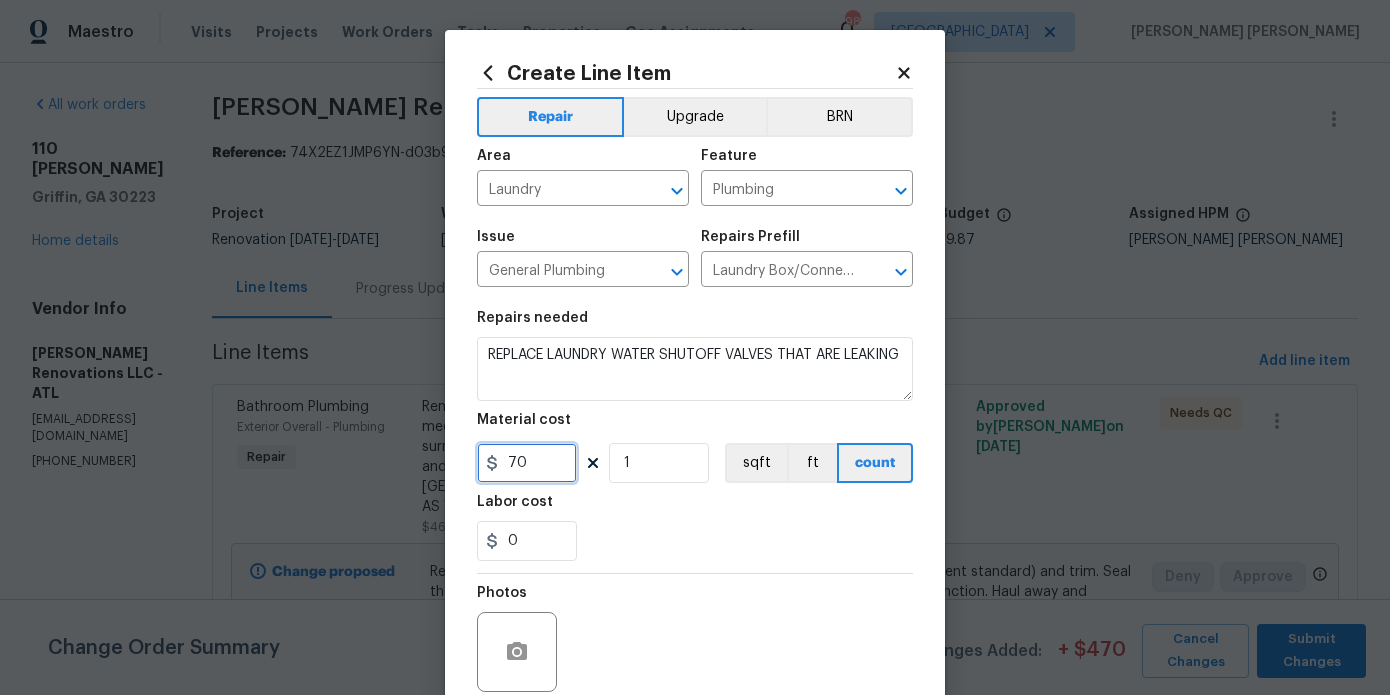 type on "70" 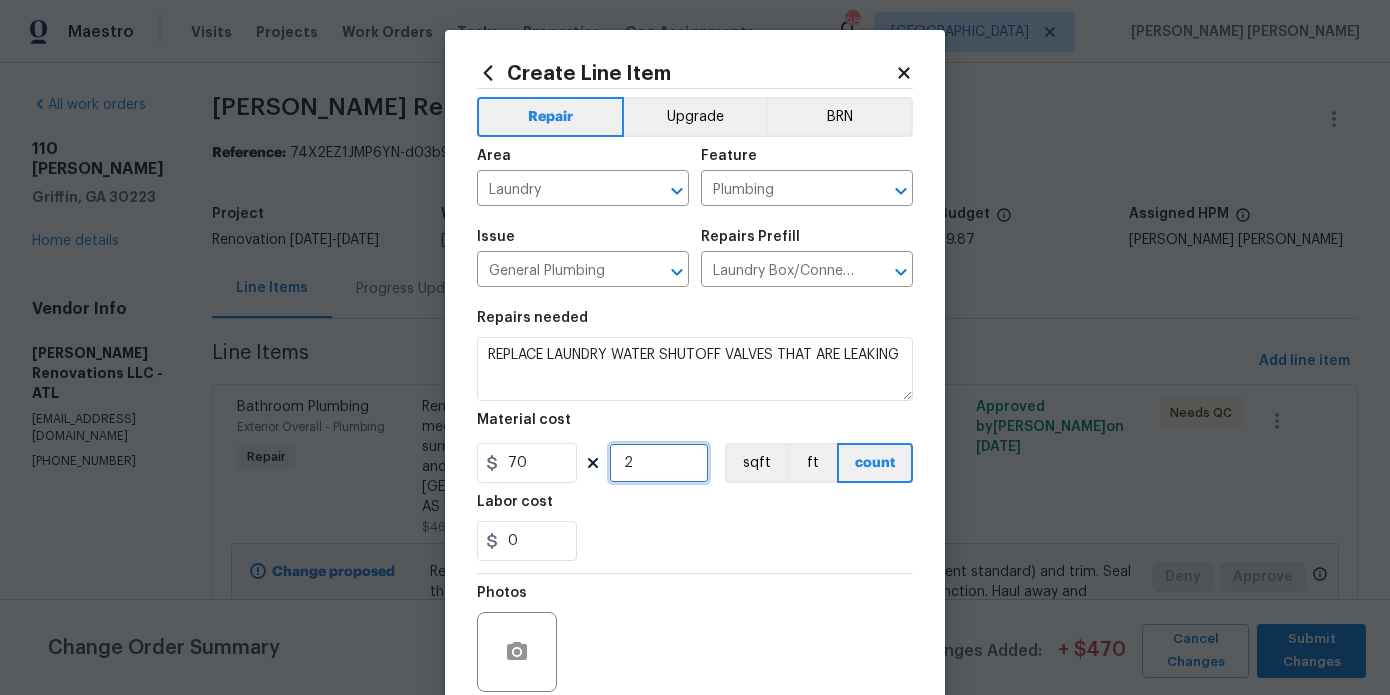 type on "2" 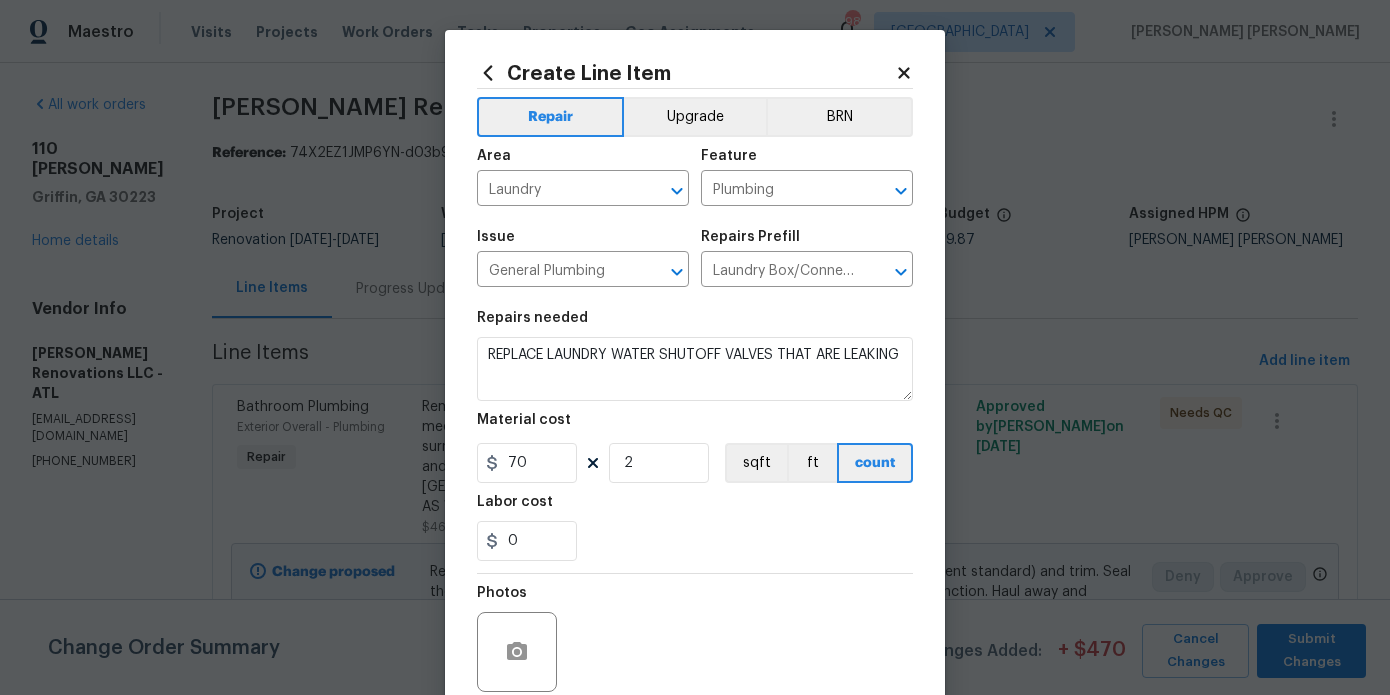 click on "0" at bounding box center [695, 541] 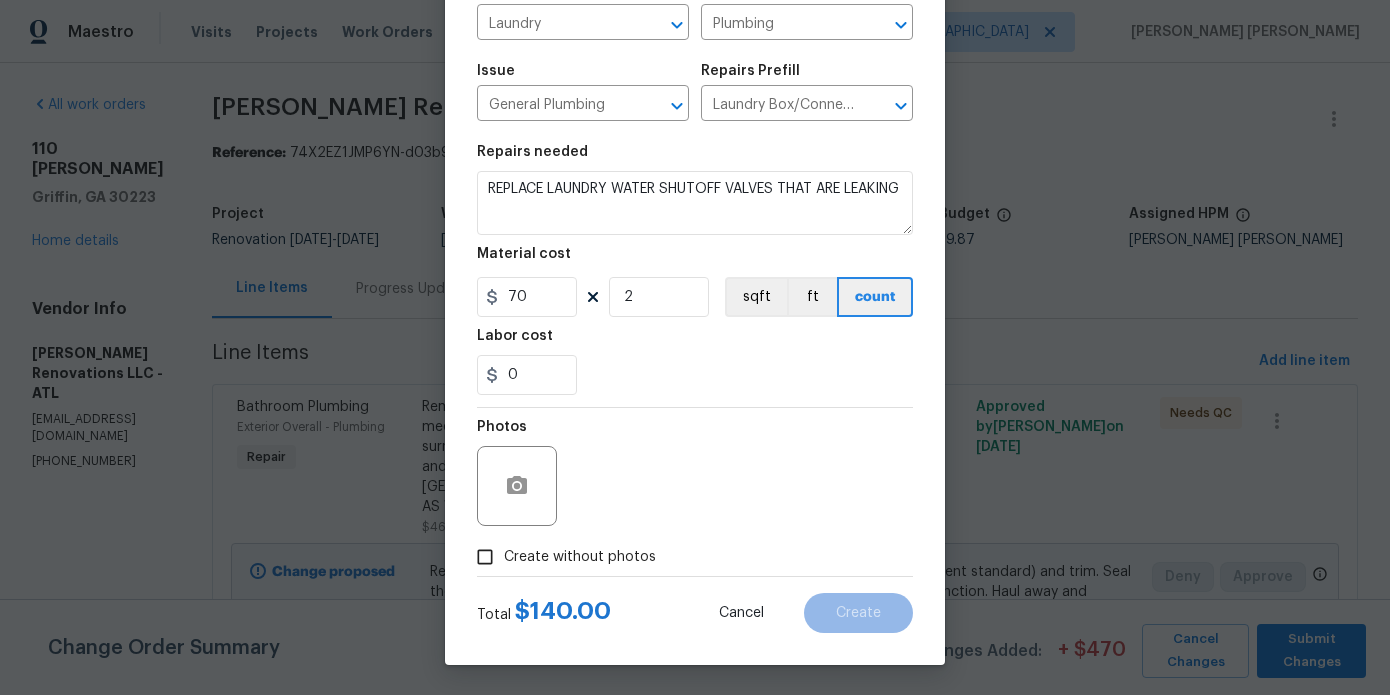 click on "Create without photos" at bounding box center (580, 557) 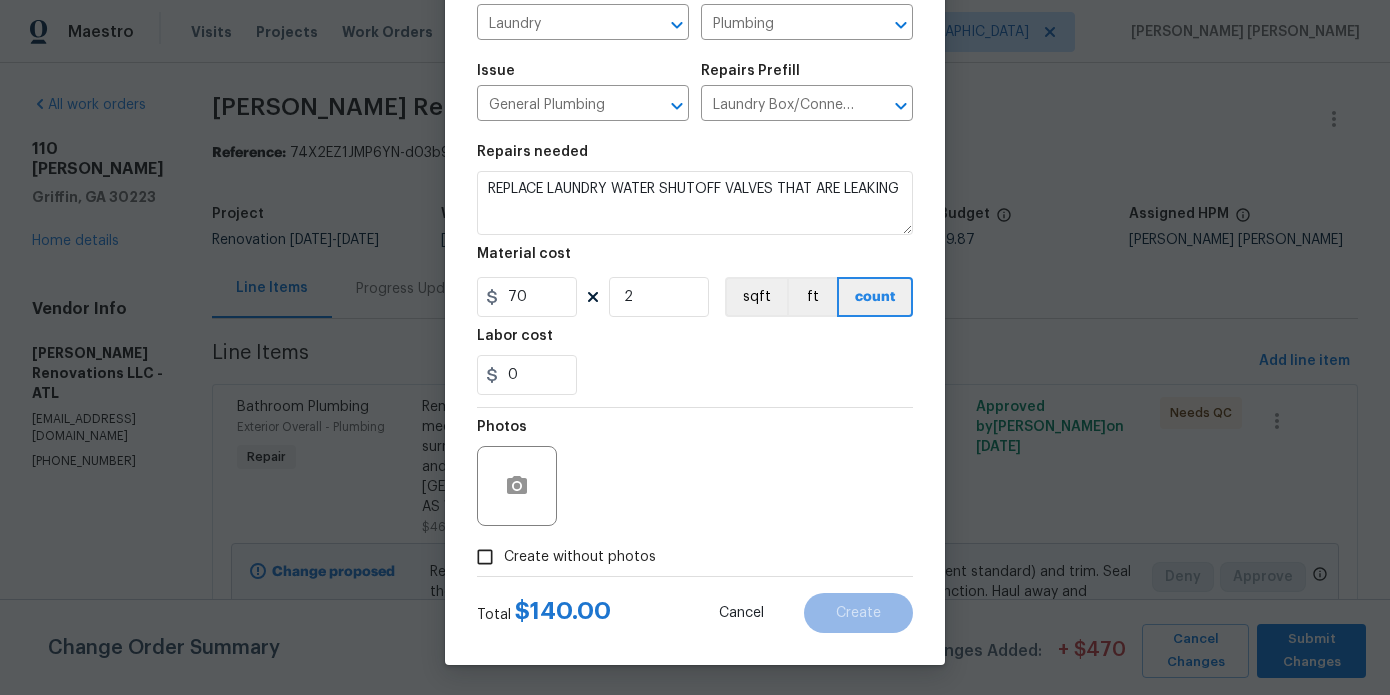 click on "Create without photos" at bounding box center (485, 557) 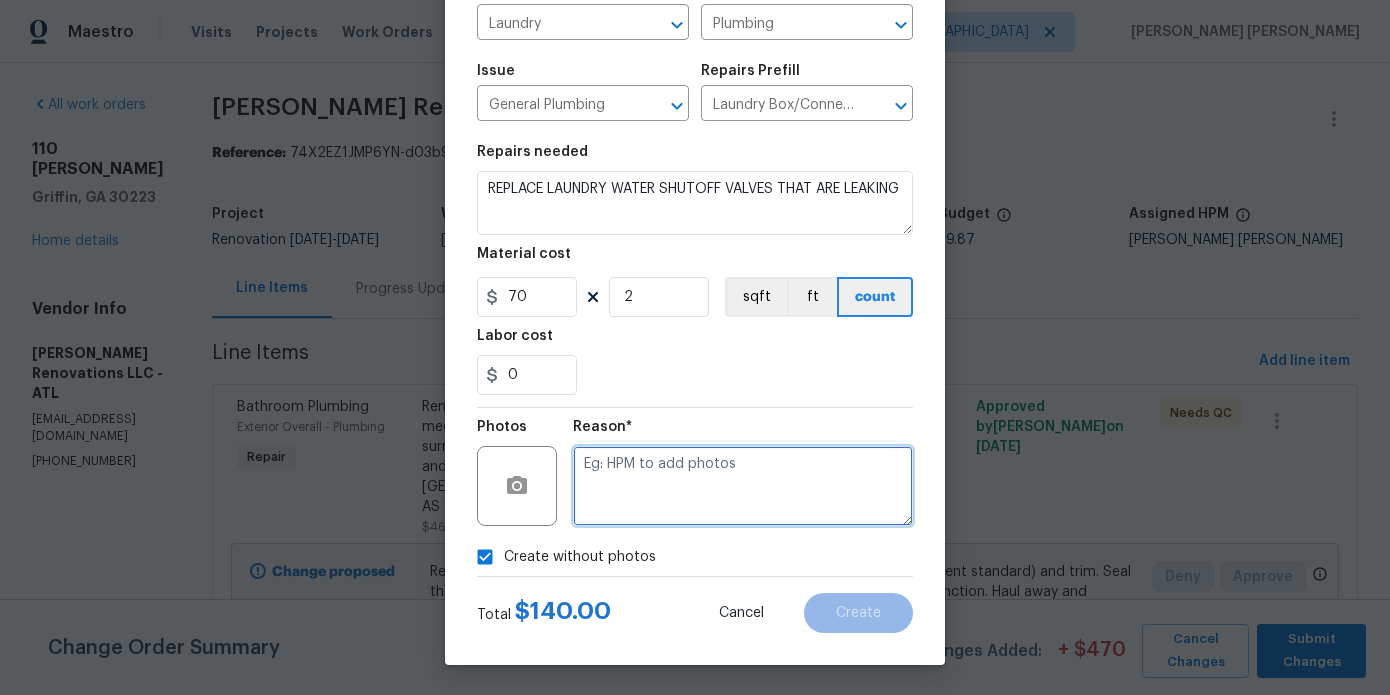click at bounding box center (743, 486) 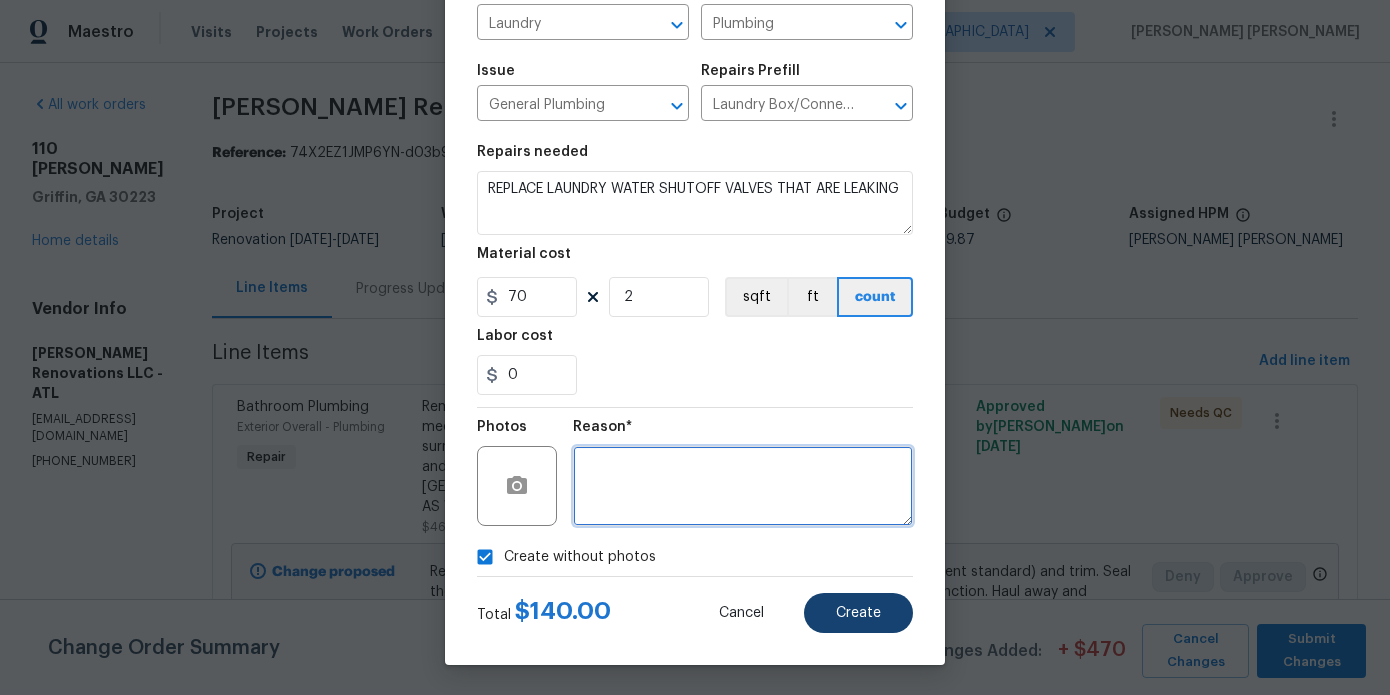 type 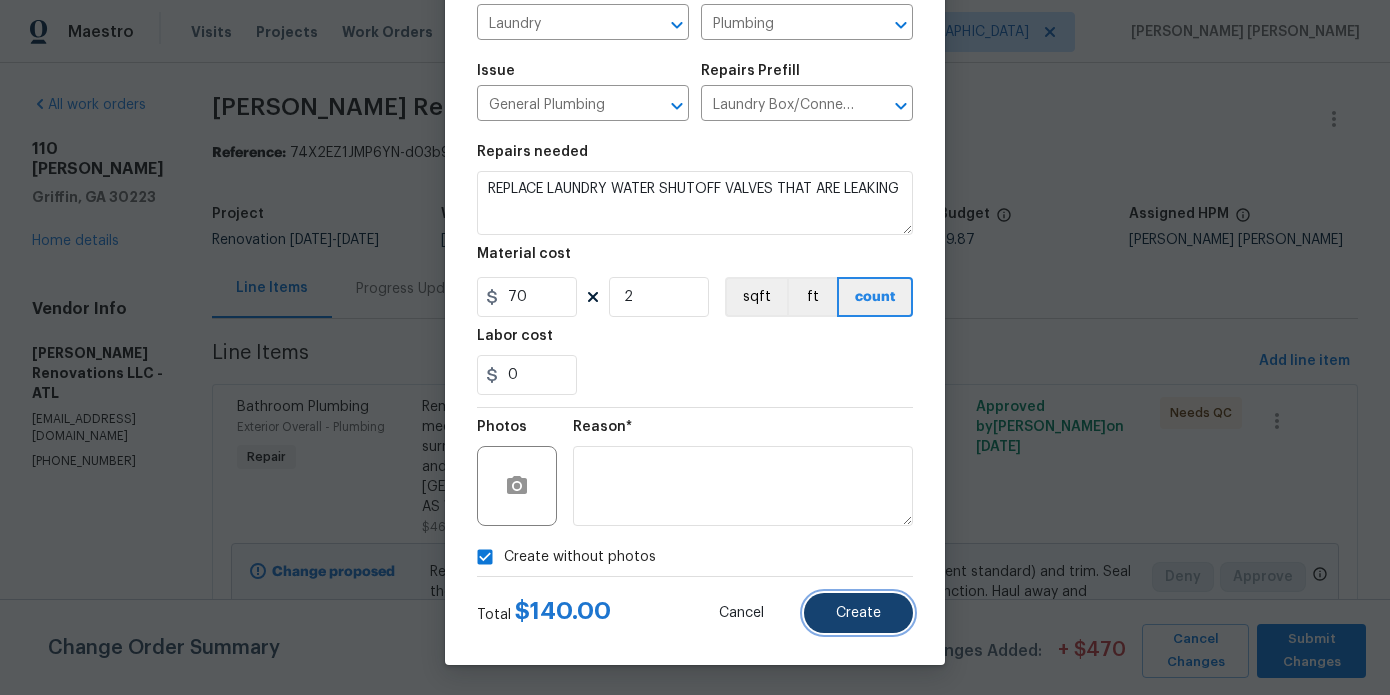 click on "Create" at bounding box center [858, 613] 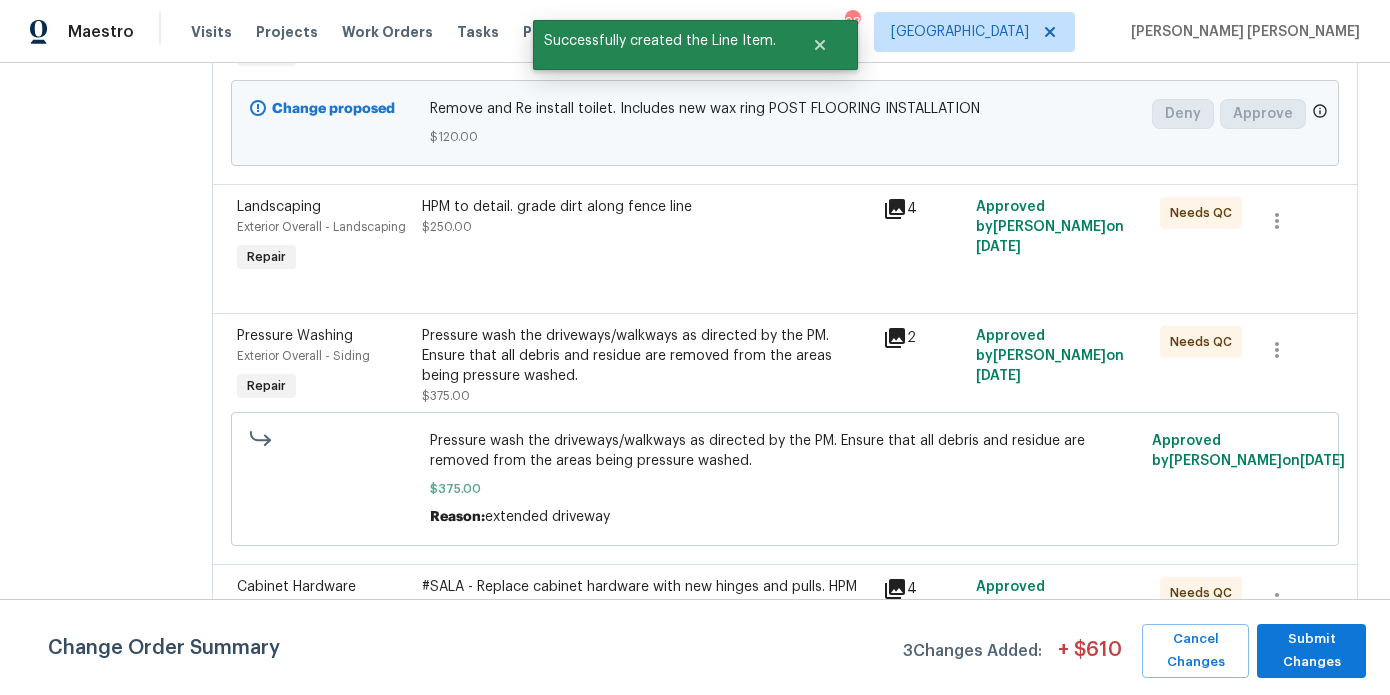 scroll, scrollTop: 1957, scrollLeft: 0, axis: vertical 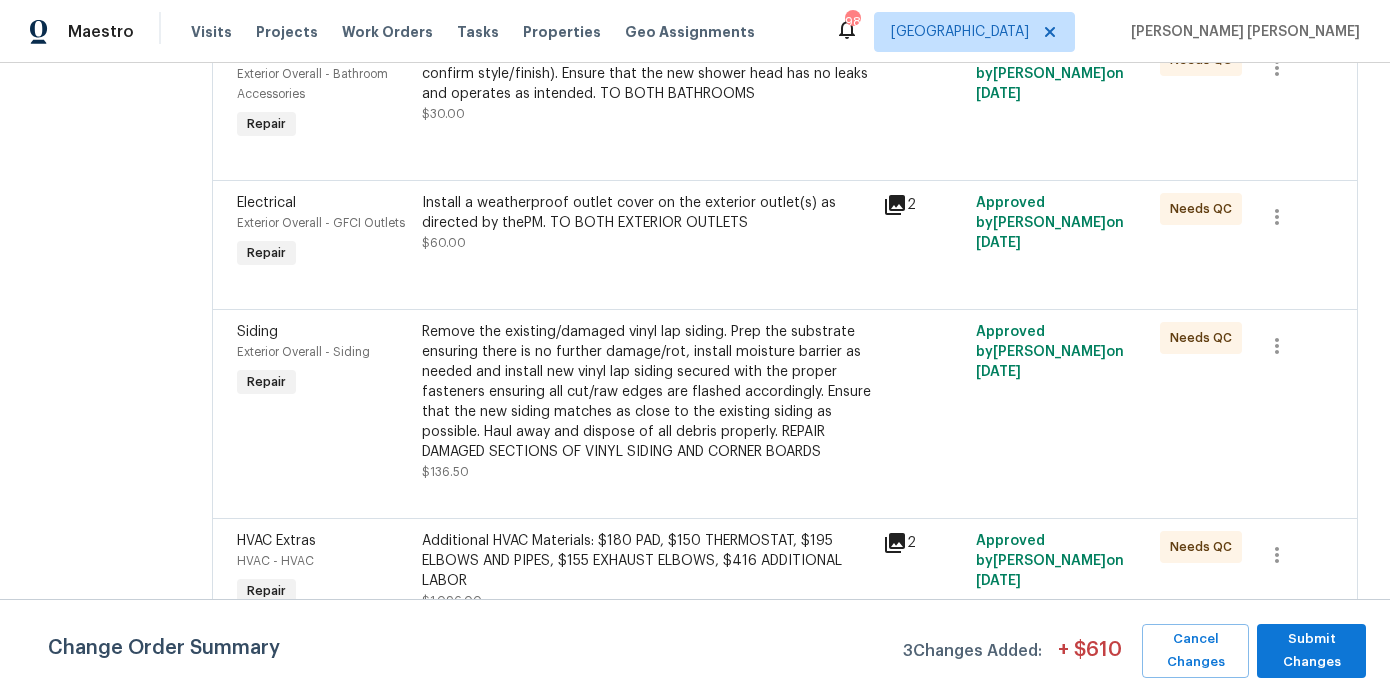 click on "Remove the existing/damaged vinyl lap siding. Prep the substrate ensuring there is no further damage/rot, install moisture barrier as needed and install new vinyl lap siding secured with the proper fasteners ensuring all cut/raw edges are flashed accordingly. Ensure that the new siding matches as close to the existing siding as possible. Haul away and dispose of all debris properly. REPAIR DAMAGED SECTIONS OF VINYL SIDING AND CORNER BOARDS" at bounding box center [647, 392] 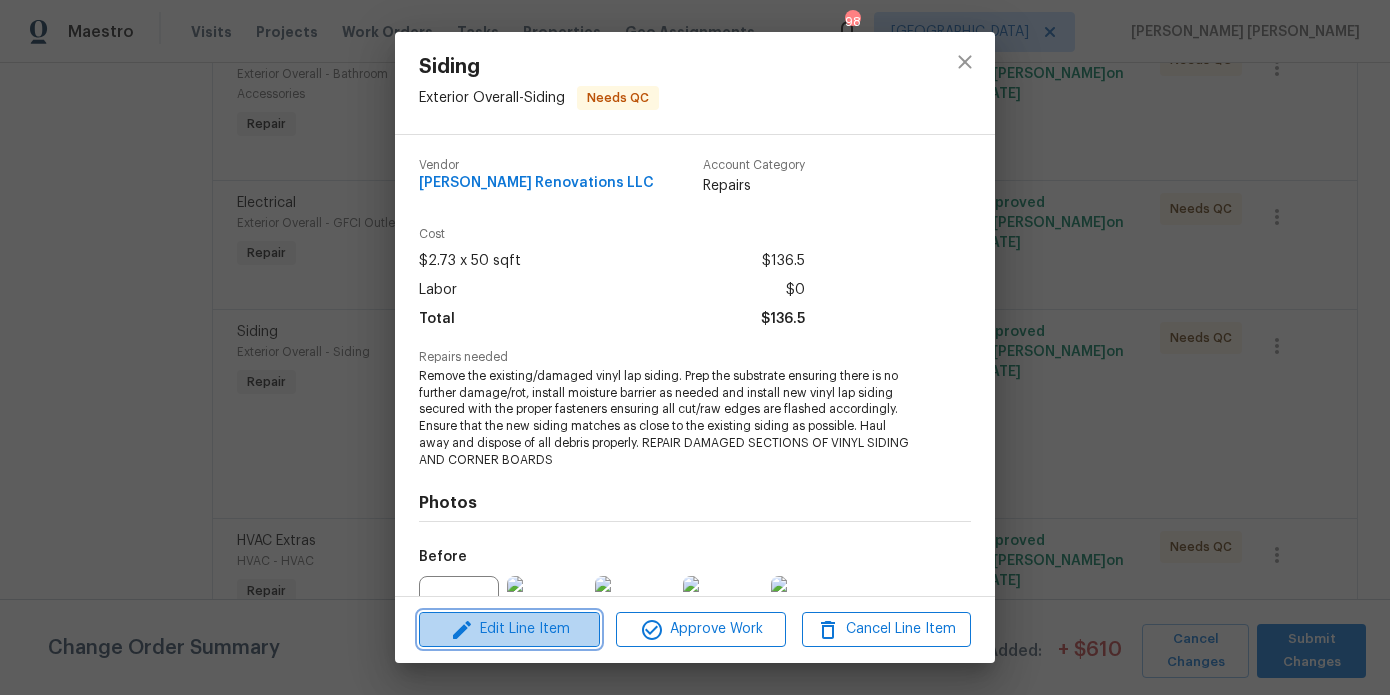 click on "Edit Line Item" at bounding box center (509, 629) 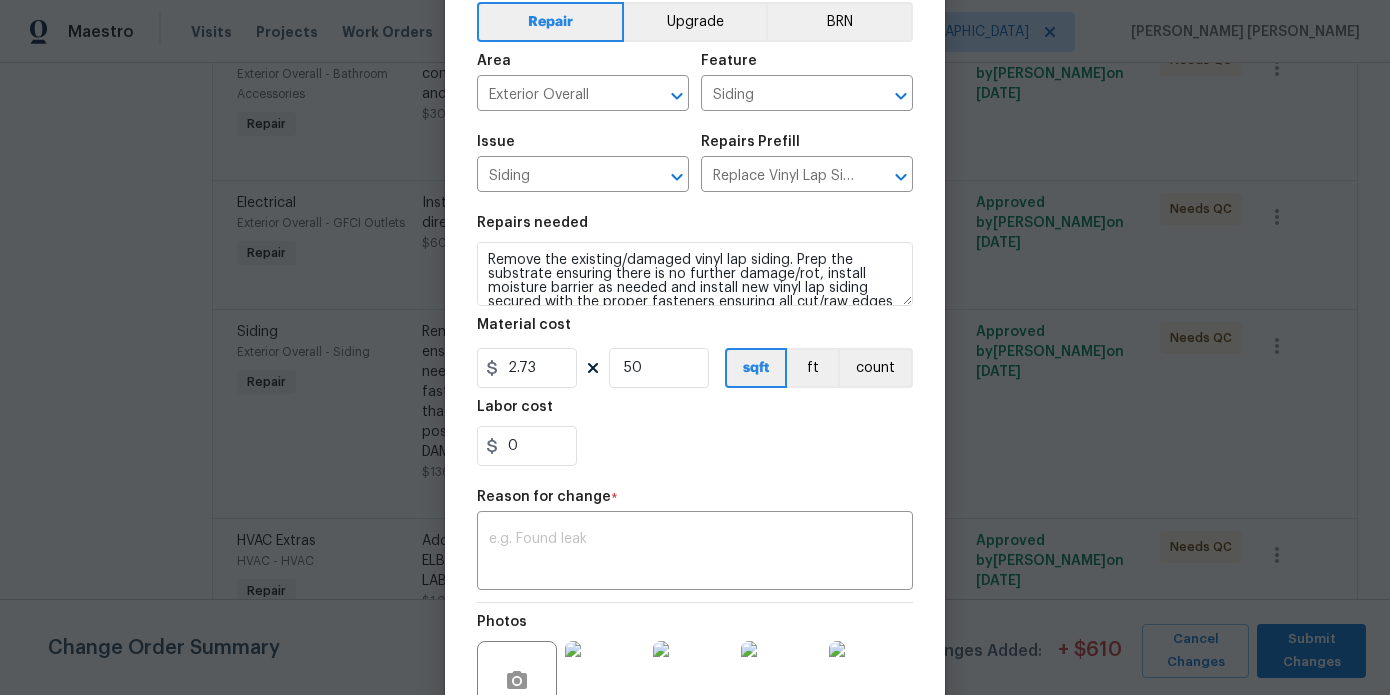 scroll, scrollTop: 311, scrollLeft: 0, axis: vertical 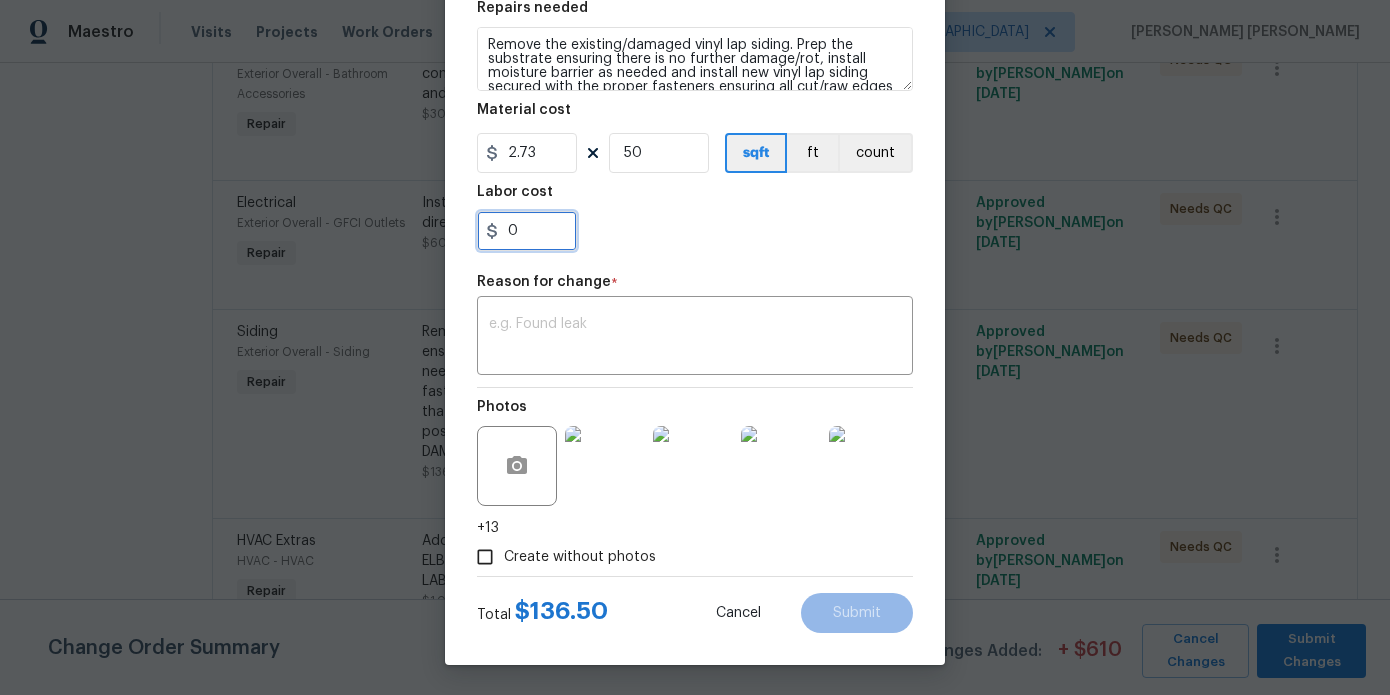 click on "0" at bounding box center (527, 231) 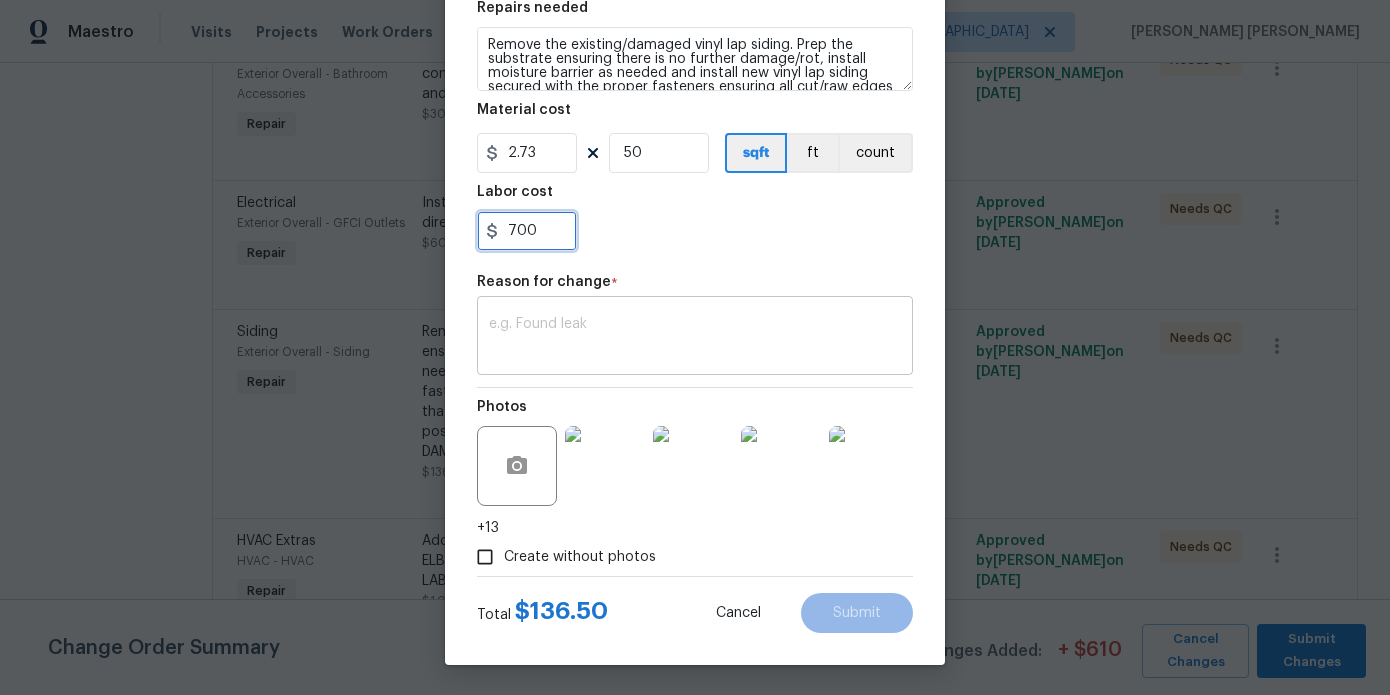 type on "700" 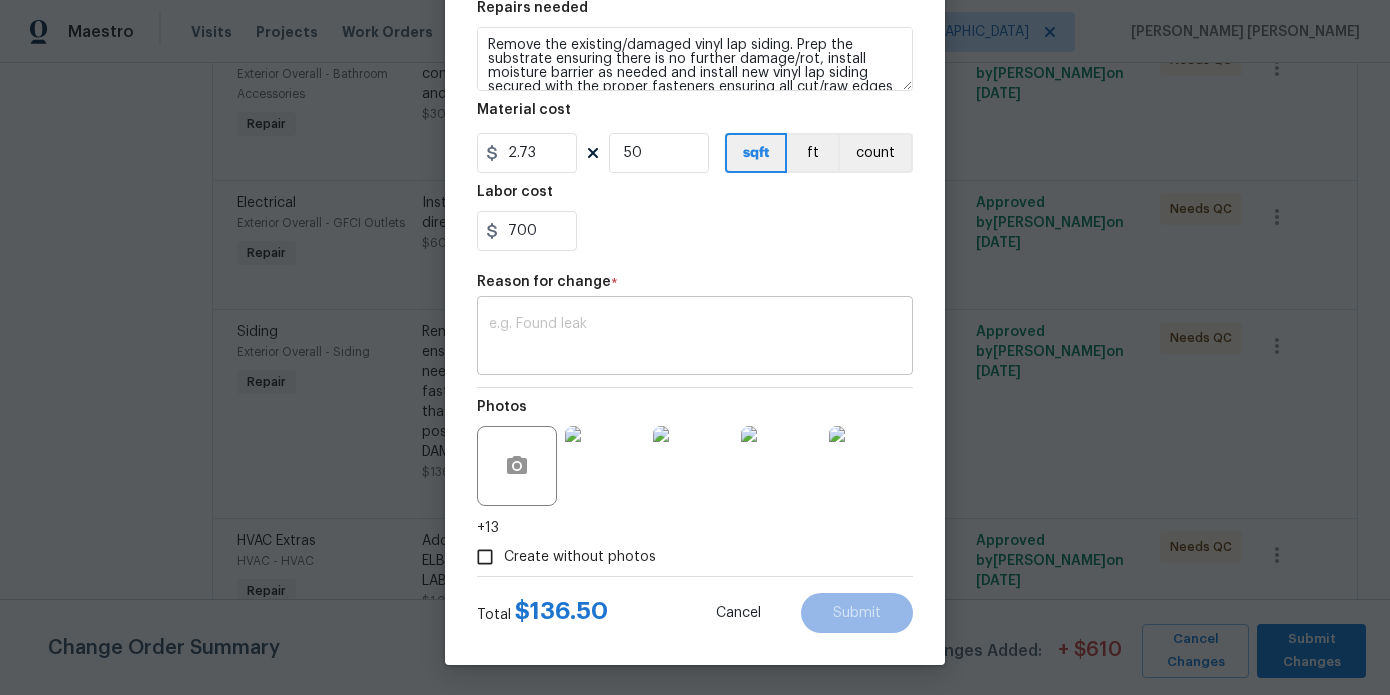 click at bounding box center [695, 338] 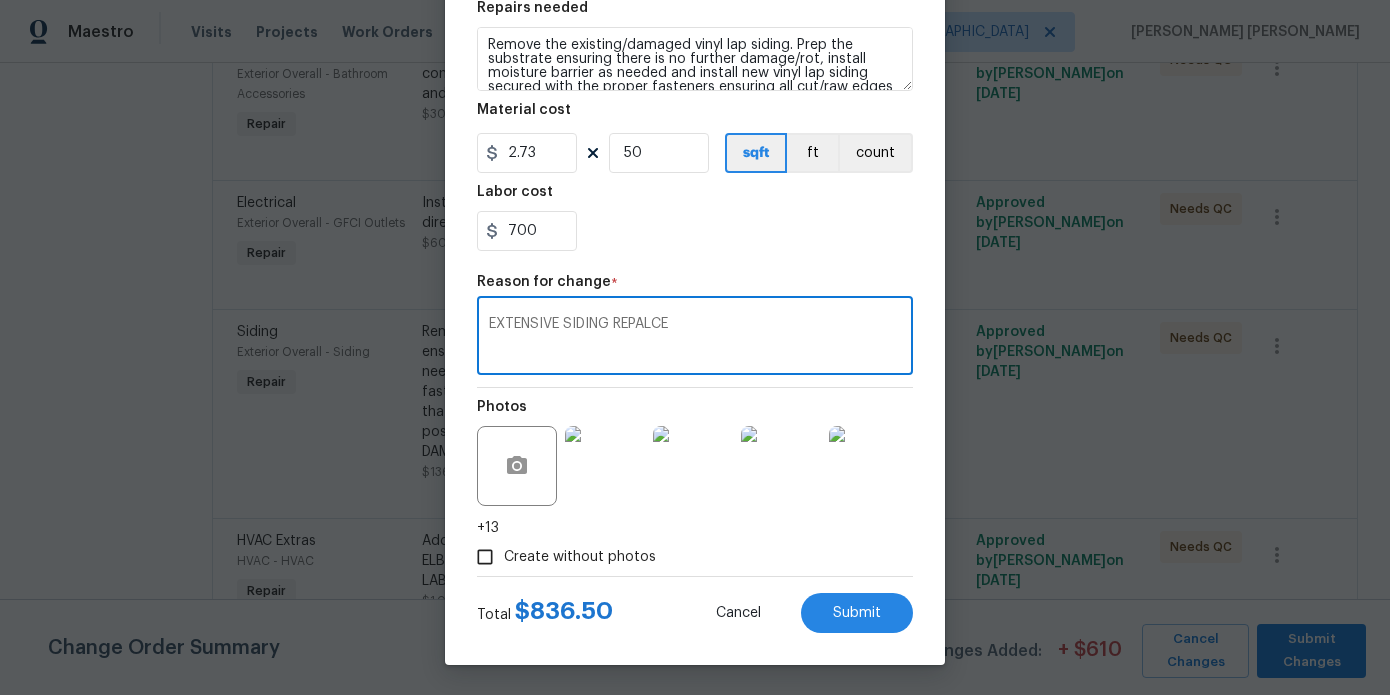 click on "EXTENSIVE SIDING REPALCE" at bounding box center [695, 338] 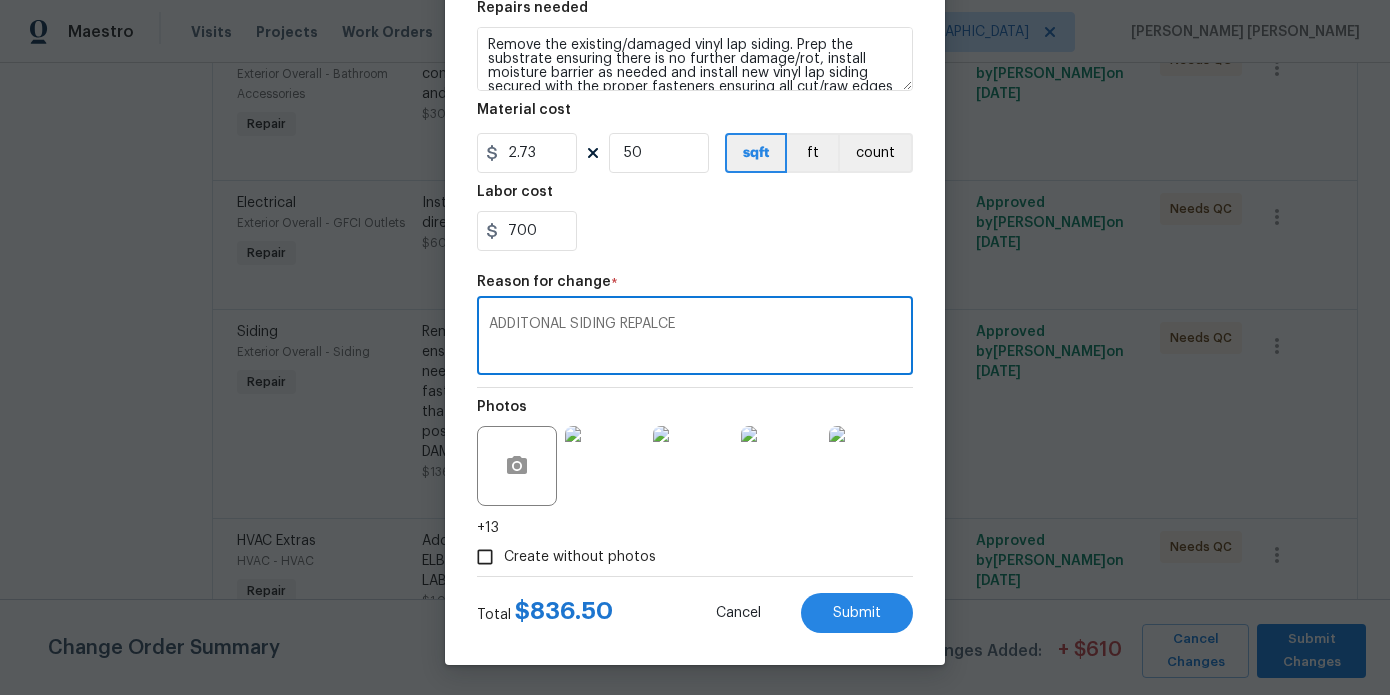 click on "ADDITONAL SIDING REPALCE" at bounding box center [695, 338] 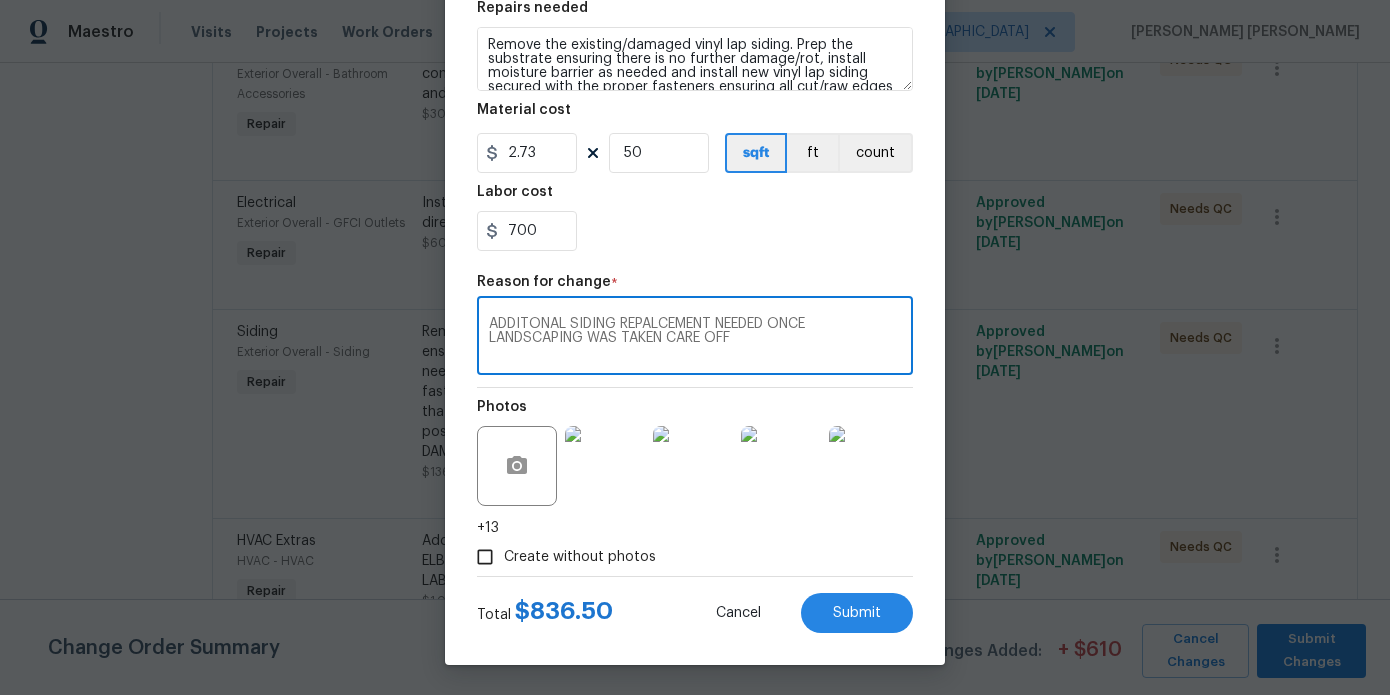 click on "ADDITONAL SIDING REPALCEMENT NEEDED ONCE LANDSCAPING WAS TAKEN CARE OFF" at bounding box center (695, 338) 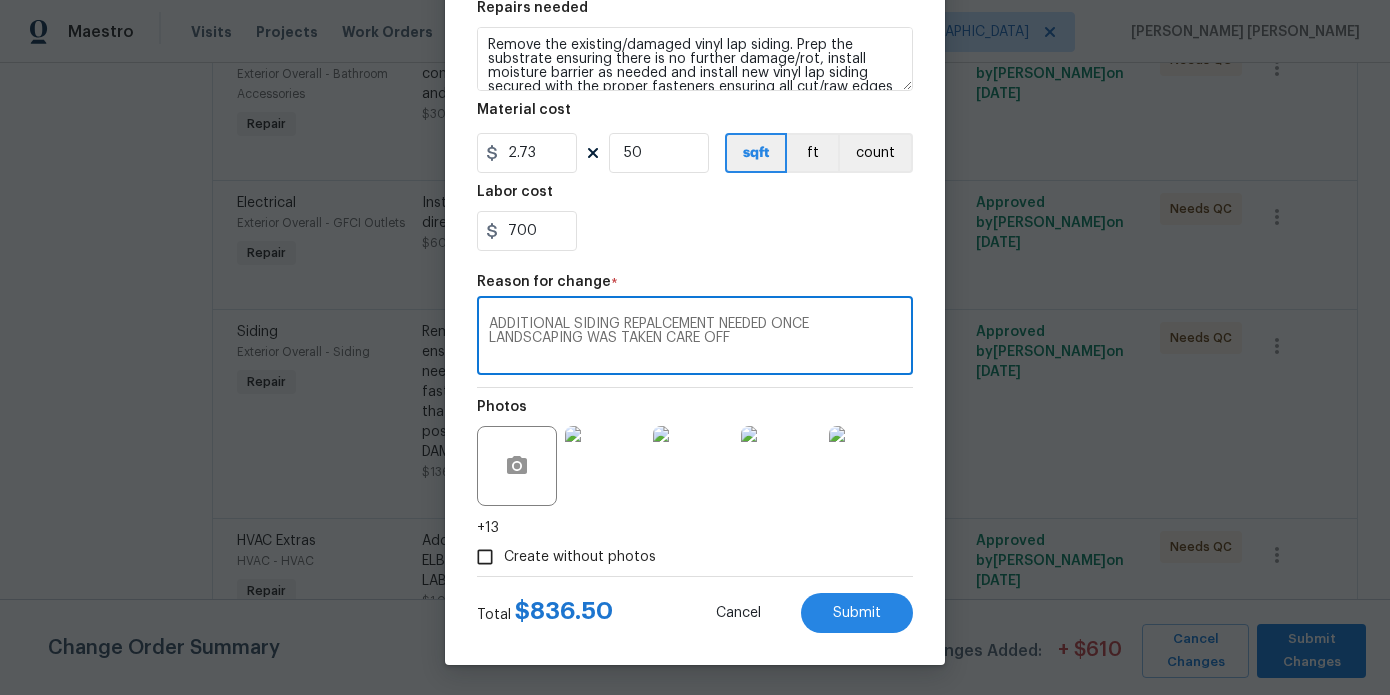 click on "ADDITIONAL SIDING REPALCEMENT NEEDED ONCE LANDSCAPING WAS TAKEN CARE OFF" at bounding box center [695, 338] 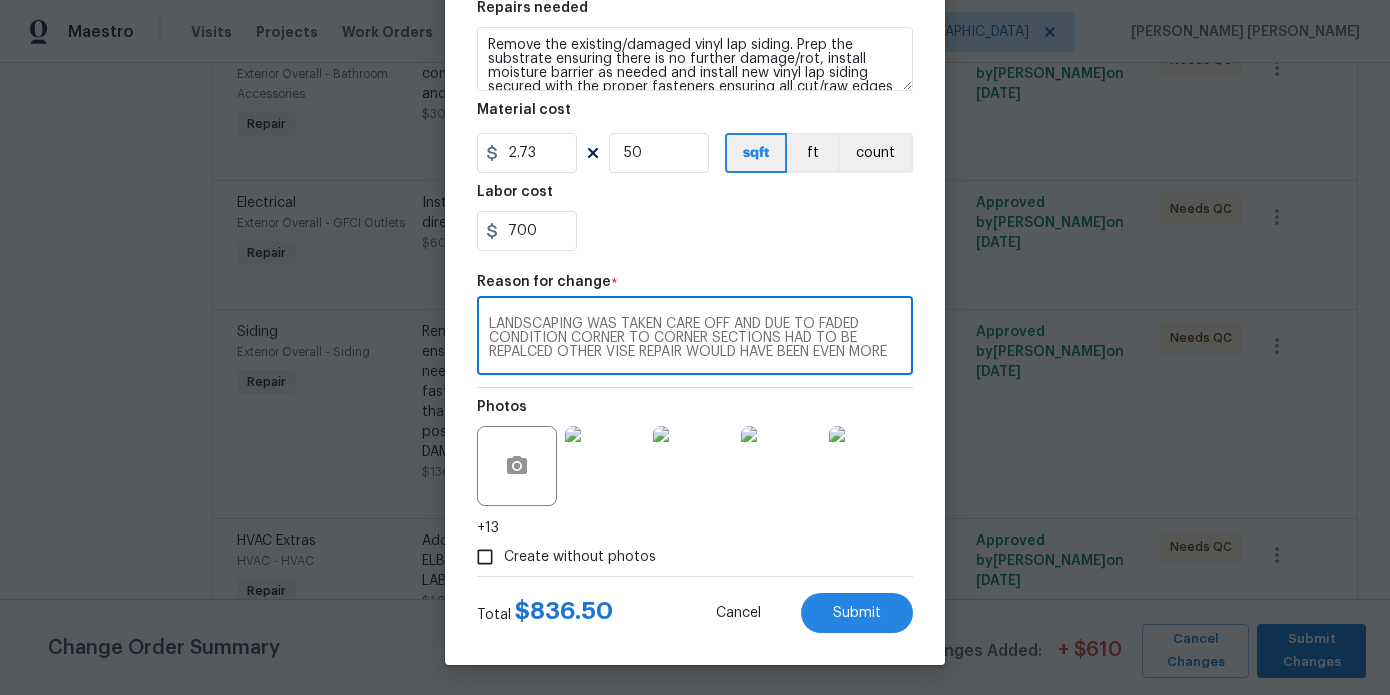 scroll, scrollTop: 28, scrollLeft: 0, axis: vertical 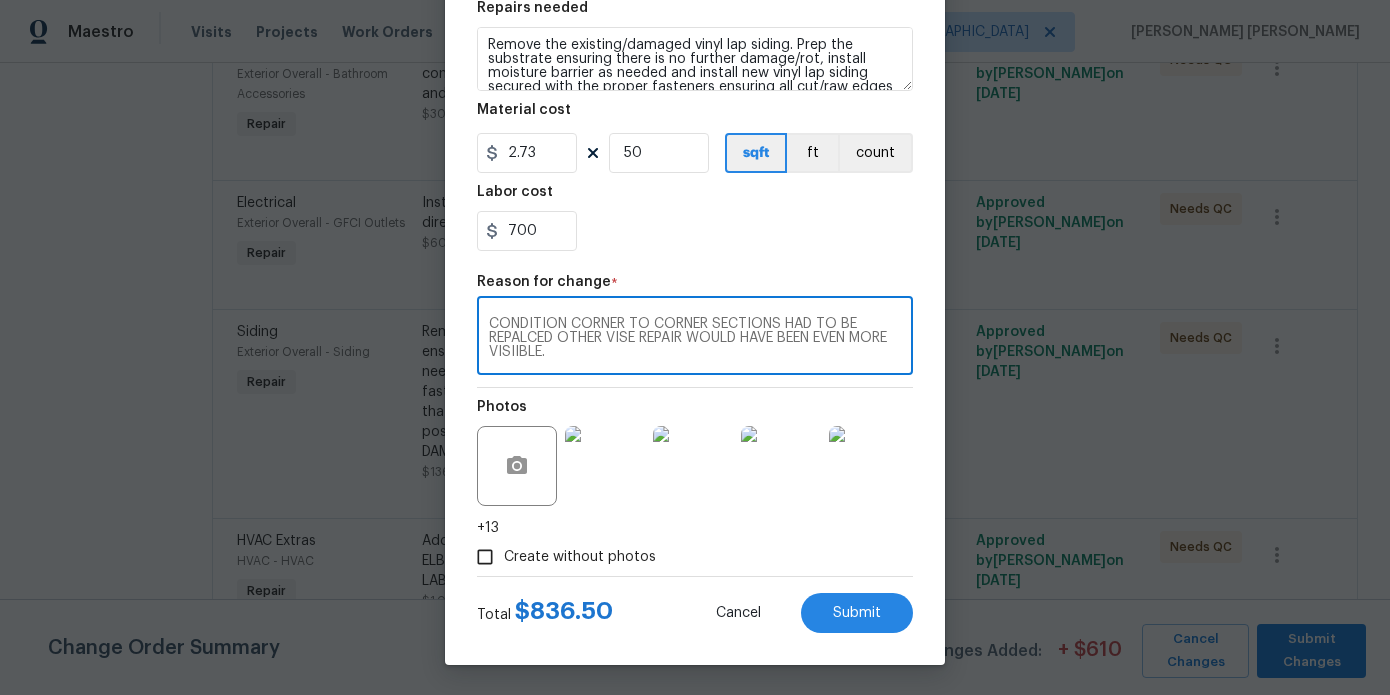 click on "ADDITIONAL SIDING REPALCEMENT NEEDED ONCE LANDSCAPING WAS TAKEN CARE OFF AND DUE TO FADED CONDITION CORNER TO CORNER SECTIONS HAD TO BE REPALCED OTHER VISE REPAIR WOULD HAVE BEEN EVEN MORE VISIIBLE." at bounding box center (695, 338) 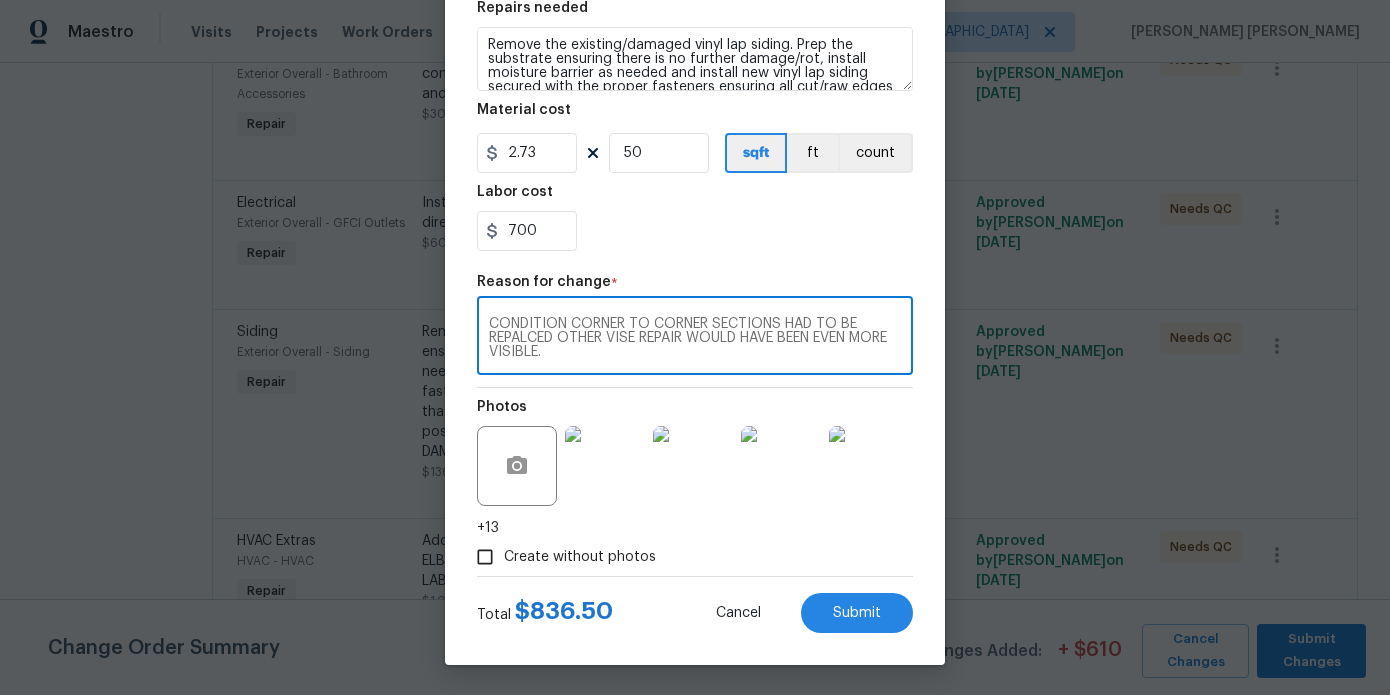 click on "ADDITIONAL SIDING REPALCEMENT NEEDED ONCE LANDSCAPING WAS TAKEN CARE OFF AND DUE TO FADED CONDITION CORNER TO CORNER SECTIONS HAD TO BE REPALCED OTHER VISE REPAIR WOULD HAVE BEEN EVEN MORE VISIBLE." at bounding box center (695, 338) 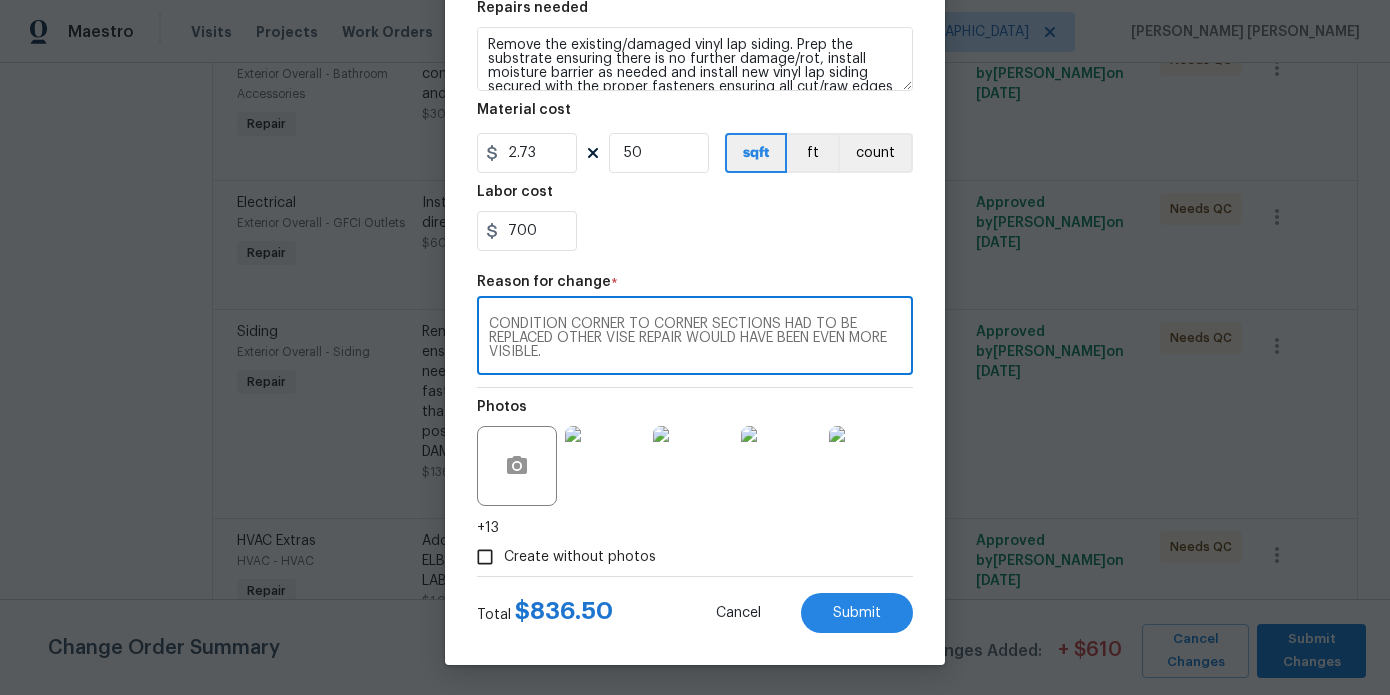 type on "ADDITIONAL SIDING REPALCEMENT NEEDED ONCE LANDSCAPING WAS TAKEN CARE OFF AND DUE TO FADED CONDITION CORNER TO CORNER SECTIONS HAD TO BE REPLACED OTHER VISE REPAIR WOULD HAVE BEEN EVEN MORE VISIBLE." 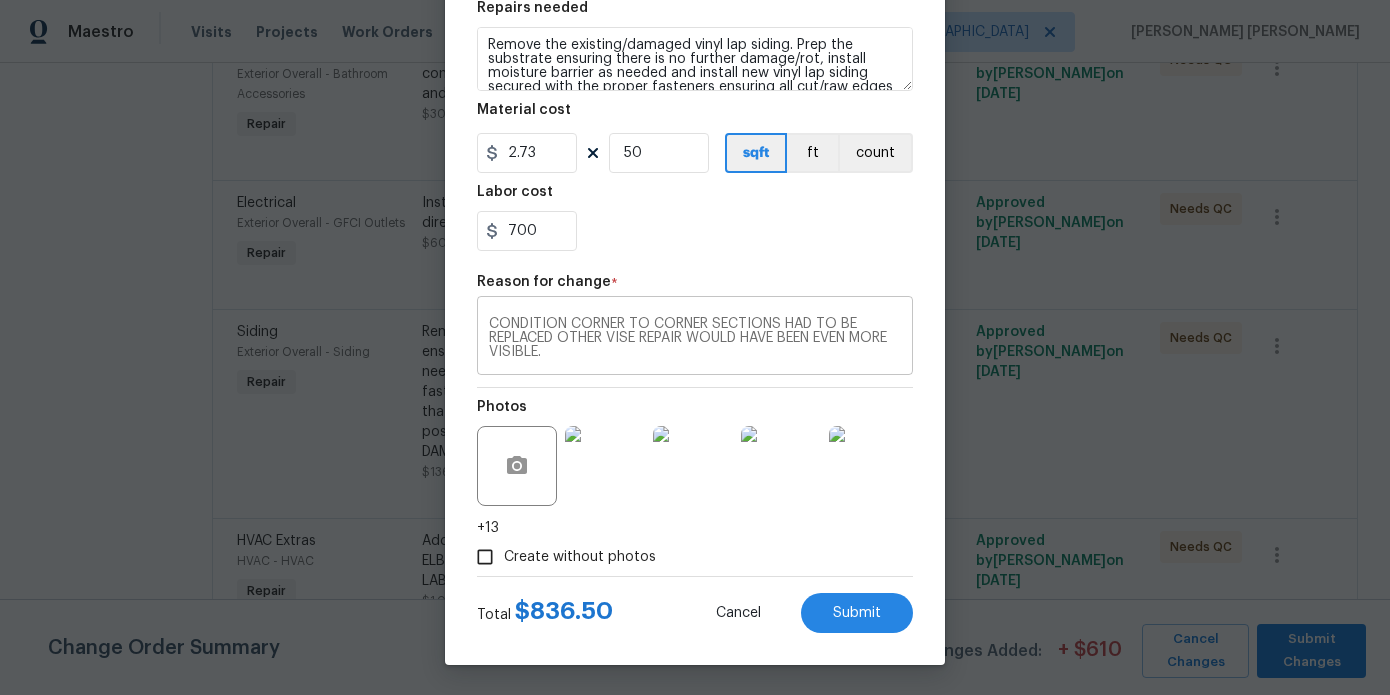 scroll, scrollTop: 0, scrollLeft: 0, axis: both 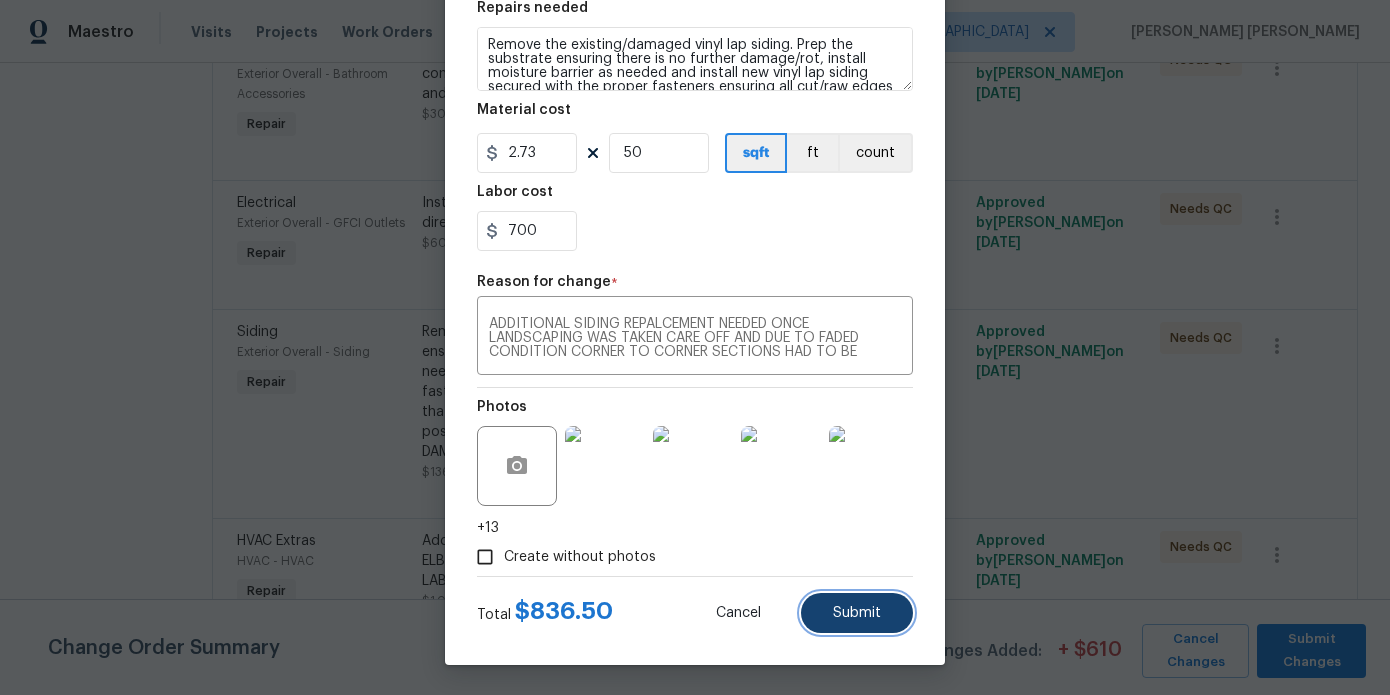 click on "Submit" at bounding box center (857, 613) 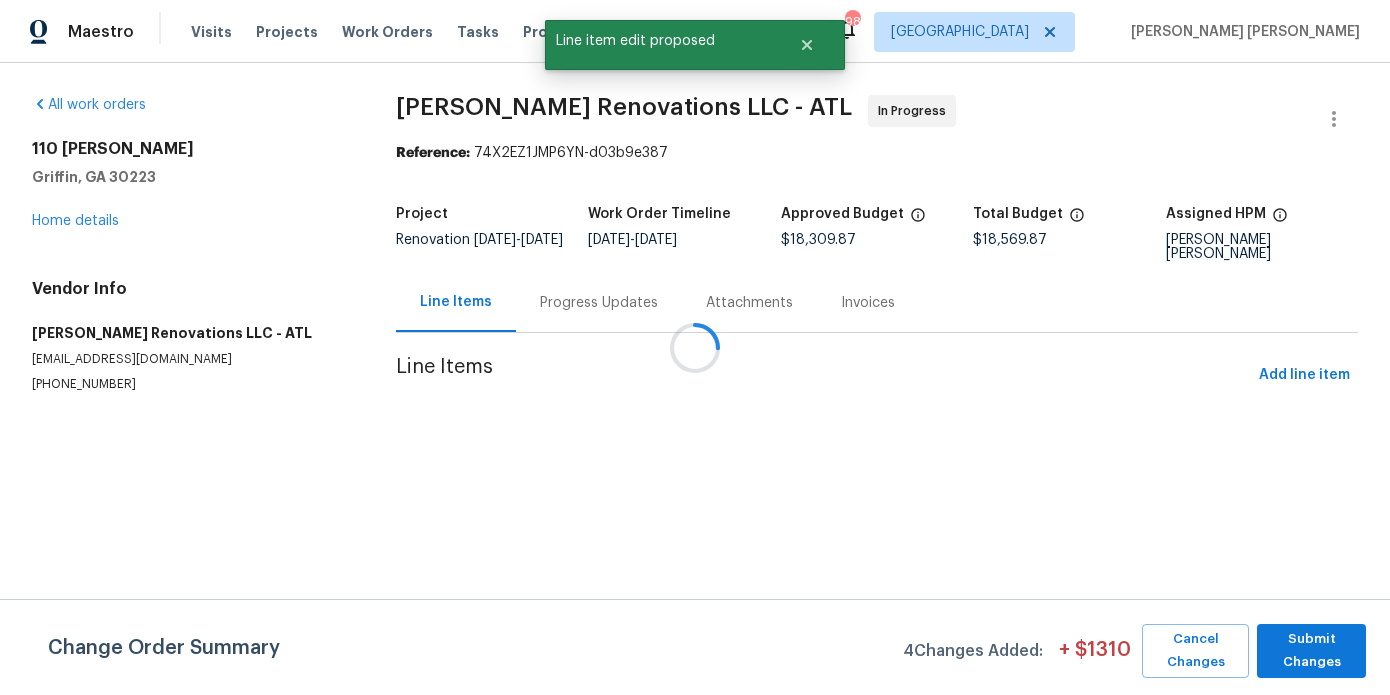 scroll, scrollTop: 0, scrollLeft: 0, axis: both 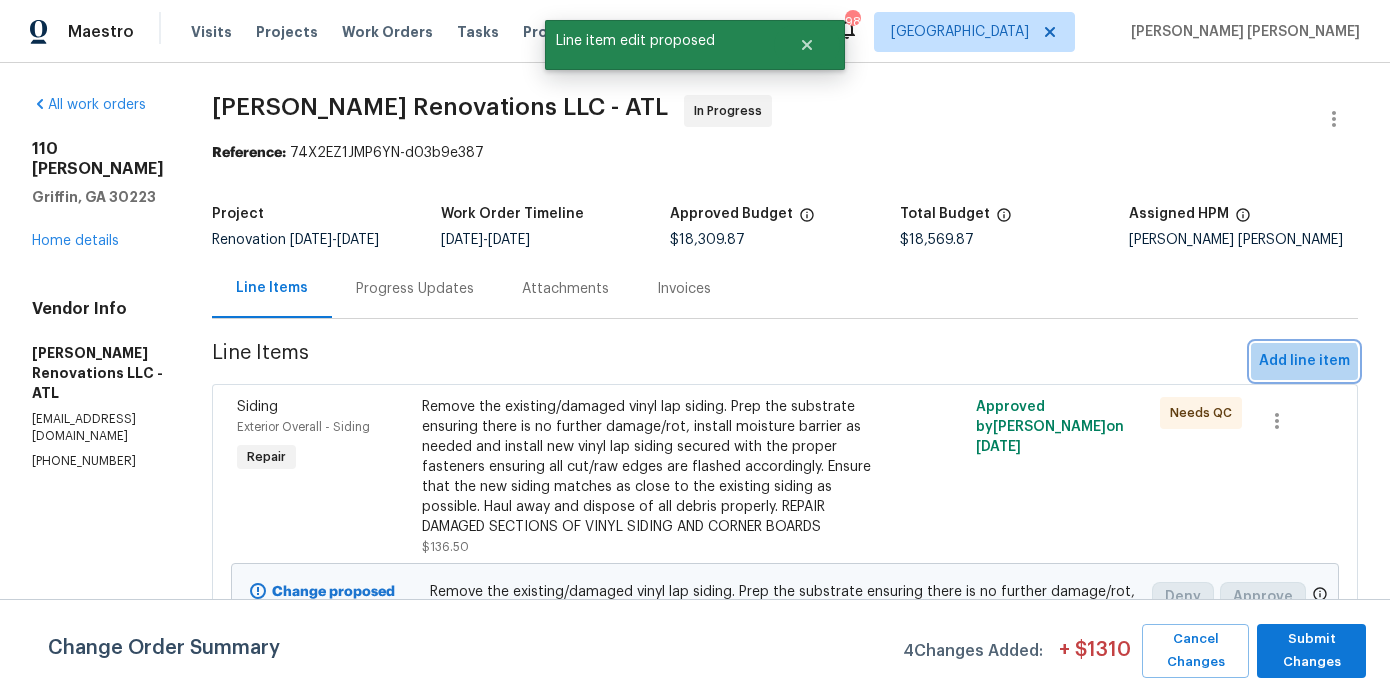 click on "Add line item" at bounding box center (1304, 361) 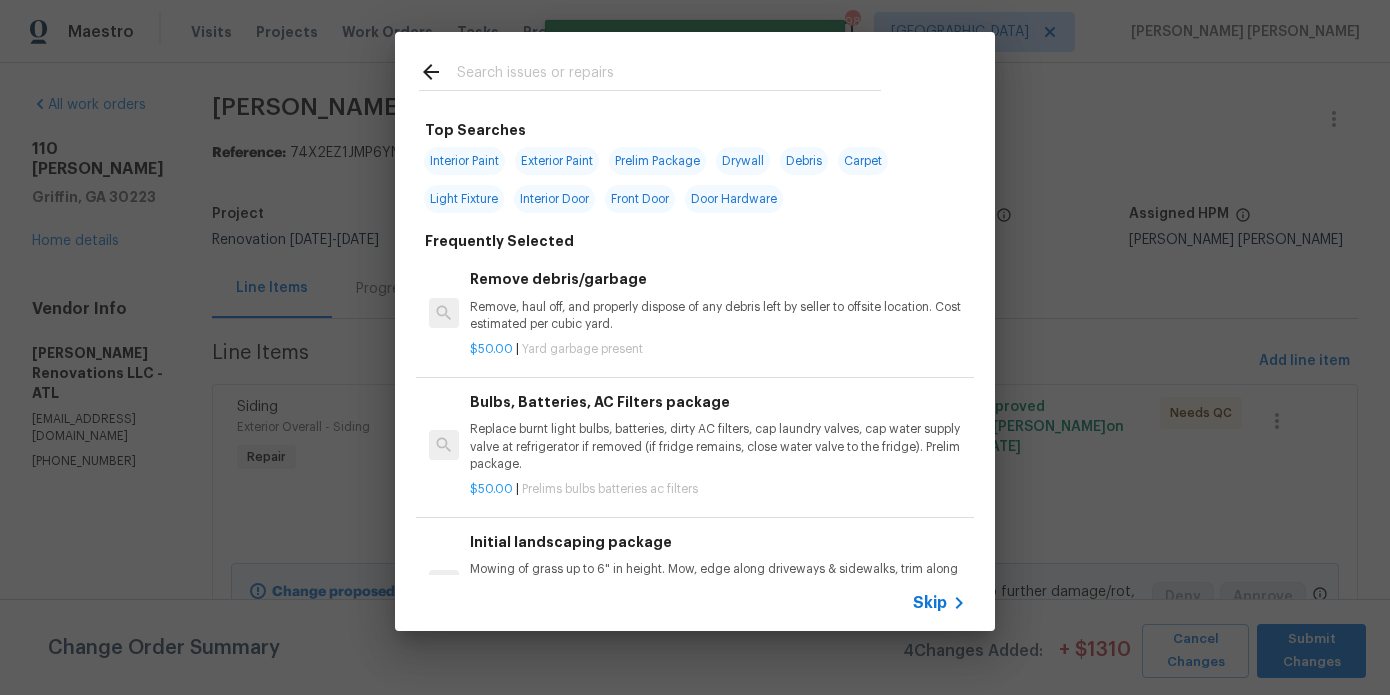 click at bounding box center (669, 75) 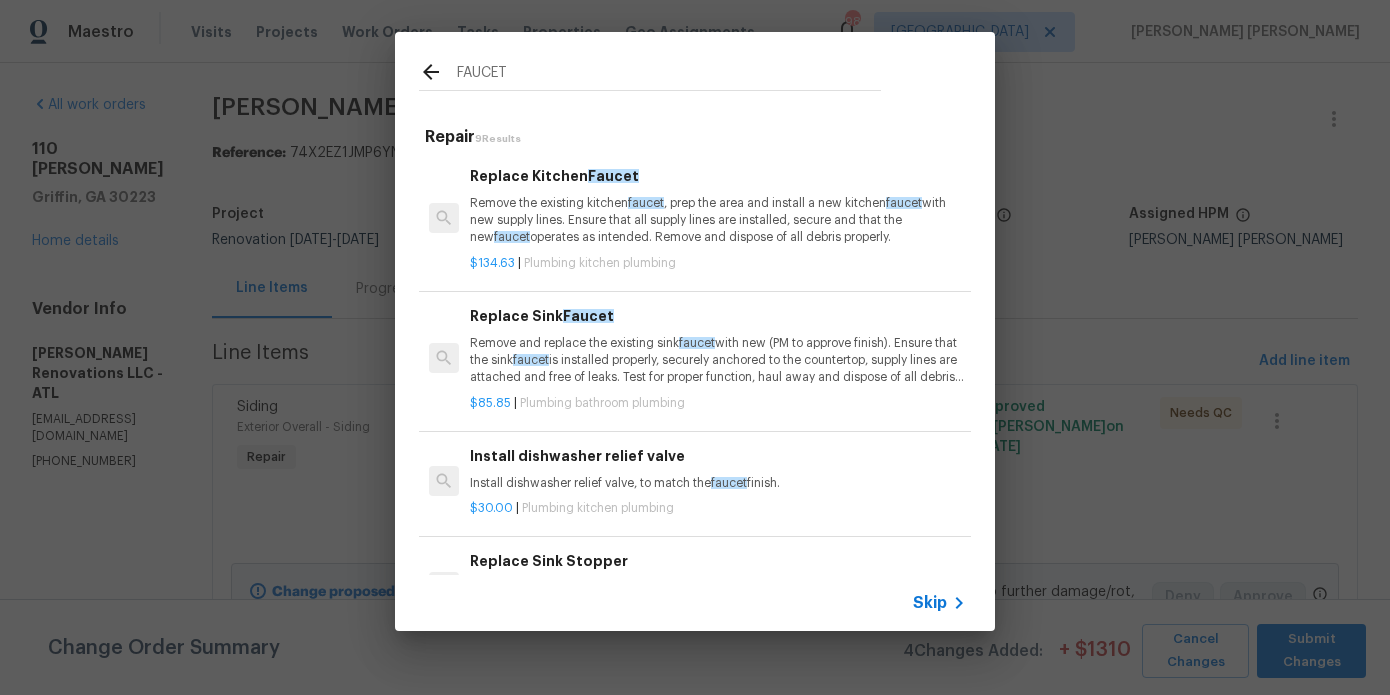 type on "FAUCET" 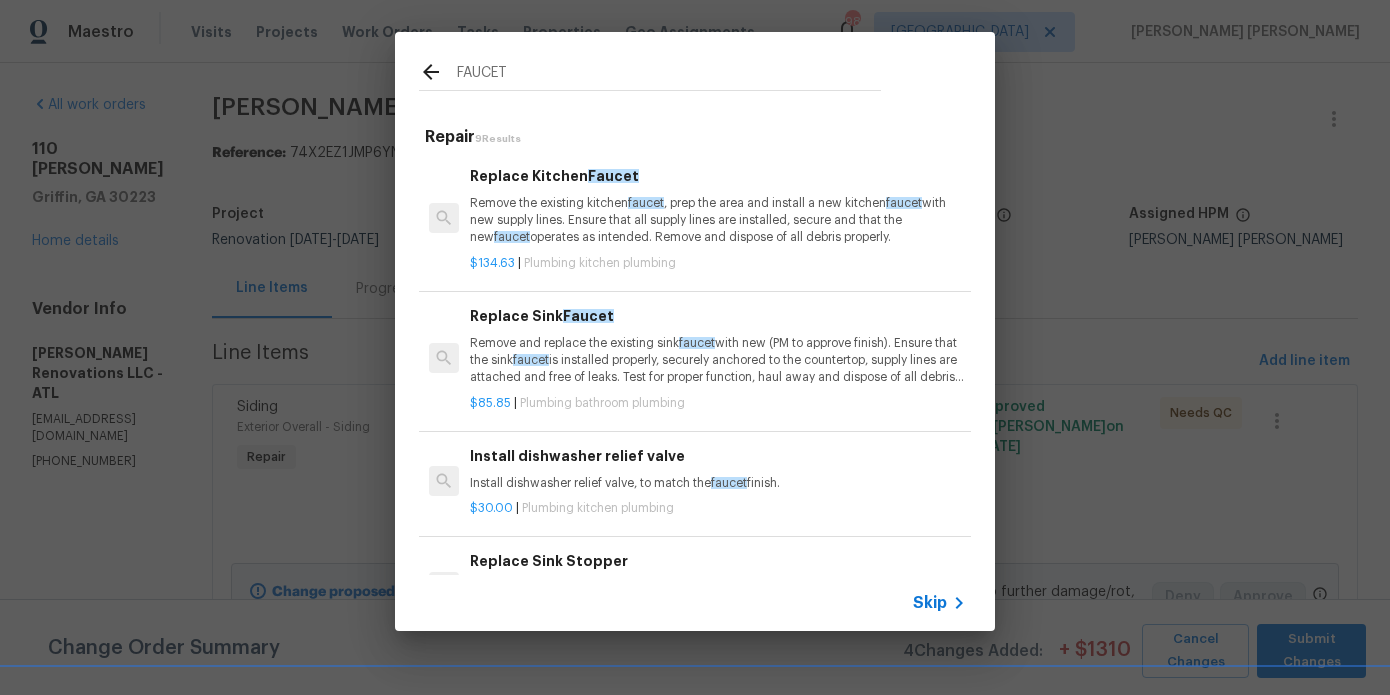 click on "Remove the existing kitchen  faucet , prep the area and install a new kitchen  faucet  with new supply lines. Ensure that all supply lines are installed, secure and that the new  faucet  operates as intended. Remove and dispose of all debris properly." at bounding box center (718, 220) 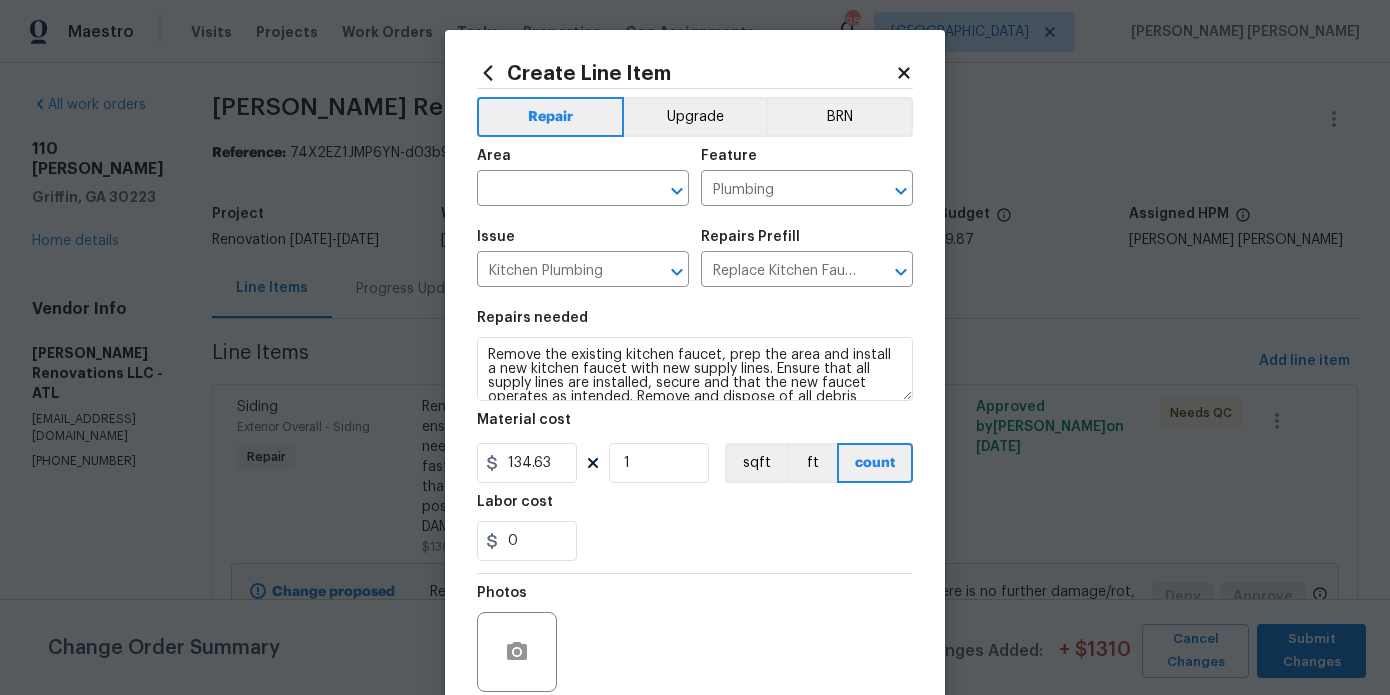 scroll, scrollTop: 5, scrollLeft: 0, axis: vertical 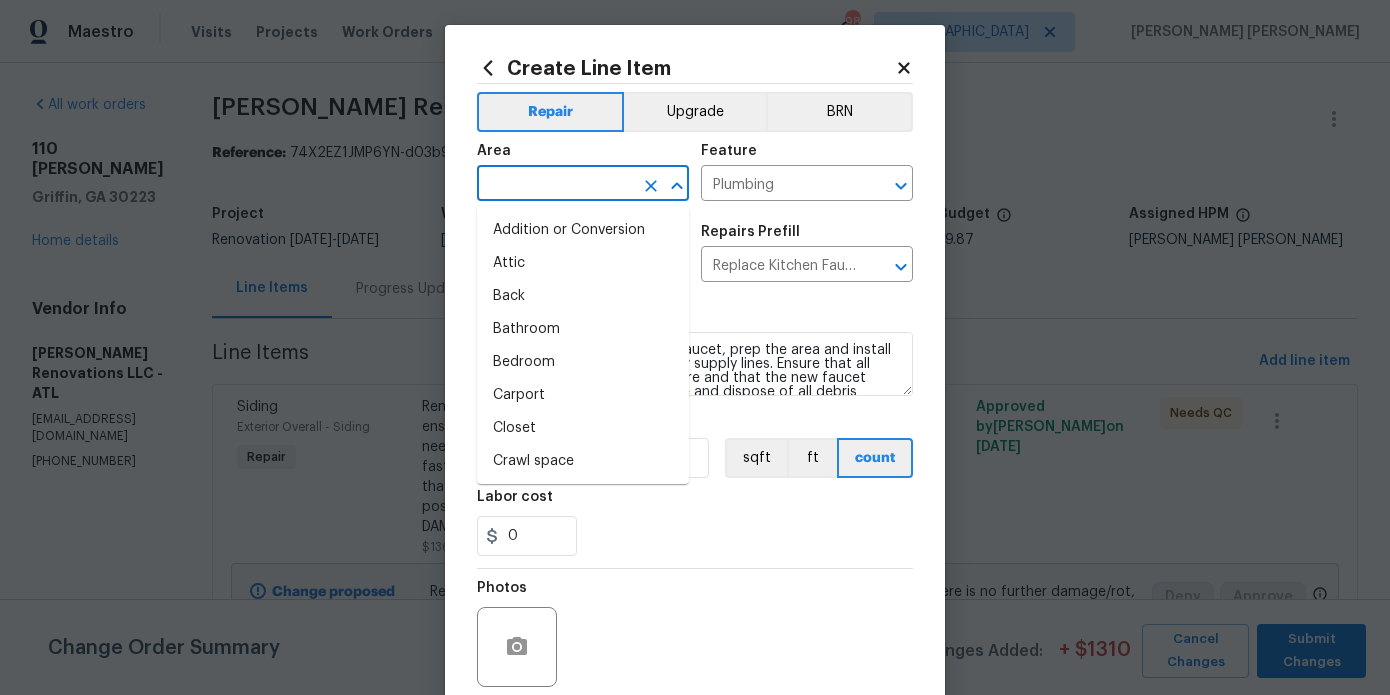 click at bounding box center [555, 185] 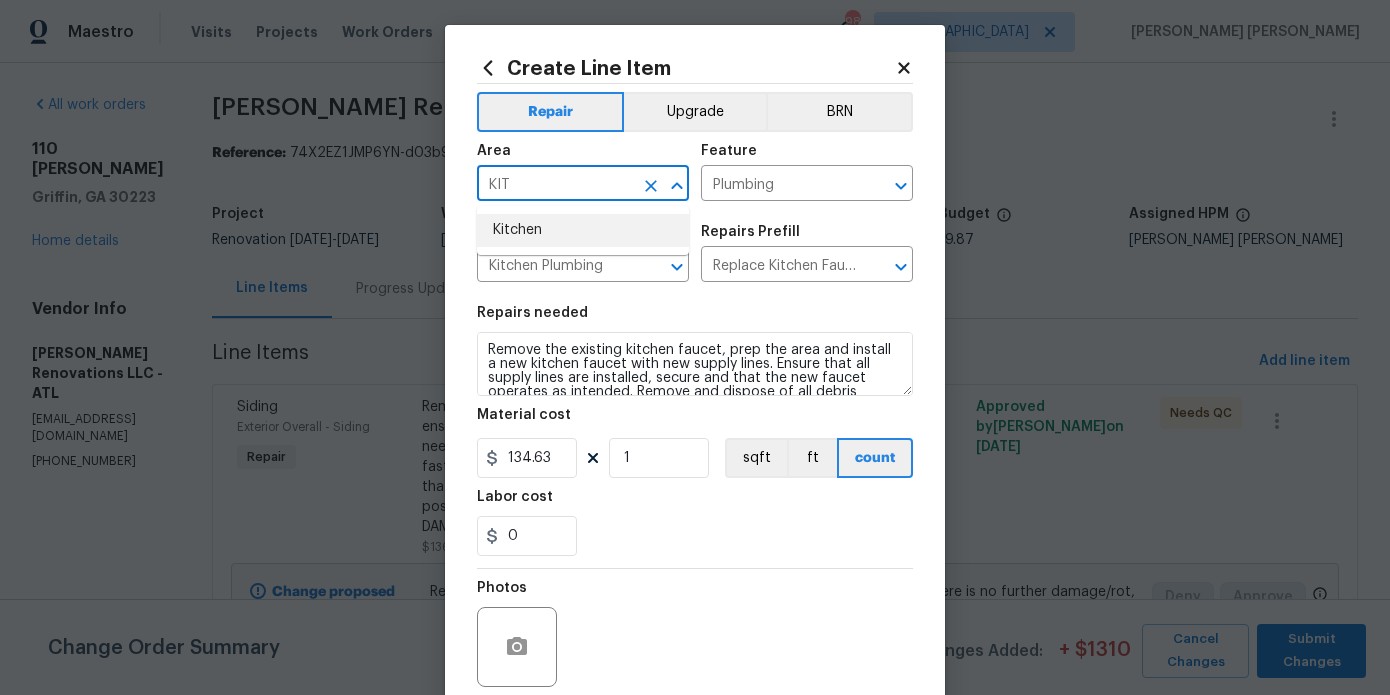 click on "Kitchen" at bounding box center [583, 230] 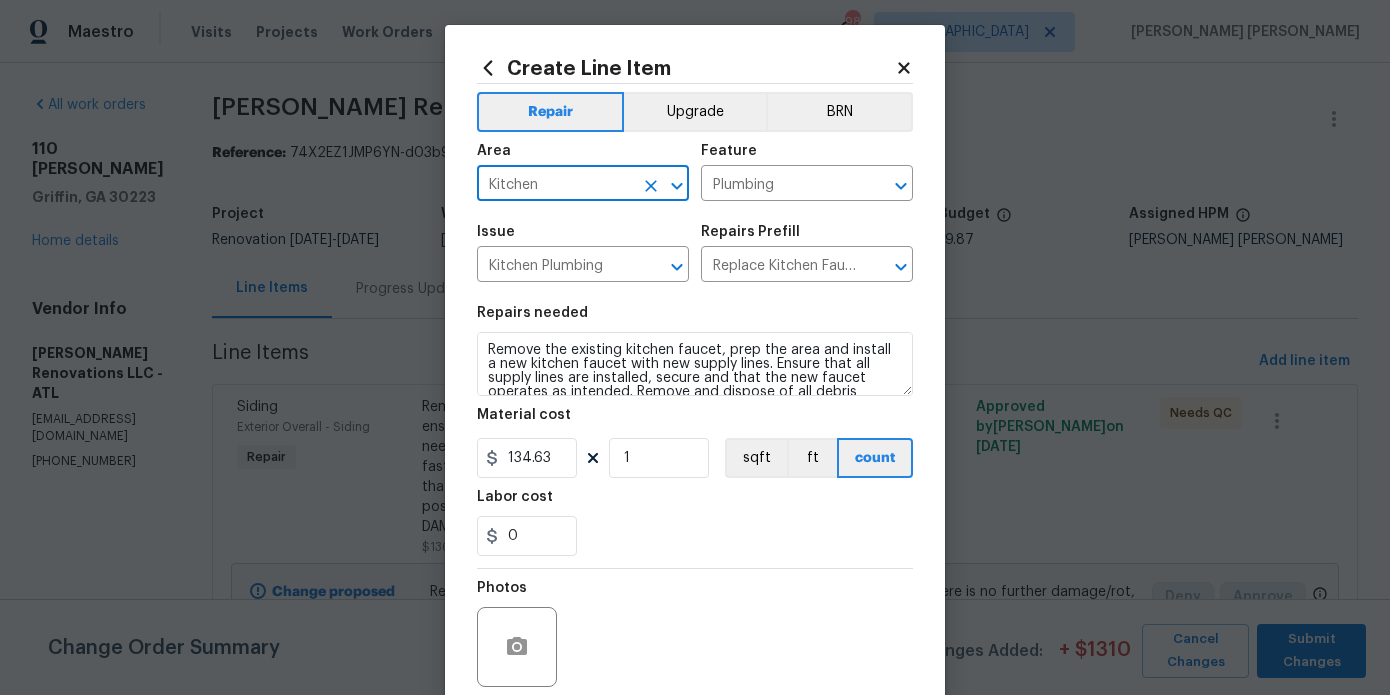 scroll, scrollTop: 28, scrollLeft: 0, axis: vertical 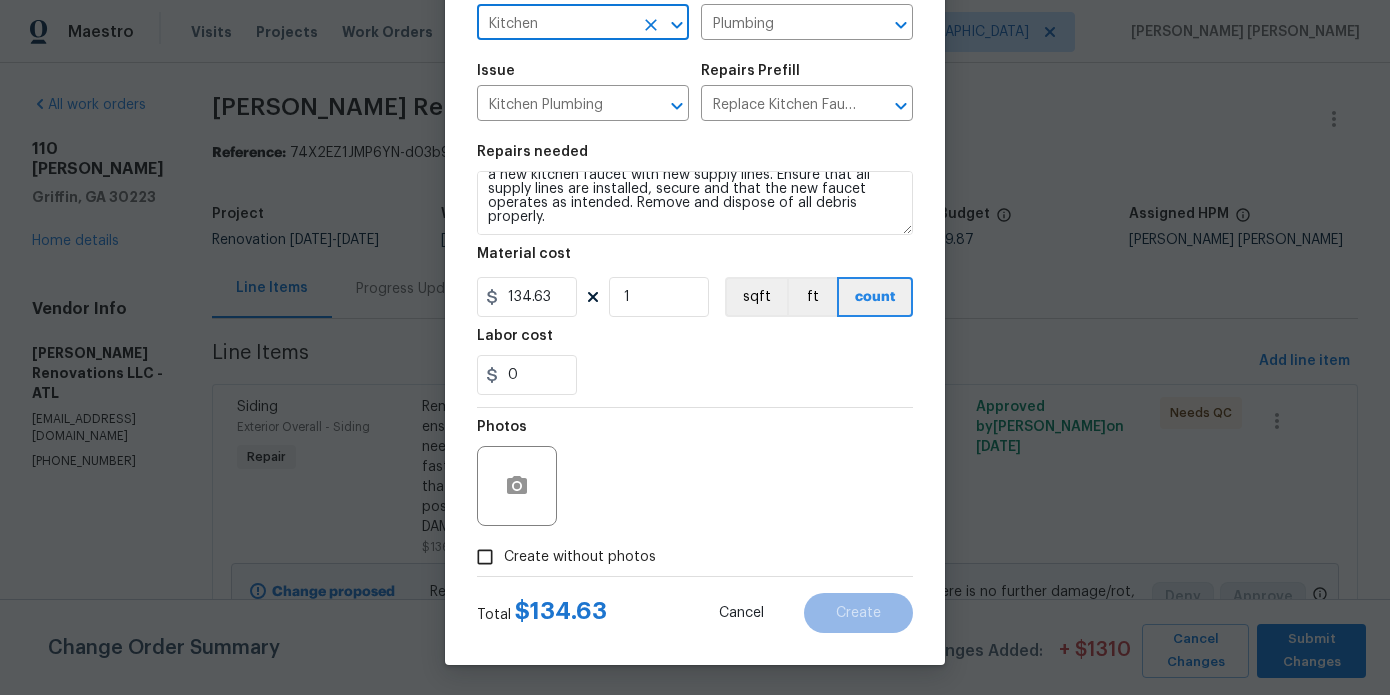 type on "Kitchen" 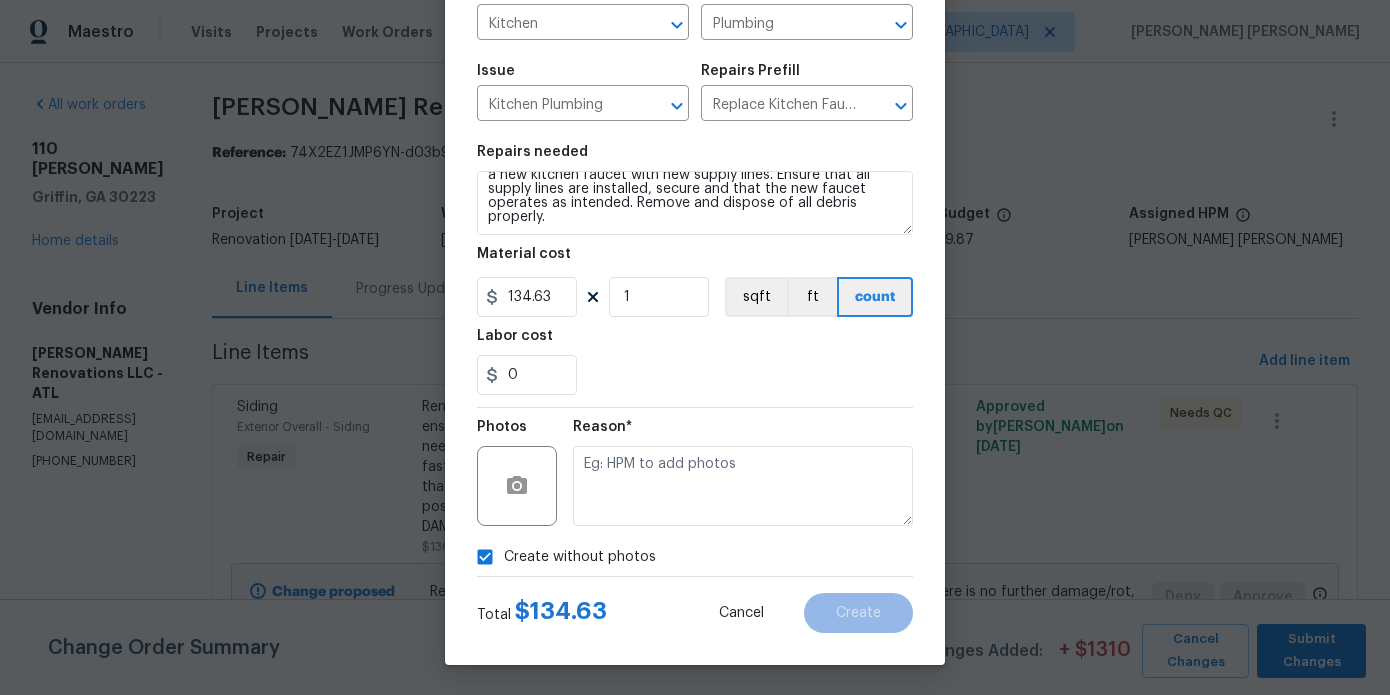 click on "Reason*" at bounding box center [743, 433] 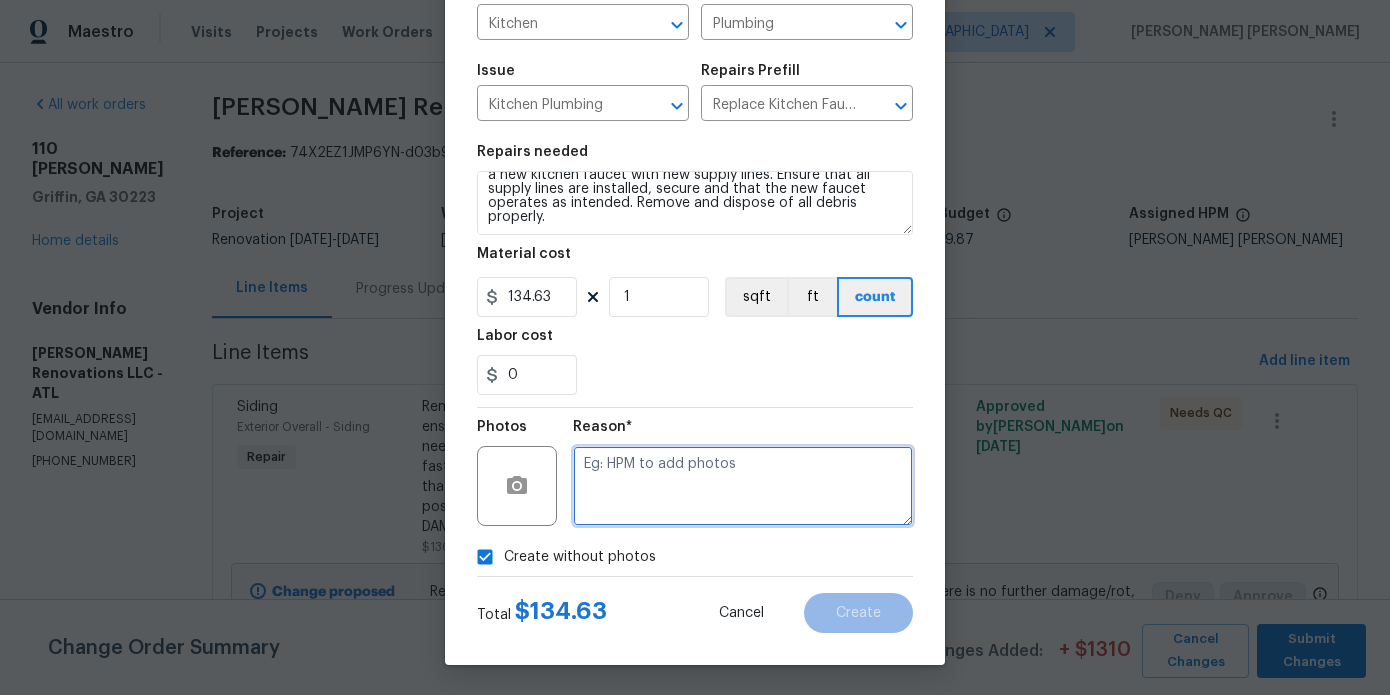 click at bounding box center [743, 486] 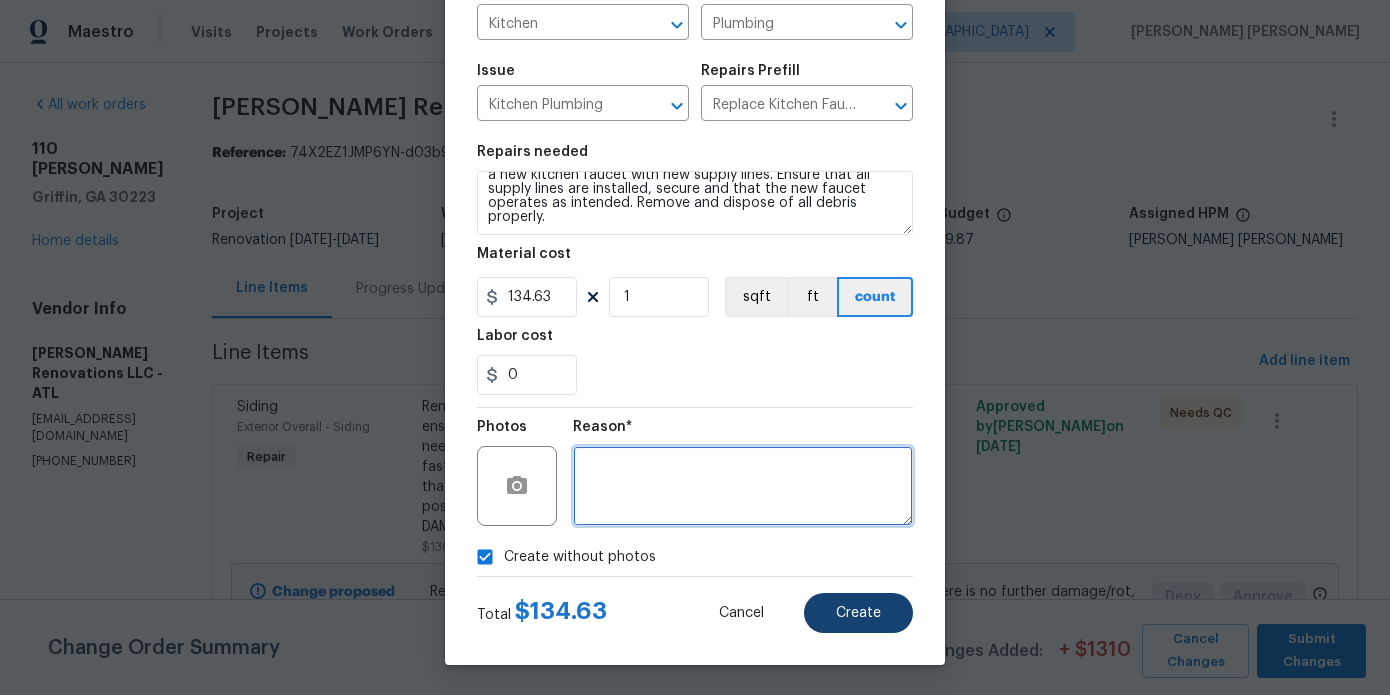 type 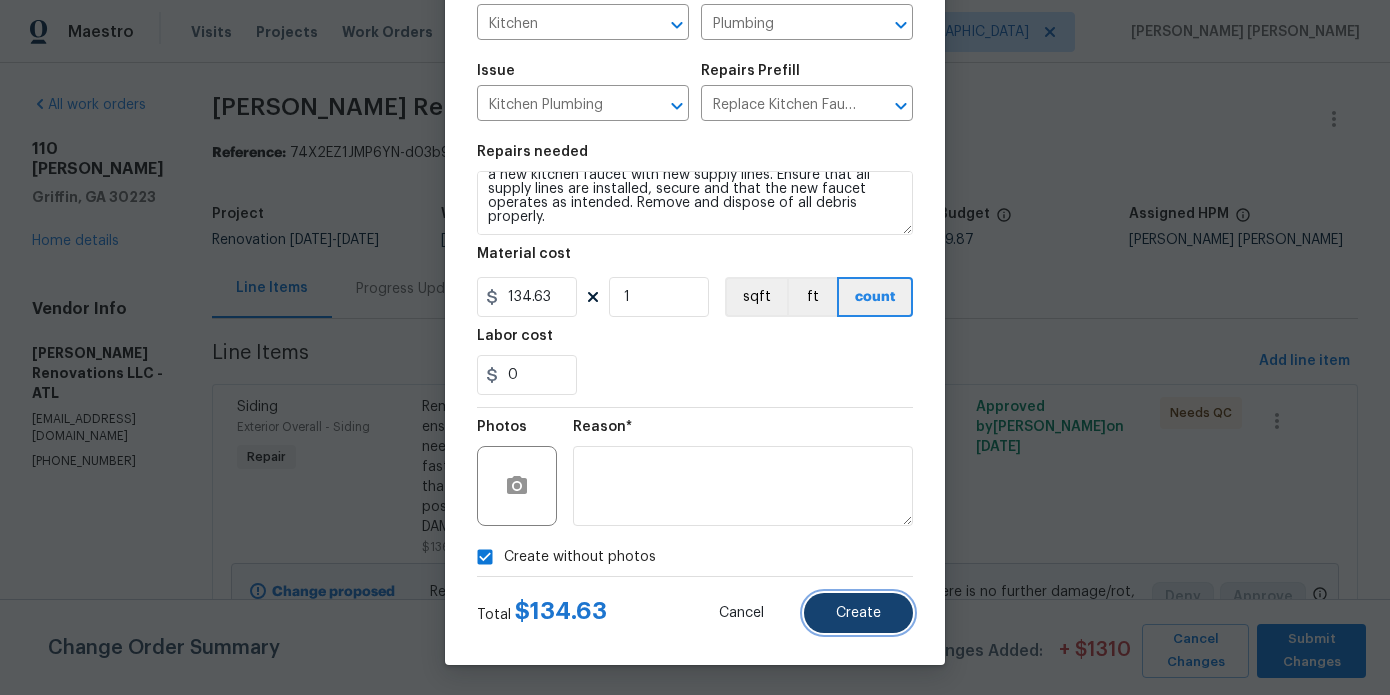click on "Create" at bounding box center (858, 613) 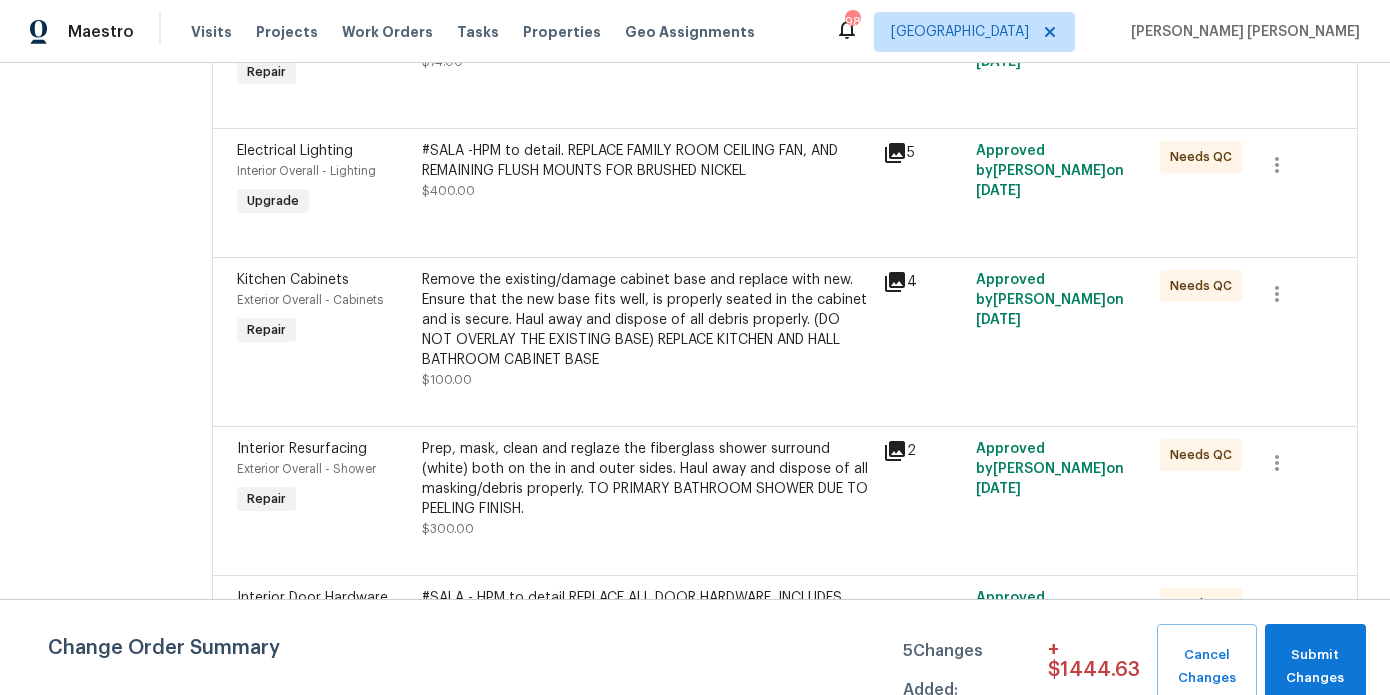 scroll, scrollTop: 7752, scrollLeft: 0, axis: vertical 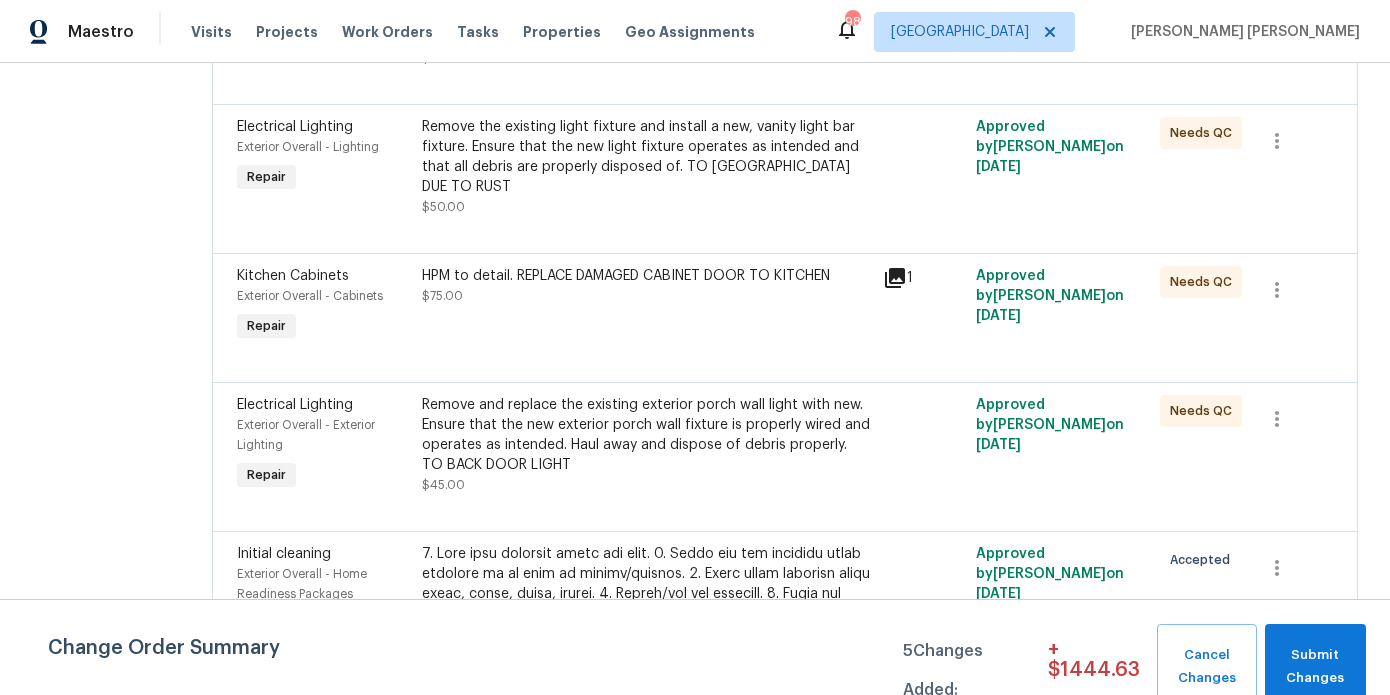 click on "HPM to detail. REPLACE DAMAGED CABINET DOOR TO KITCHEN" at bounding box center (647, 276) 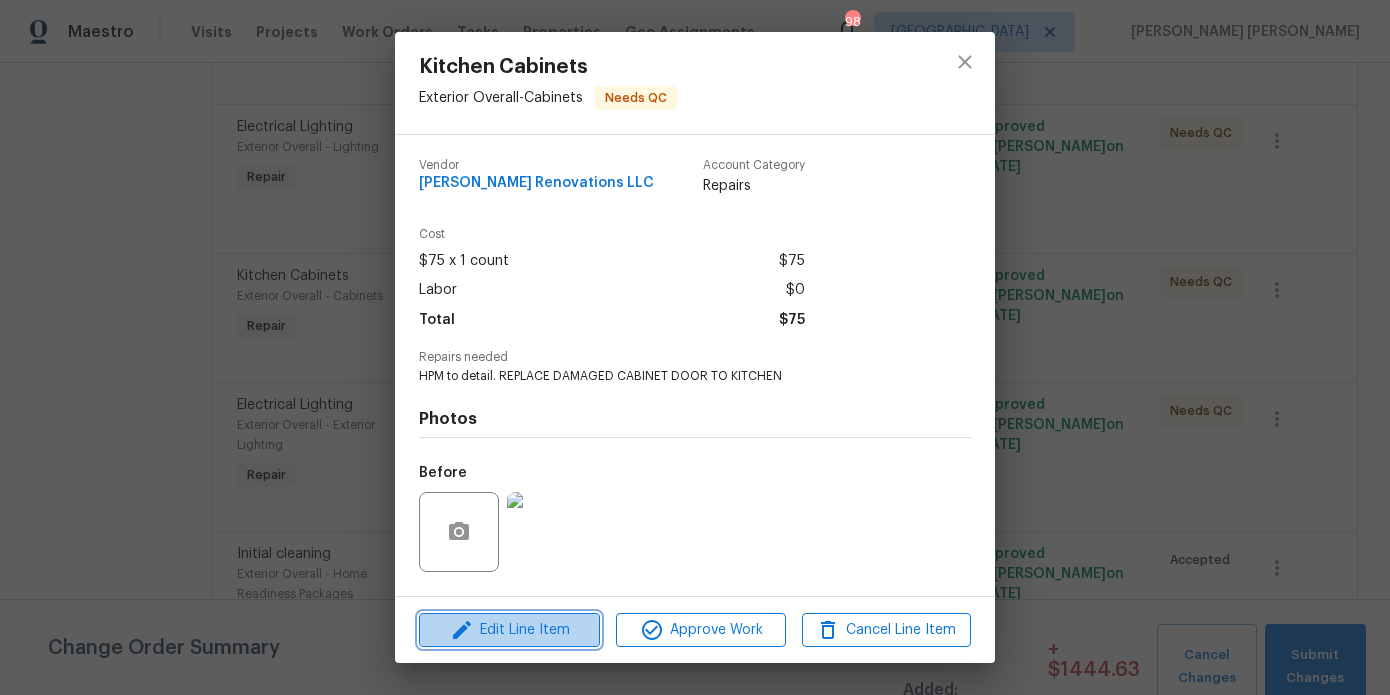 click on "Edit Line Item" at bounding box center [509, 630] 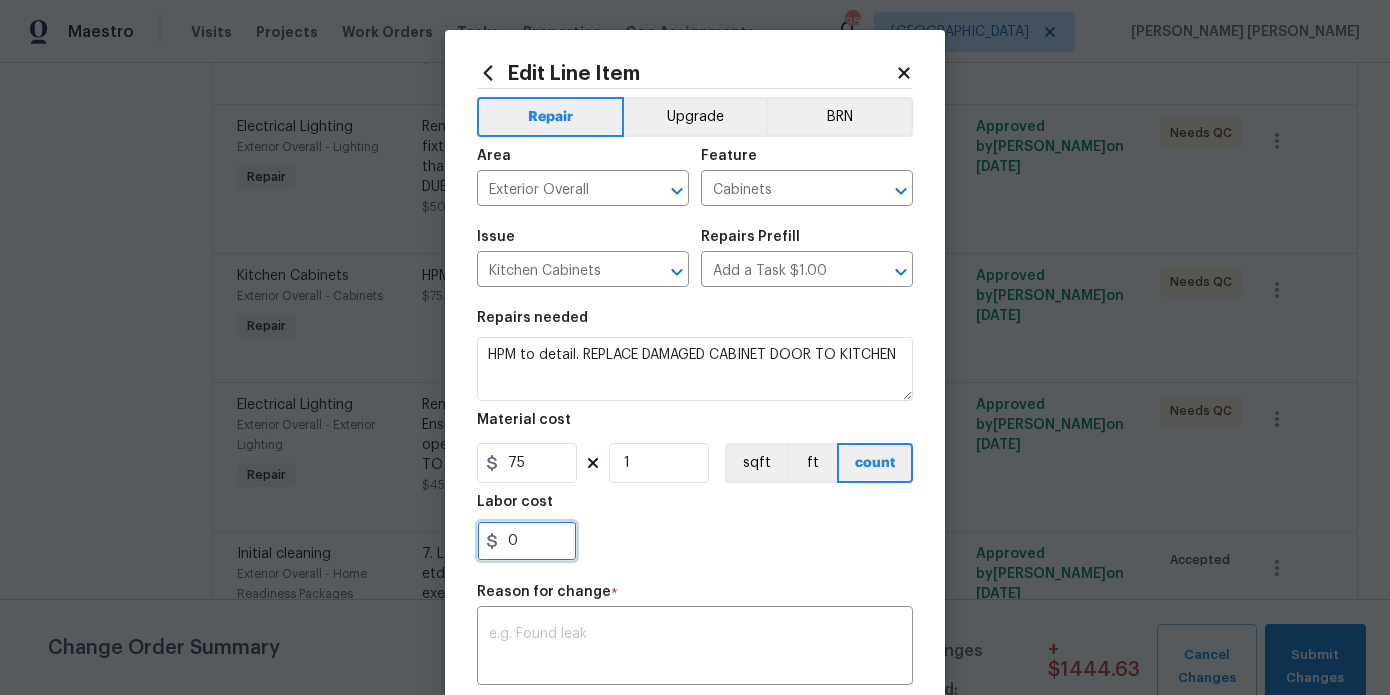 click on "0" at bounding box center (527, 541) 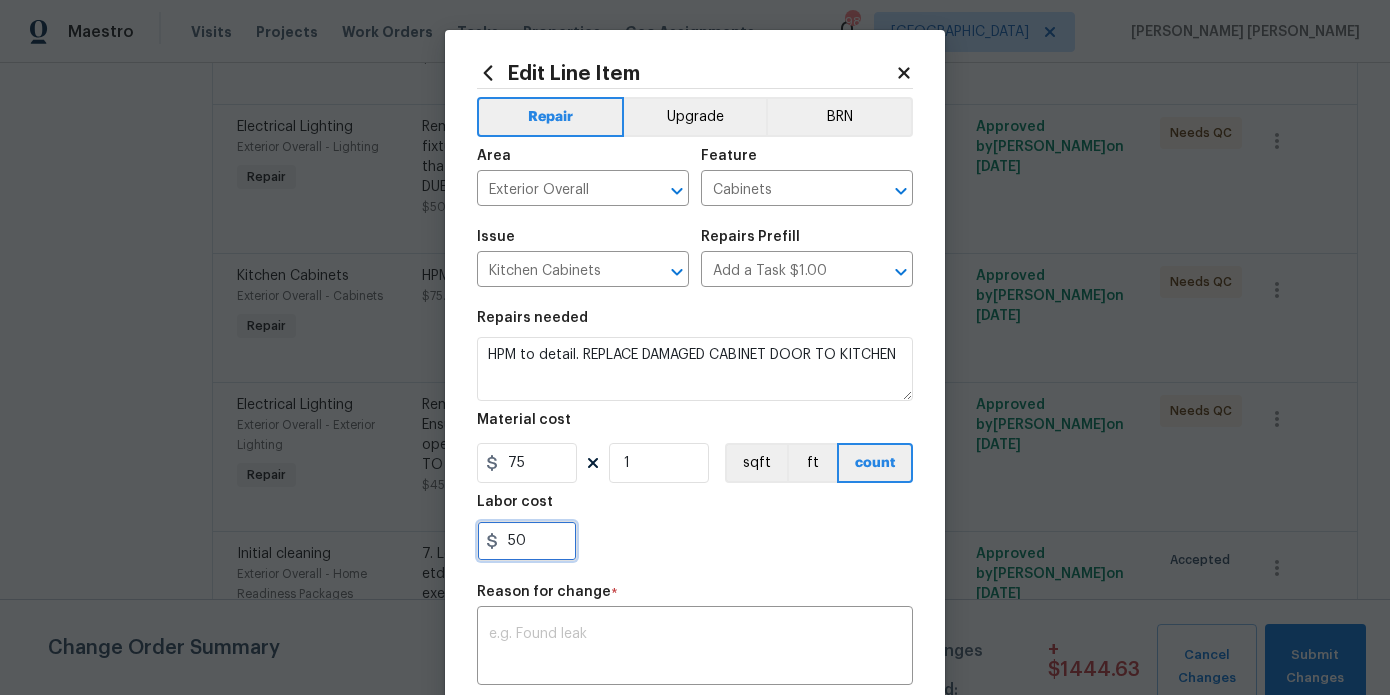 scroll, scrollTop: 79, scrollLeft: 0, axis: vertical 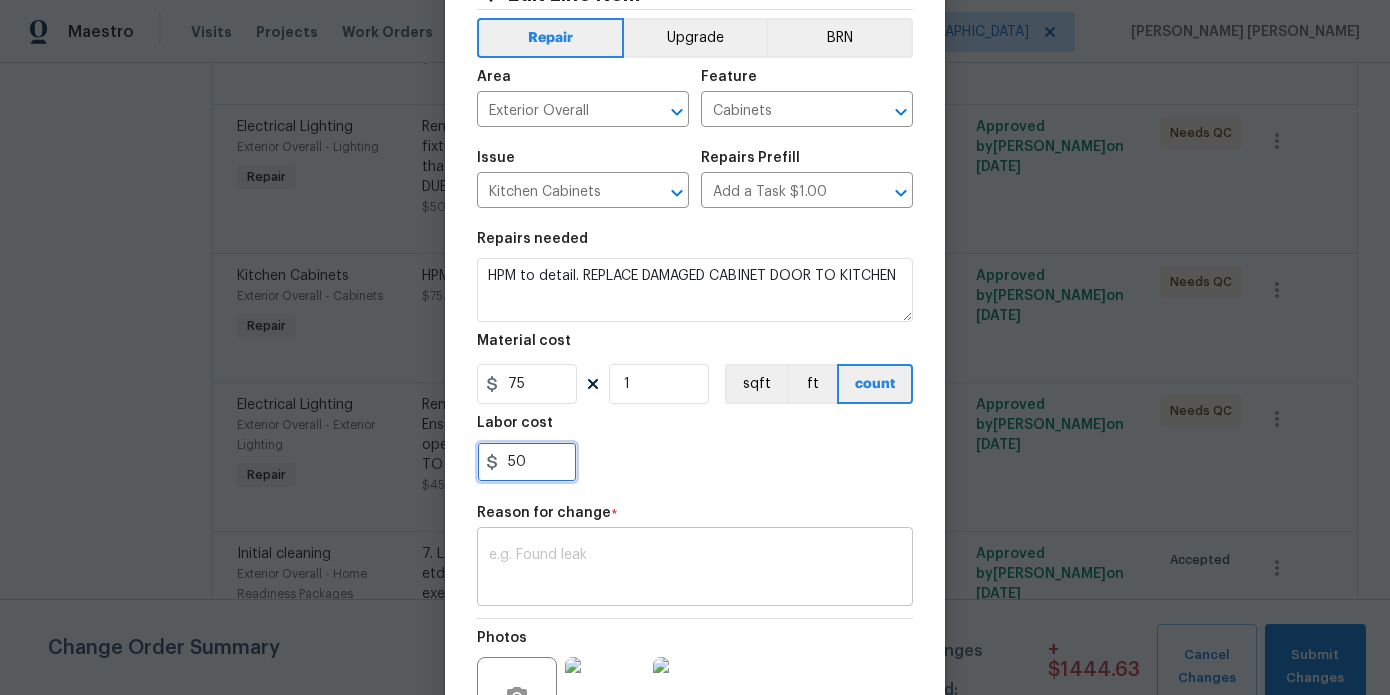 type on "50" 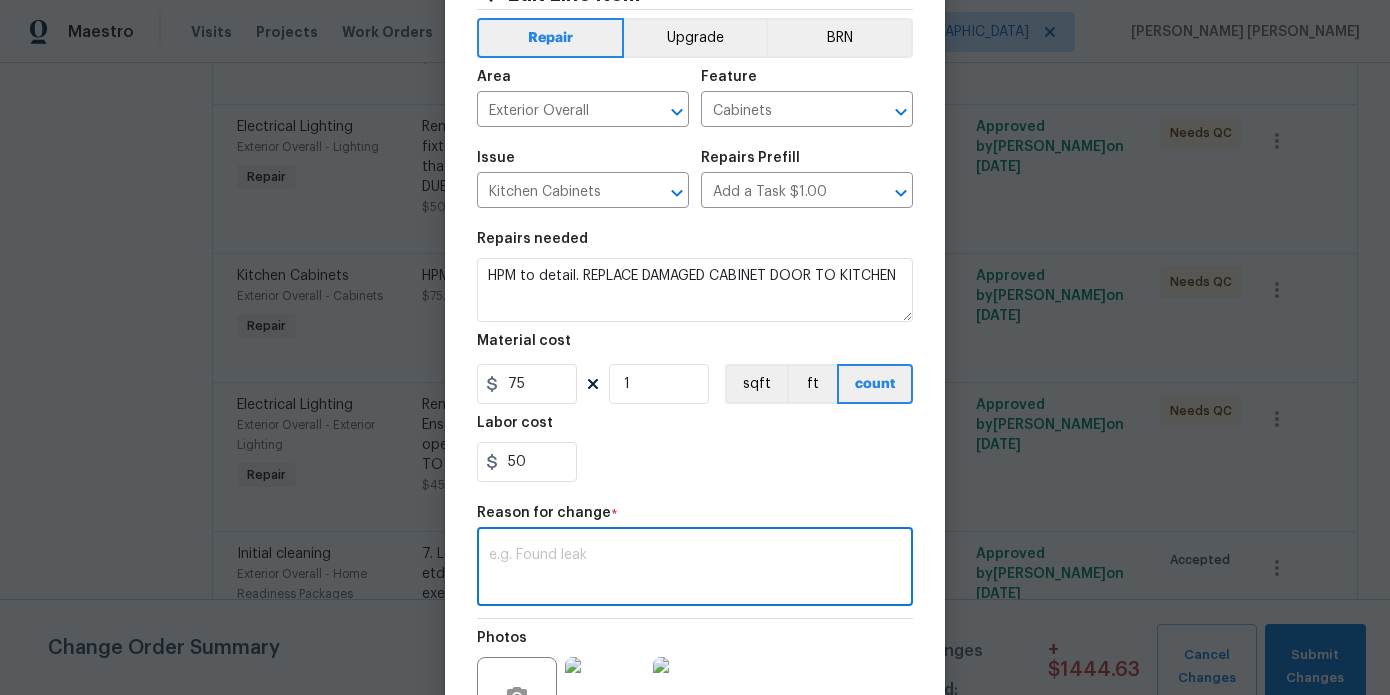 click at bounding box center [695, 569] 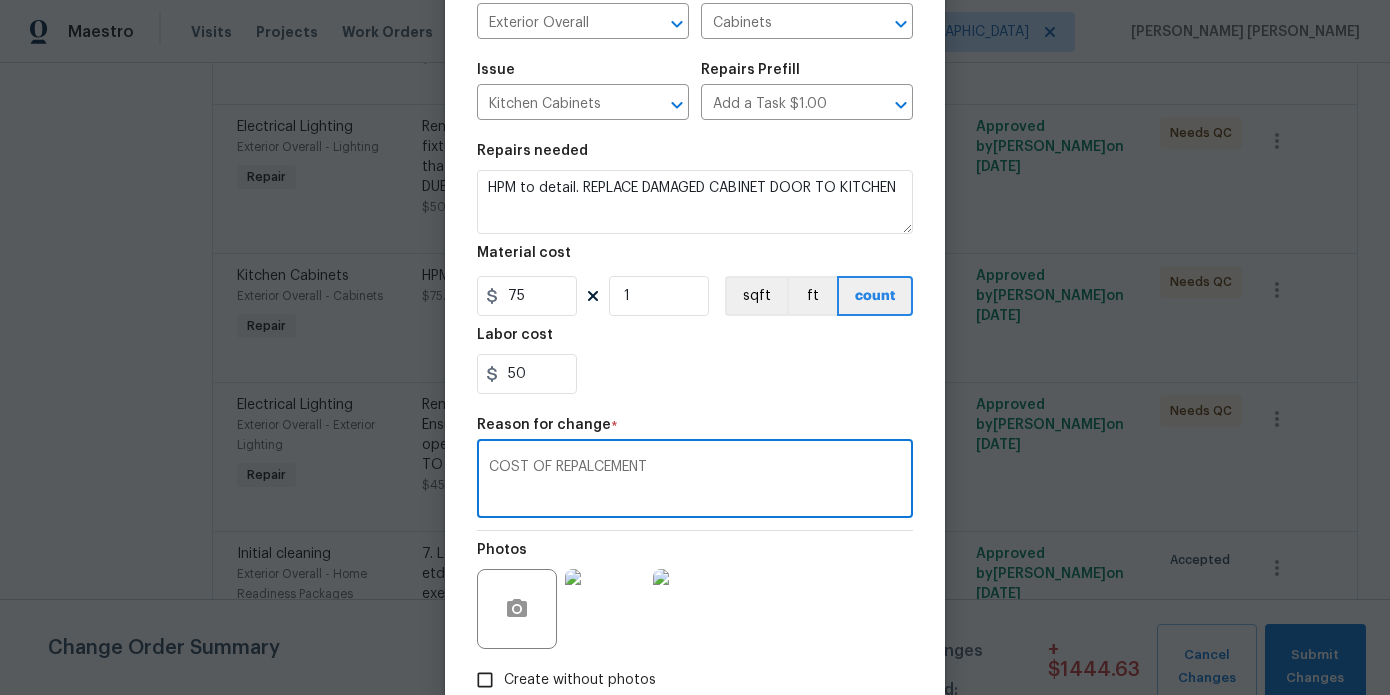 scroll, scrollTop: 184, scrollLeft: 0, axis: vertical 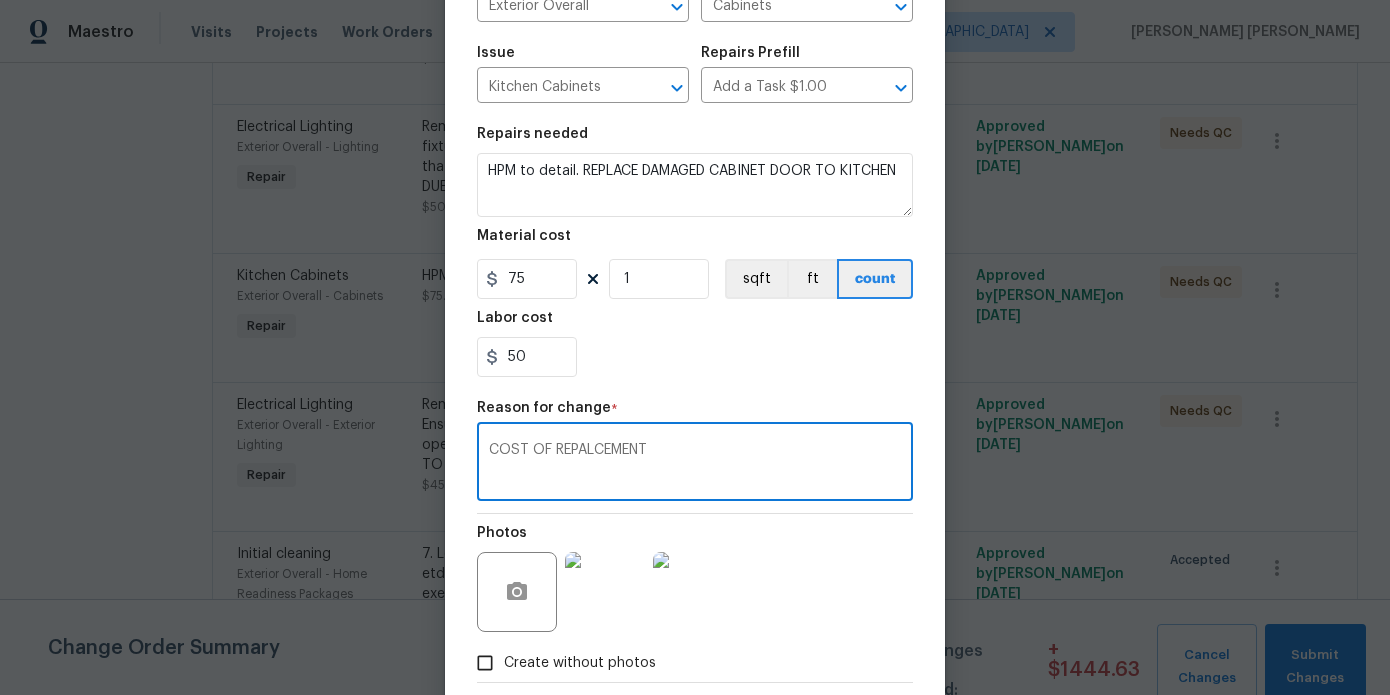 click on "COST OF REPALCEMENT" at bounding box center [695, 464] 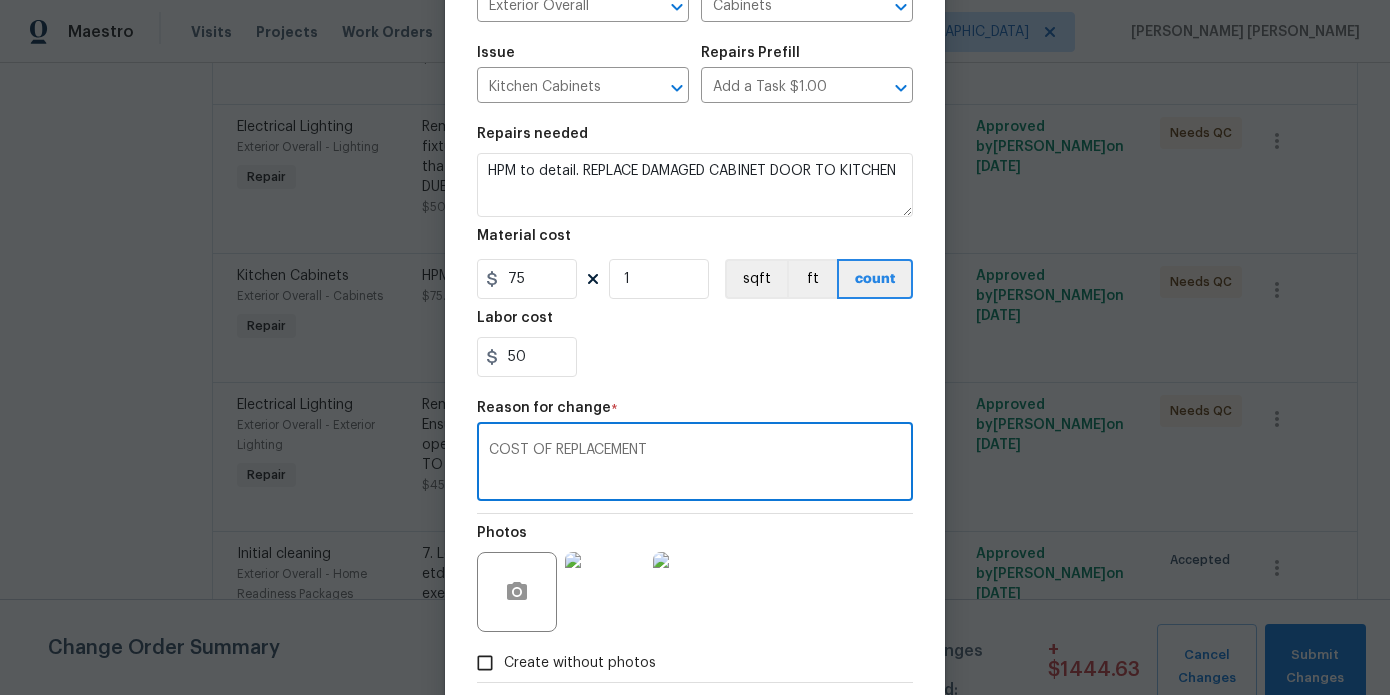 scroll, scrollTop: 291, scrollLeft: 0, axis: vertical 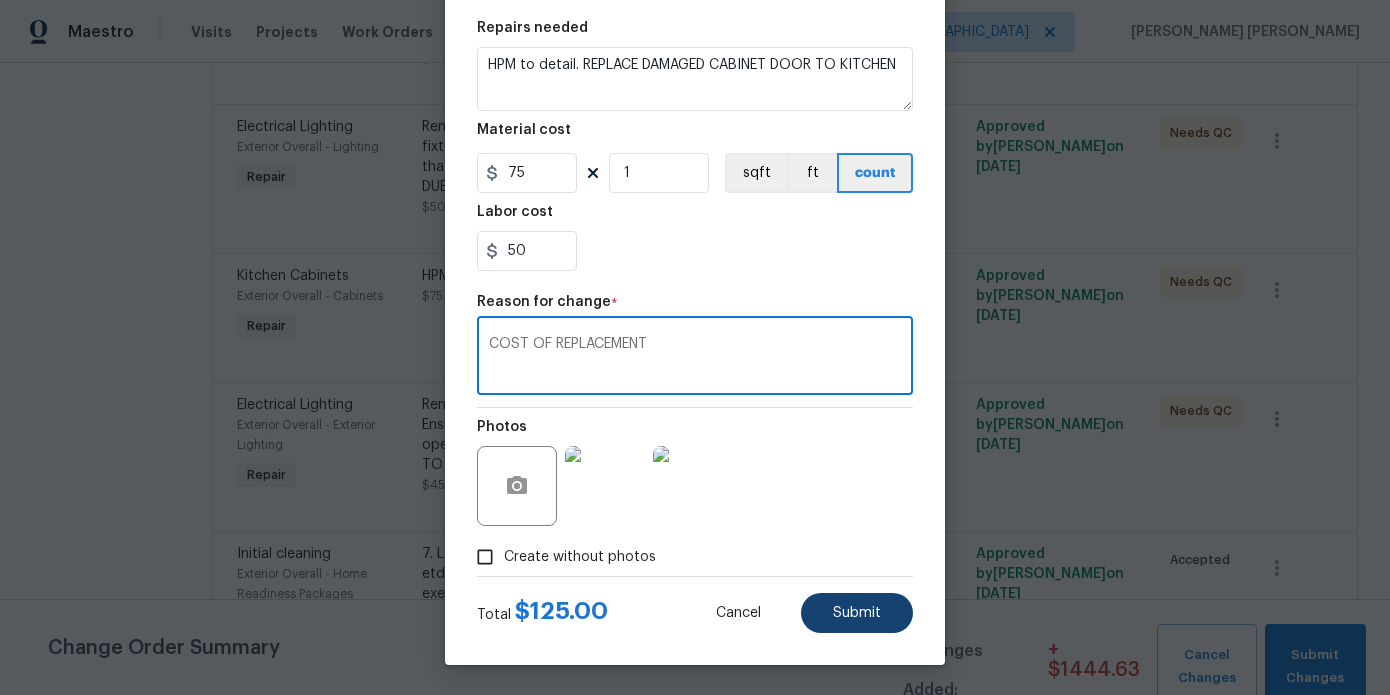 type on "COST OF REPLACEMENT" 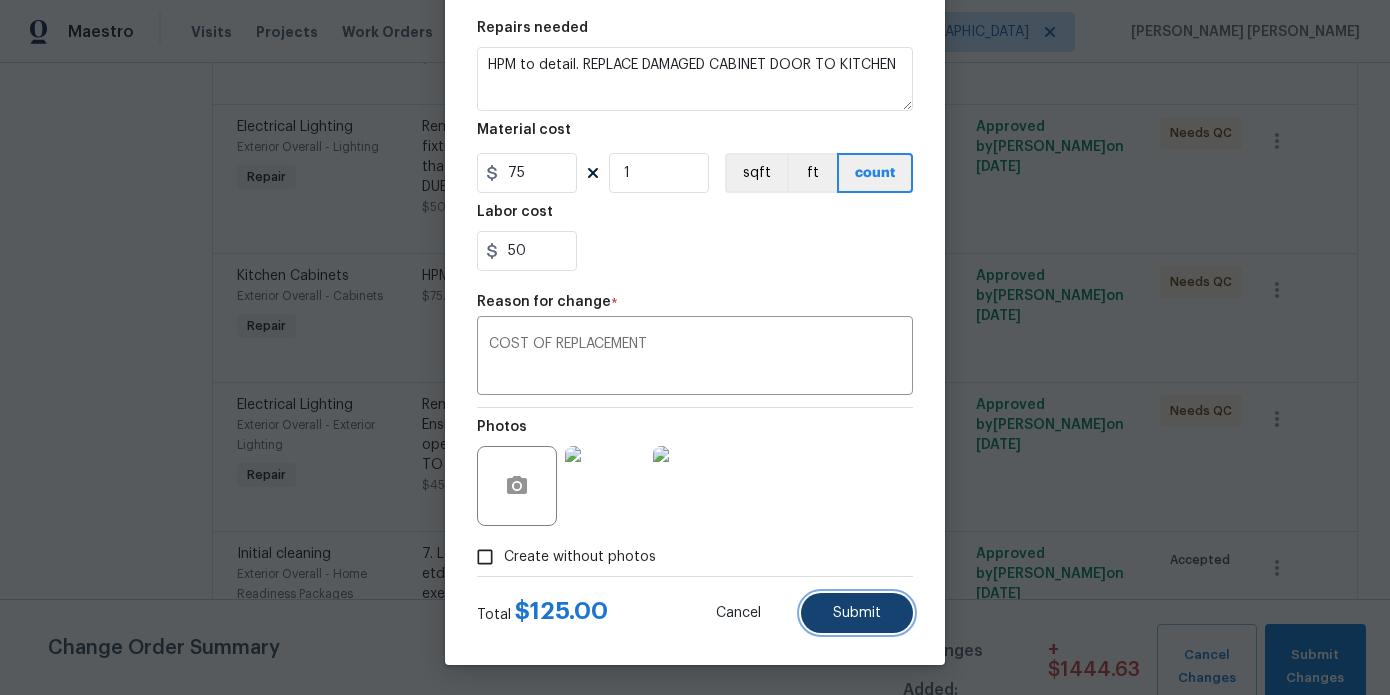 click on "Submit" at bounding box center [857, 613] 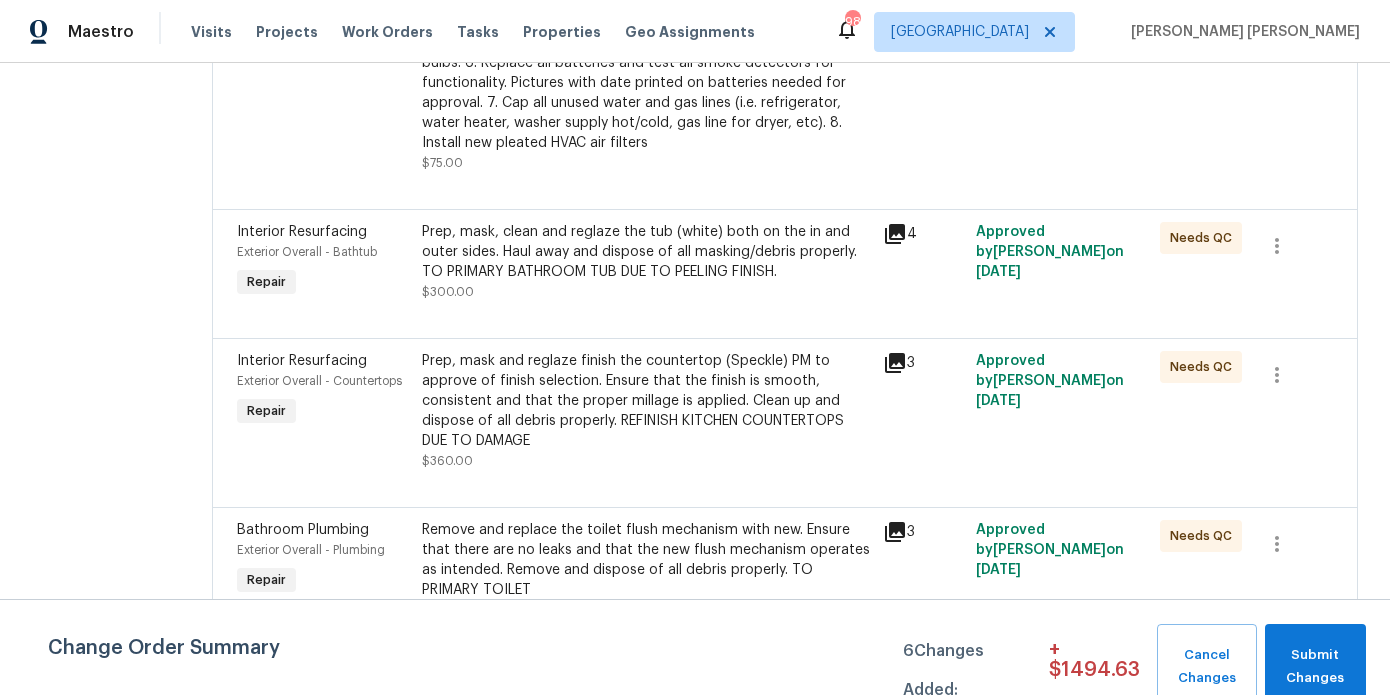 scroll, scrollTop: 3755, scrollLeft: 0, axis: vertical 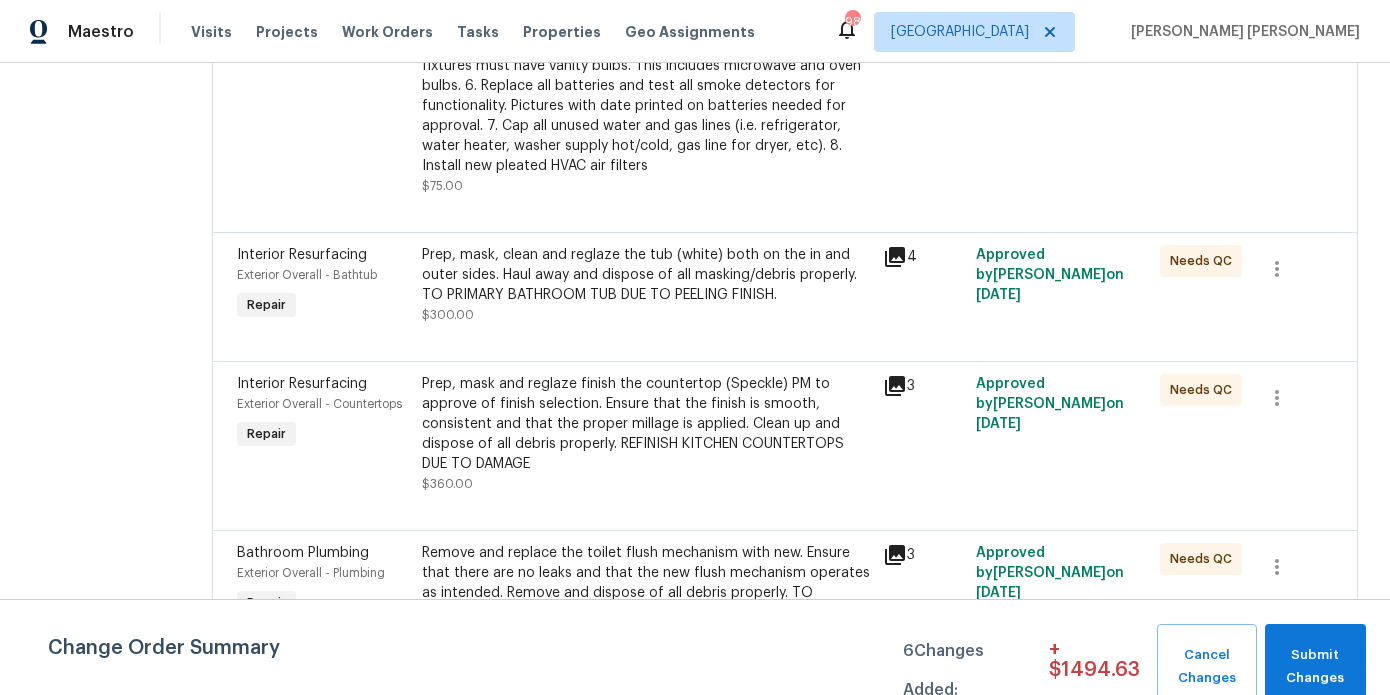 click on "Prep, mask, clean and reglaze the tub (white) both on the in and outer sides. Haul away and dispose of all masking/debris properly. TO PRIMARY BATHROOM TUB DUE TO PEELING FINISH." at bounding box center (647, 275) 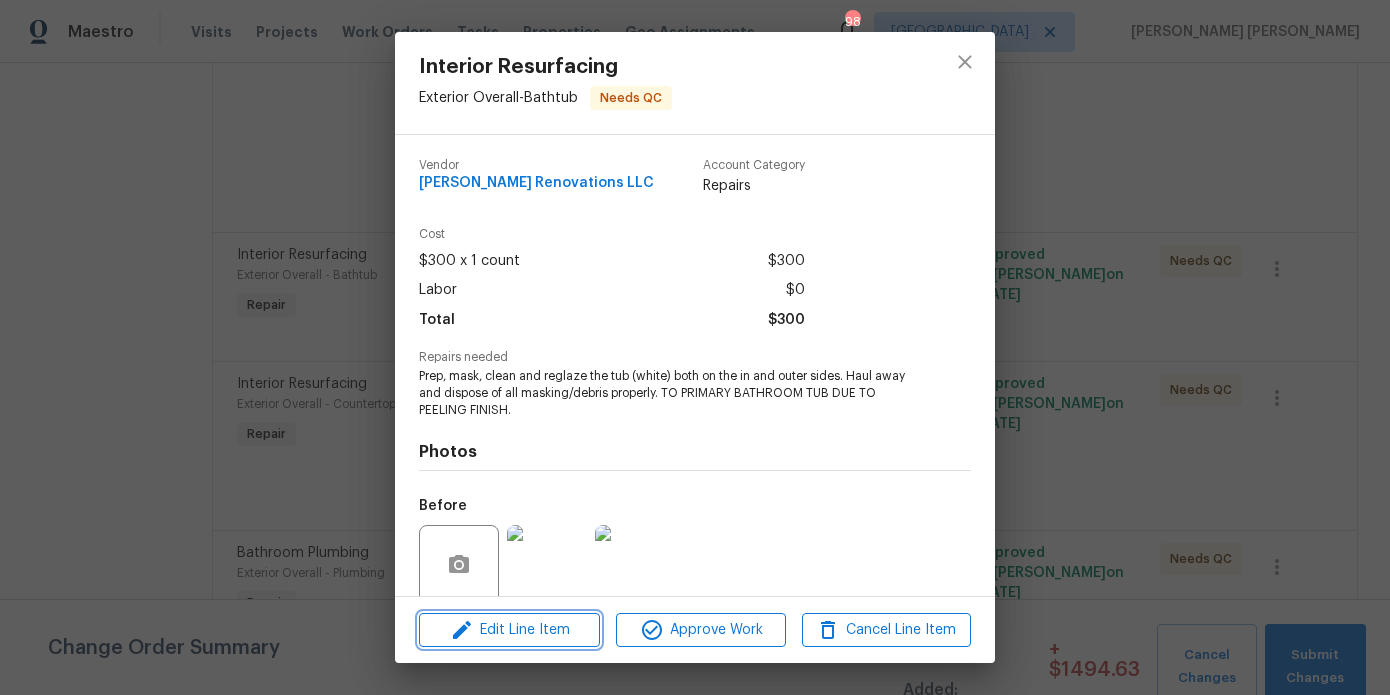 click on "Edit Line Item" at bounding box center (509, 630) 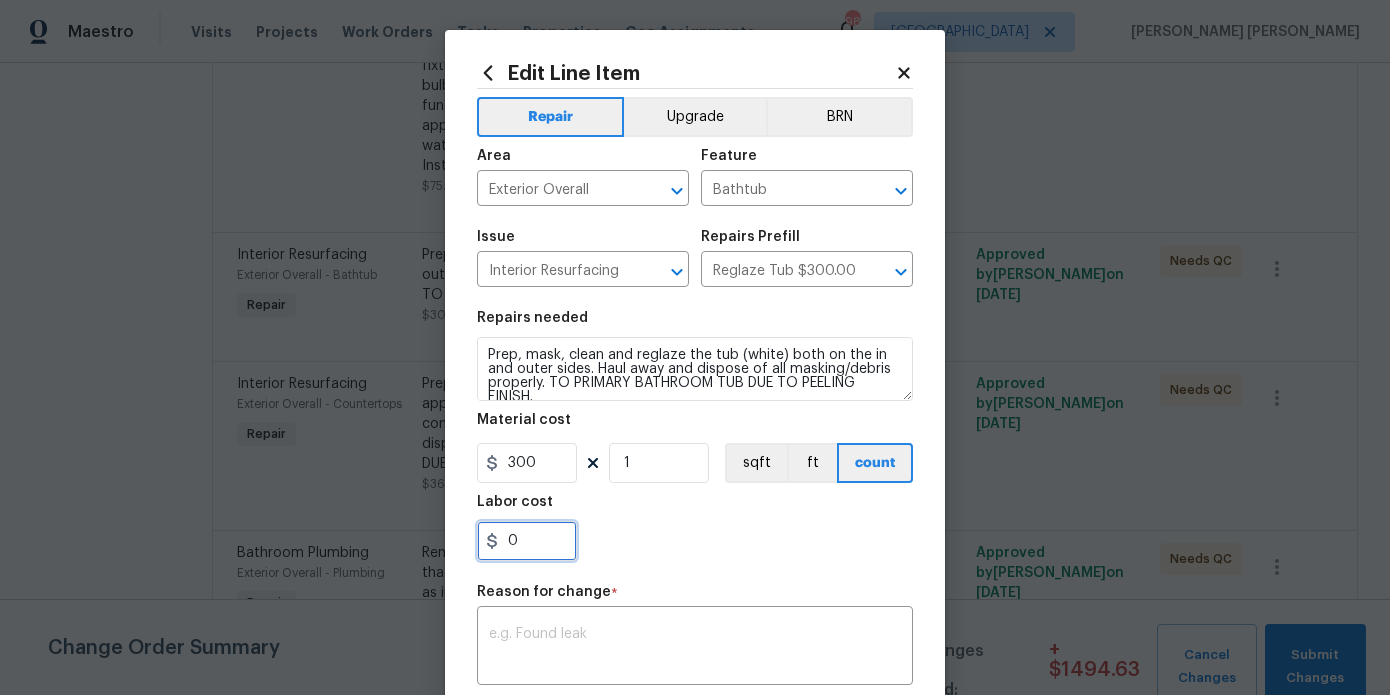 click on "0" at bounding box center (527, 541) 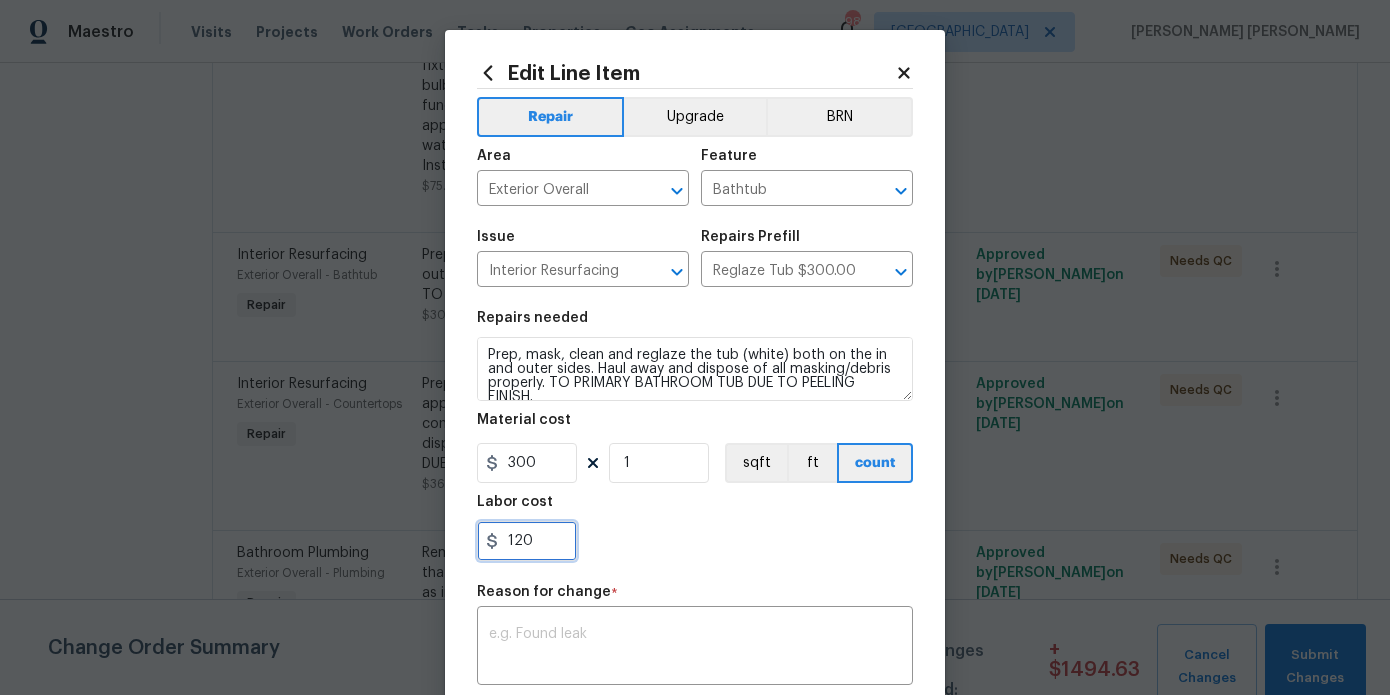 type on "120" 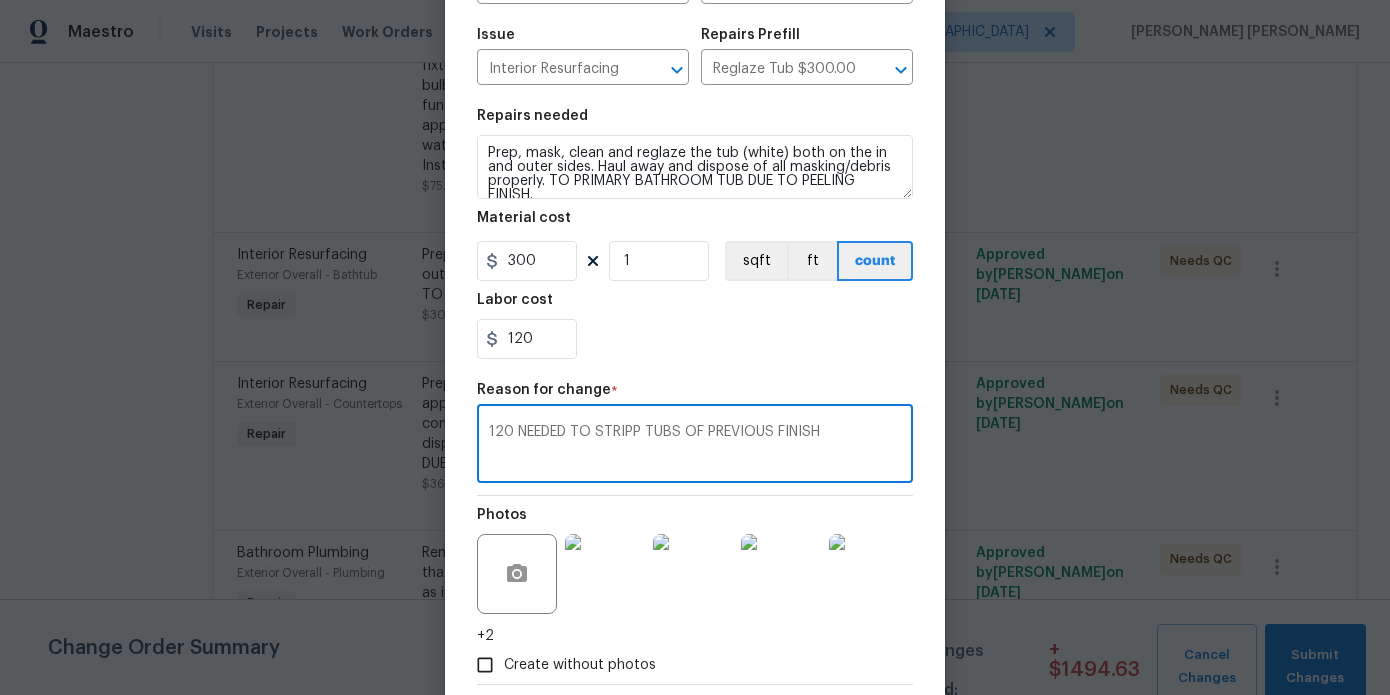 scroll, scrollTop: 311, scrollLeft: 0, axis: vertical 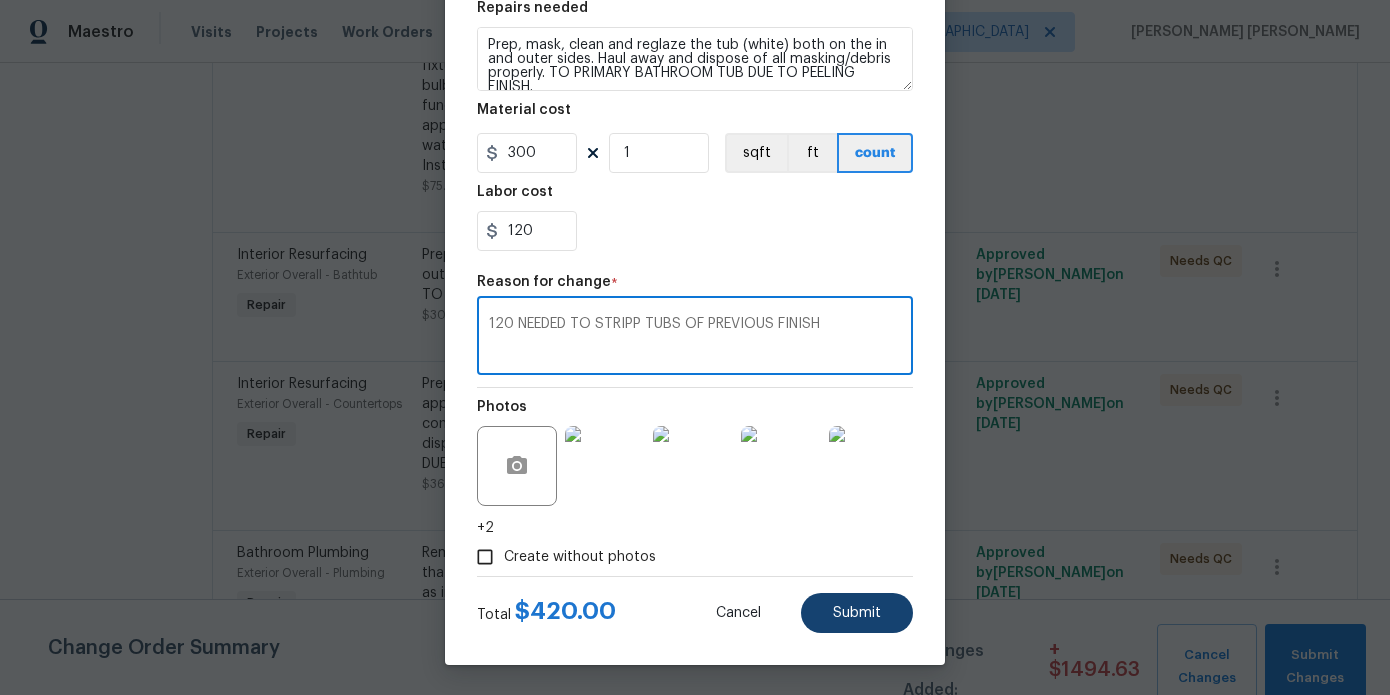 type on "120 NEEDED TO STRIPP TUBS OF PREVIOUS FINISH" 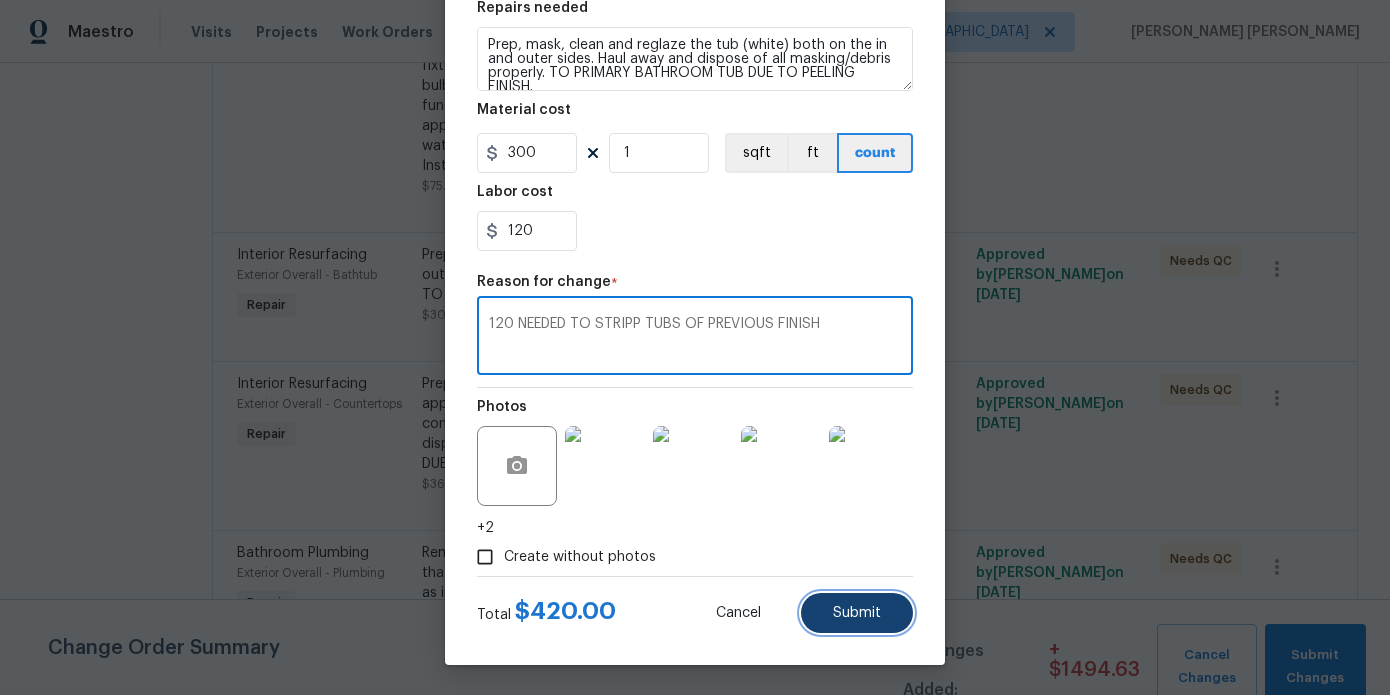 click on "Submit" at bounding box center (857, 613) 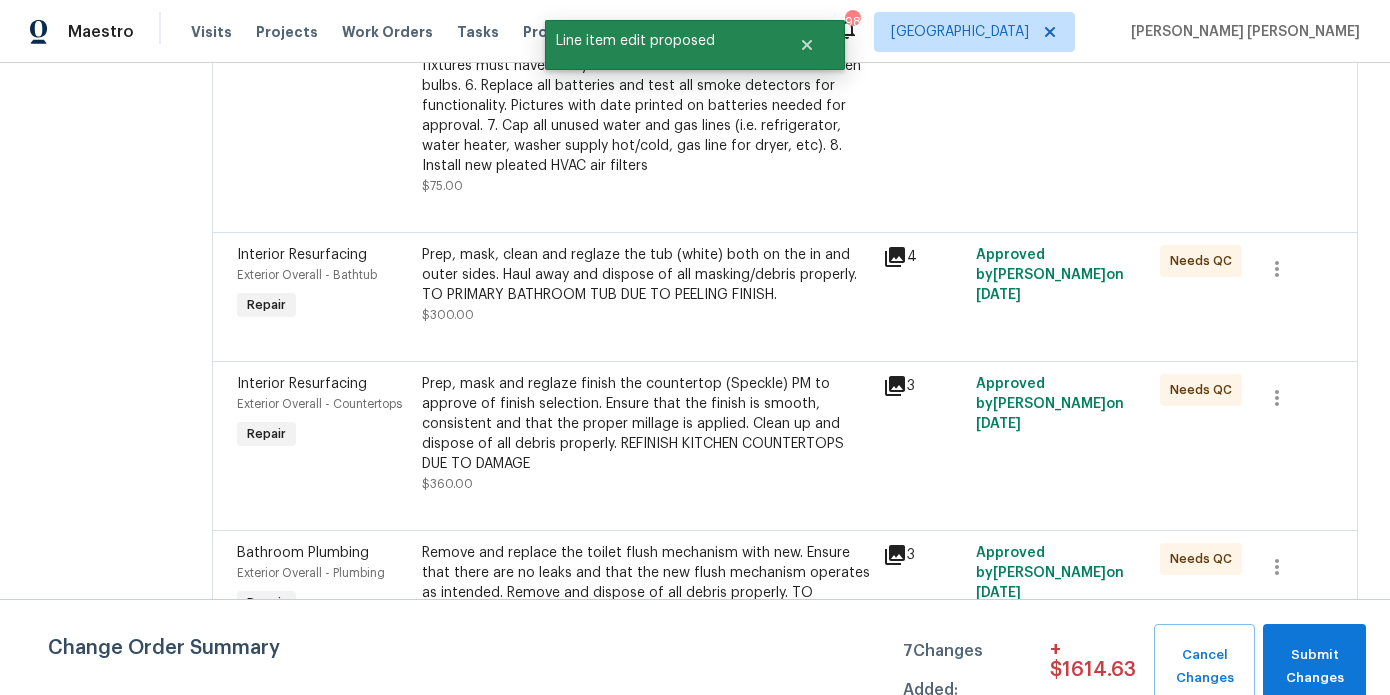 scroll, scrollTop: 0, scrollLeft: 0, axis: both 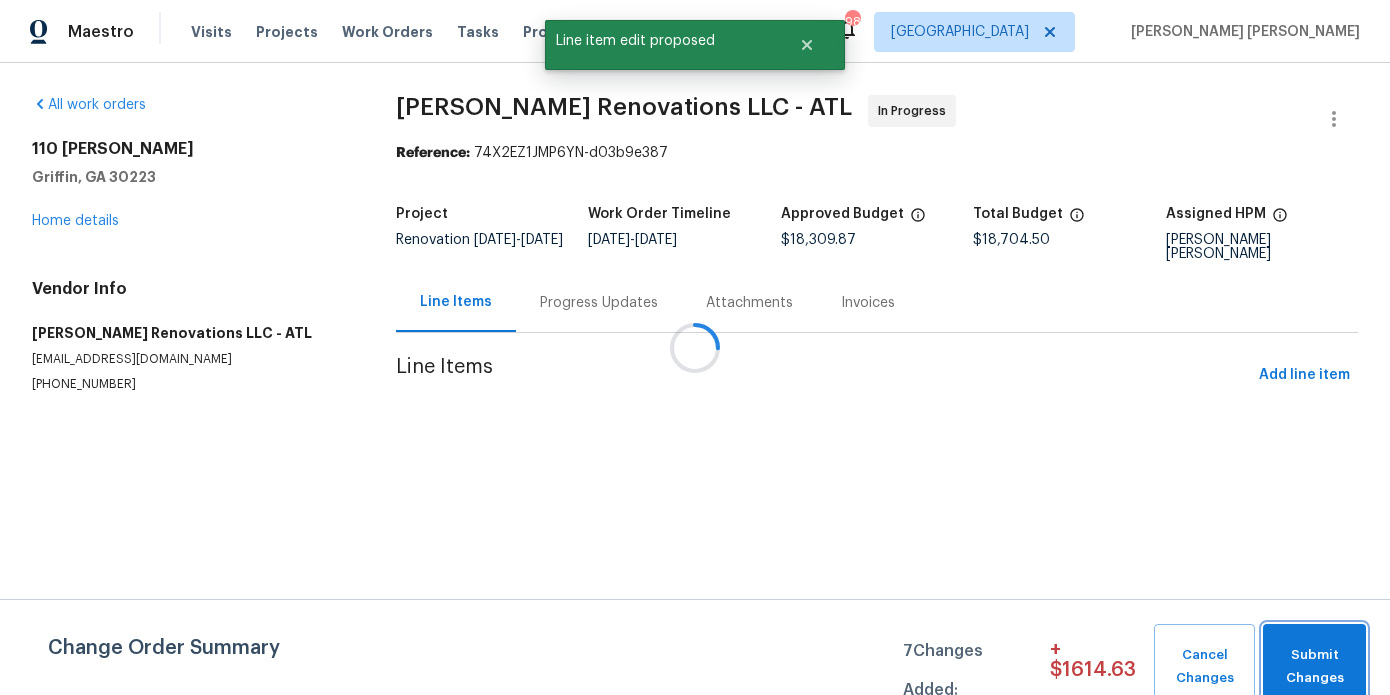 click on "Submit Changes" at bounding box center (1314, 667) 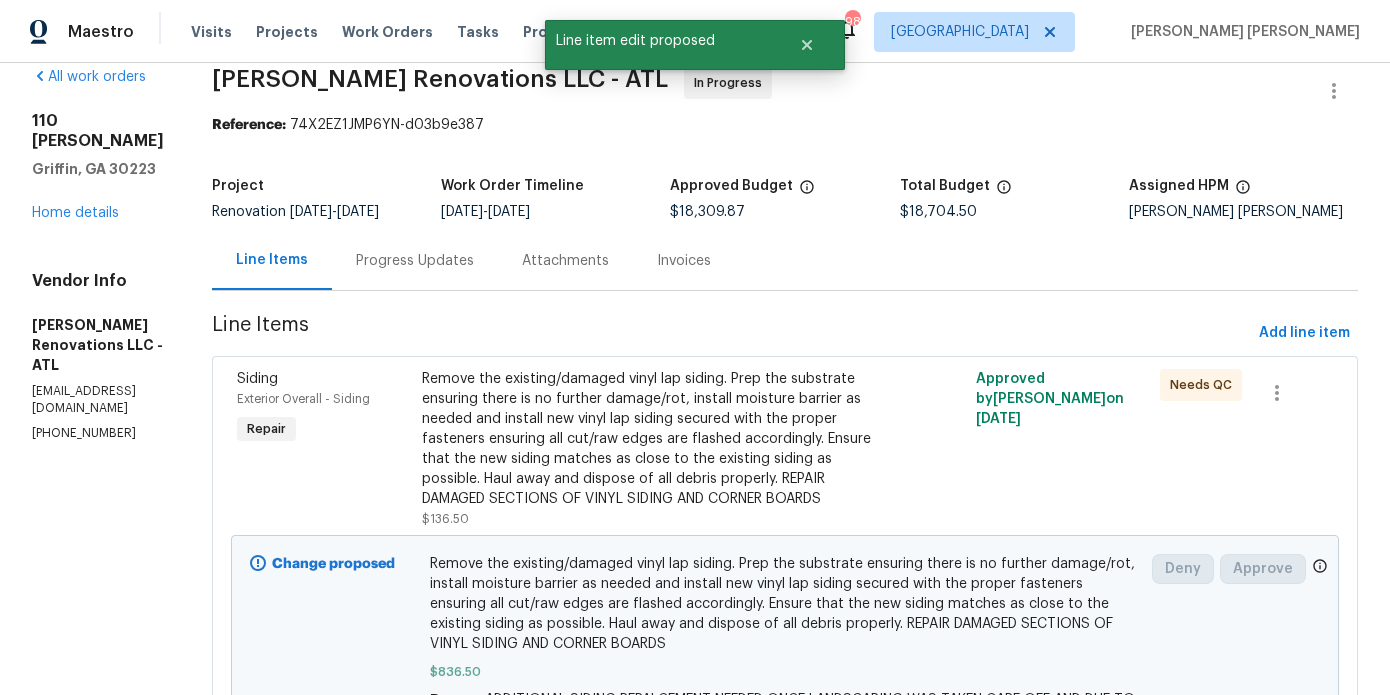 scroll, scrollTop: 29, scrollLeft: 0, axis: vertical 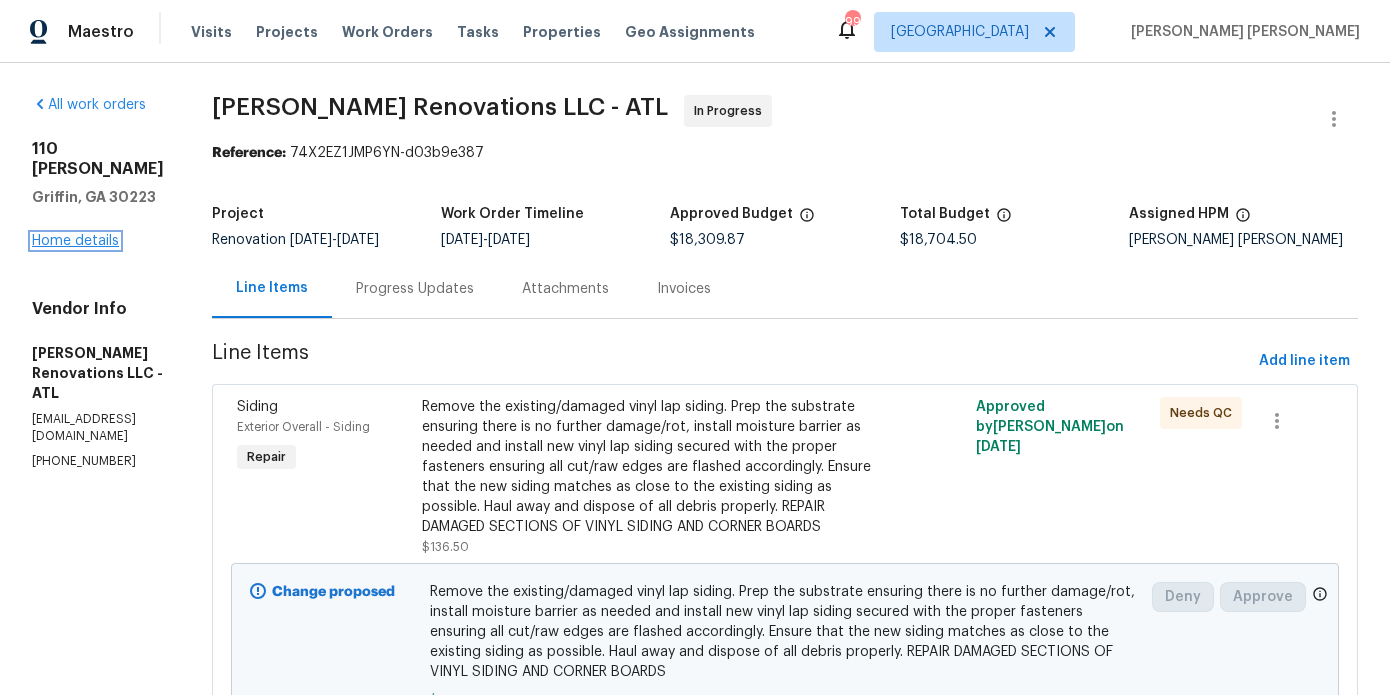 click on "Home details" at bounding box center [75, 241] 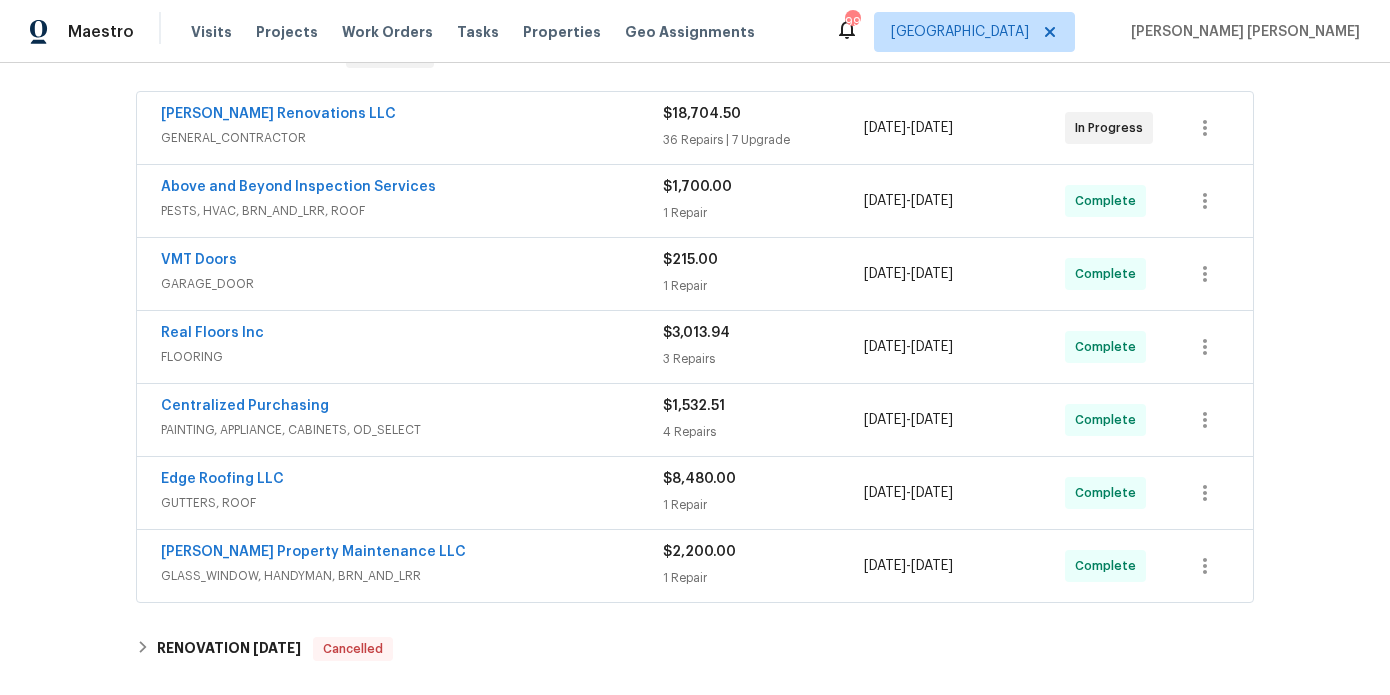 scroll, scrollTop: 364, scrollLeft: 0, axis: vertical 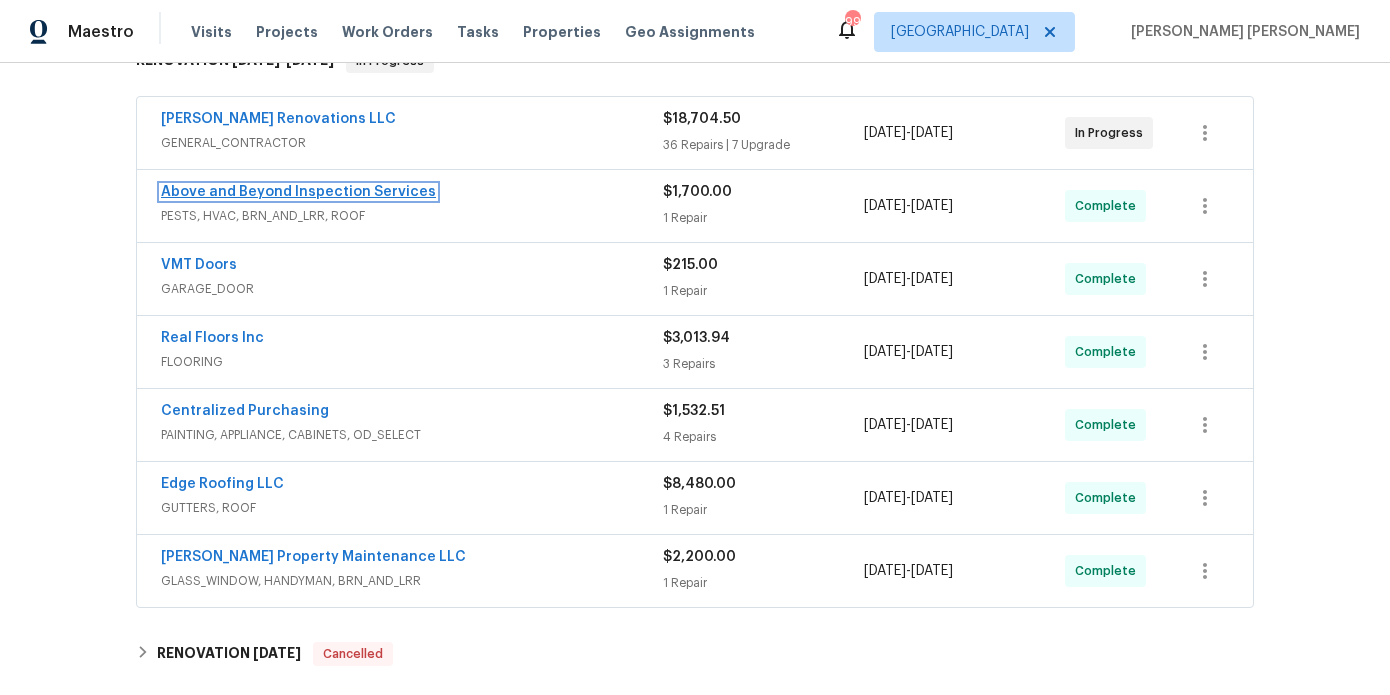 click on "Above and Beyond Inspection Services" at bounding box center (298, 192) 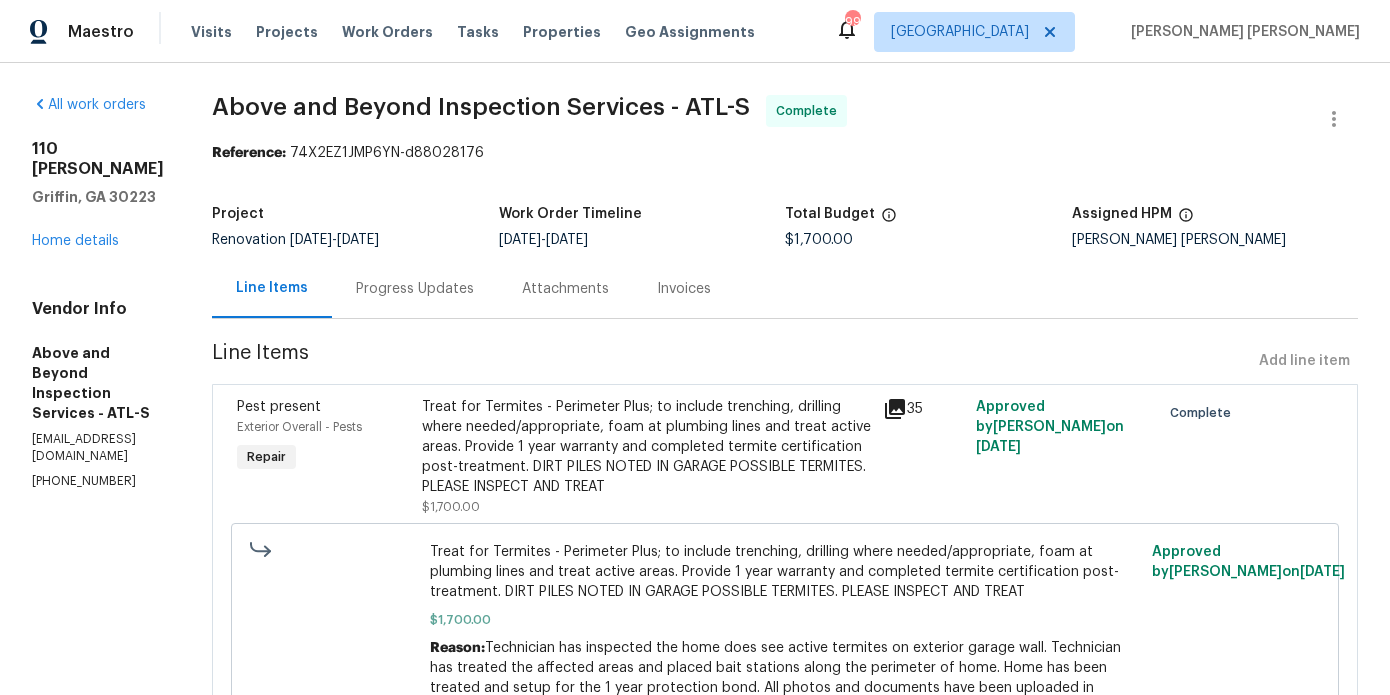 click on "Progress Updates" at bounding box center [415, 288] 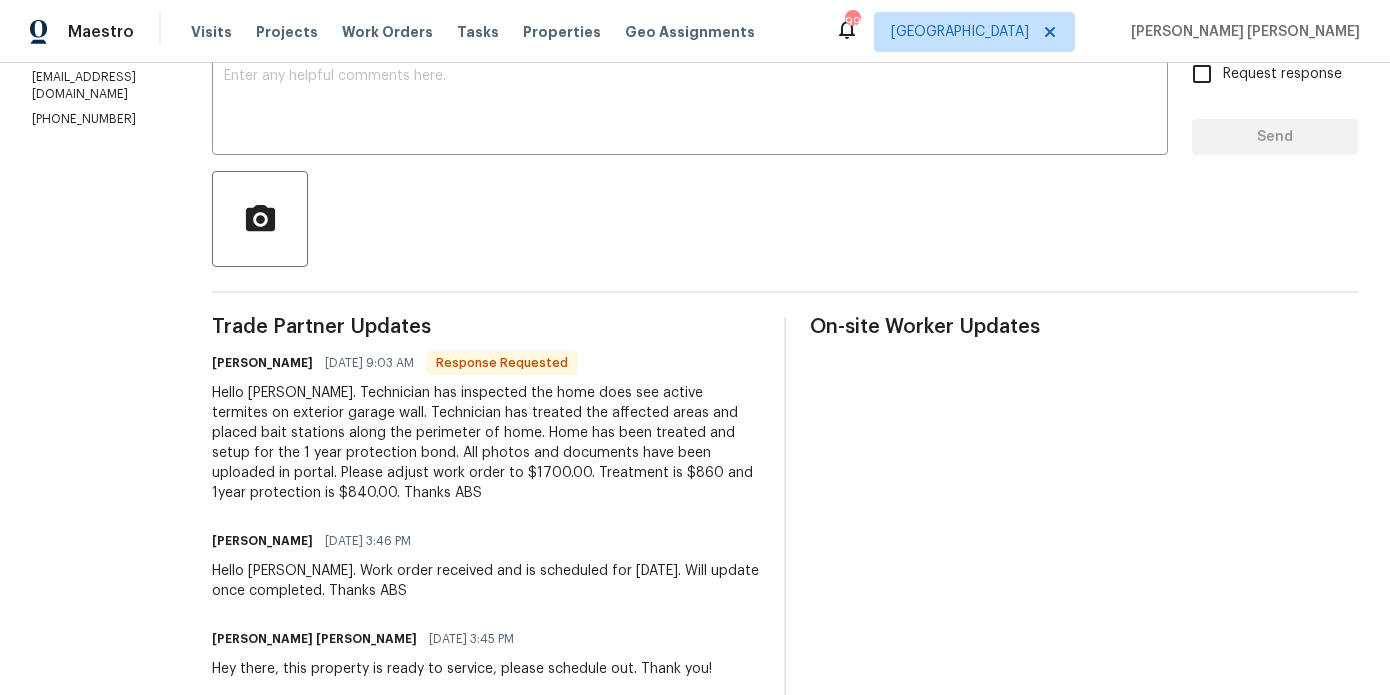 scroll, scrollTop: 402, scrollLeft: 0, axis: vertical 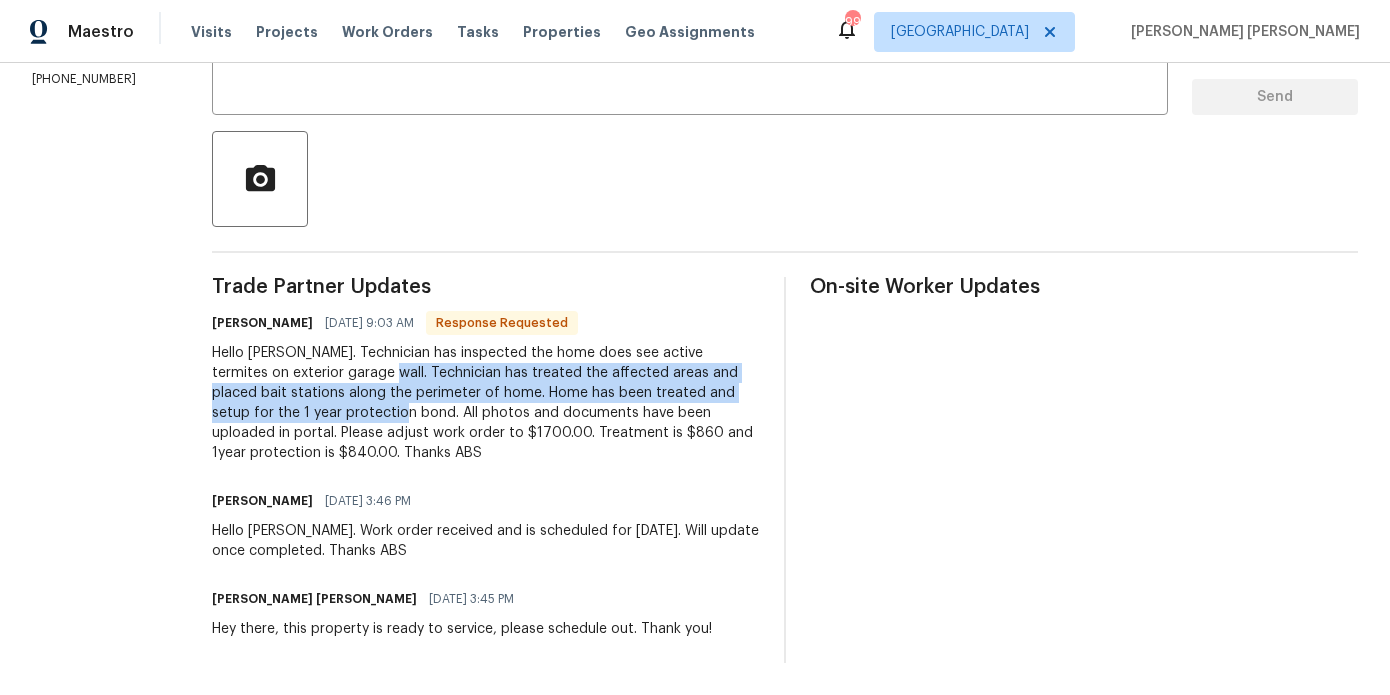 drag, startPoint x: 574, startPoint y: 412, endPoint x: 468, endPoint y: 377, distance: 111.62885 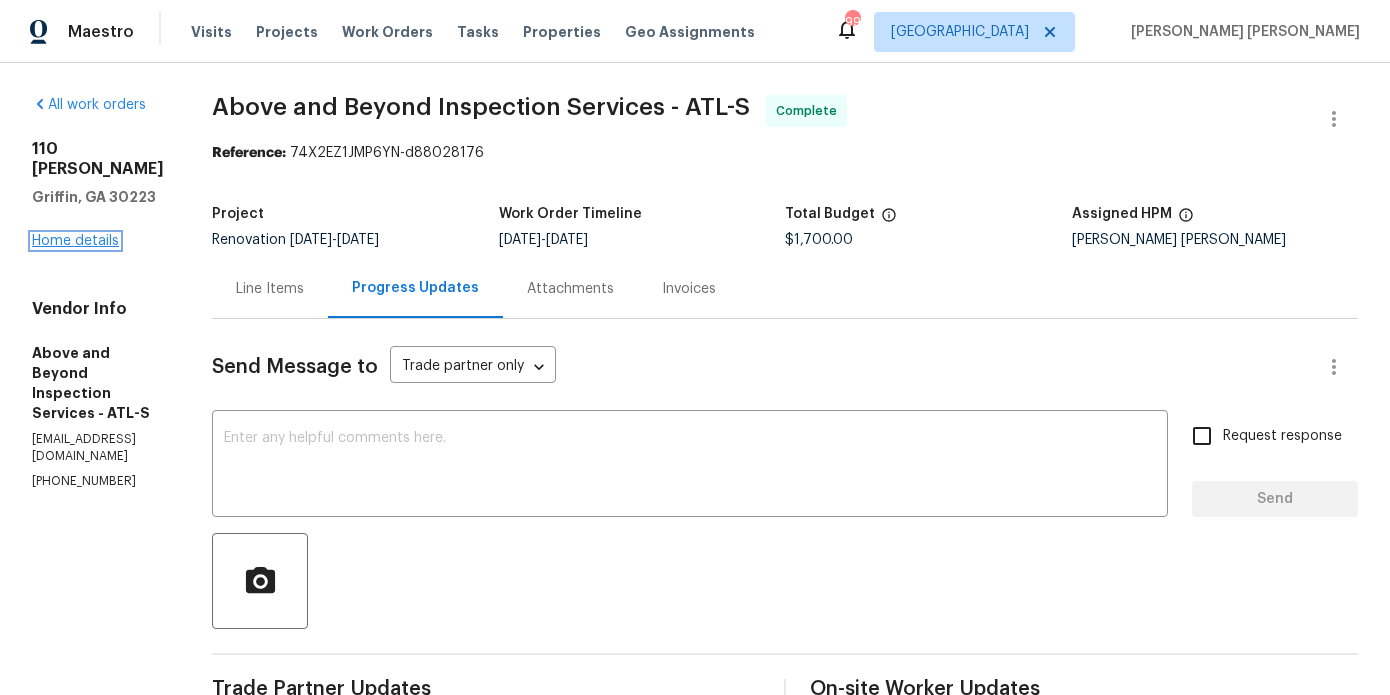 click on "Home details" at bounding box center [75, 241] 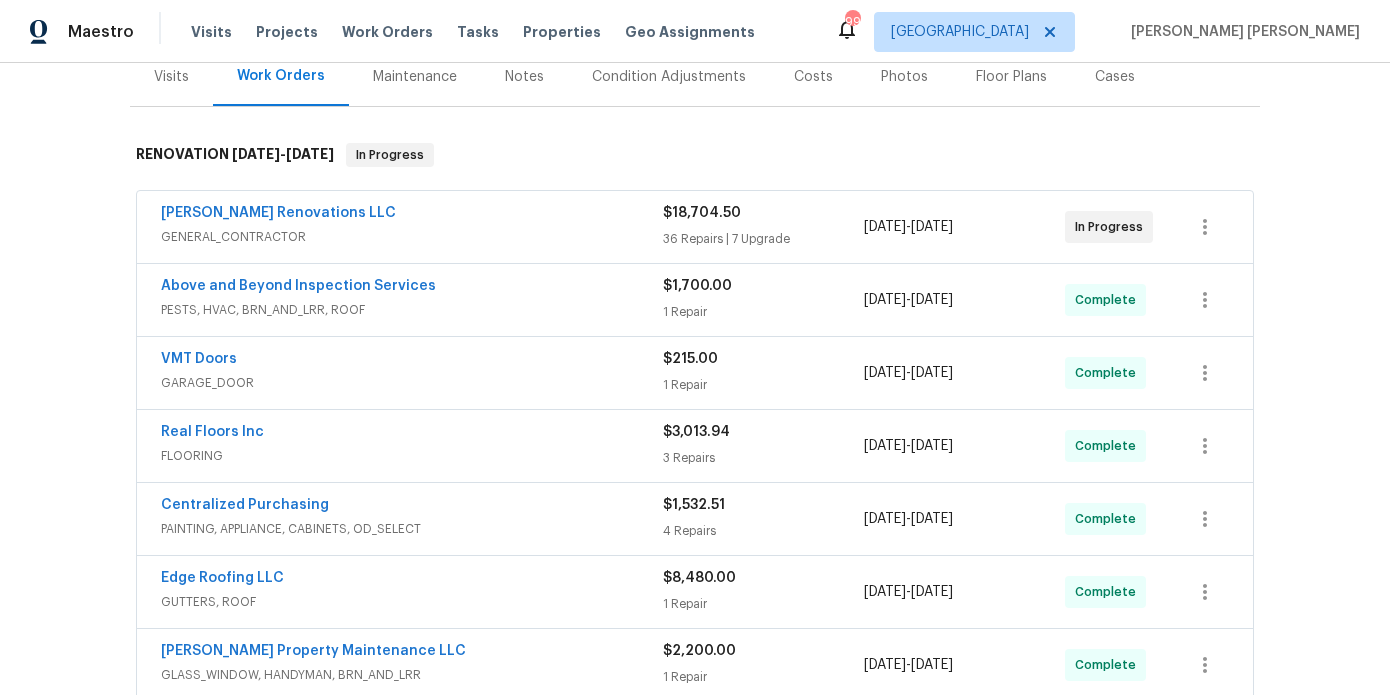 scroll, scrollTop: 271, scrollLeft: 0, axis: vertical 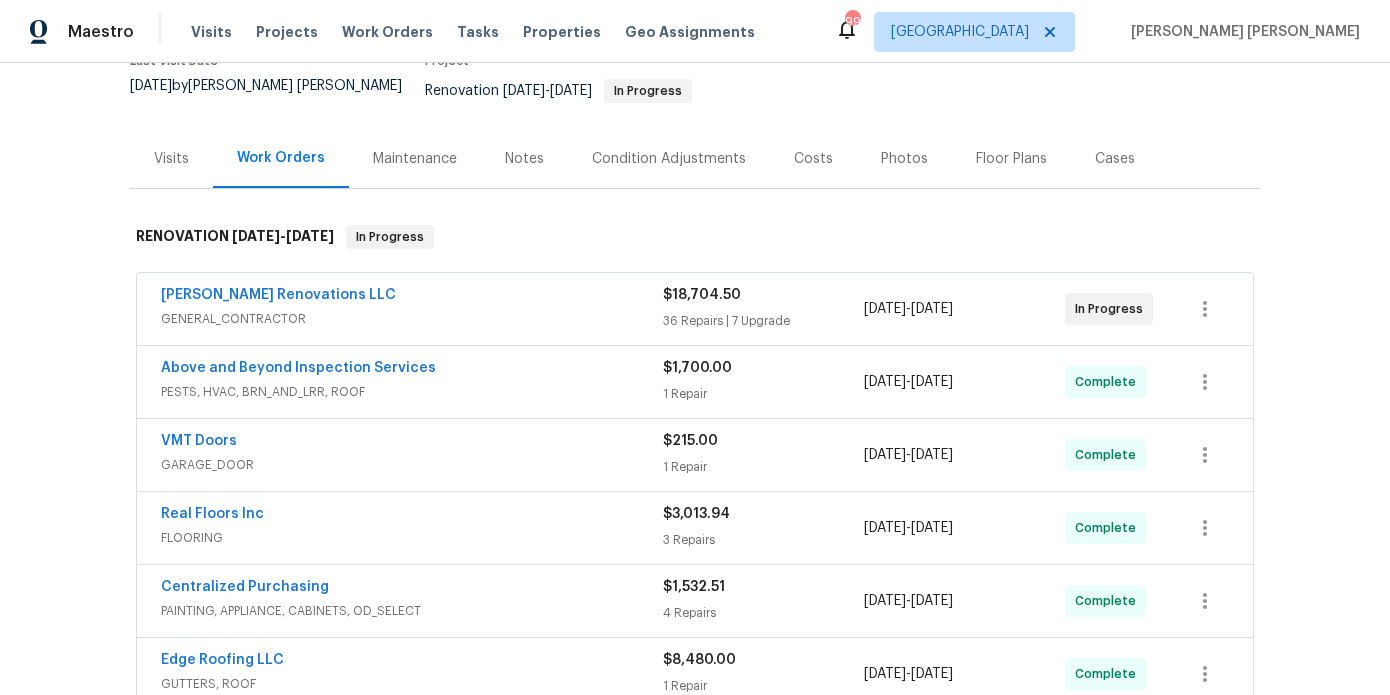 click on "Costs" at bounding box center [813, 159] 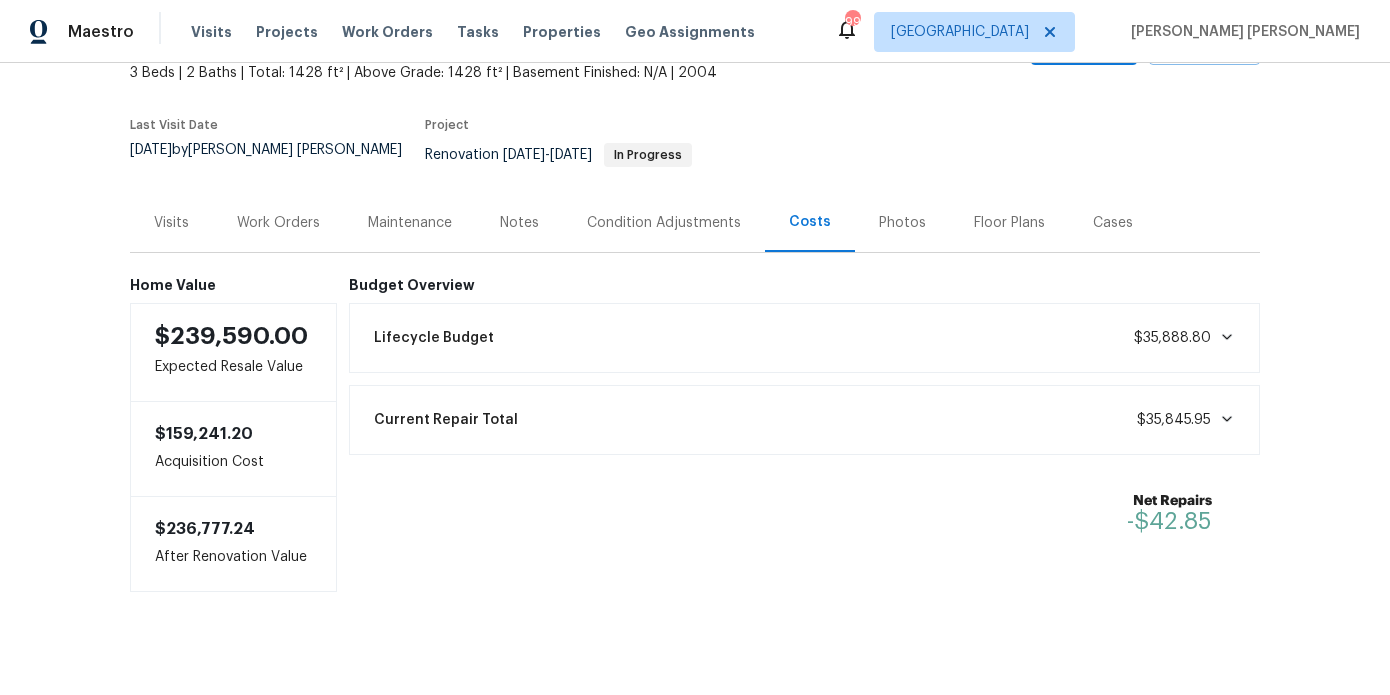 scroll, scrollTop: 128, scrollLeft: 0, axis: vertical 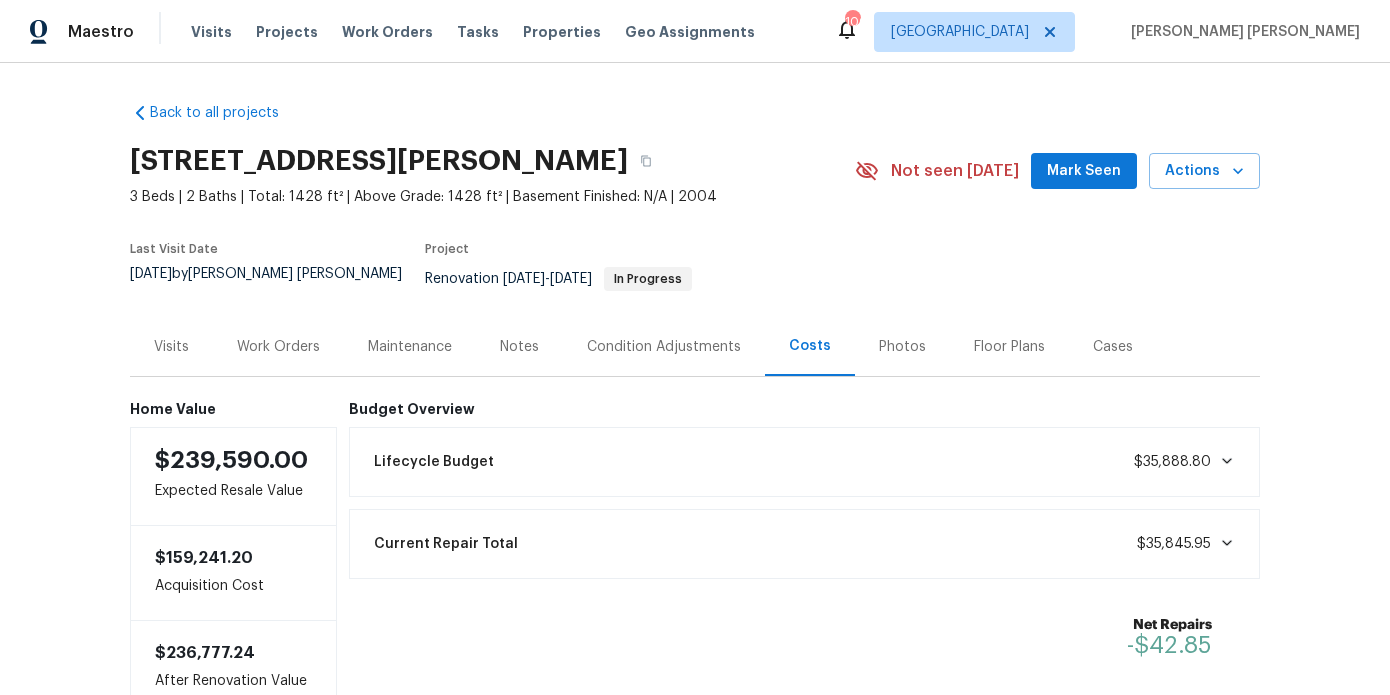 click on "Lifecycle Budget $35,888.80" at bounding box center [805, 462] 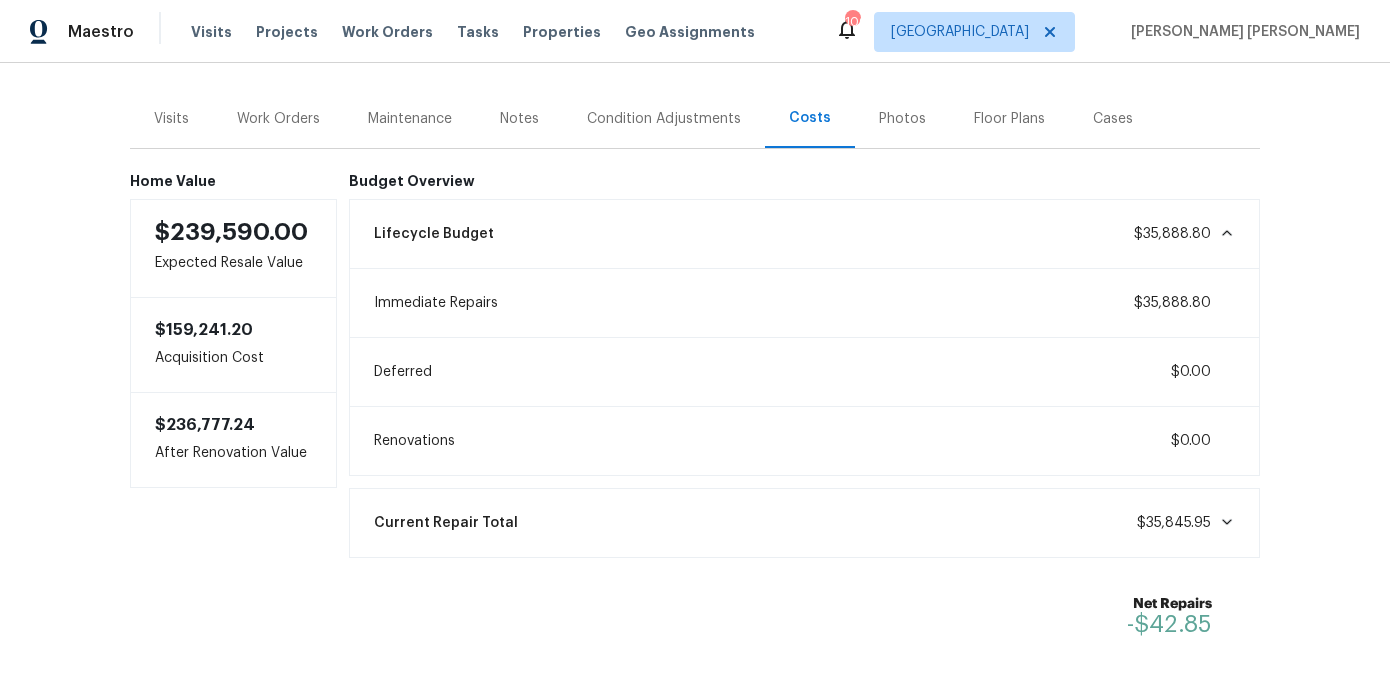 click on "Lifecycle Budget $35,888.80" at bounding box center (805, 234) 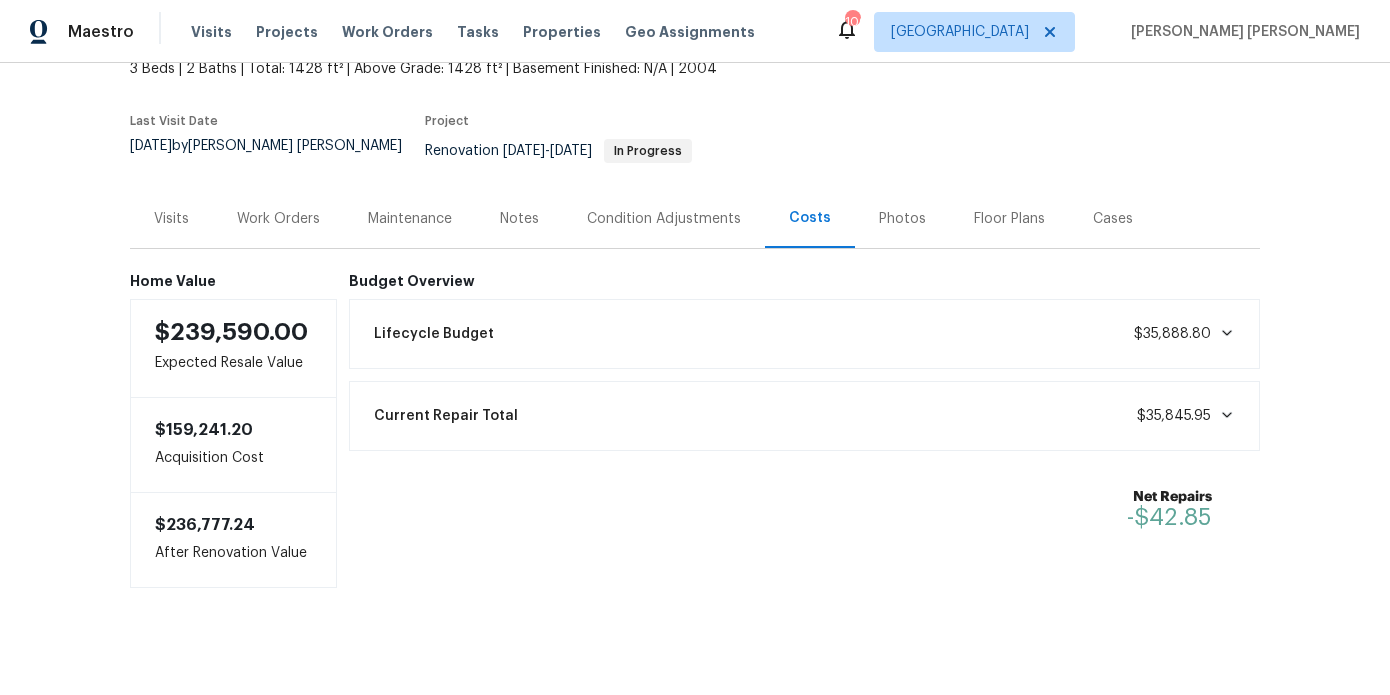 click on "Current Repair Total $35,845.95" at bounding box center (805, 416) 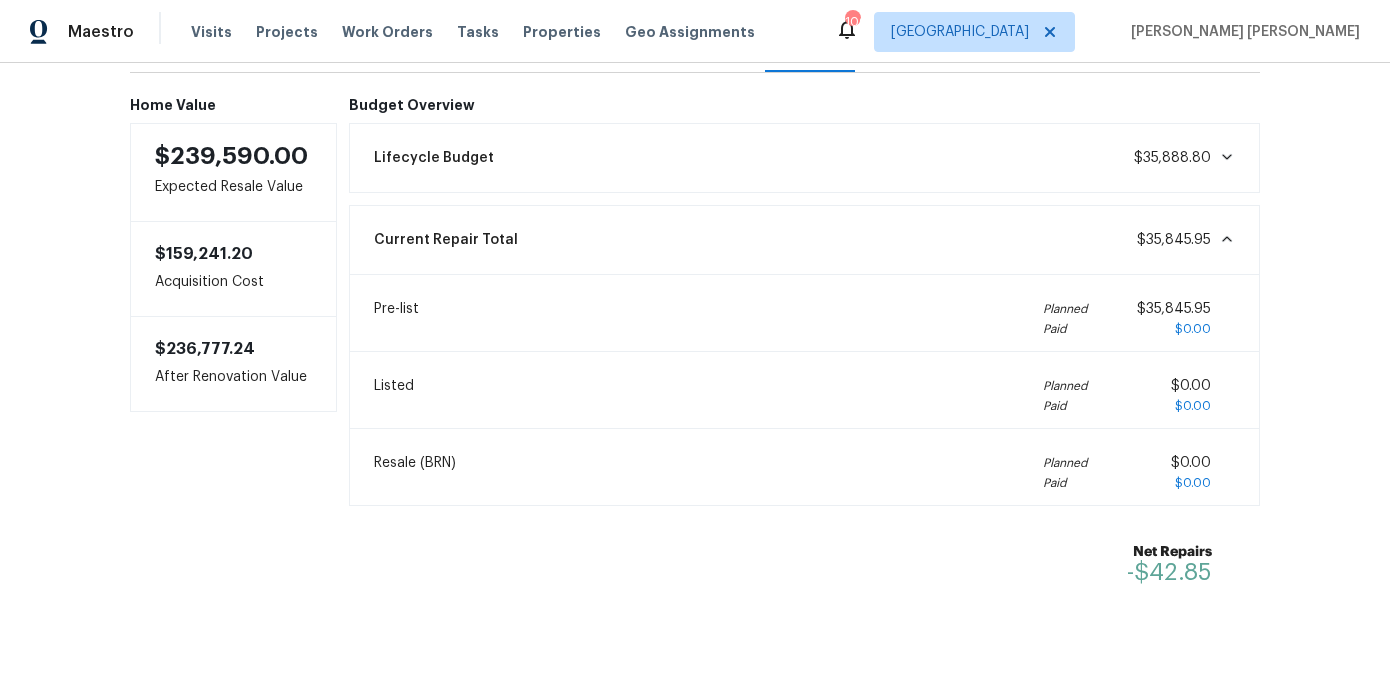 scroll, scrollTop: 325, scrollLeft: 0, axis: vertical 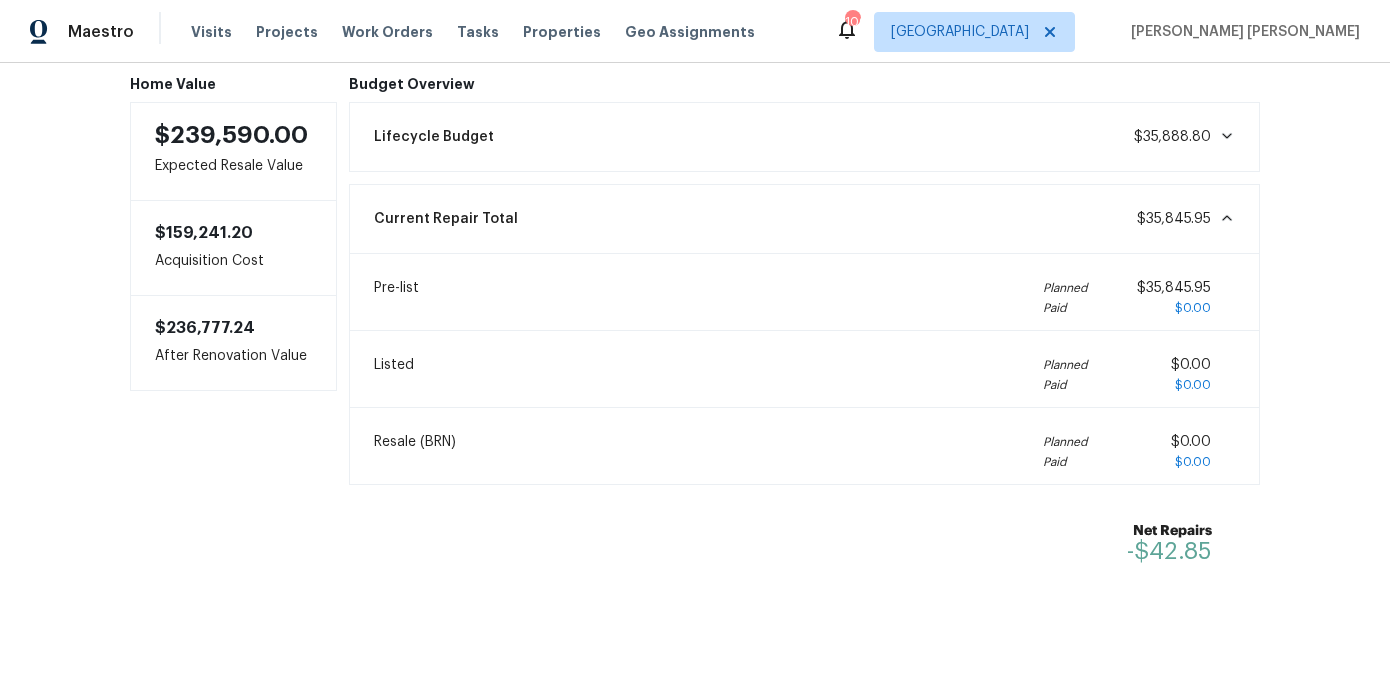 click on "Current Repair Total $35,845.95" at bounding box center [805, 219] 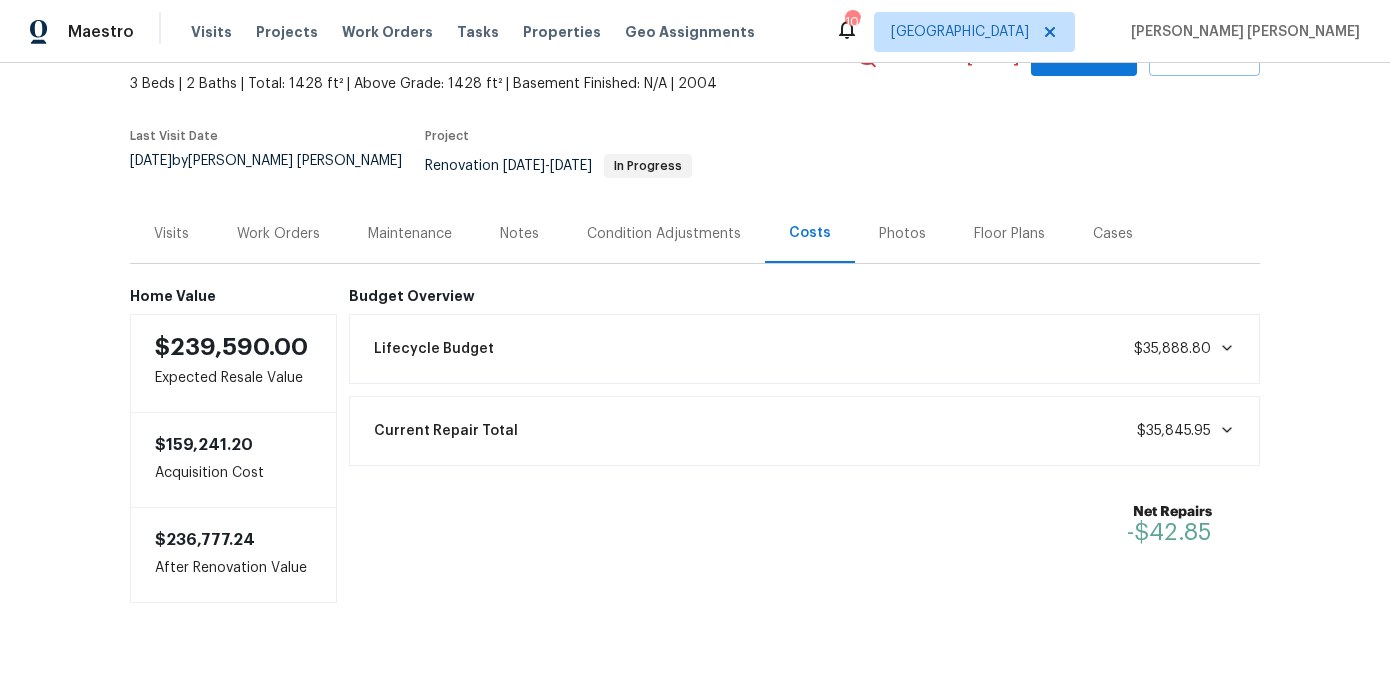 scroll, scrollTop: 128, scrollLeft: 0, axis: vertical 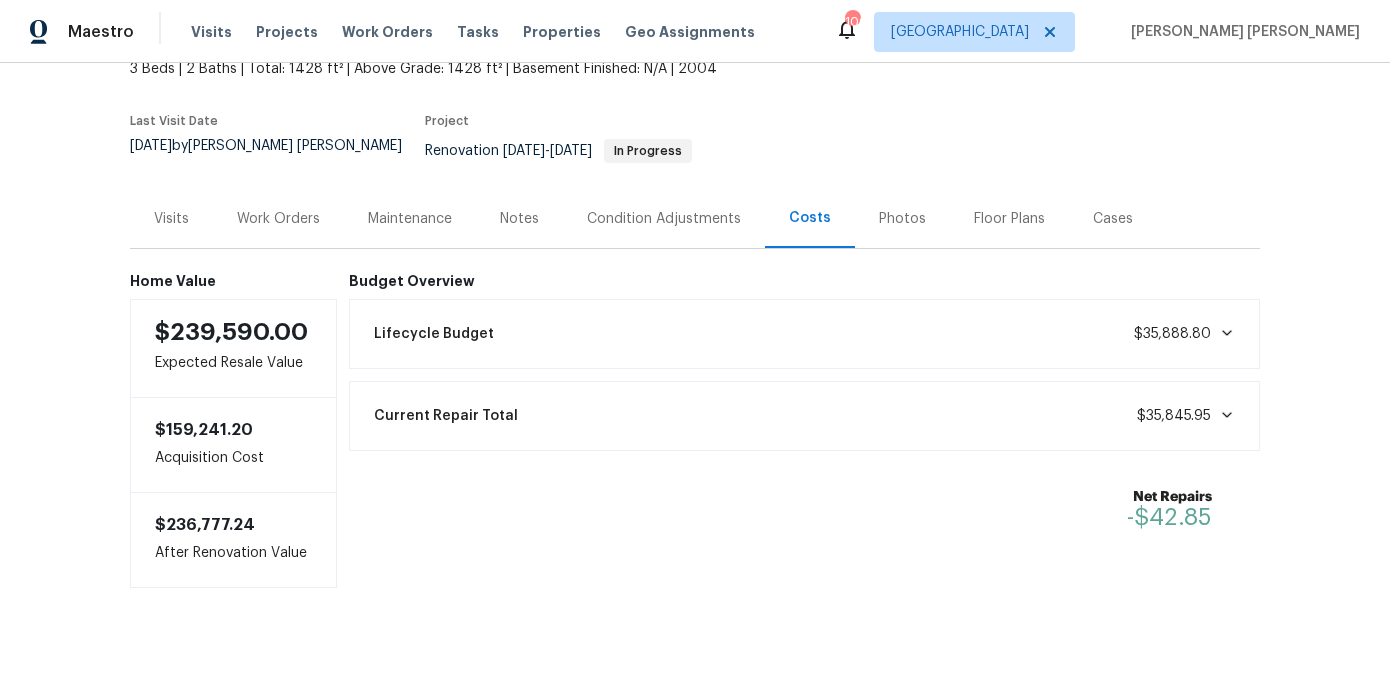 click on "Notes" at bounding box center (519, 219) 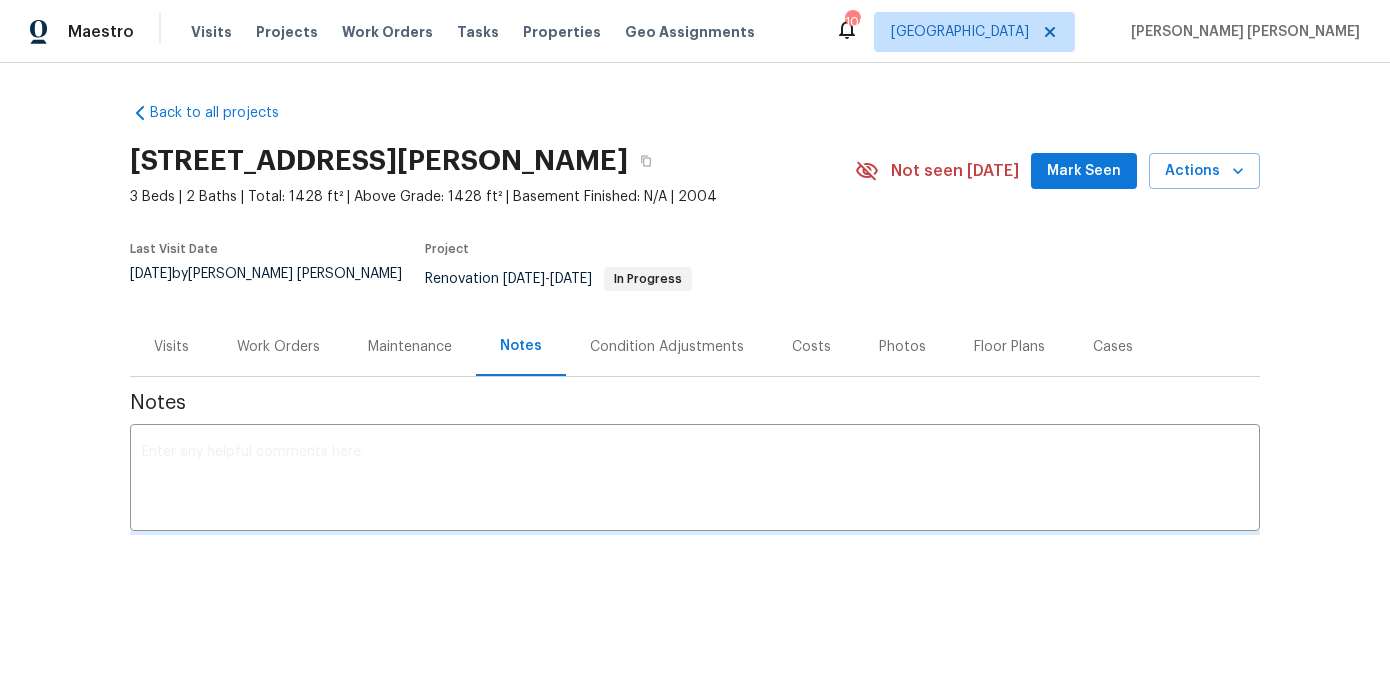 scroll, scrollTop: 0, scrollLeft: 0, axis: both 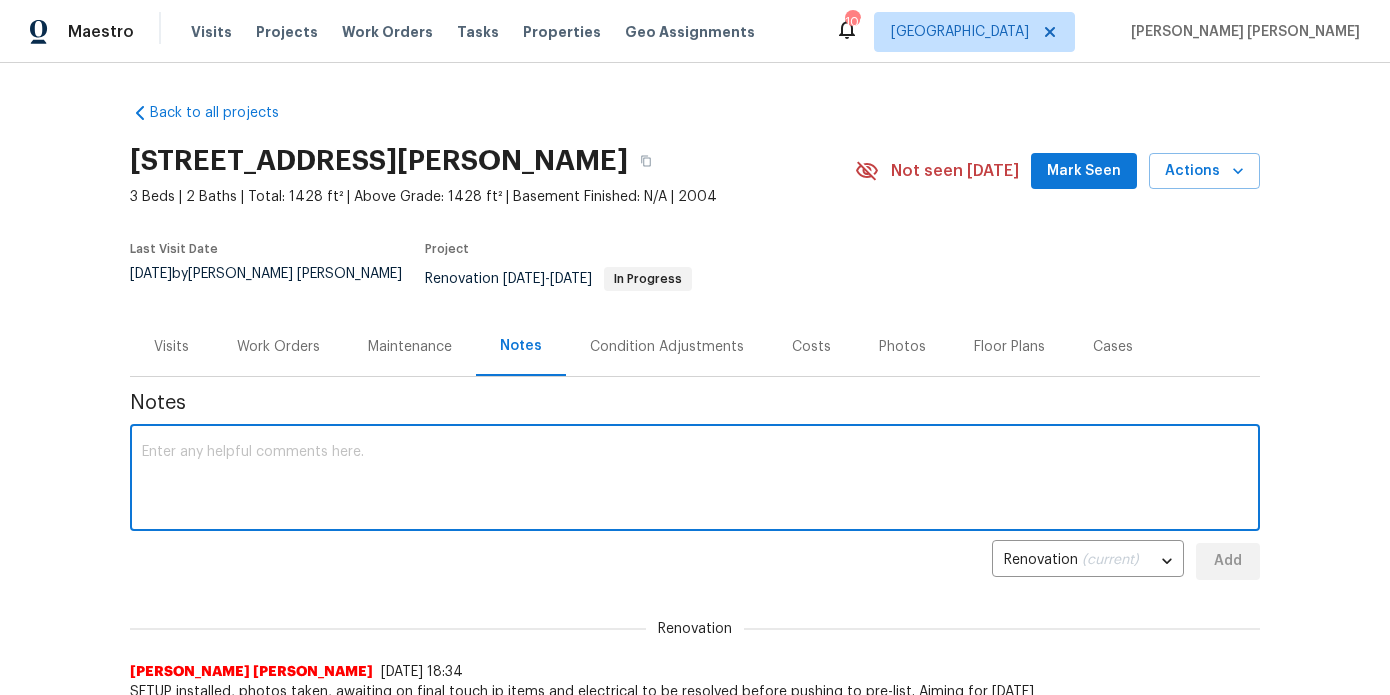click at bounding box center [695, 480] 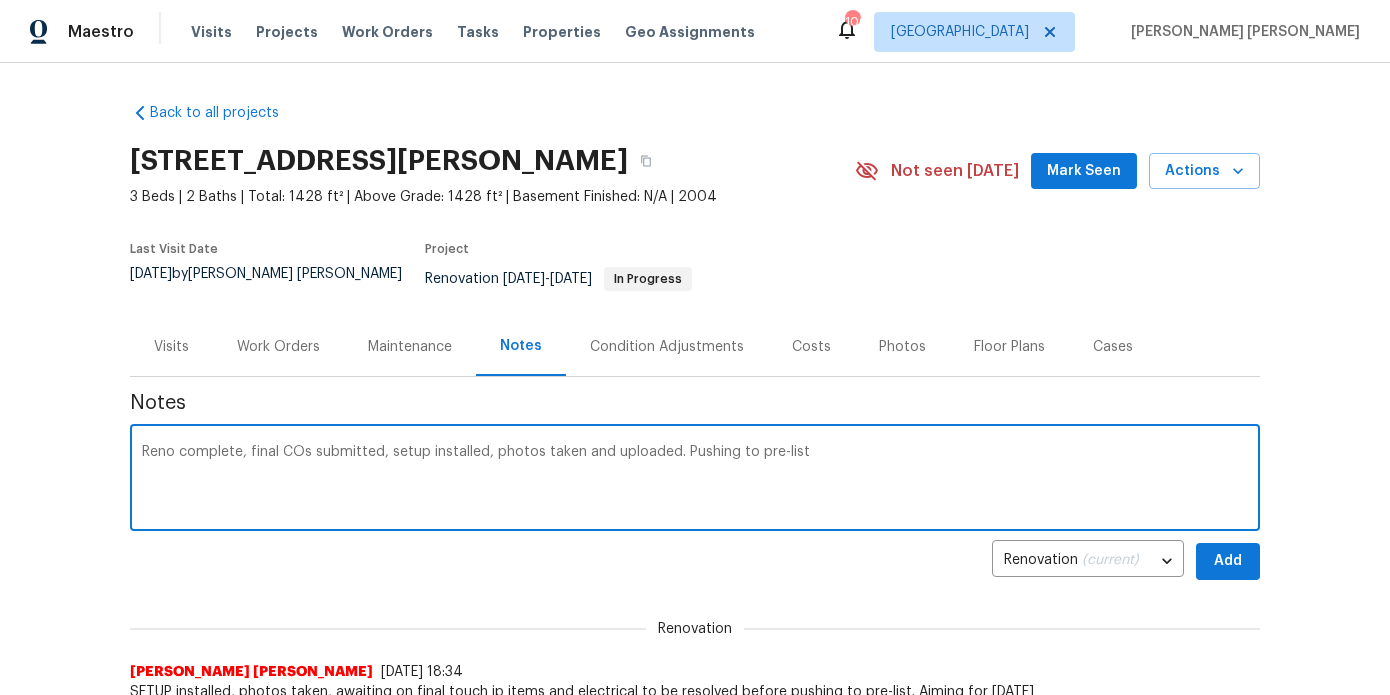 type on "Reno complete, final COs submitted, setup installed, photos taken and uploaded. Pushing to pre-list" 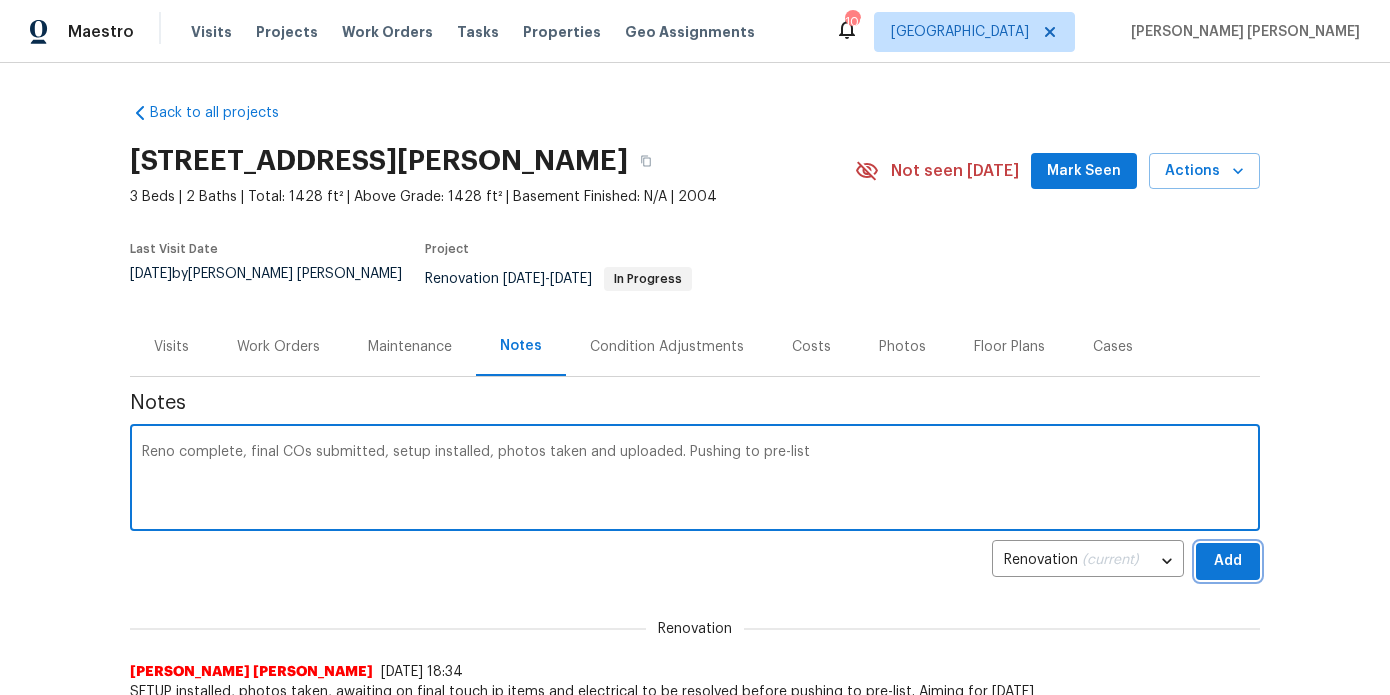 click on "Add" at bounding box center [1228, 561] 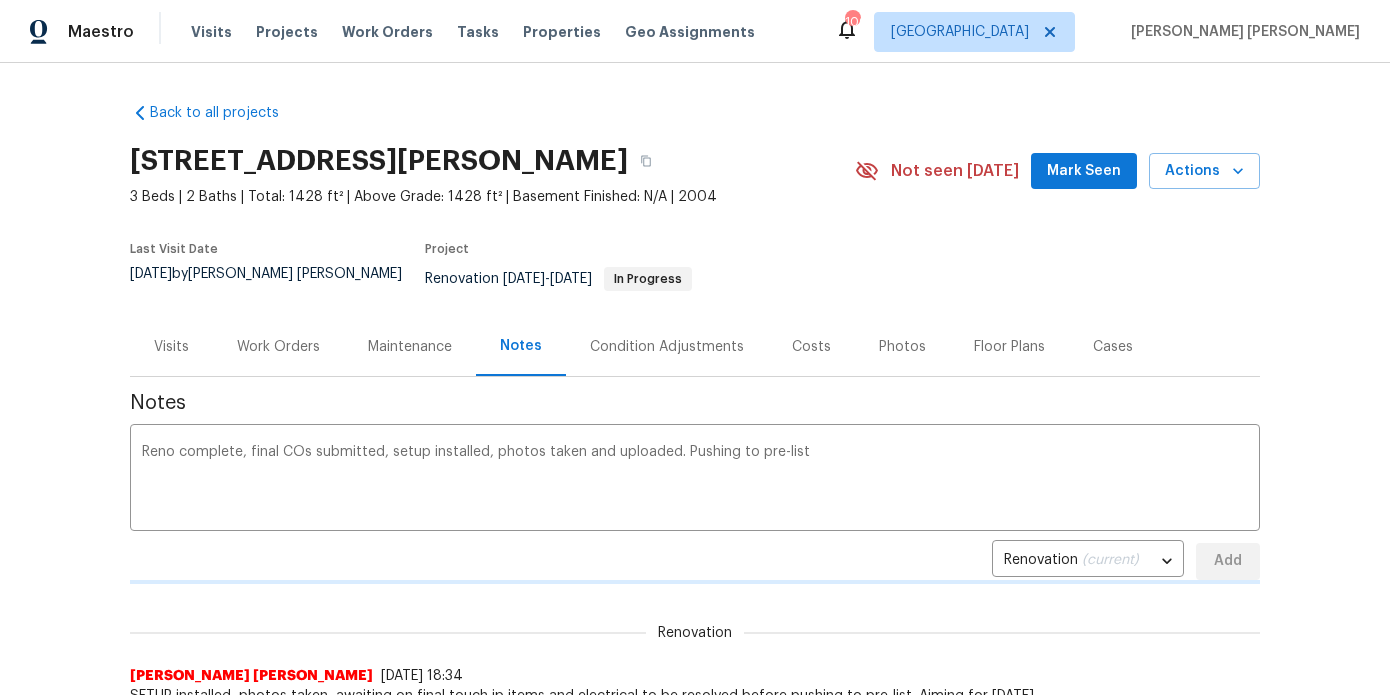 type 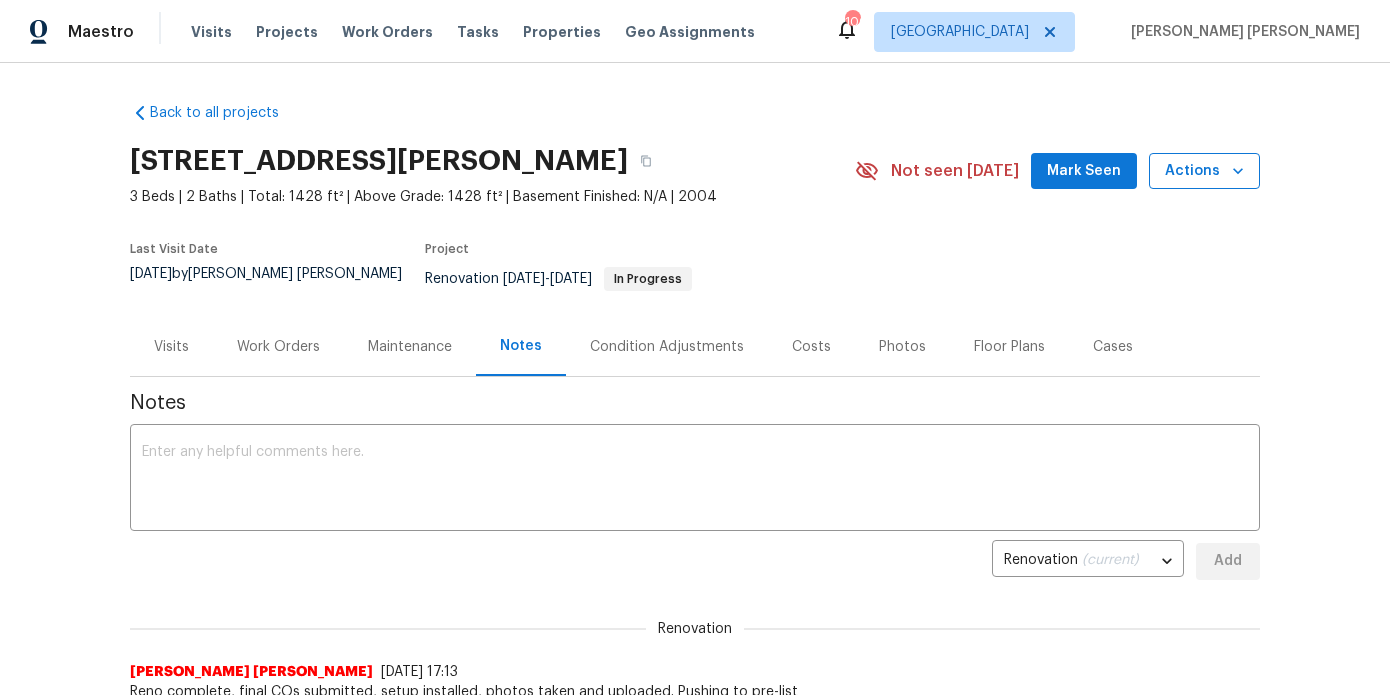 click 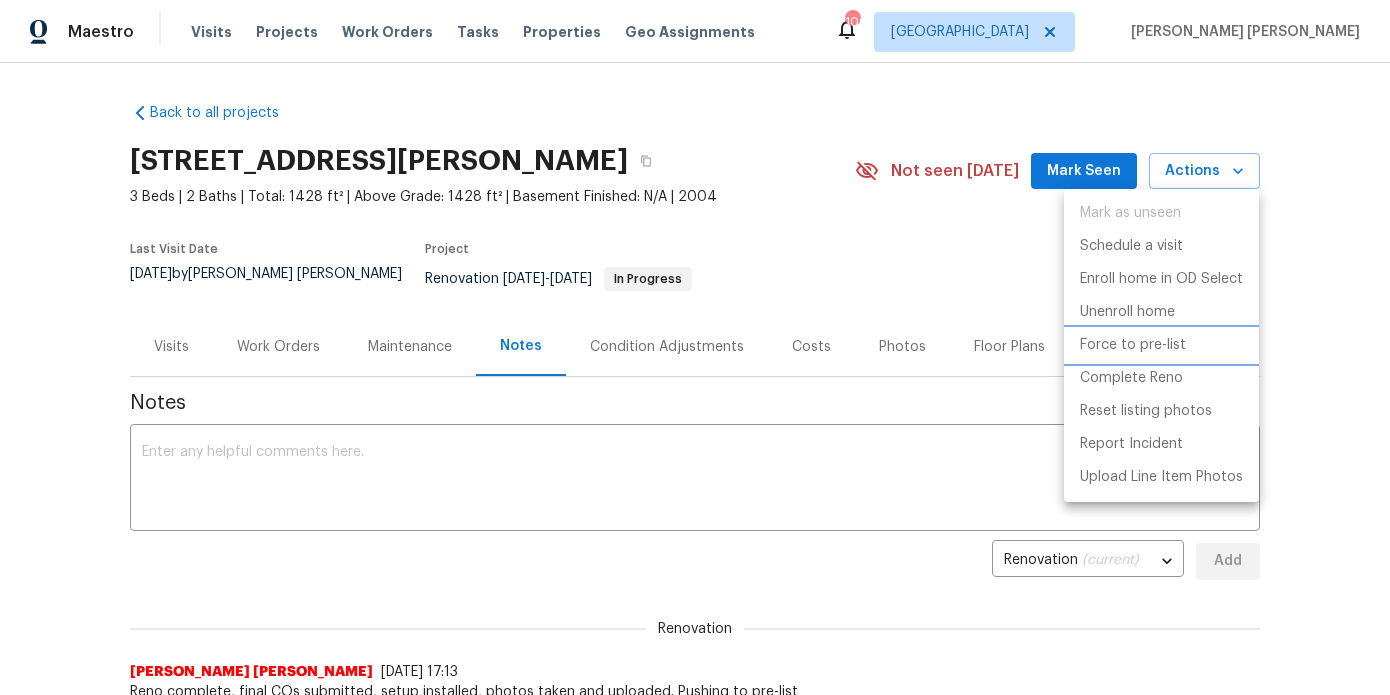 click on "Force to pre-list" at bounding box center [1133, 345] 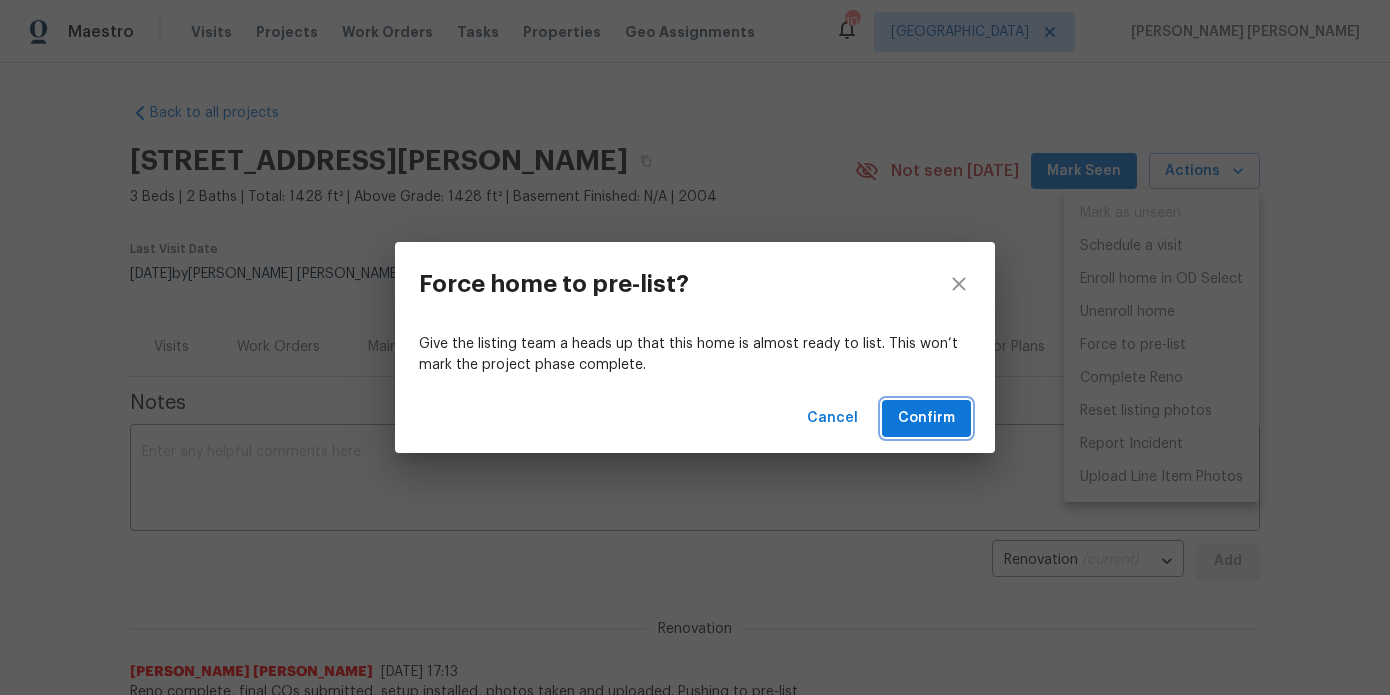 click on "Confirm" at bounding box center (926, 418) 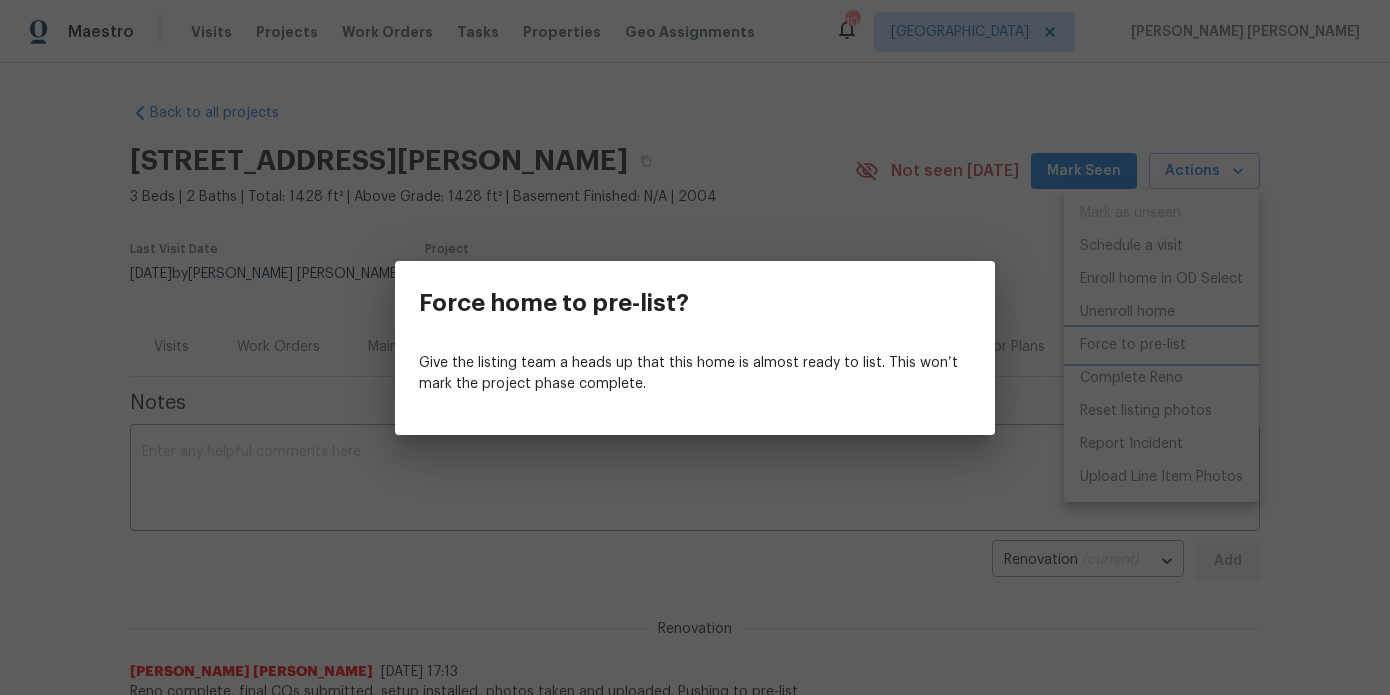 click on "Force home to pre-list? Give the listing team a heads up that this home is almost ready to list. This won’t mark the project phase complete." at bounding box center [695, 347] 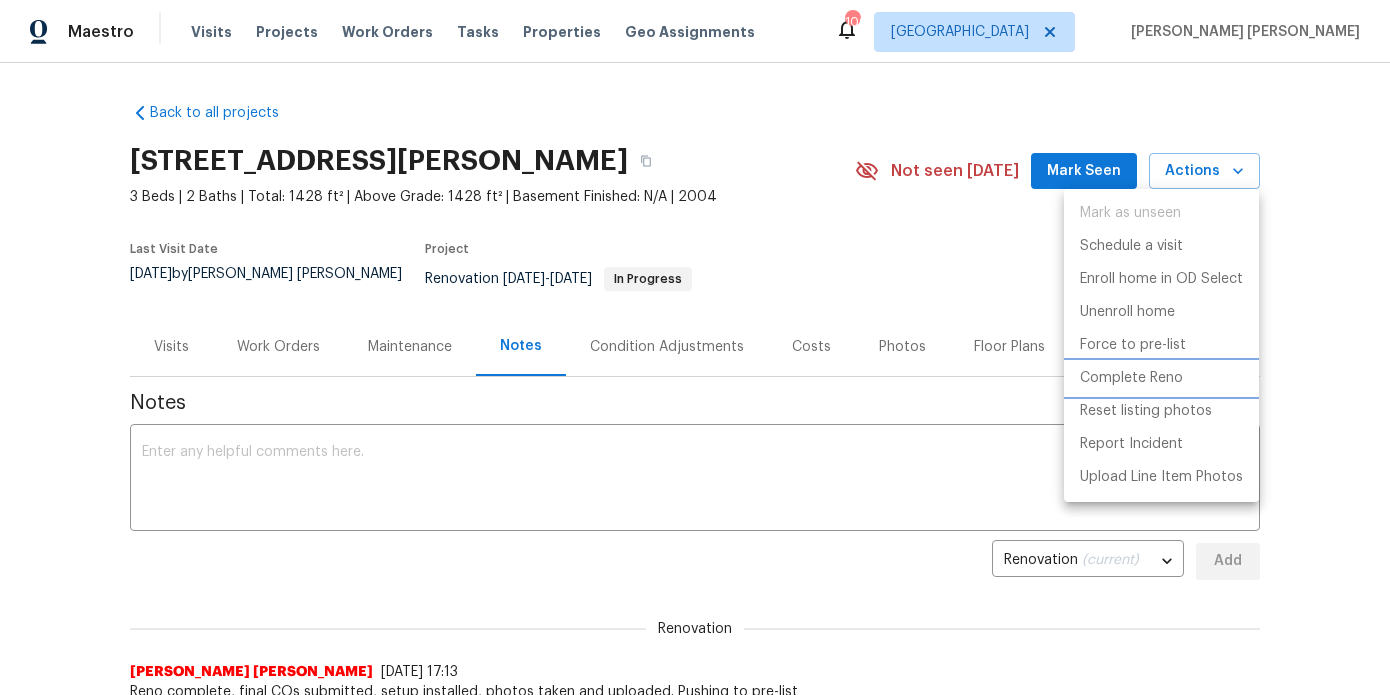 click on "Complete Reno" at bounding box center (1131, 378) 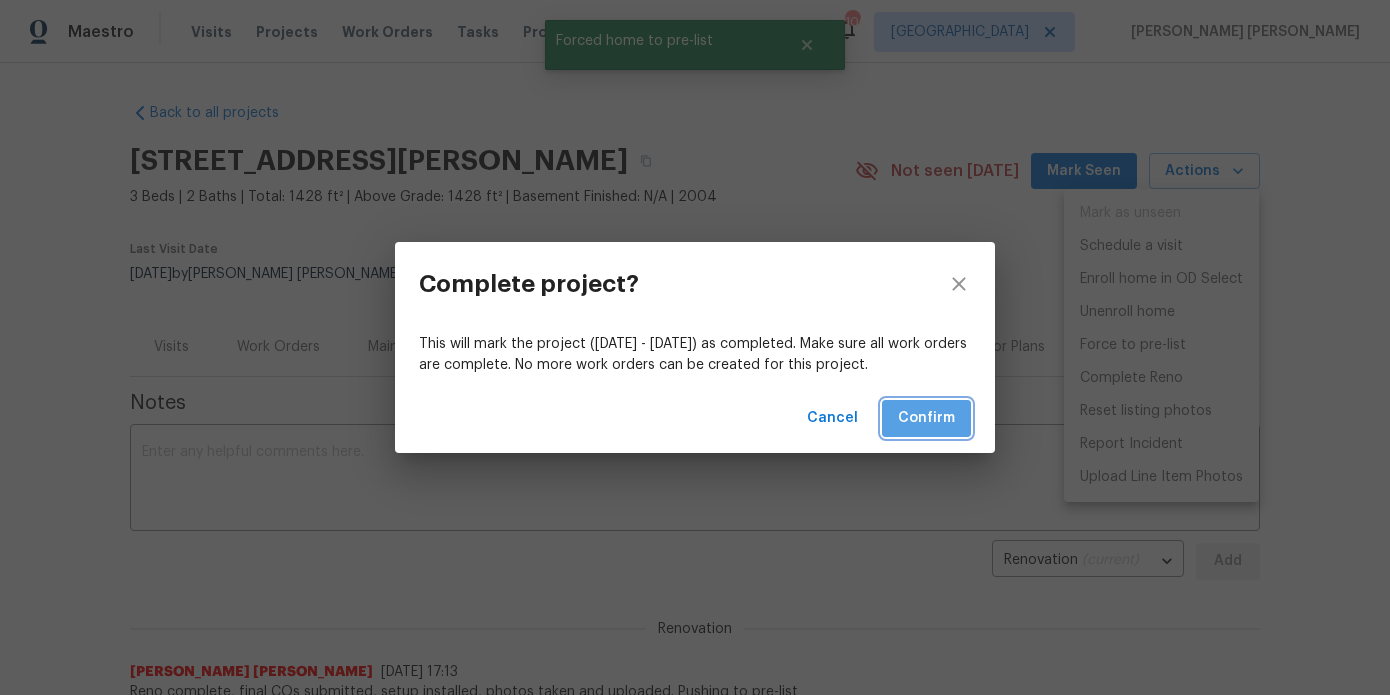 click on "Confirm" at bounding box center (926, 418) 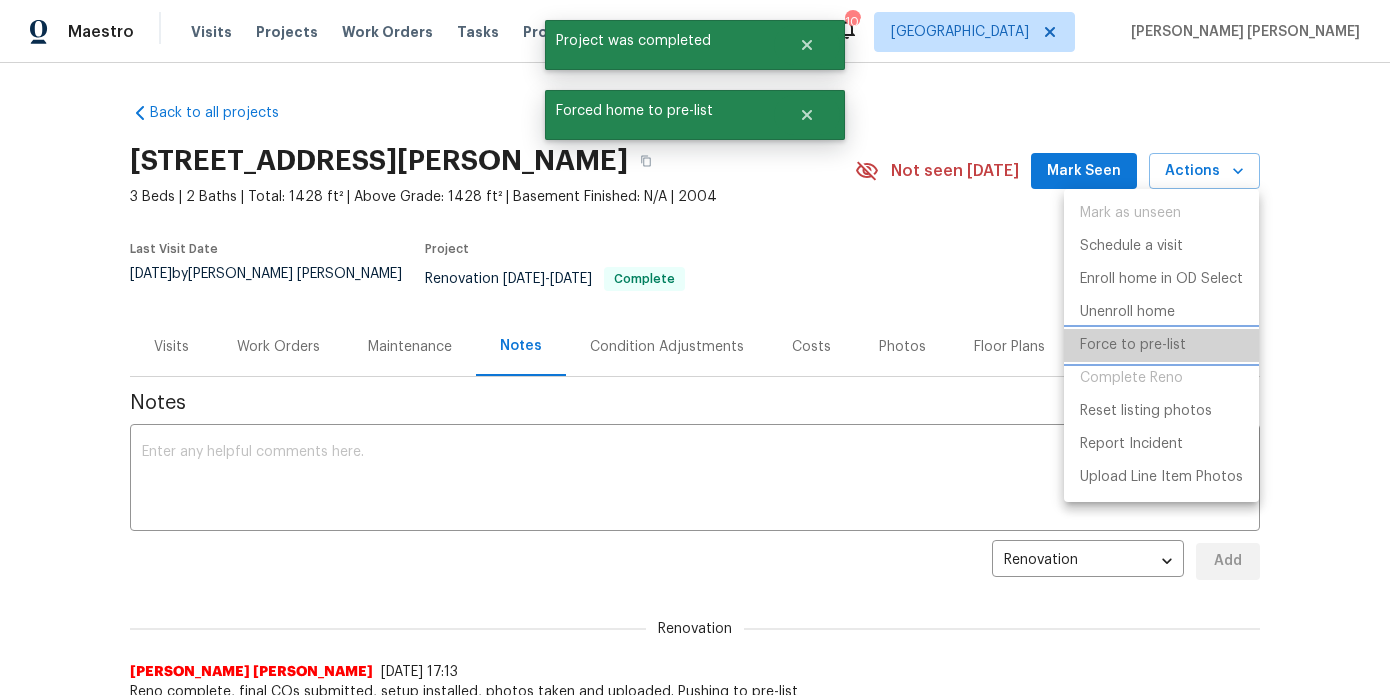click on "Force to pre-list" at bounding box center [1133, 345] 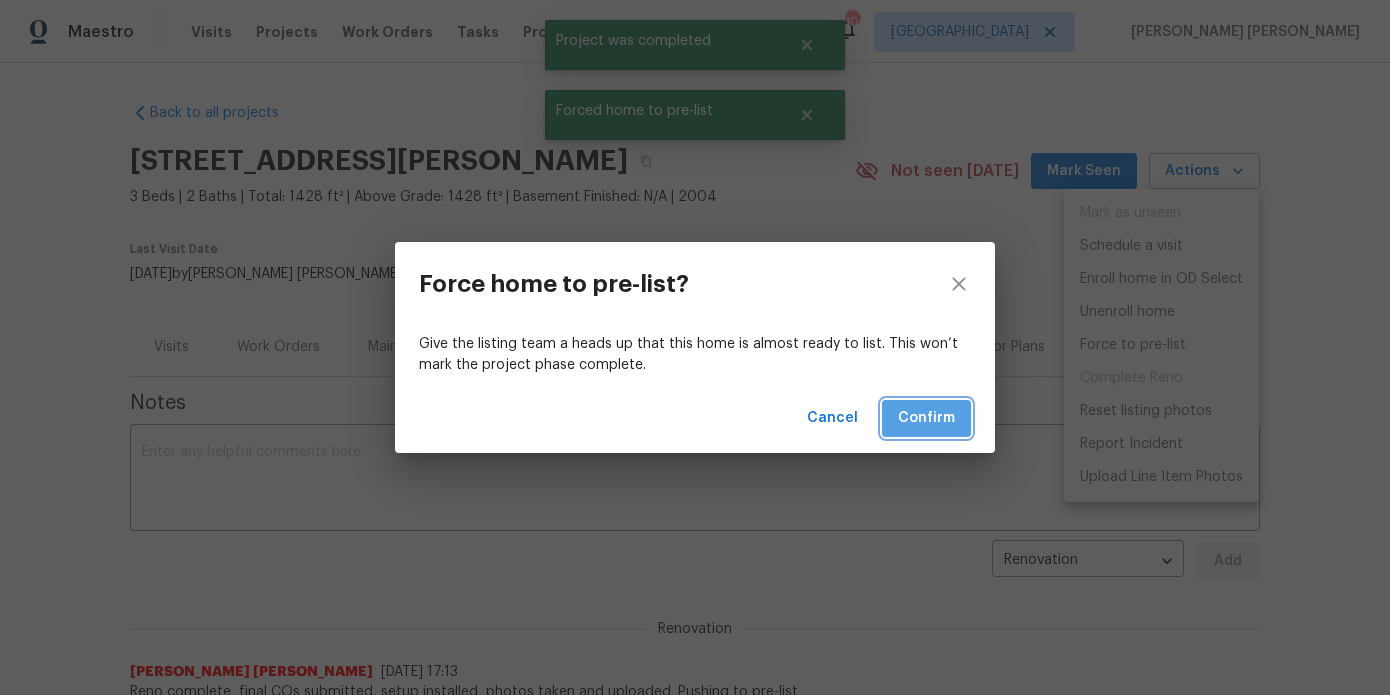 click on "Confirm" at bounding box center [926, 418] 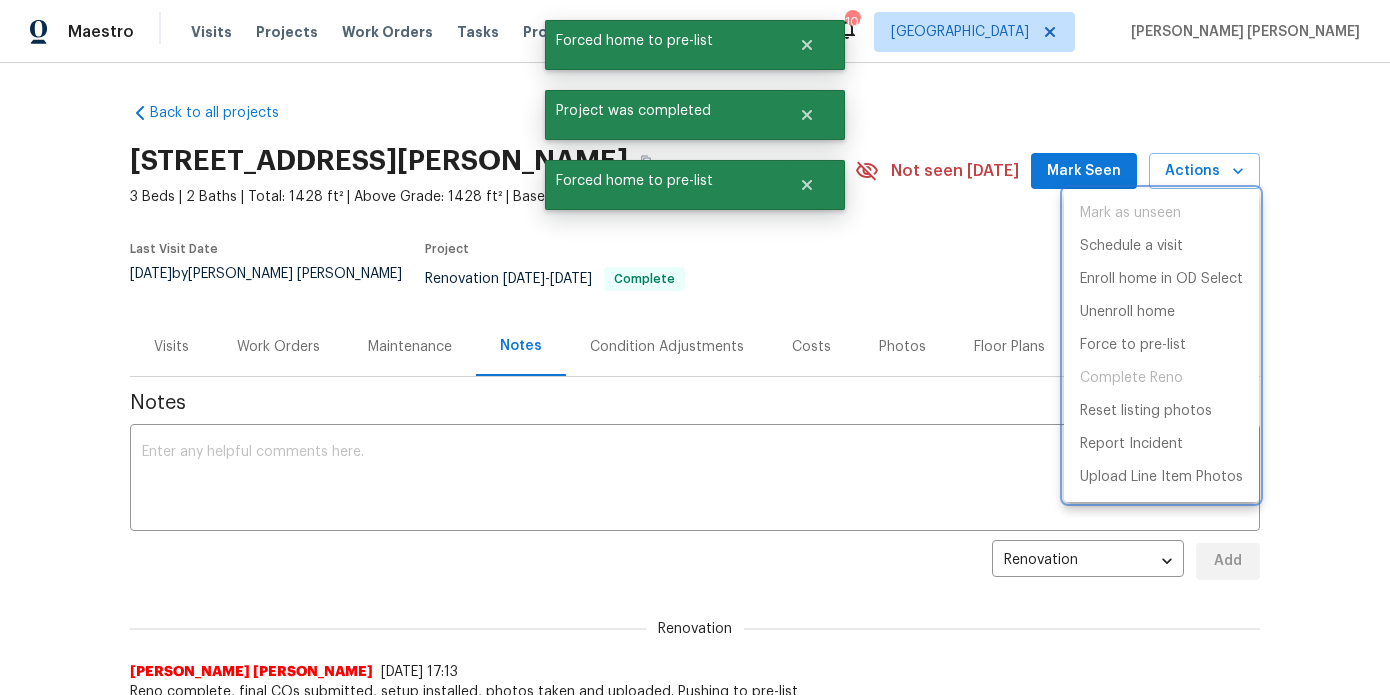 click at bounding box center (695, 347) 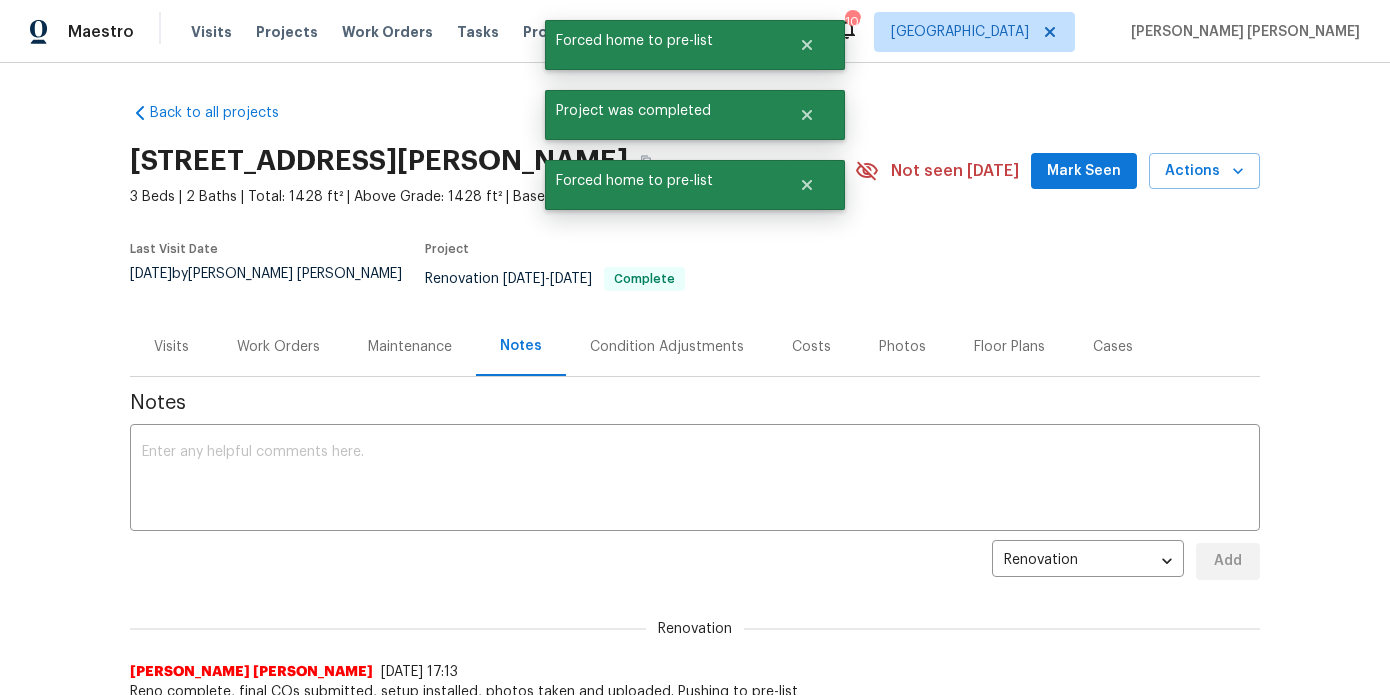 click on "Mark Seen" at bounding box center [1084, 171] 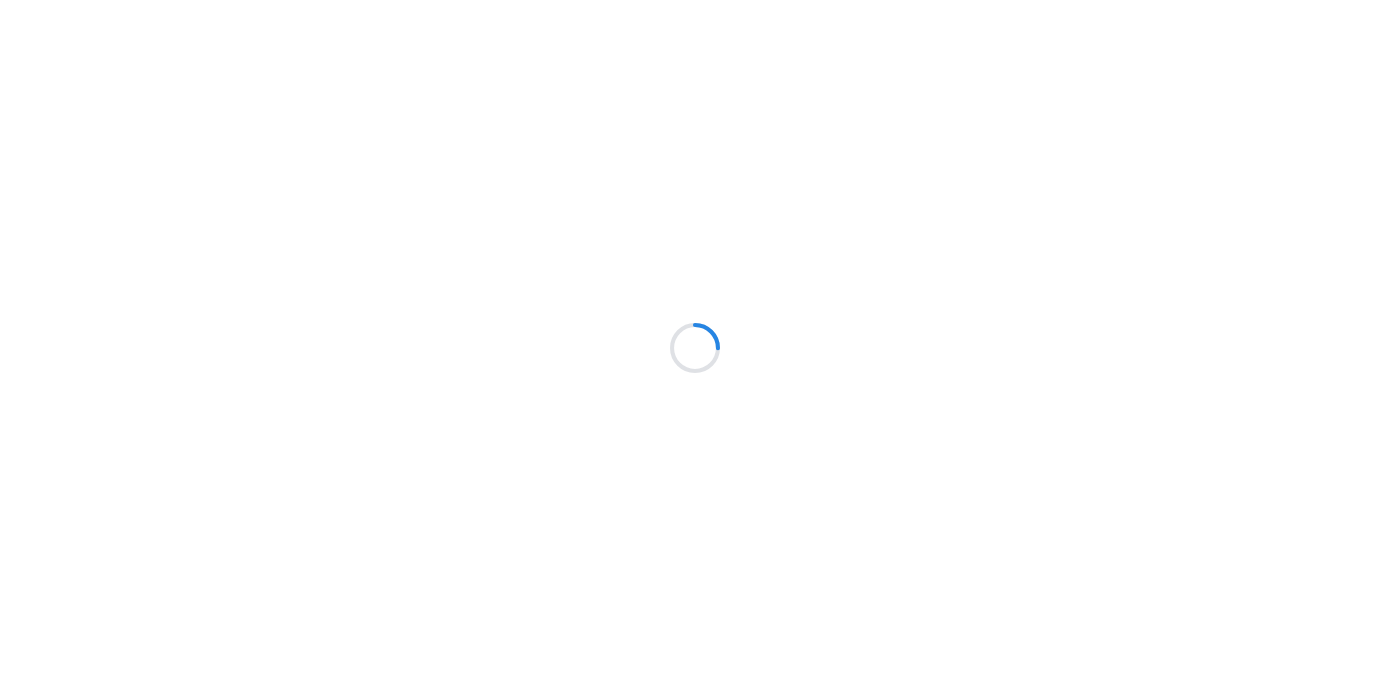 scroll, scrollTop: 0, scrollLeft: 0, axis: both 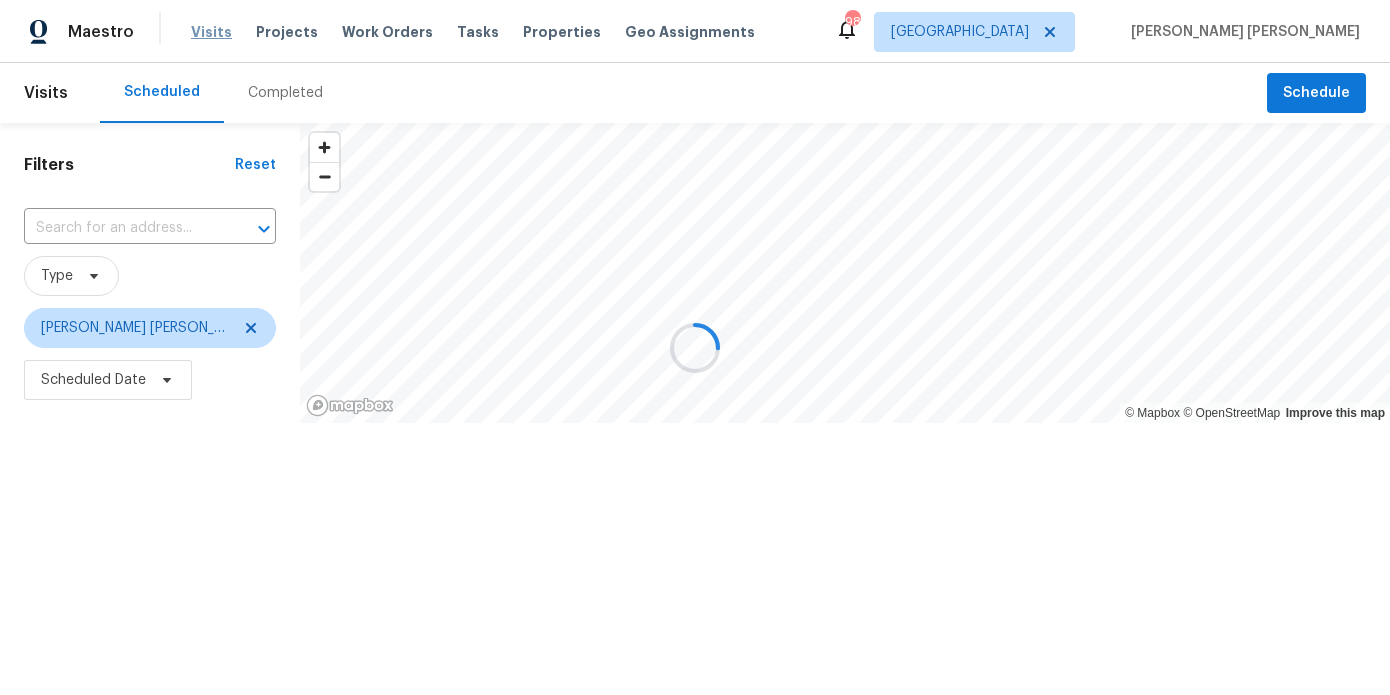 click on "Visits" at bounding box center (211, 32) 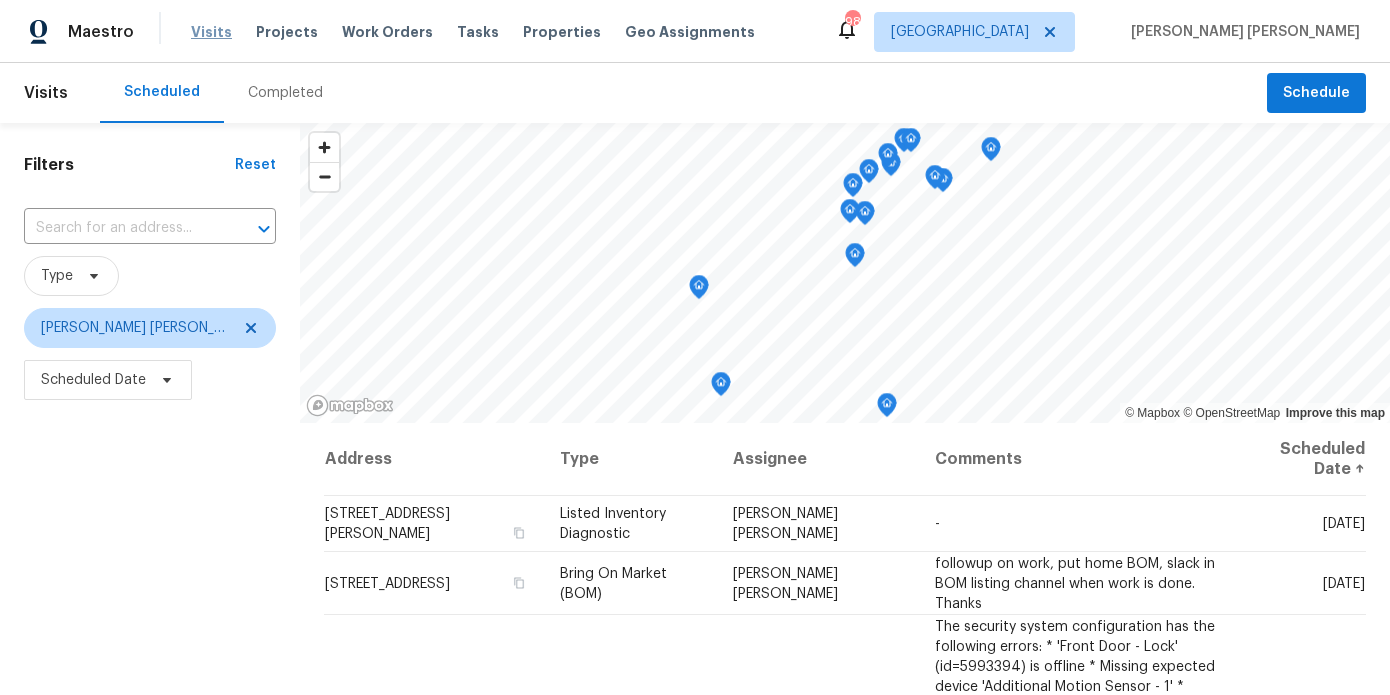click on "Visits" at bounding box center [211, 32] 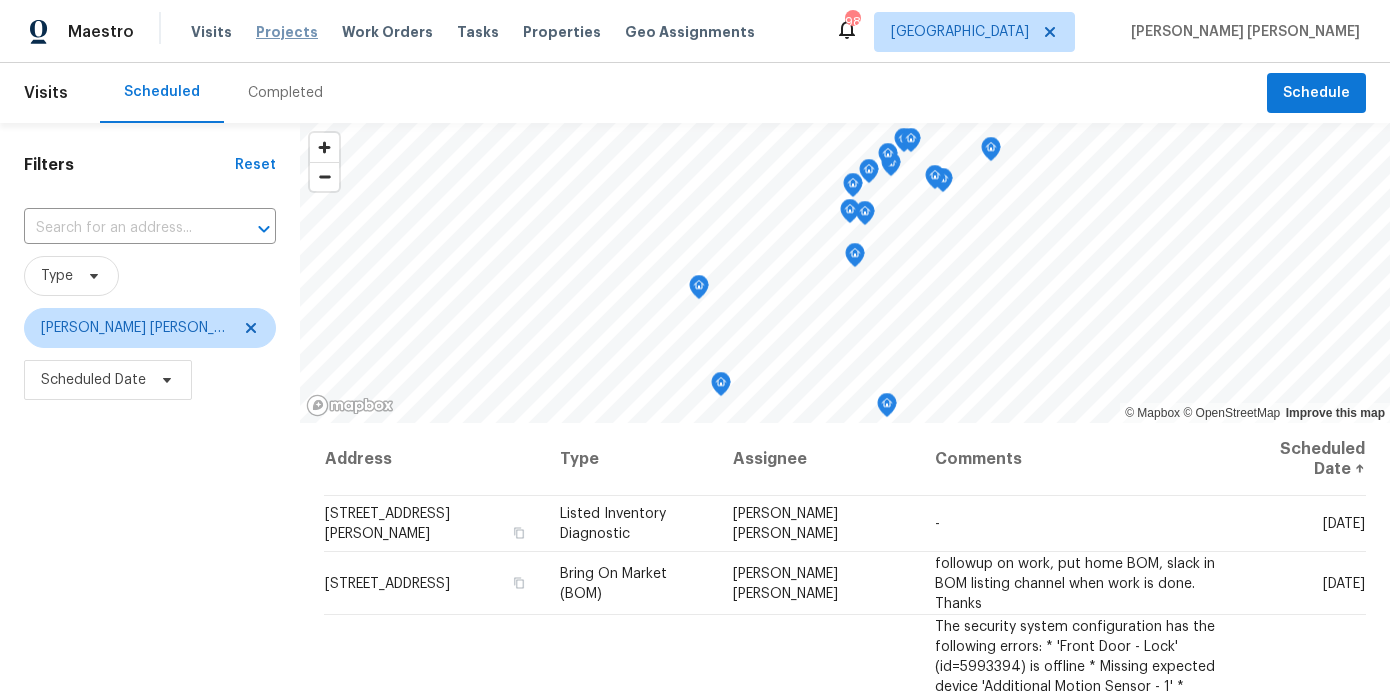 click on "Projects" at bounding box center (287, 32) 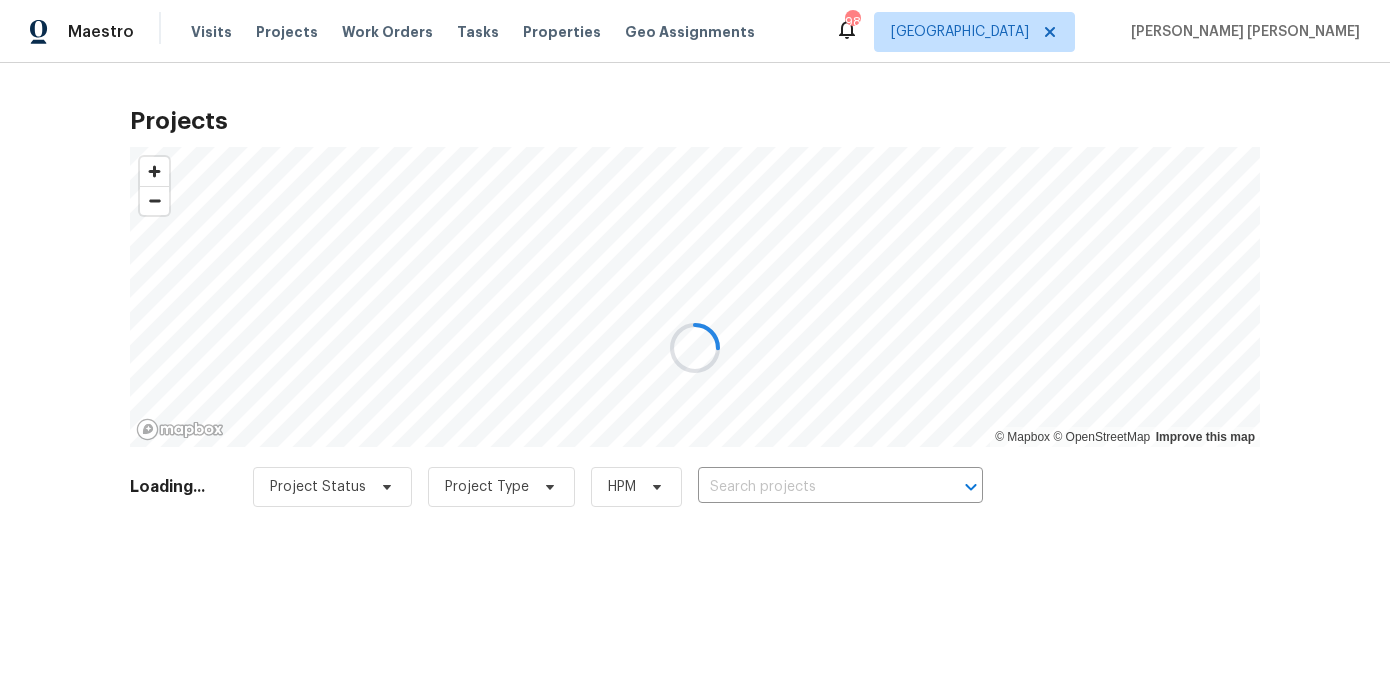 click at bounding box center [695, 347] 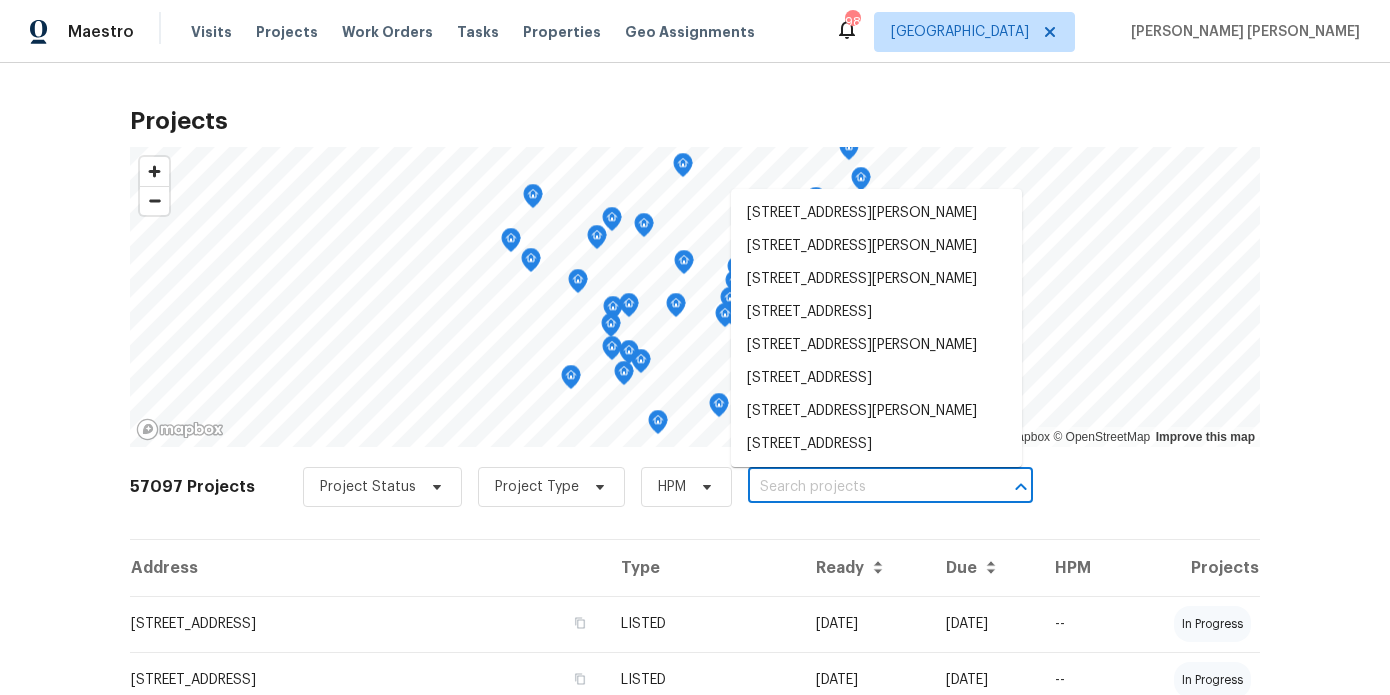 click at bounding box center (862, 487) 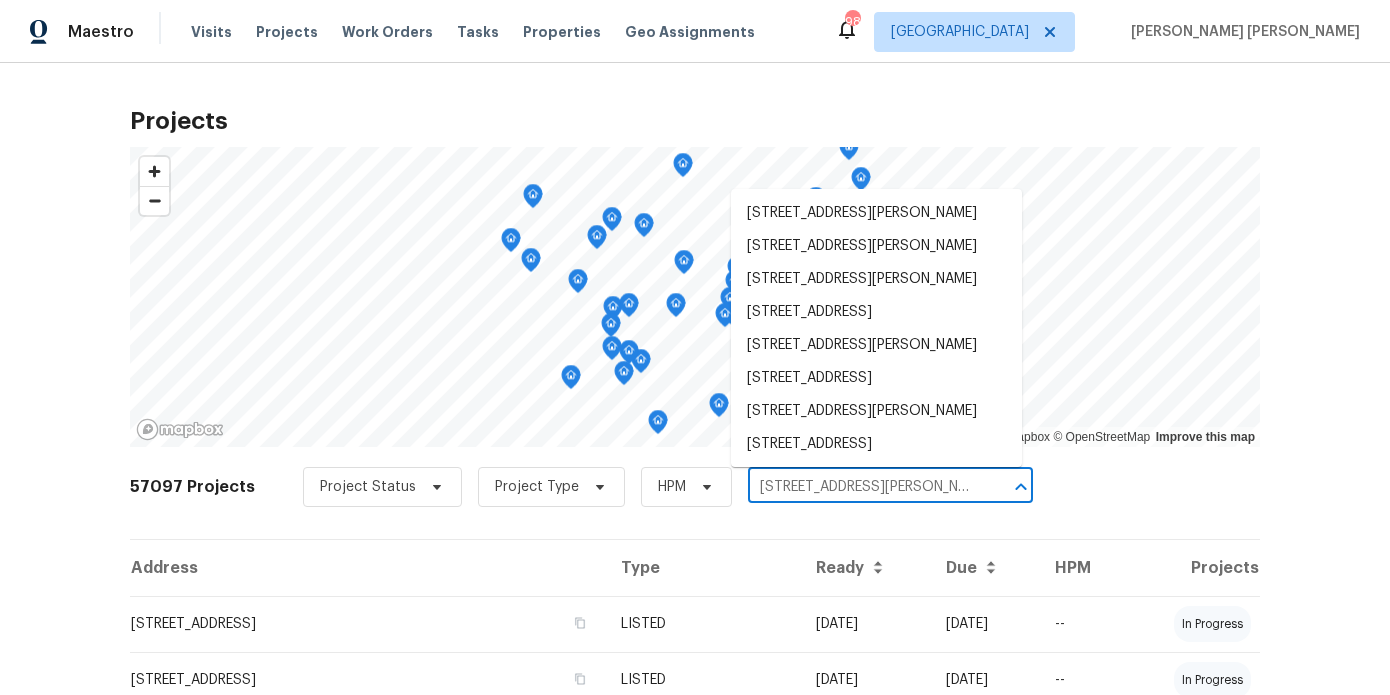 scroll, scrollTop: 0, scrollLeft: 57, axis: horizontal 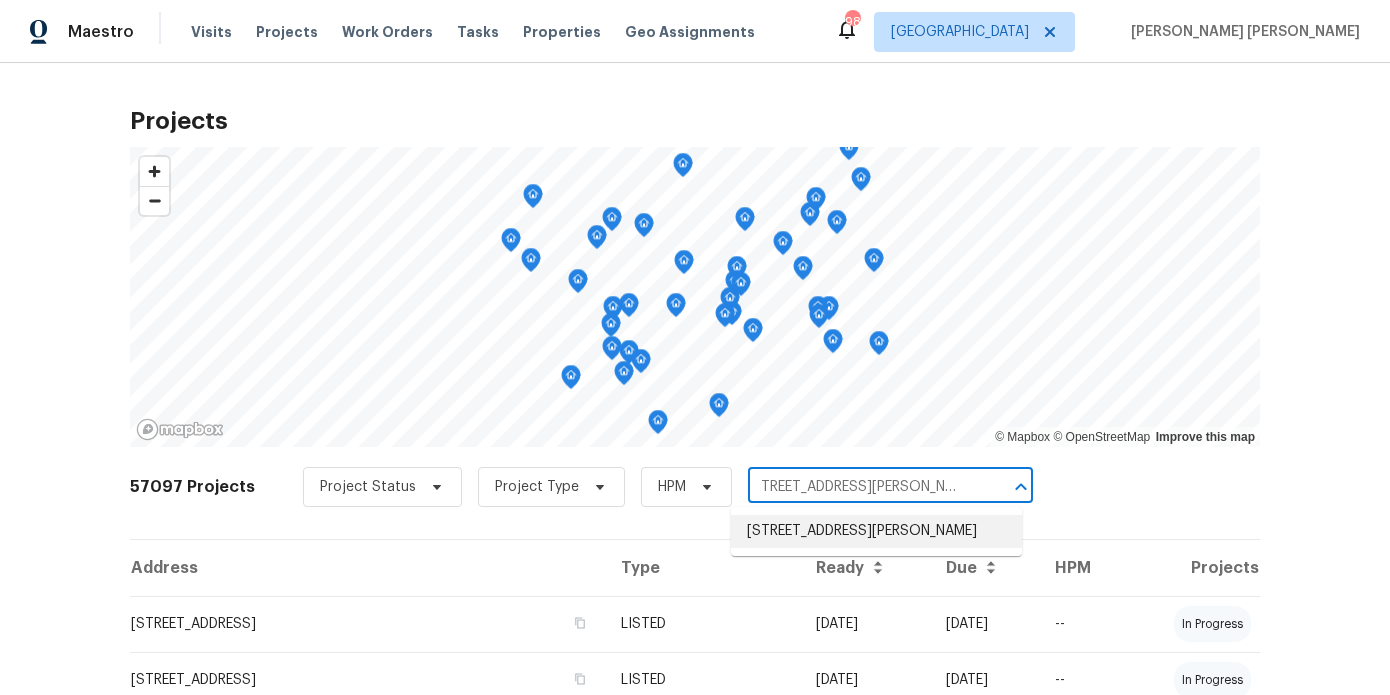 click on "[STREET_ADDRESS][PERSON_NAME]" at bounding box center (876, 531) 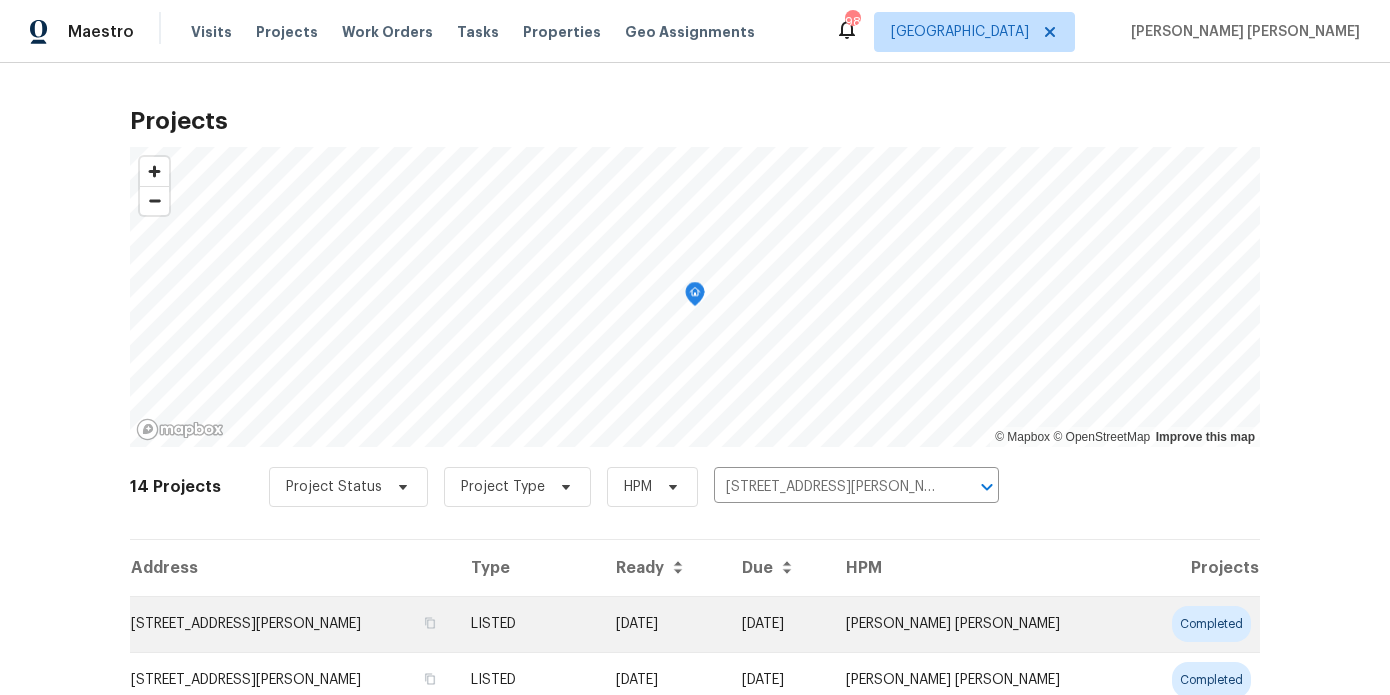 click on "[STREET_ADDRESS][PERSON_NAME]" at bounding box center [292, 624] 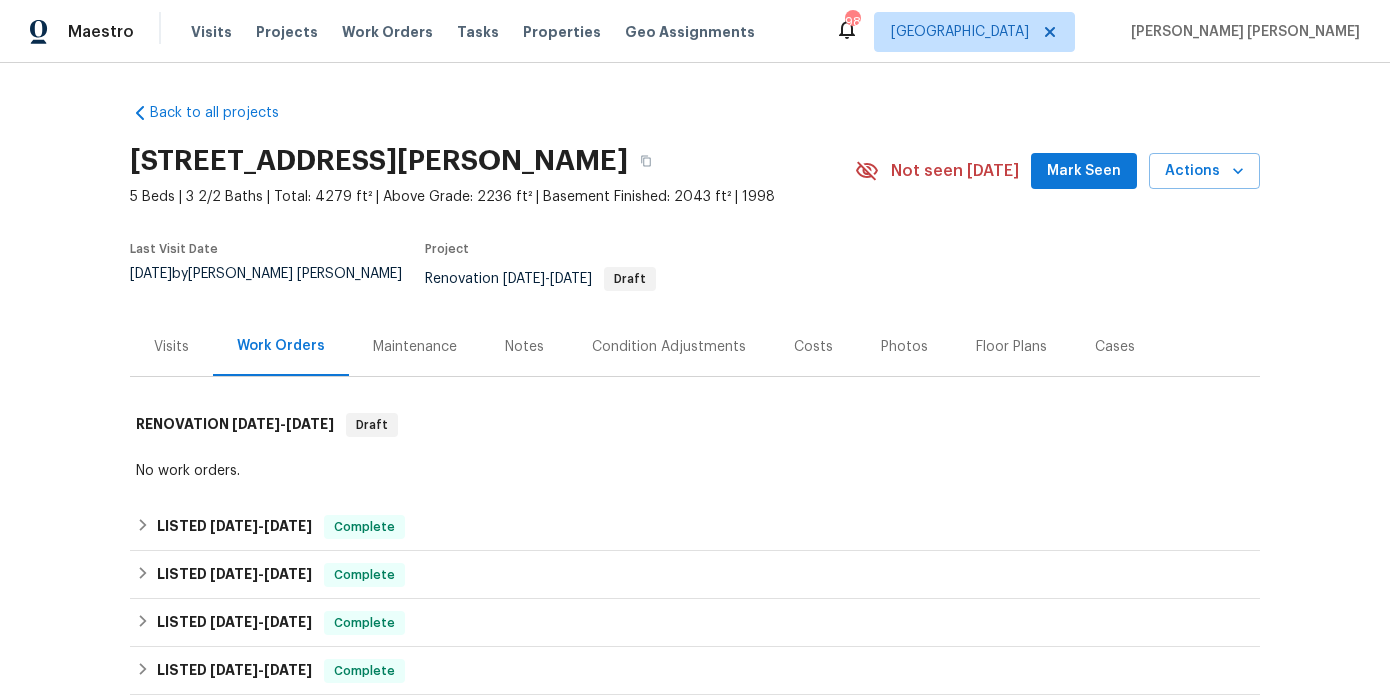click on "Visits" at bounding box center (171, 346) 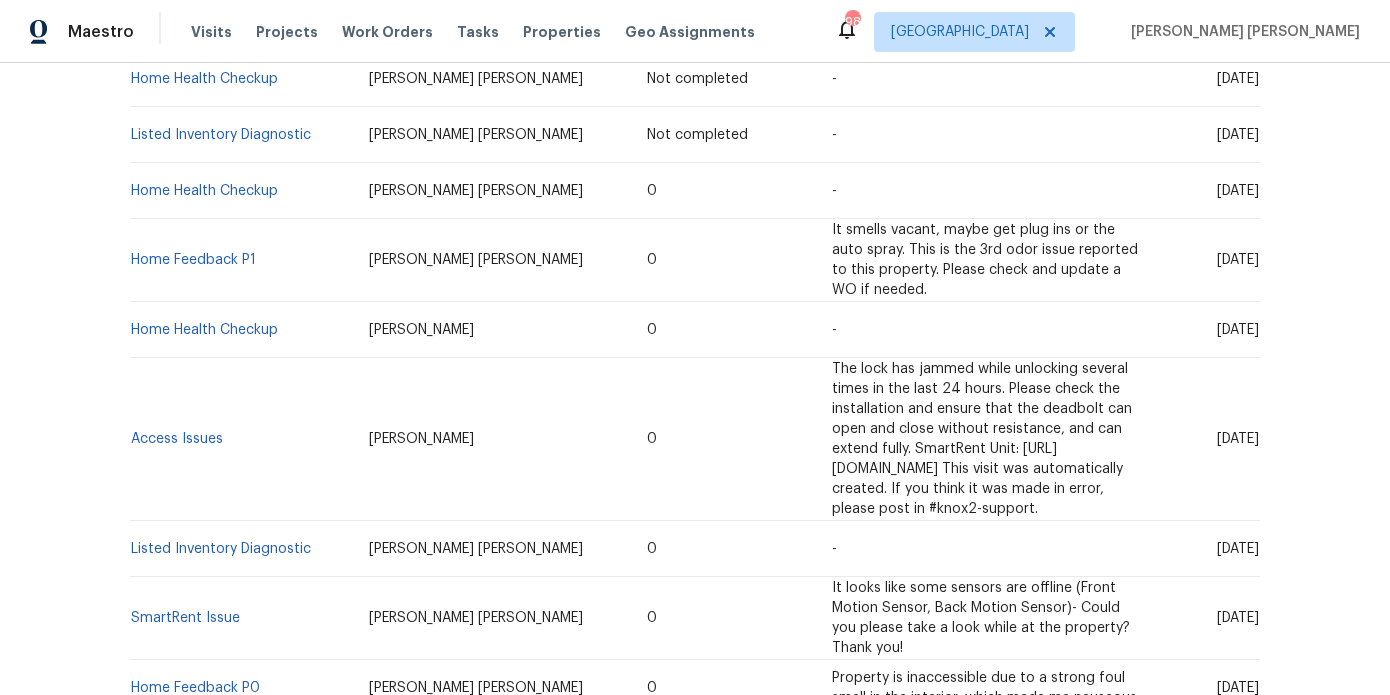 scroll, scrollTop: 485, scrollLeft: 0, axis: vertical 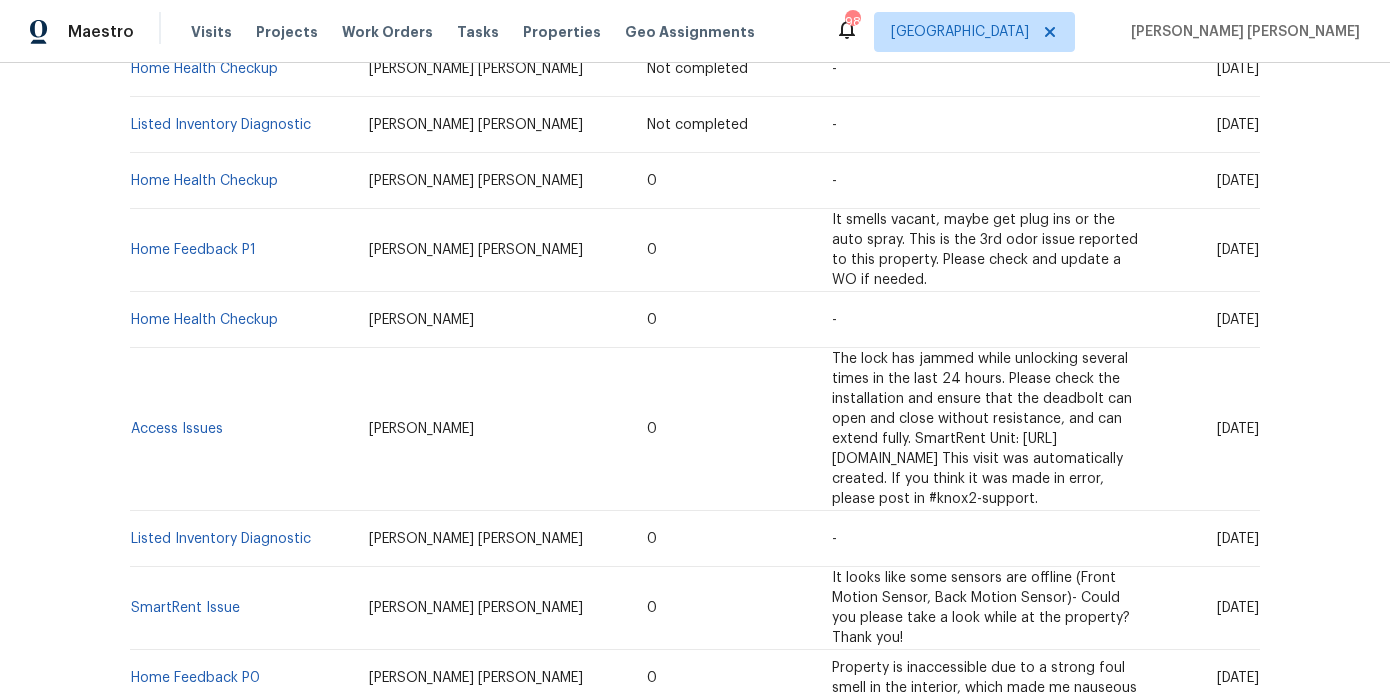 click on "Listed Inventory Diagnostic" at bounding box center [241, 539] 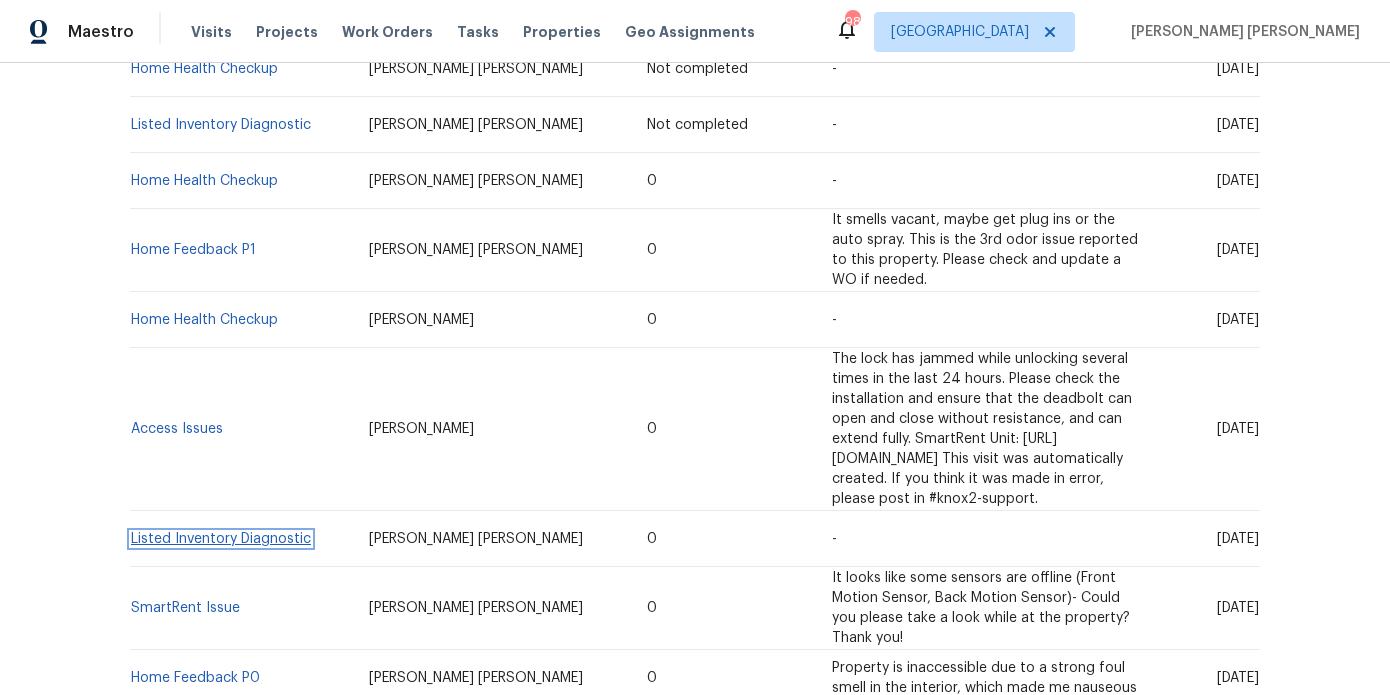 click on "Listed Inventory Diagnostic" at bounding box center (221, 539) 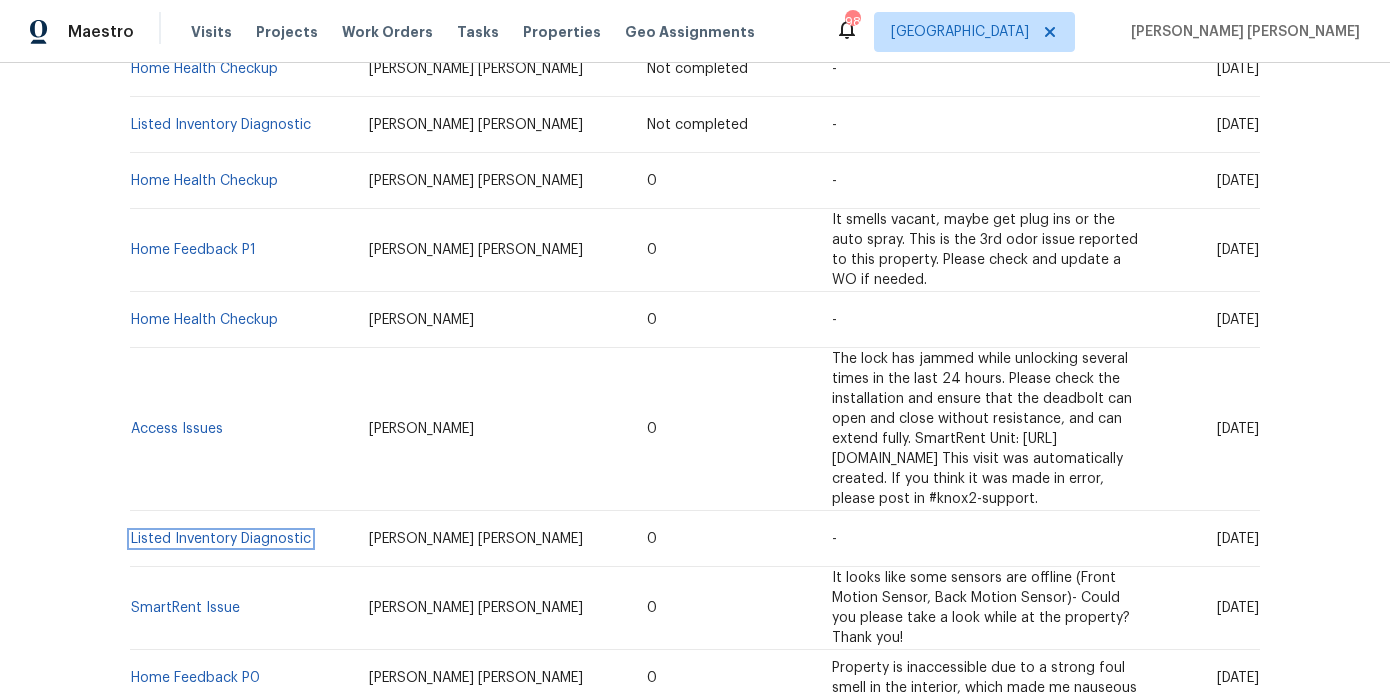 scroll, scrollTop: 0, scrollLeft: 0, axis: both 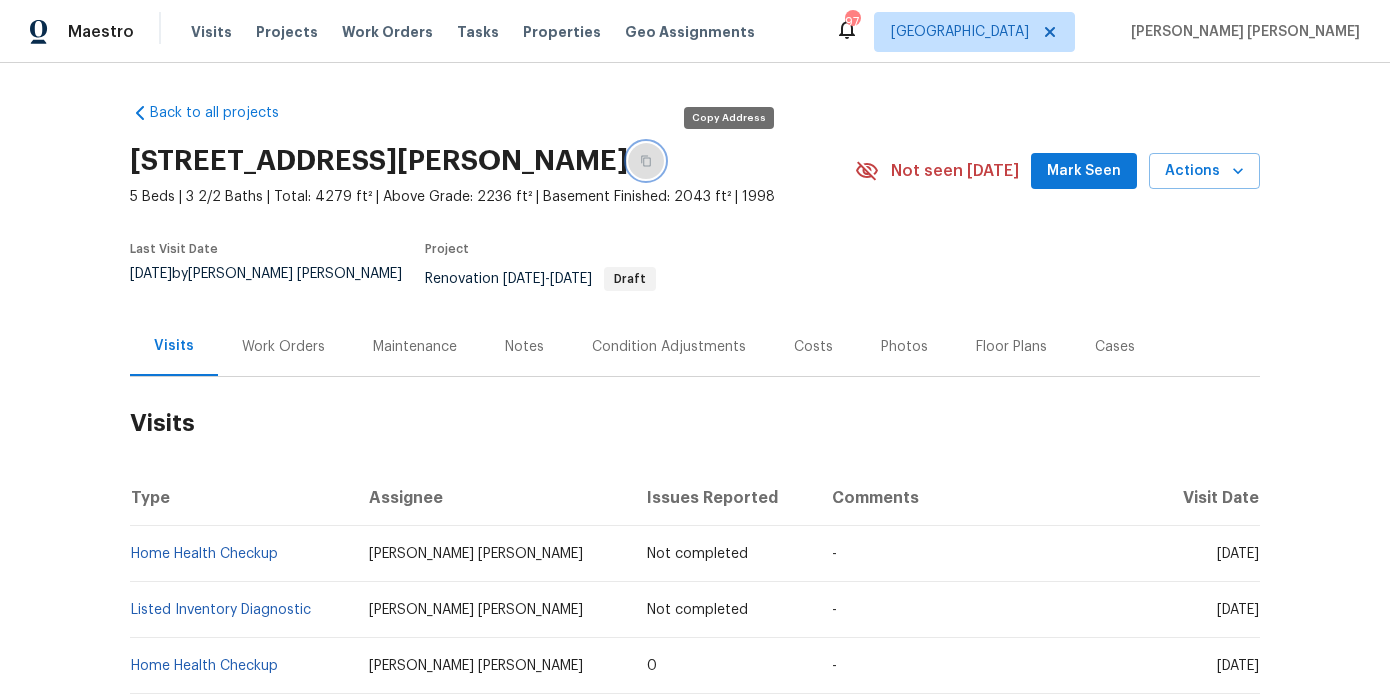 click at bounding box center (646, 161) 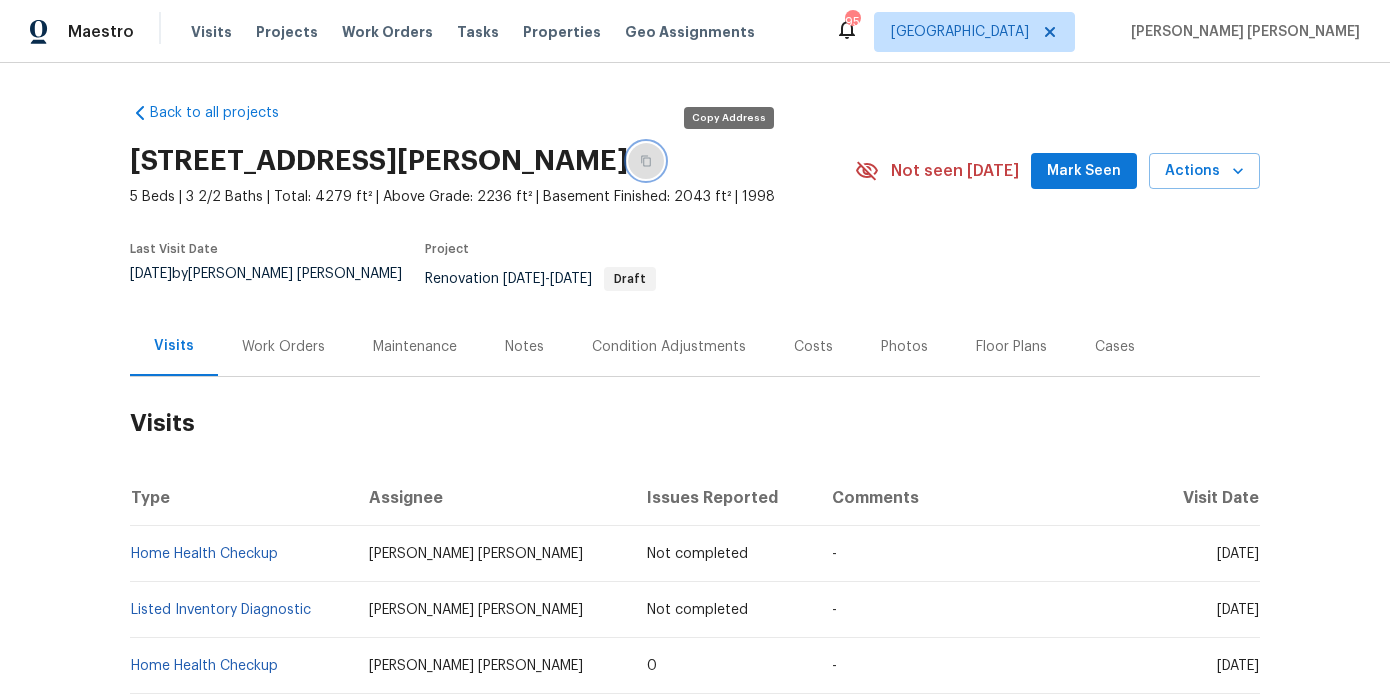 click at bounding box center [646, 161] 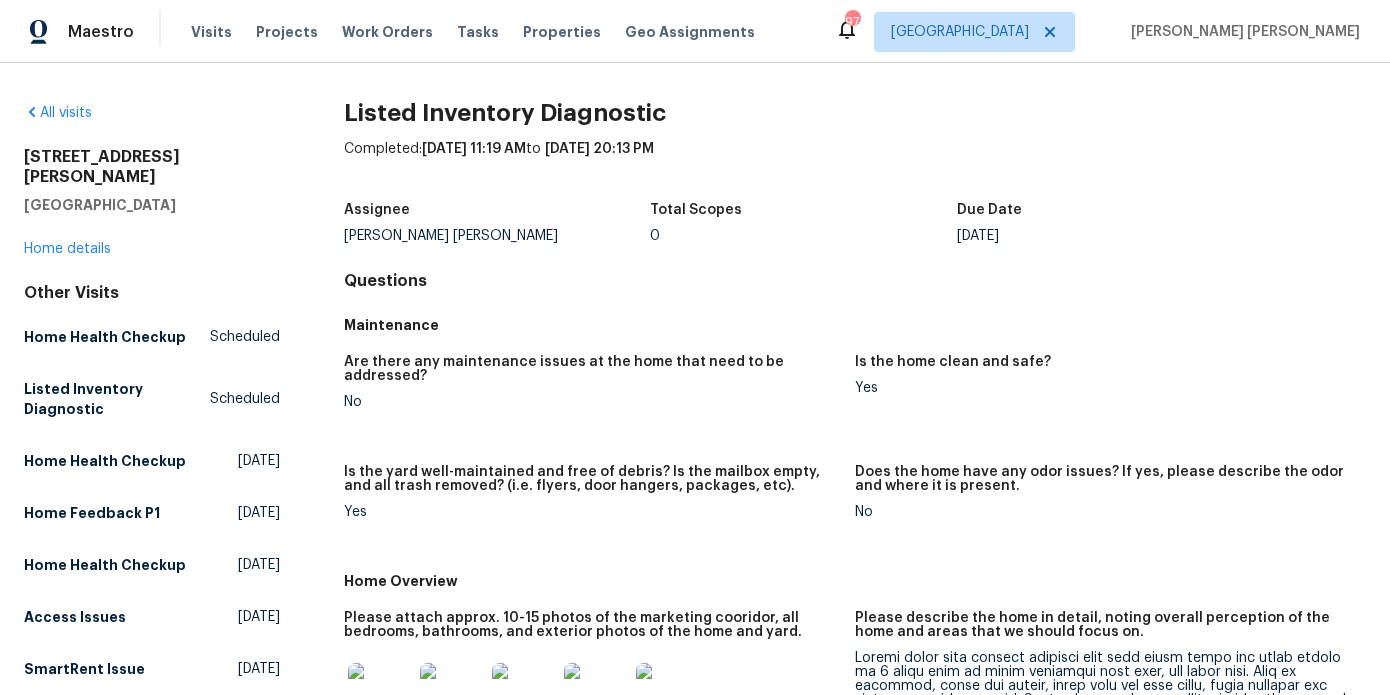 scroll, scrollTop: 0, scrollLeft: 0, axis: both 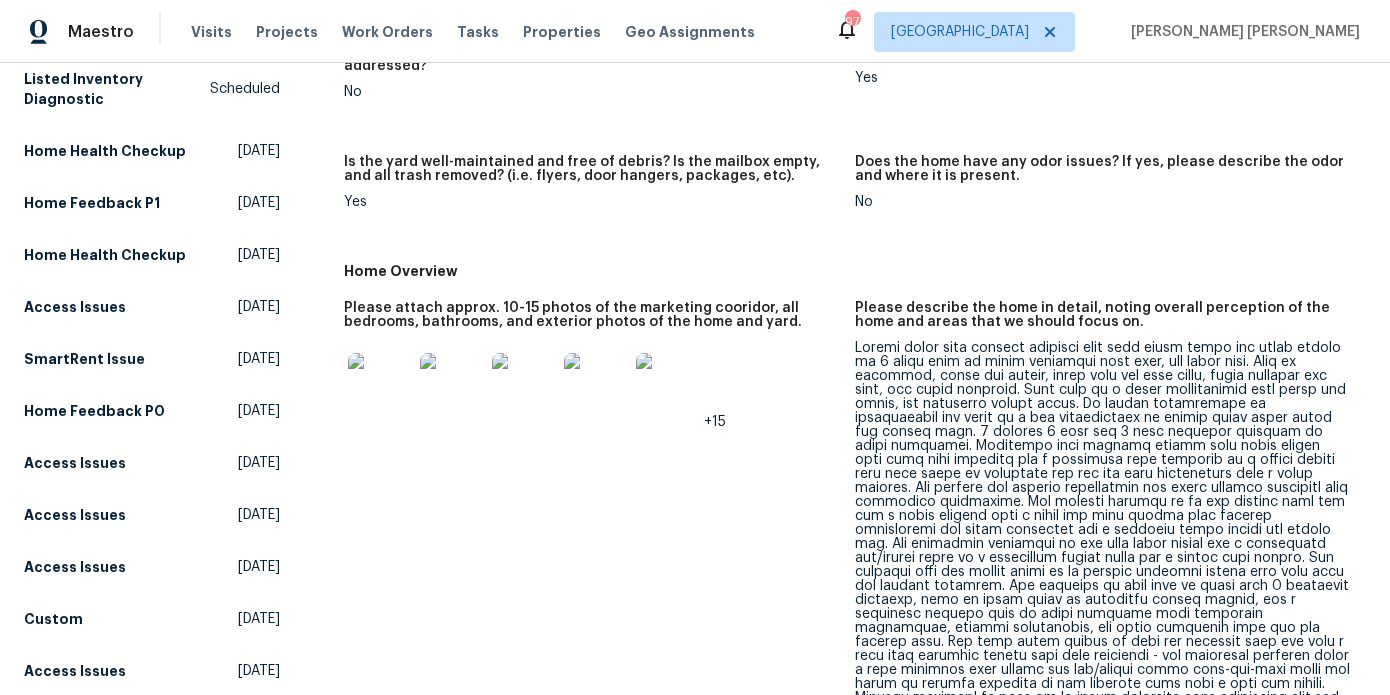 click at bounding box center (1102, 558) 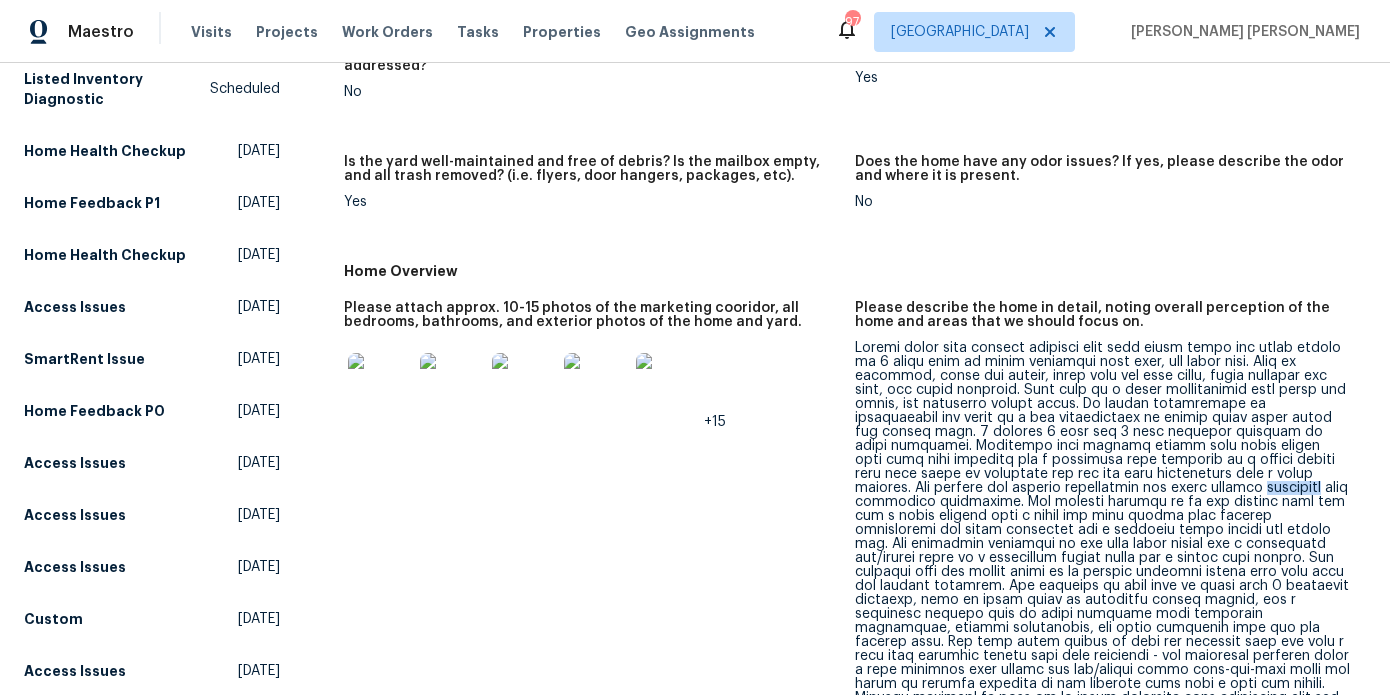click at bounding box center (1102, 558) 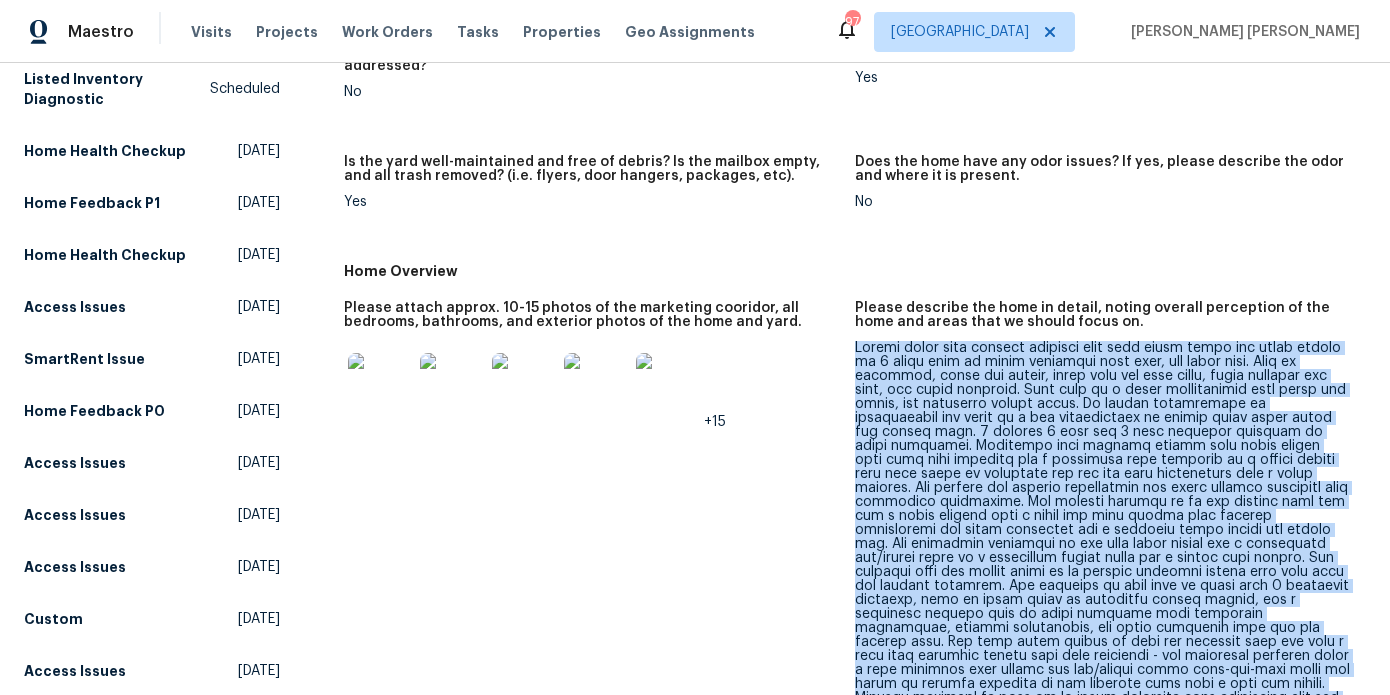 click at bounding box center [1102, 558] 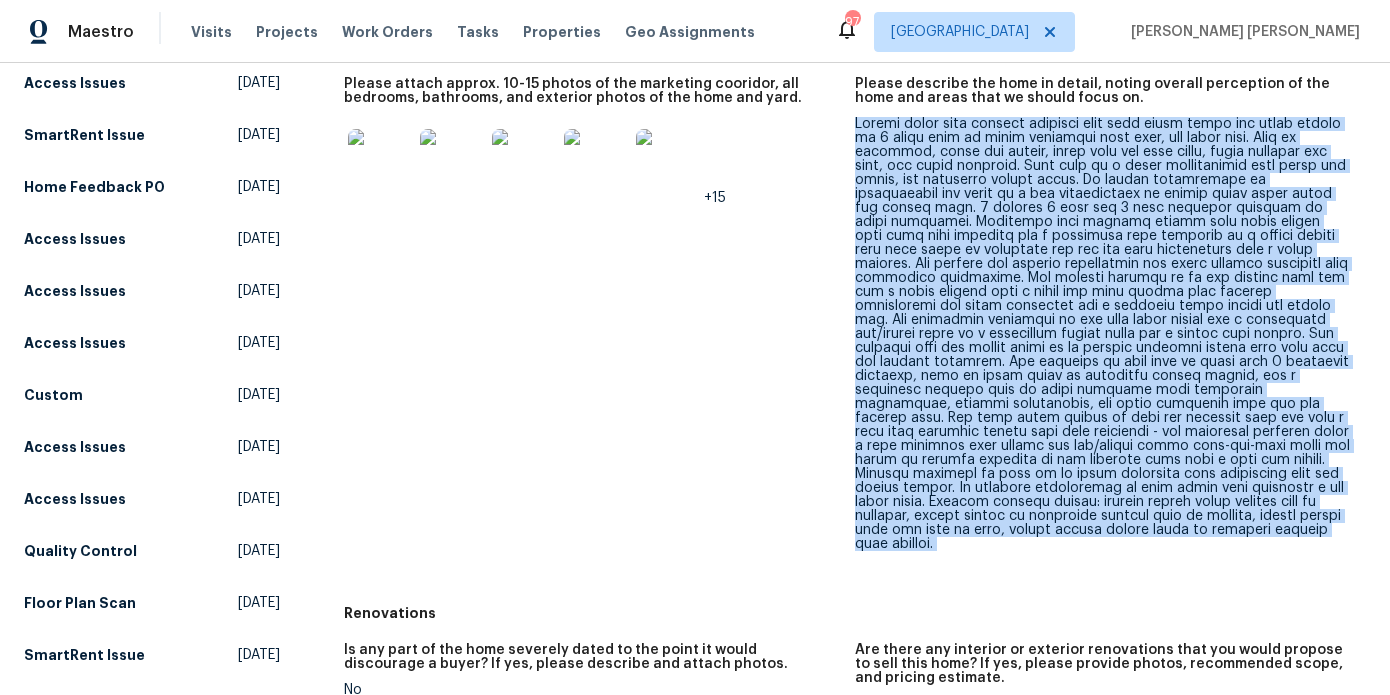 scroll, scrollTop: 535, scrollLeft: 0, axis: vertical 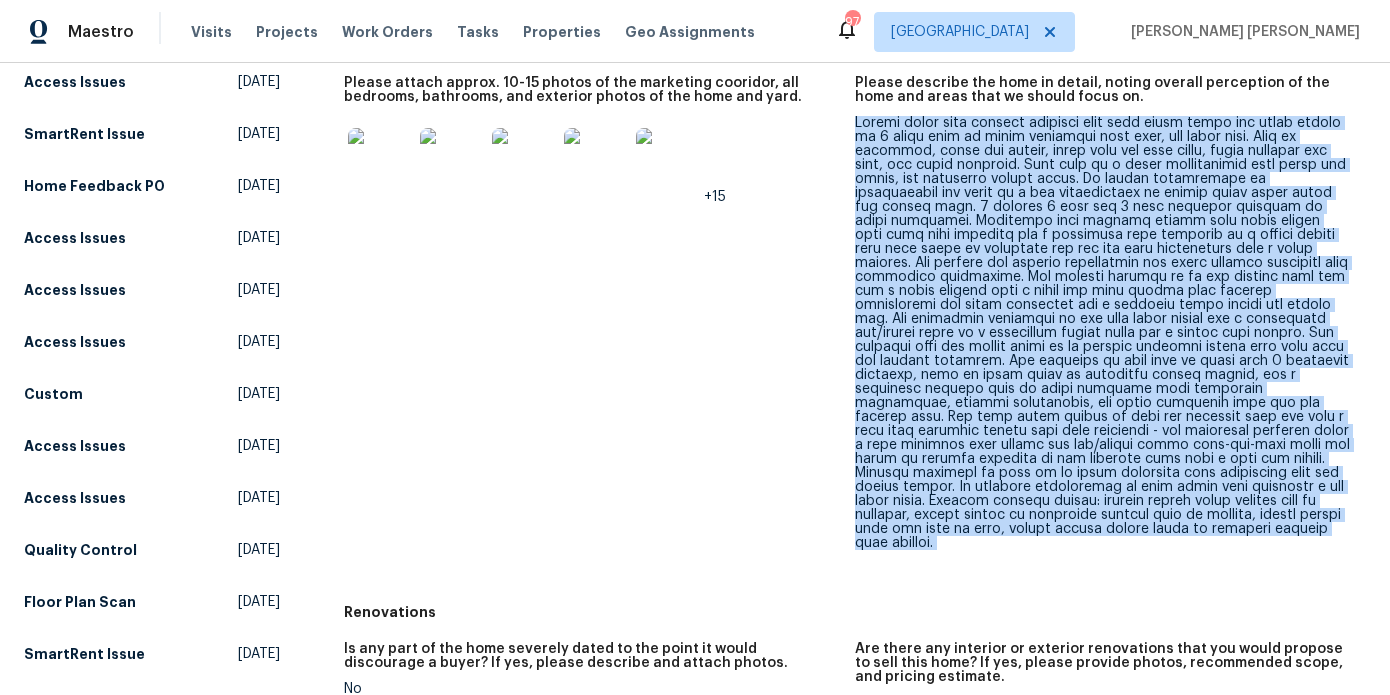 click at bounding box center (1102, 333) 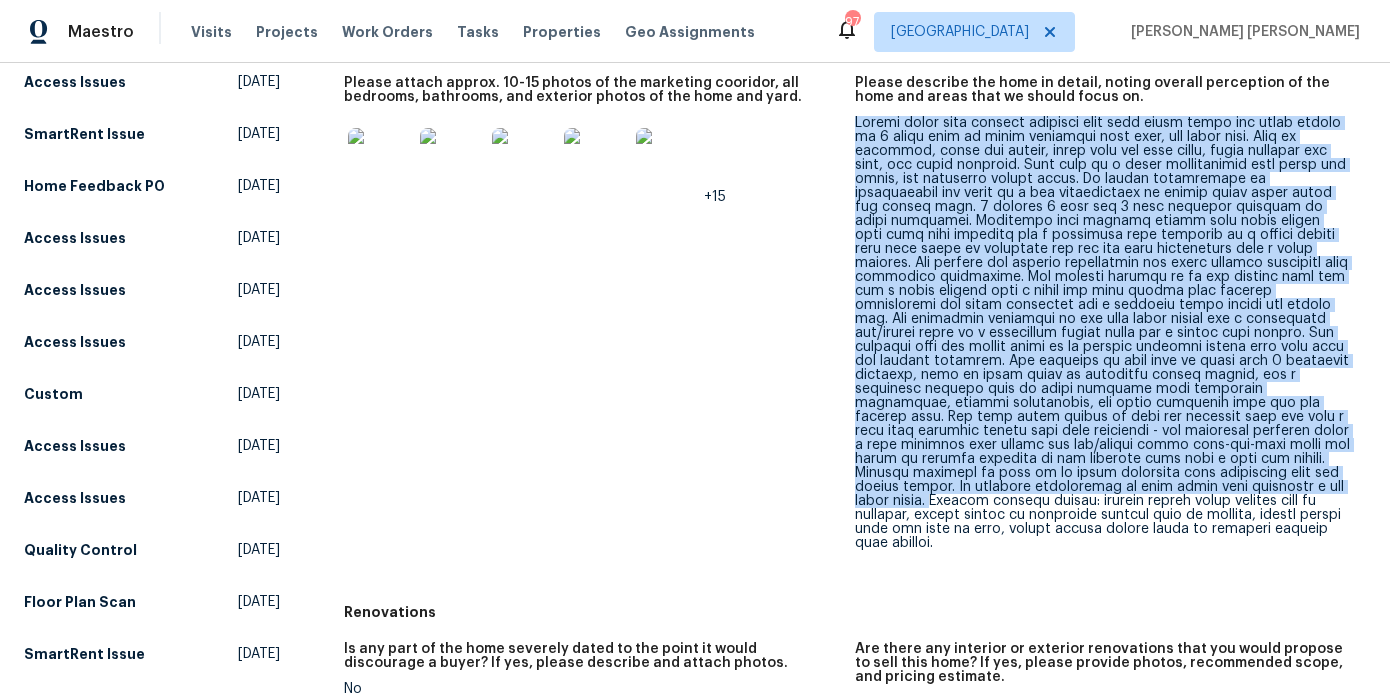 drag, startPoint x: 1122, startPoint y: 475, endPoint x: 855, endPoint y: 114, distance: 449.01 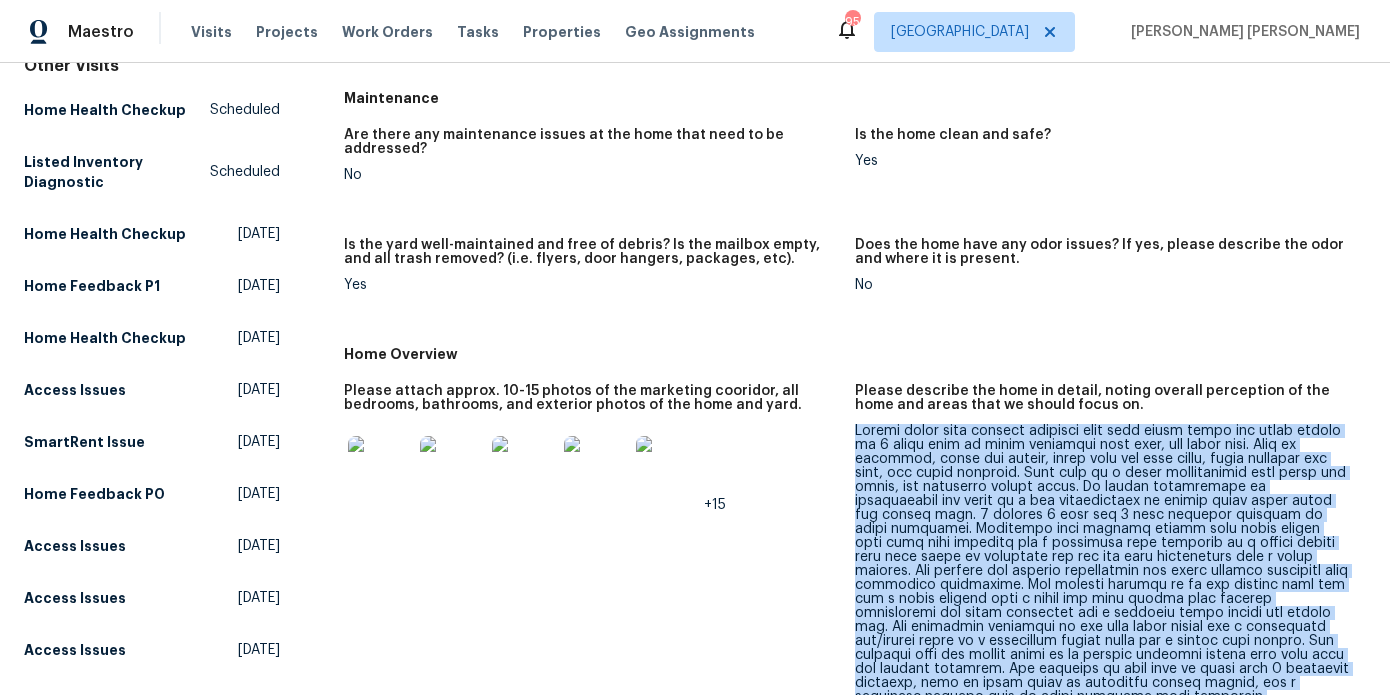 scroll, scrollTop: 0, scrollLeft: 0, axis: both 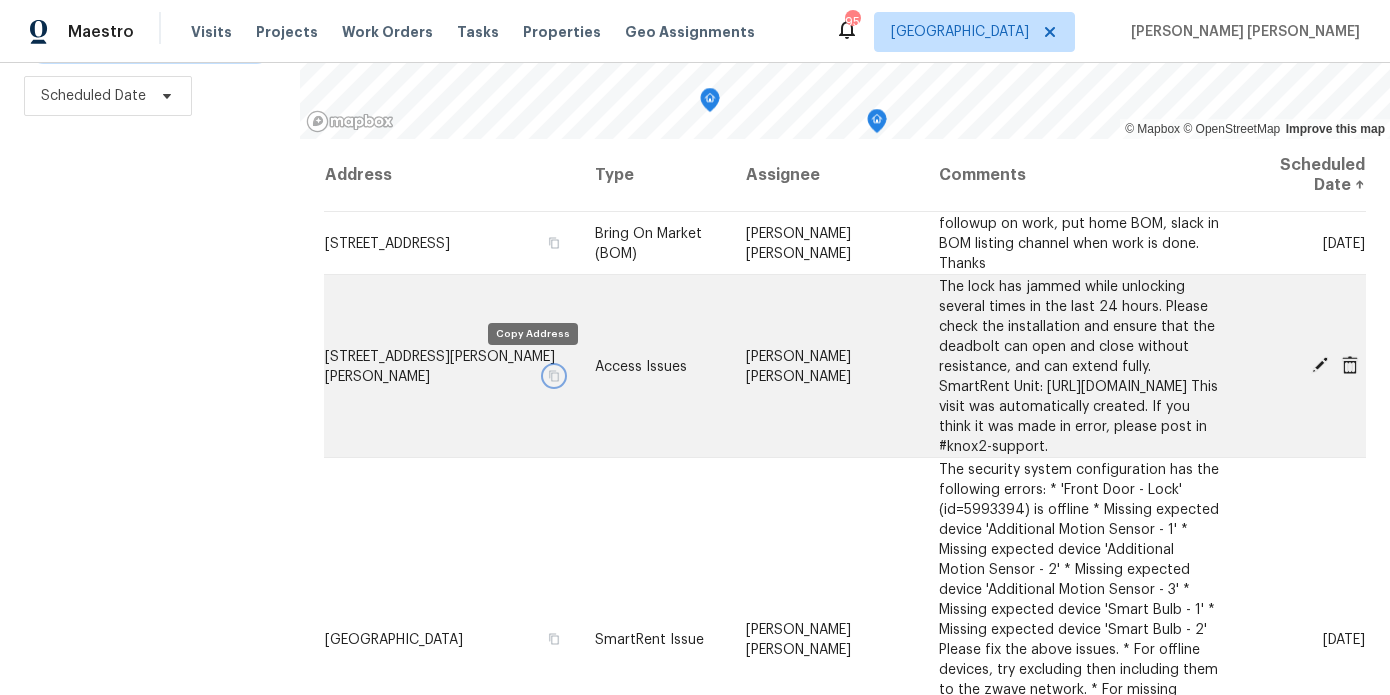 click 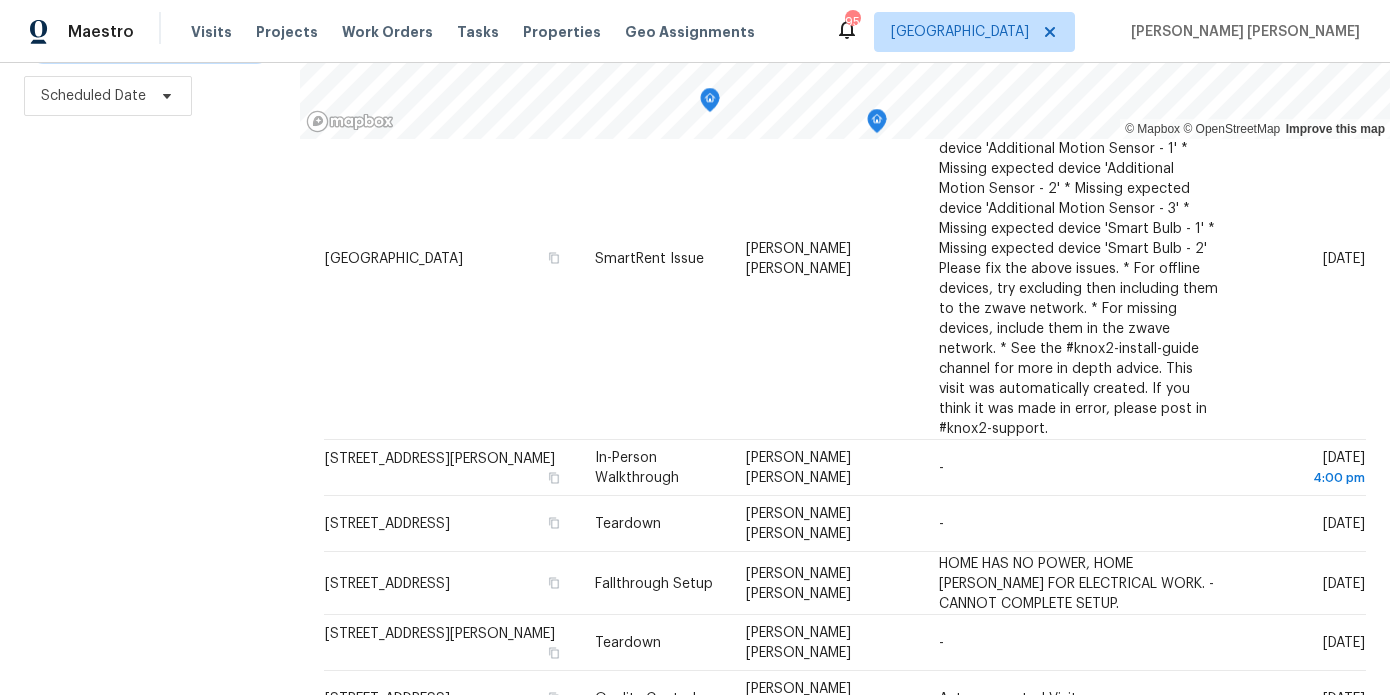 scroll, scrollTop: 405, scrollLeft: 0, axis: vertical 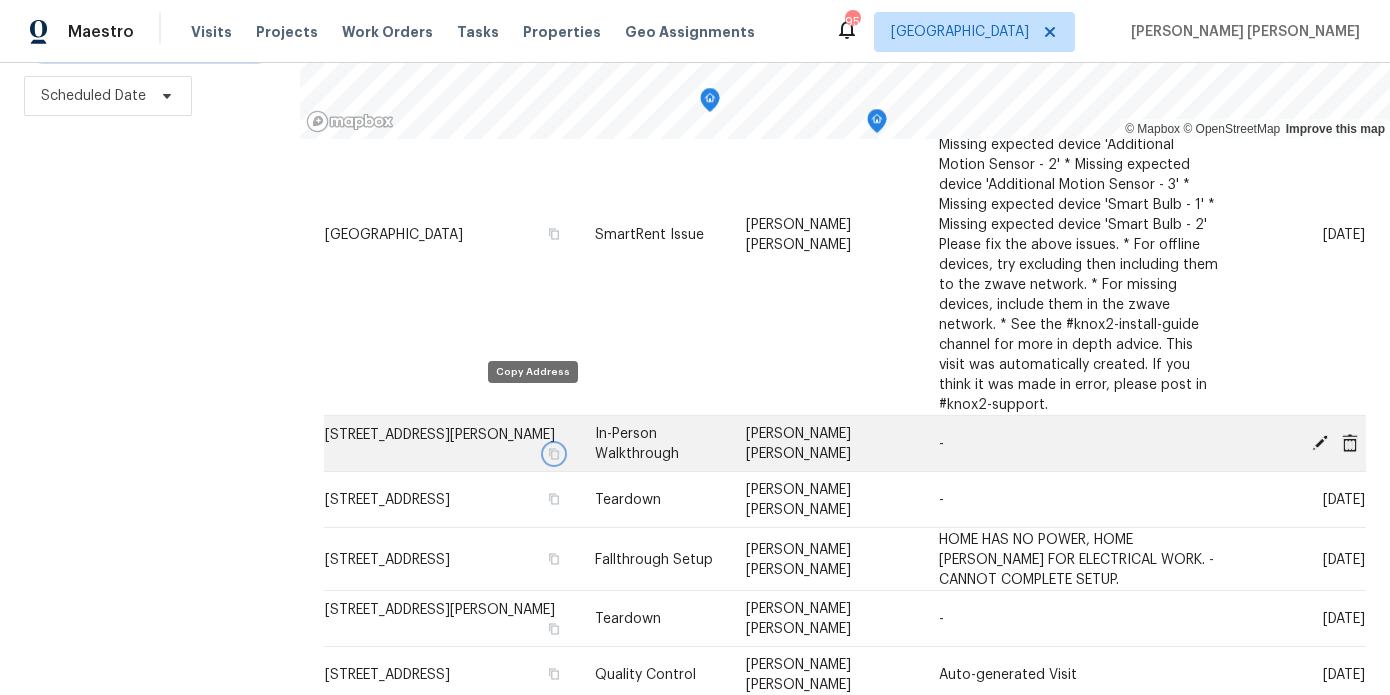 click 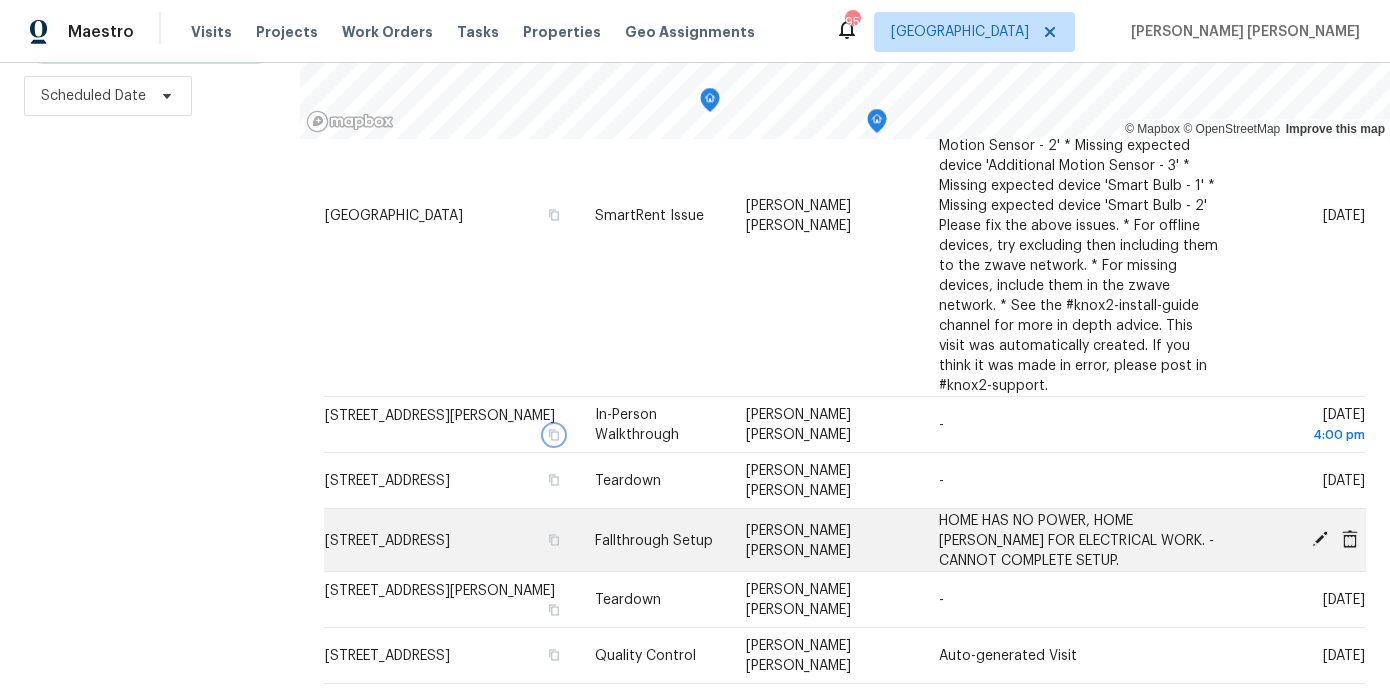 scroll, scrollTop: 425, scrollLeft: 0, axis: vertical 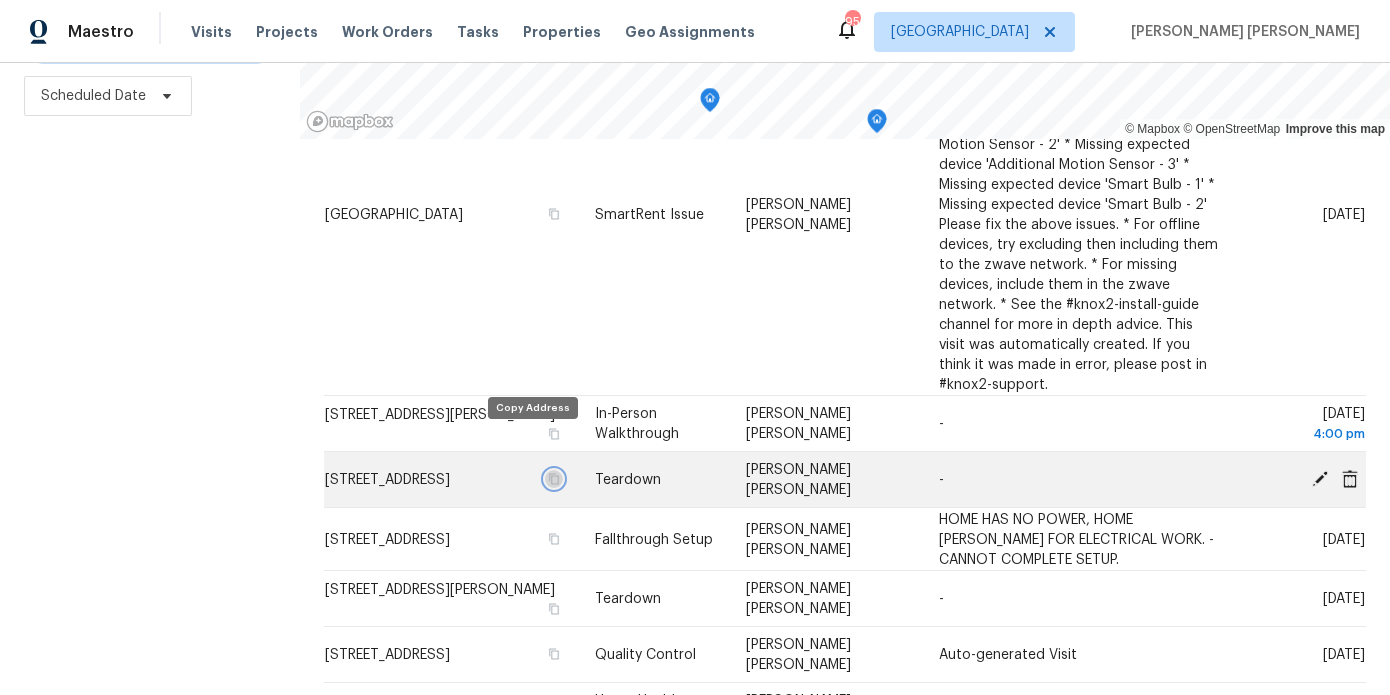 click at bounding box center (554, 479) 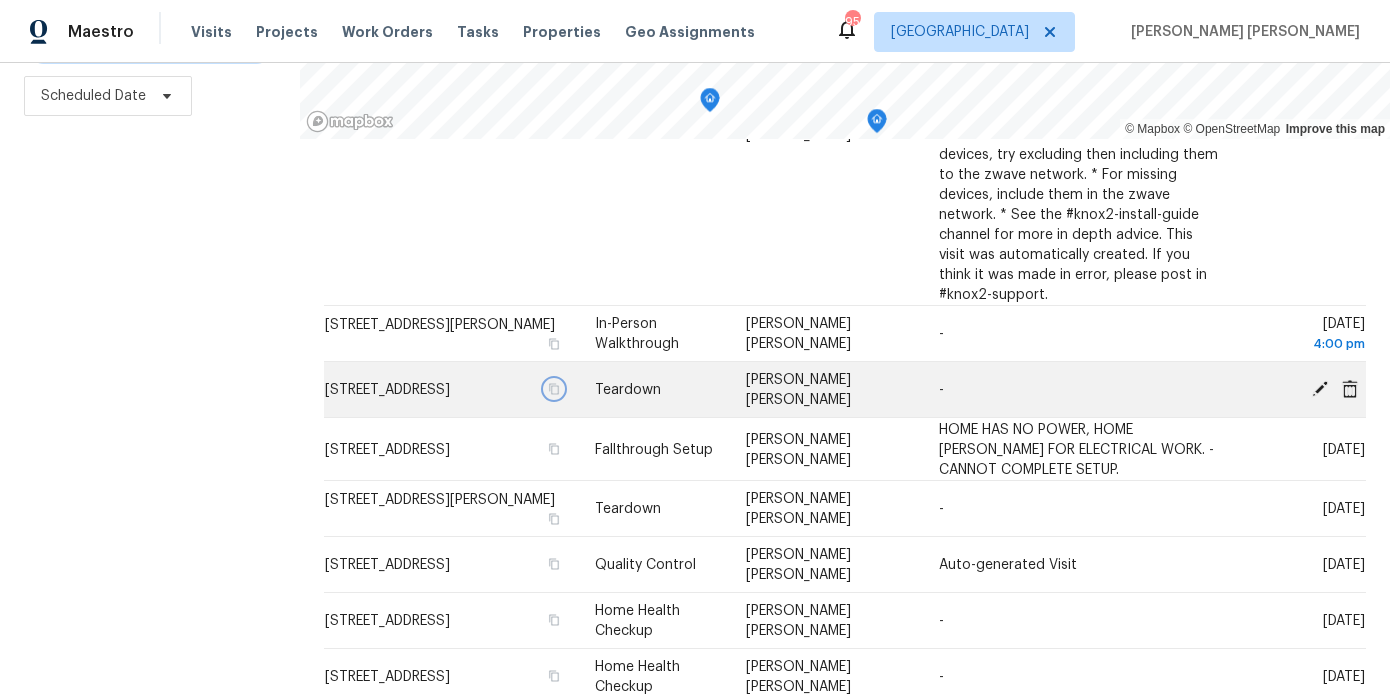 scroll, scrollTop: 524, scrollLeft: 0, axis: vertical 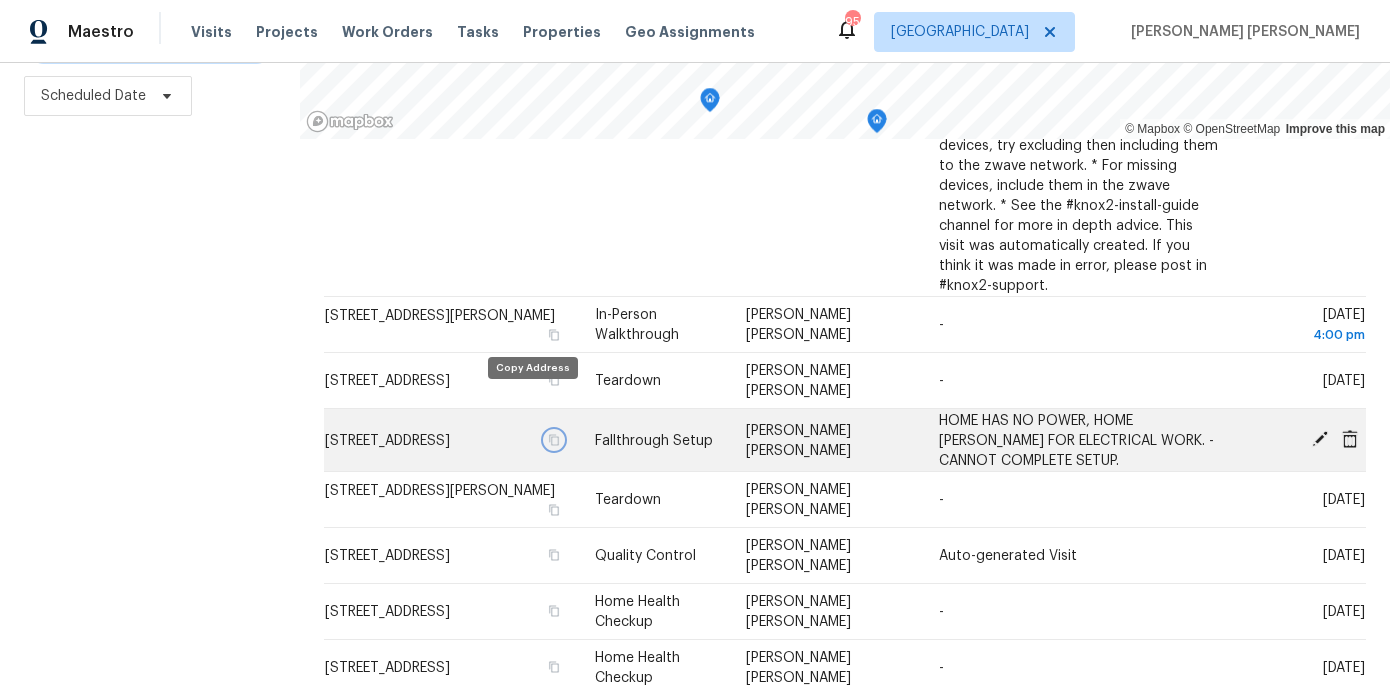 click 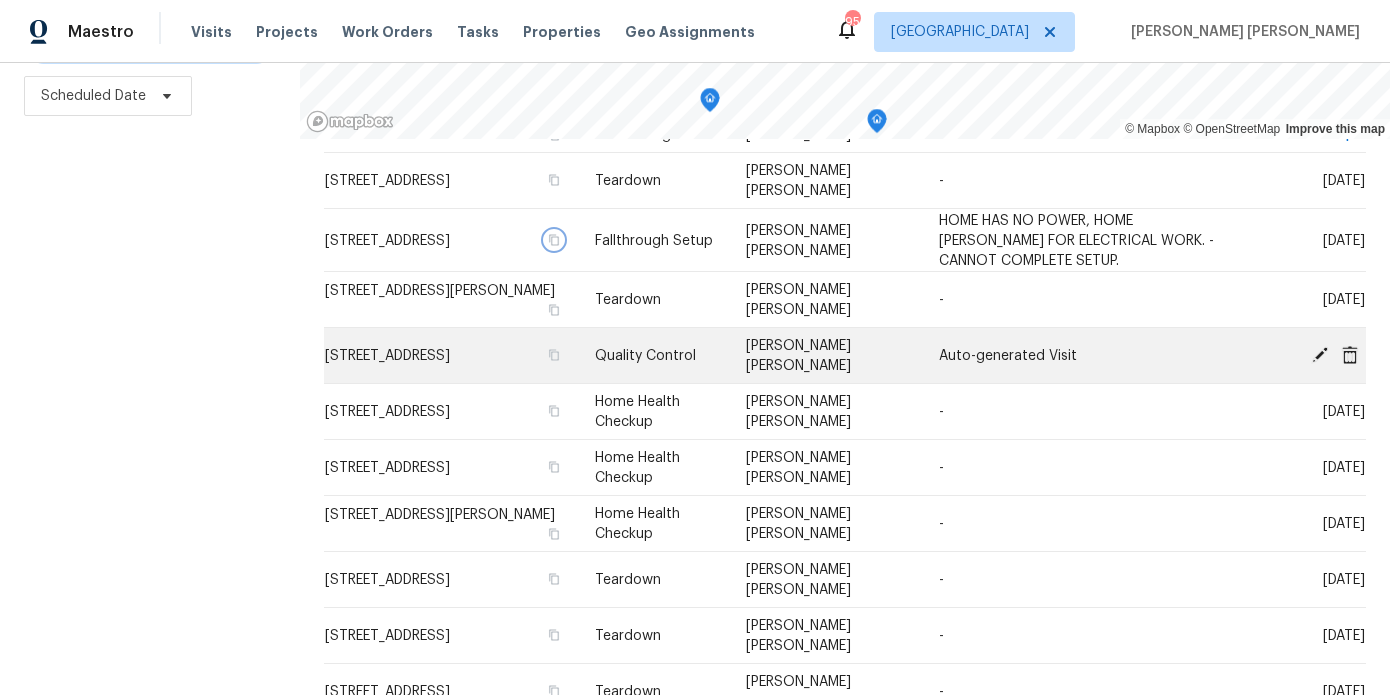 scroll, scrollTop: 764, scrollLeft: 0, axis: vertical 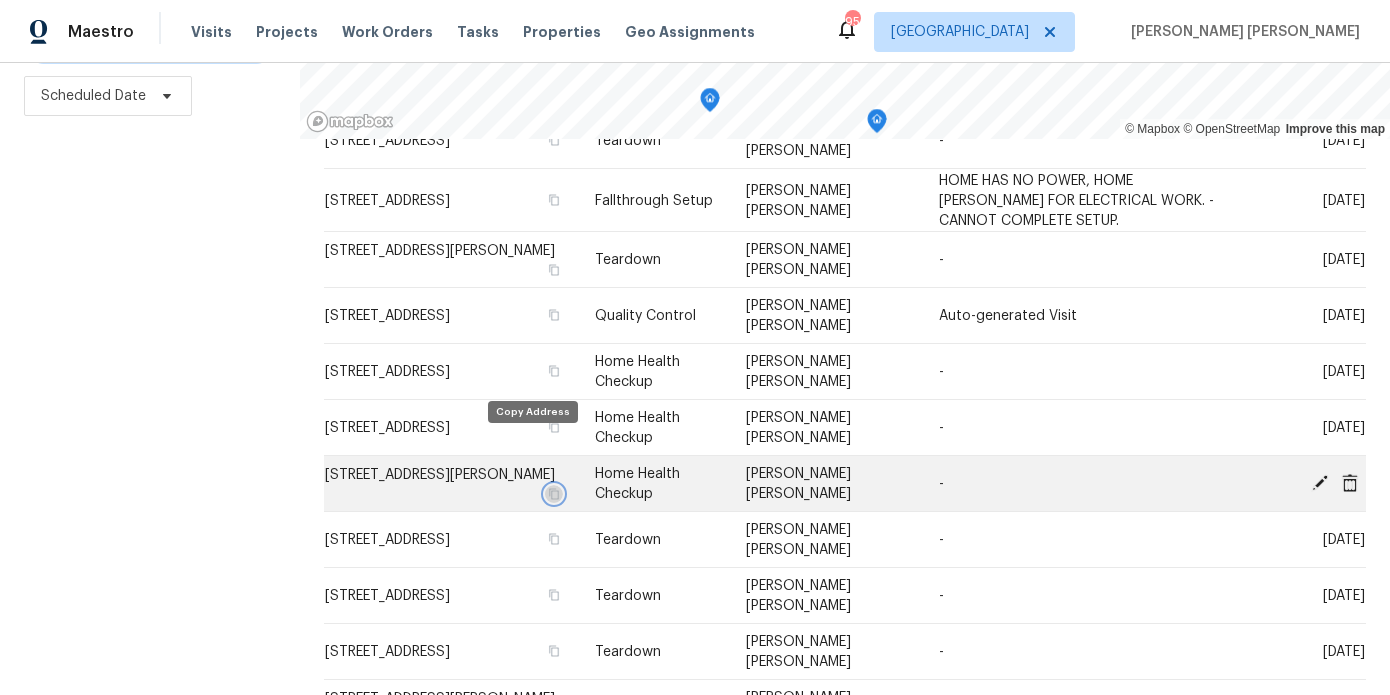 click 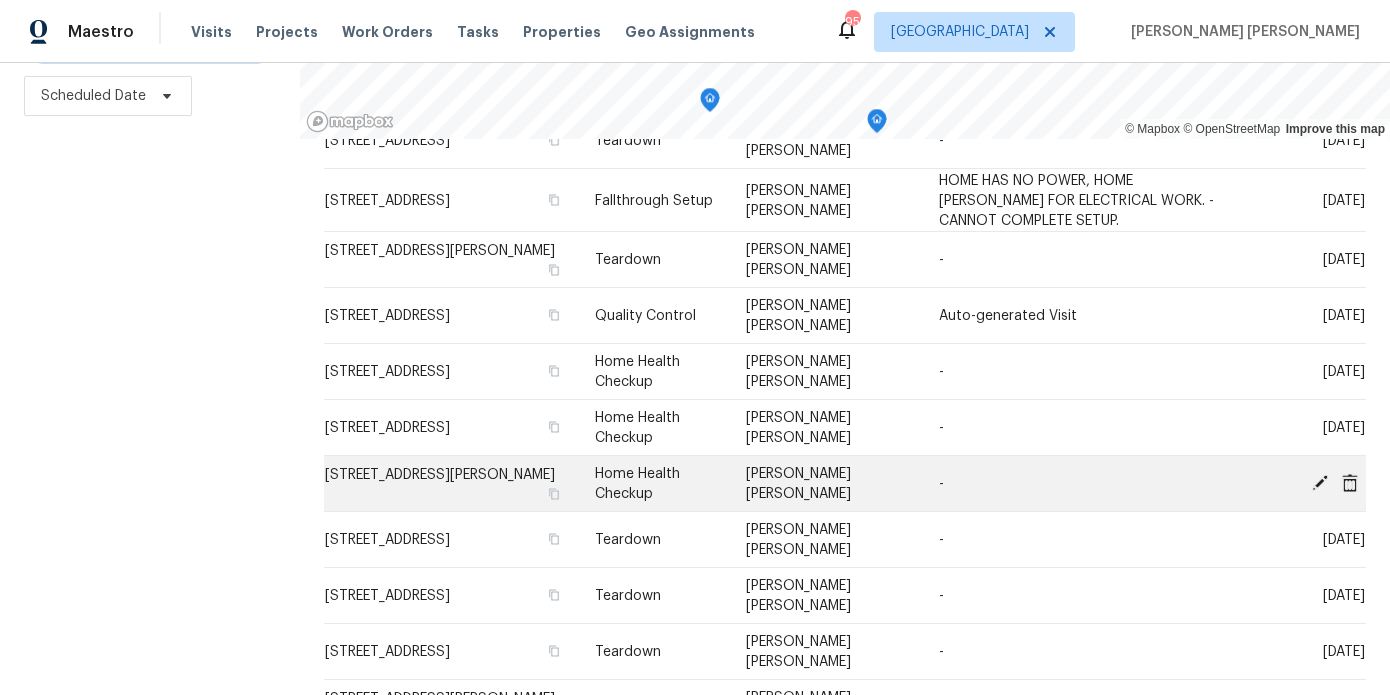 click 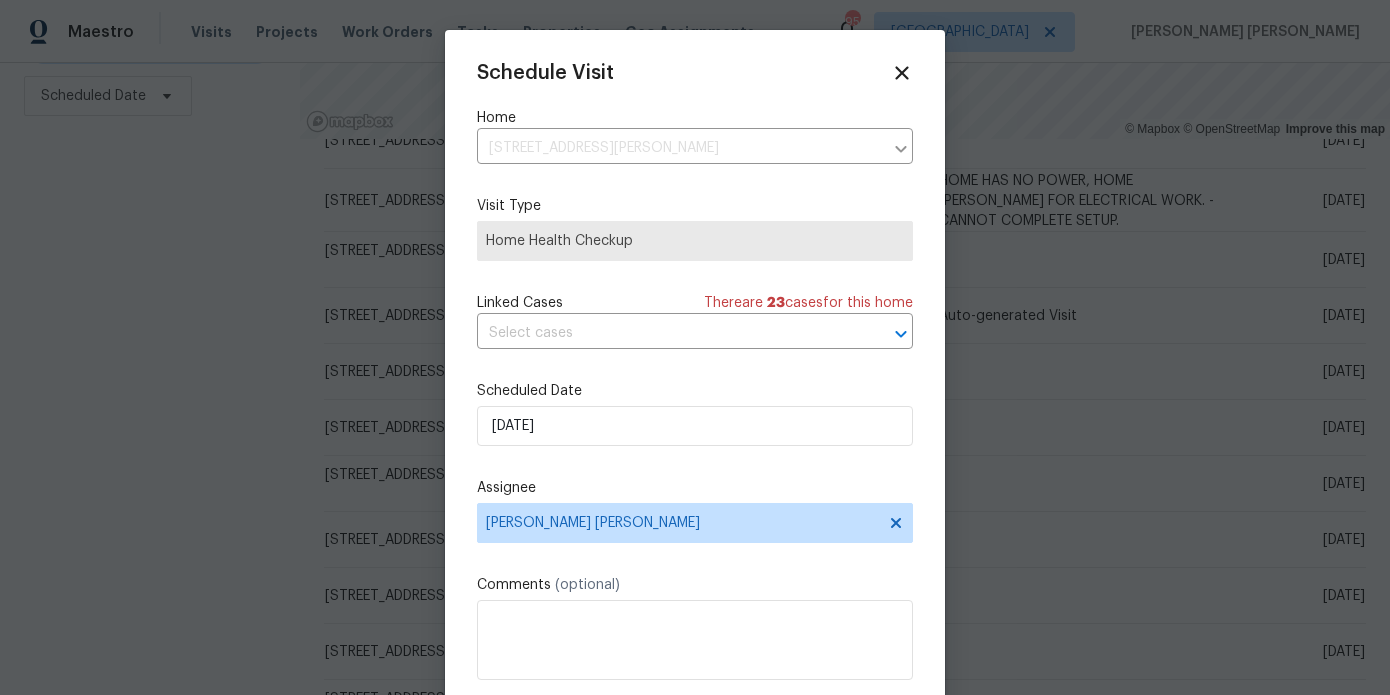 click on "Schedule Visit Home   641 Morningside Dr, Stockbridge, GA 30281 ​ Visit Type   Home Health Checkup Linked Cases There  are   23  case s  for this home   ​ Scheduled Date   7/26/2025 Assignee   Marcos Ricardo Resendiz Comments   (optional) Update" at bounding box center [695, 397] 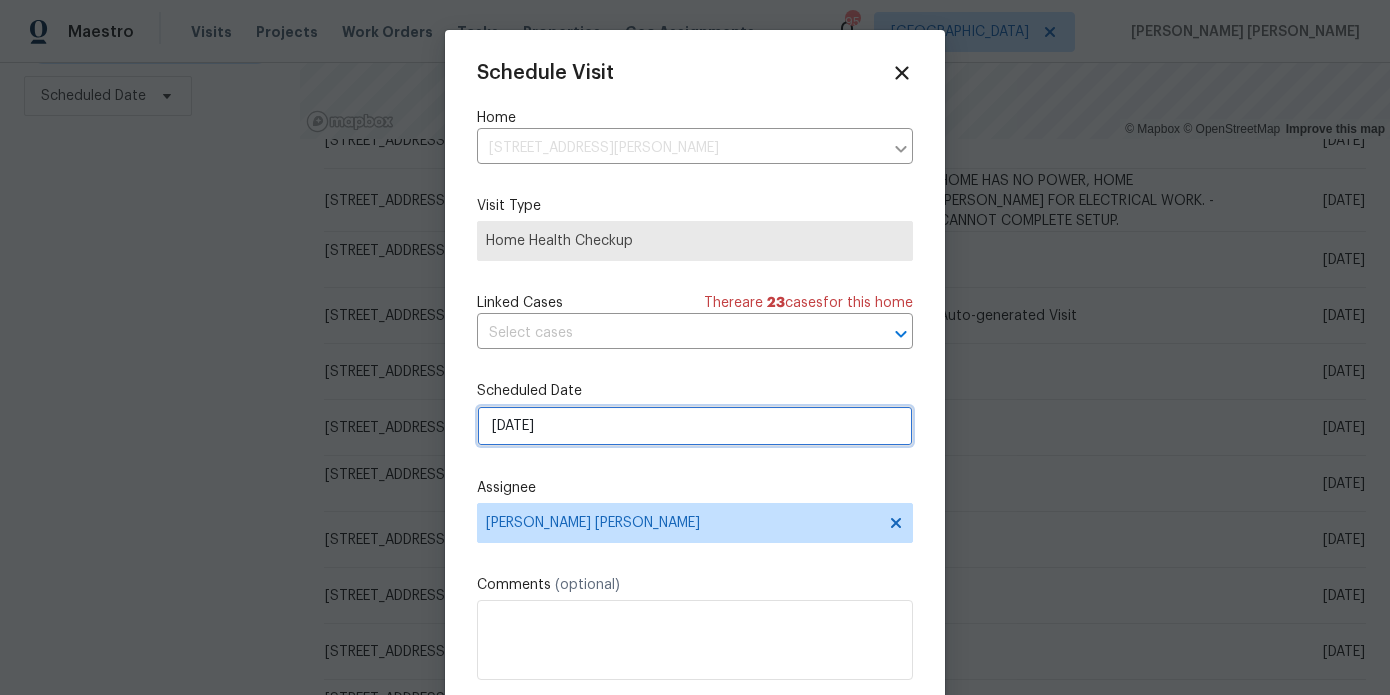click on "7/26/2025" at bounding box center [695, 426] 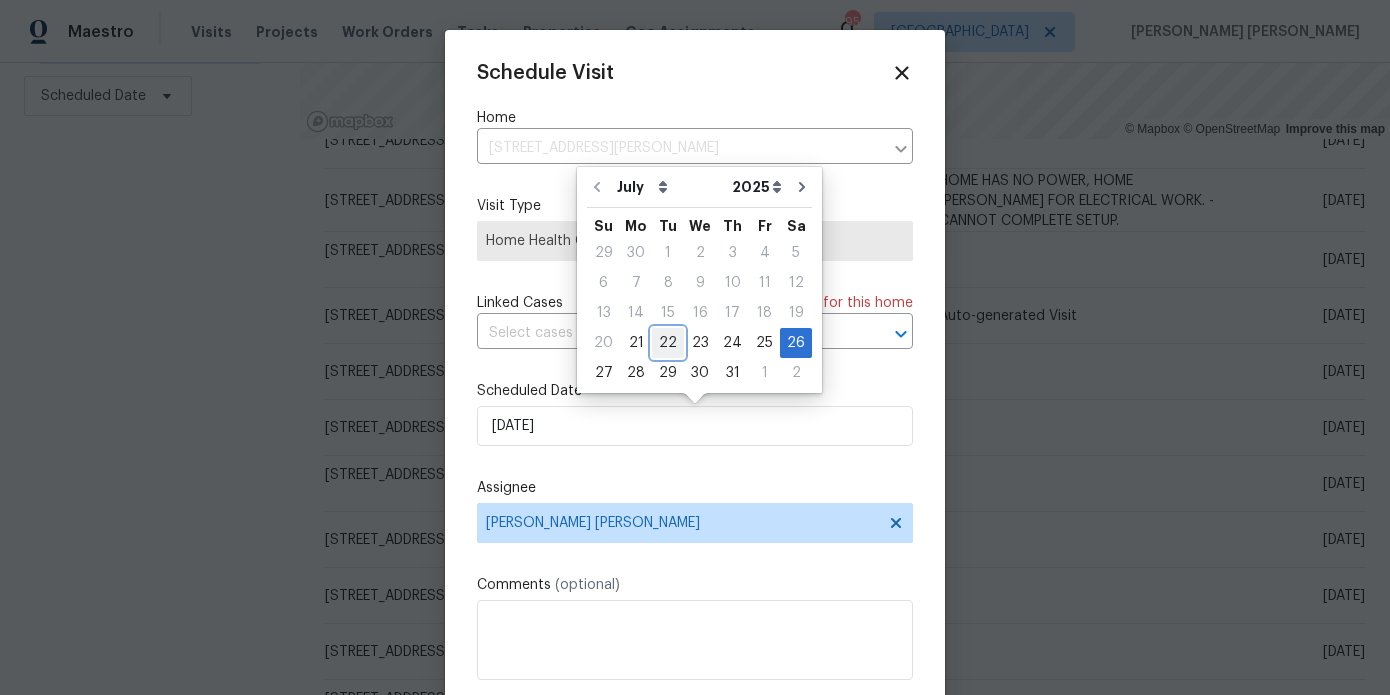 click on "22" at bounding box center [668, 343] 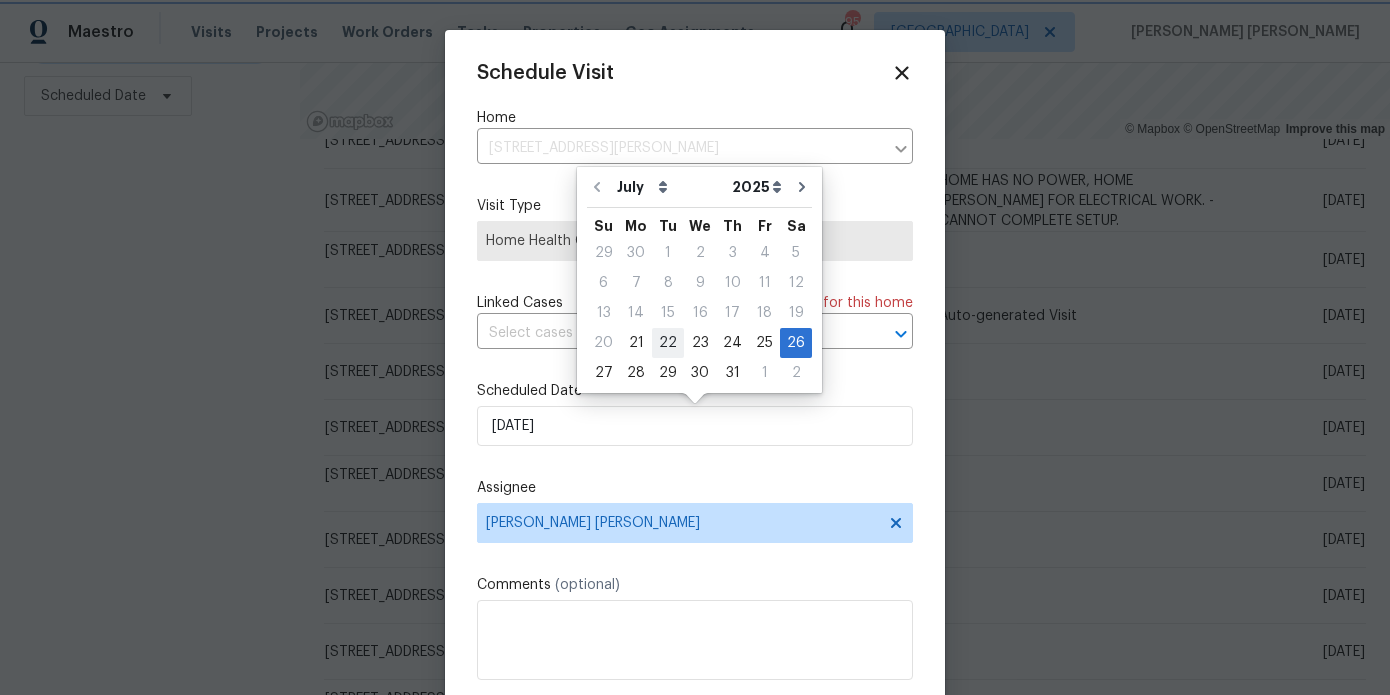type on "7/22/2025" 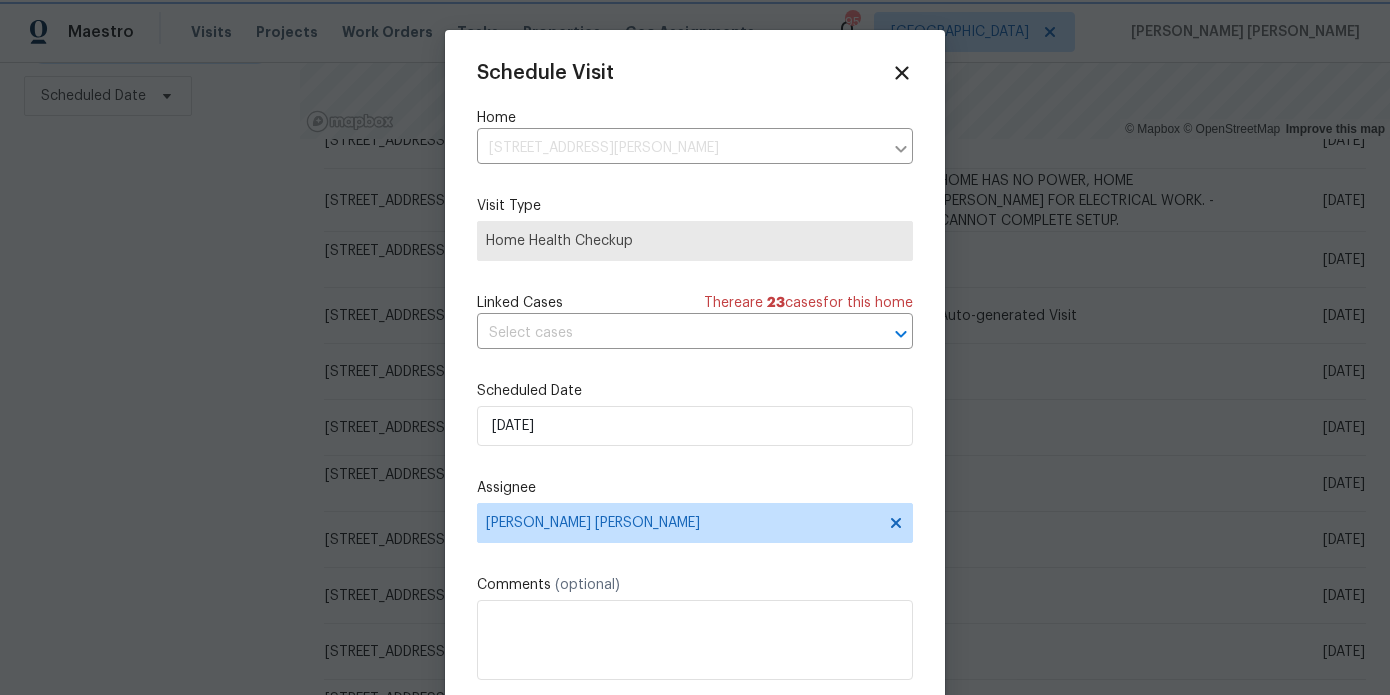 scroll, scrollTop: 36, scrollLeft: 0, axis: vertical 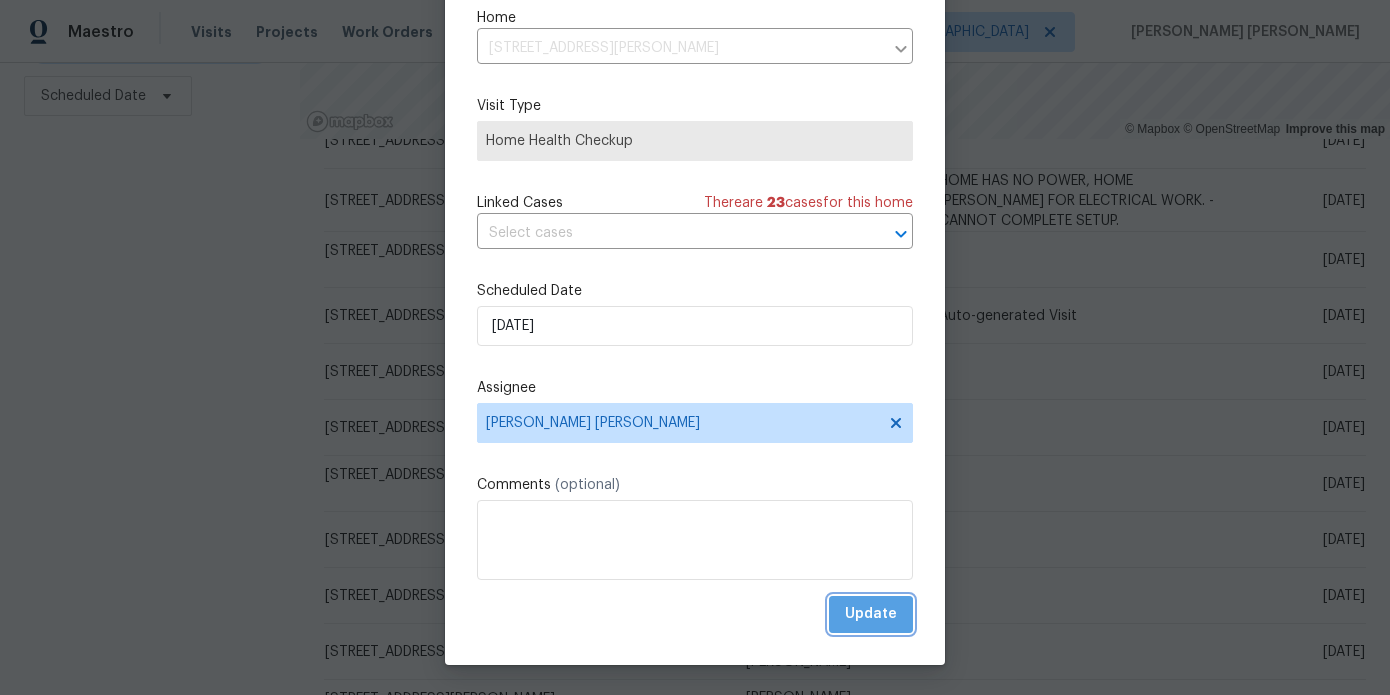 click on "Update" at bounding box center (871, 614) 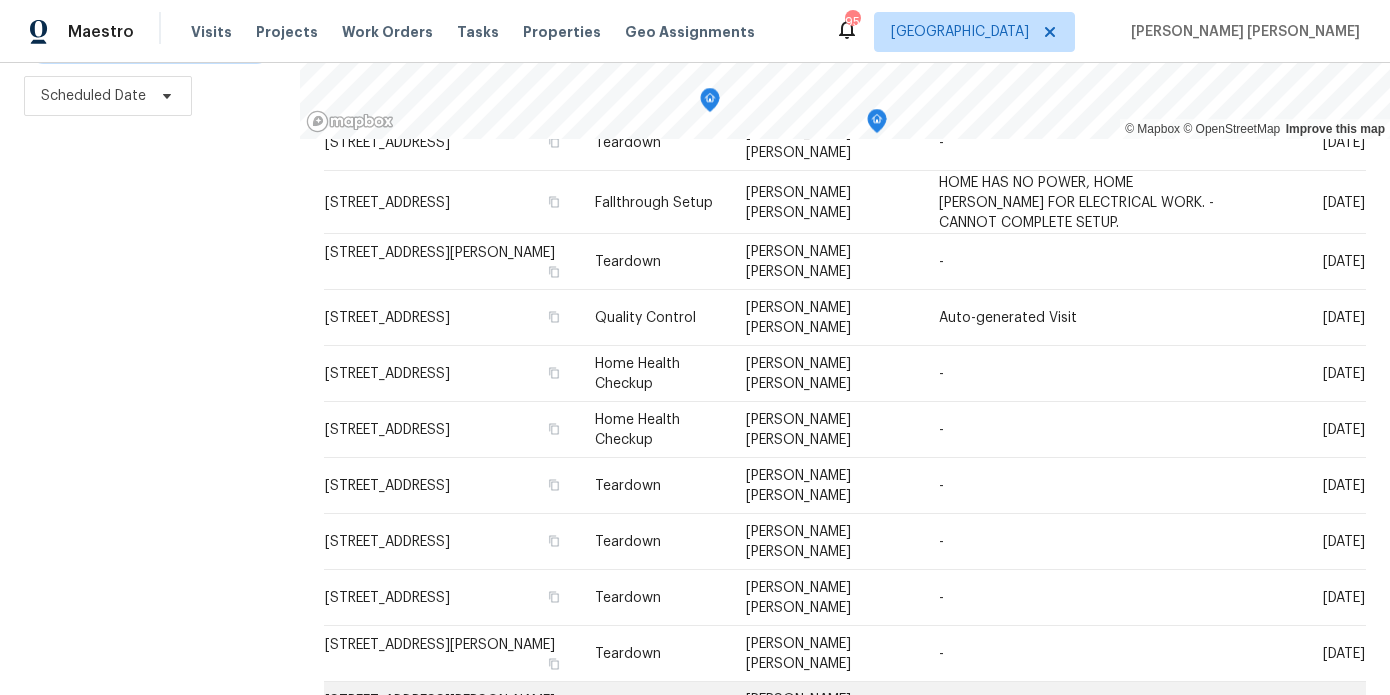 scroll, scrollTop: 815, scrollLeft: 0, axis: vertical 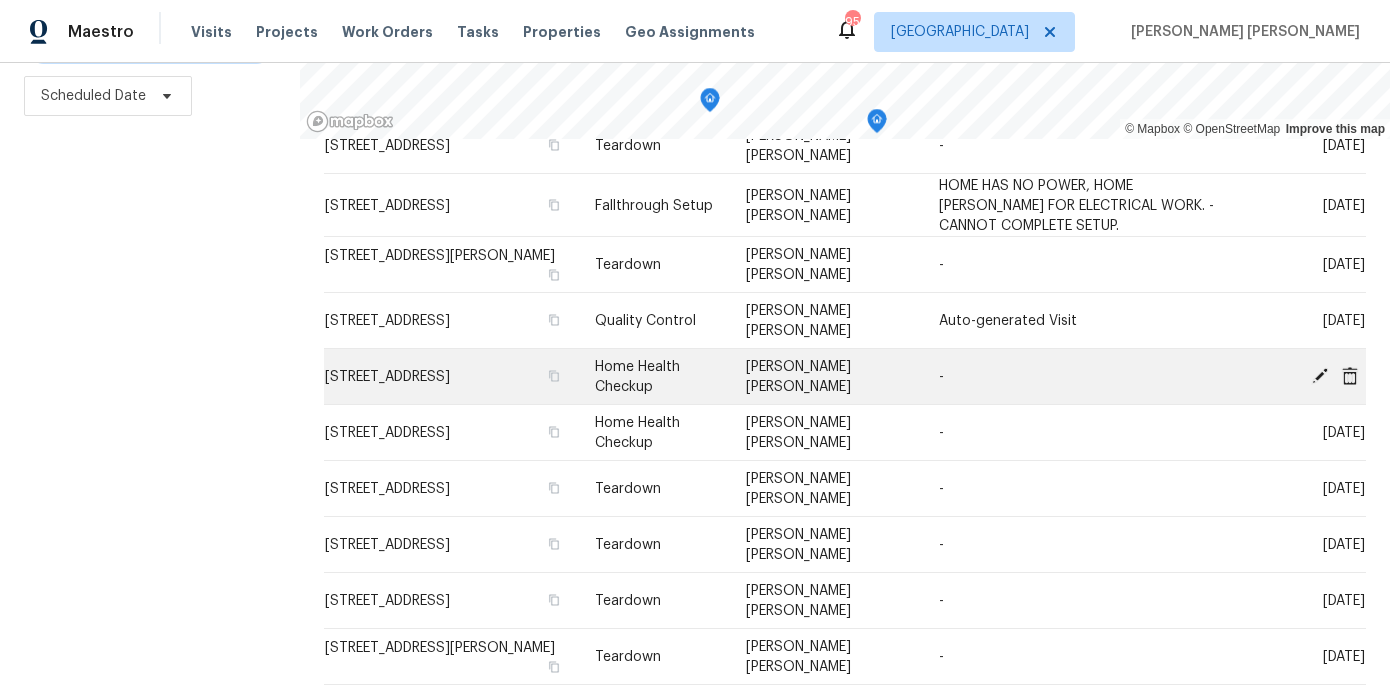 click 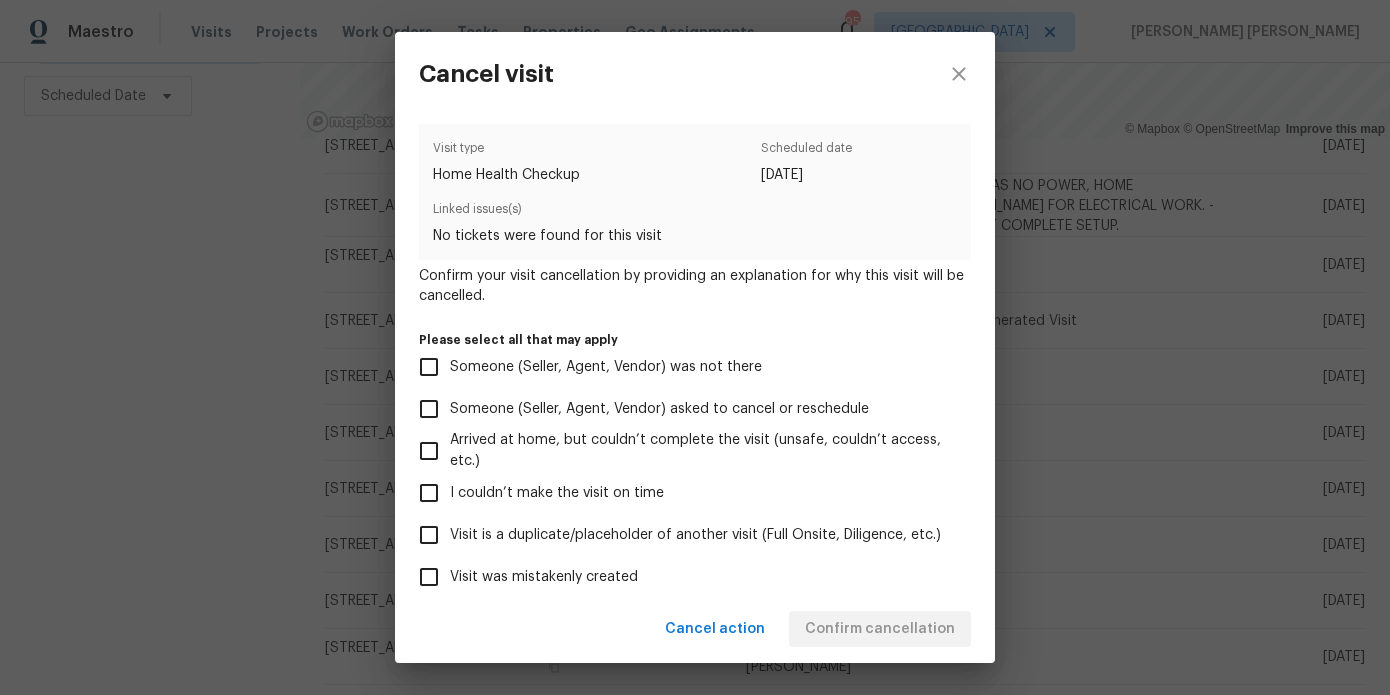 scroll, scrollTop: 190, scrollLeft: 0, axis: vertical 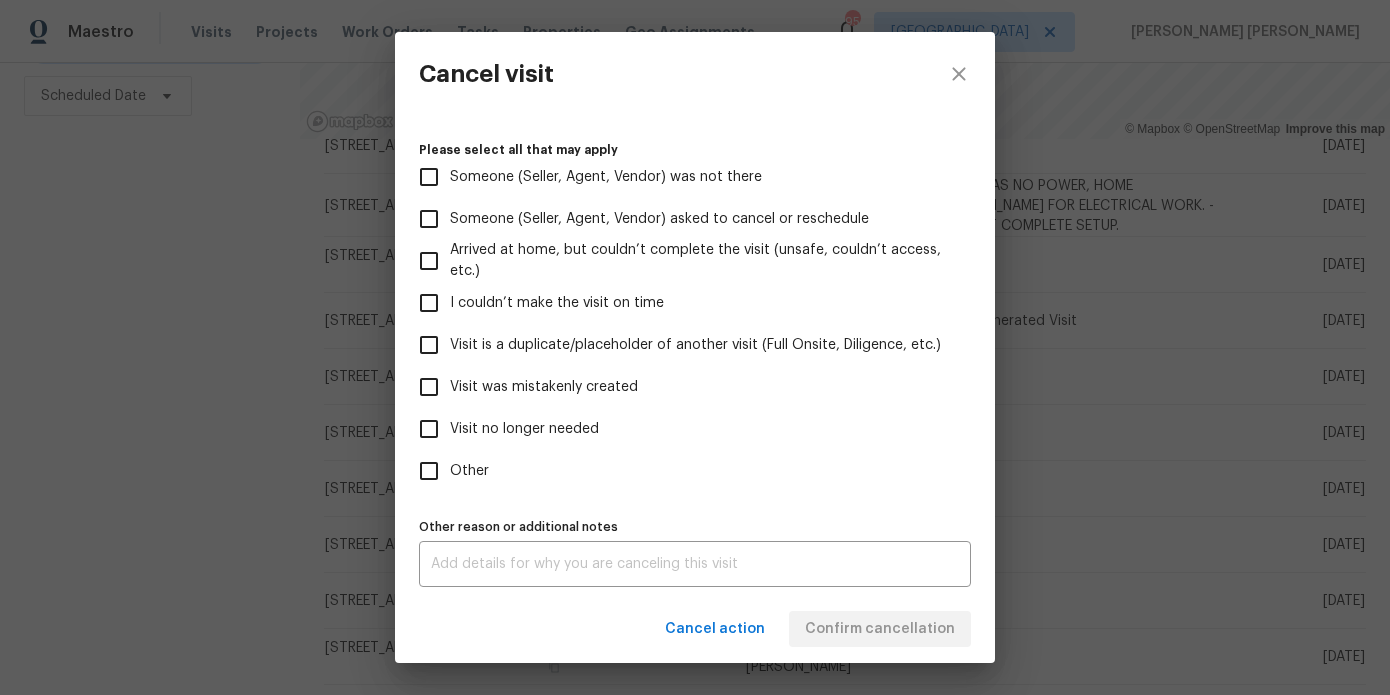 click on "Visit was mistakenly created" at bounding box center (544, 387) 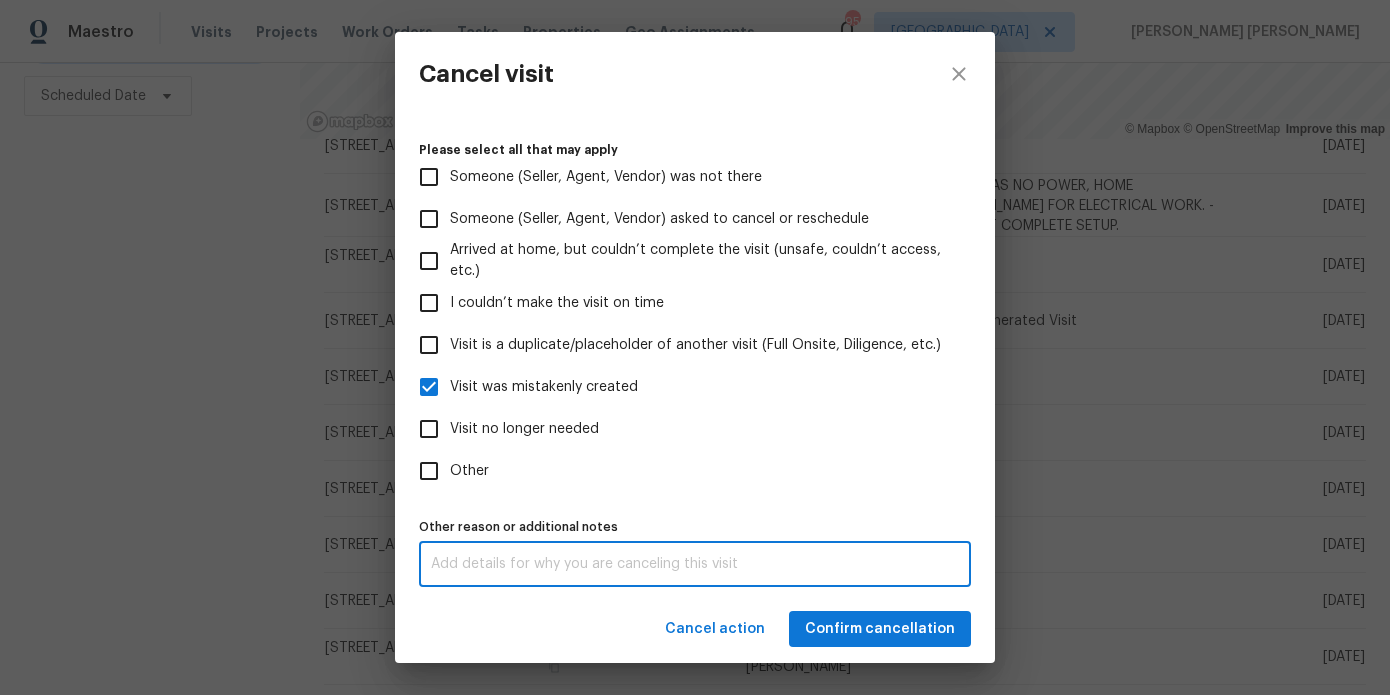 click at bounding box center [695, 564] 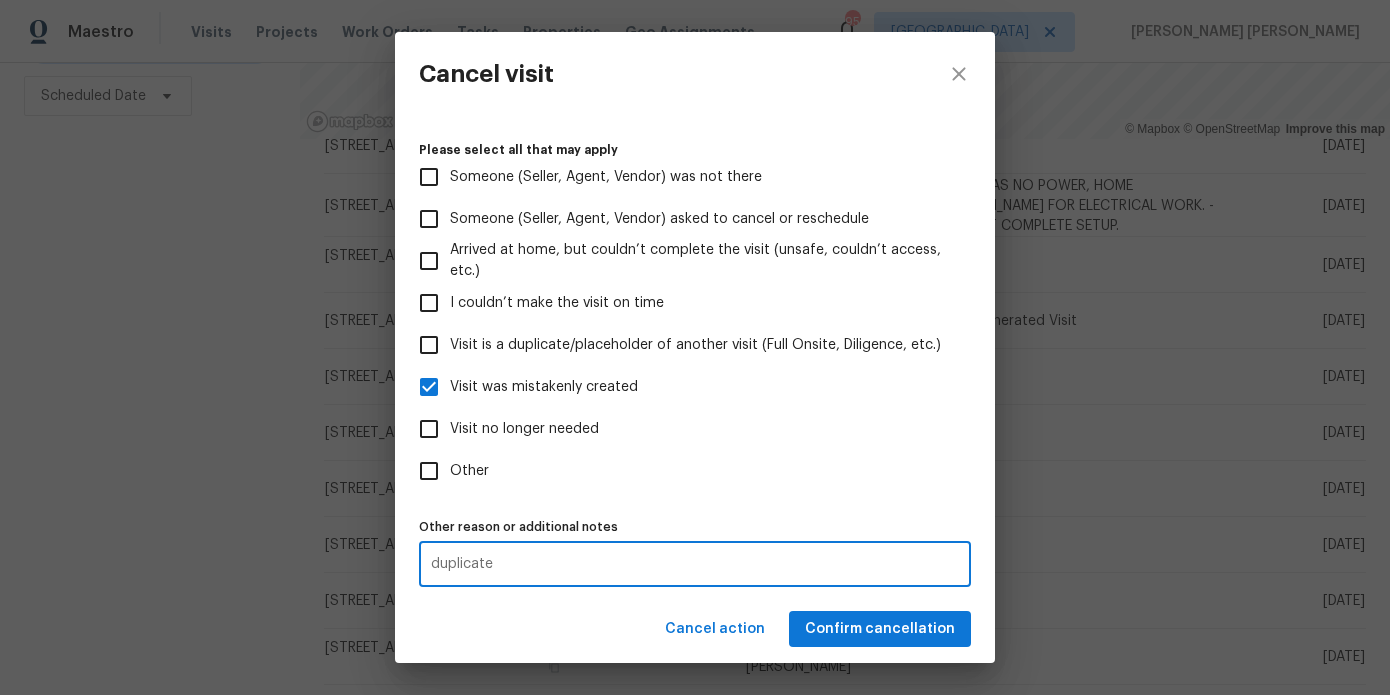 type on "duplicate" 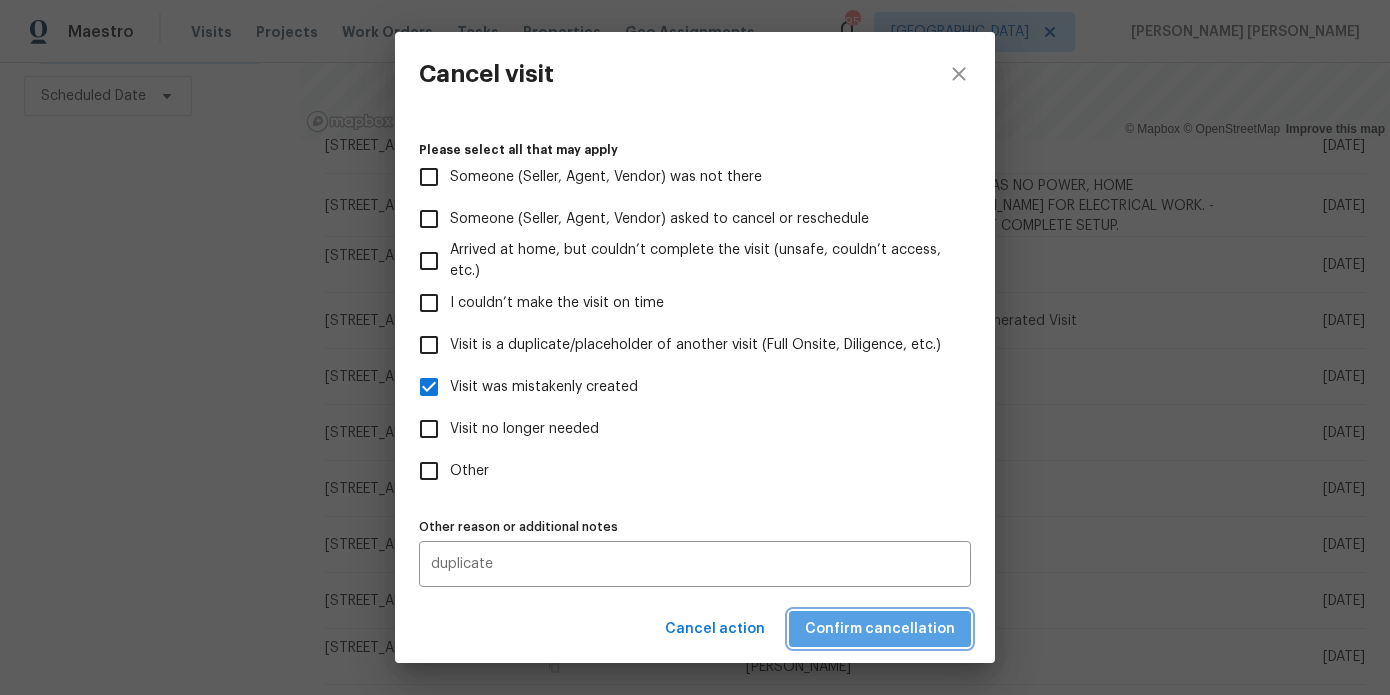 click on "Confirm cancellation" at bounding box center [880, 629] 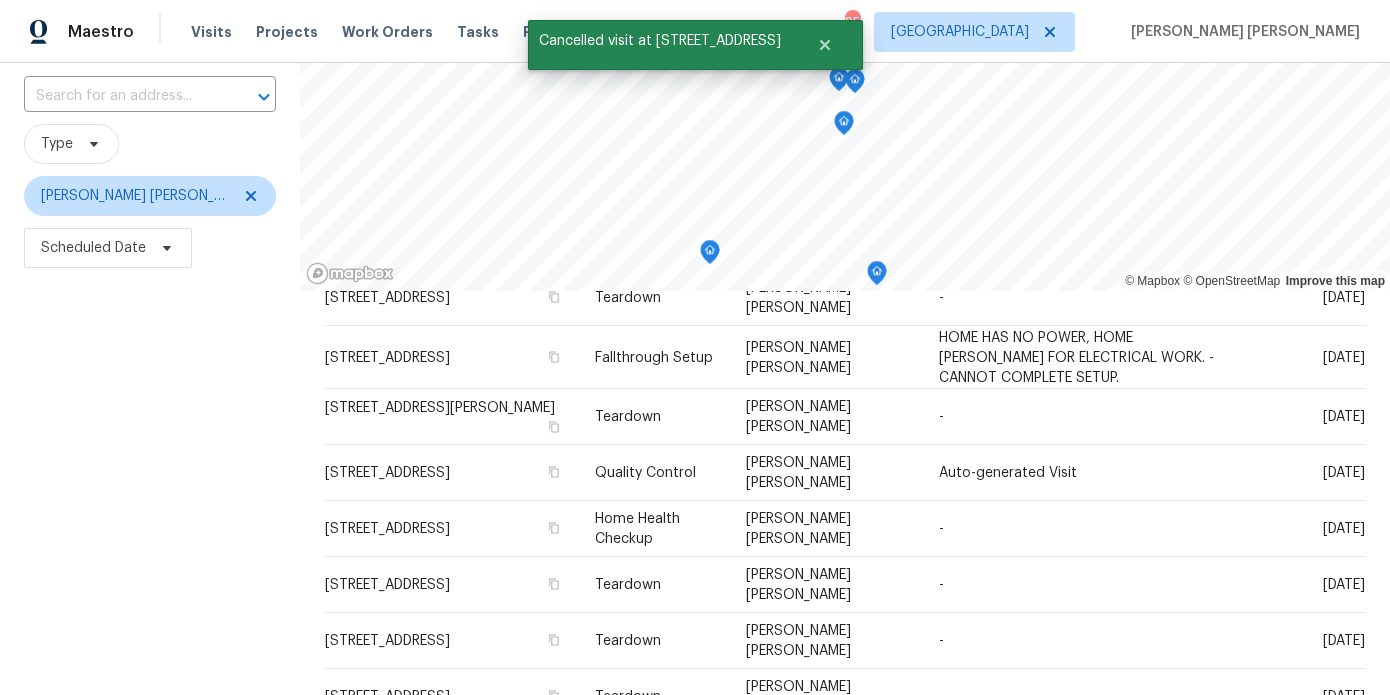 scroll, scrollTop: 284, scrollLeft: 0, axis: vertical 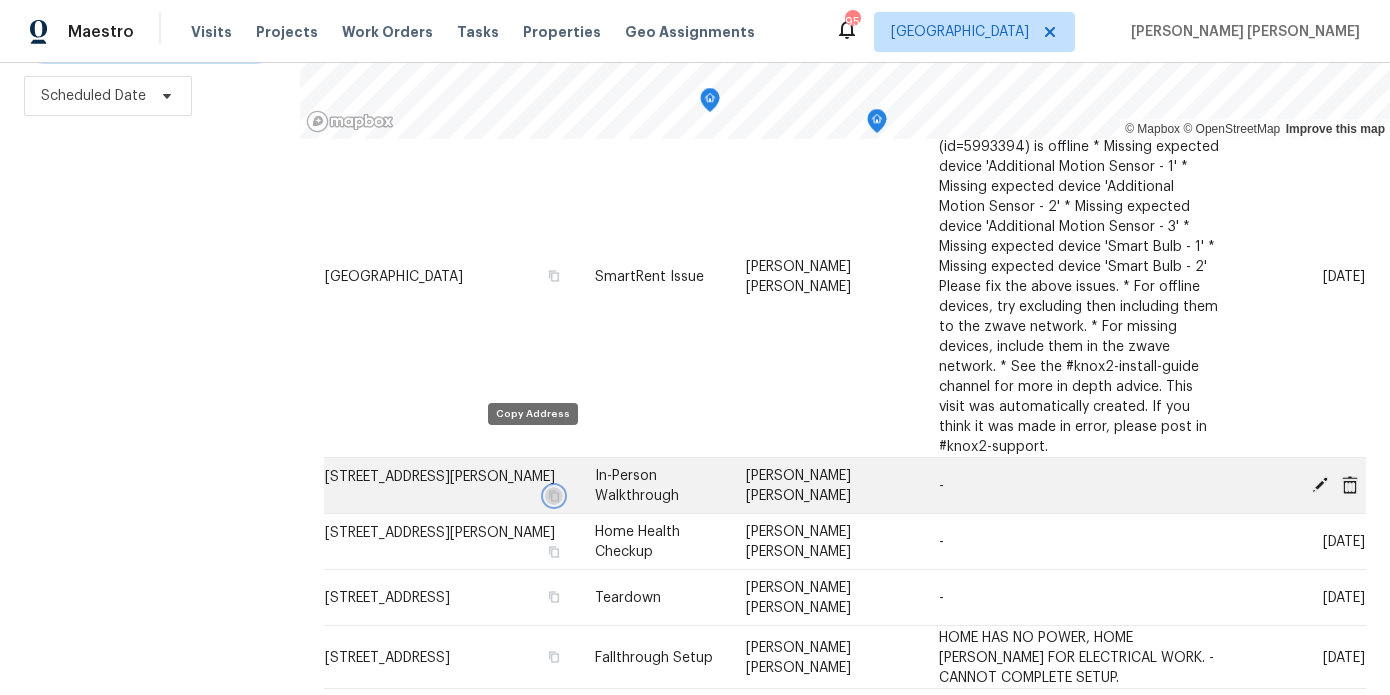 click 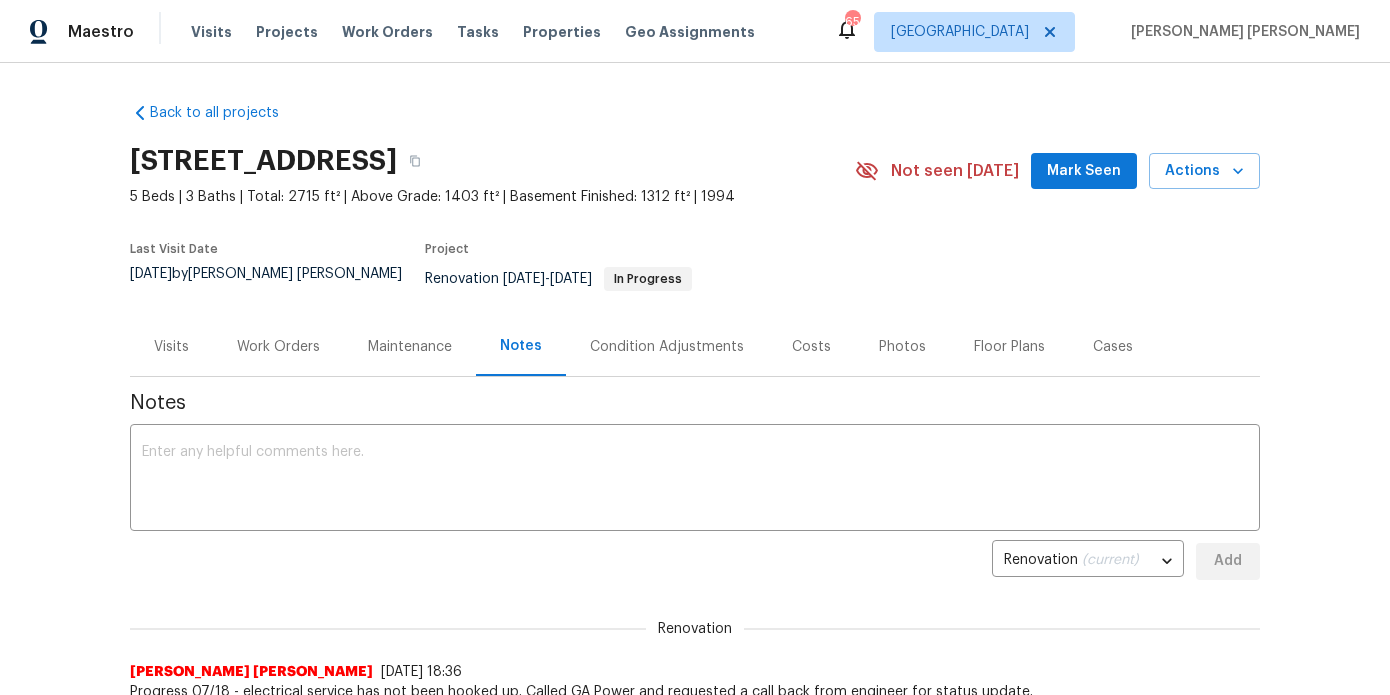 scroll, scrollTop: 0, scrollLeft: 0, axis: both 